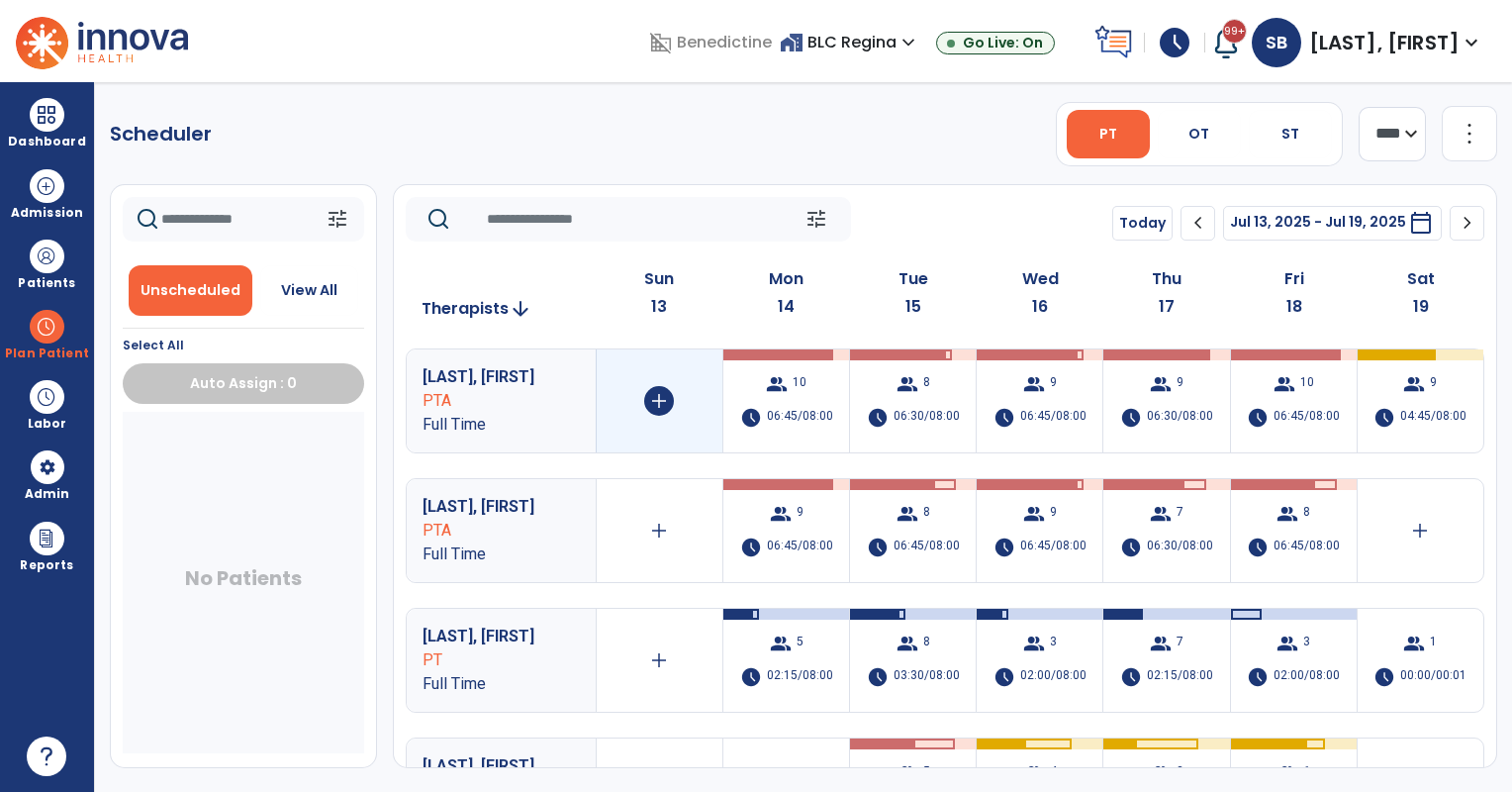 scroll, scrollTop: 0, scrollLeft: 0, axis: both 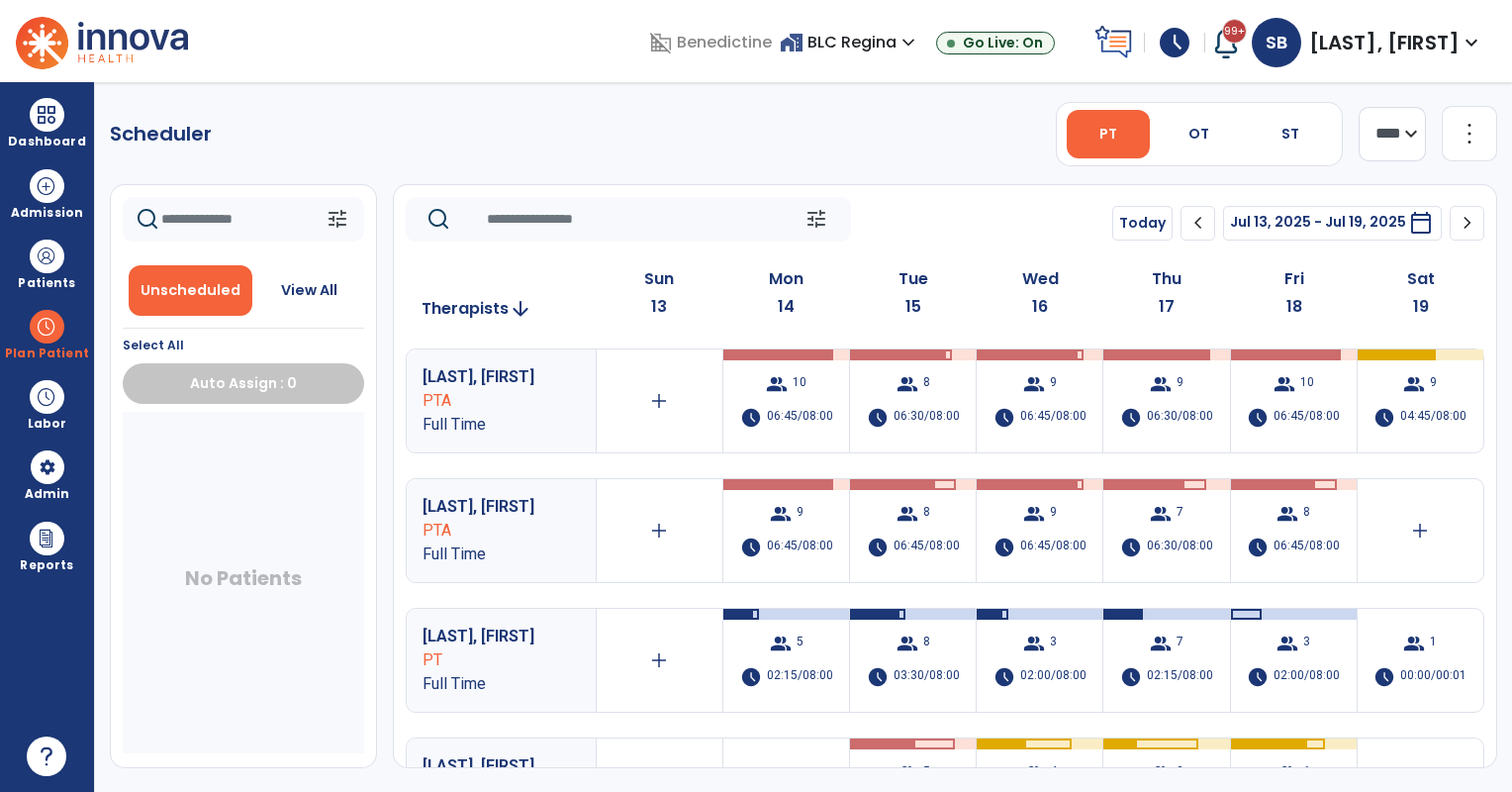 drag, startPoint x: 285, startPoint y: 296, endPoint x: 266, endPoint y: 233, distance: 65.802736 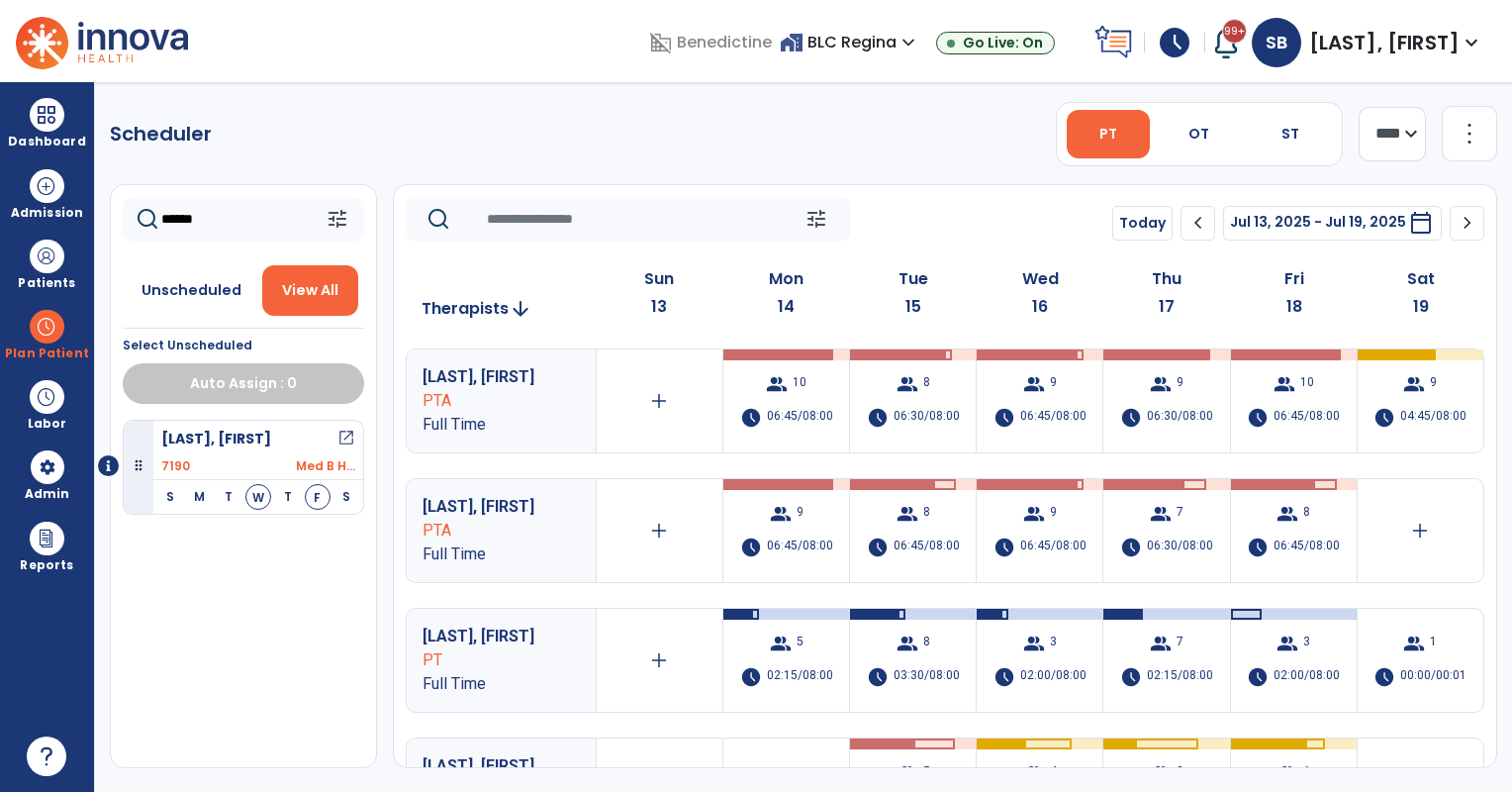 type on "******" 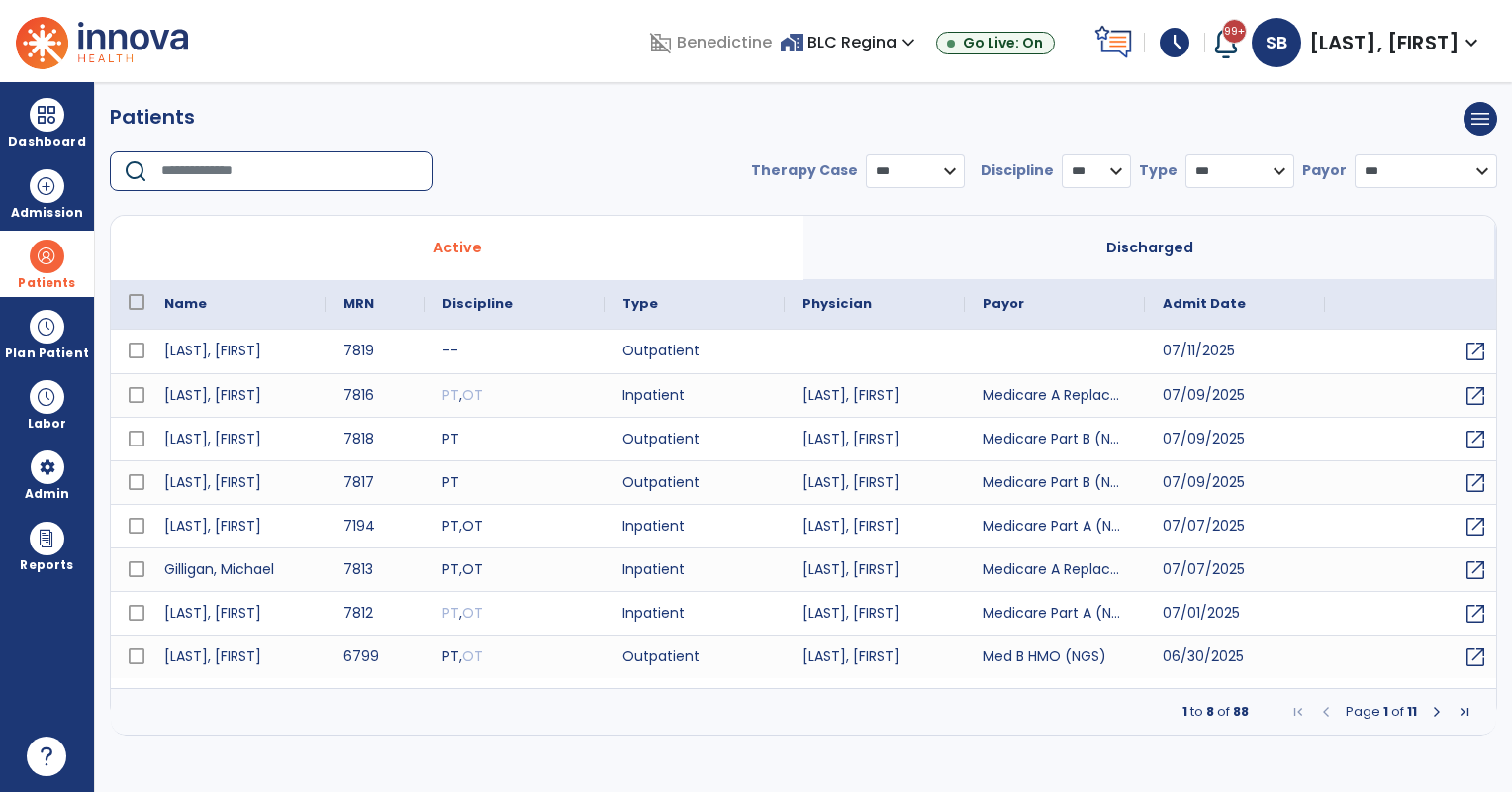 scroll, scrollTop: 0, scrollLeft: 0, axis: both 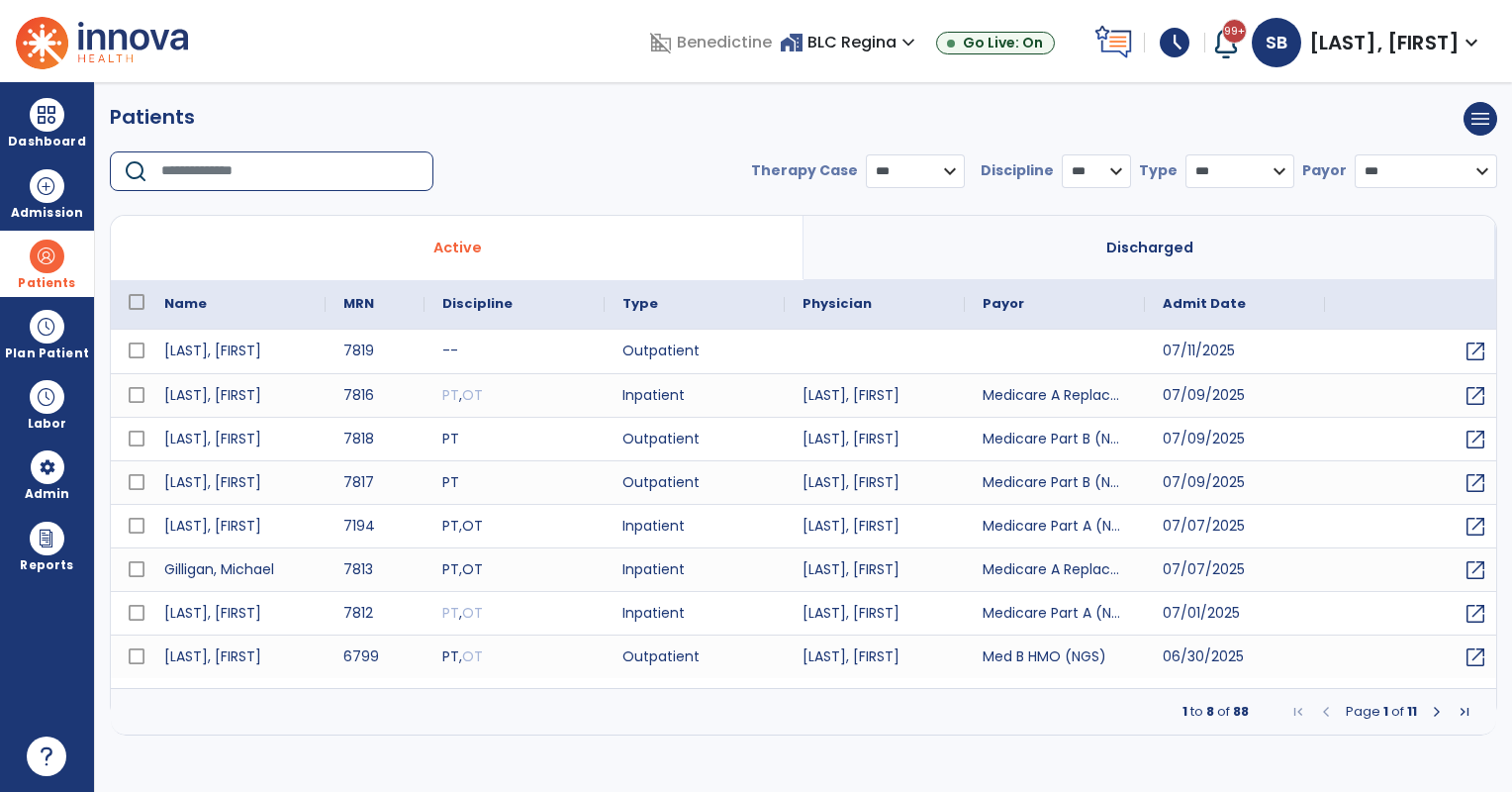 drag, startPoint x: 36, startPoint y: 269, endPoint x: 46, endPoint y: 268, distance: 10.049876 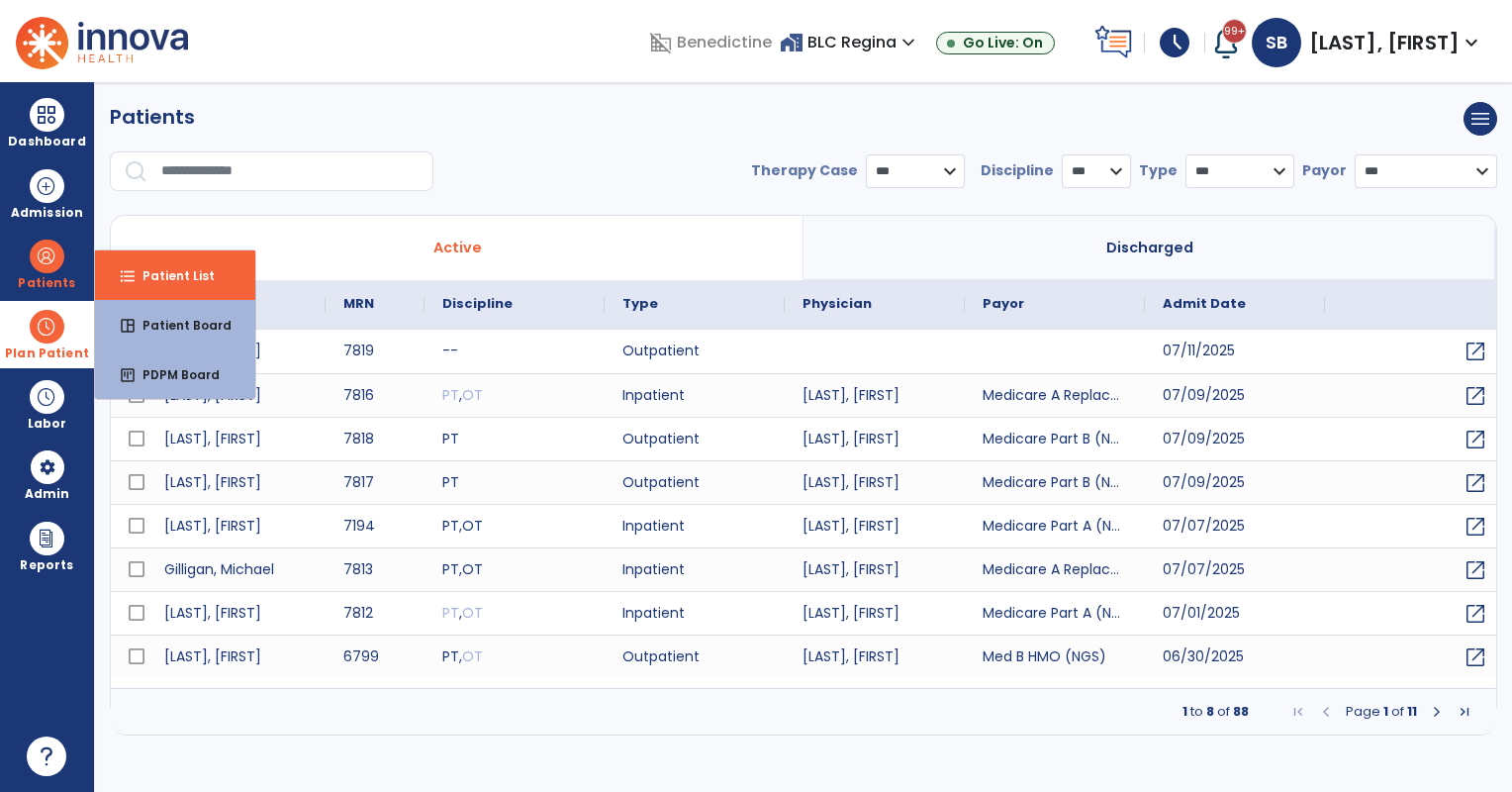 click on "Plan Patient" at bounding box center [47, 283] 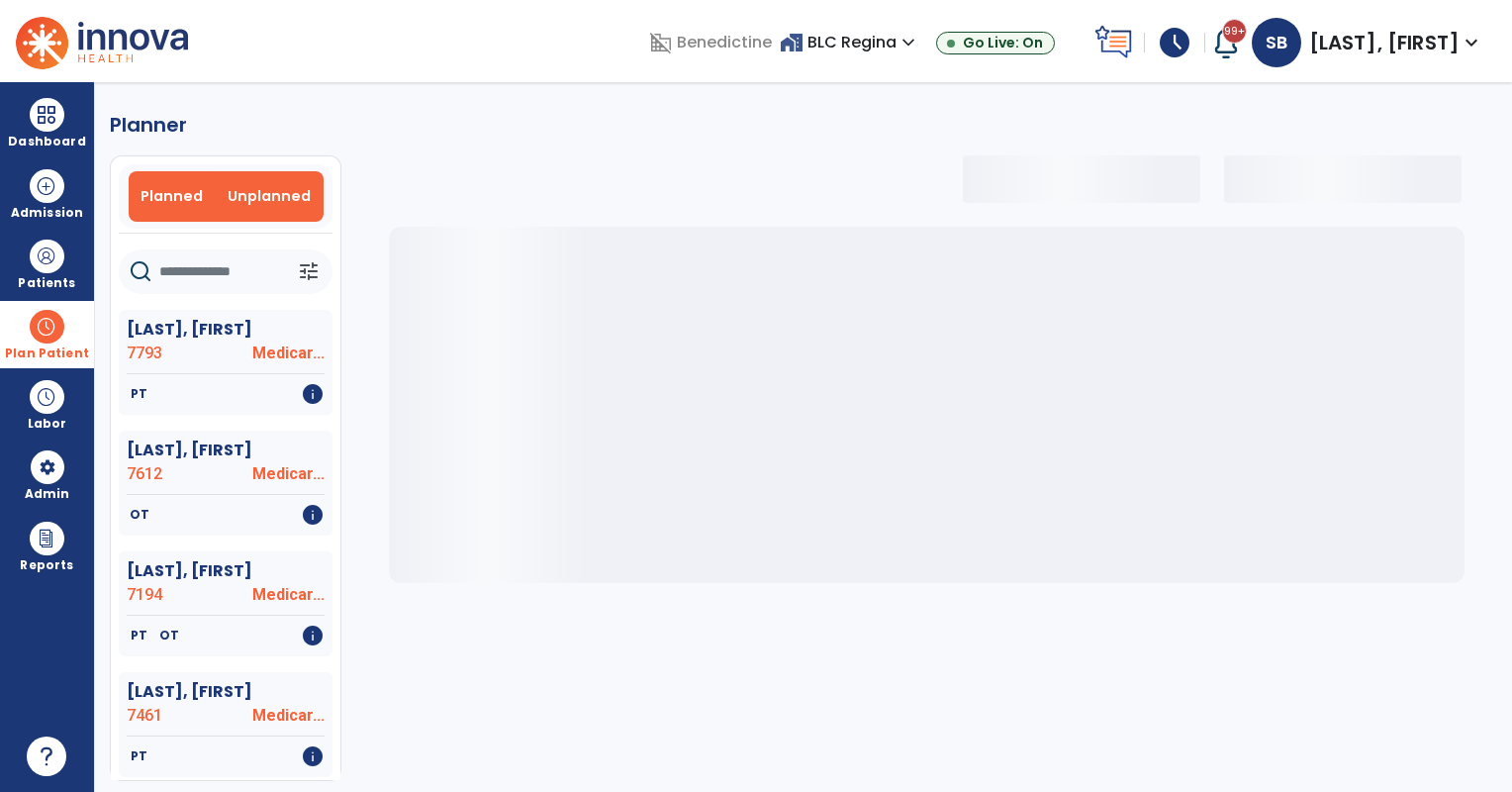 click on "Unplanned" at bounding box center (269, 196) 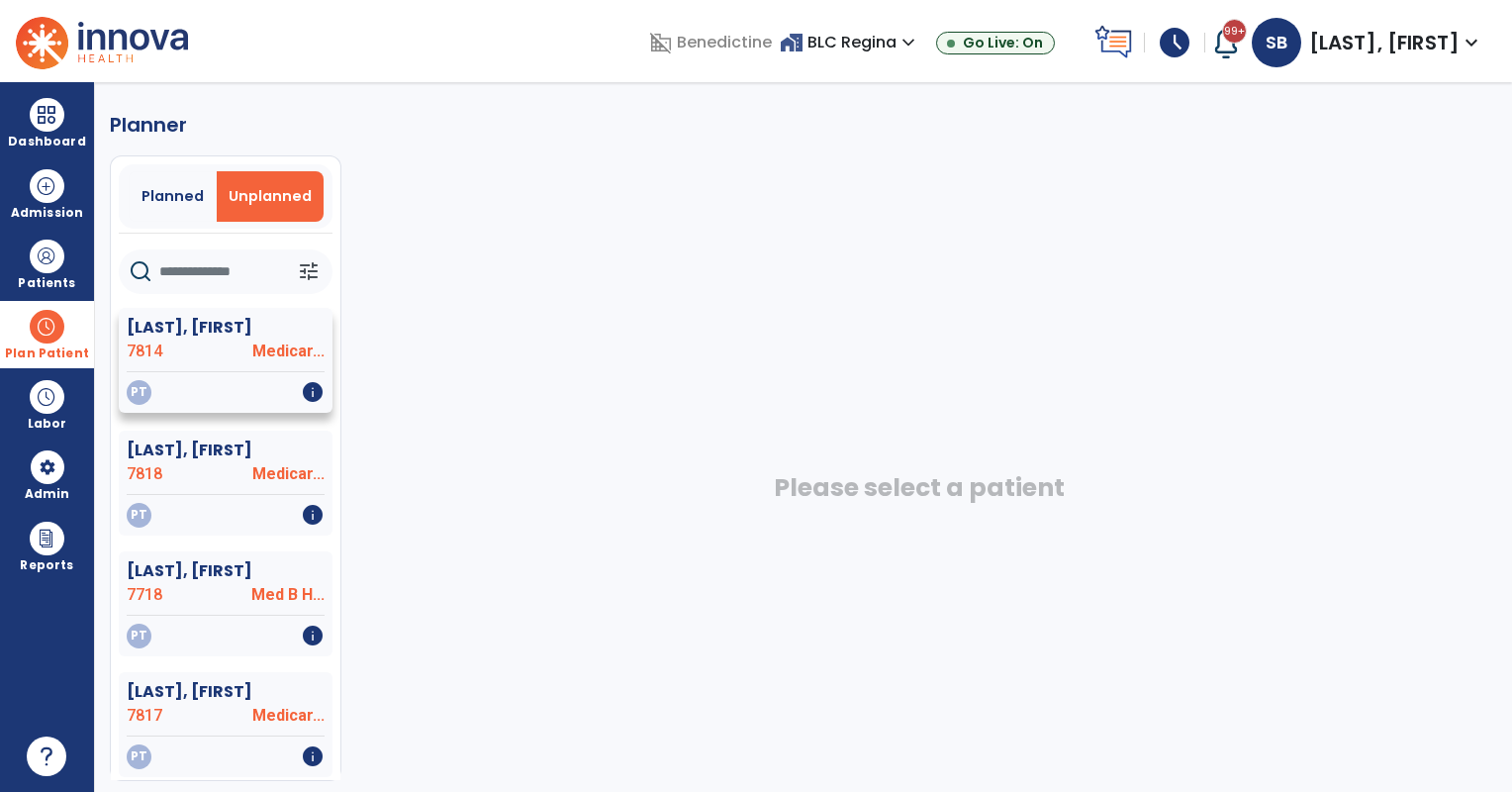 scroll, scrollTop: 117, scrollLeft: 0, axis: vertical 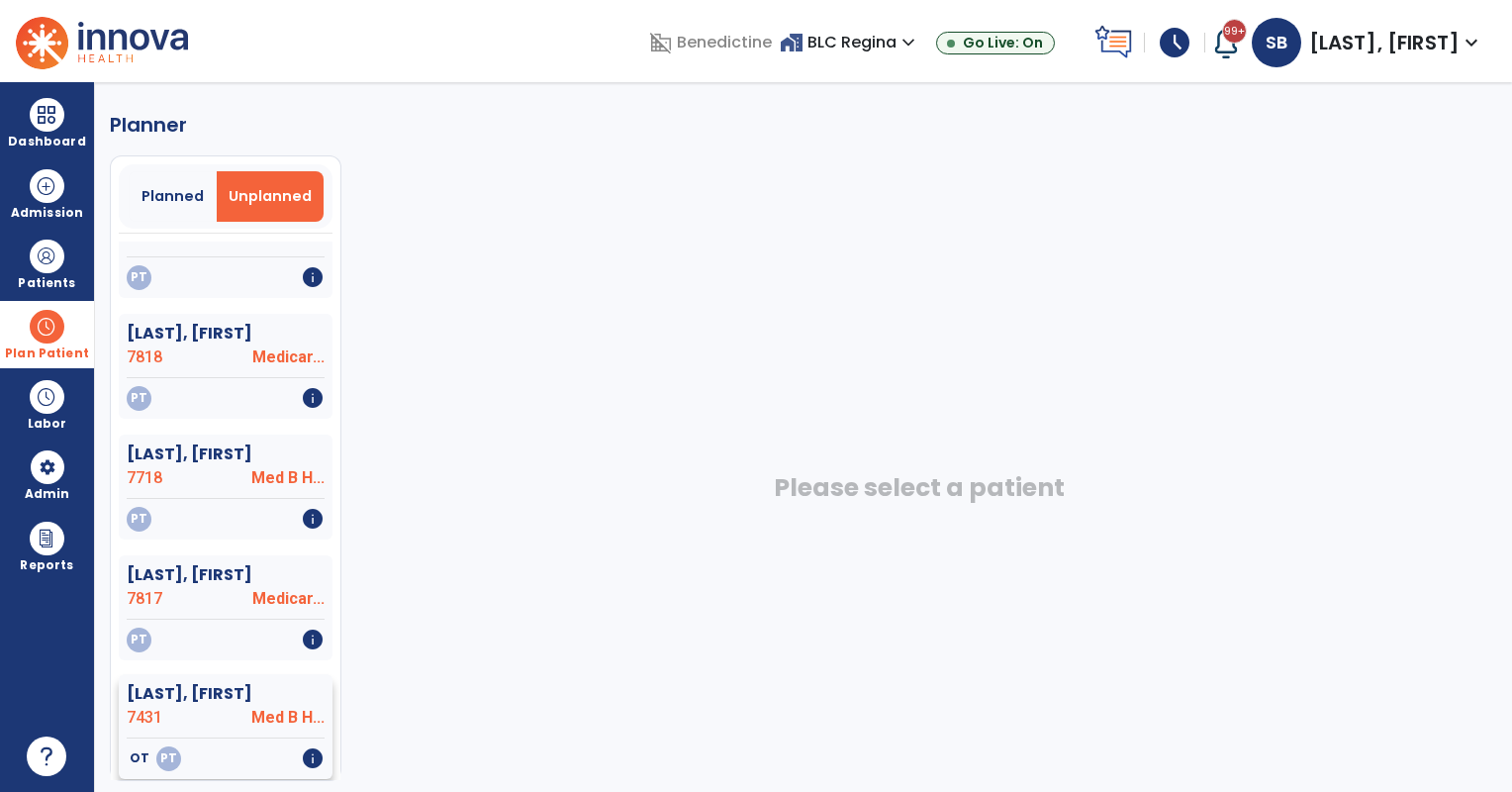 click on "OT   PT   info" 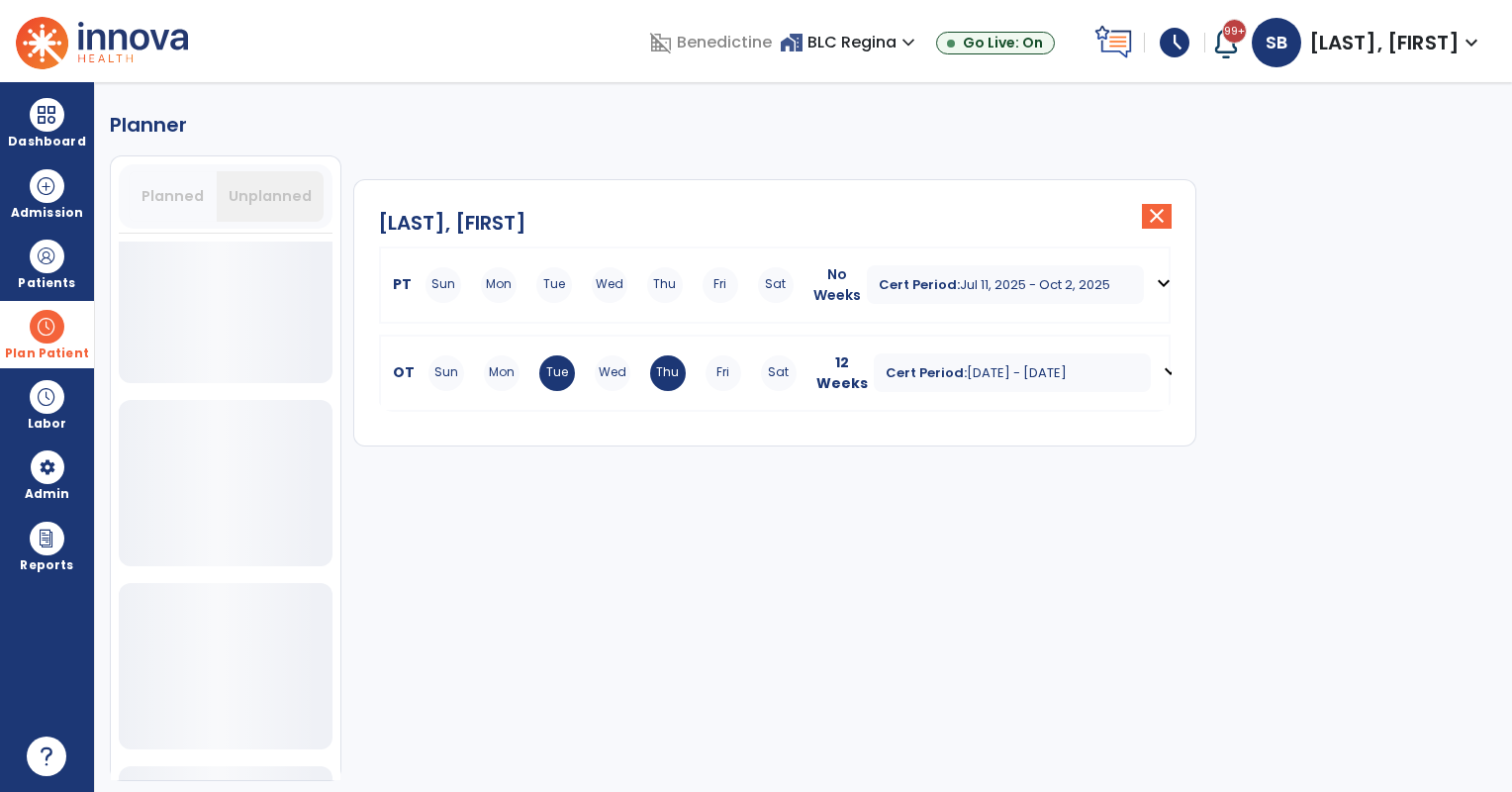 click on "Sun Mon Tue Wed Thu Fri Sat" at bounding box center (610, 285) 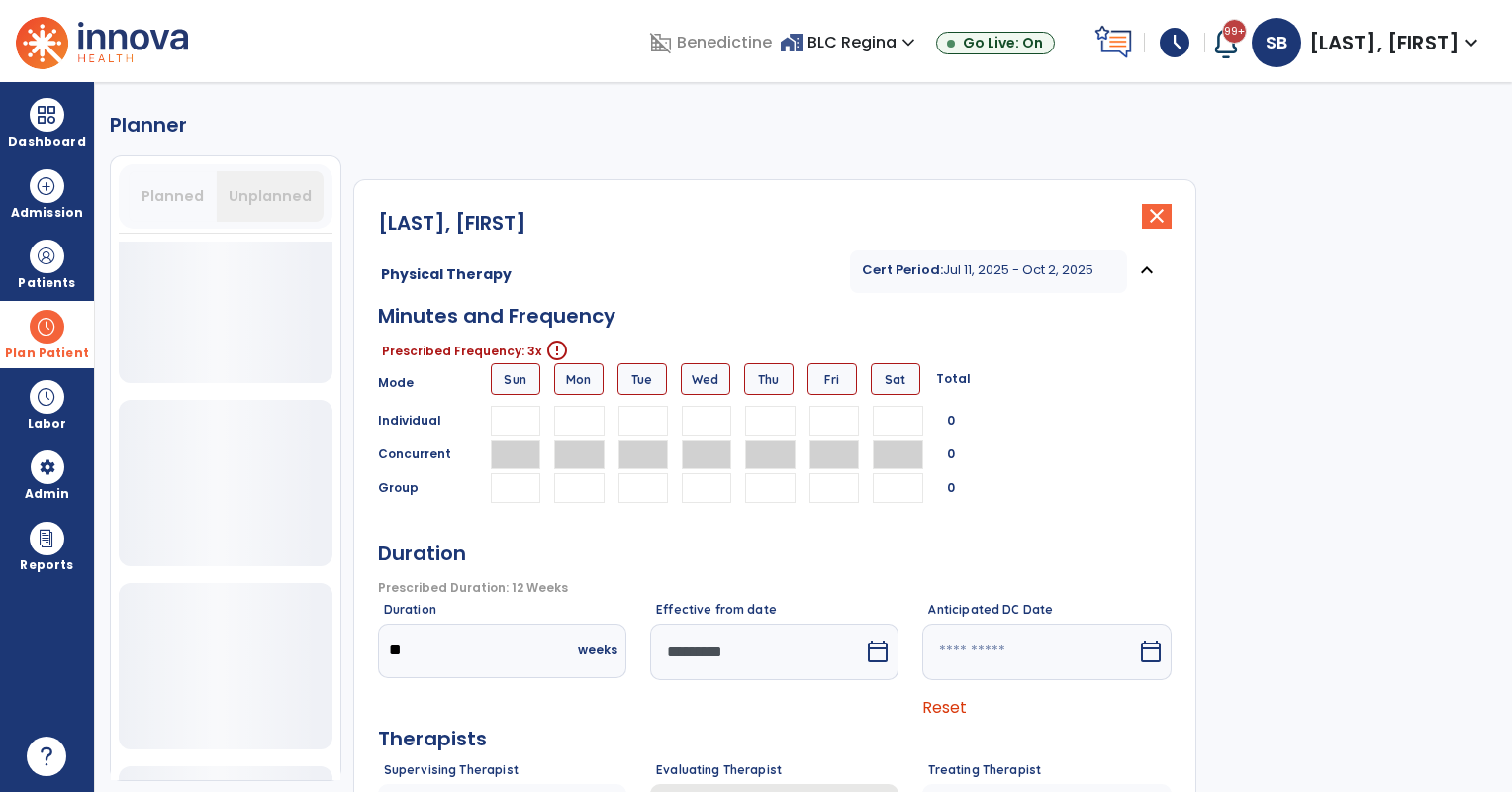 click at bounding box center [579, 421] 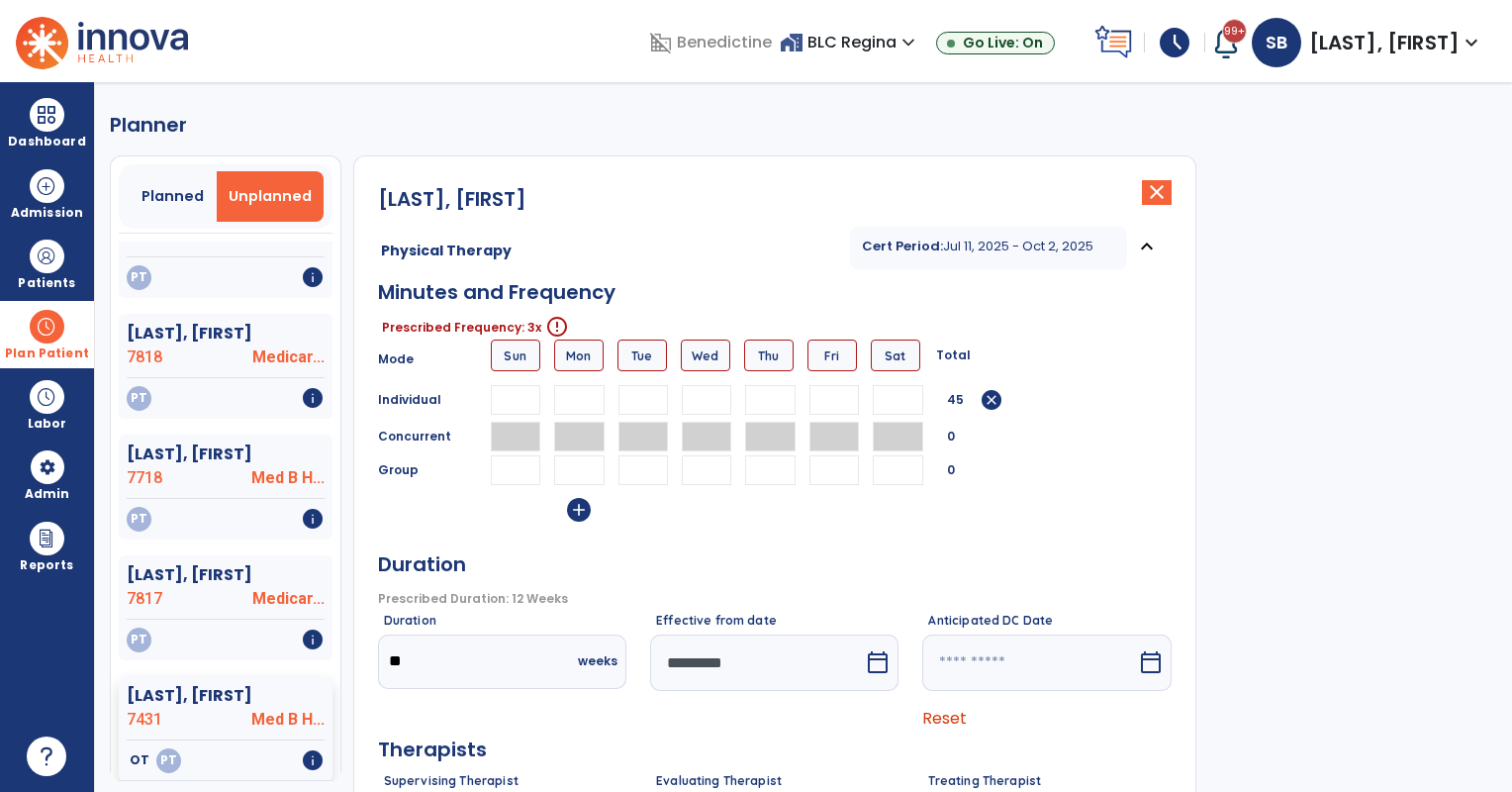 type on "**" 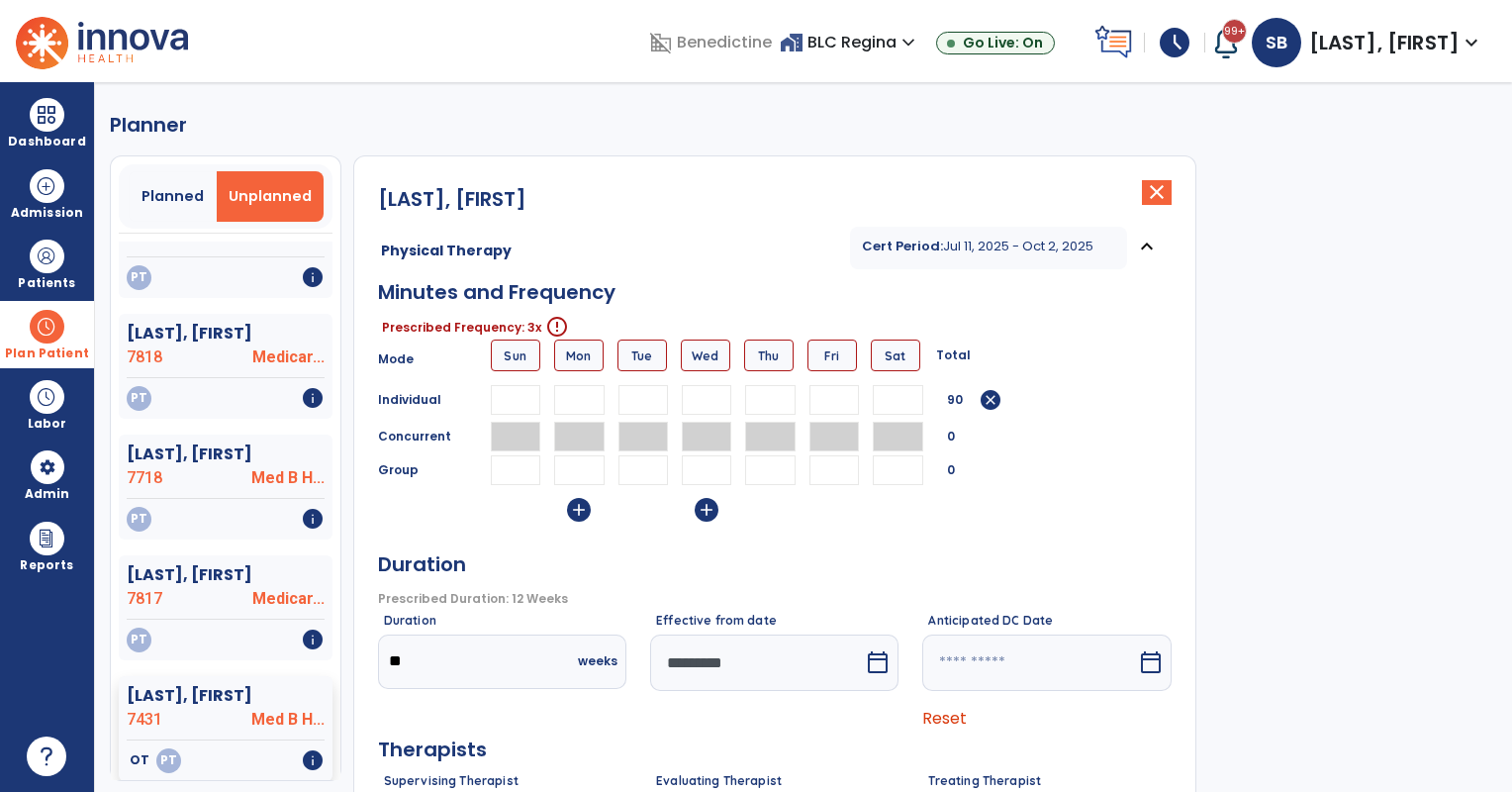 type on "**" 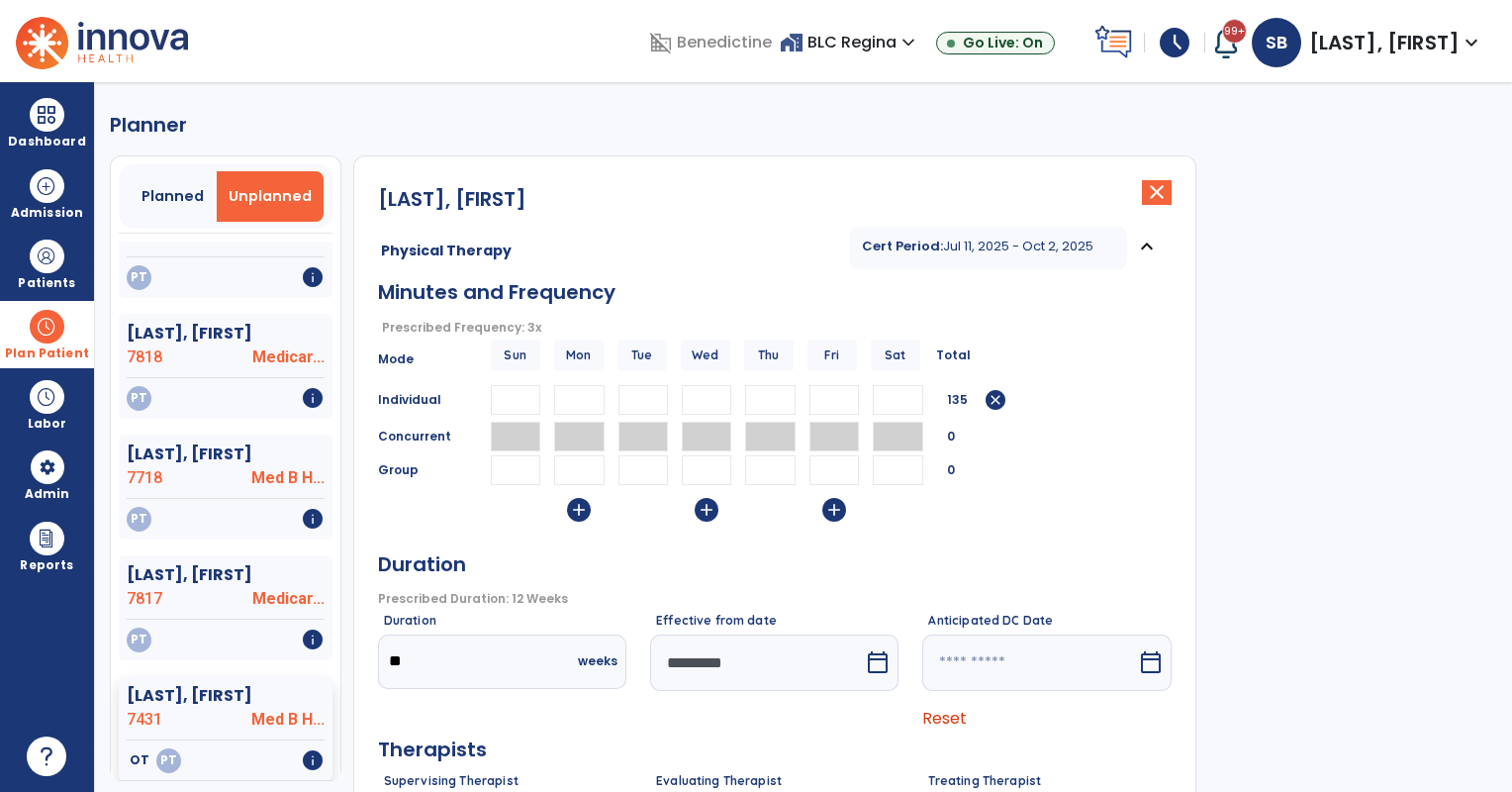 type on "**" 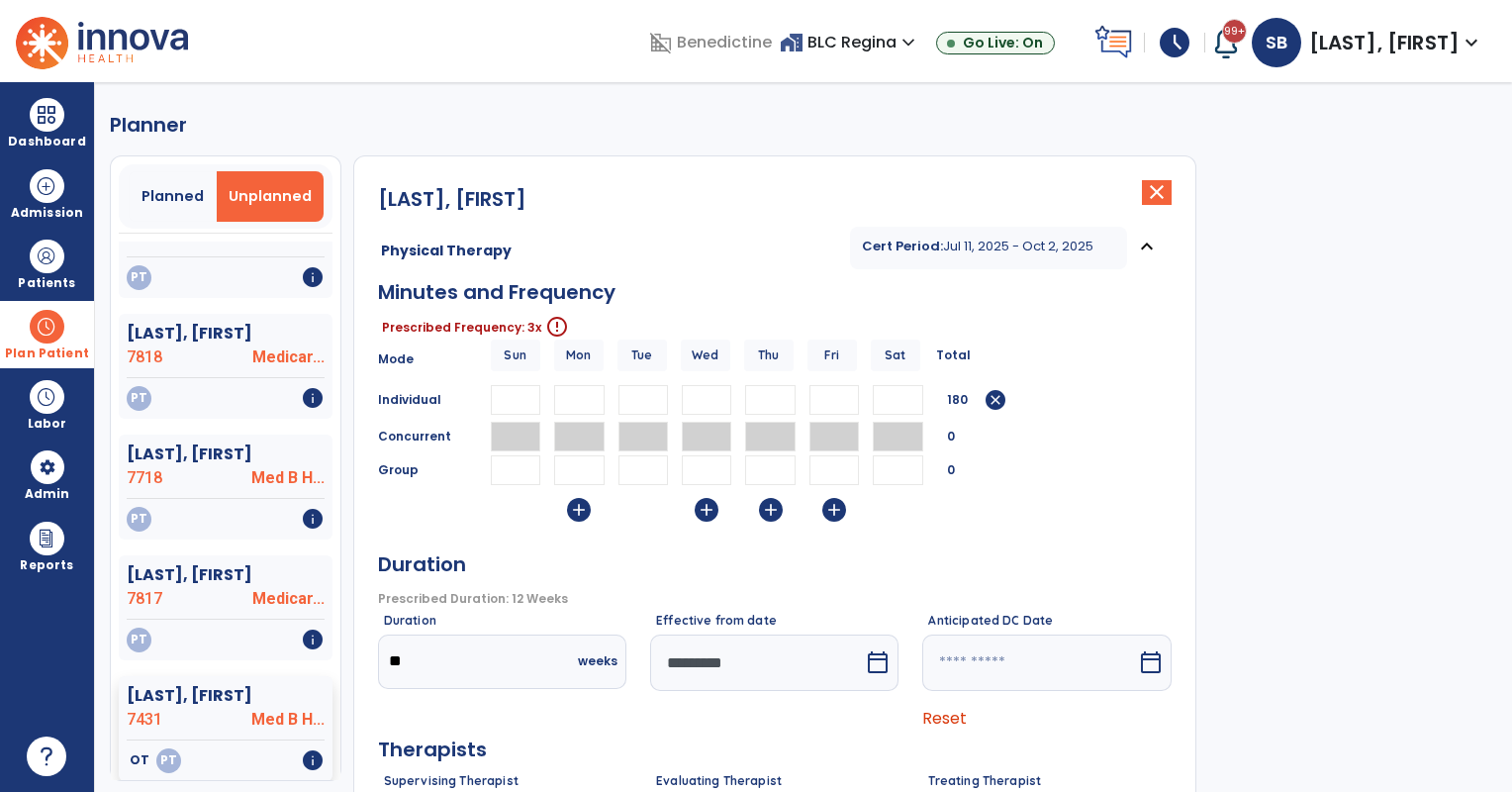 type on "**" 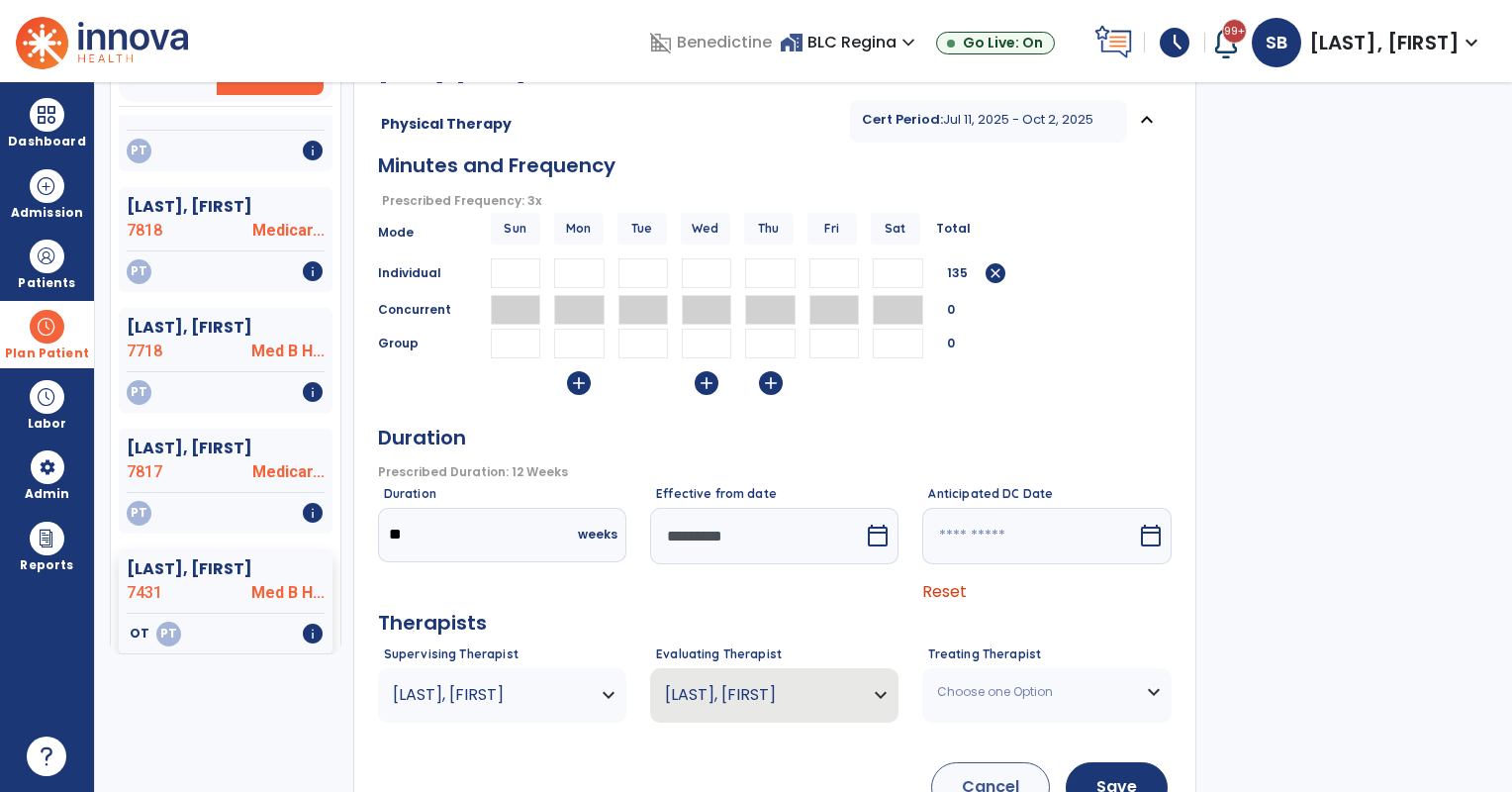 scroll, scrollTop: 164, scrollLeft: 0, axis: vertical 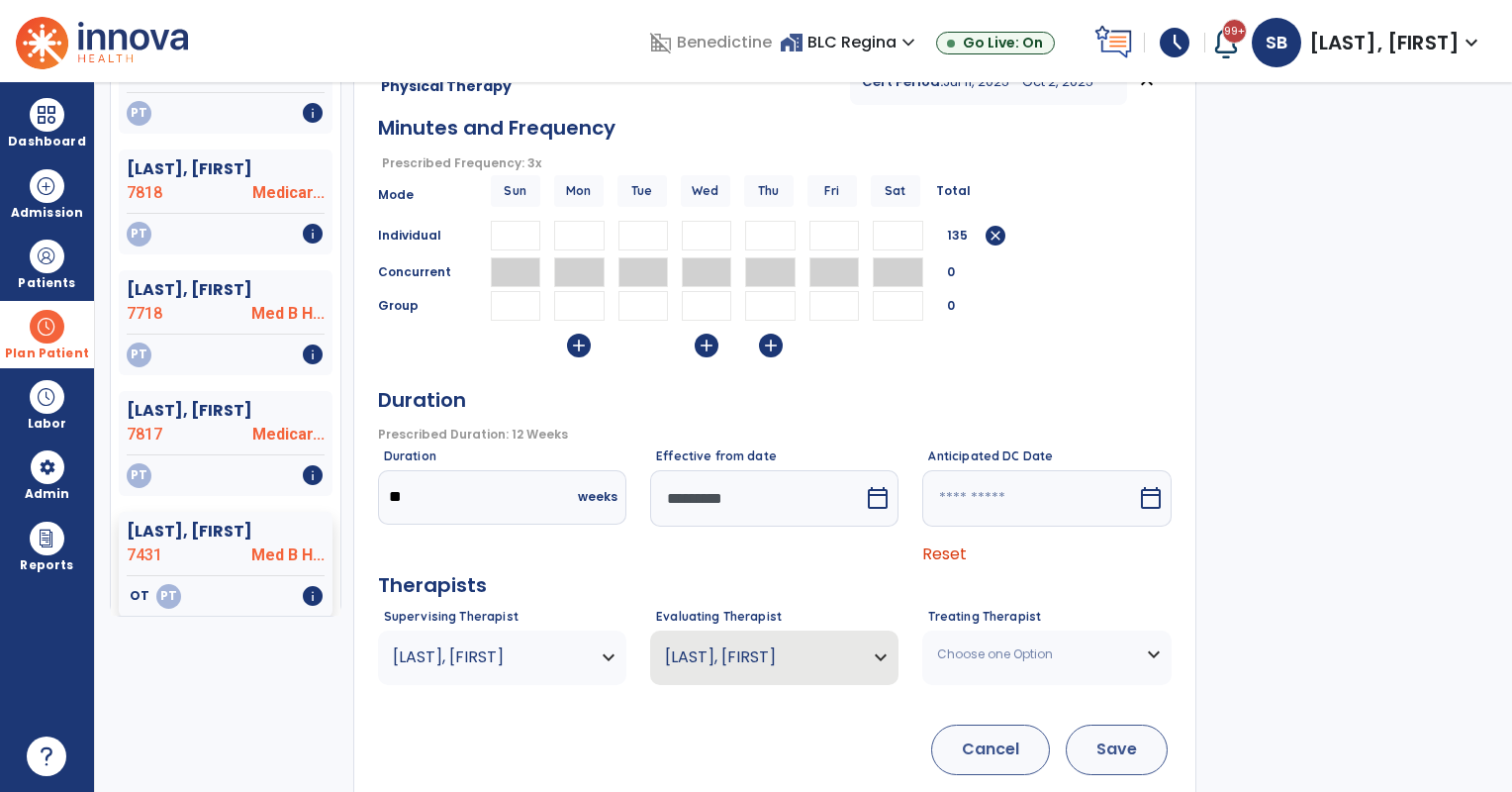 type 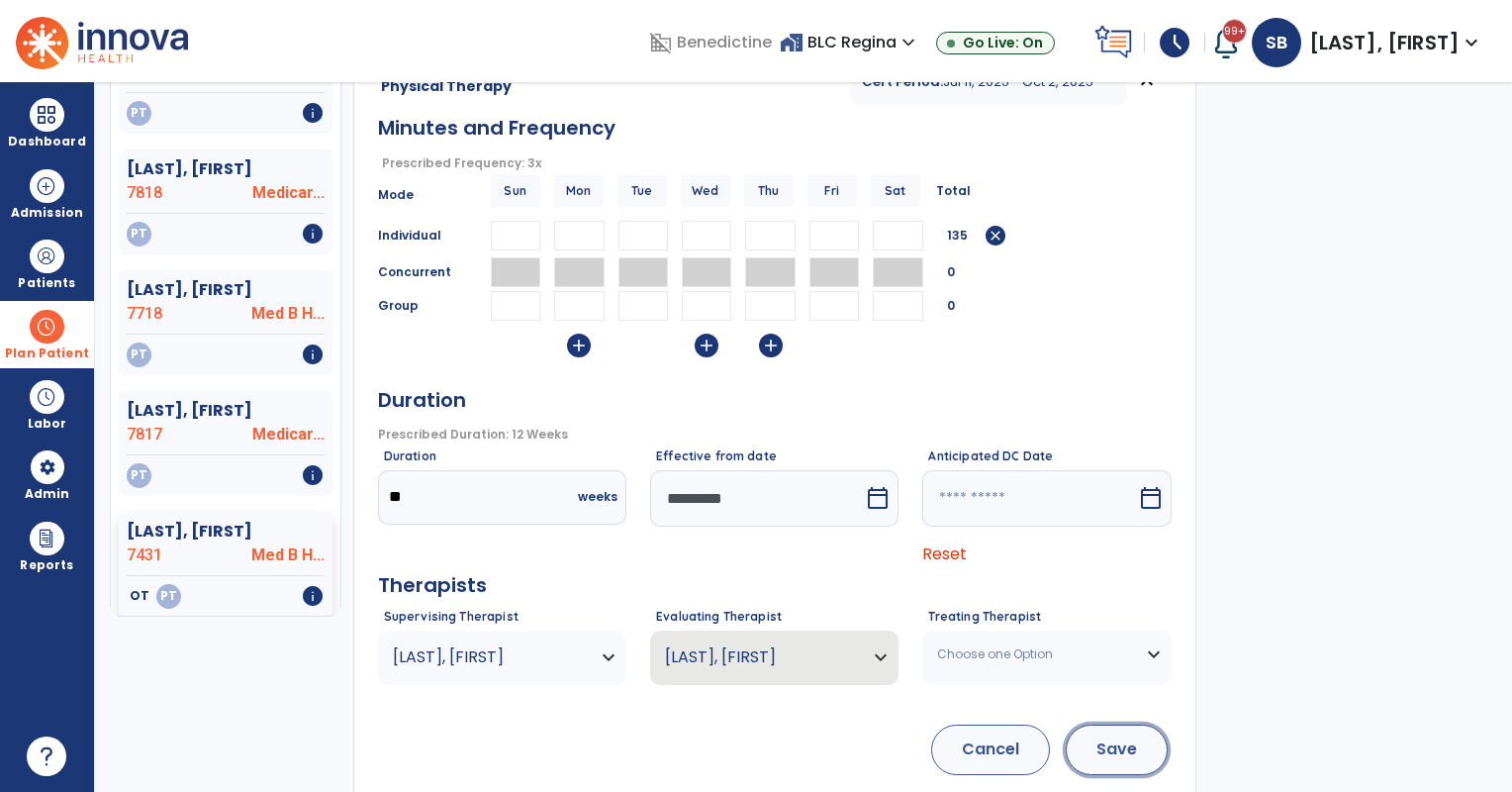 click on "Save" at bounding box center (1116, 749) 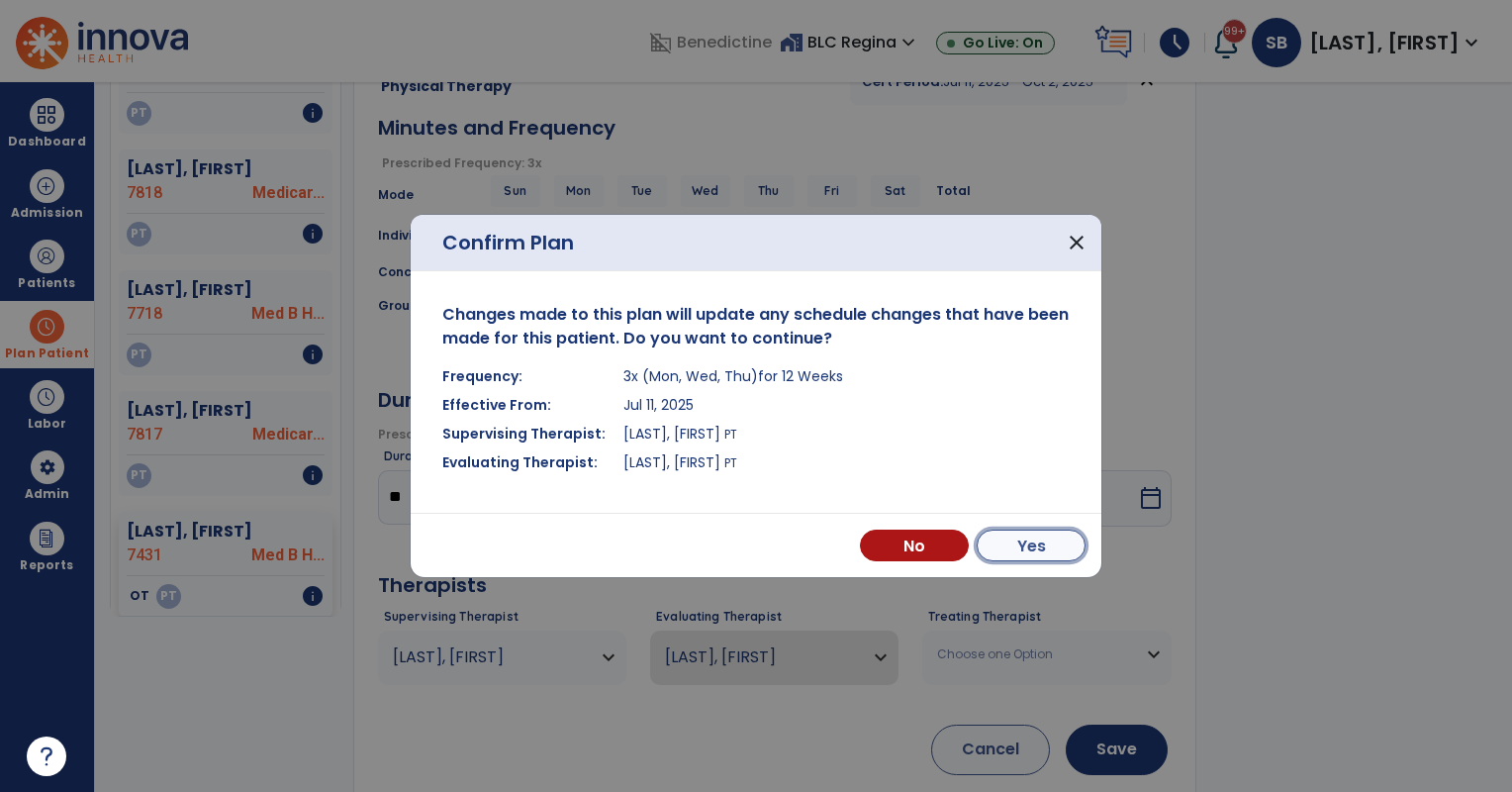 click on "Yes" at bounding box center (1031, 545) 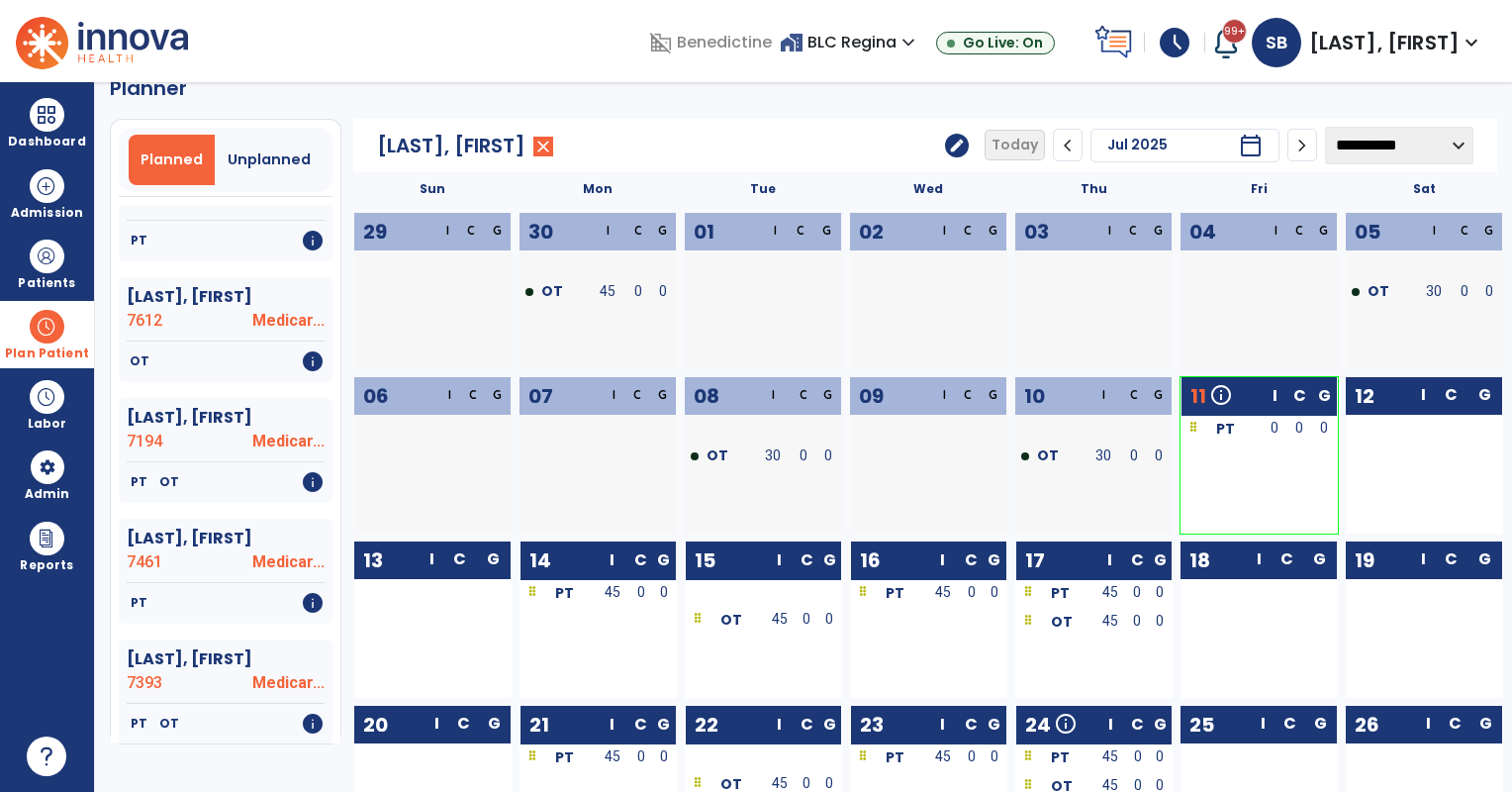 scroll, scrollTop: 0, scrollLeft: 0, axis: both 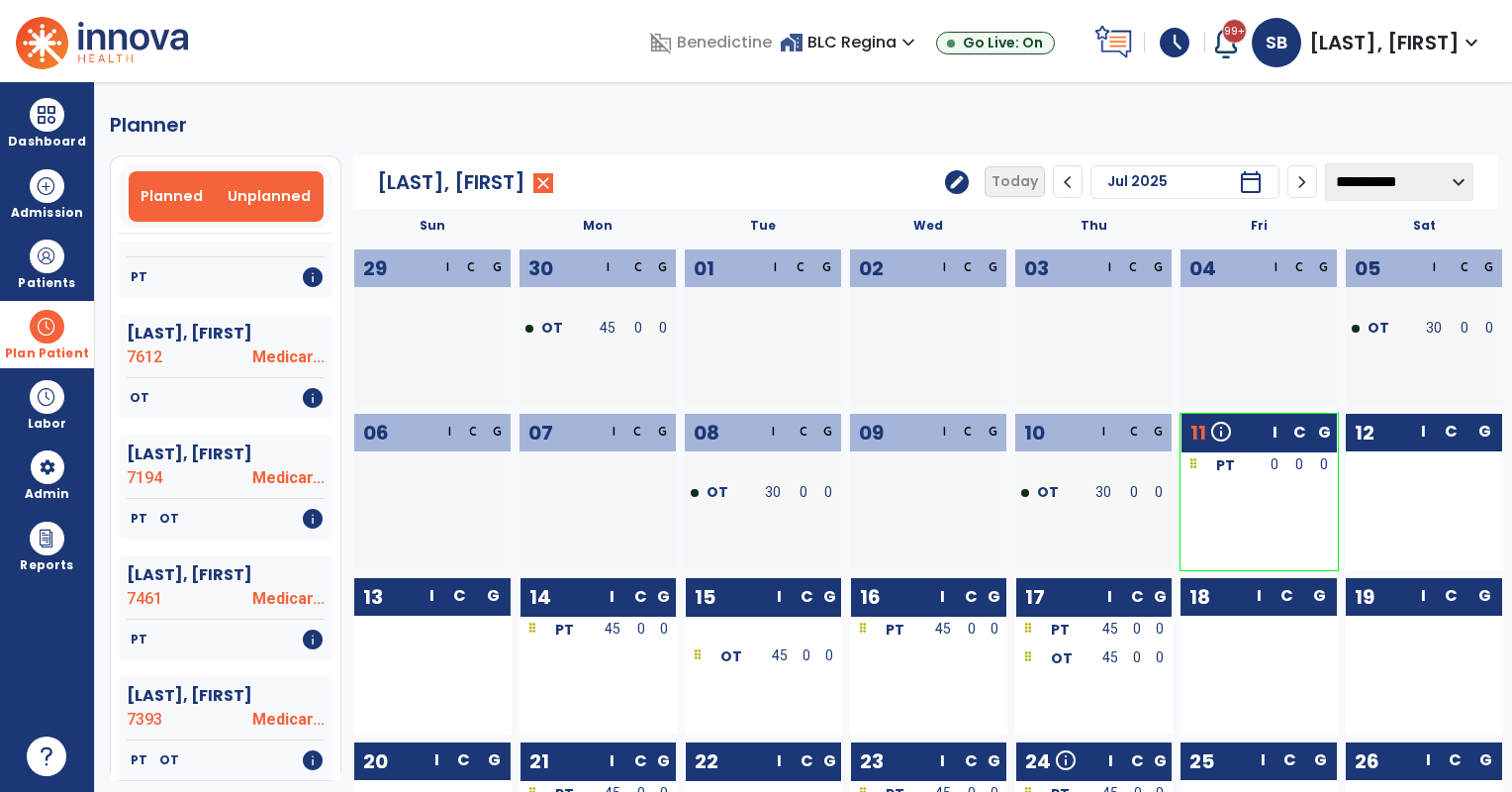 click on "Unplanned" at bounding box center (269, 196) 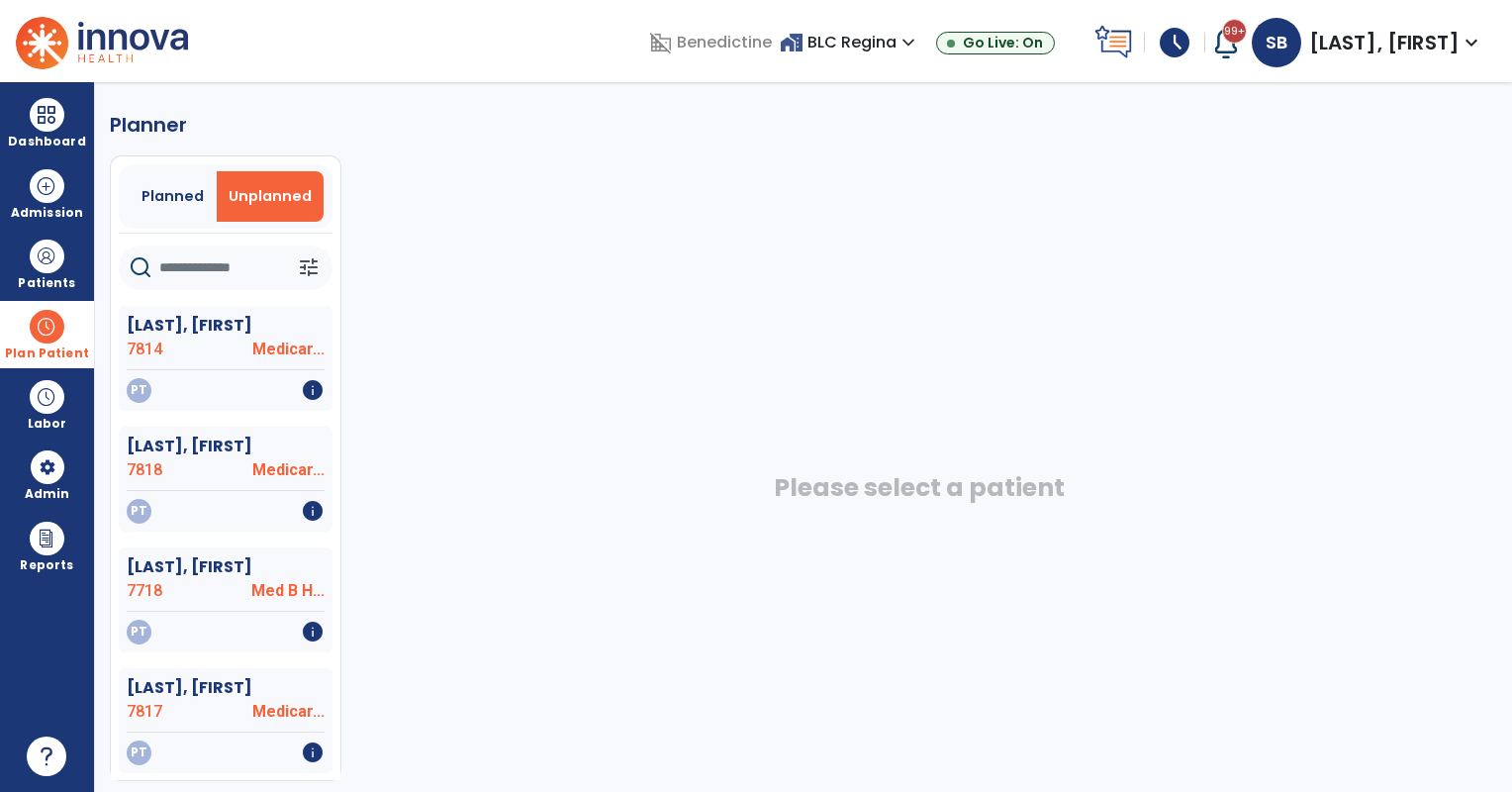 scroll, scrollTop: 0, scrollLeft: 0, axis: both 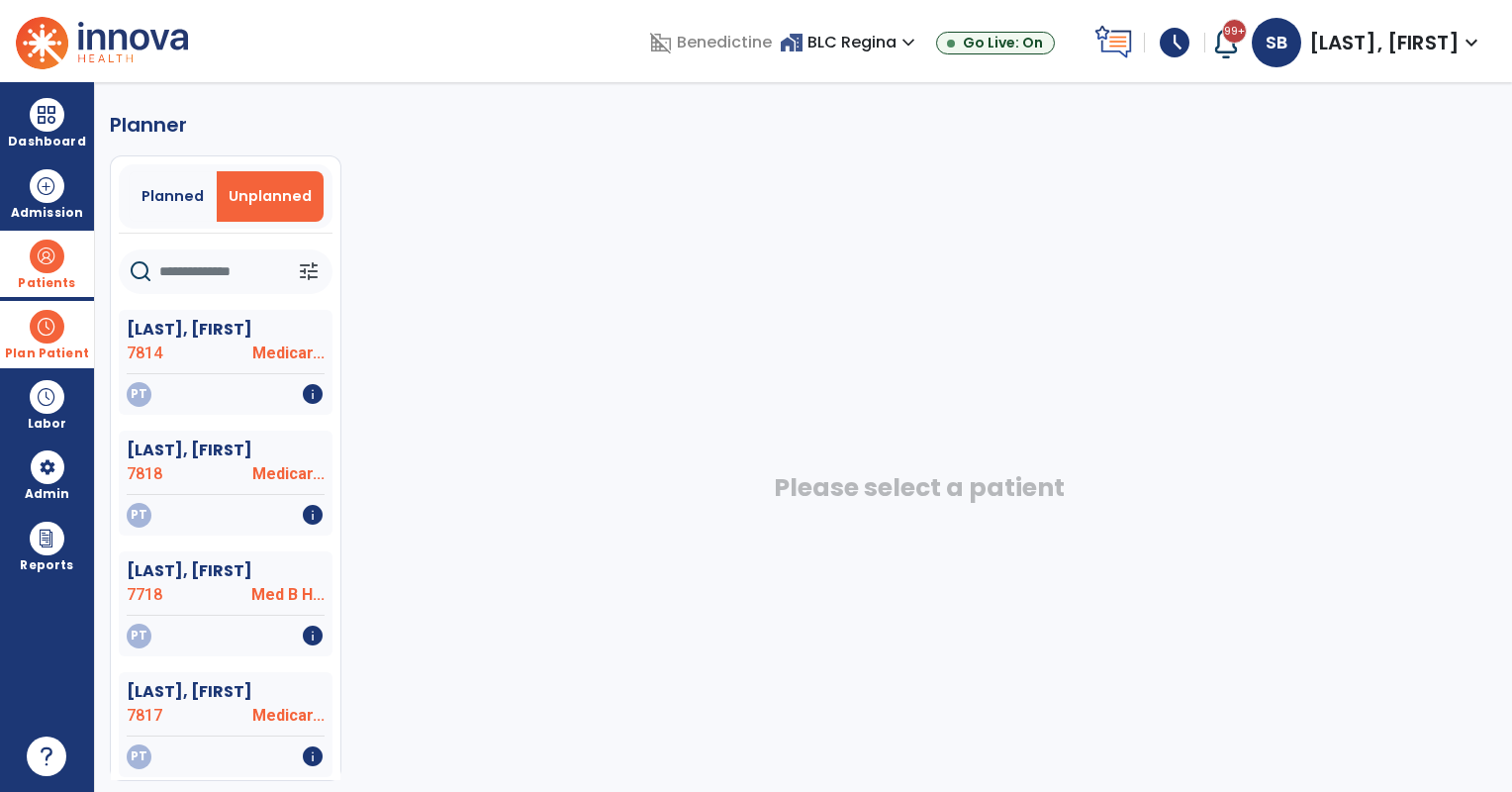 drag, startPoint x: 54, startPoint y: 258, endPoint x: 131, endPoint y: 273, distance: 78.44743 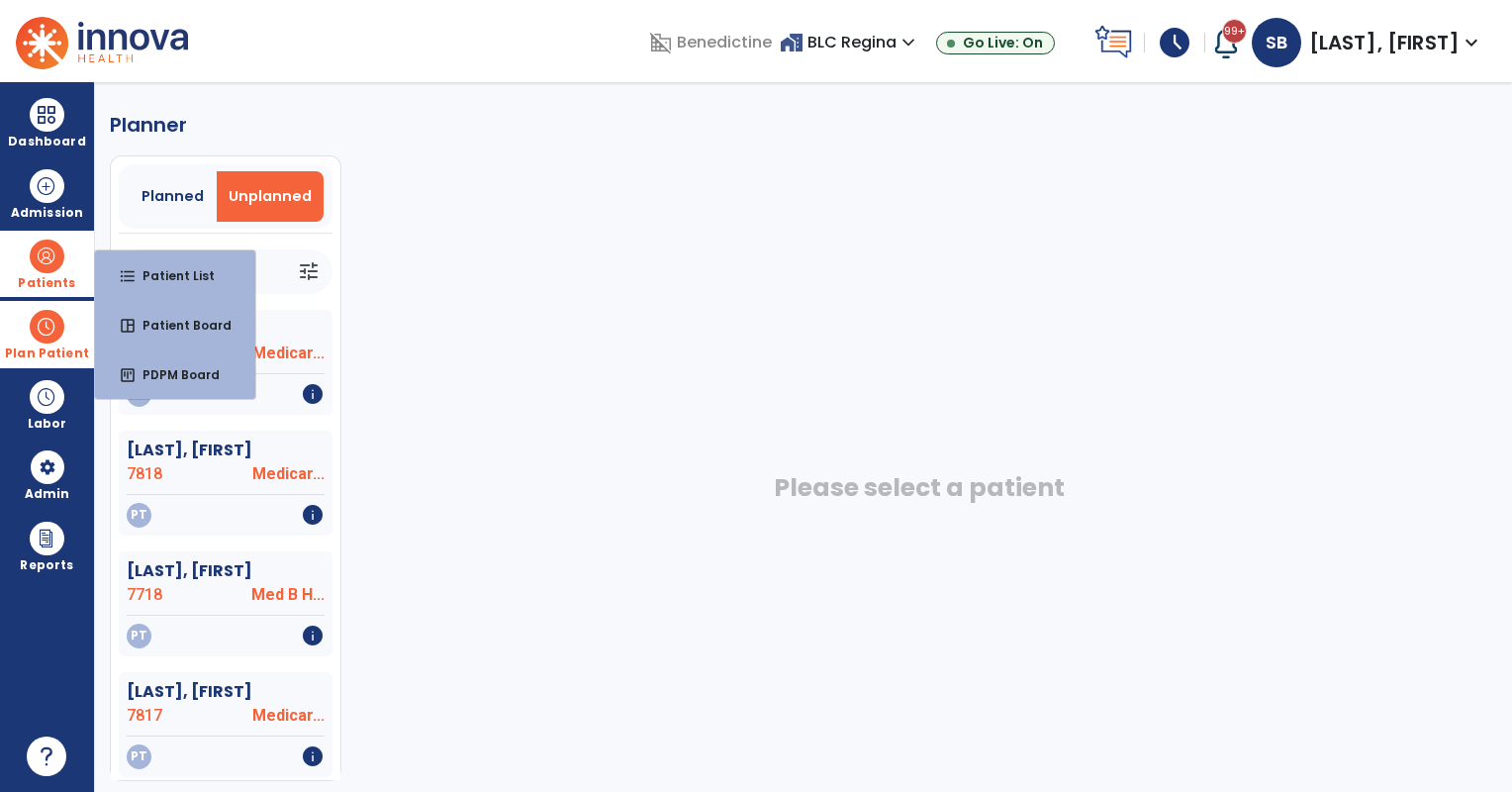 click on "format_list_bulleted" at bounding box center [128, 276] 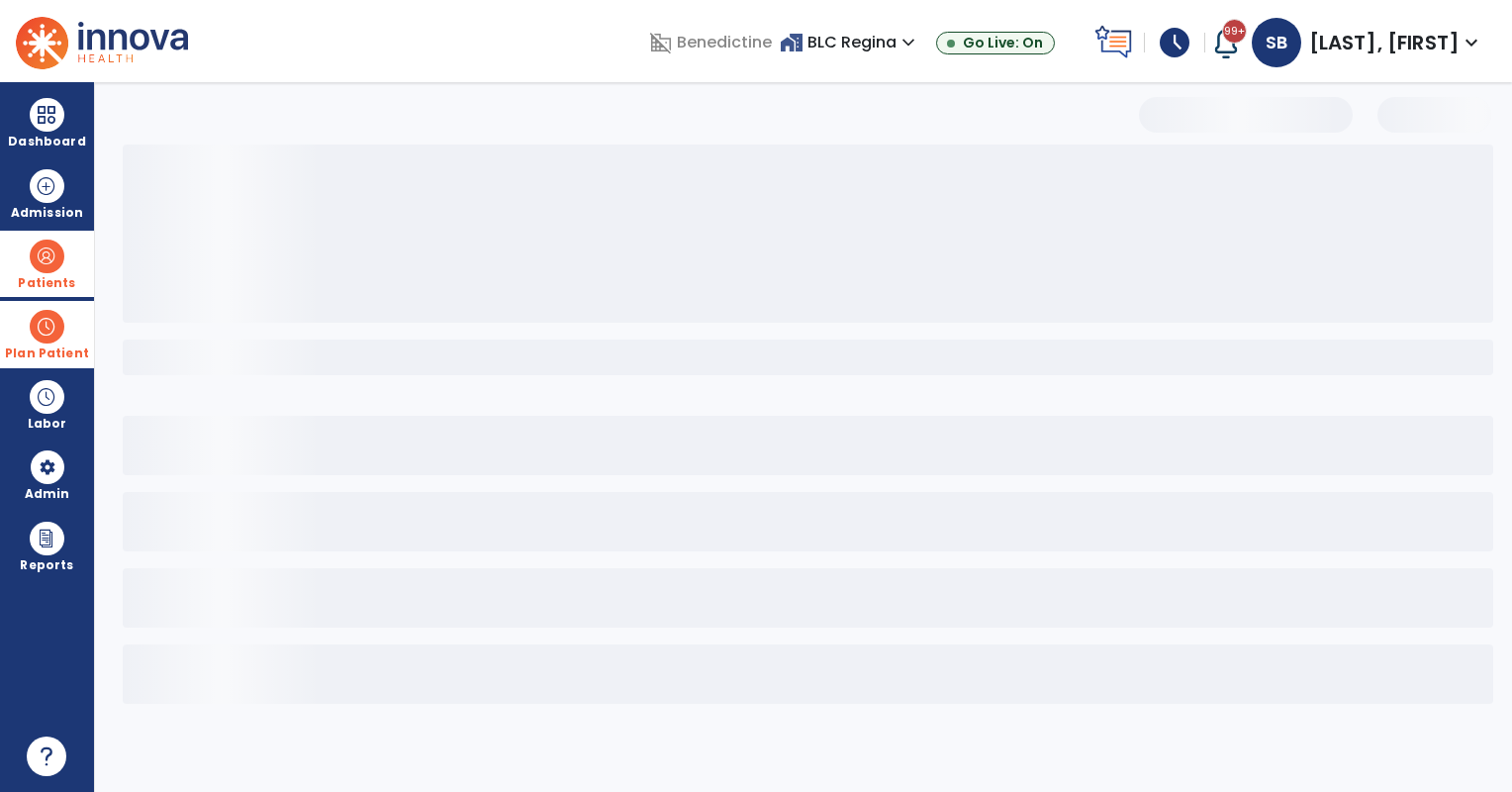 select on "***" 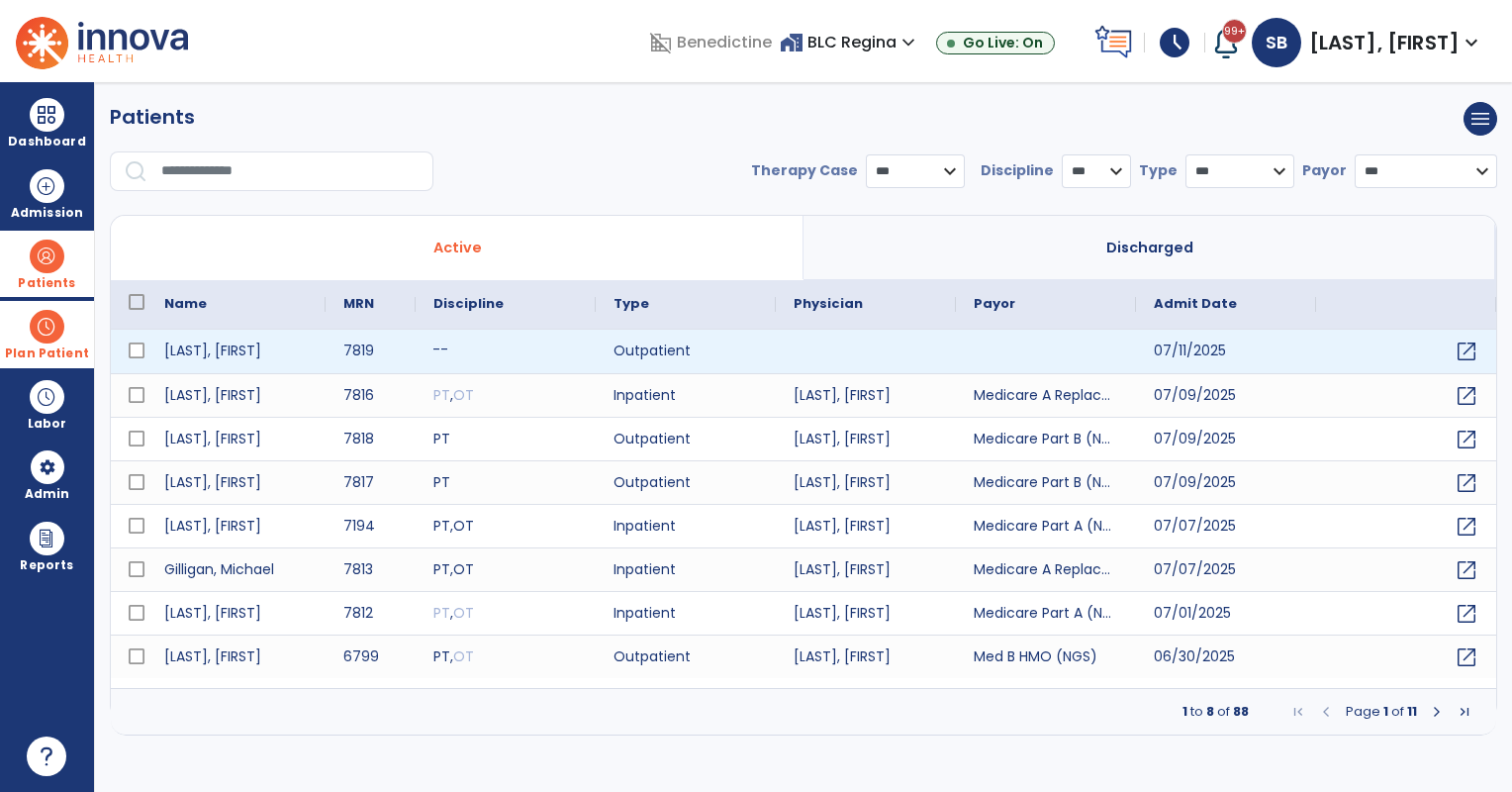 click on "--" at bounding box center [506, 351] 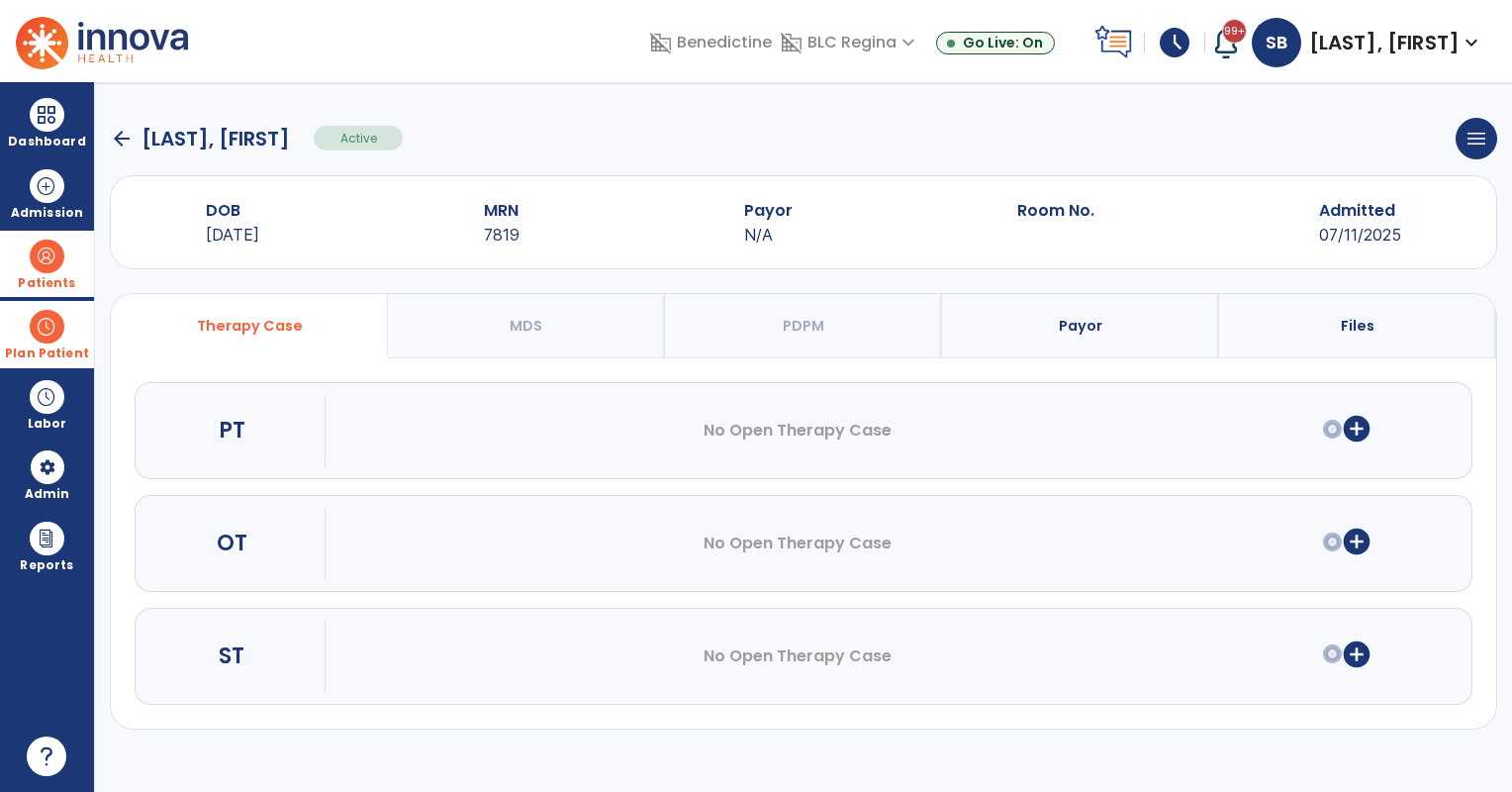 click 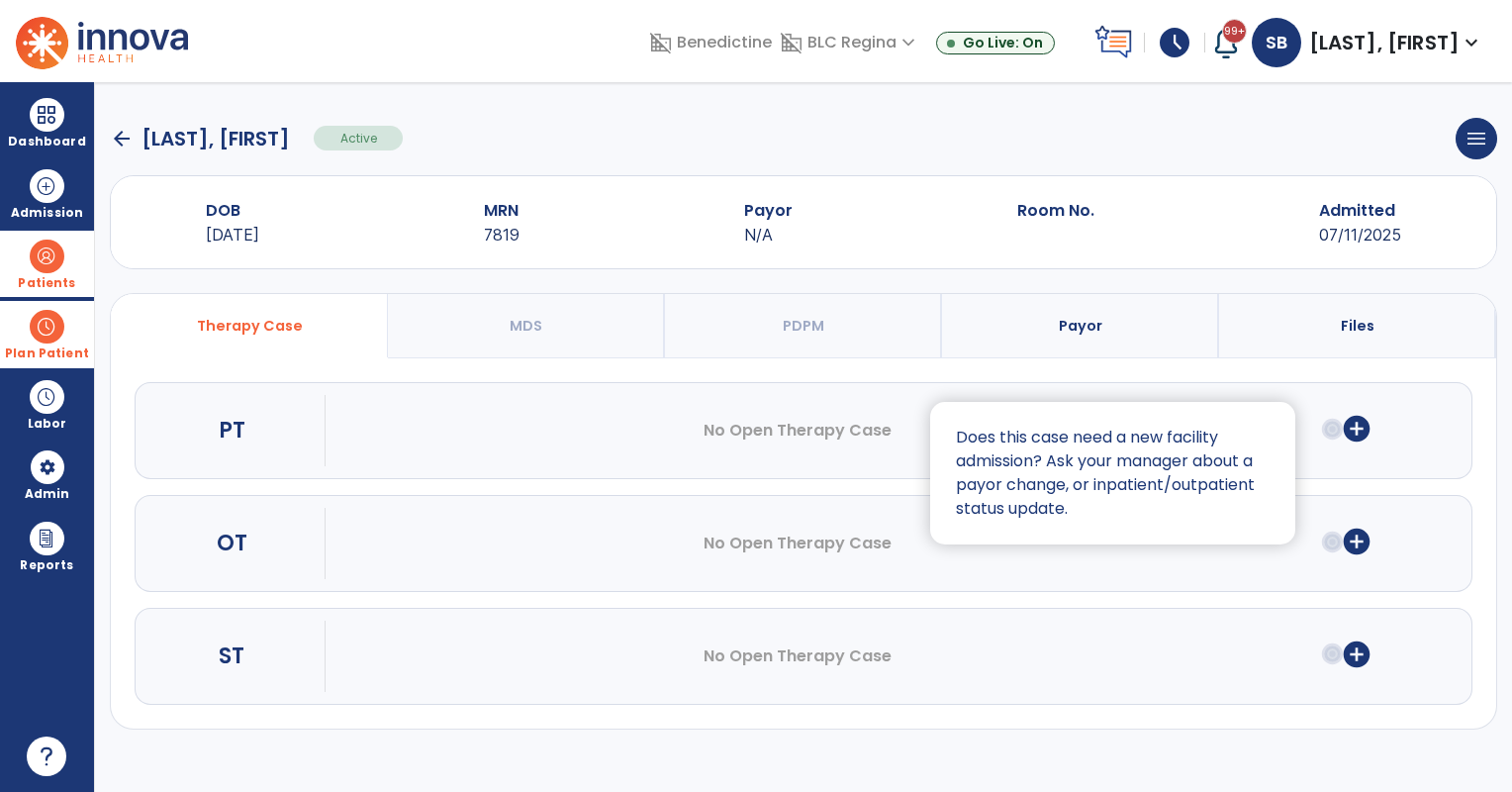 click at bounding box center [756, 396] 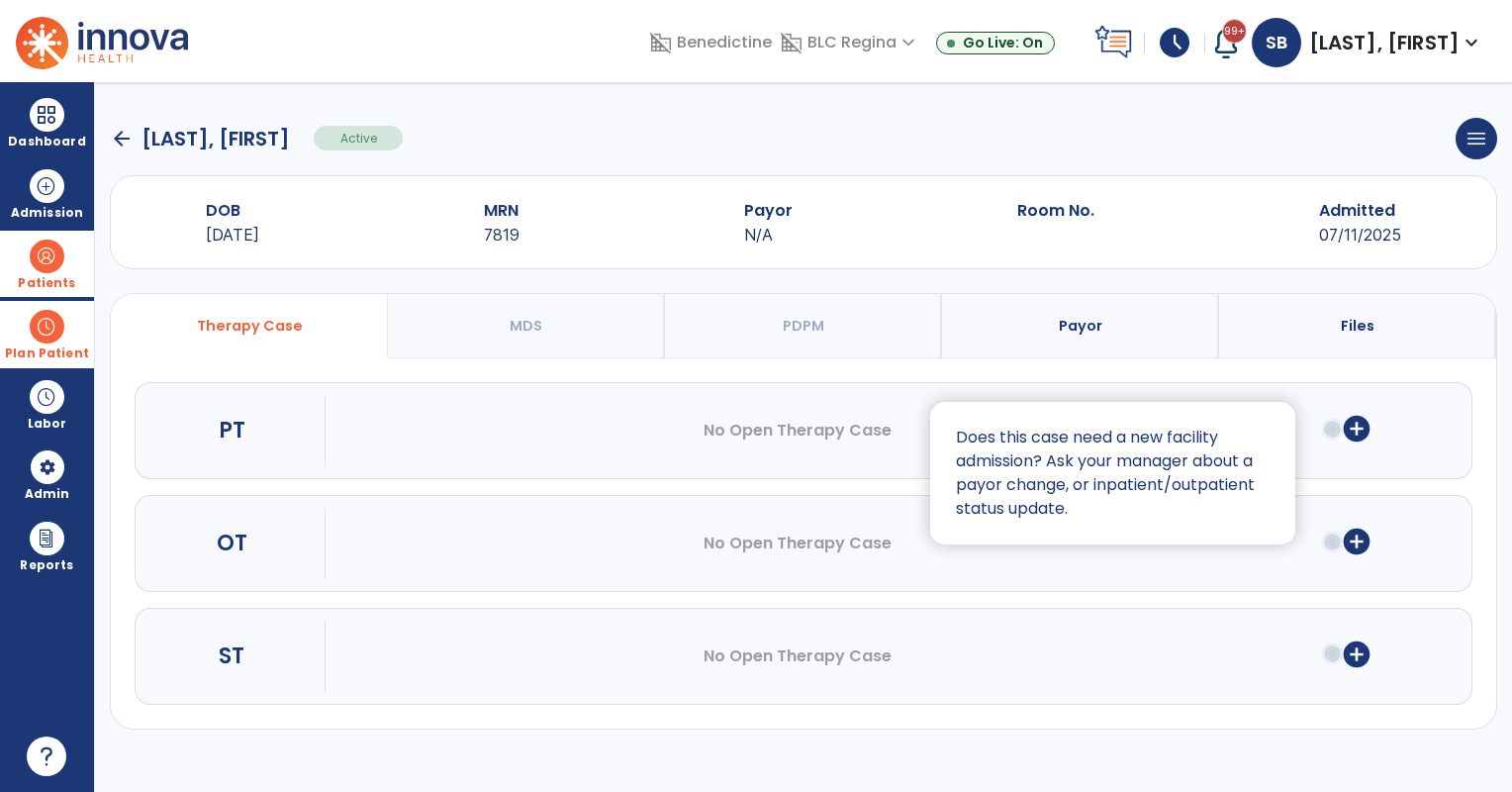click at bounding box center [756, 396] 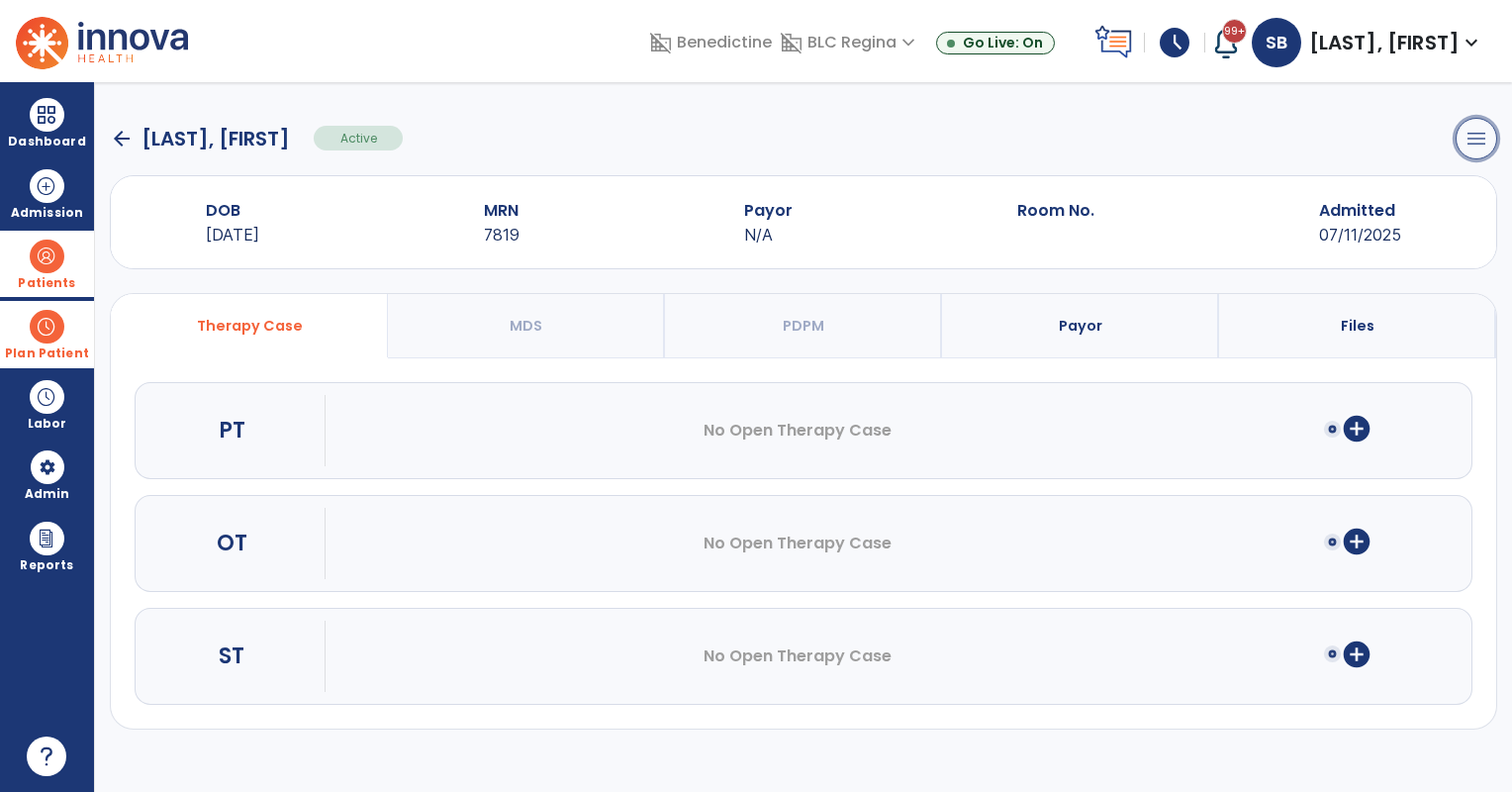 click on "menu" at bounding box center (1476, 139) 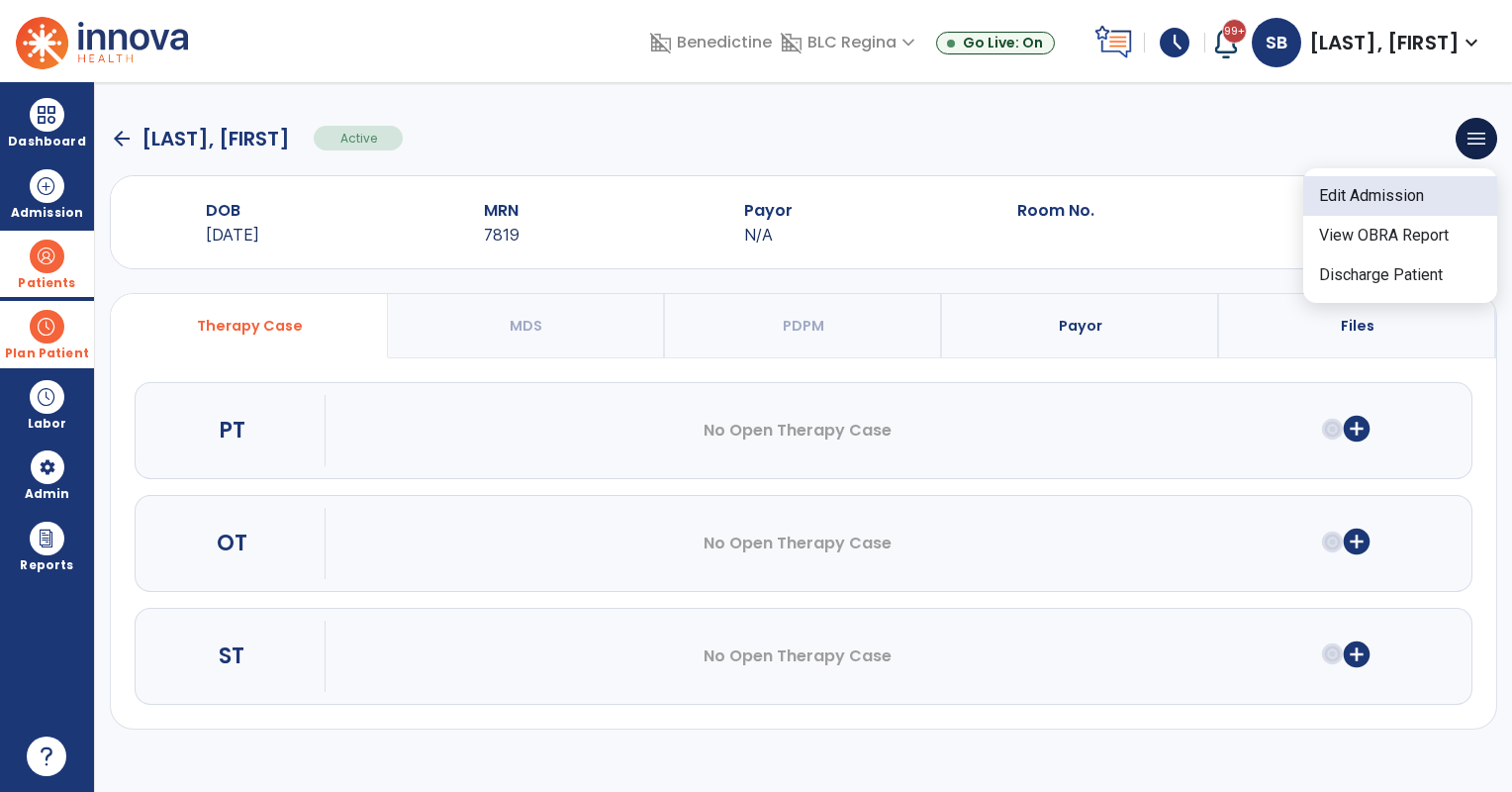 click on "Edit Admission" 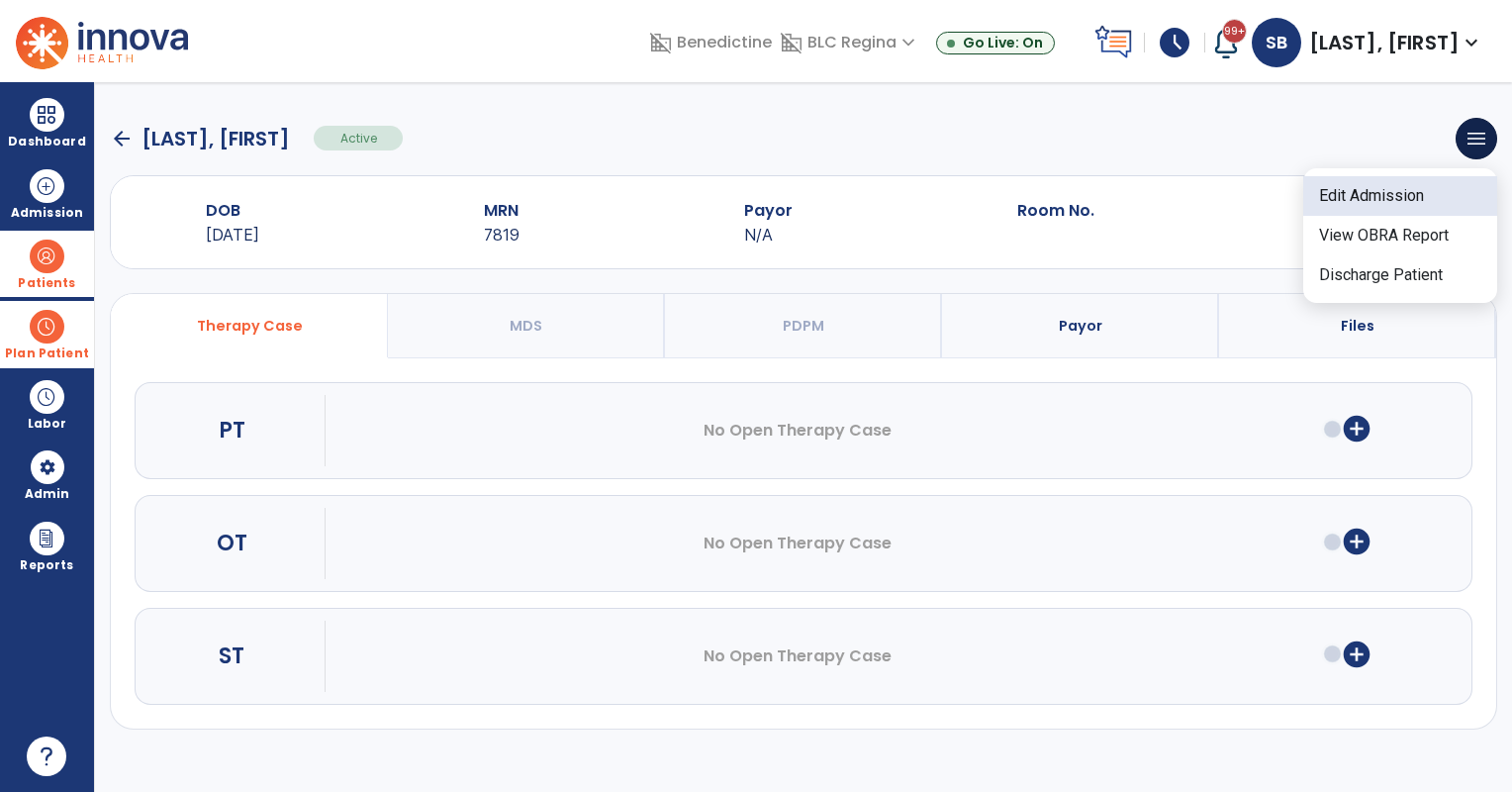 select on "****" 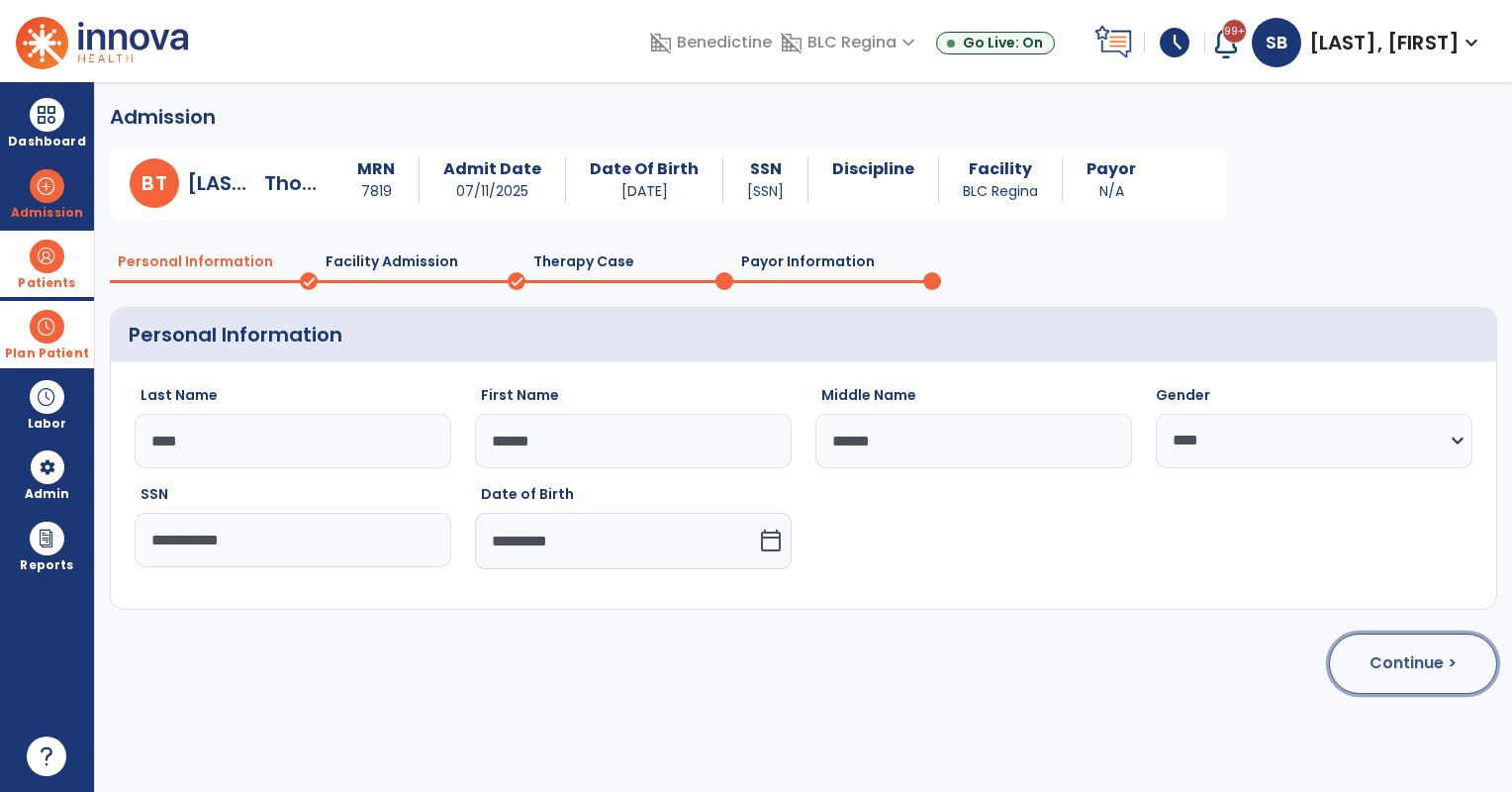click on "Continue >" 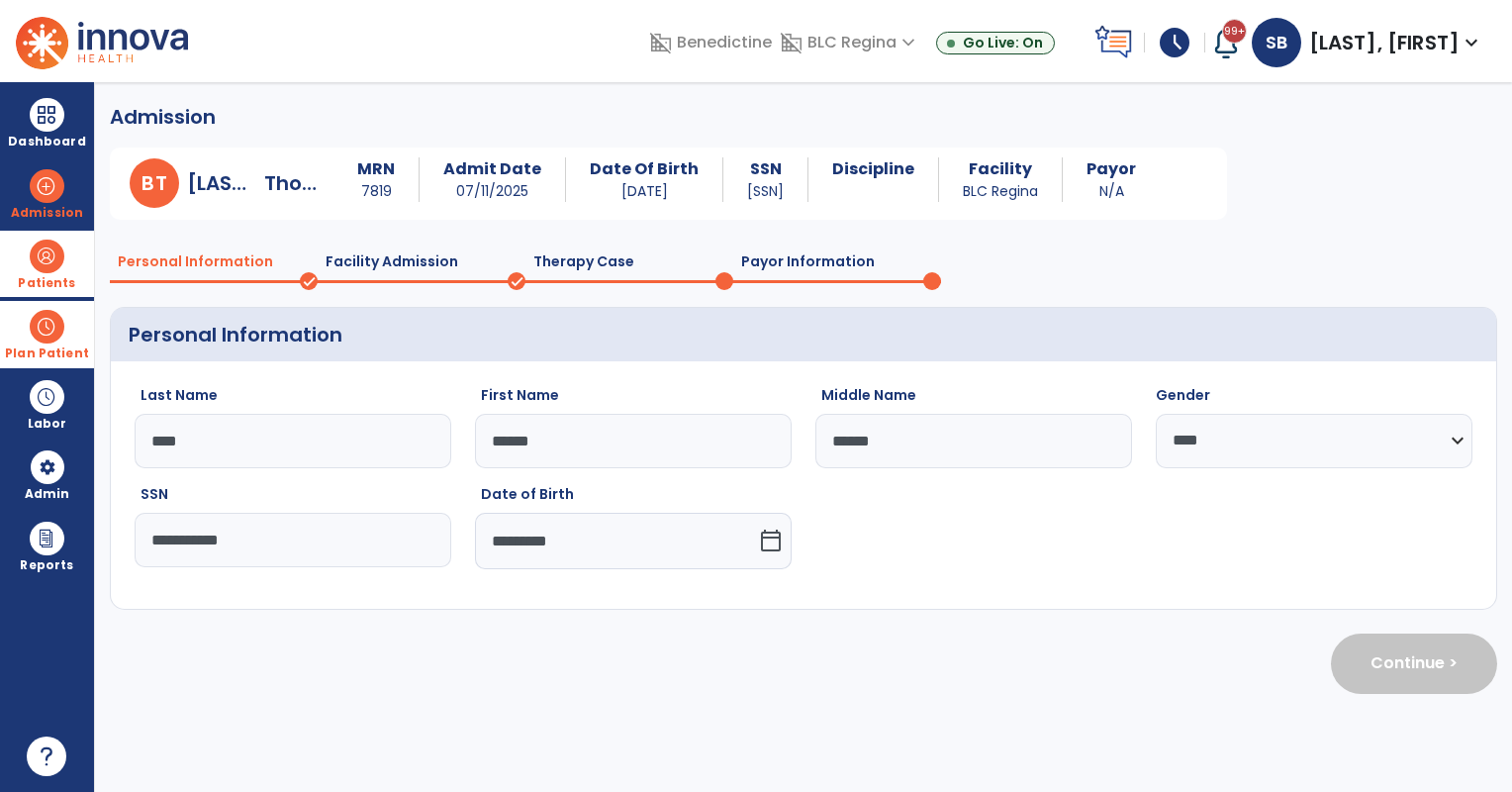 select on "**********" 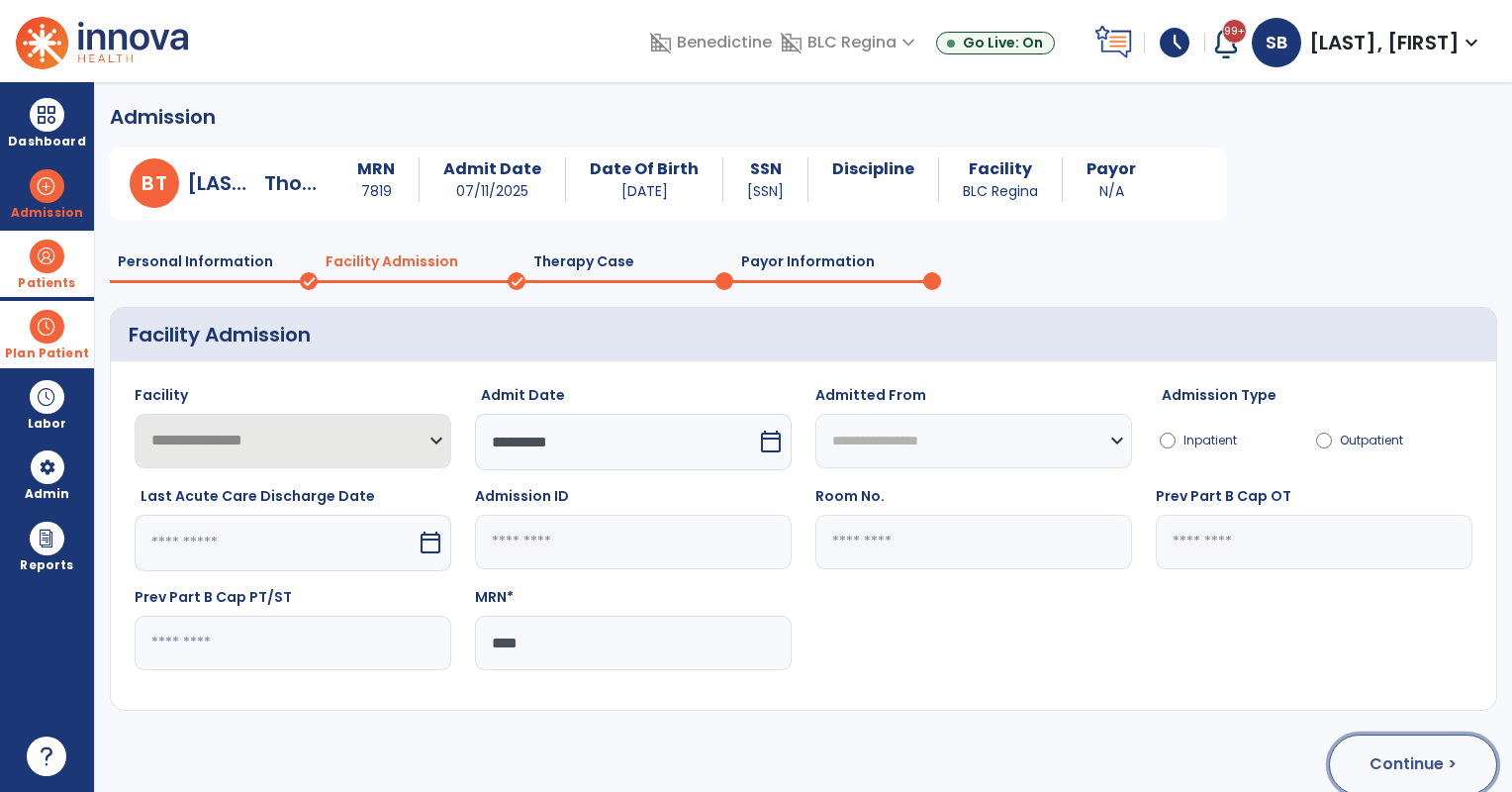 click on "Continue >" 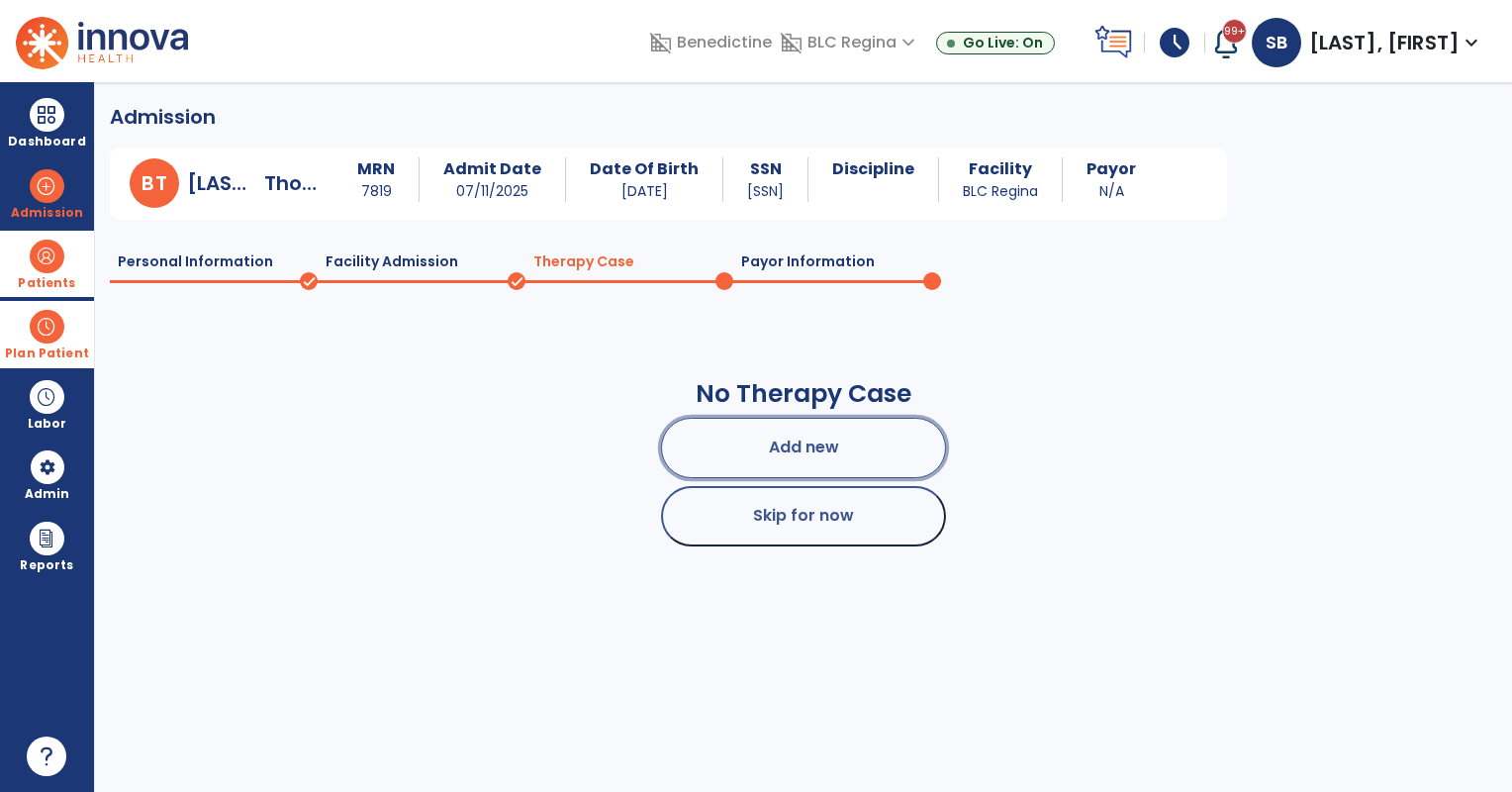 click on "Add new" at bounding box center (803, 447) 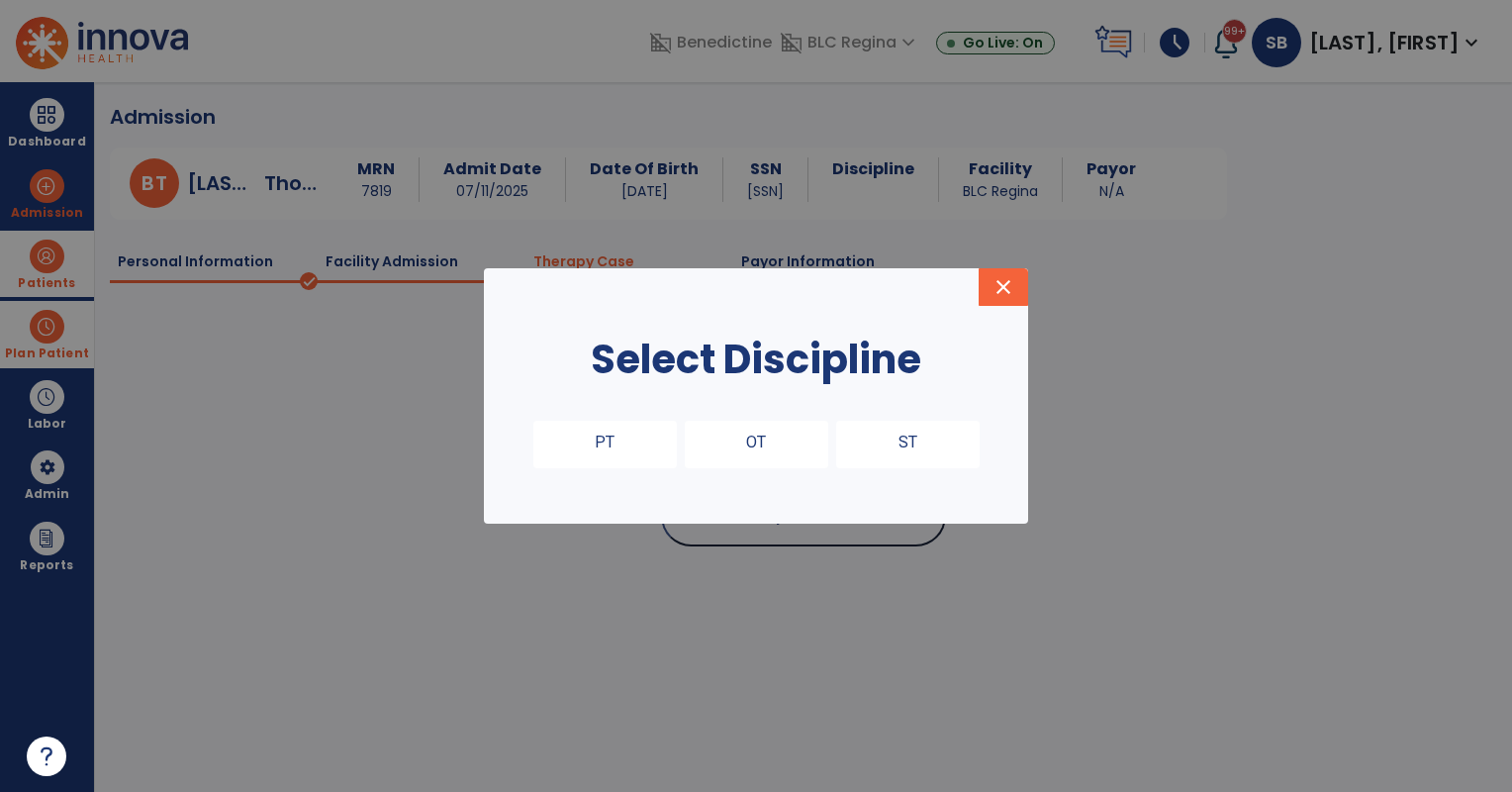 click on "PT" at bounding box center [605, 445] 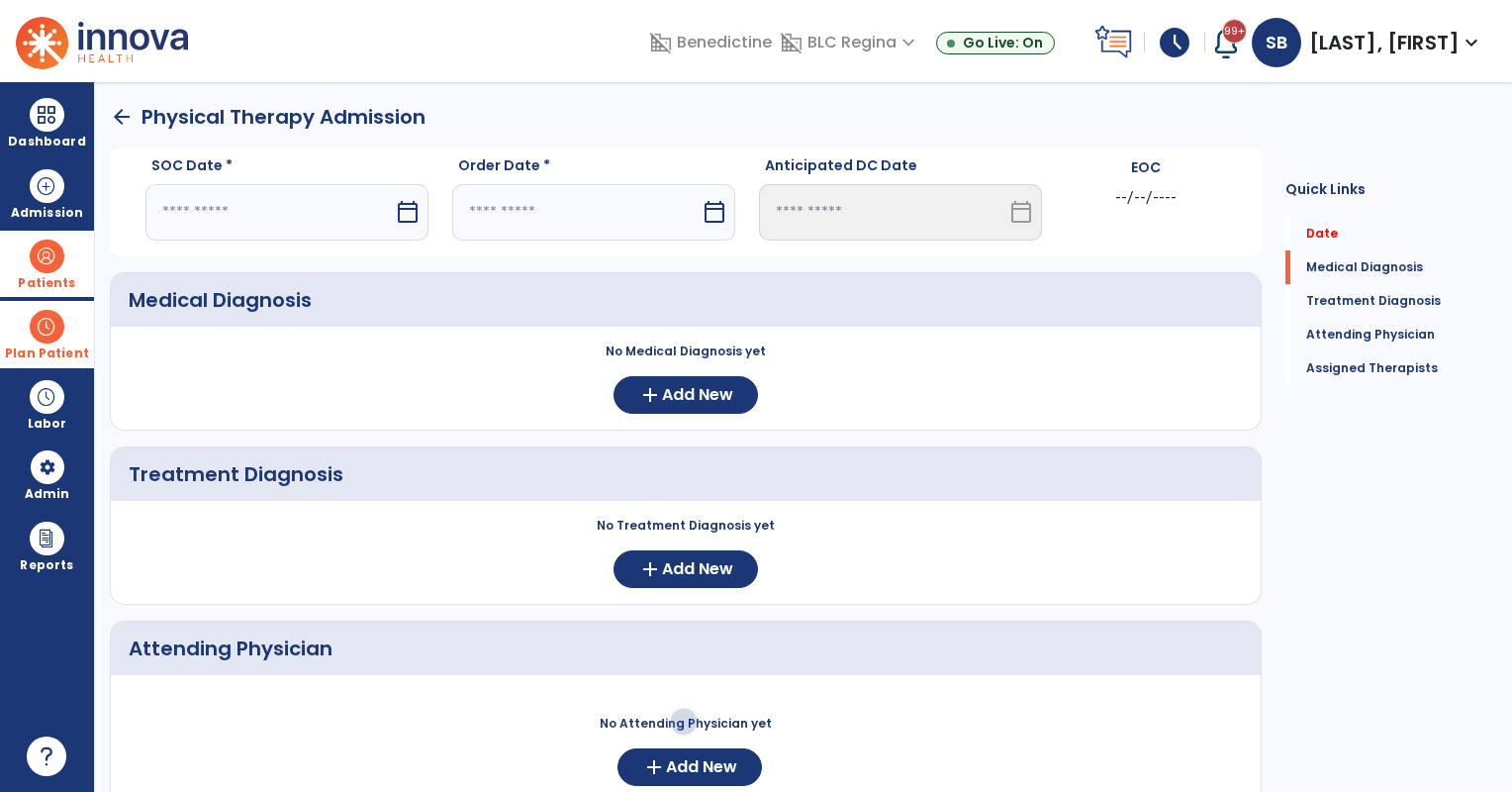 click at bounding box center (269, 212) 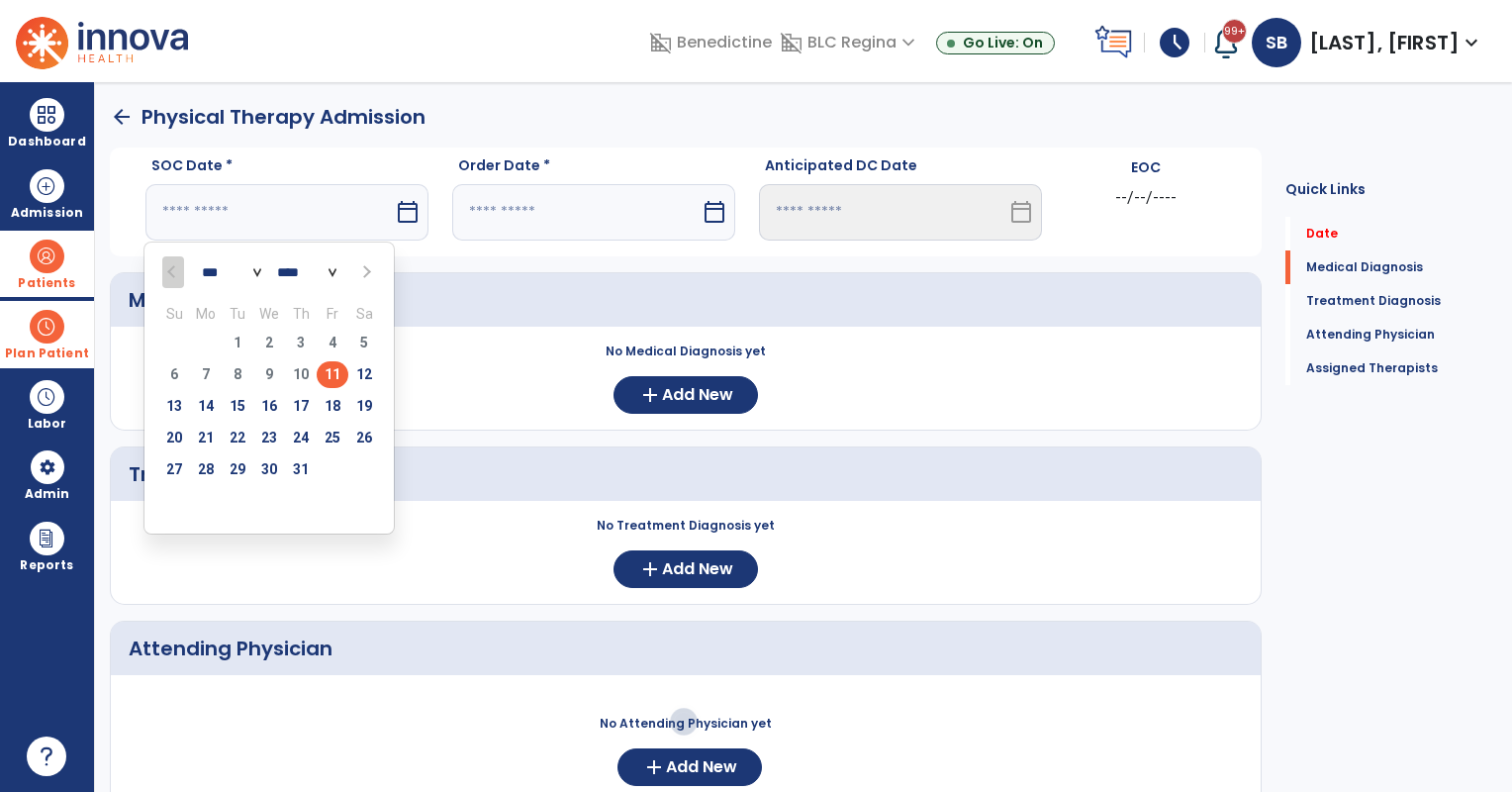 click on "18" at bounding box center [332, 406] 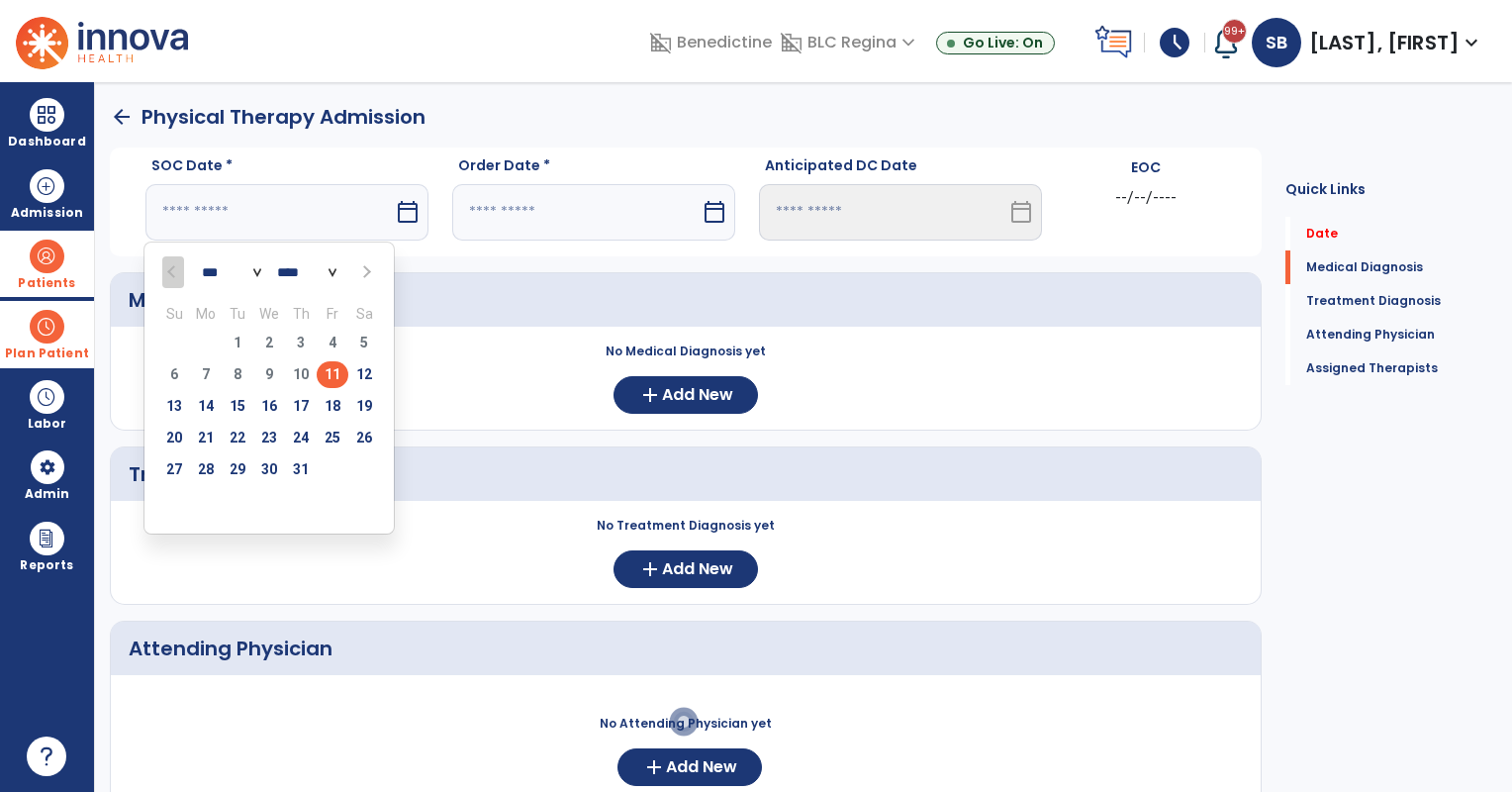 type on "*********" 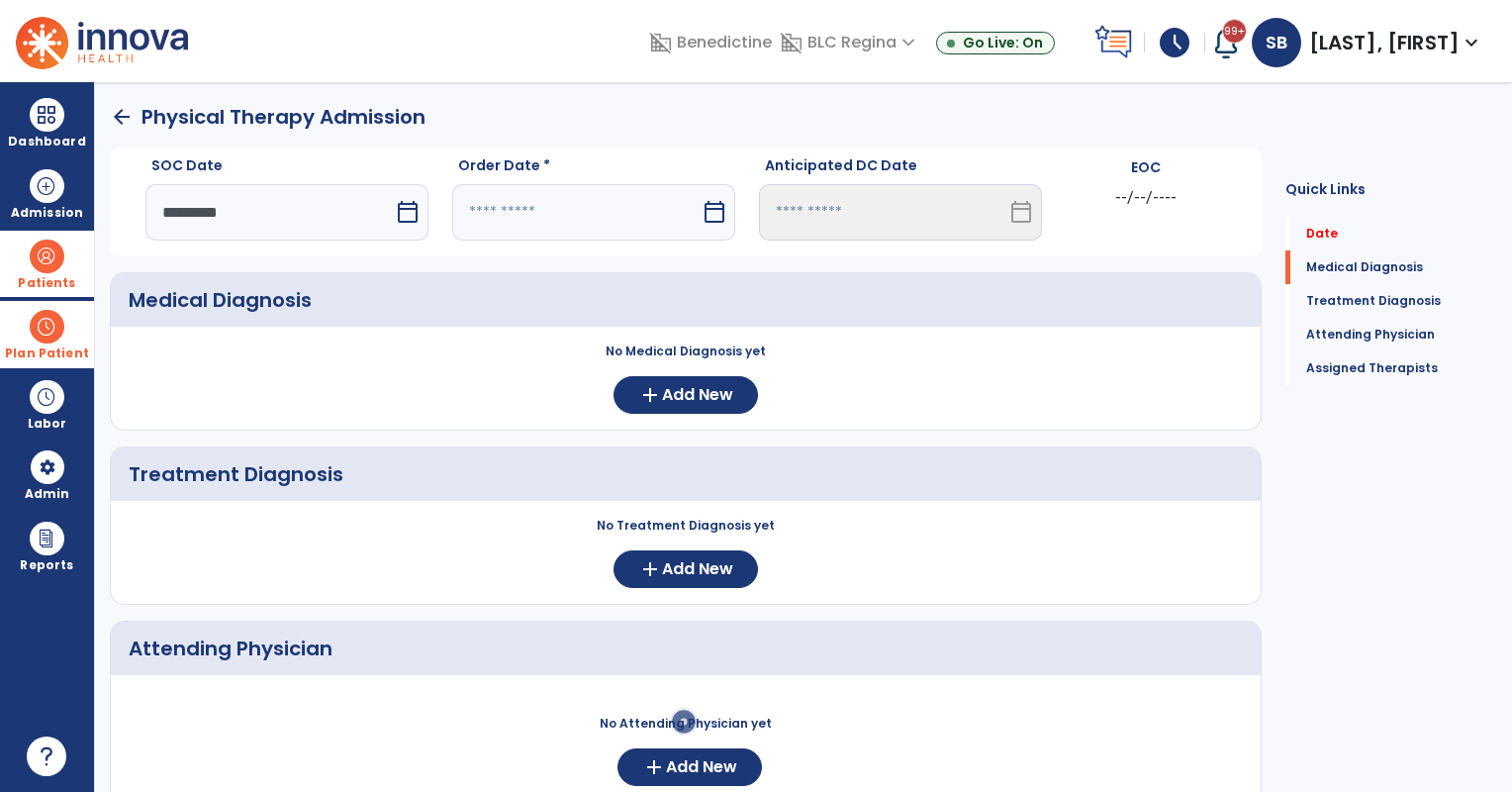 click at bounding box center (576, 212) 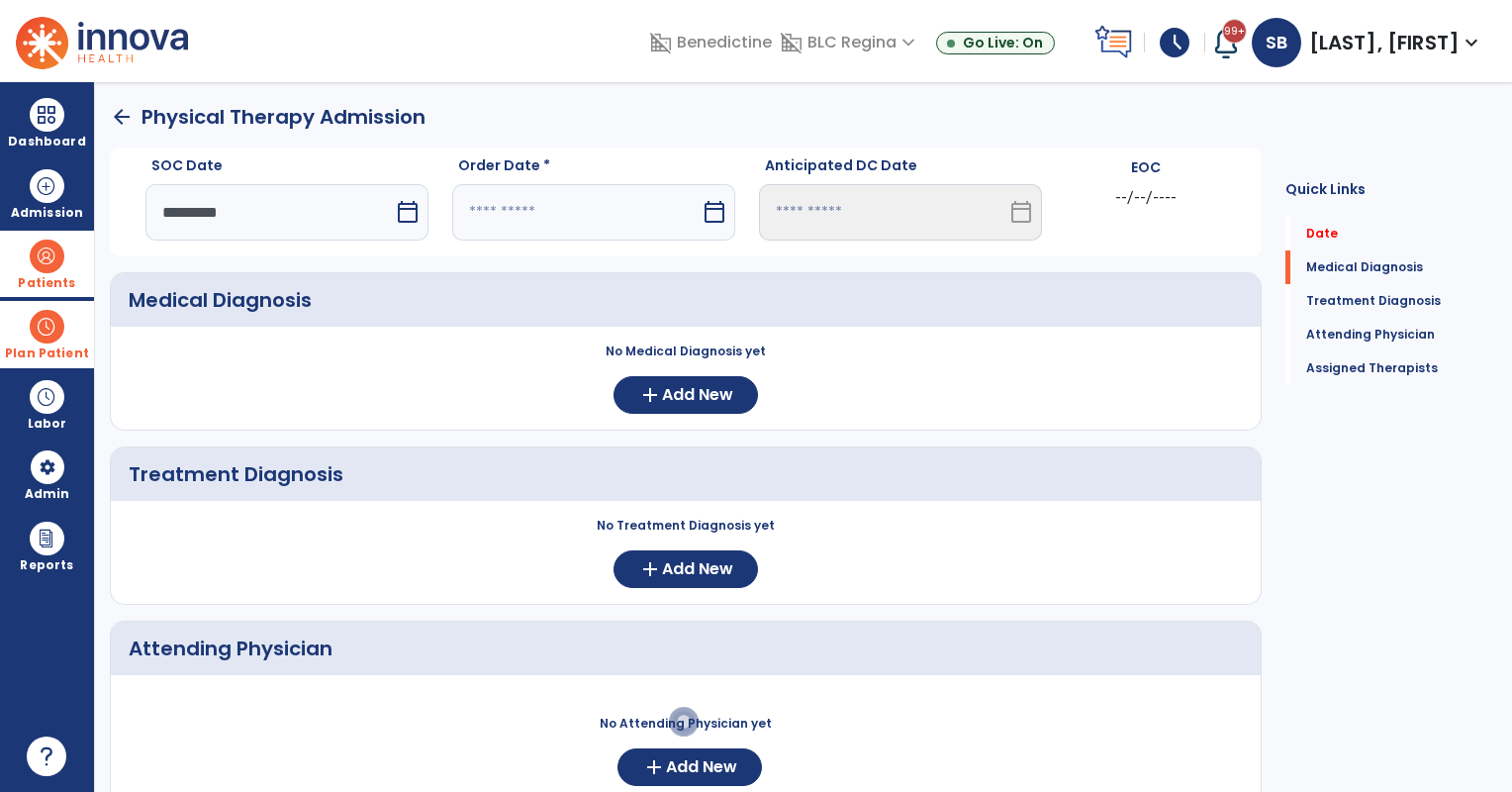 select on "*" 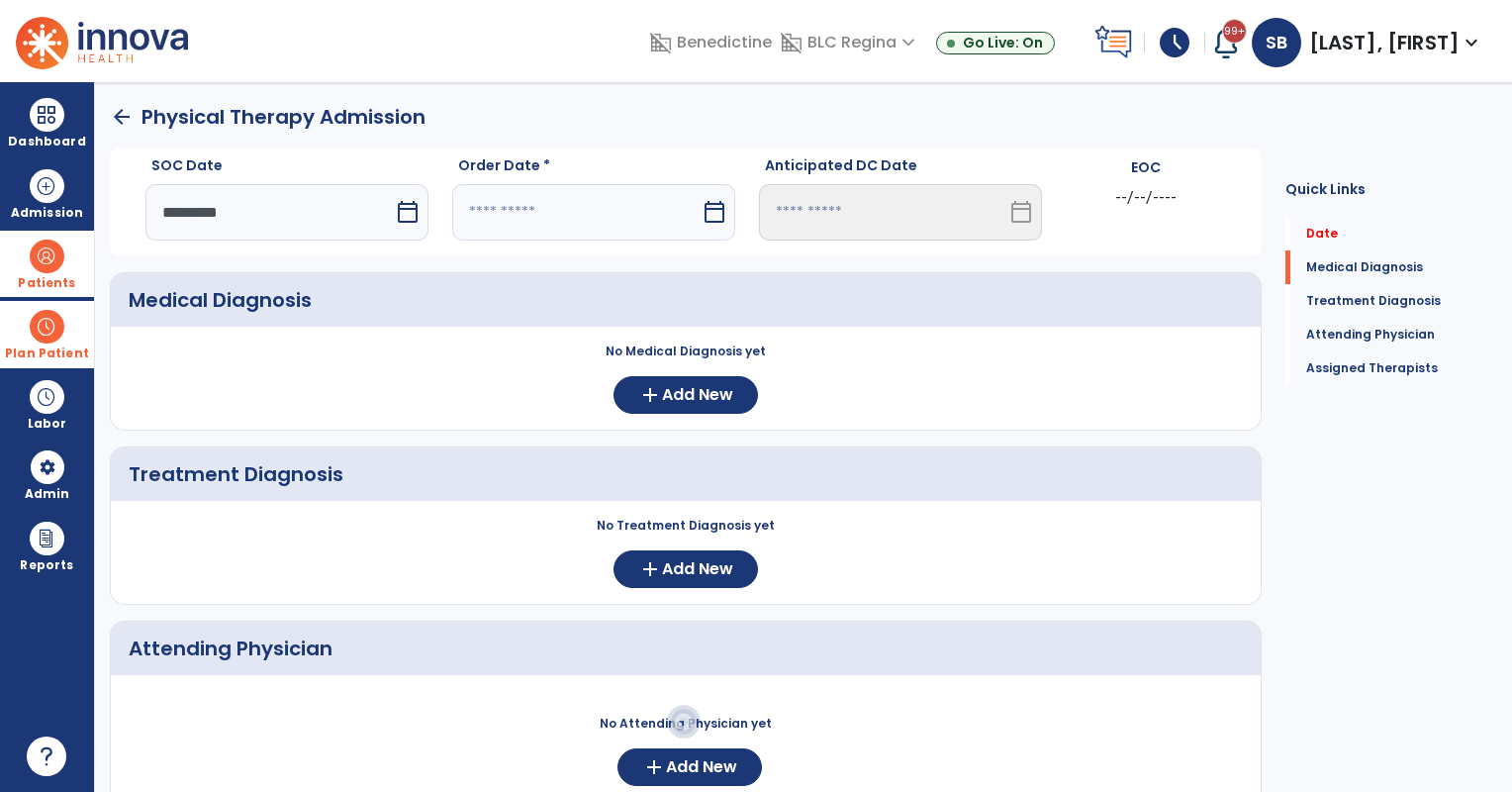 select on "****" 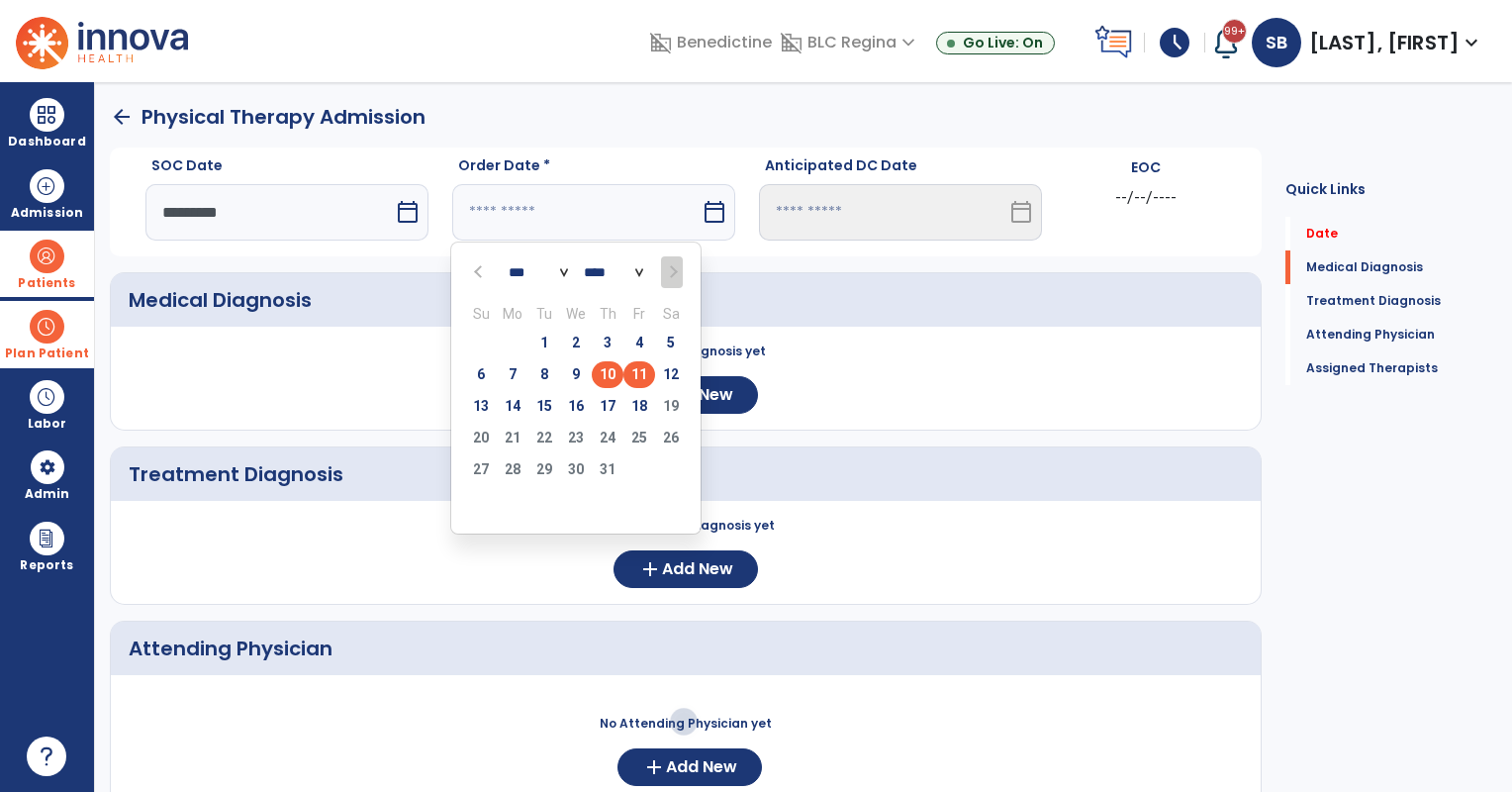 click on "10" at bounding box center (608, 374) 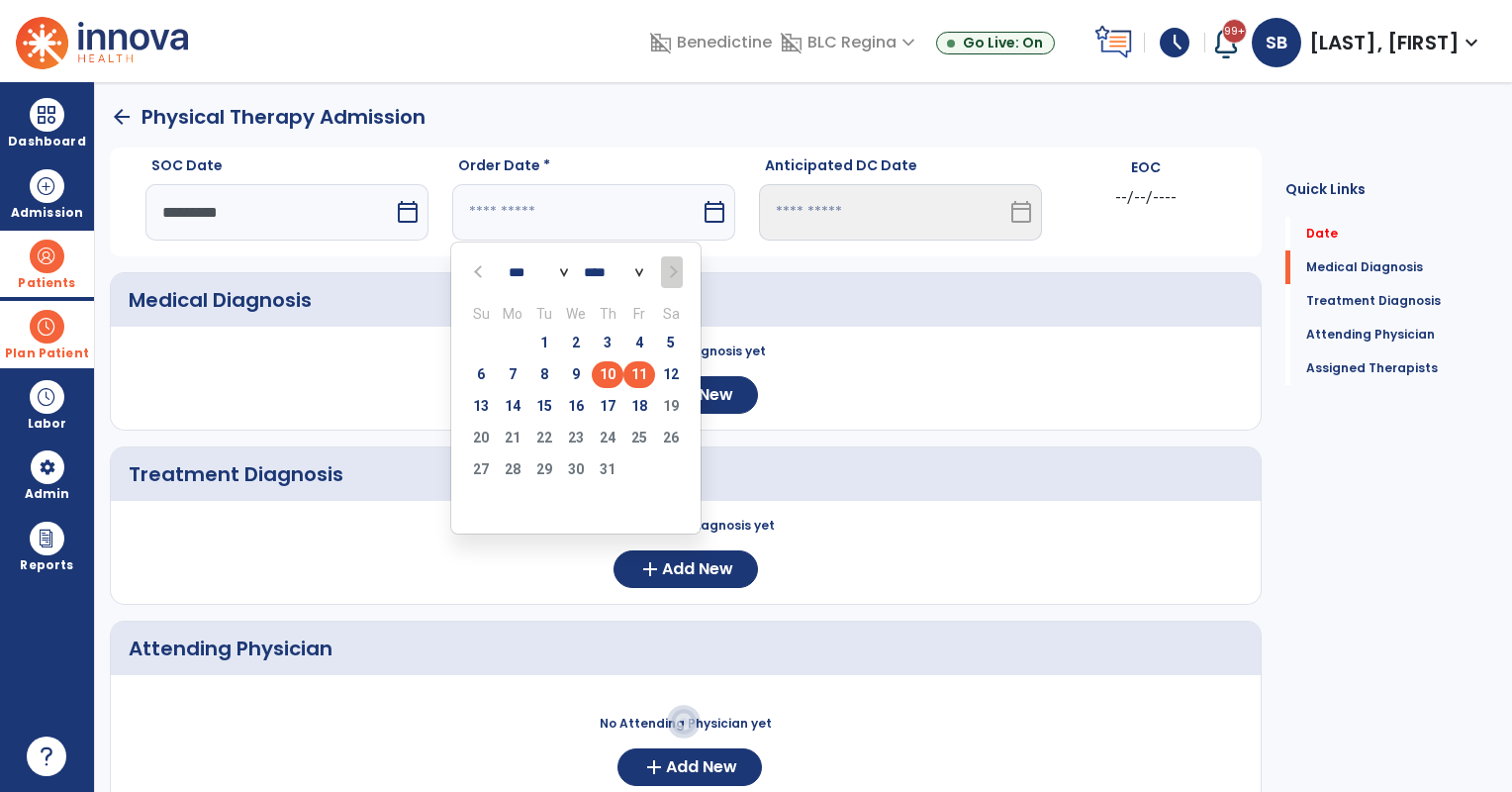 type on "*********" 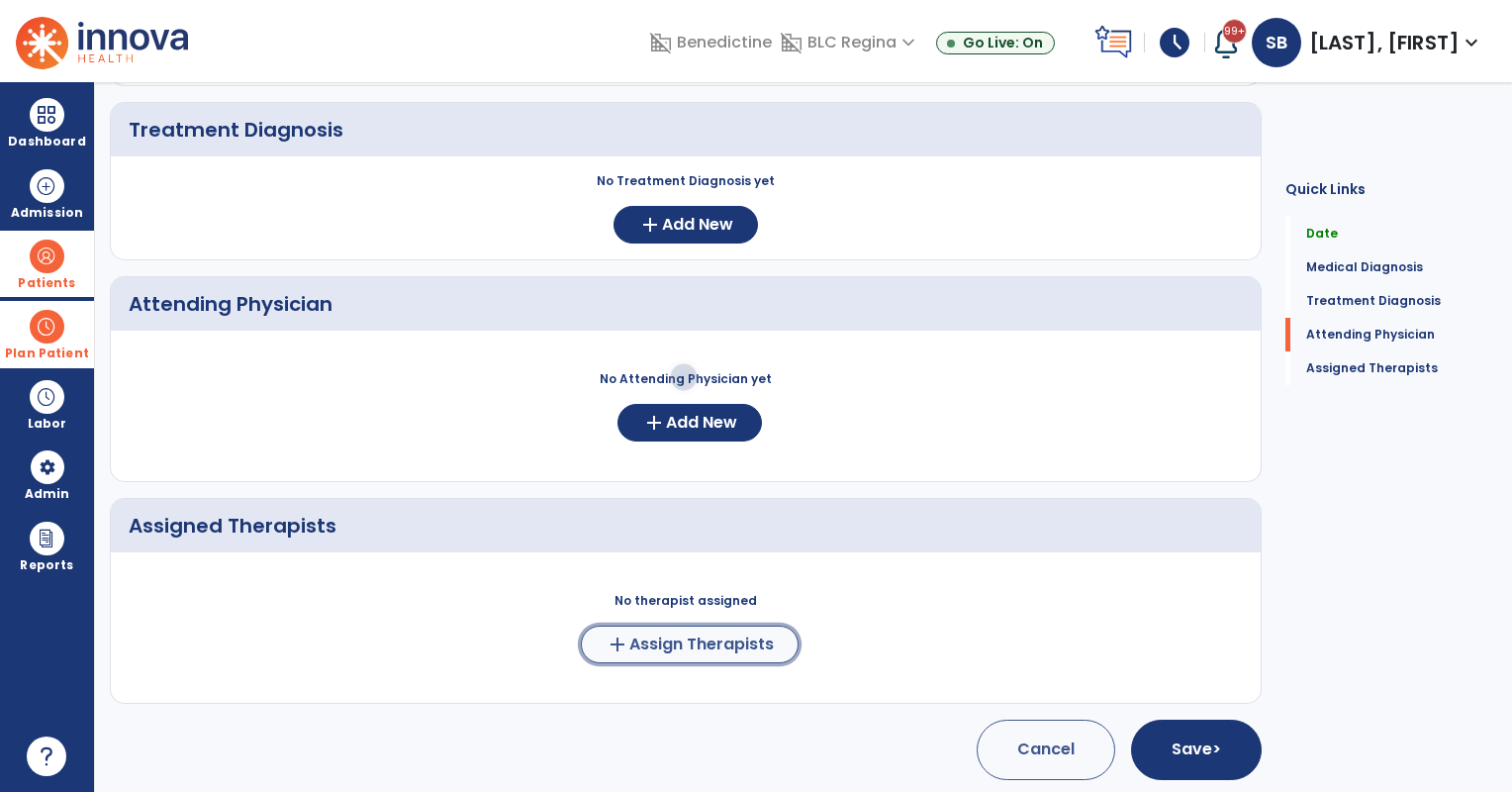 click on "Assign Therapists" 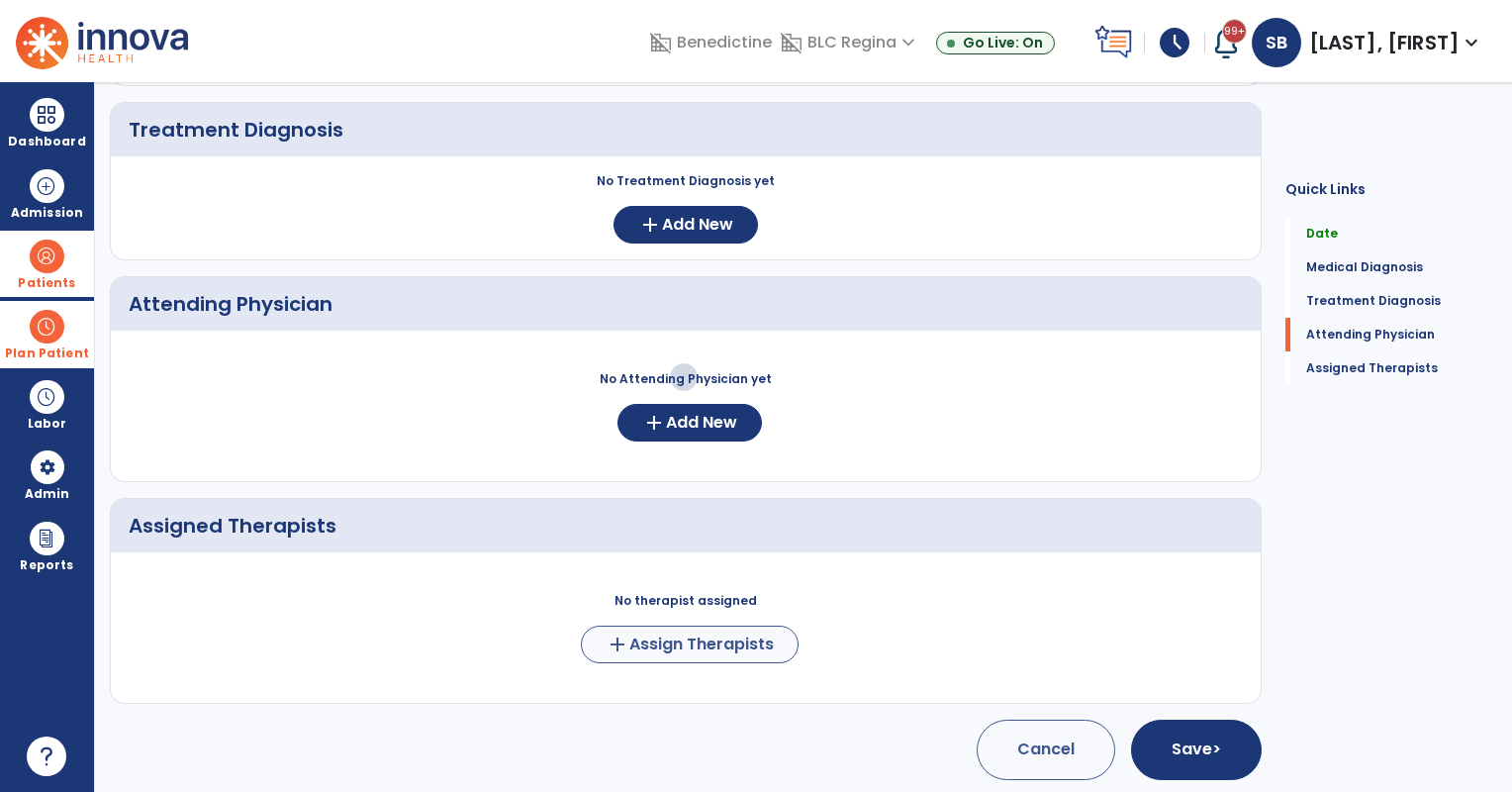 scroll, scrollTop: 341, scrollLeft: 0, axis: vertical 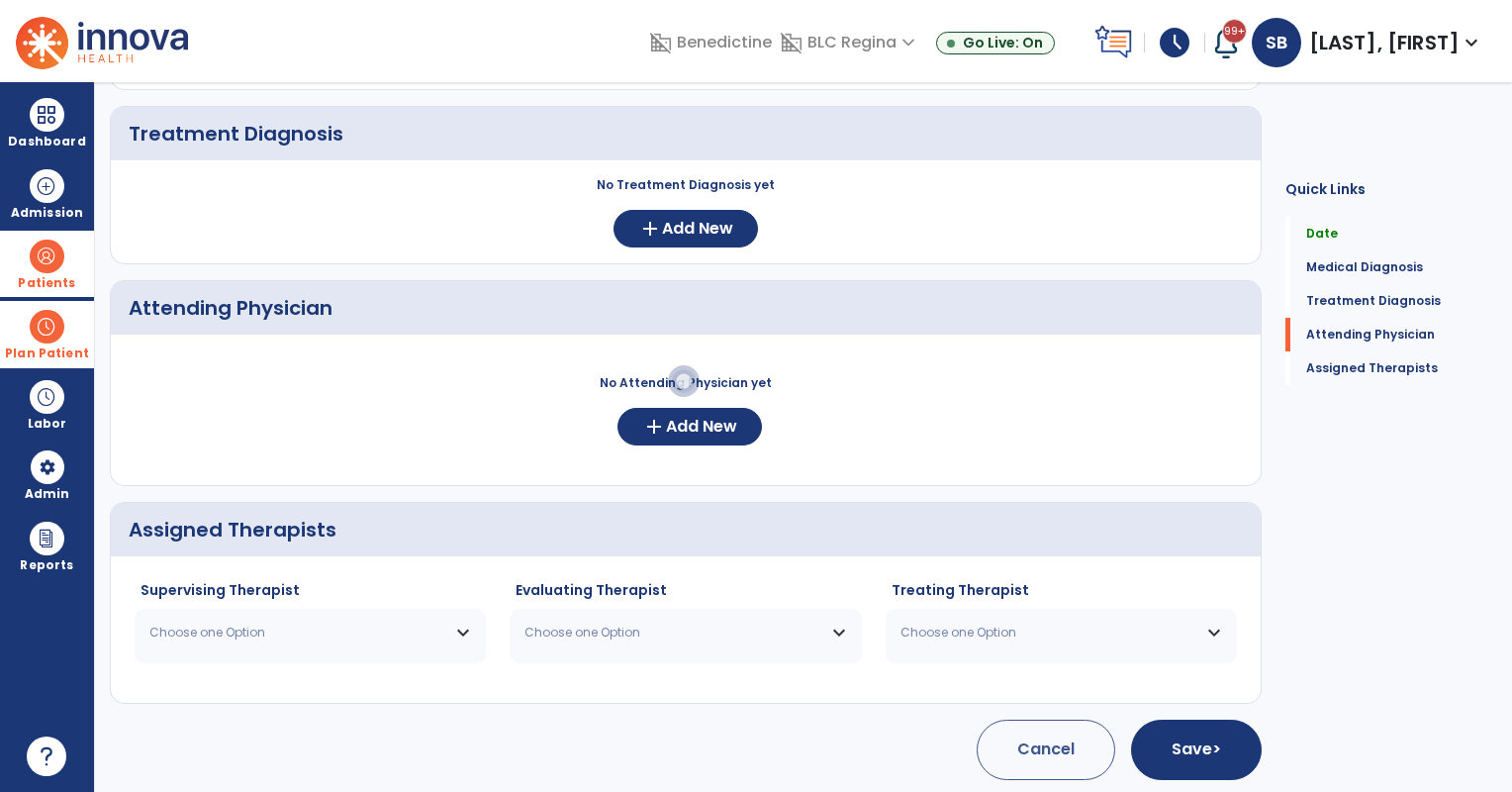 click on "Choose one Option" at bounding box center (298, 633) 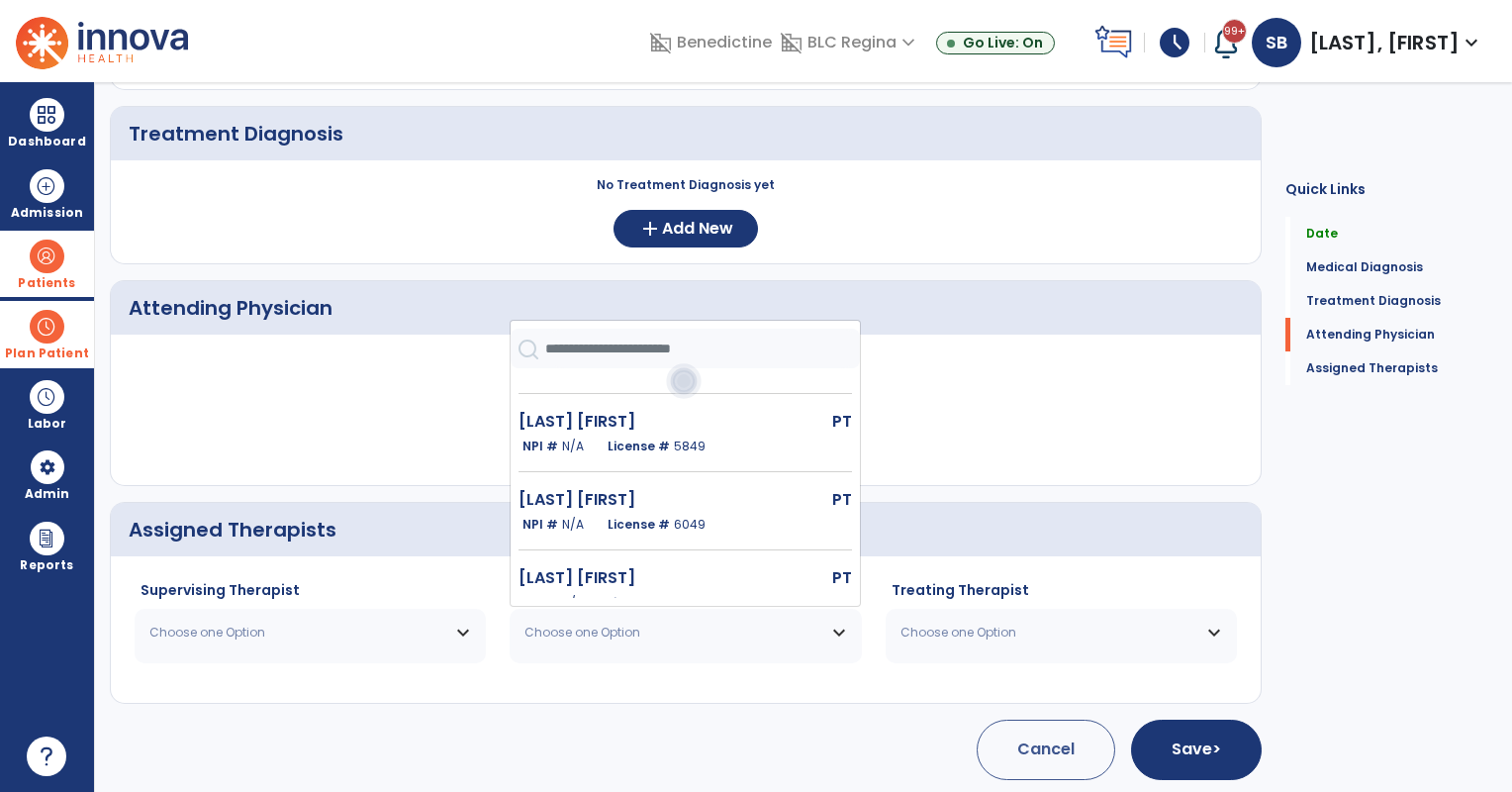 scroll, scrollTop: 870, scrollLeft: 0, axis: vertical 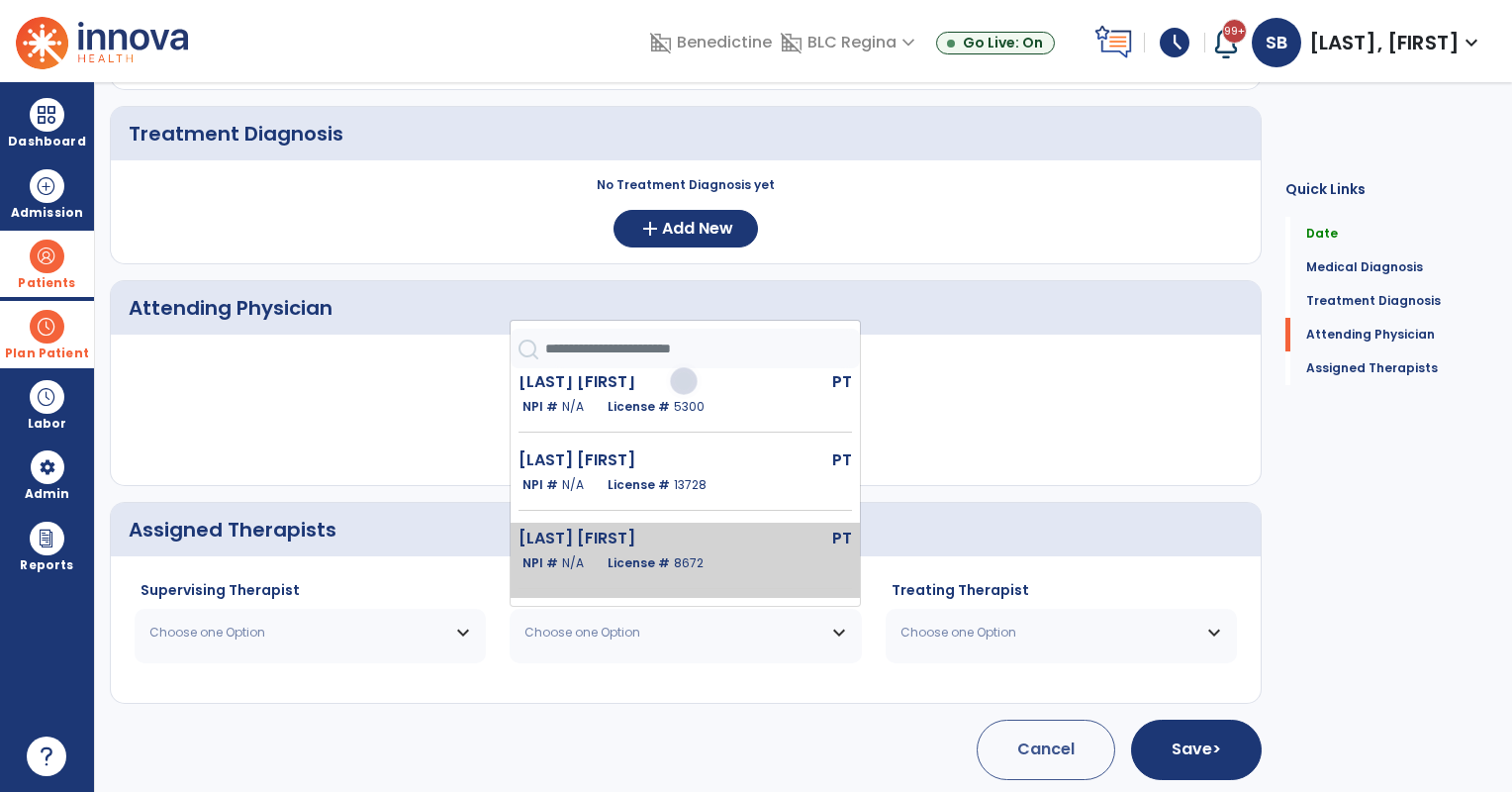 click on "8672" 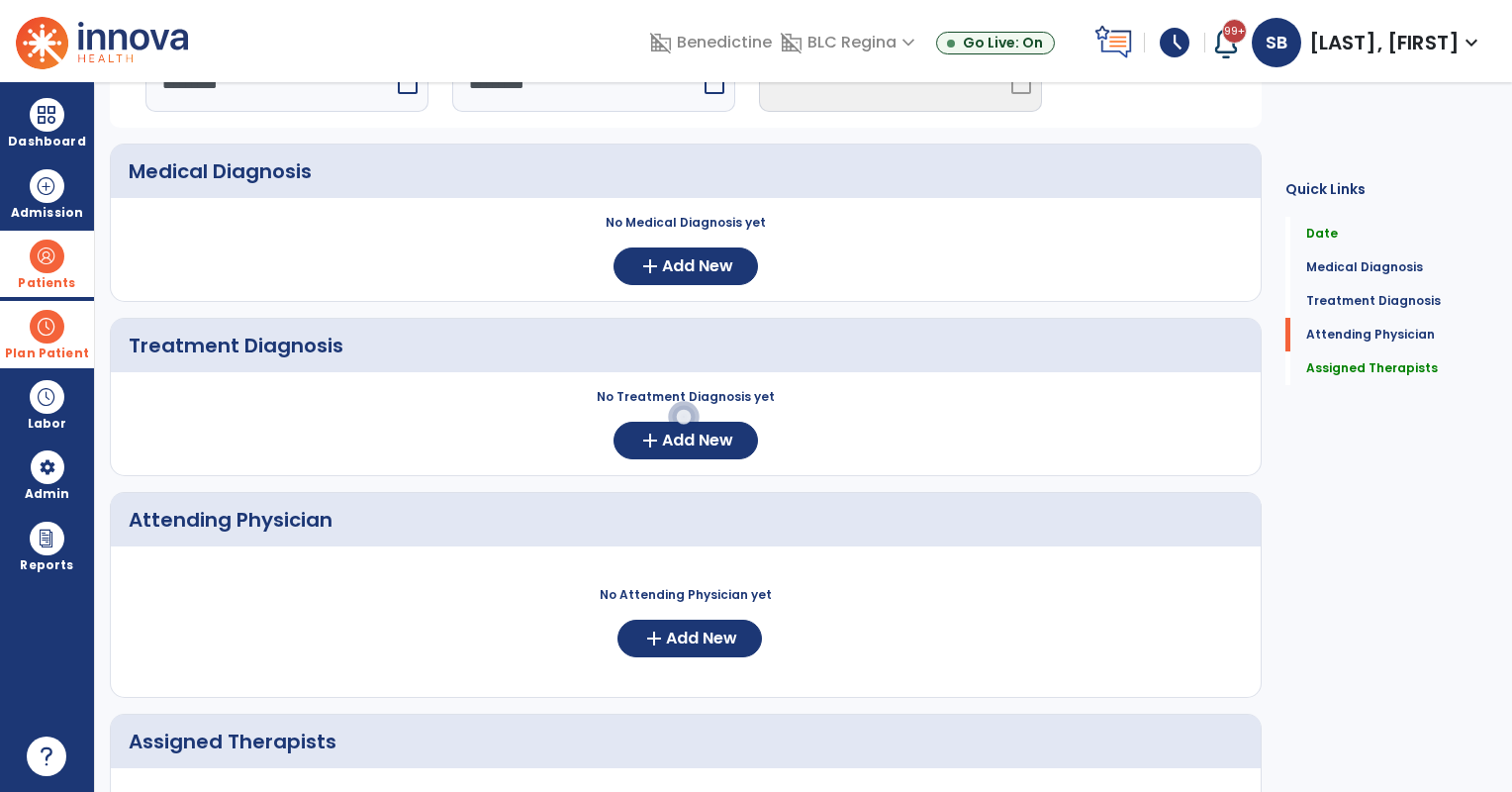 scroll, scrollTop: 10, scrollLeft: 0, axis: vertical 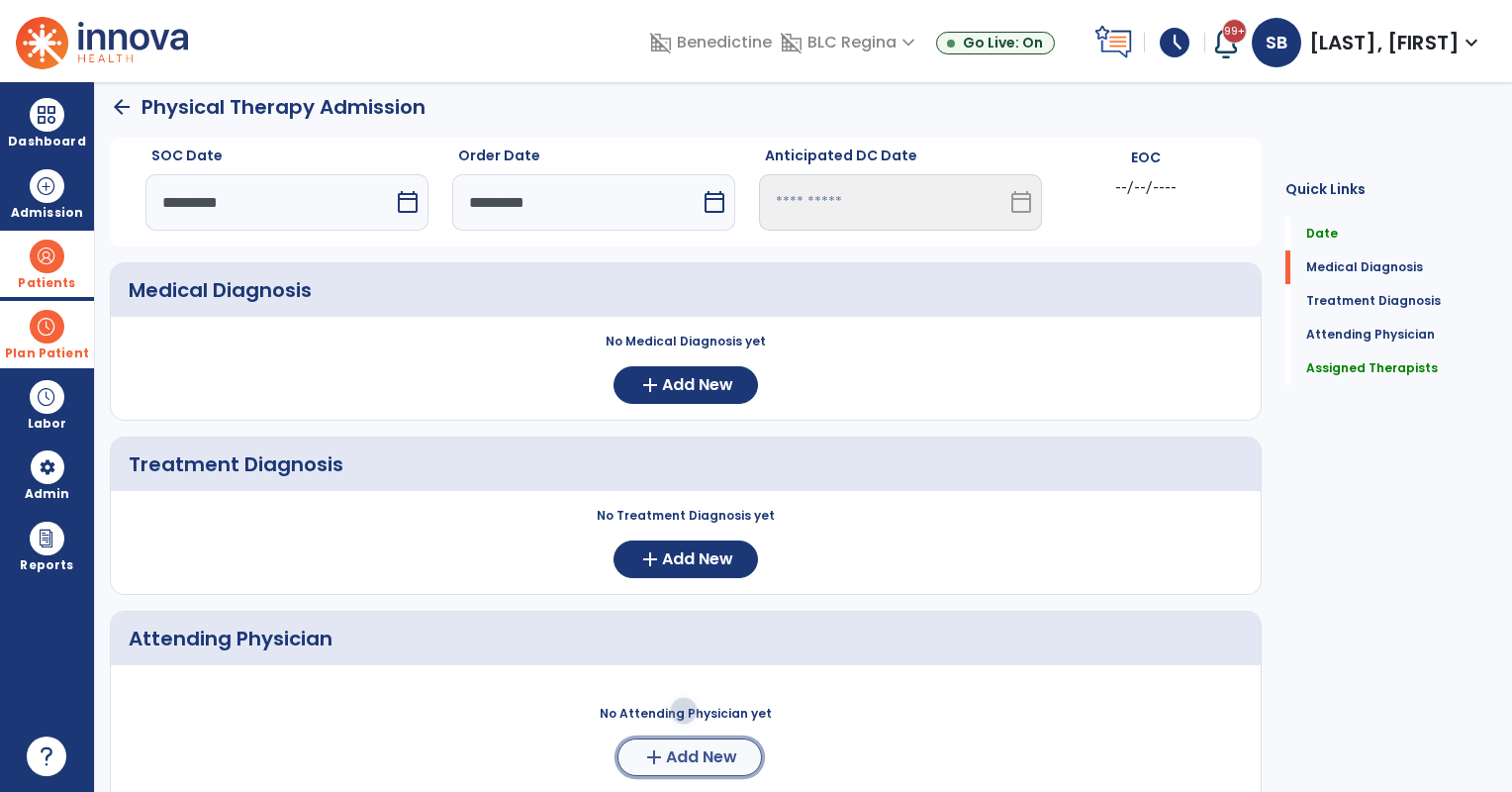 click on "Add New" 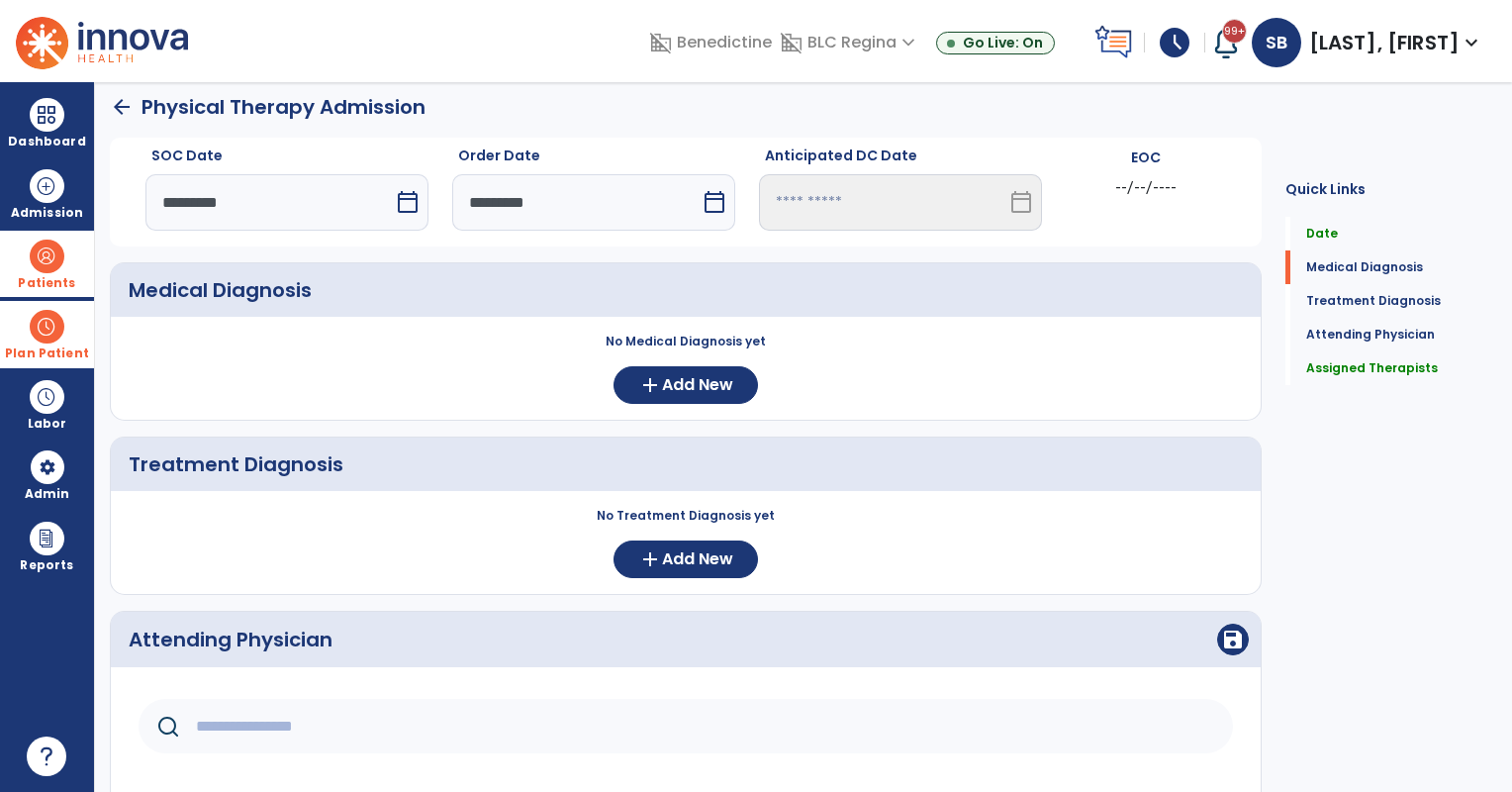 click 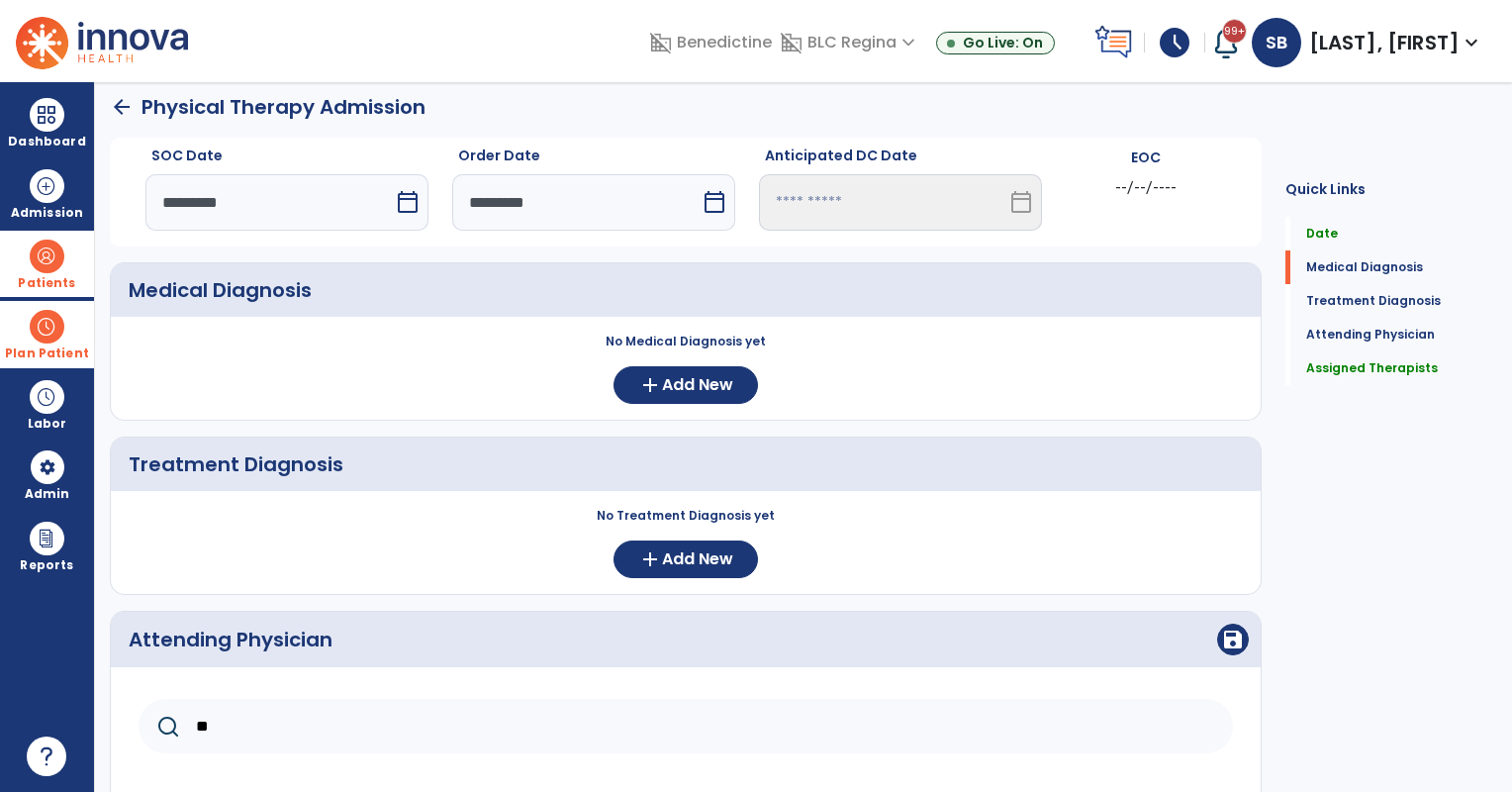 type on "*" 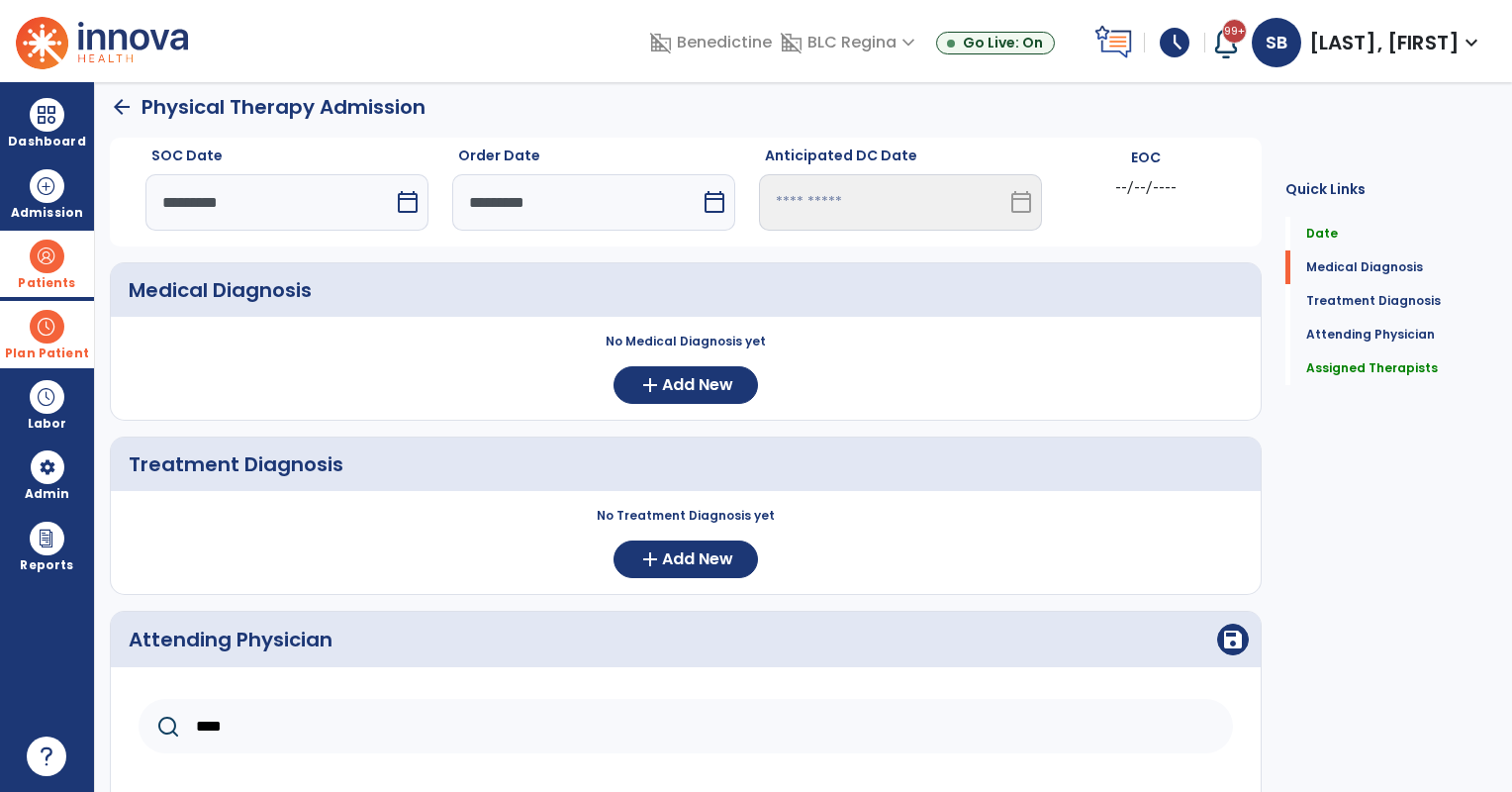 scroll, scrollTop: 341, scrollLeft: 0, axis: vertical 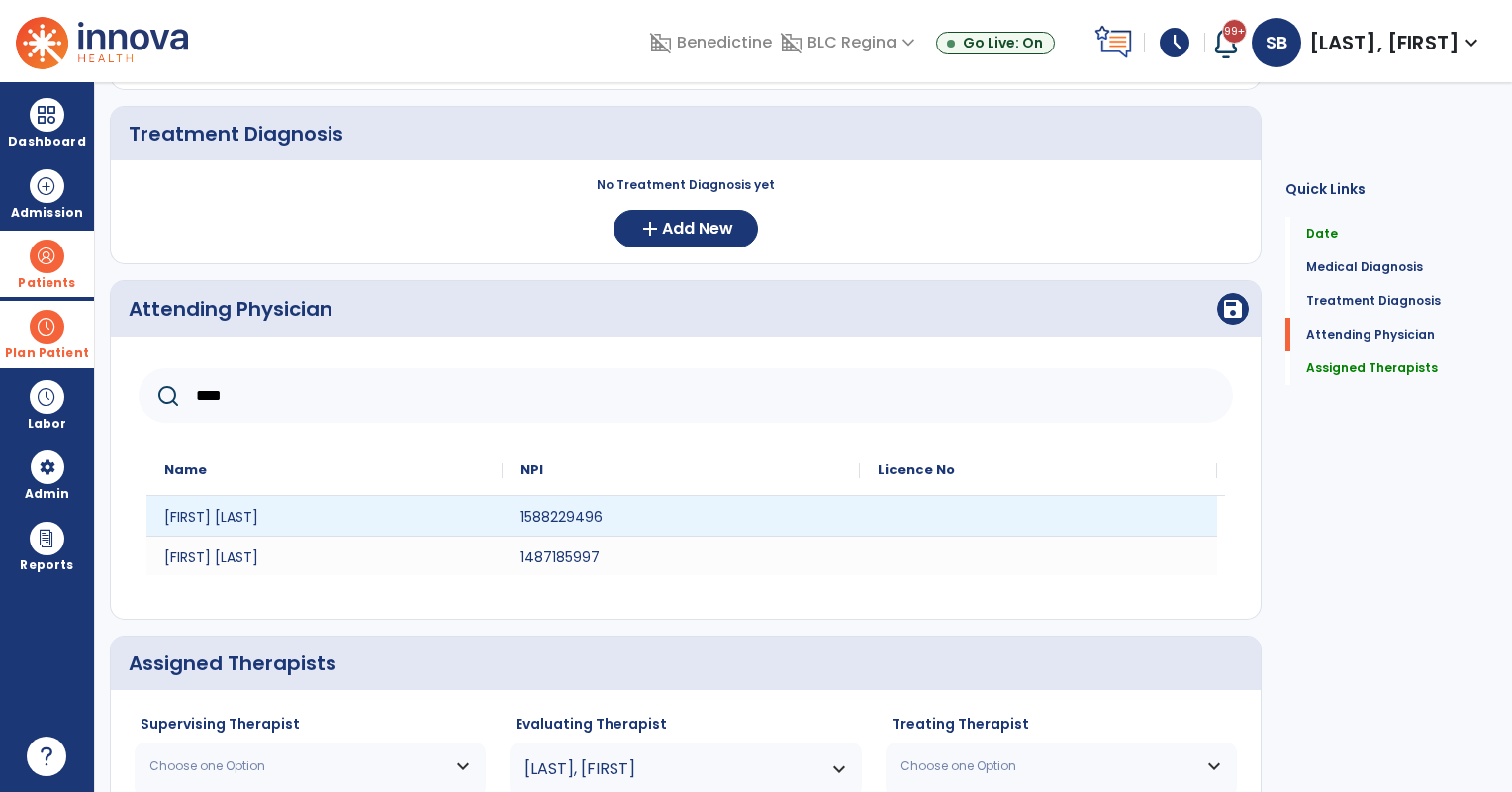type on "****" 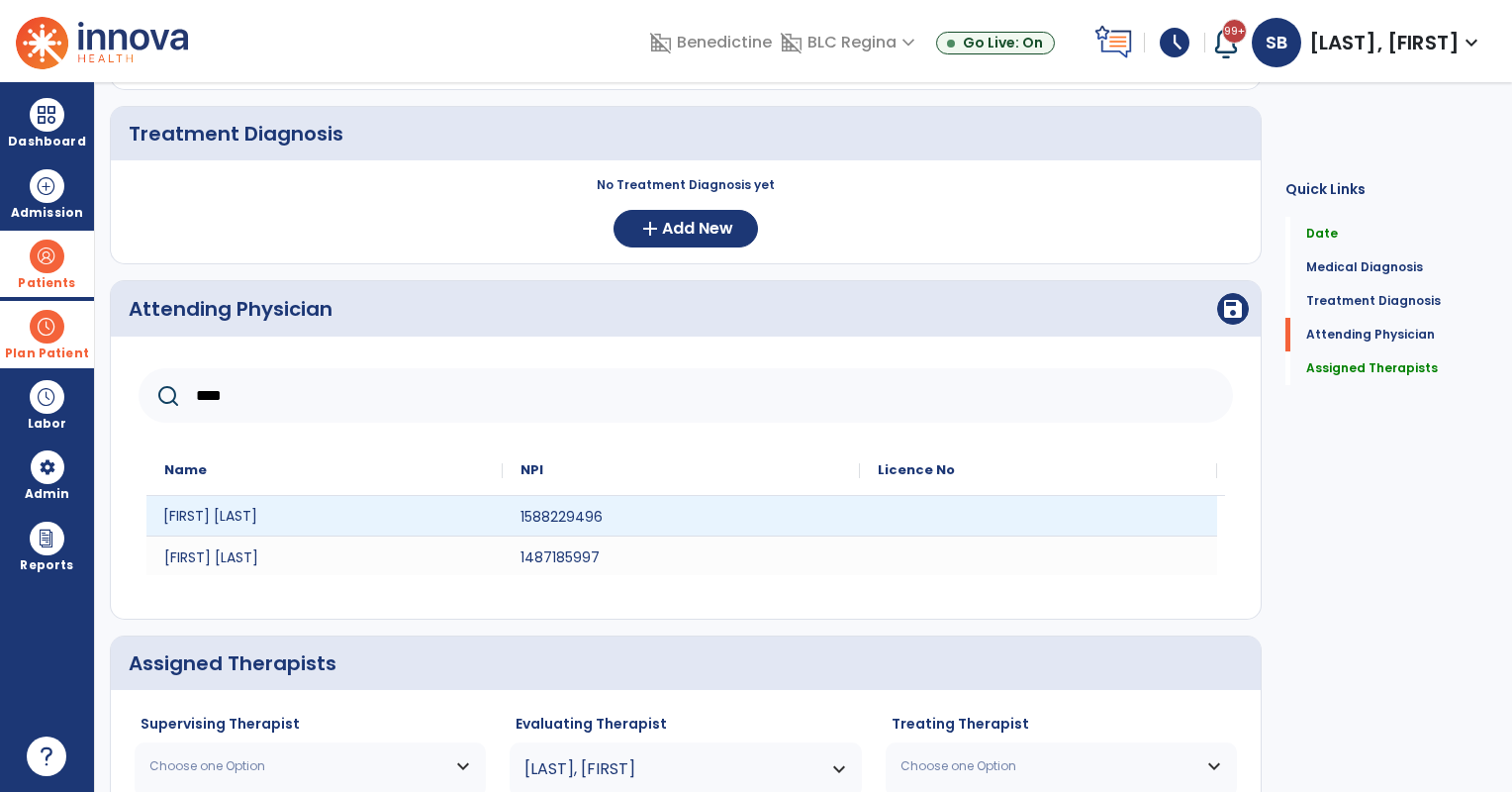 click on "Sarah Linder" 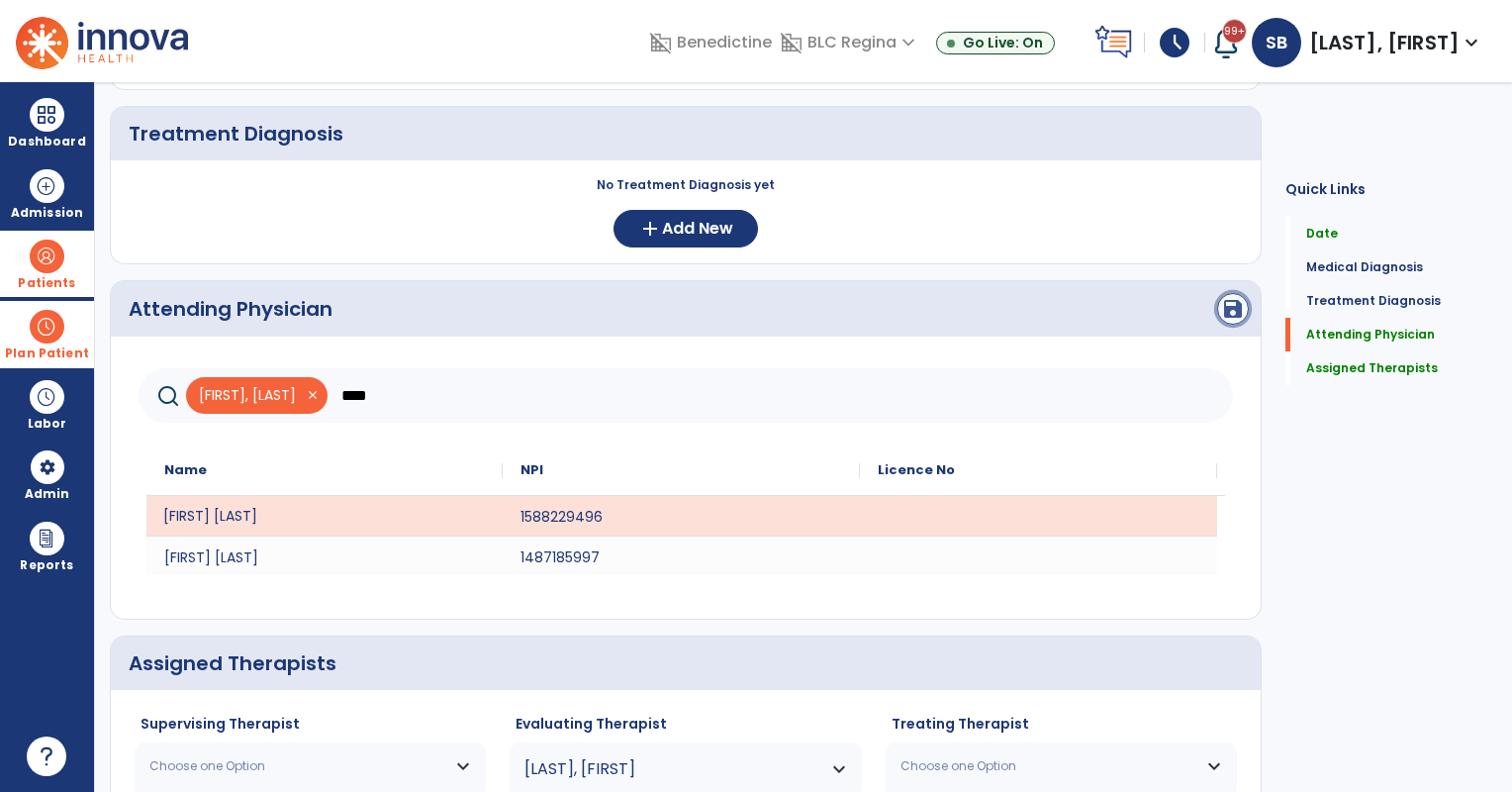 click on "save" 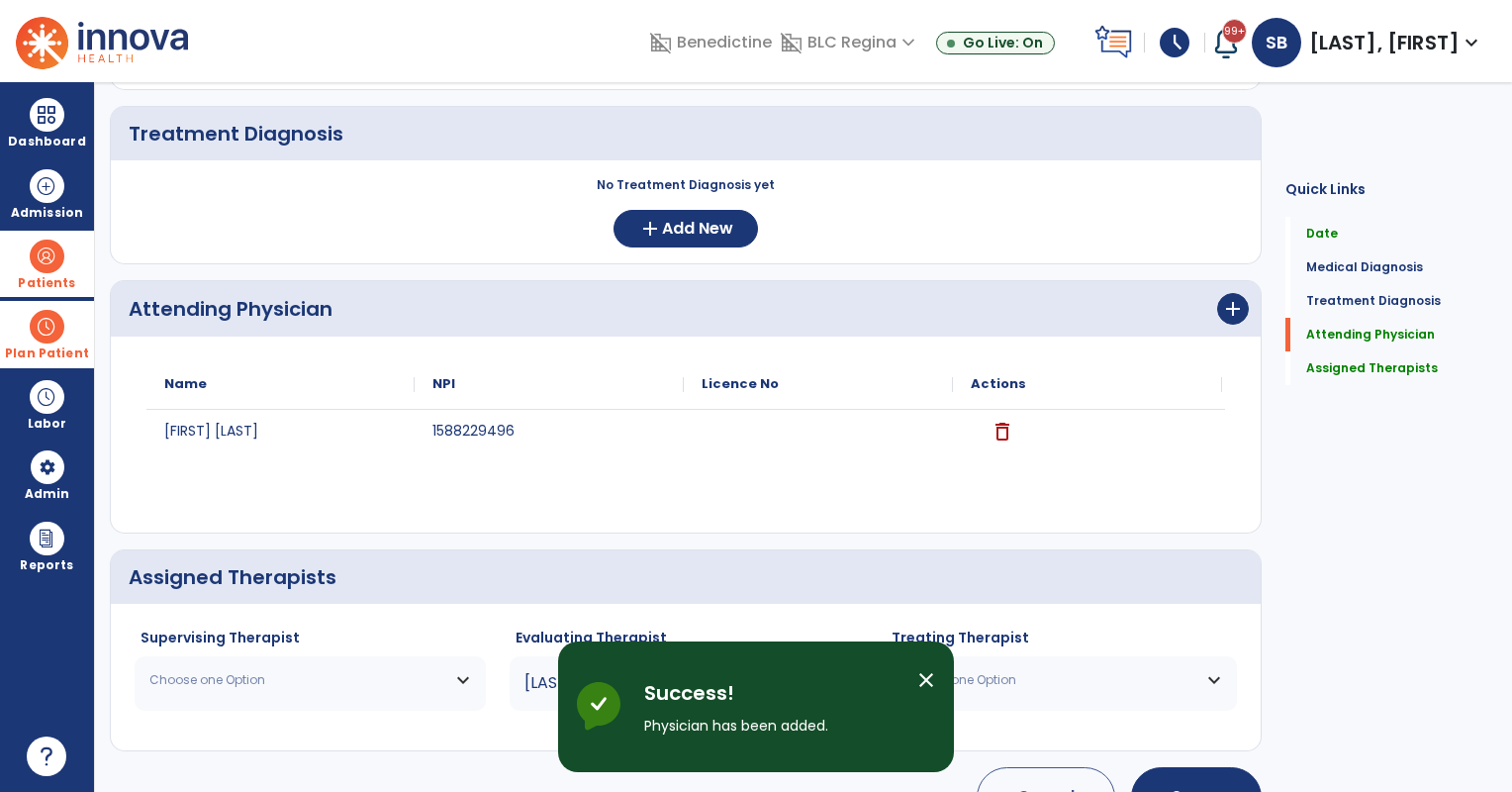 scroll, scrollTop: 0, scrollLeft: 0, axis: both 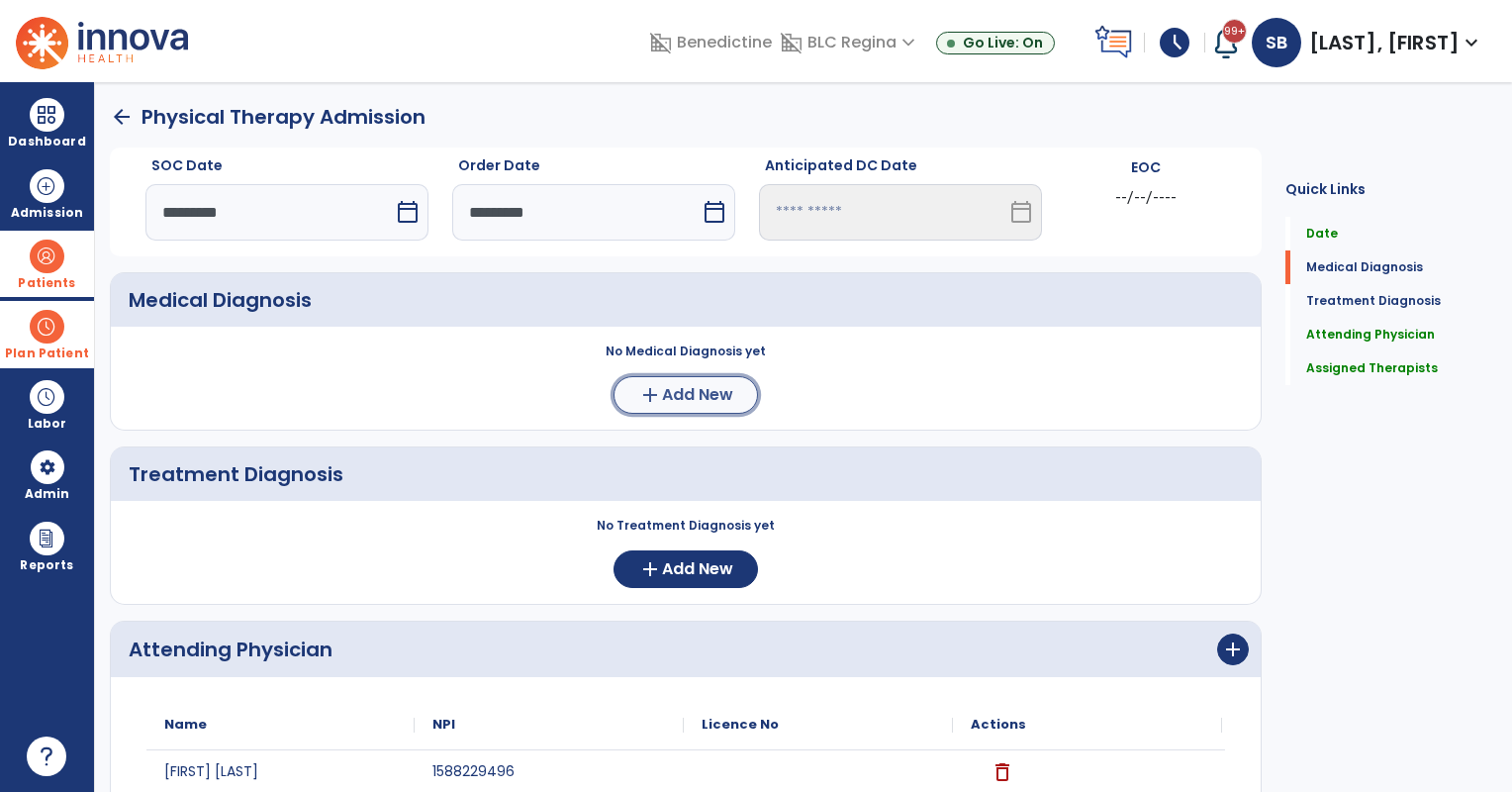 click on "add  Add New" 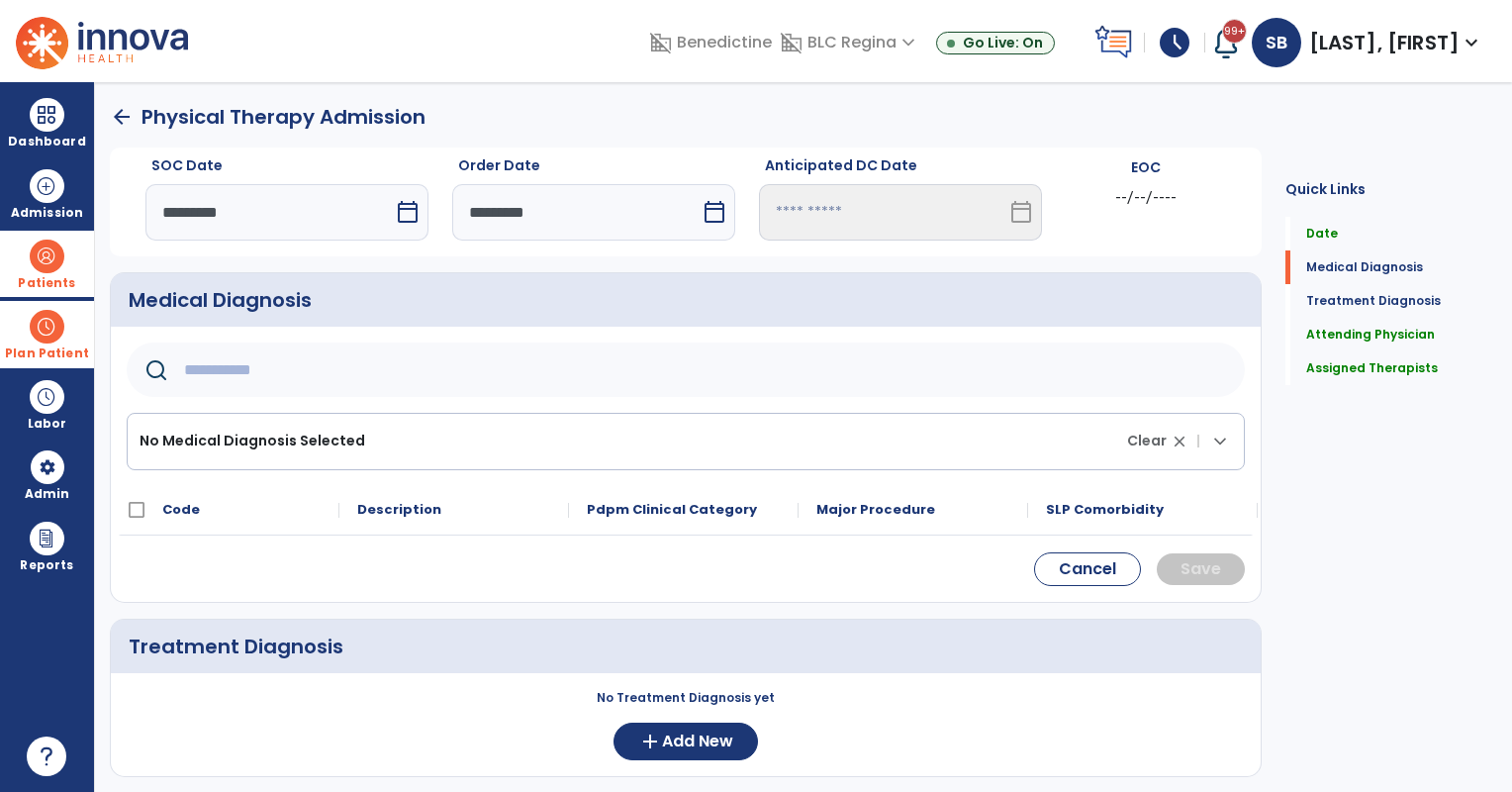 click 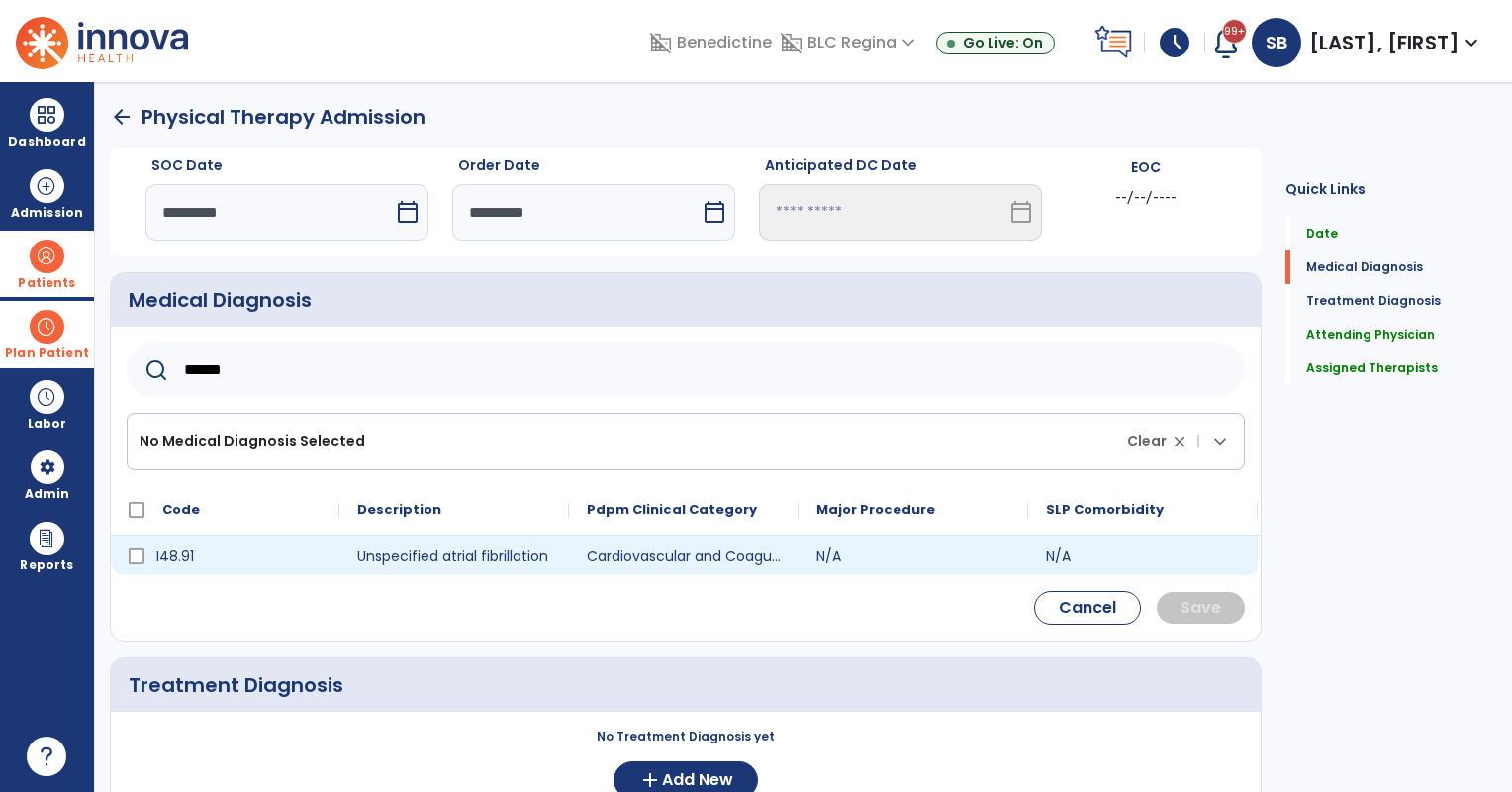 type on "******" 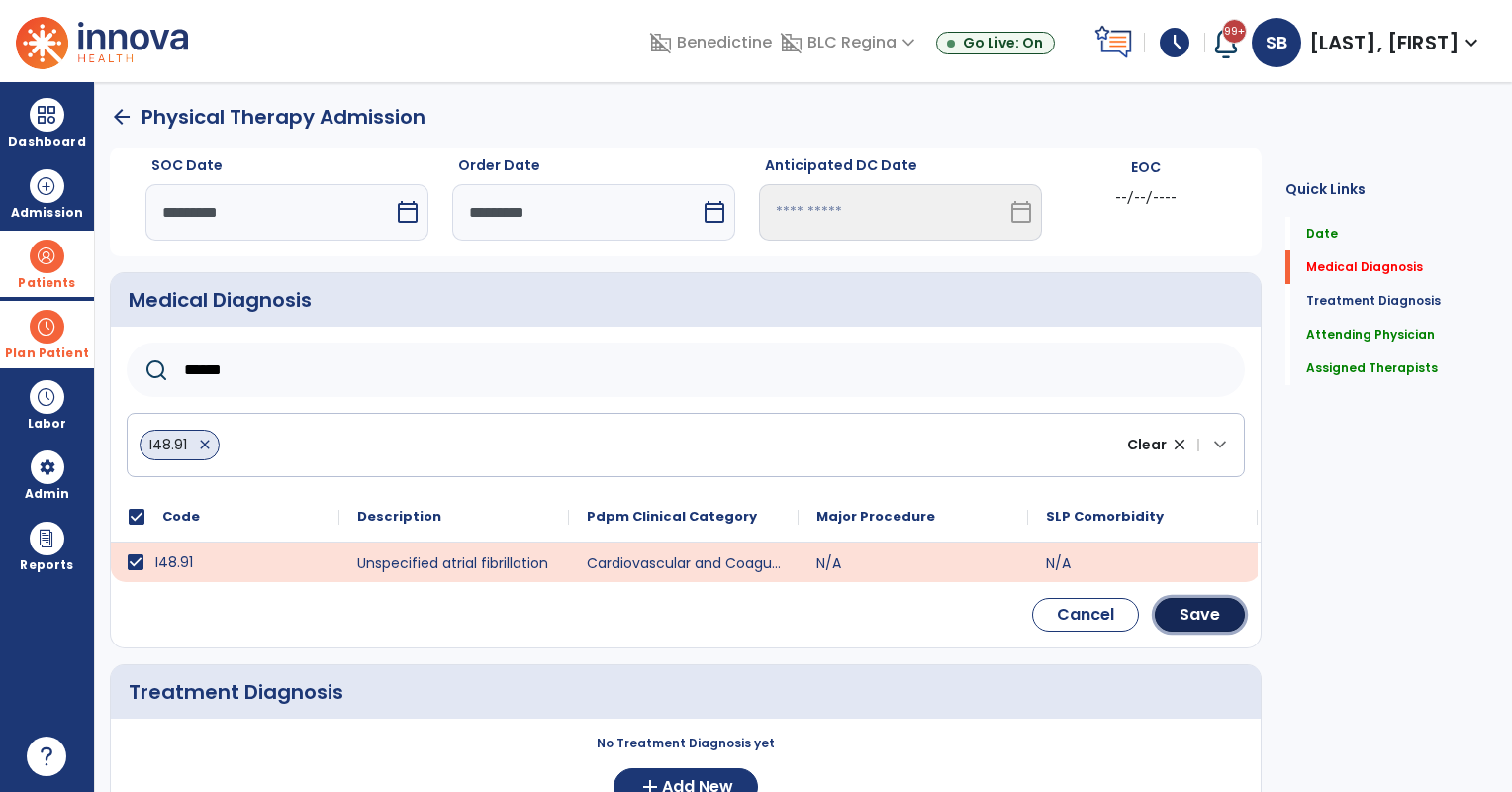 click on "Save" 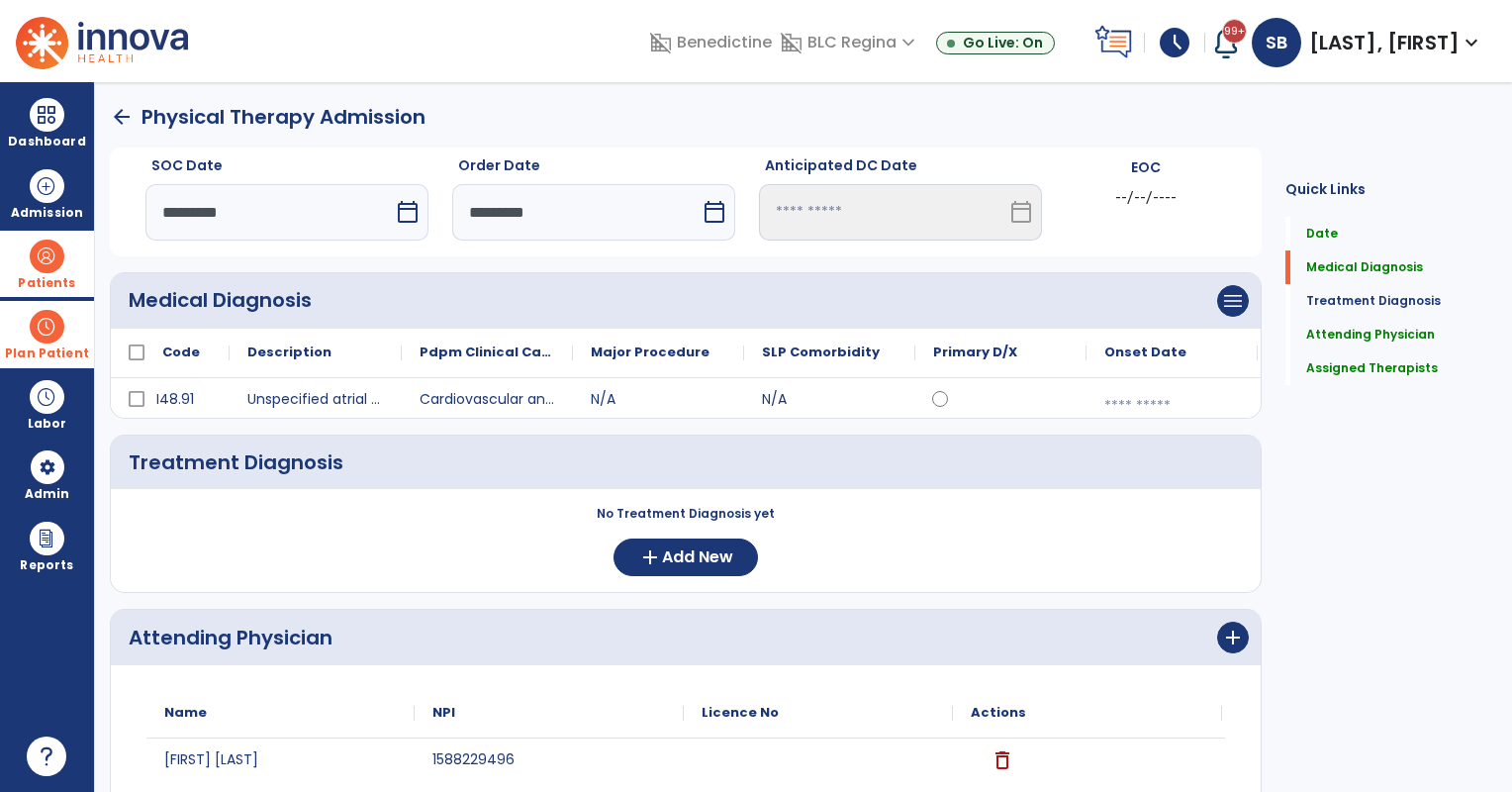 click on "Medical Diagnosis      menu   Add Medical Diagnosis   Delete Medical Diagnosis
Code
Description
Pdpm Clinical Category" 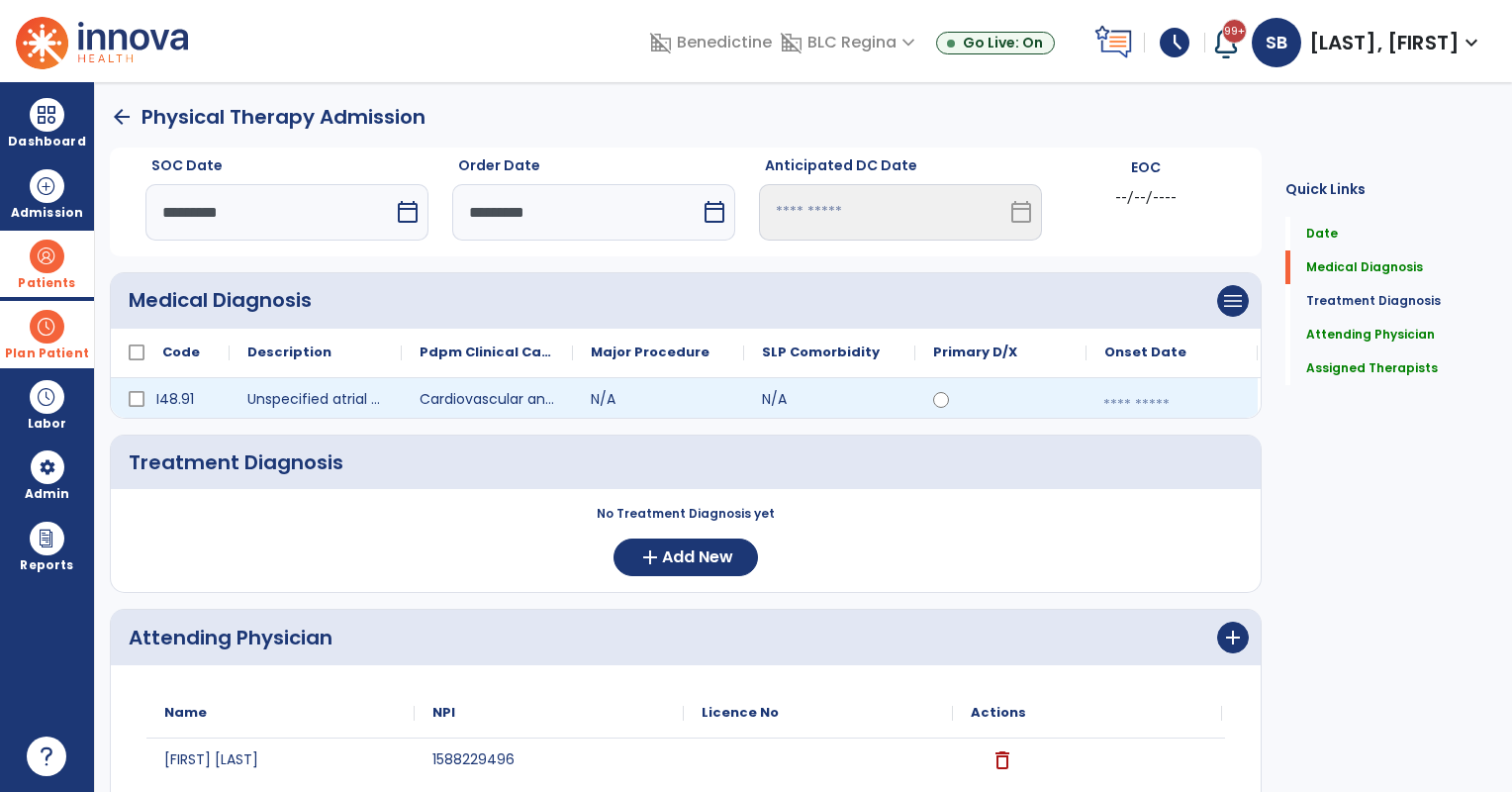 click at bounding box center [1172, 405] 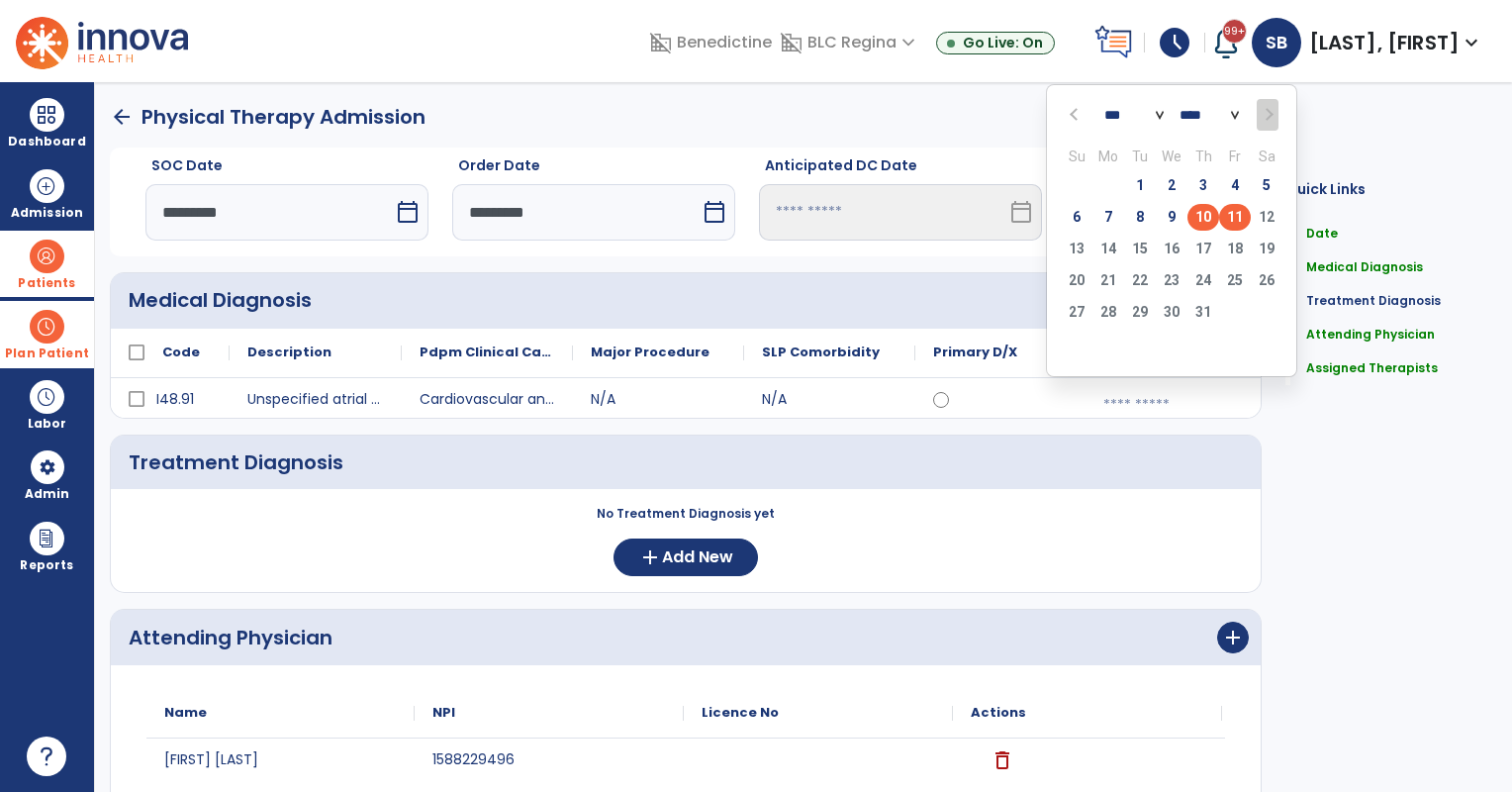 click on "10" 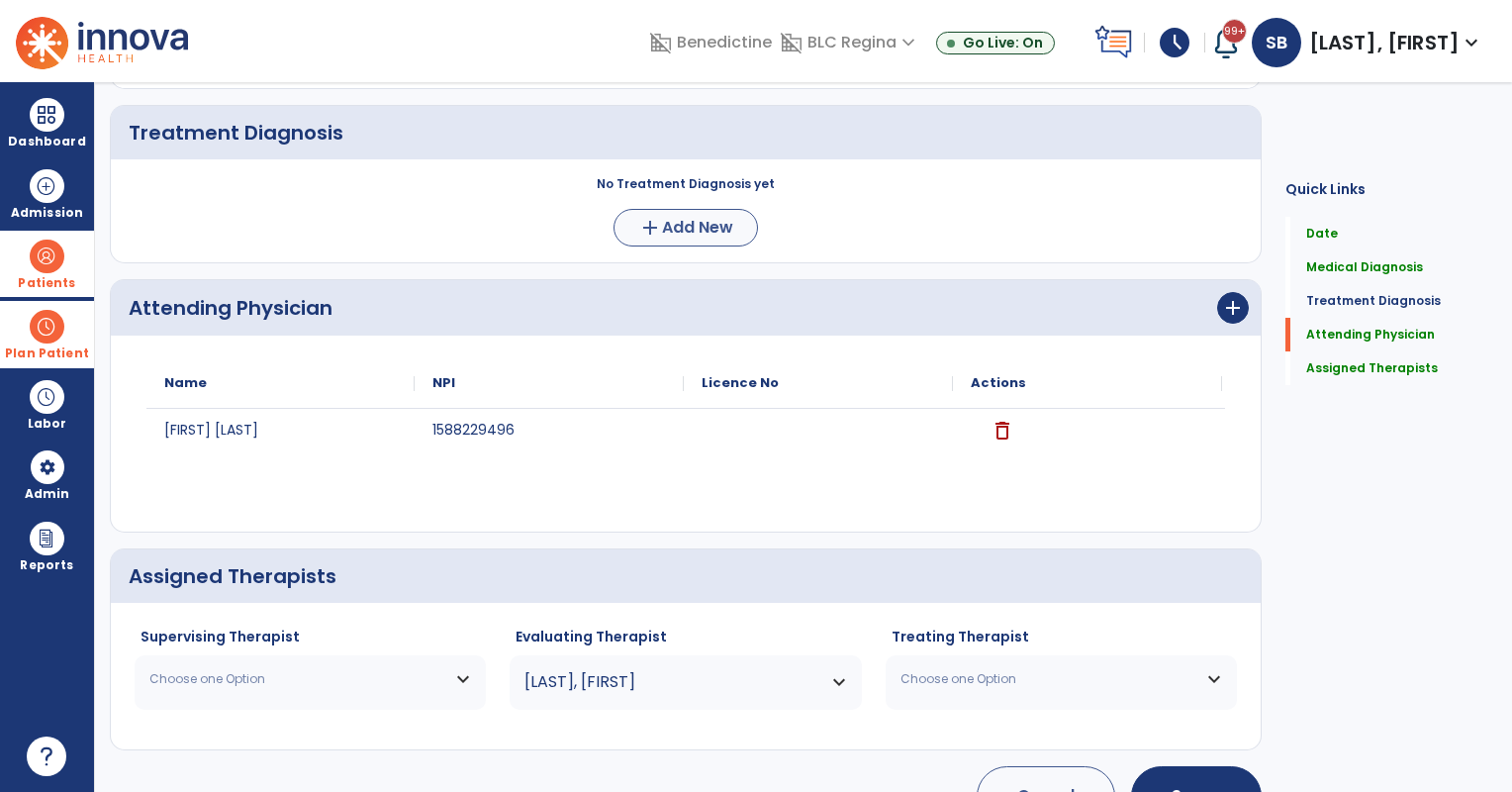 scroll, scrollTop: 376, scrollLeft: 0, axis: vertical 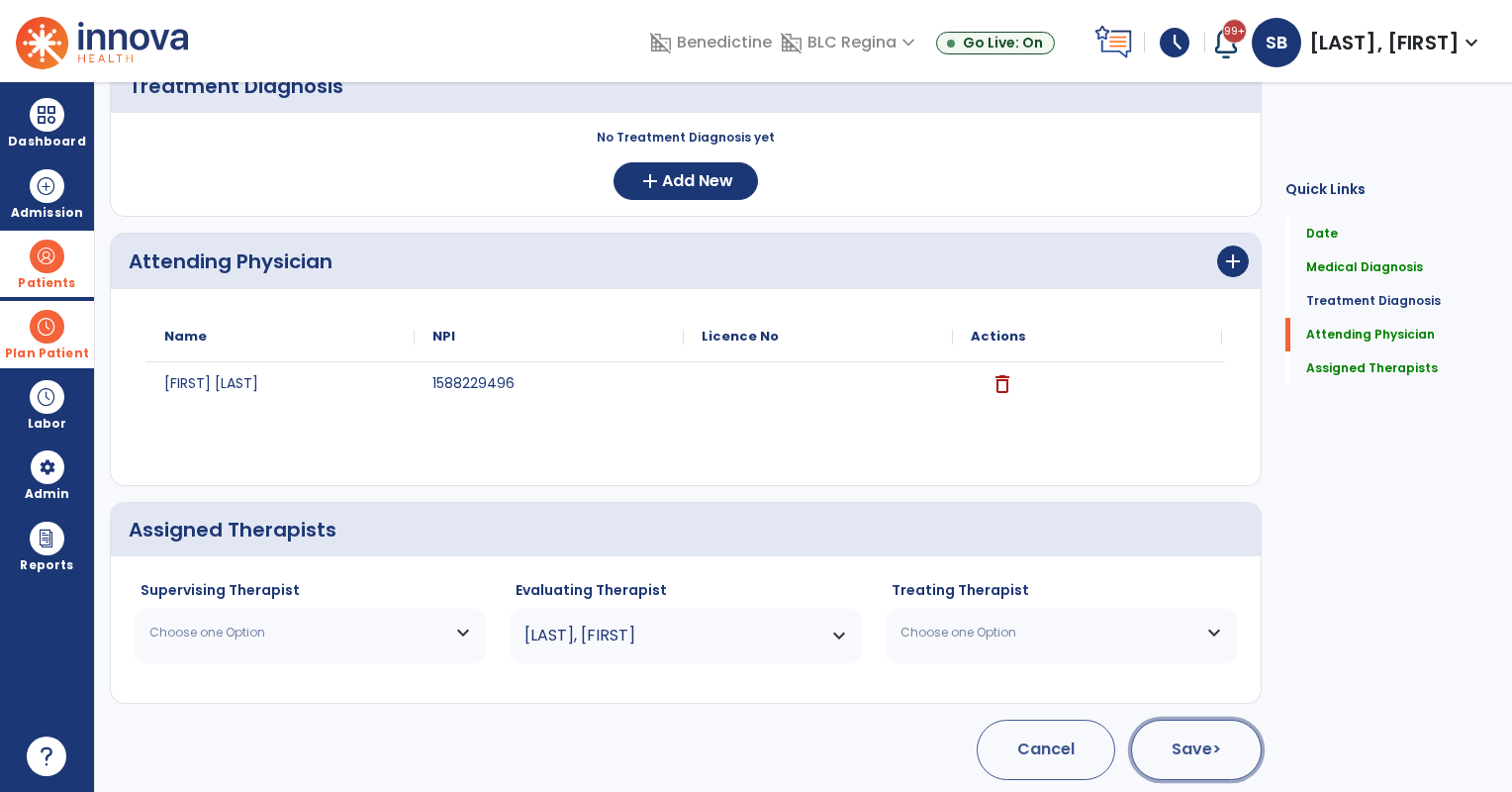 click on ">" 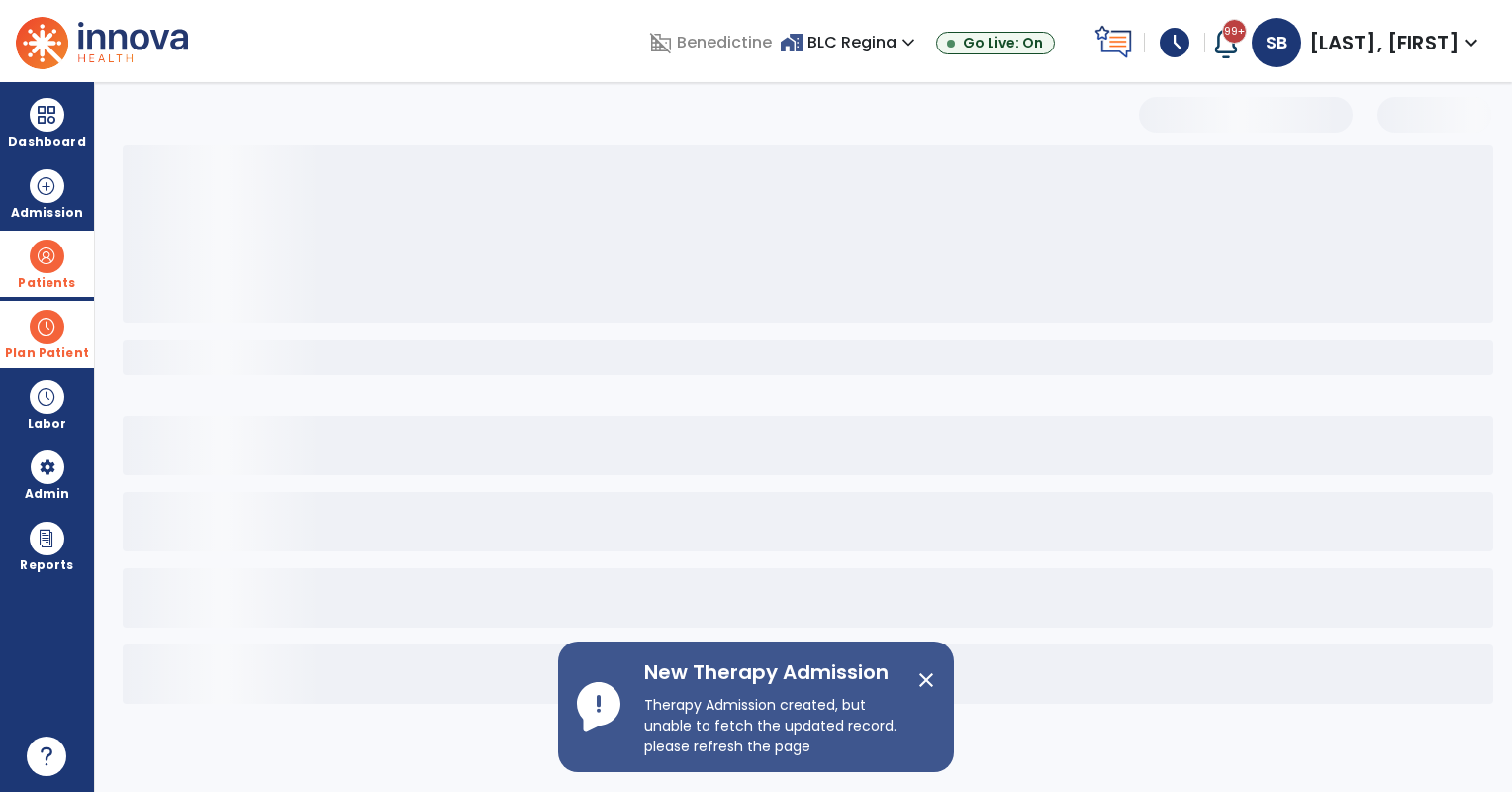 scroll, scrollTop: 0, scrollLeft: 0, axis: both 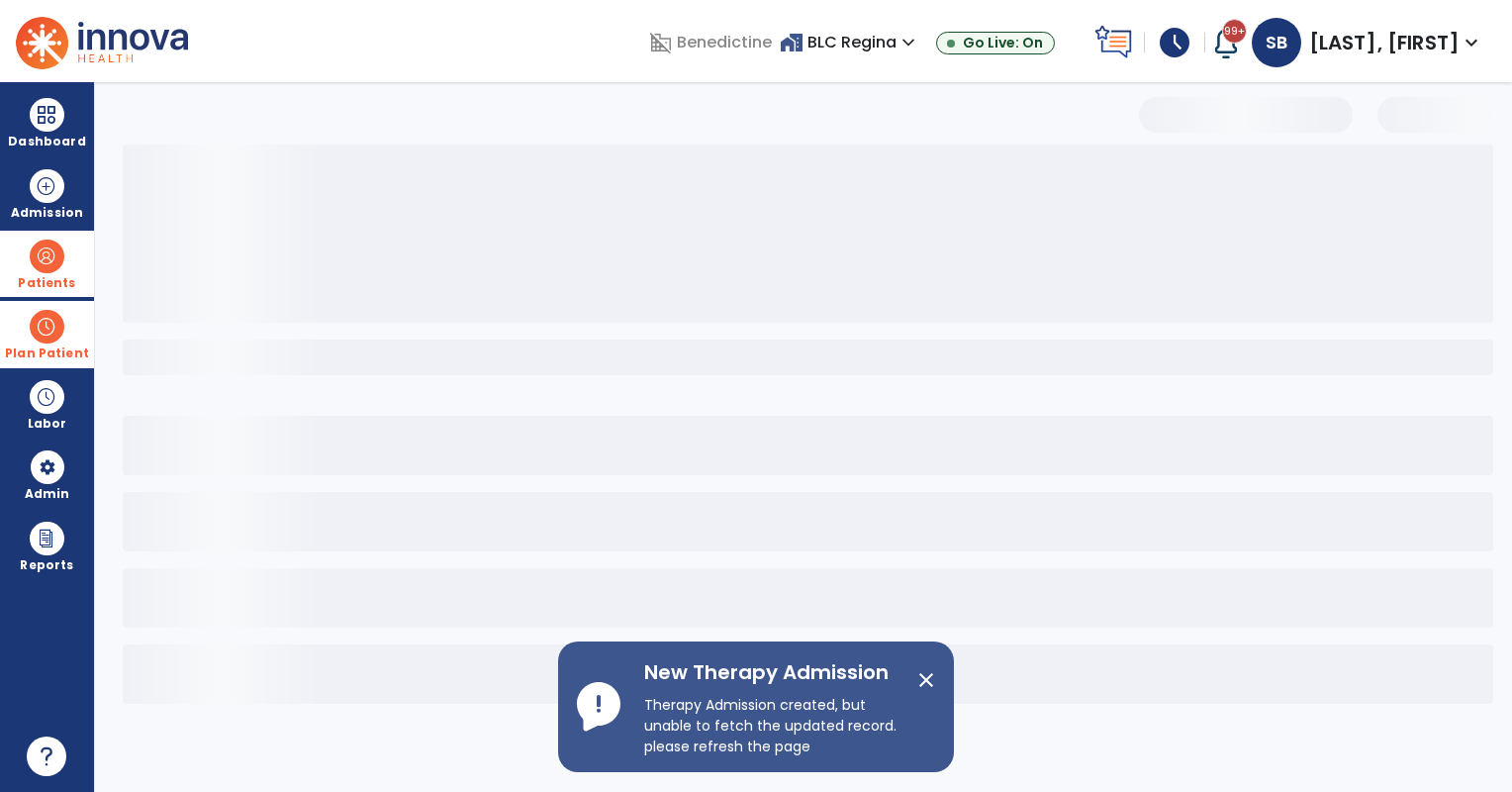 select on "***" 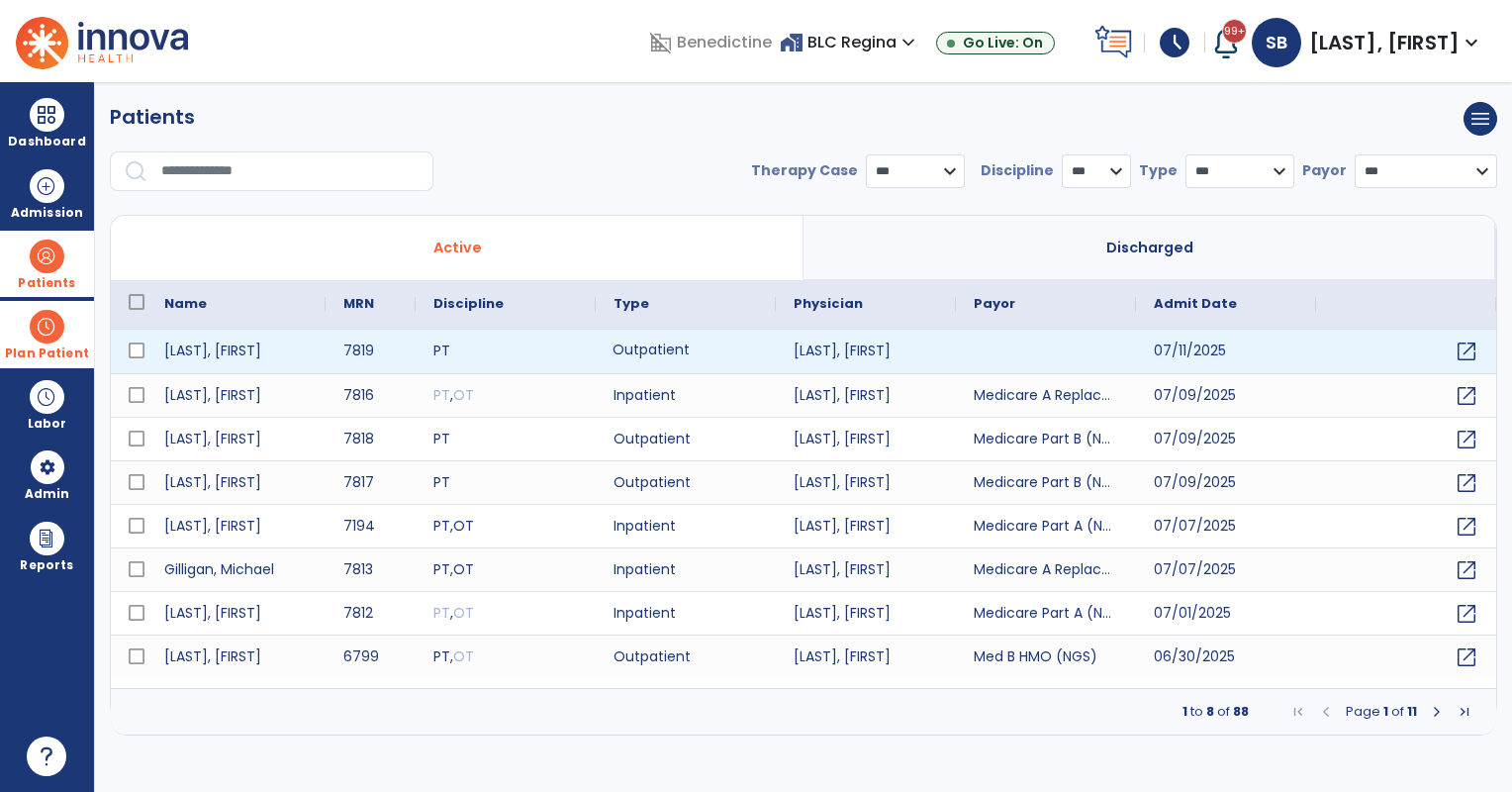 click on "Outpatient" at bounding box center (686, 351) 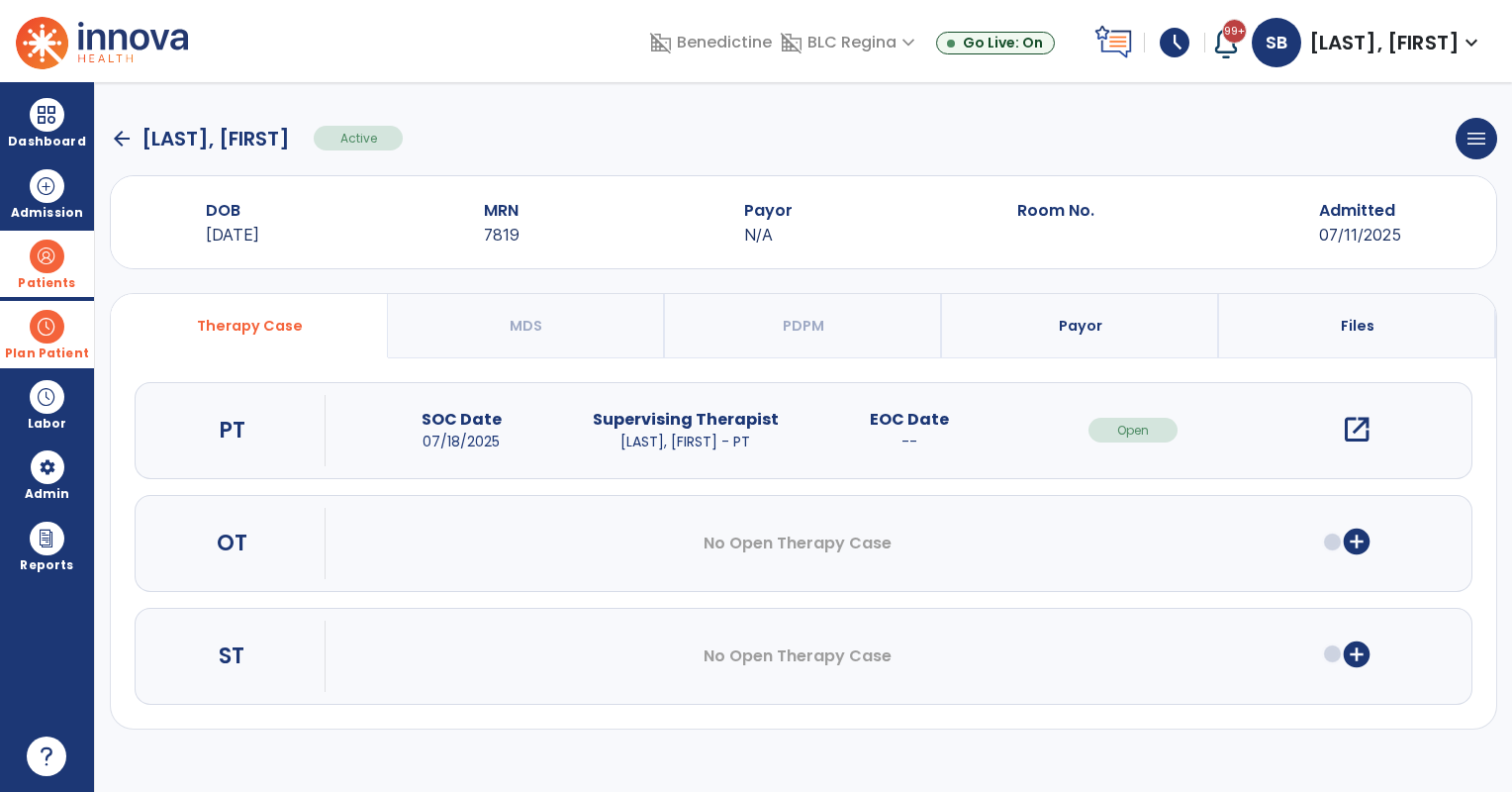 click on "Payor" at bounding box center [1081, 326] 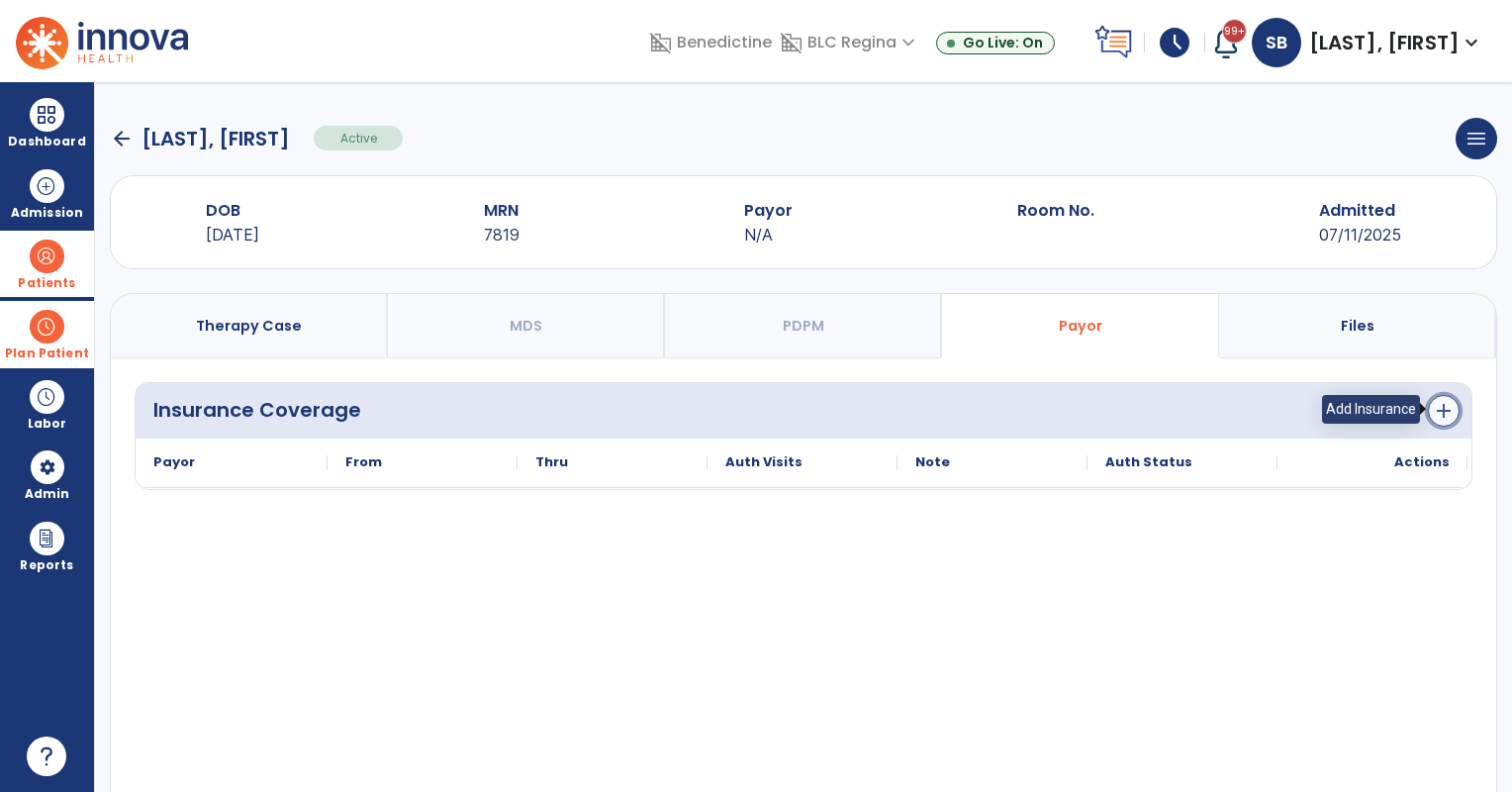 click on "add" 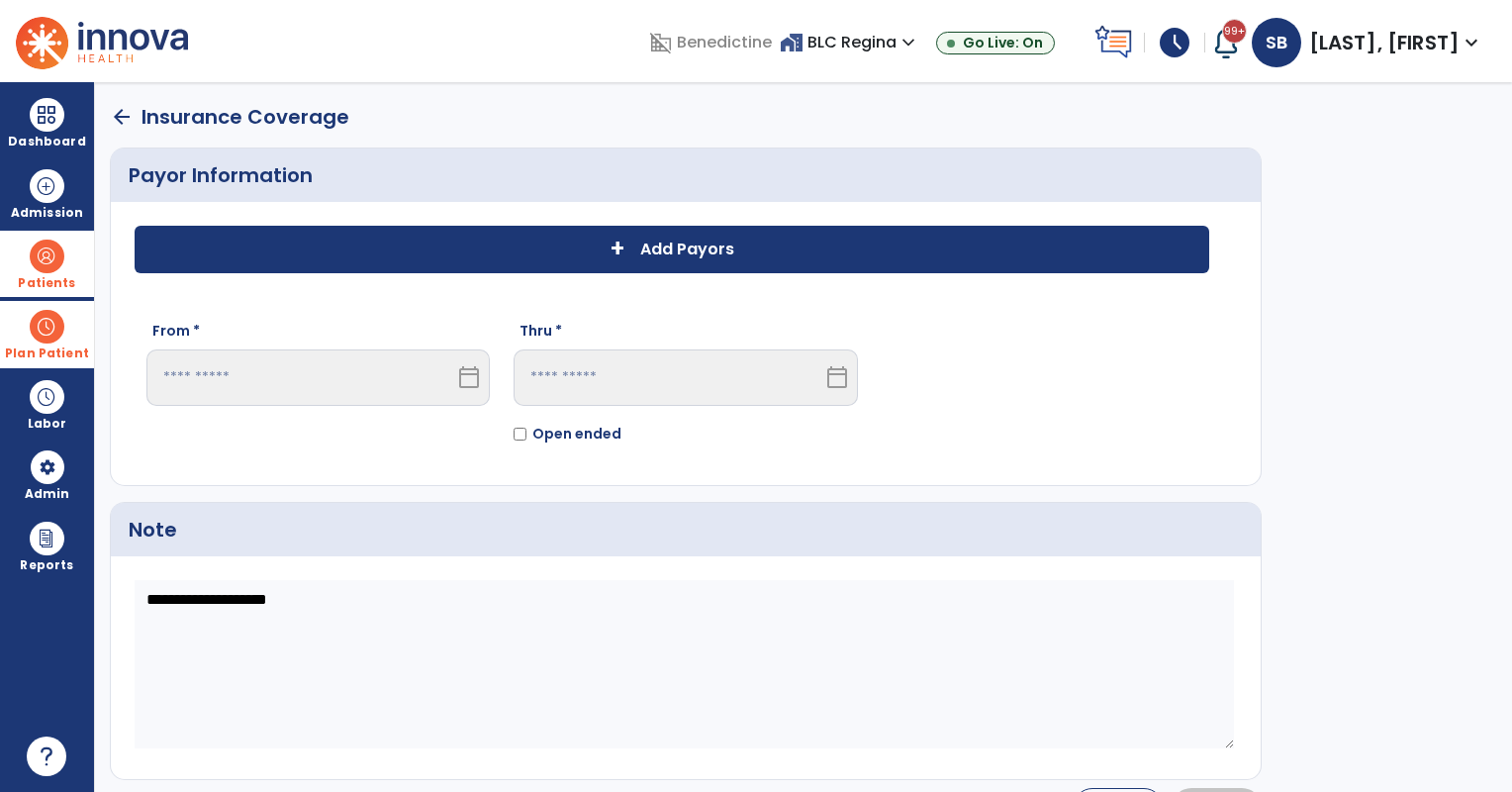 click on "+ Add Payors" 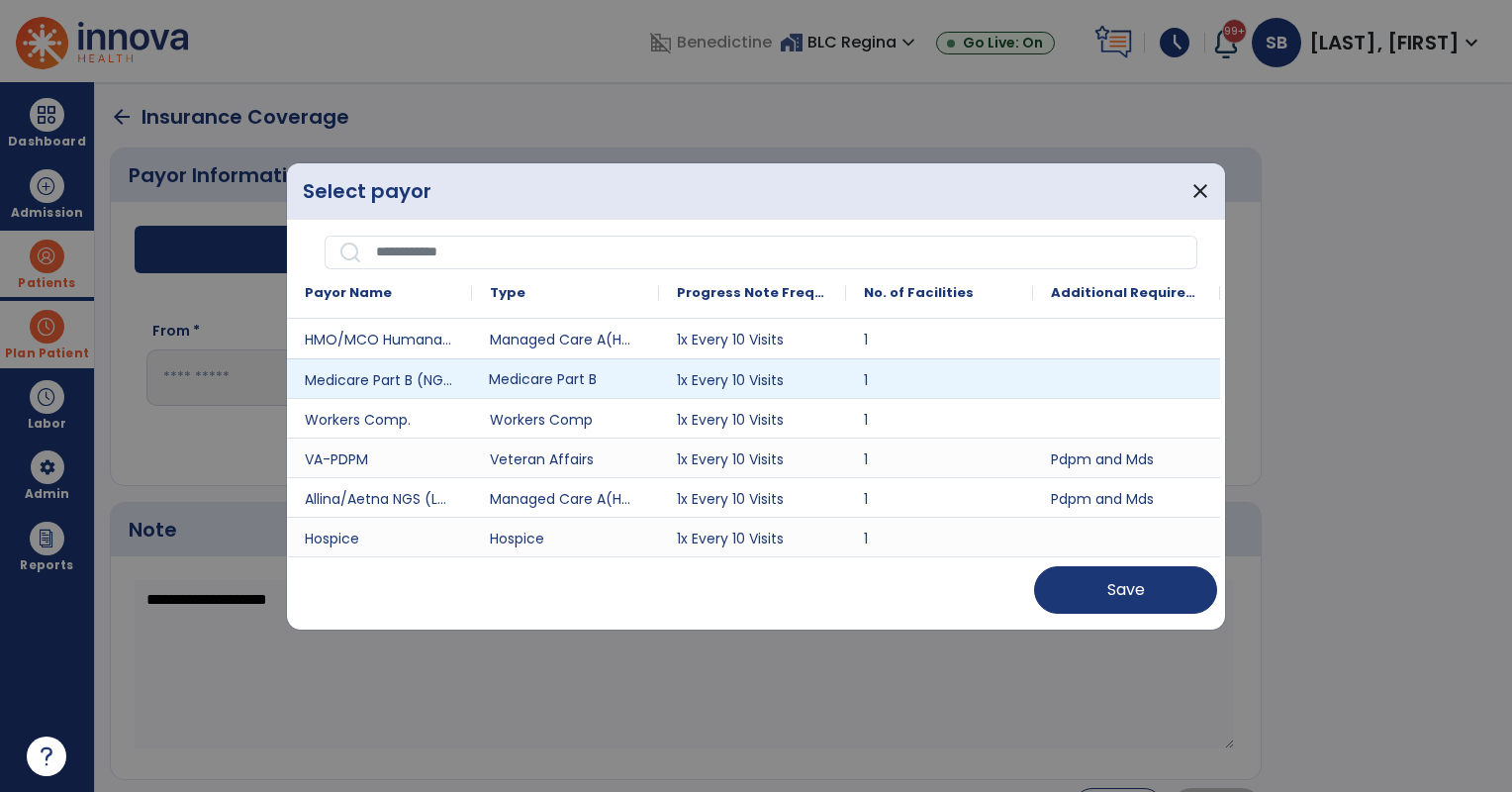 drag, startPoint x: 585, startPoint y: 380, endPoint x: 666, endPoint y: 417, distance: 89.050547 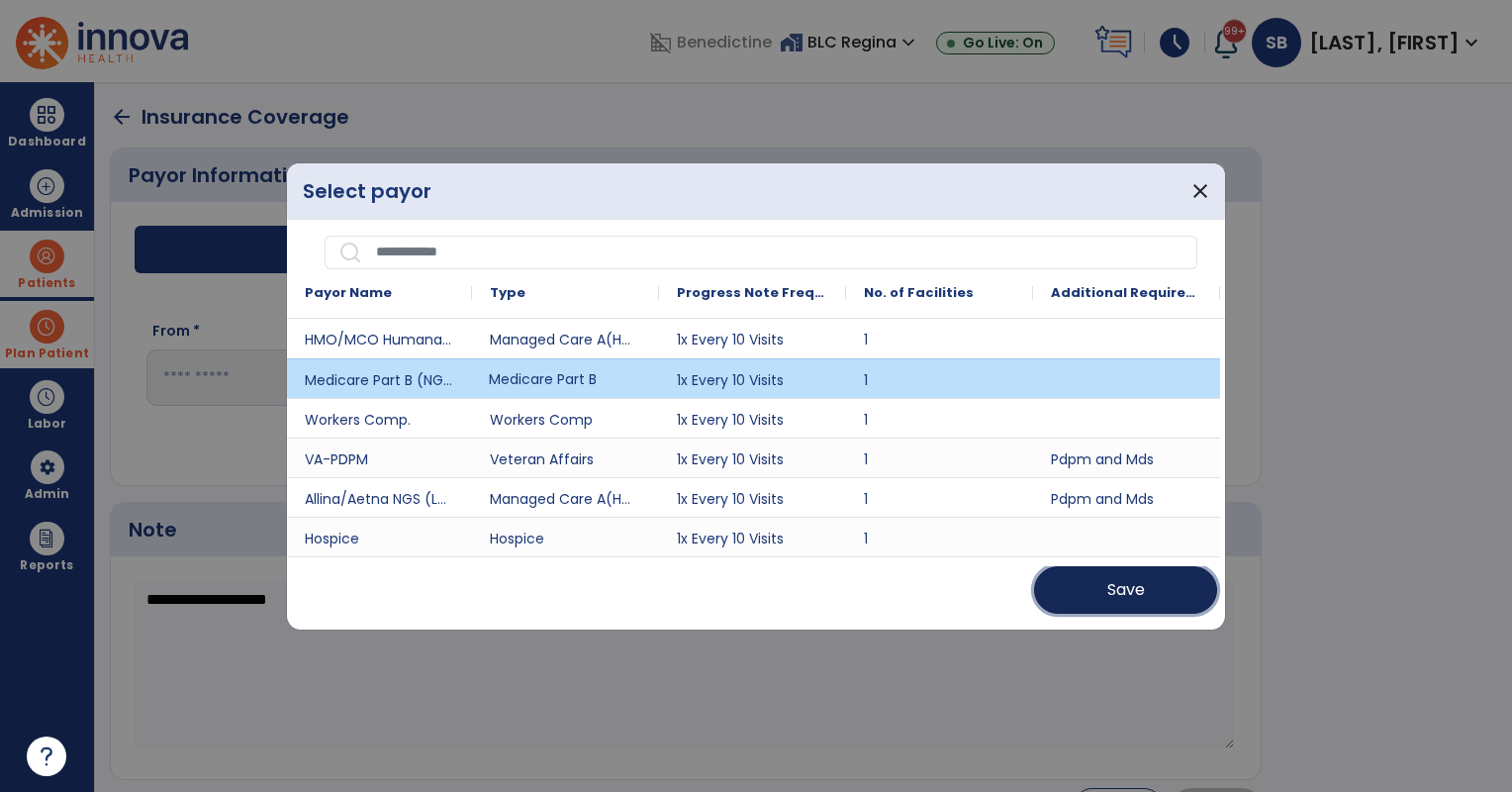 click on "Save" at bounding box center [1125, 590] 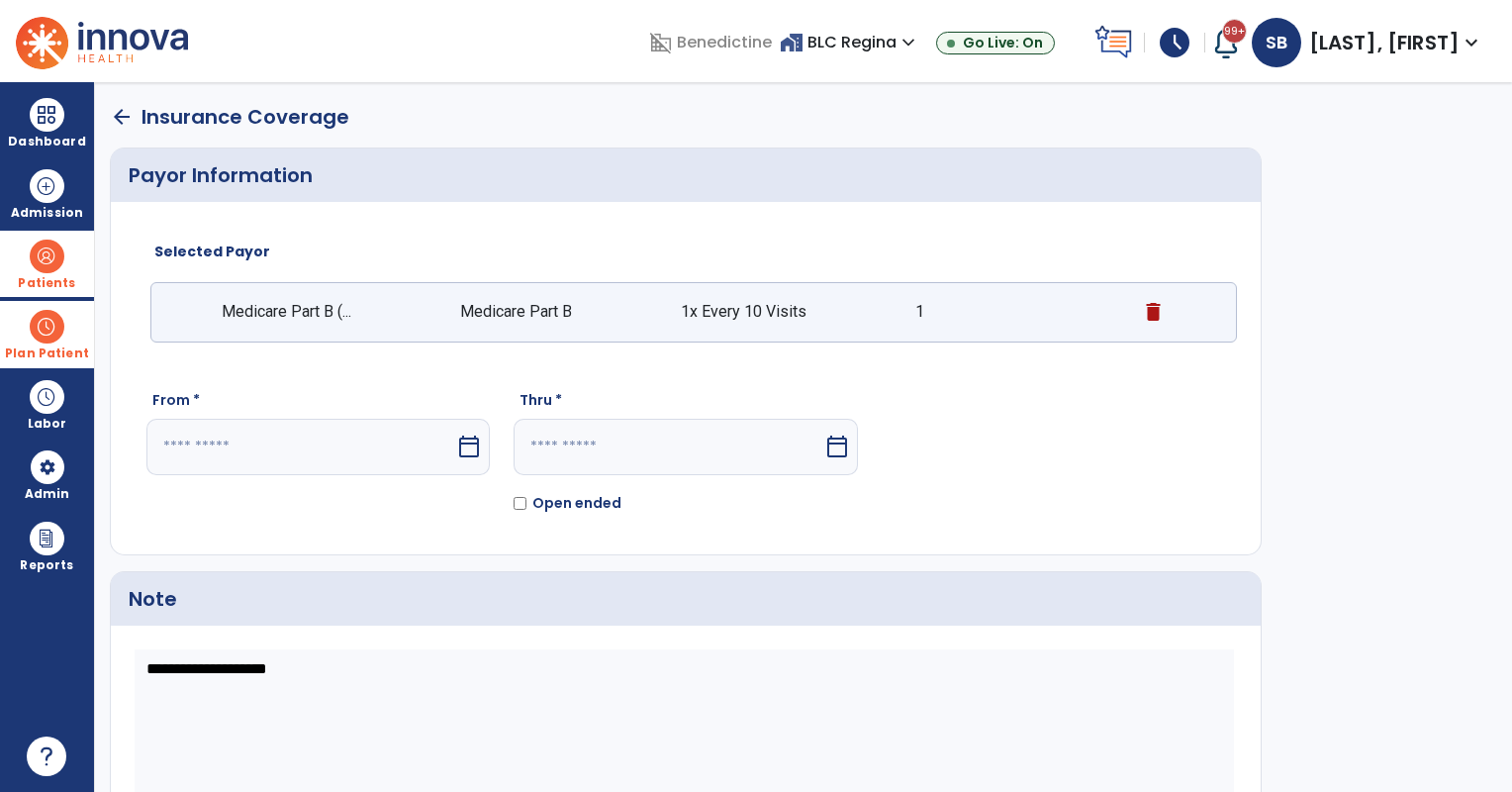 click at bounding box center [301, 446] 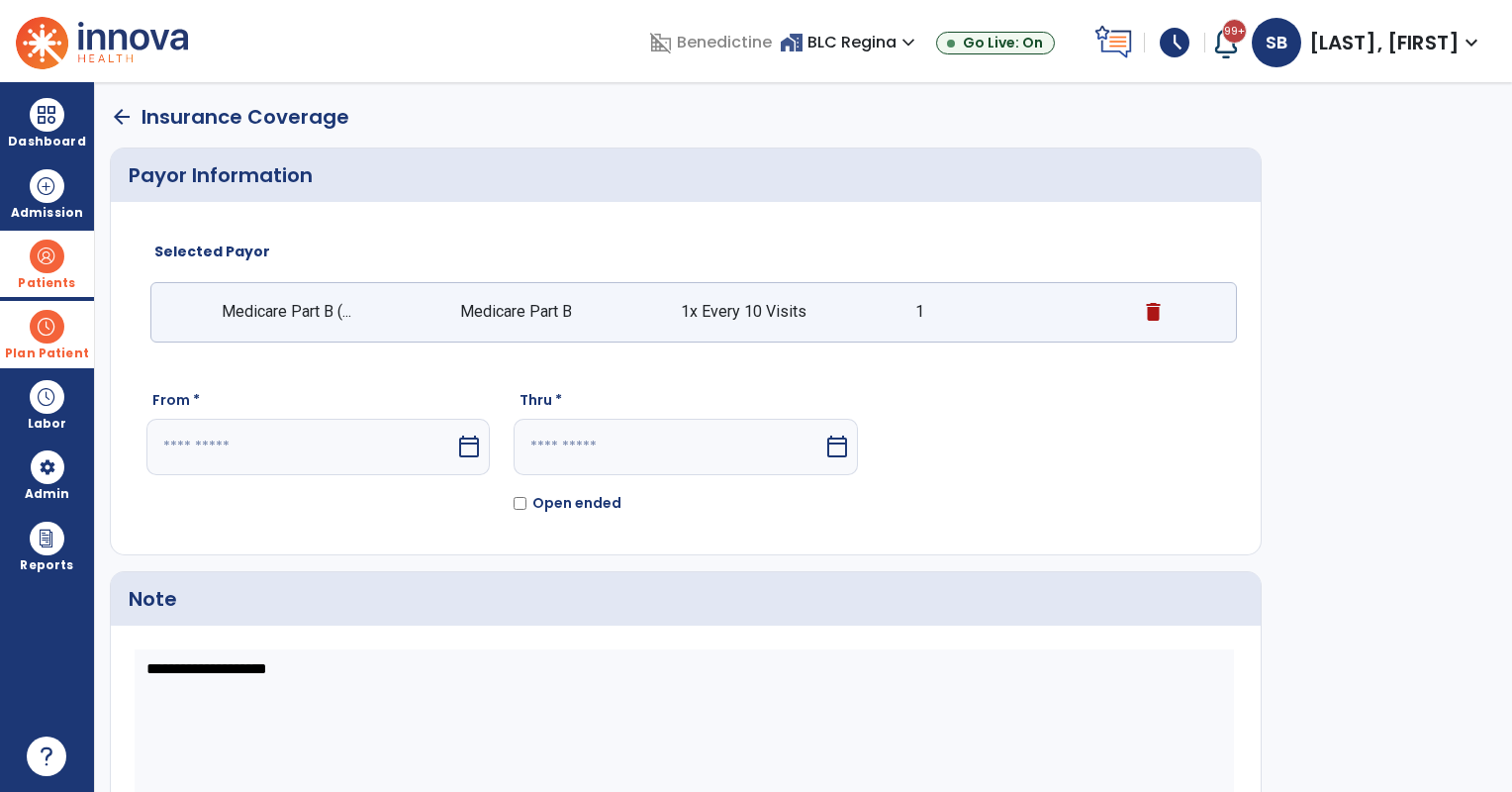 select on "*" 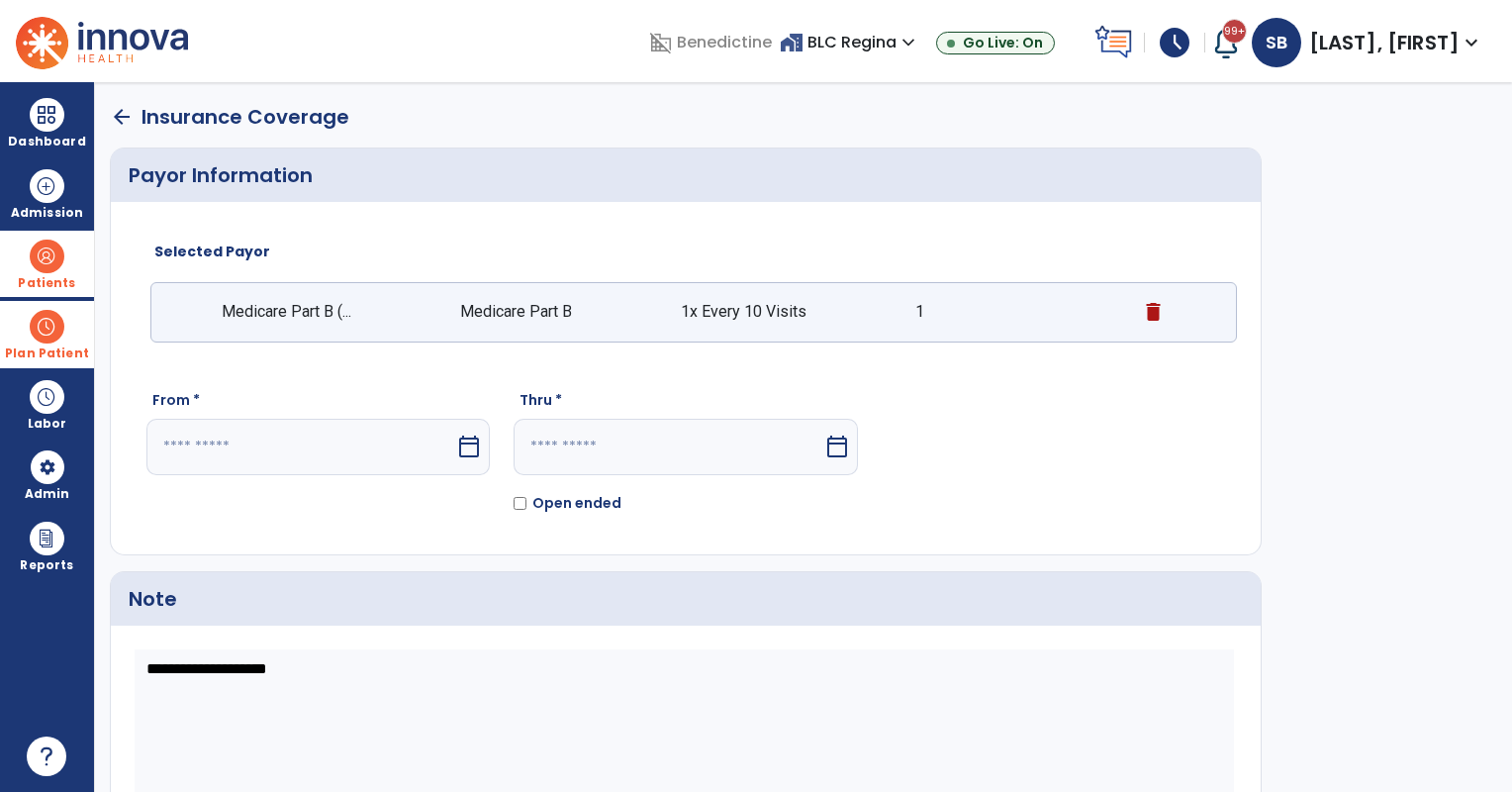 select on "****" 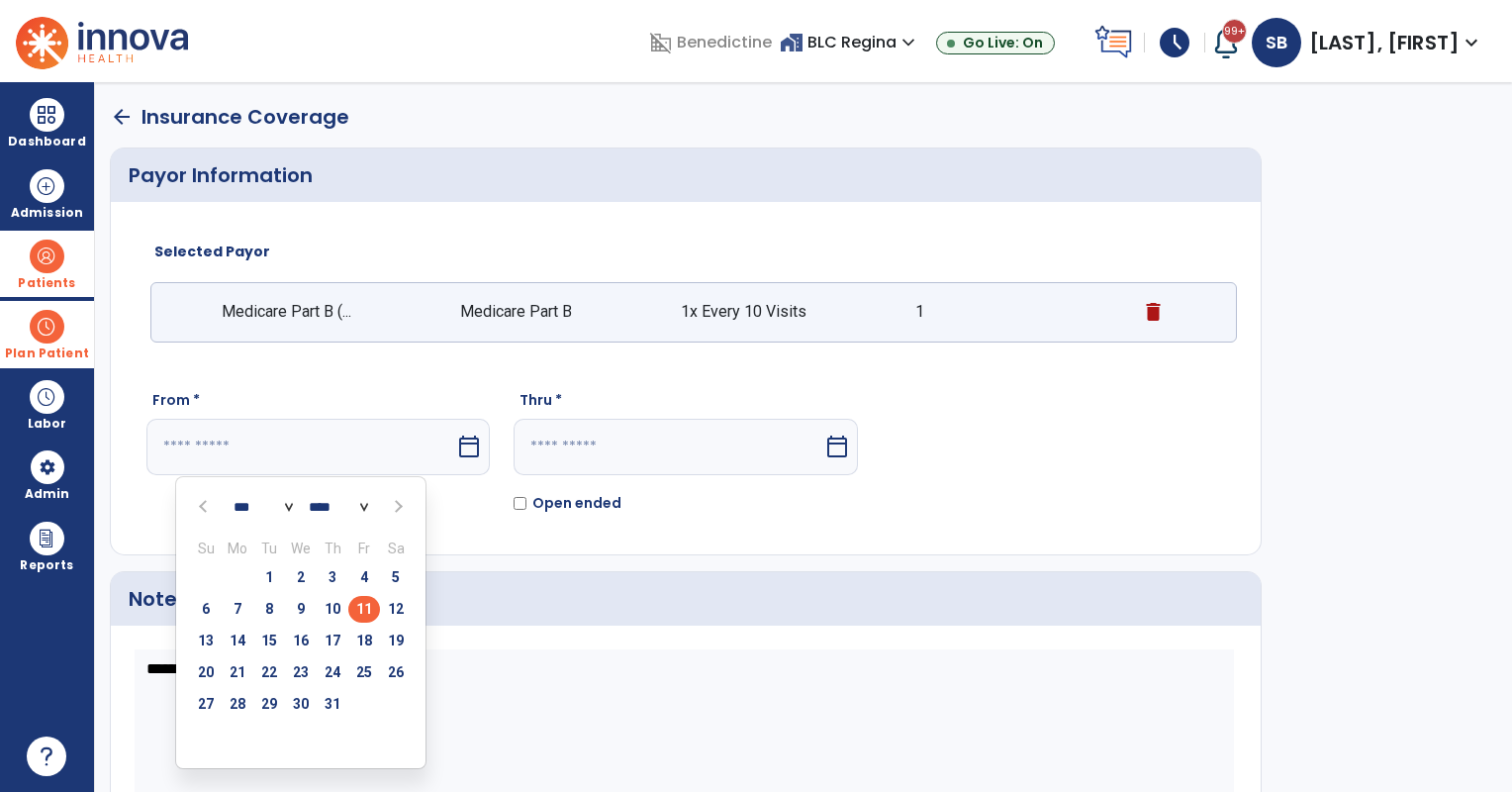 drag, startPoint x: 360, startPoint y: 610, endPoint x: 437, endPoint y: 570, distance: 86.76981 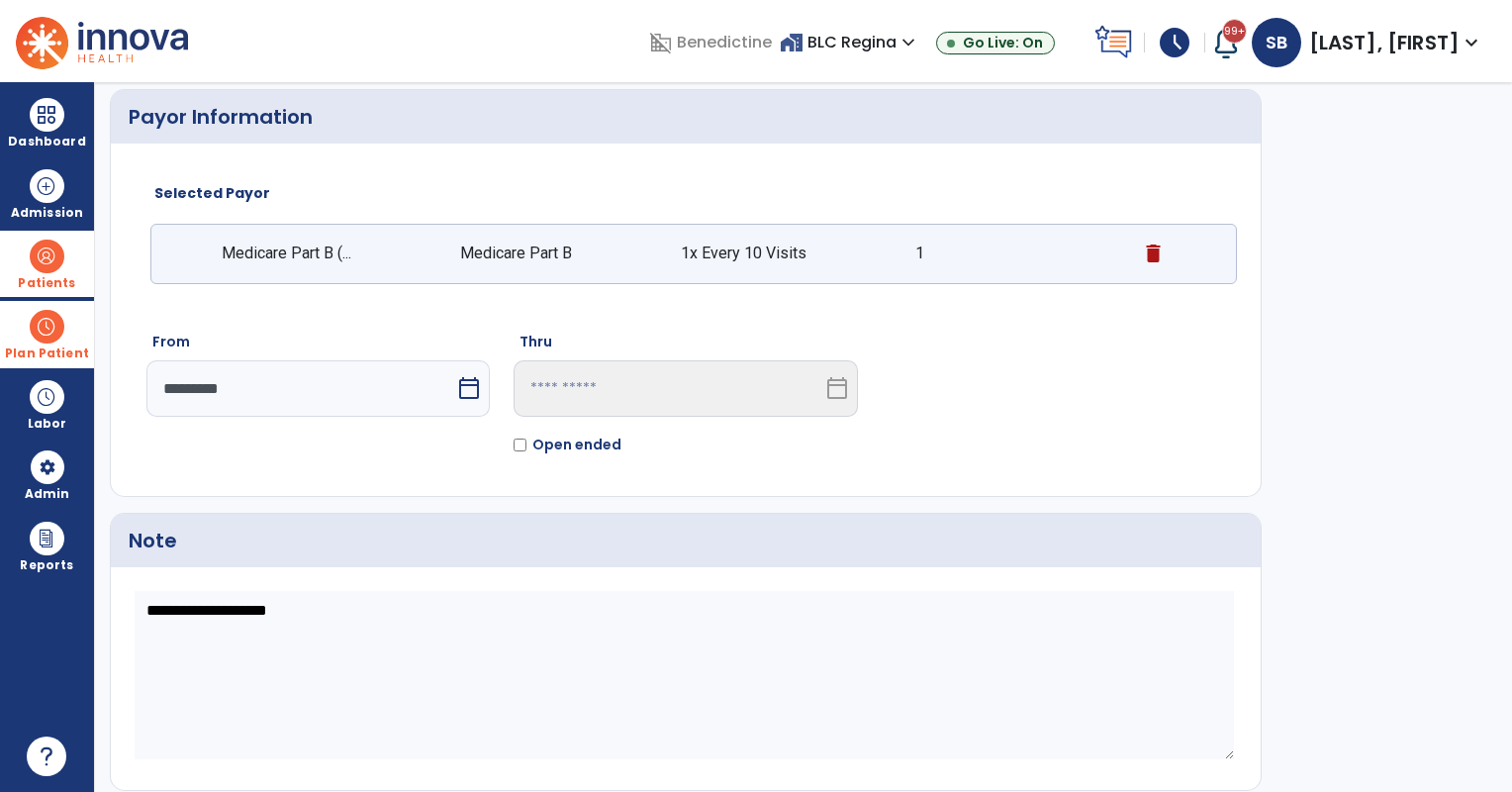 scroll, scrollTop: 110, scrollLeft: 0, axis: vertical 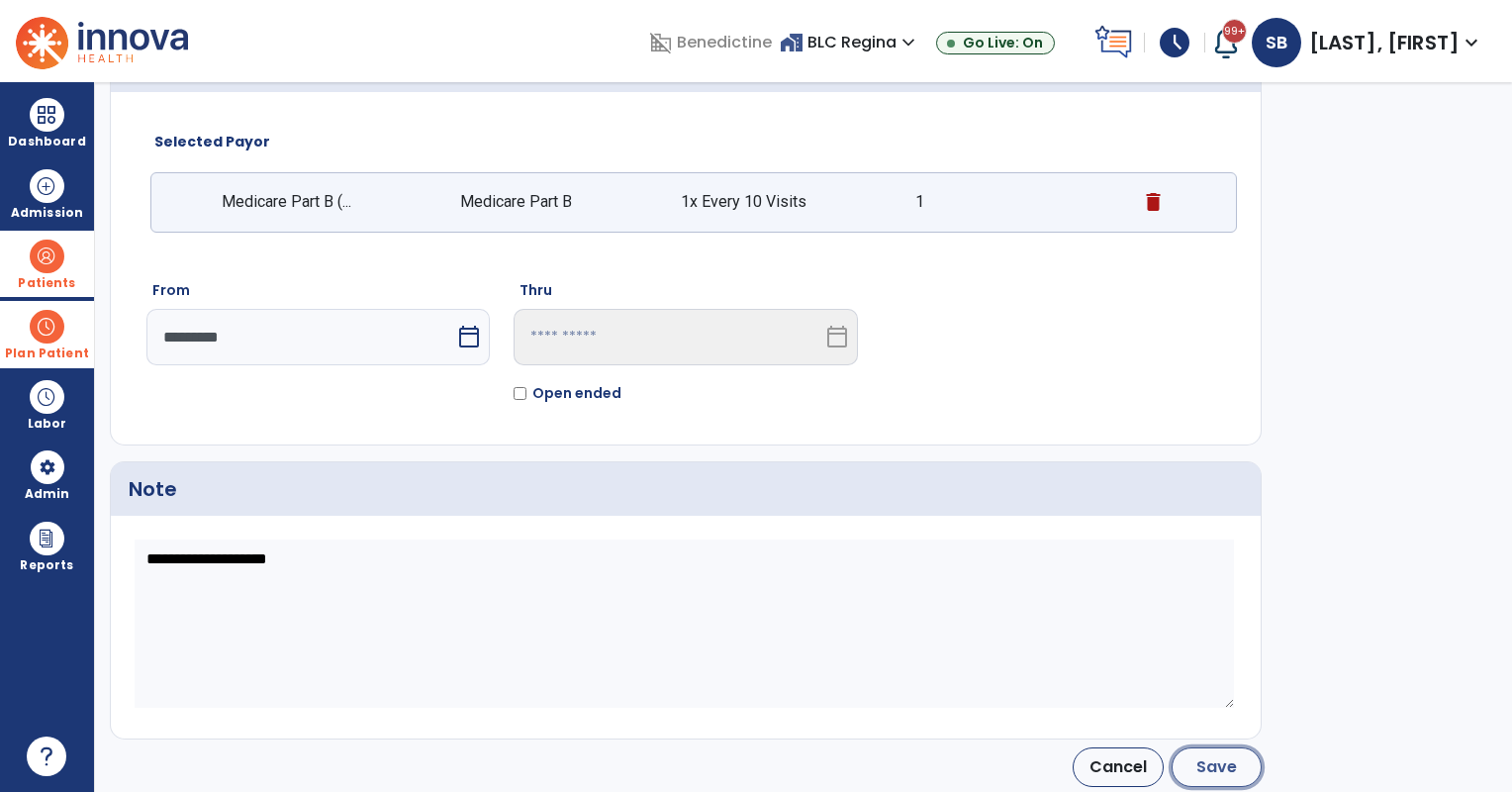 click on "Save" 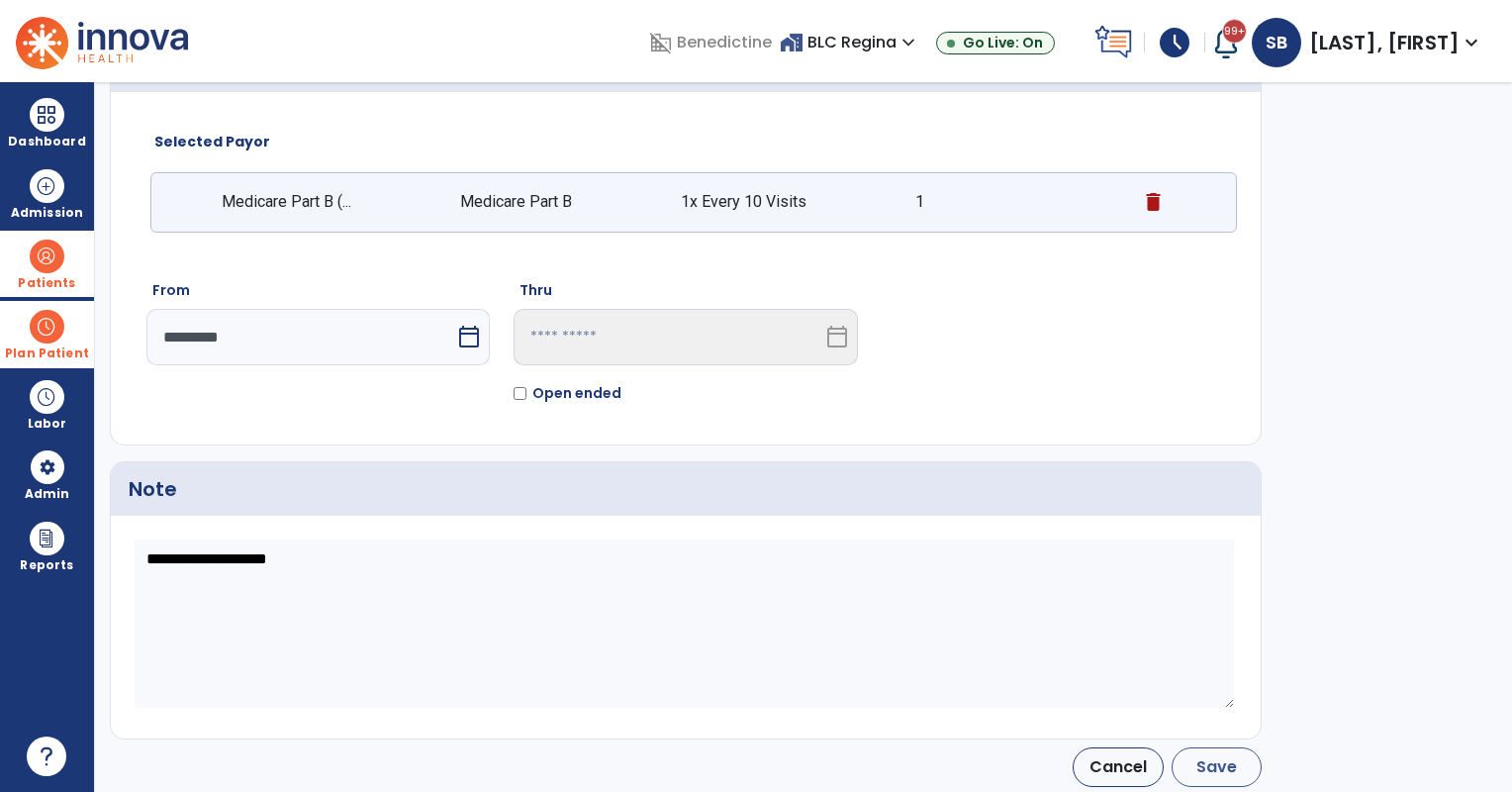 type on "*********" 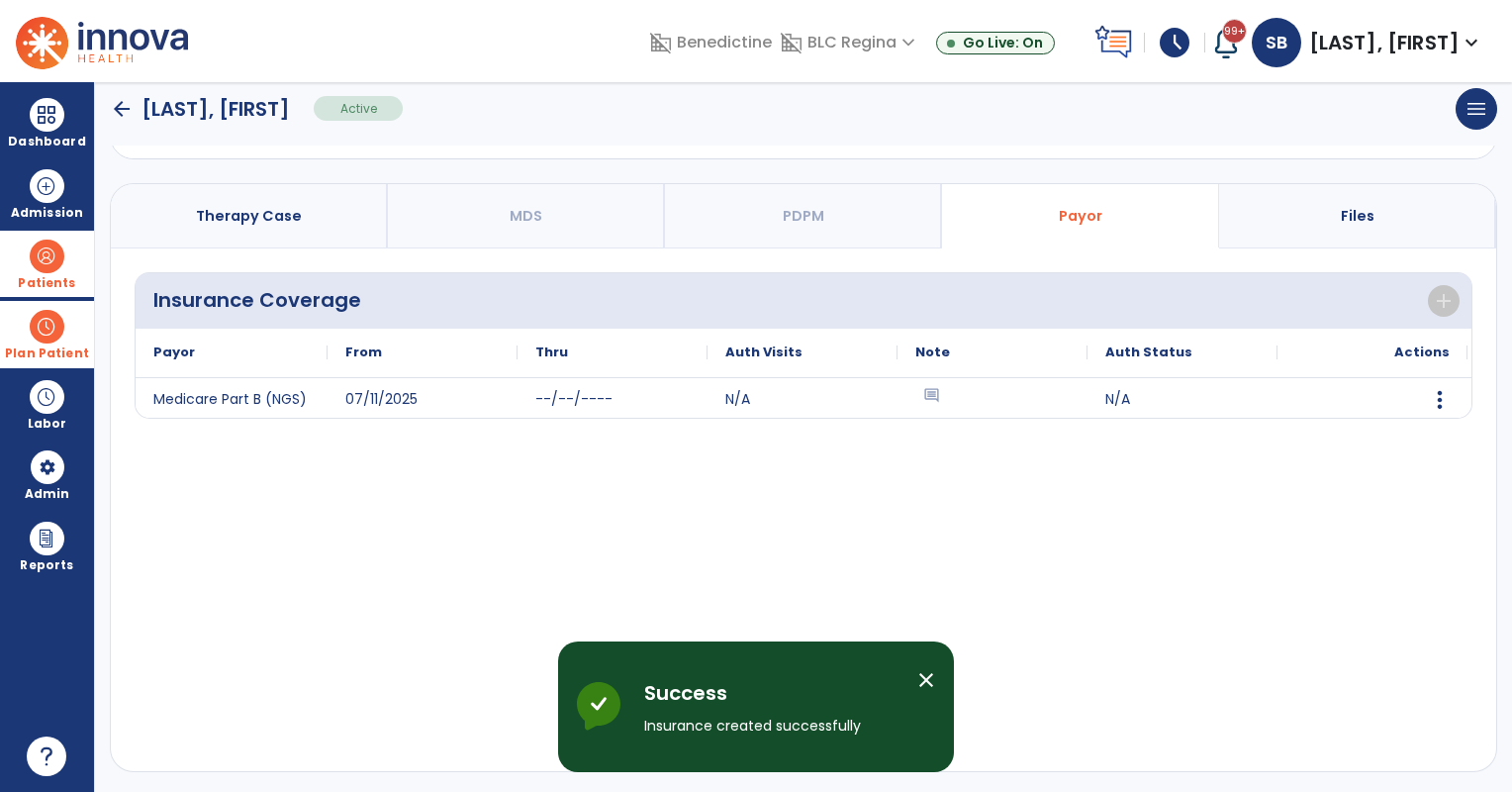drag, startPoint x: 58, startPoint y: 251, endPoint x: 96, endPoint y: 255, distance: 38.209946 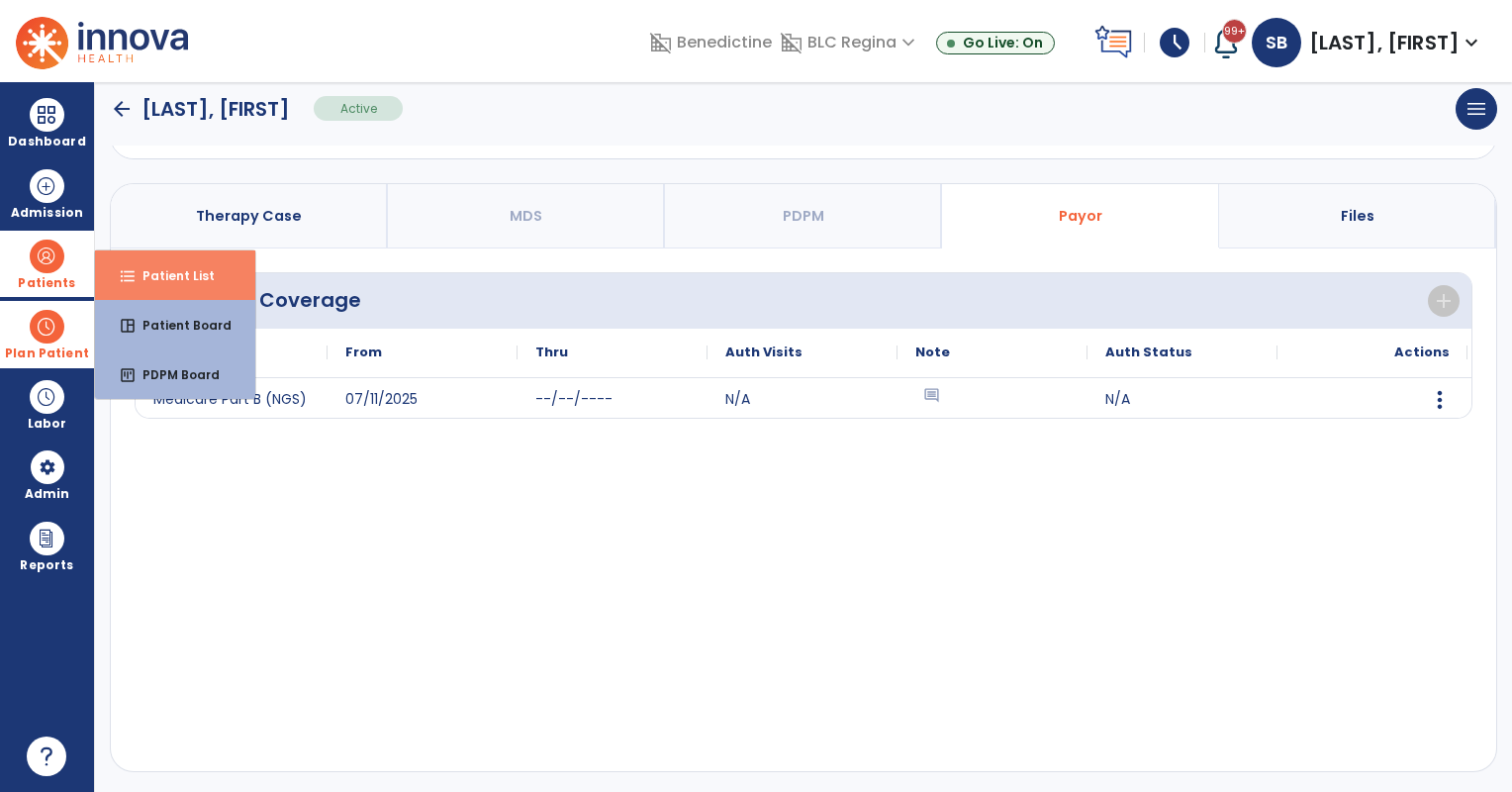 click on "Patient List" at bounding box center [170, 275] 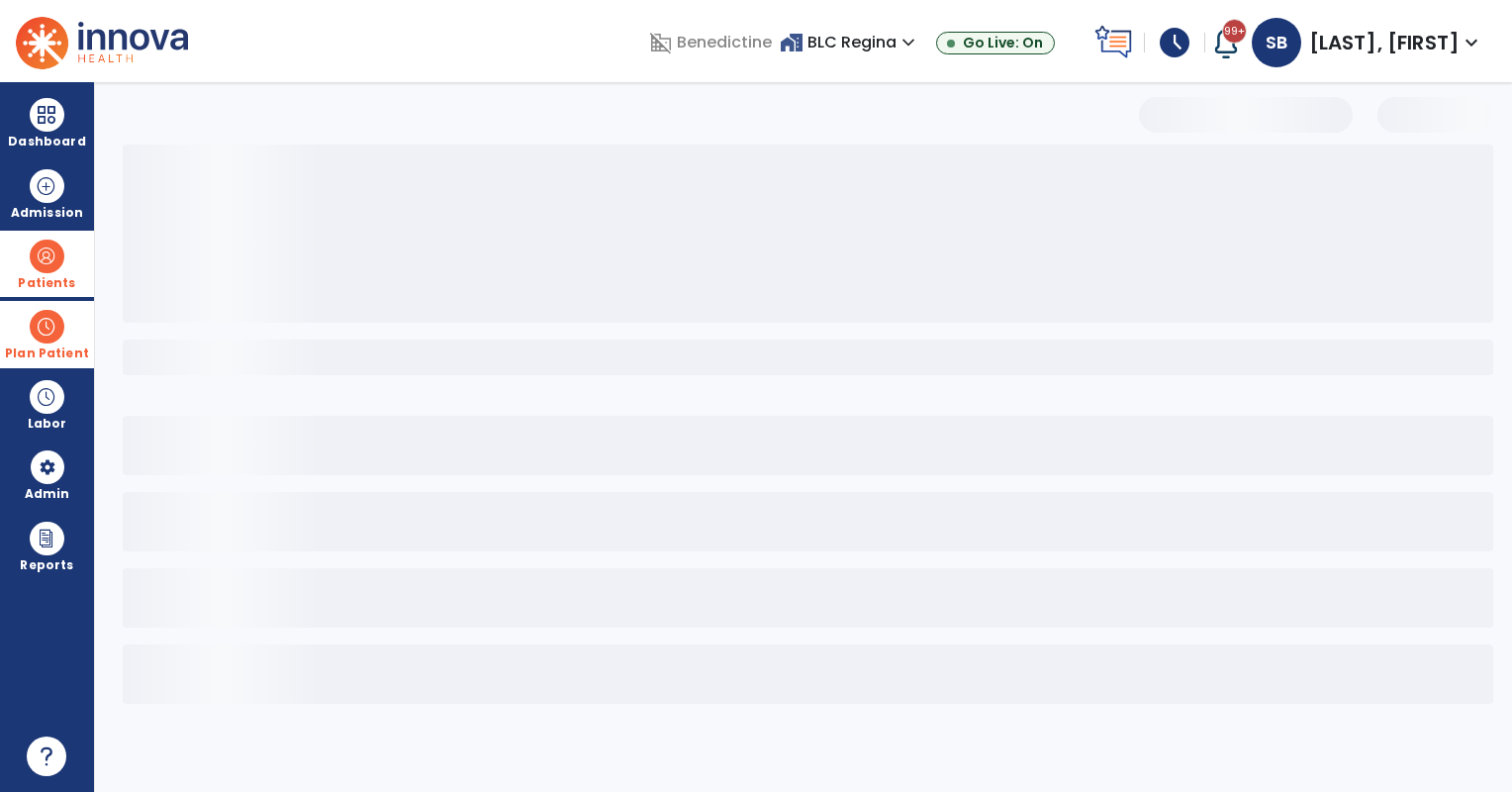 select on "***" 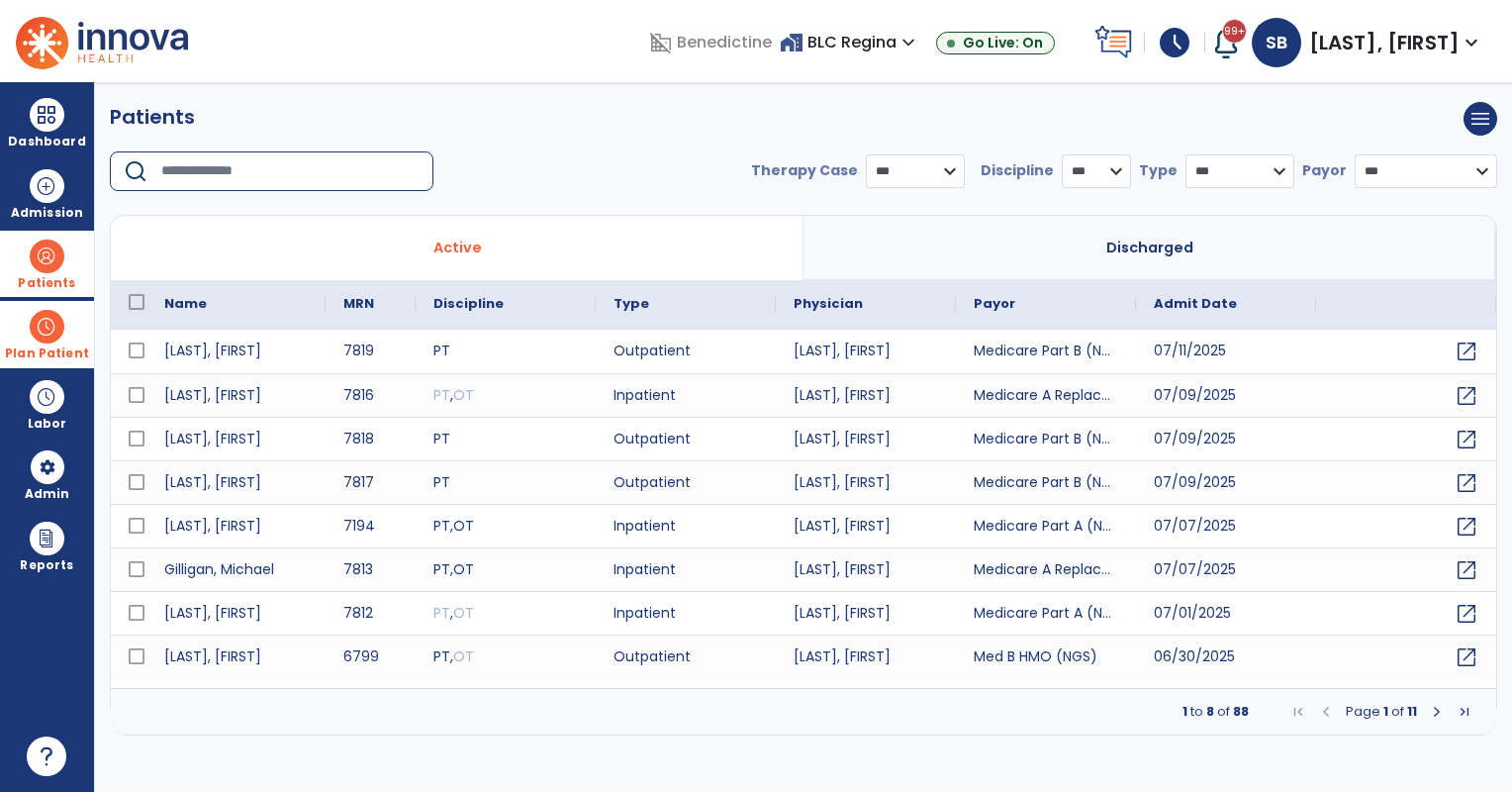click at bounding box center (290, 171) 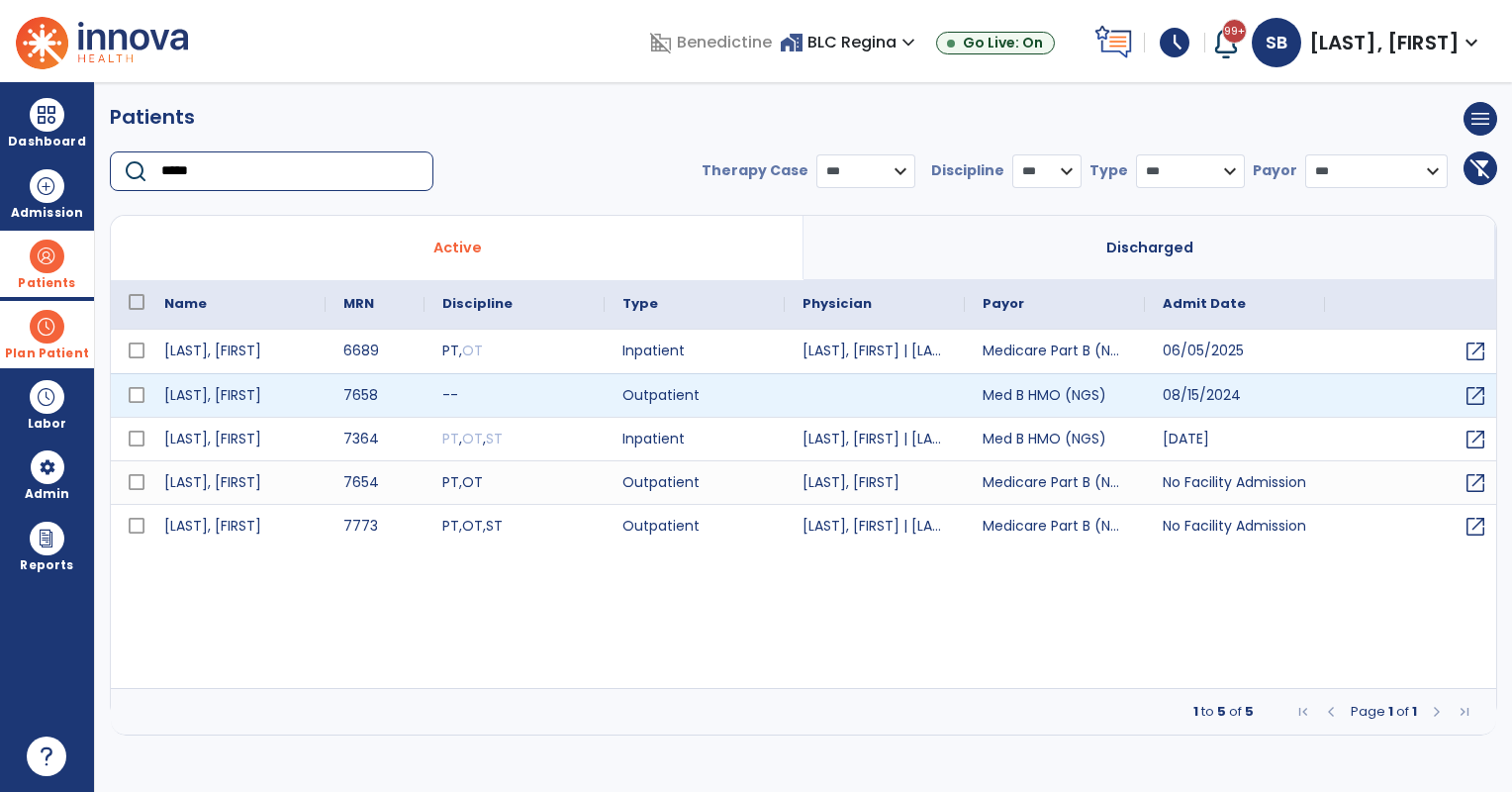 type on "*****" 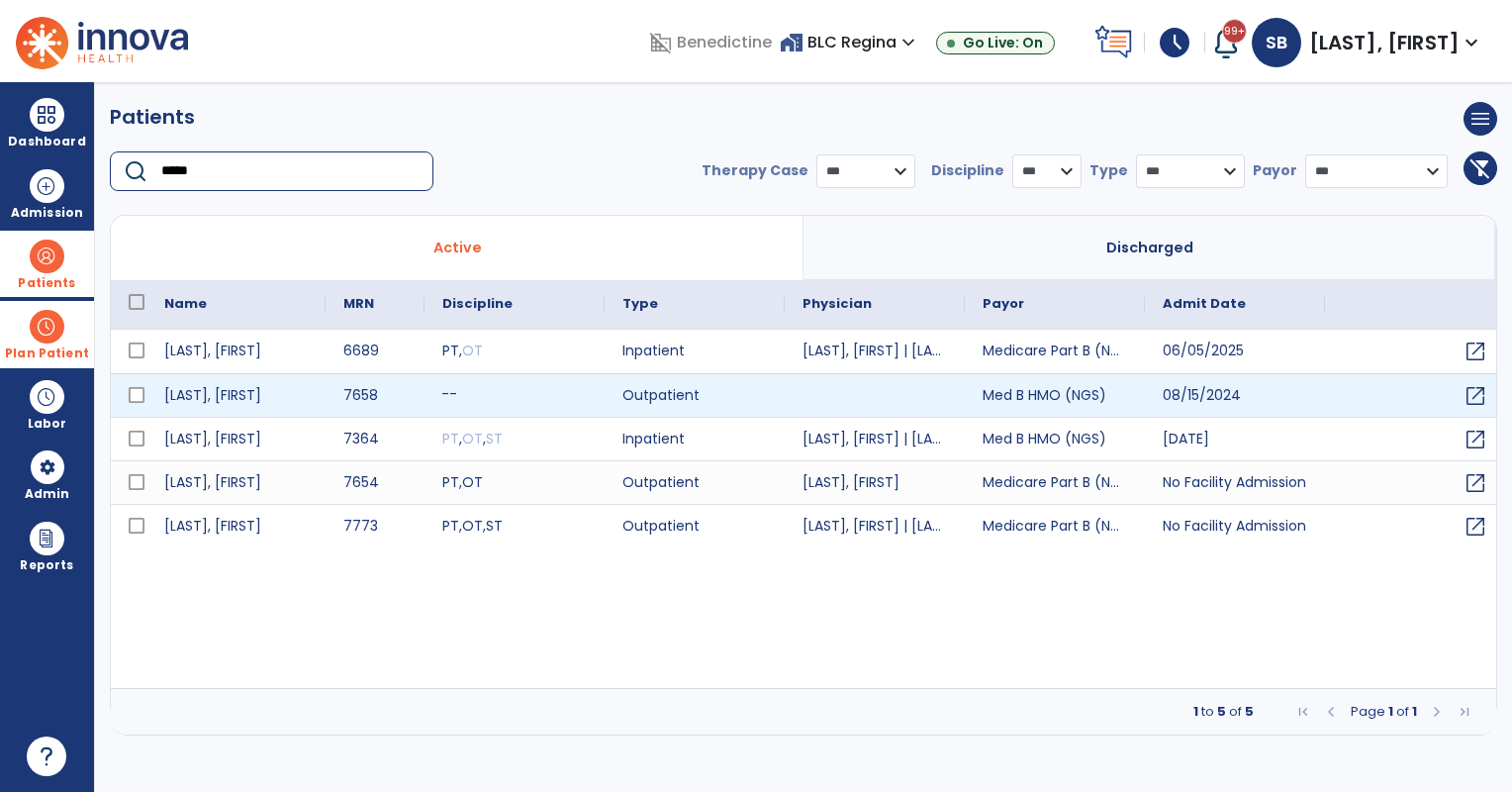 click on "--" at bounding box center (515, 395) 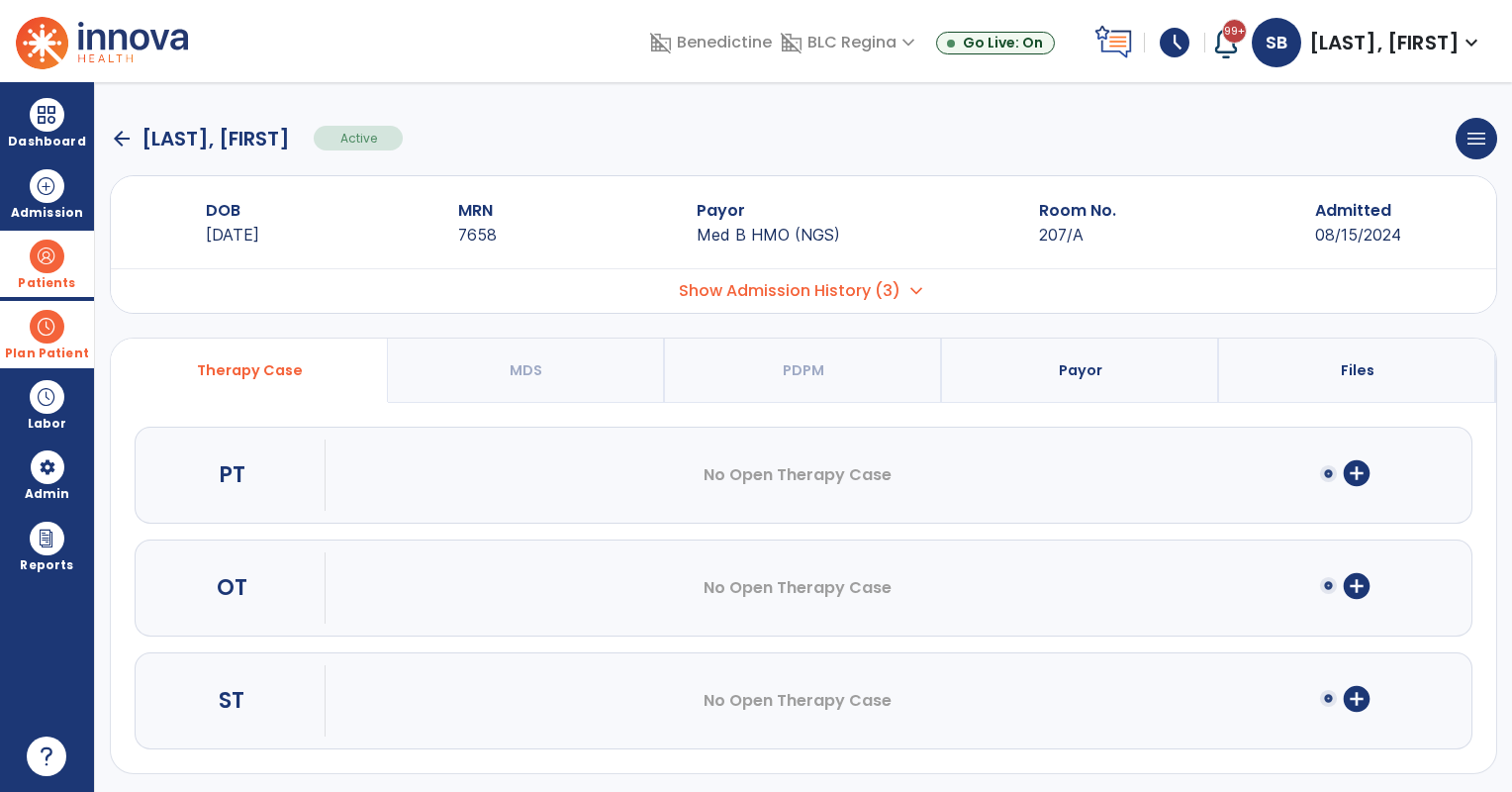 click on "add_circle" at bounding box center [1357, 473] 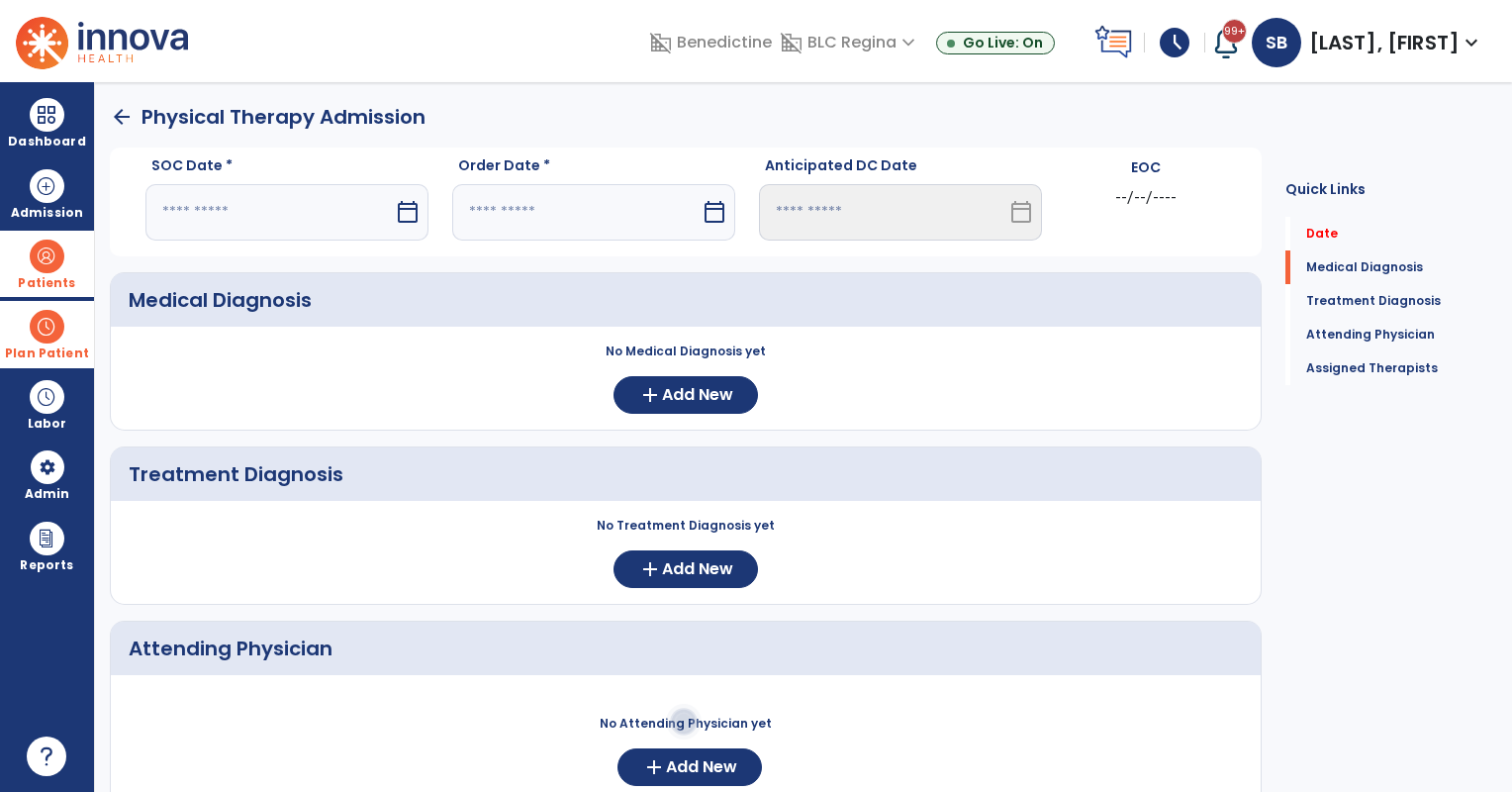 click on "calendar_today" at bounding box center (408, 212) 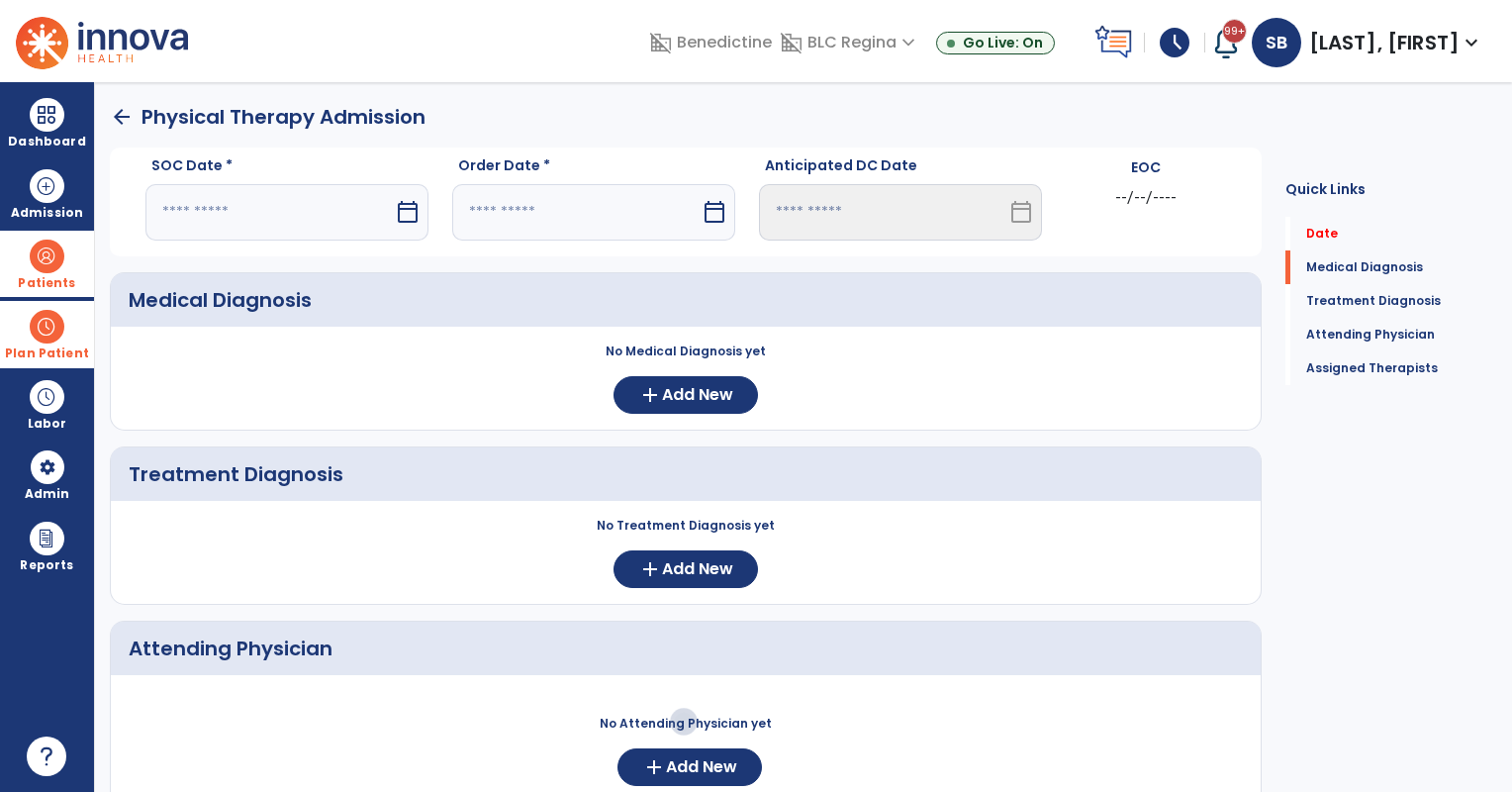 select on "*" 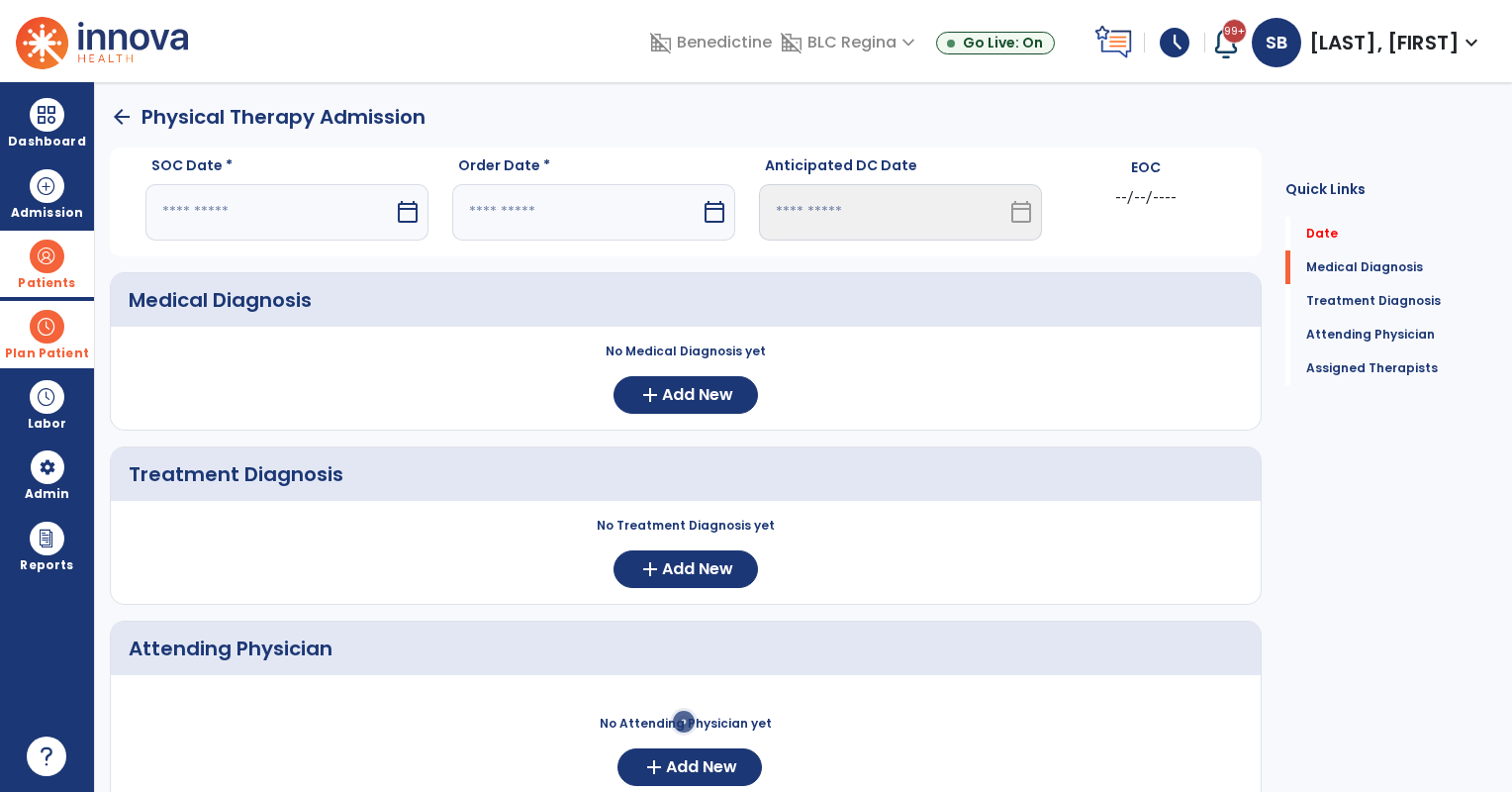 select on "****" 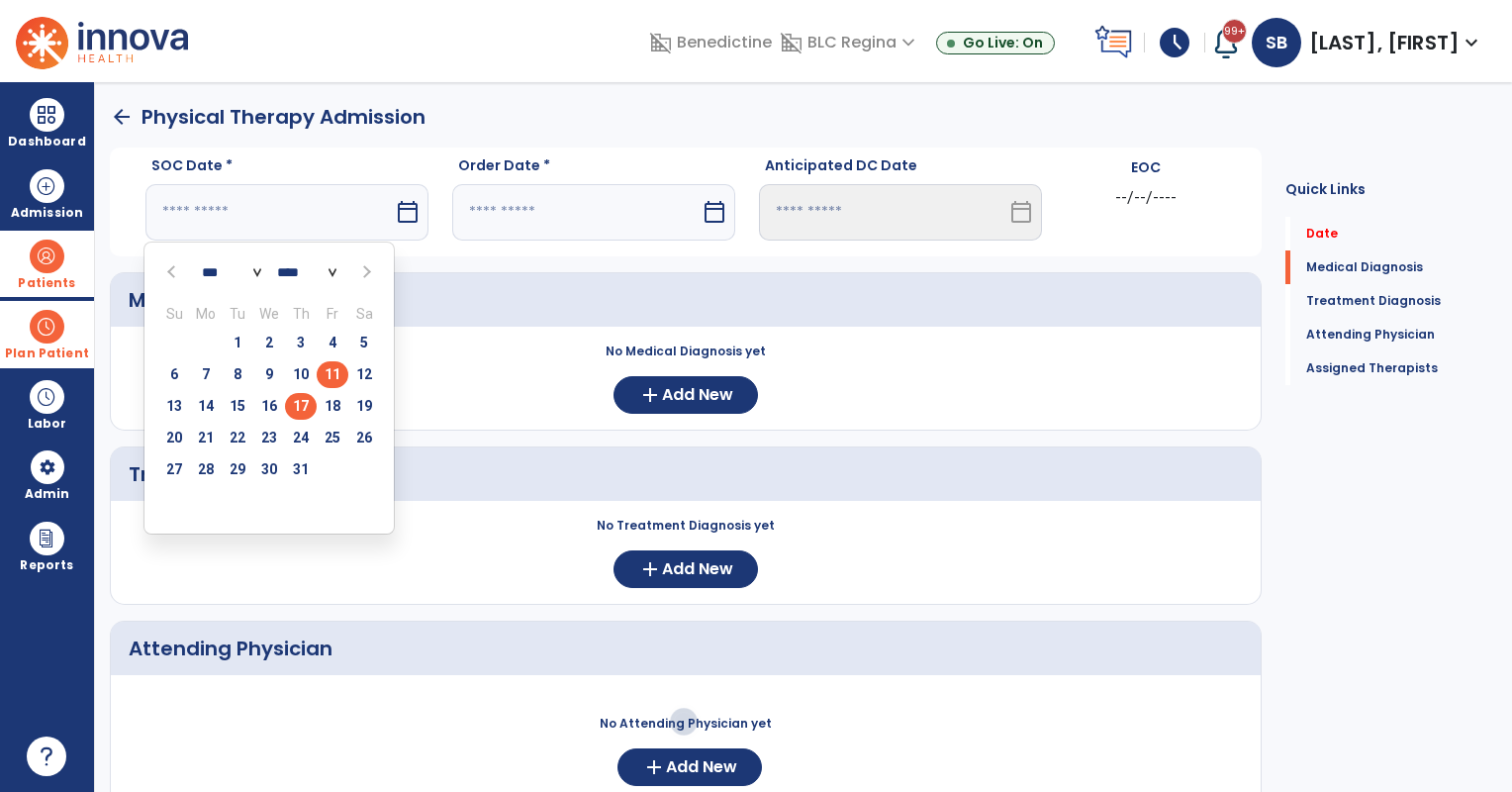 click on "17" at bounding box center (301, 406) 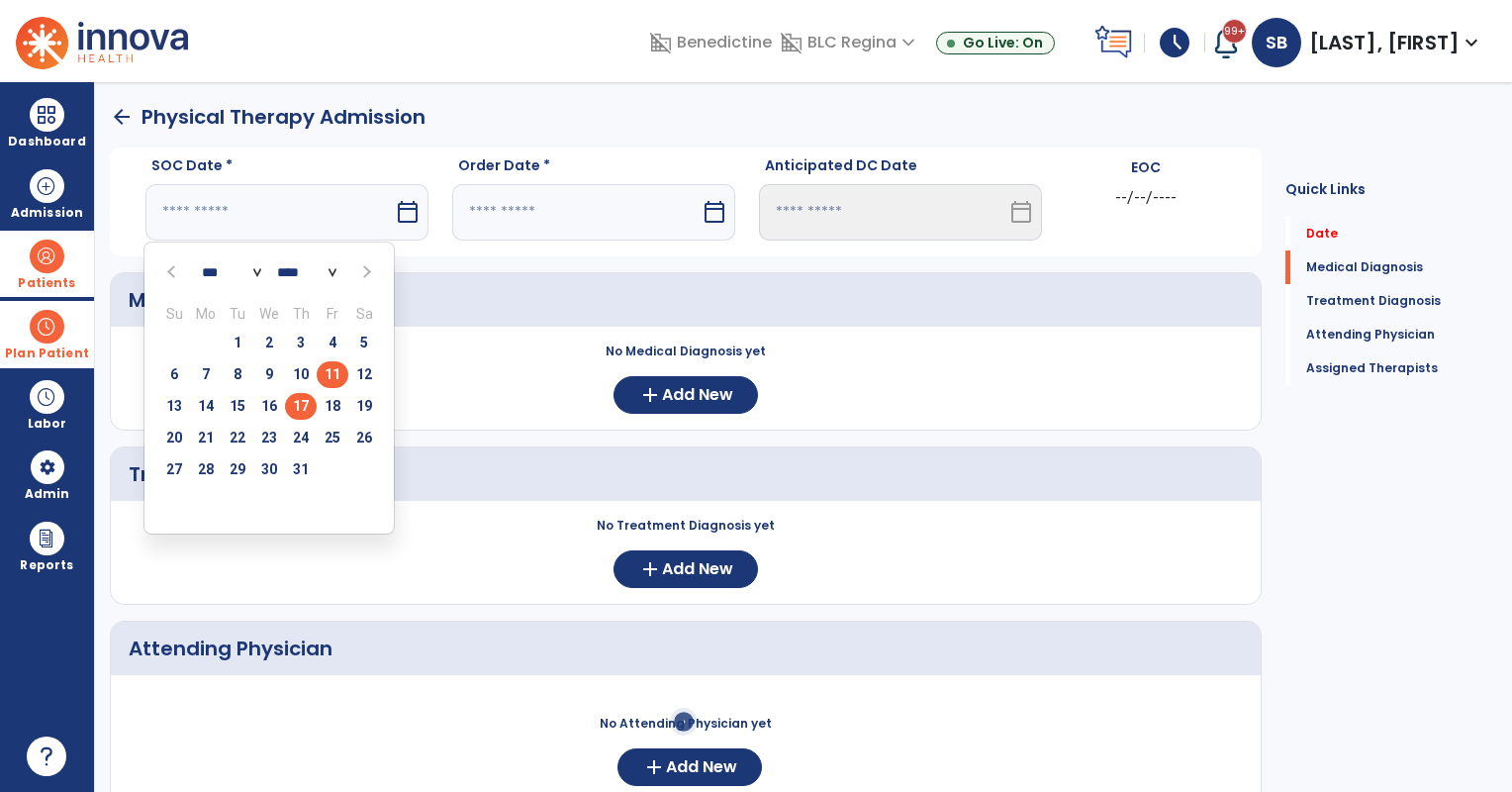 type on "*********" 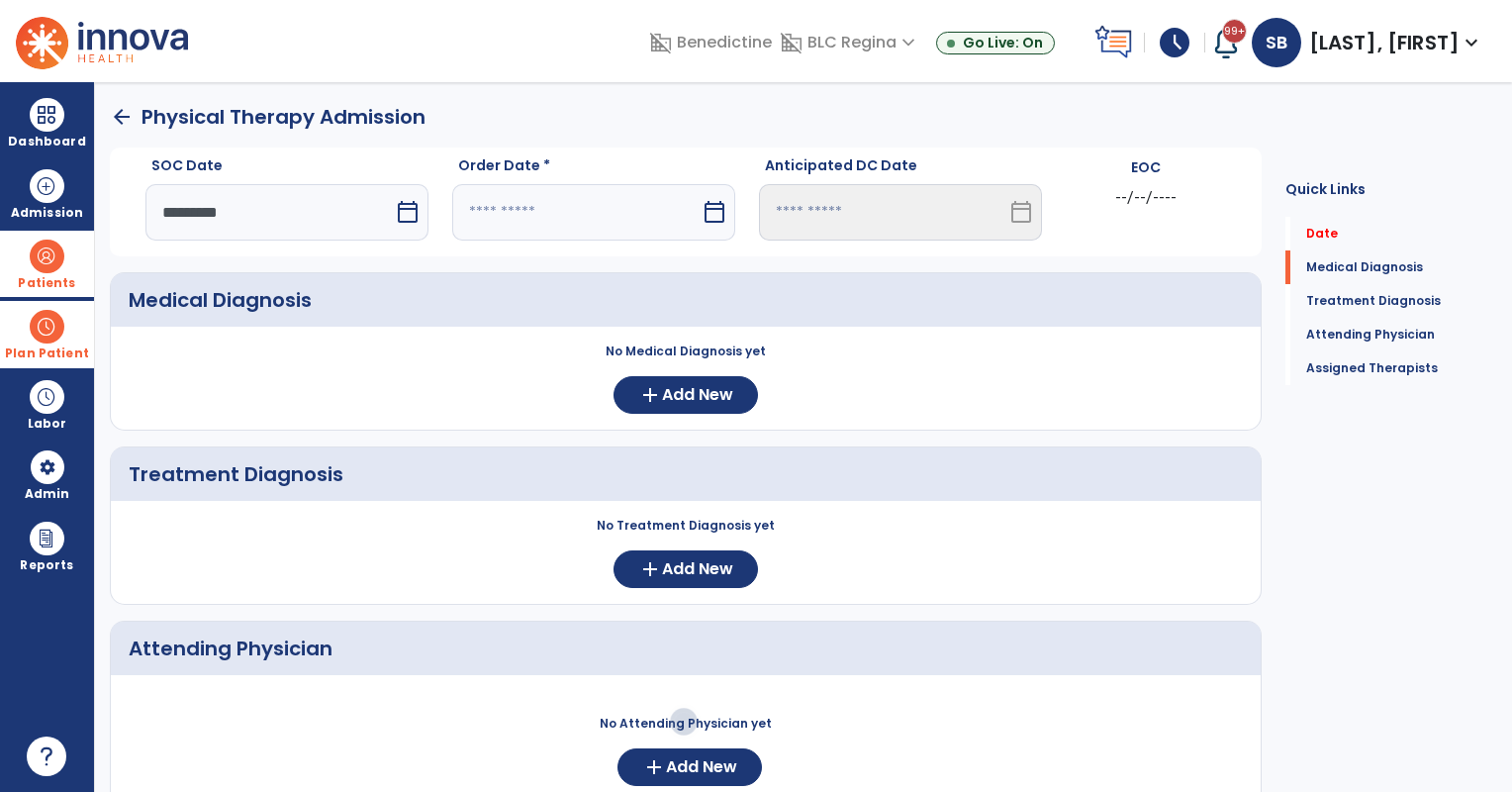click at bounding box center (576, 212) 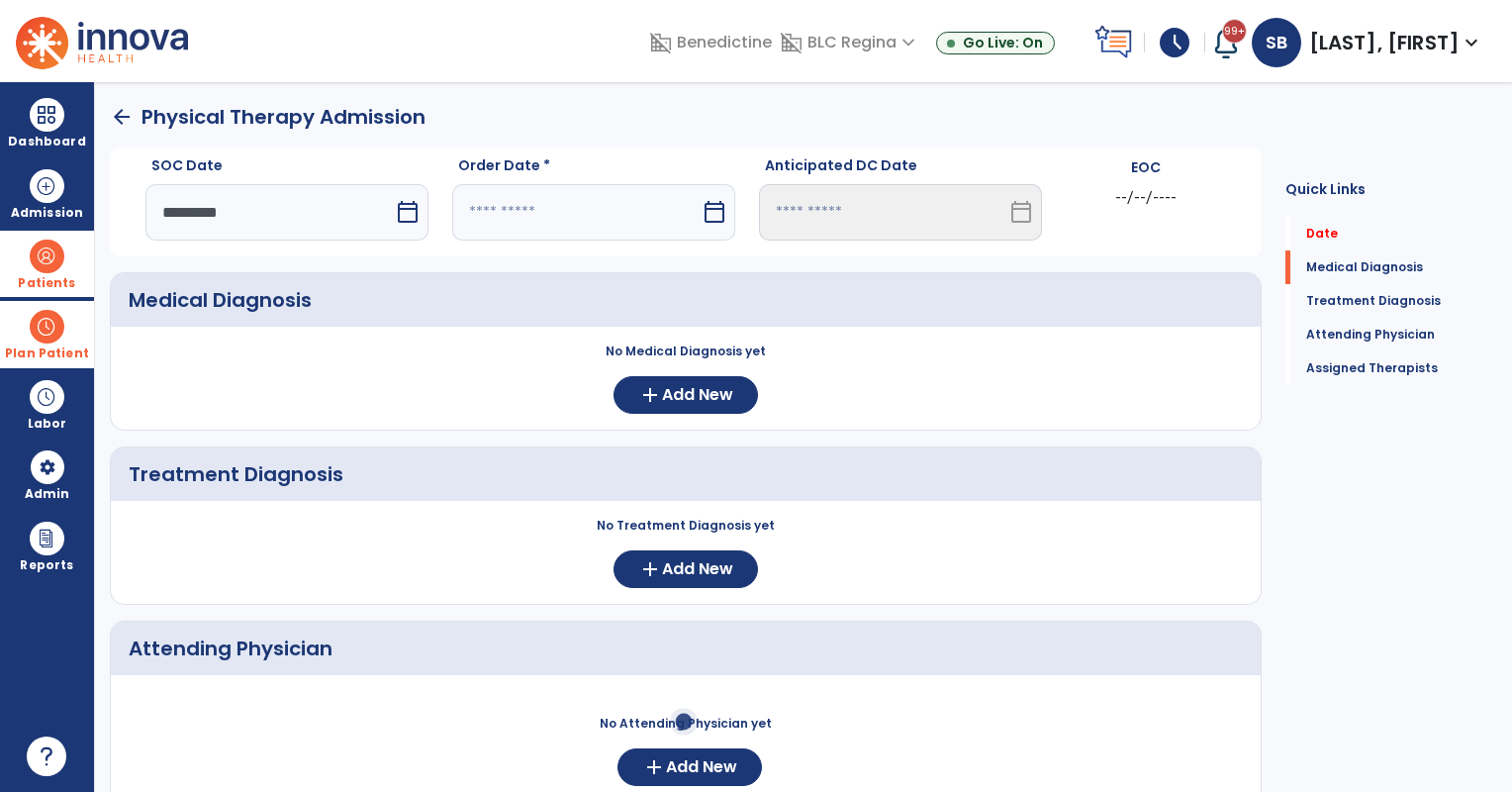 select on "*" 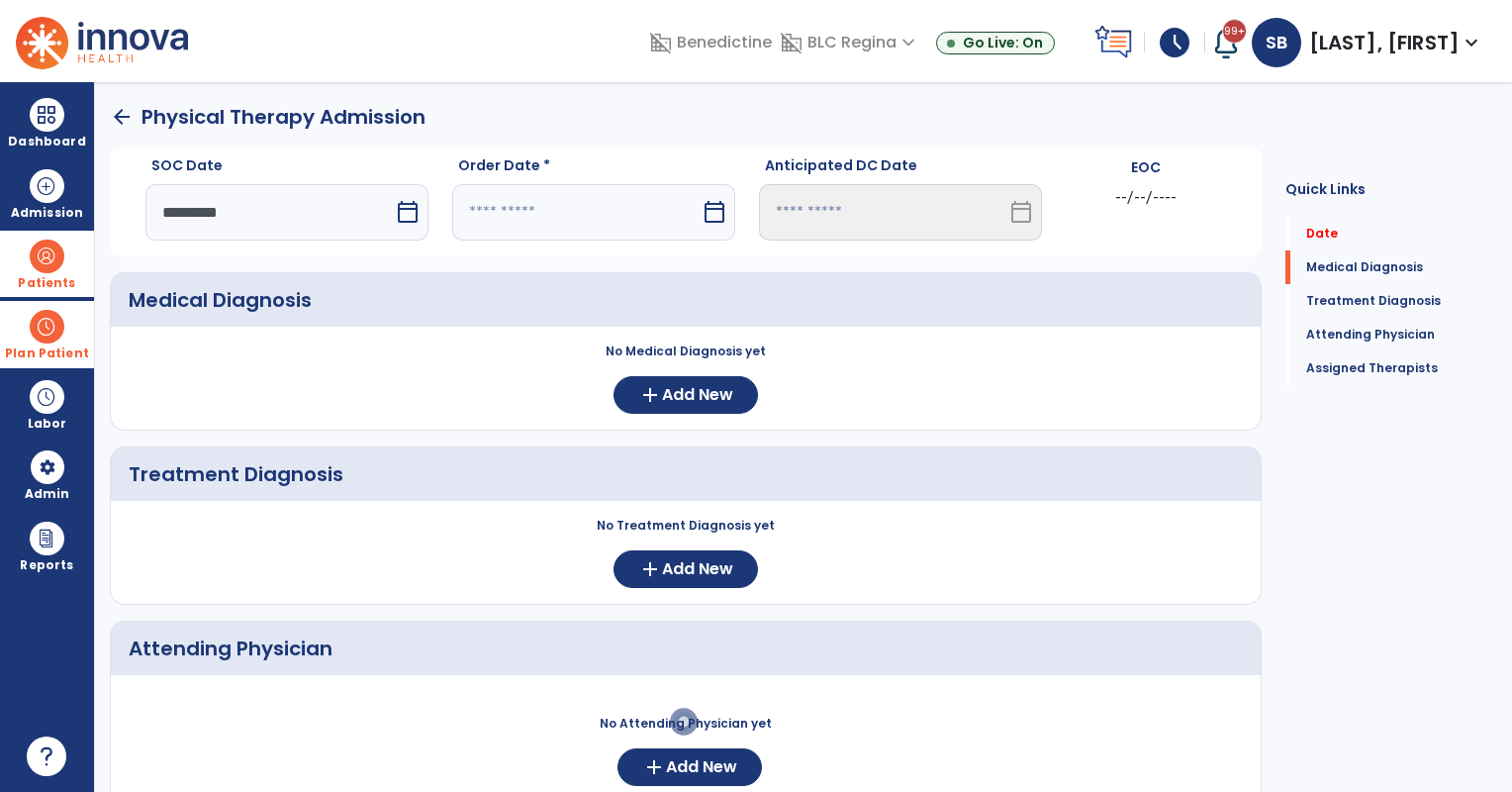 select on "****" 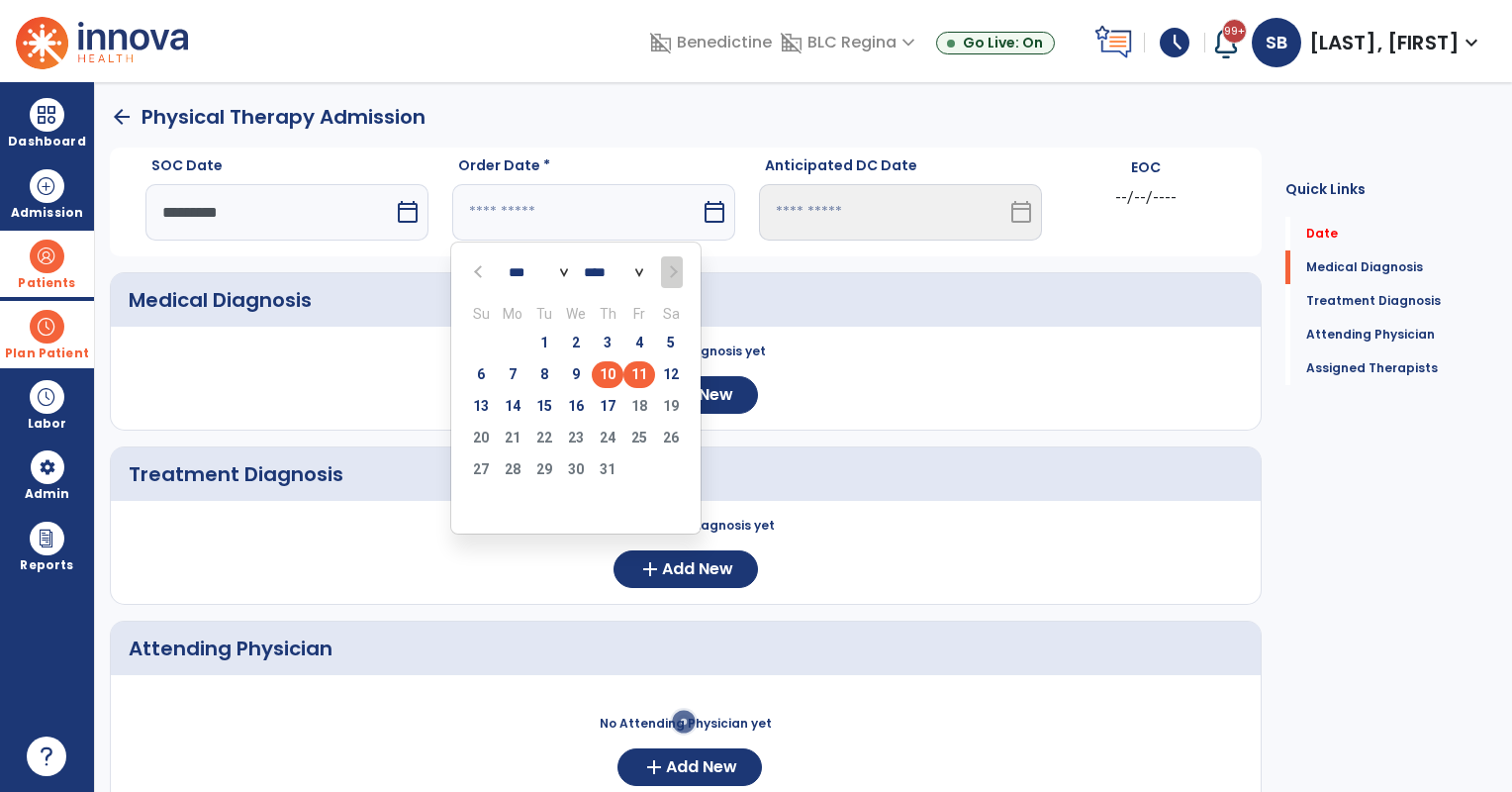 click on "10" at bounding box center (608, 374) 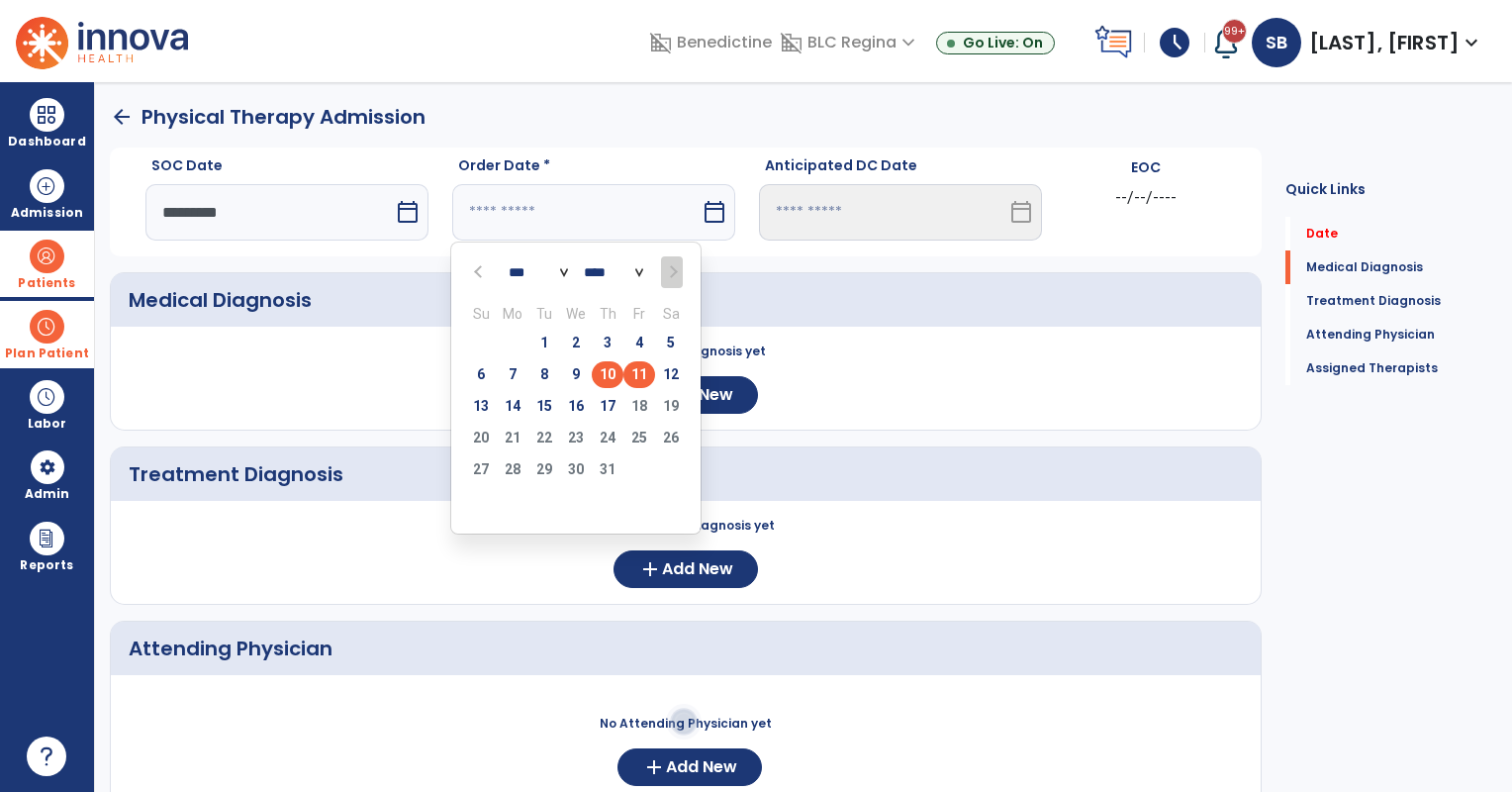 type on "*********" 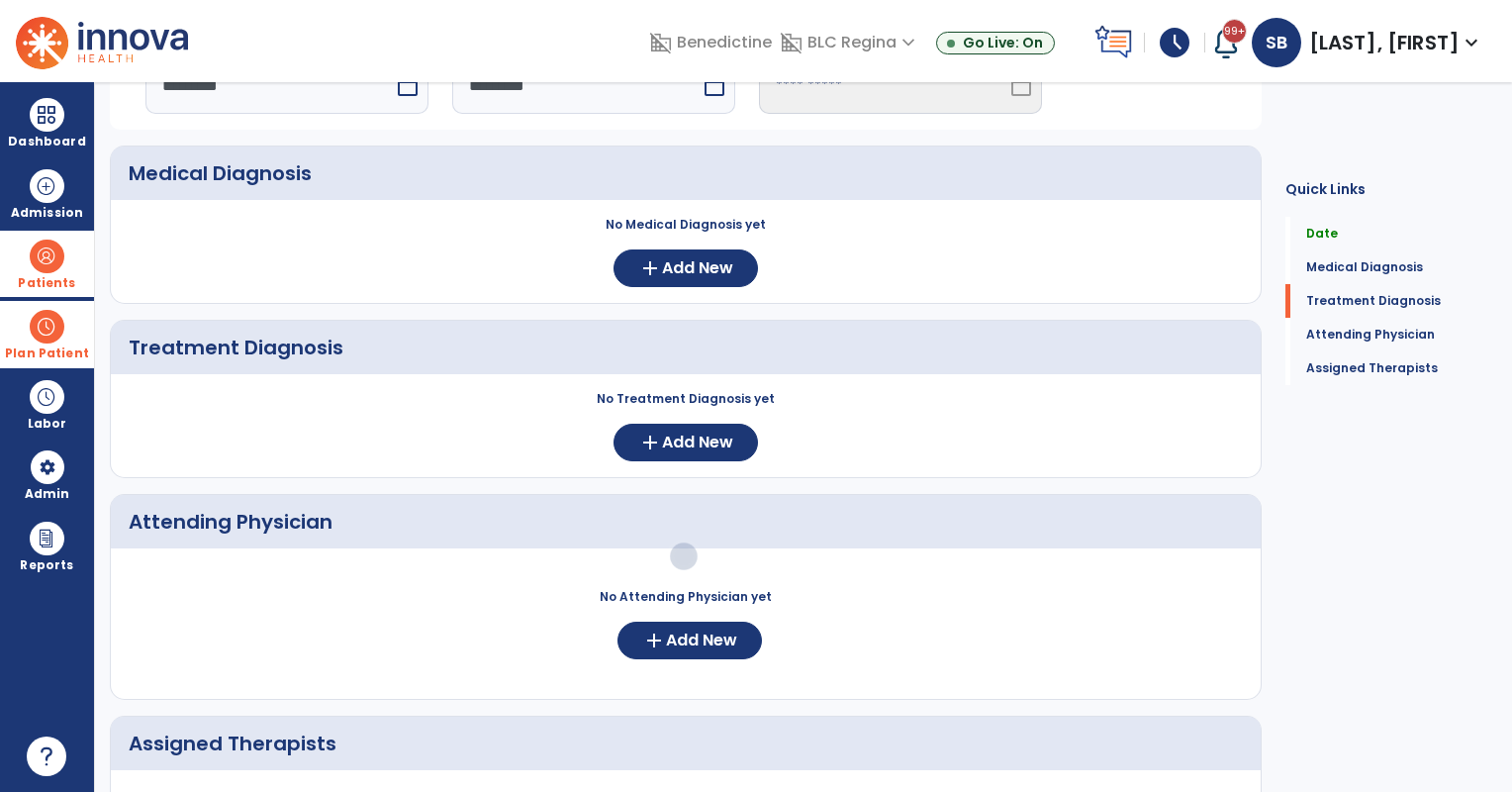 scroll, scrollTop: 164, scrollLeft: 0, axis: vertical 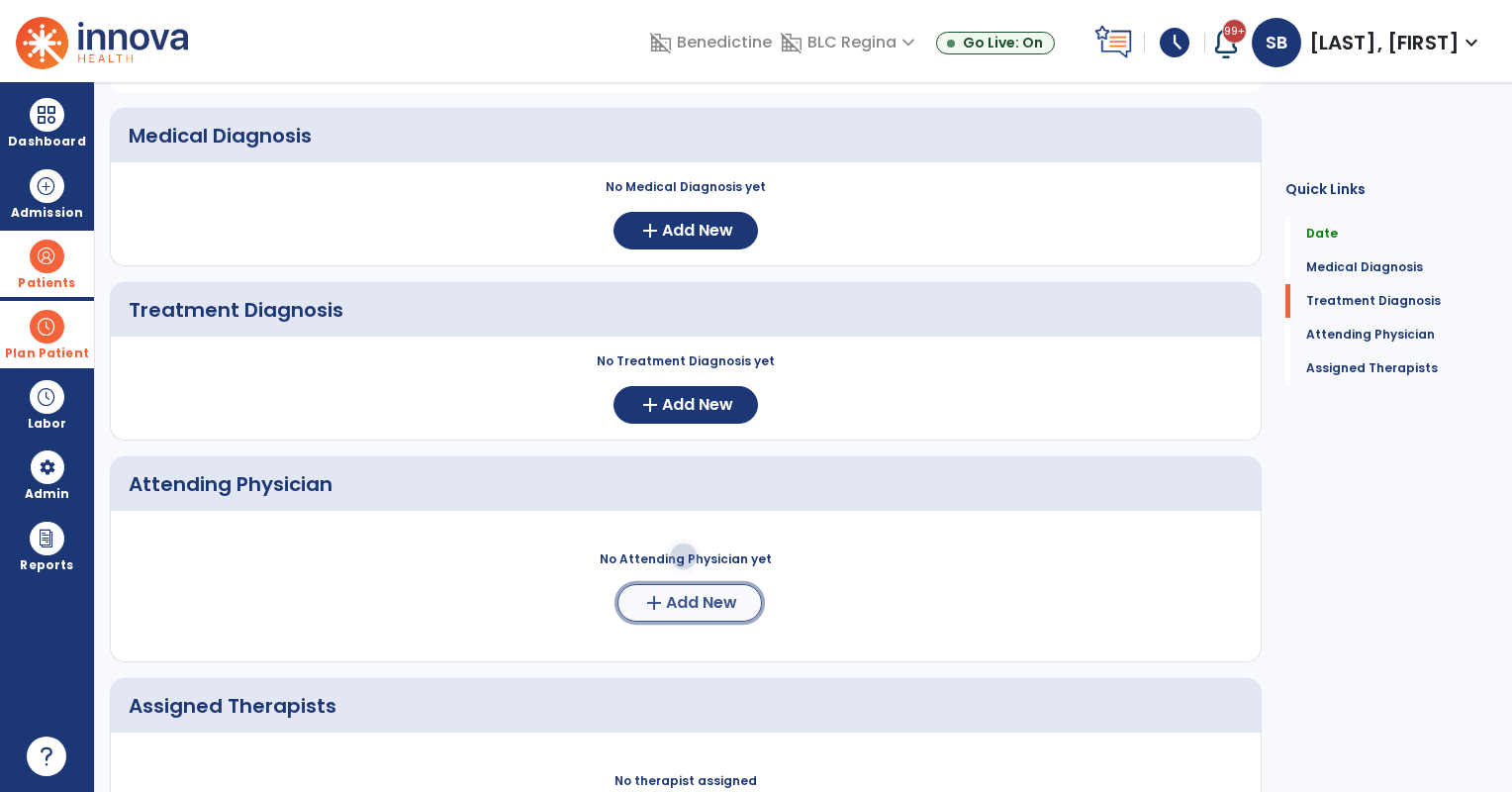 click on "Add New" 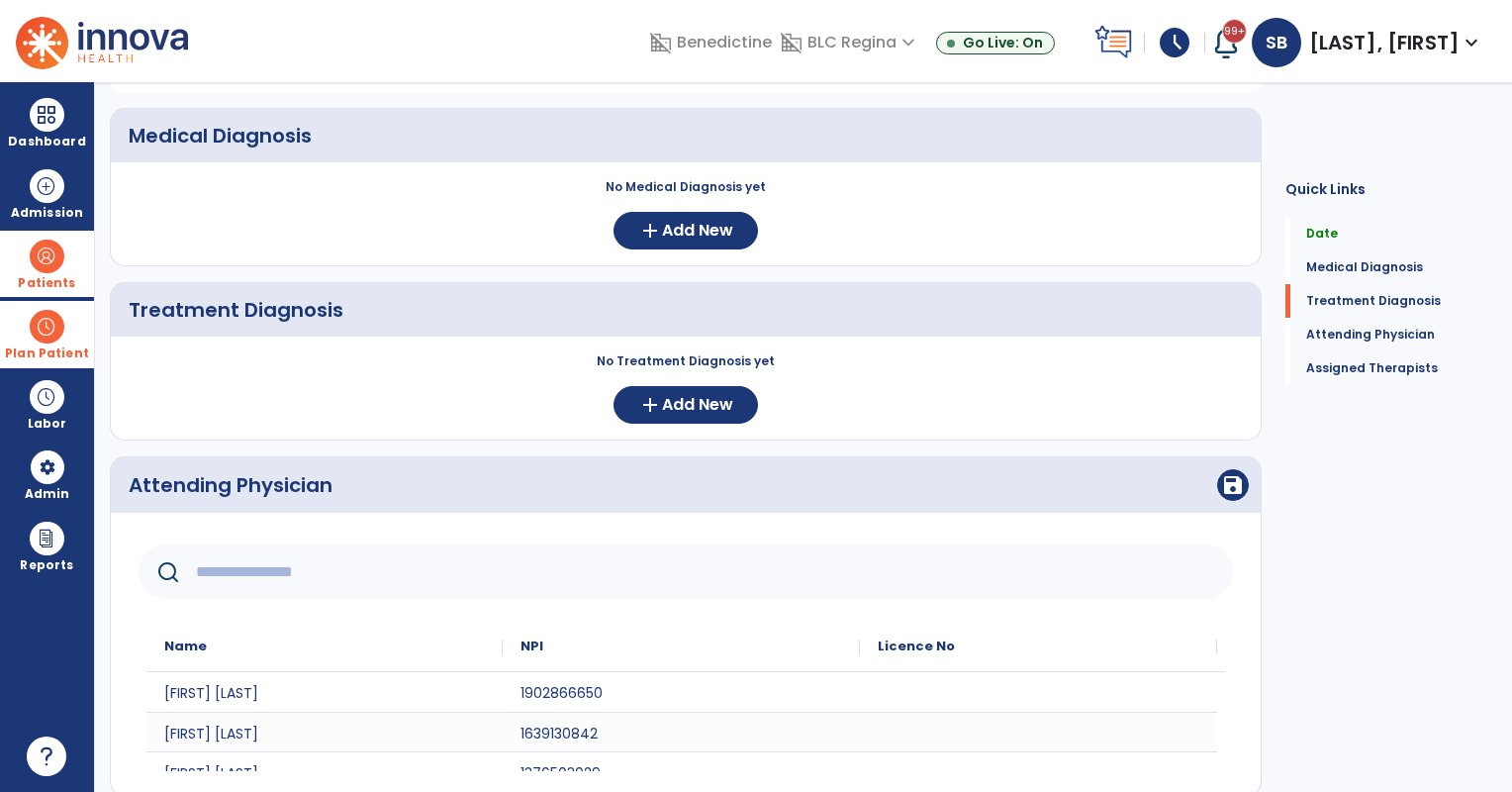 click 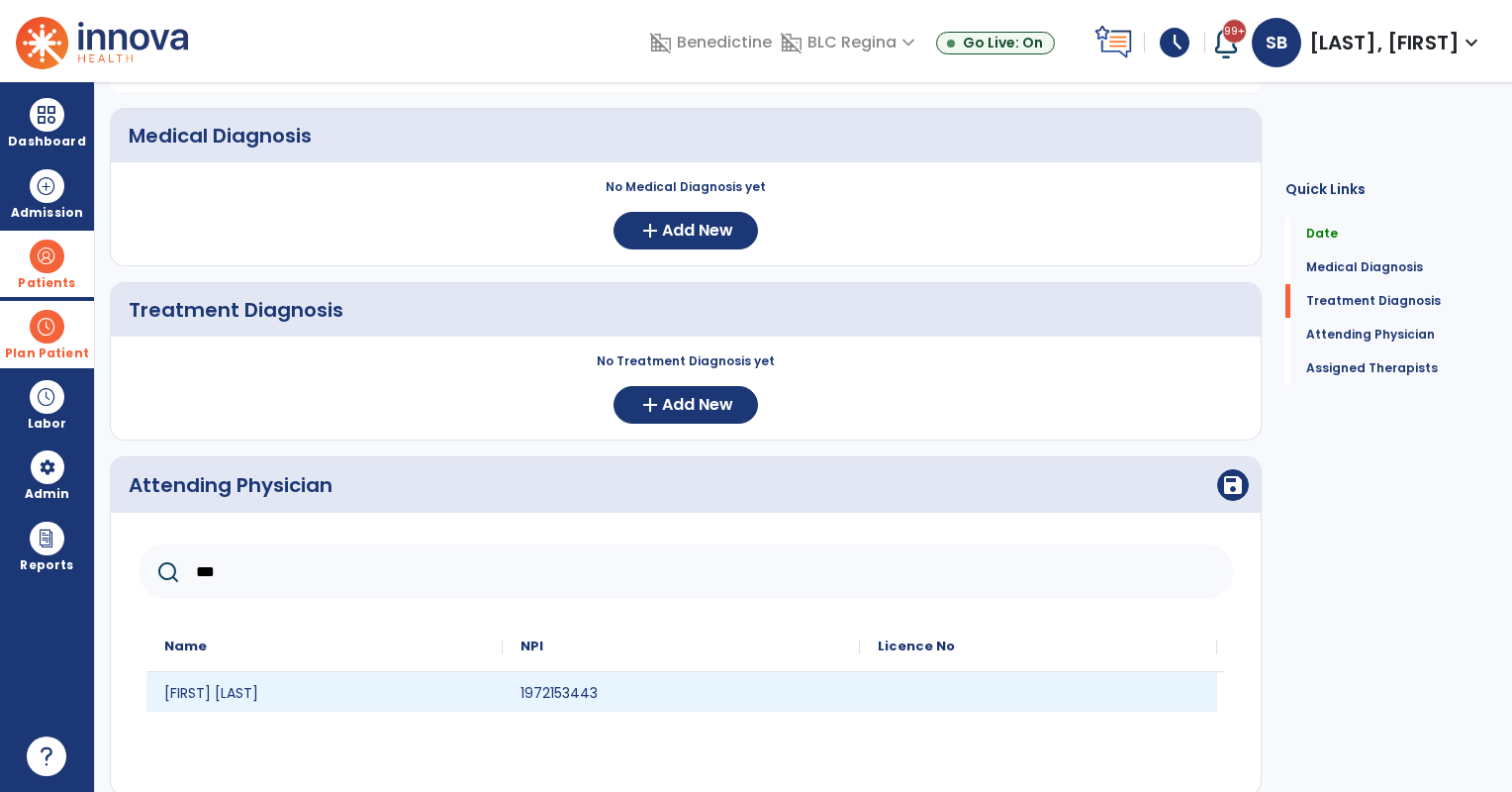 type on "***" 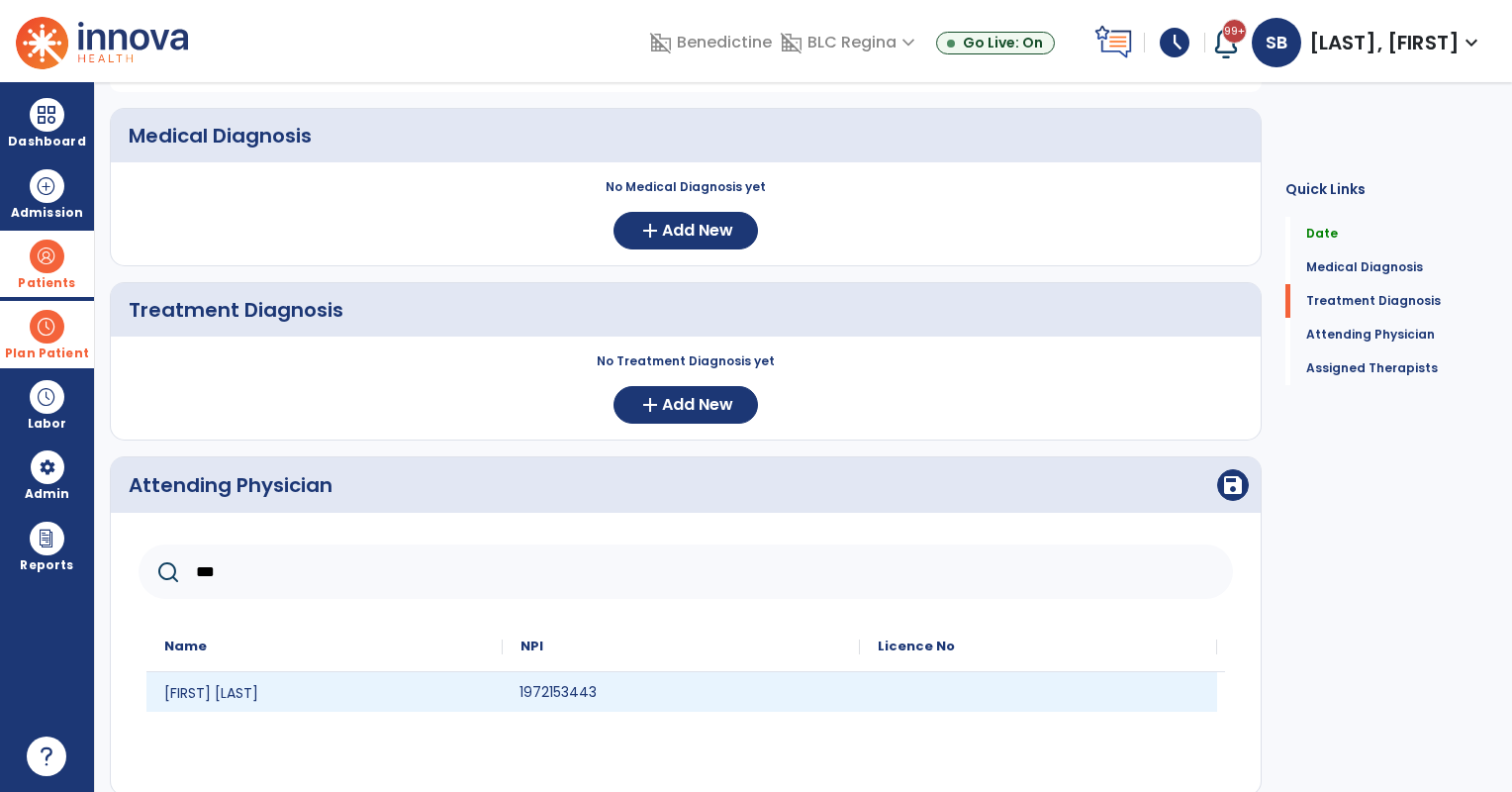 click on "1972153443" 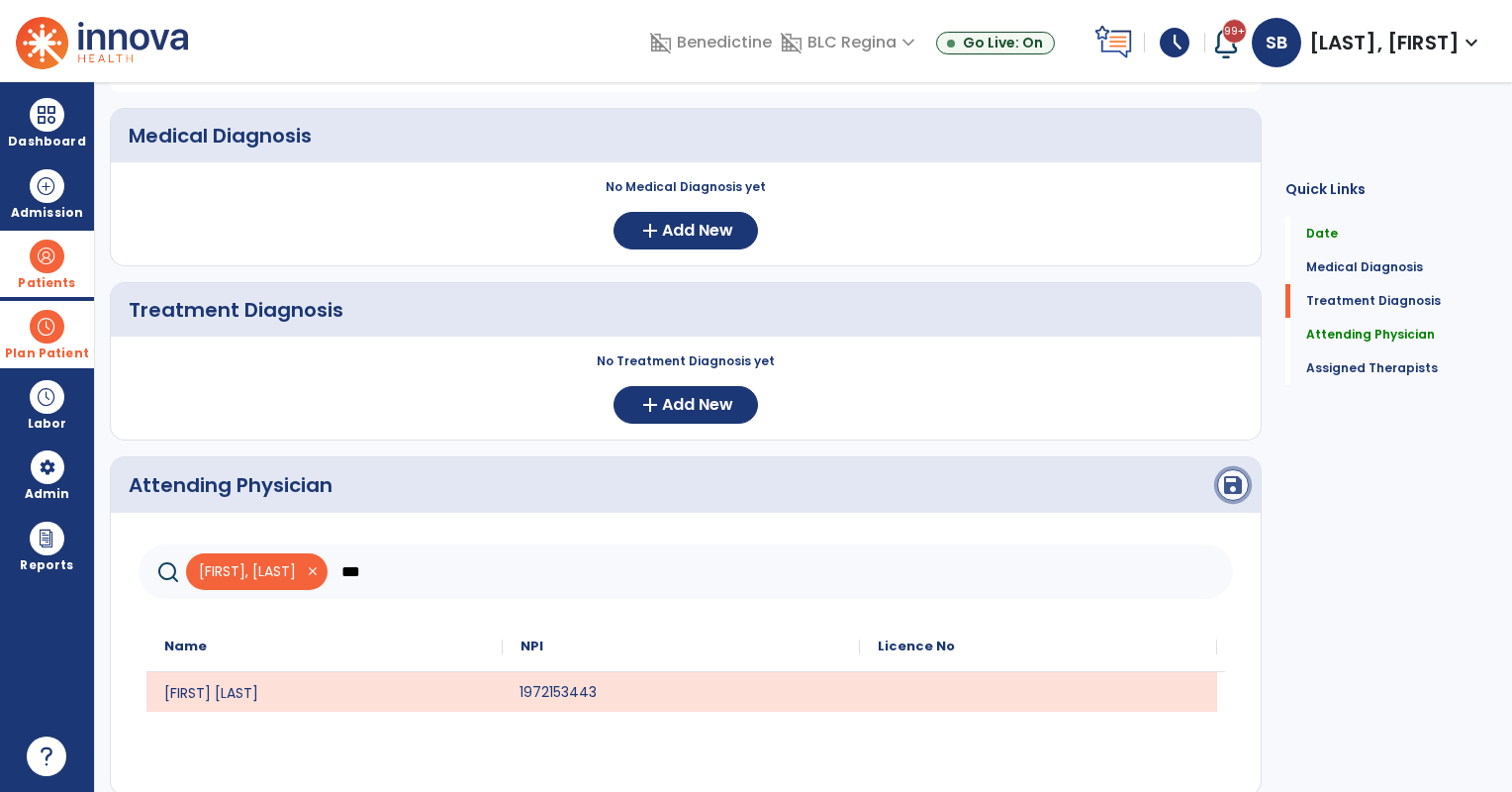 click on "save" 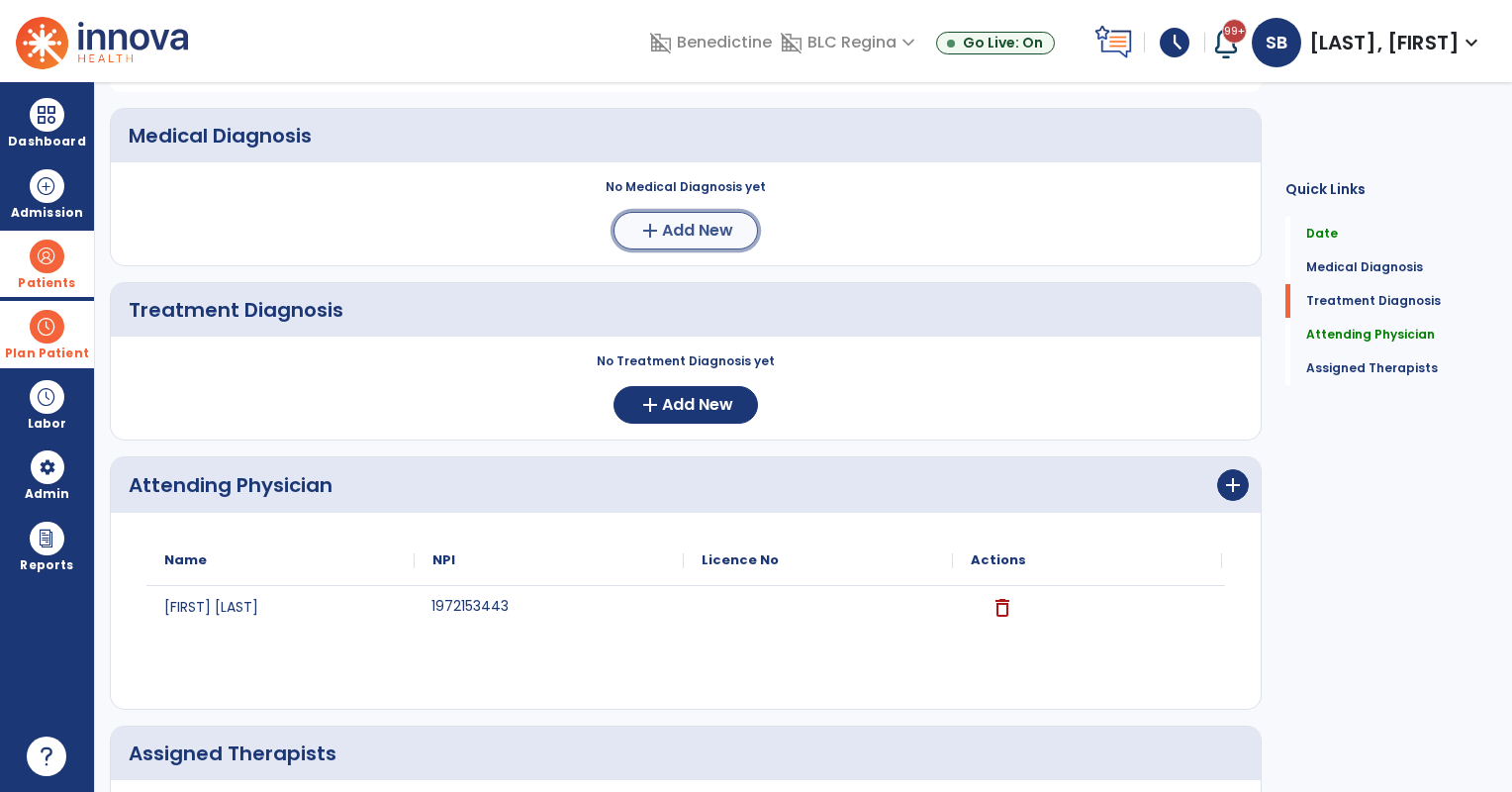 click on "add" 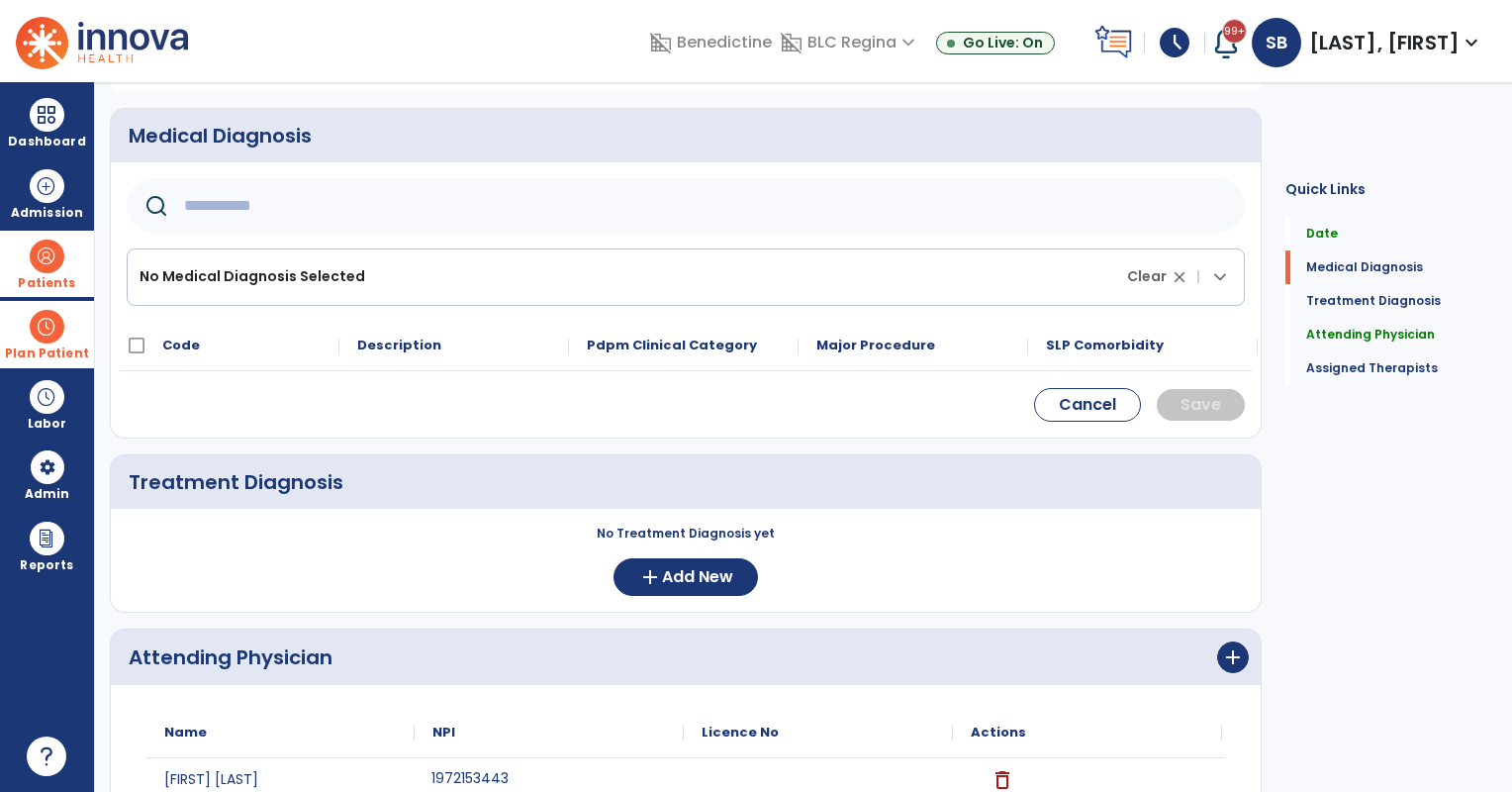 click 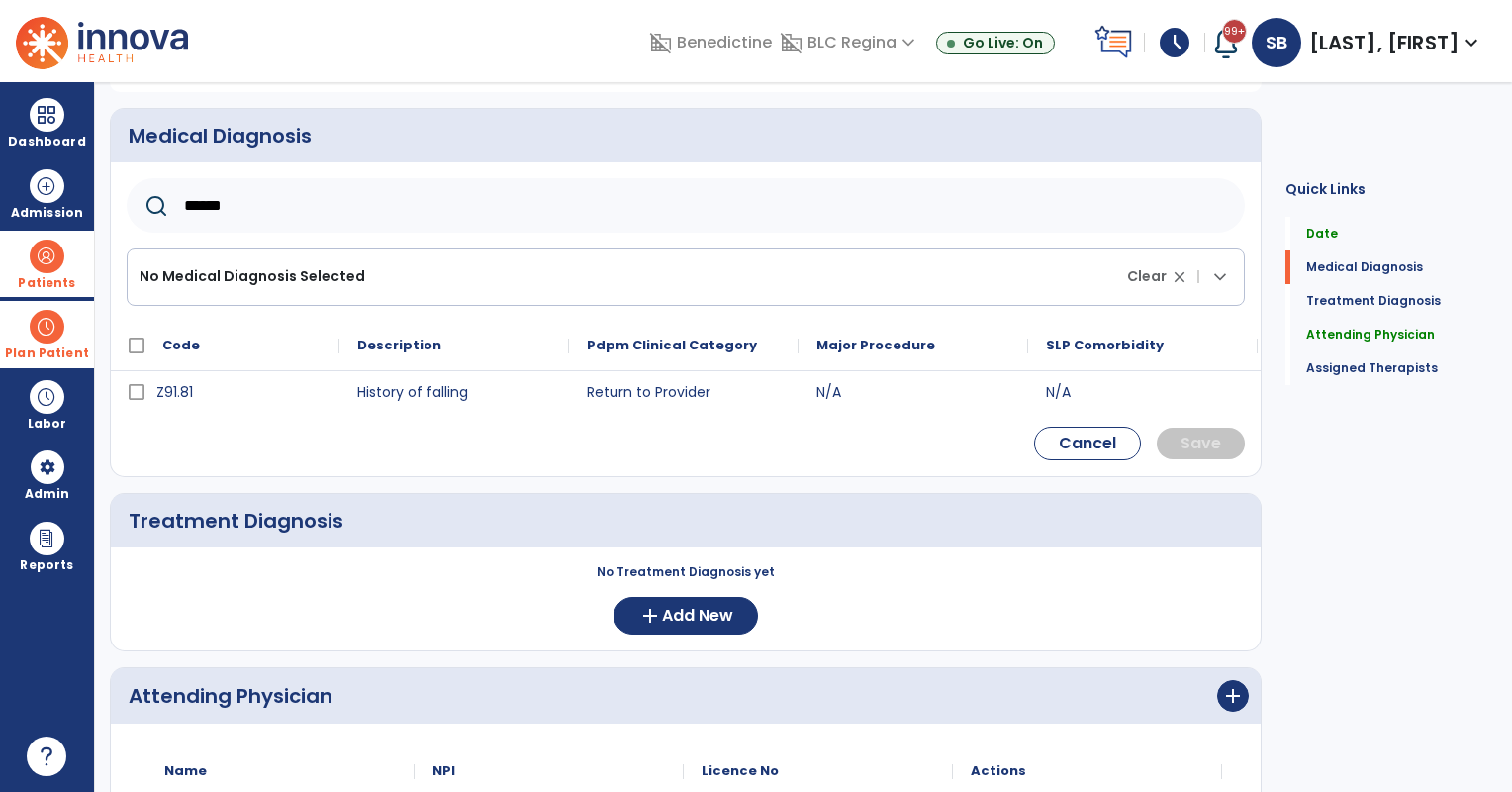 drag, startPoint x: 273, startPoint y: 217, endPoint x: 154, endPoint y: 202, distance: 119.94165 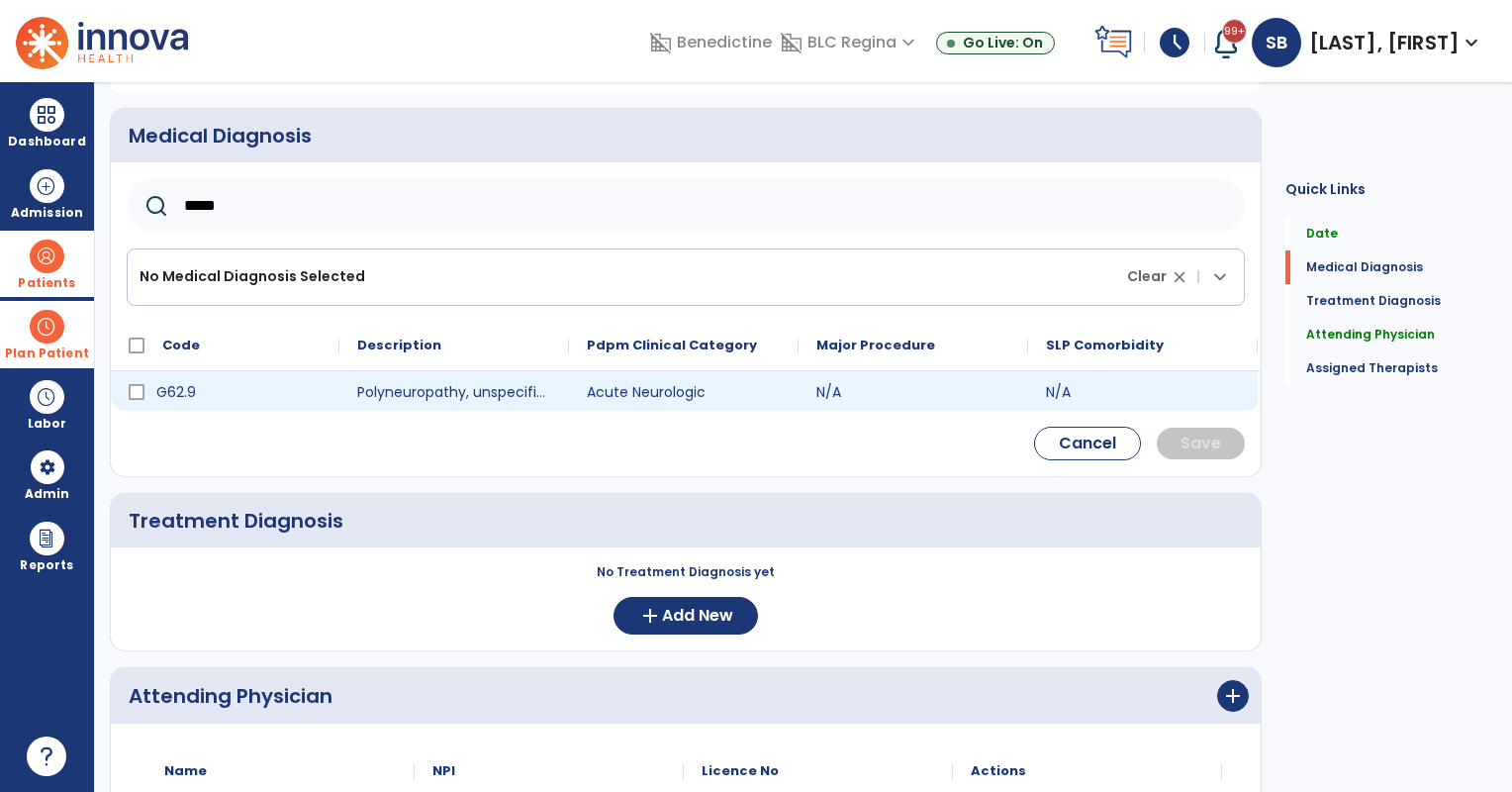 type on "*****" 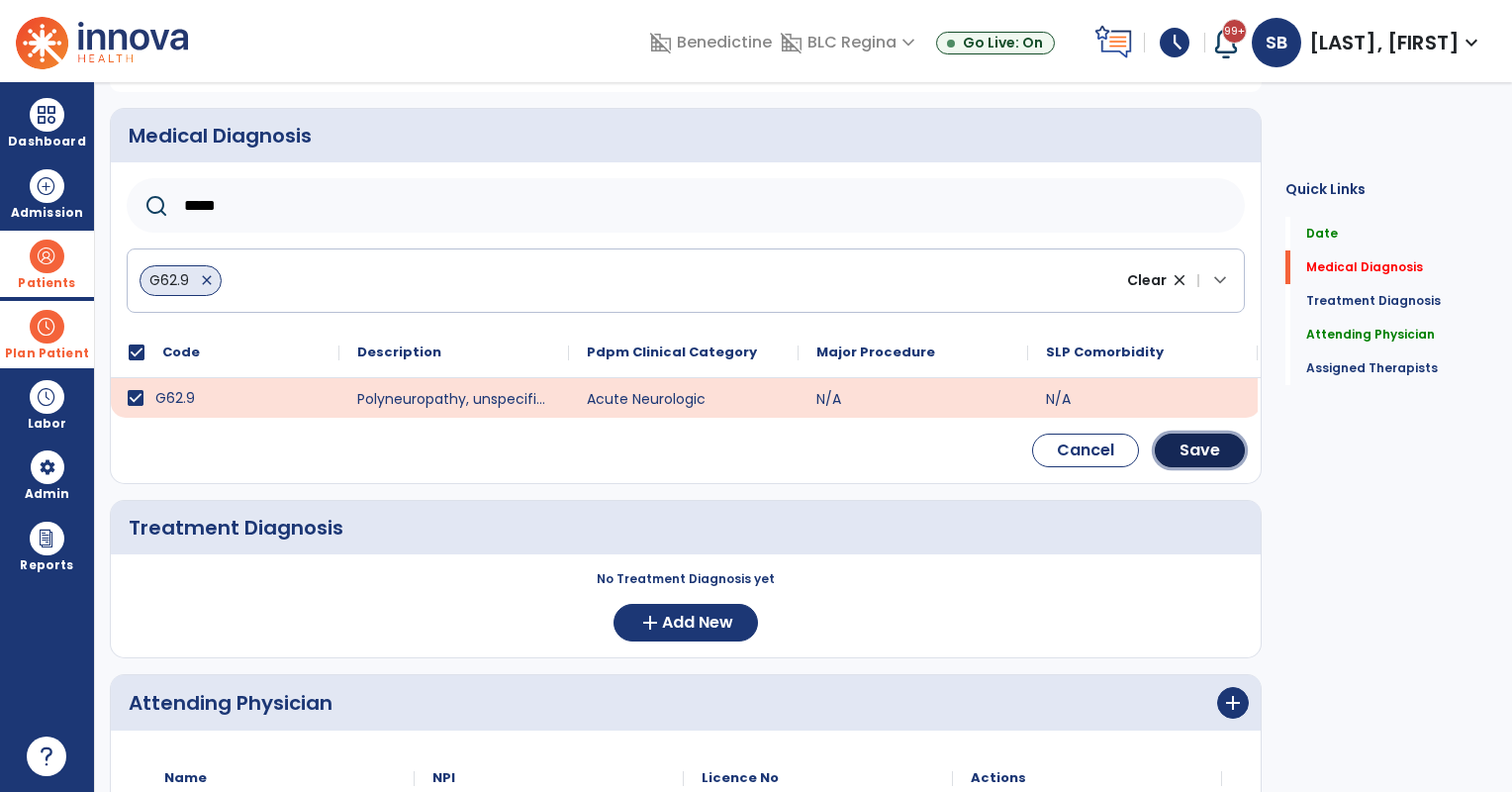 drag, startPoint x: 1196, startPoint y: 447, endPoint x: 1161, endPoint y: 425, distance: 41.34005 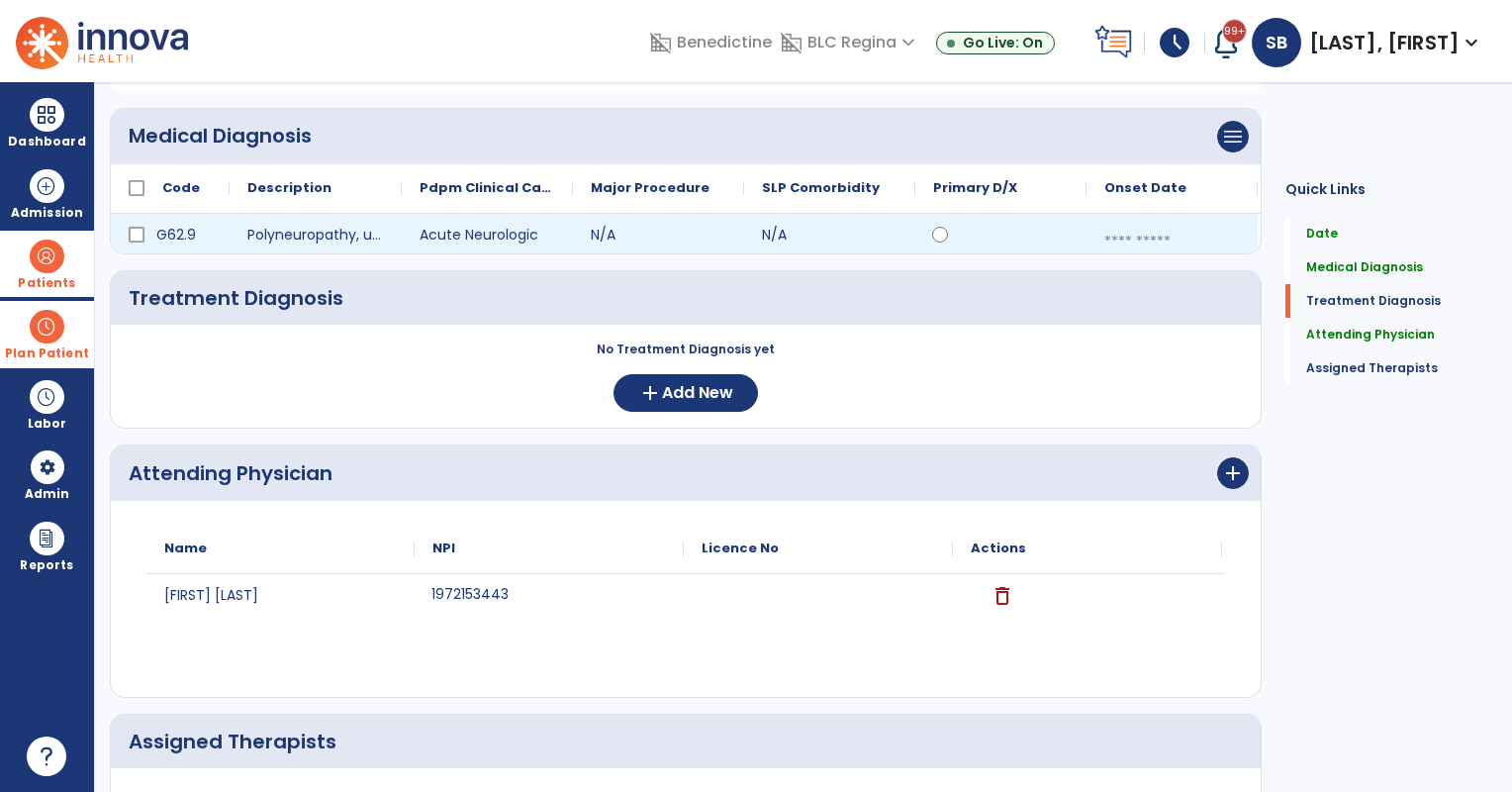 click at bounding box center [1172, 242] 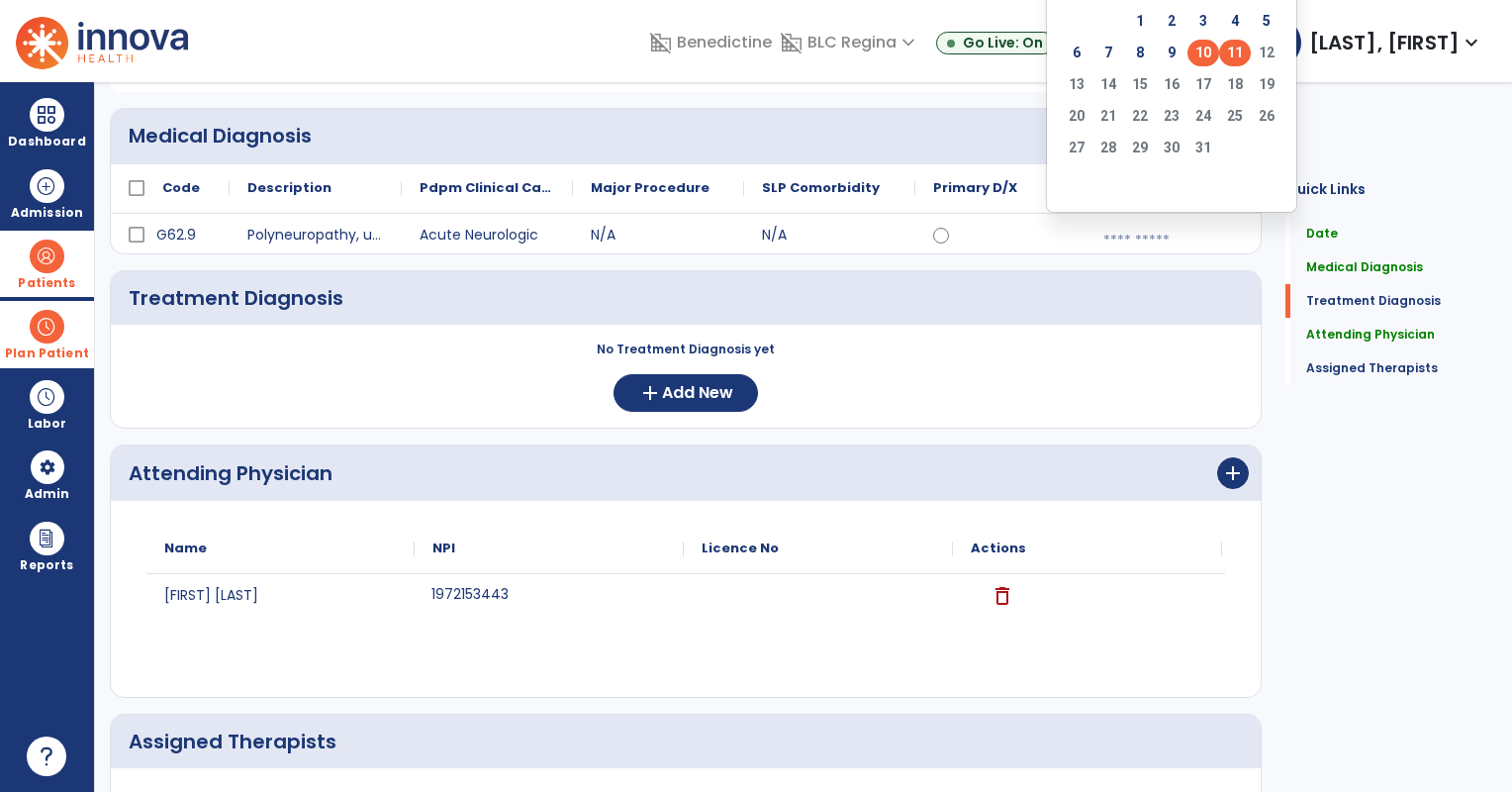 click on "10" 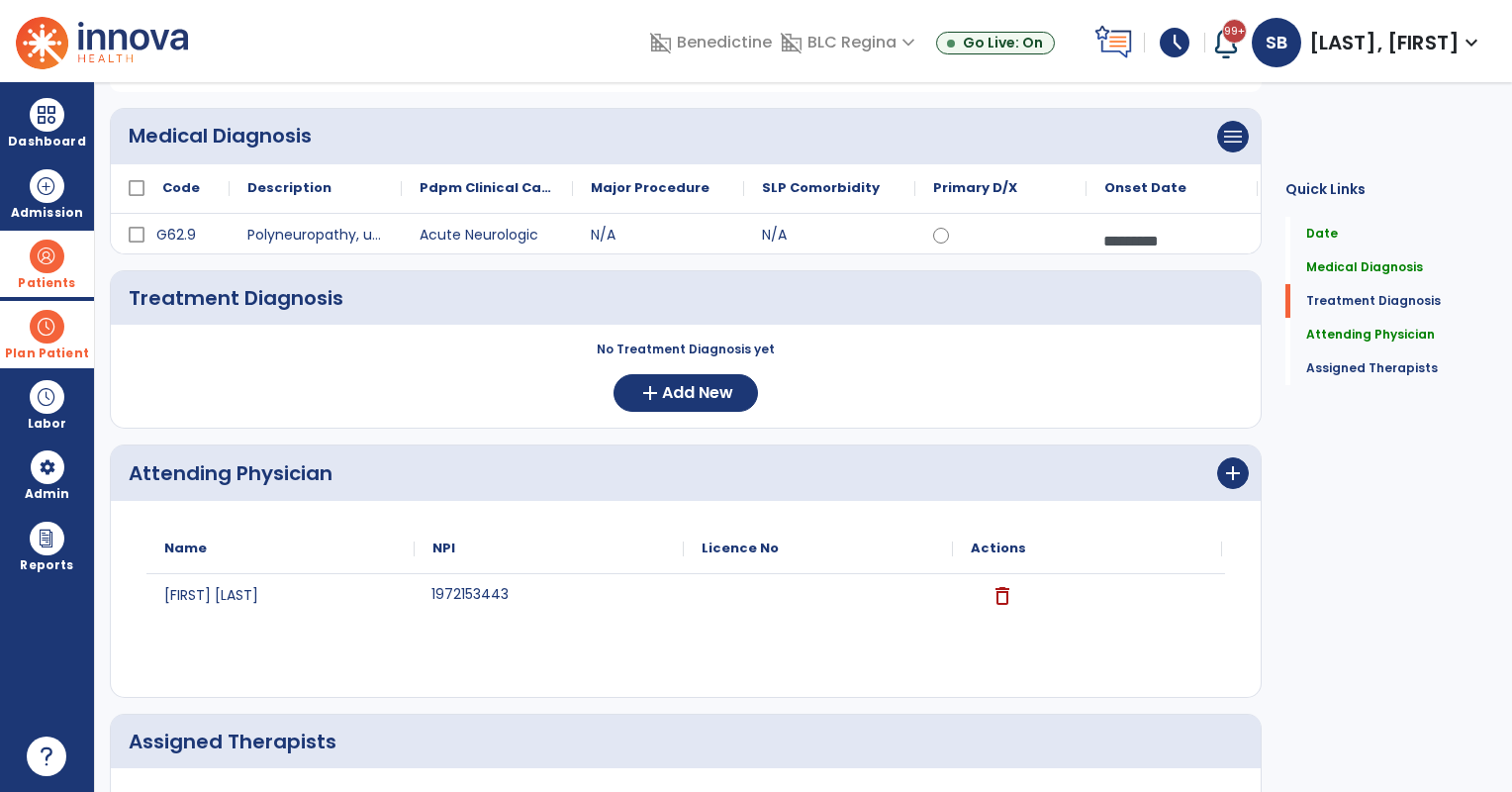 scroll, scrollTop: 0, scrollLeft: 0, axis: both 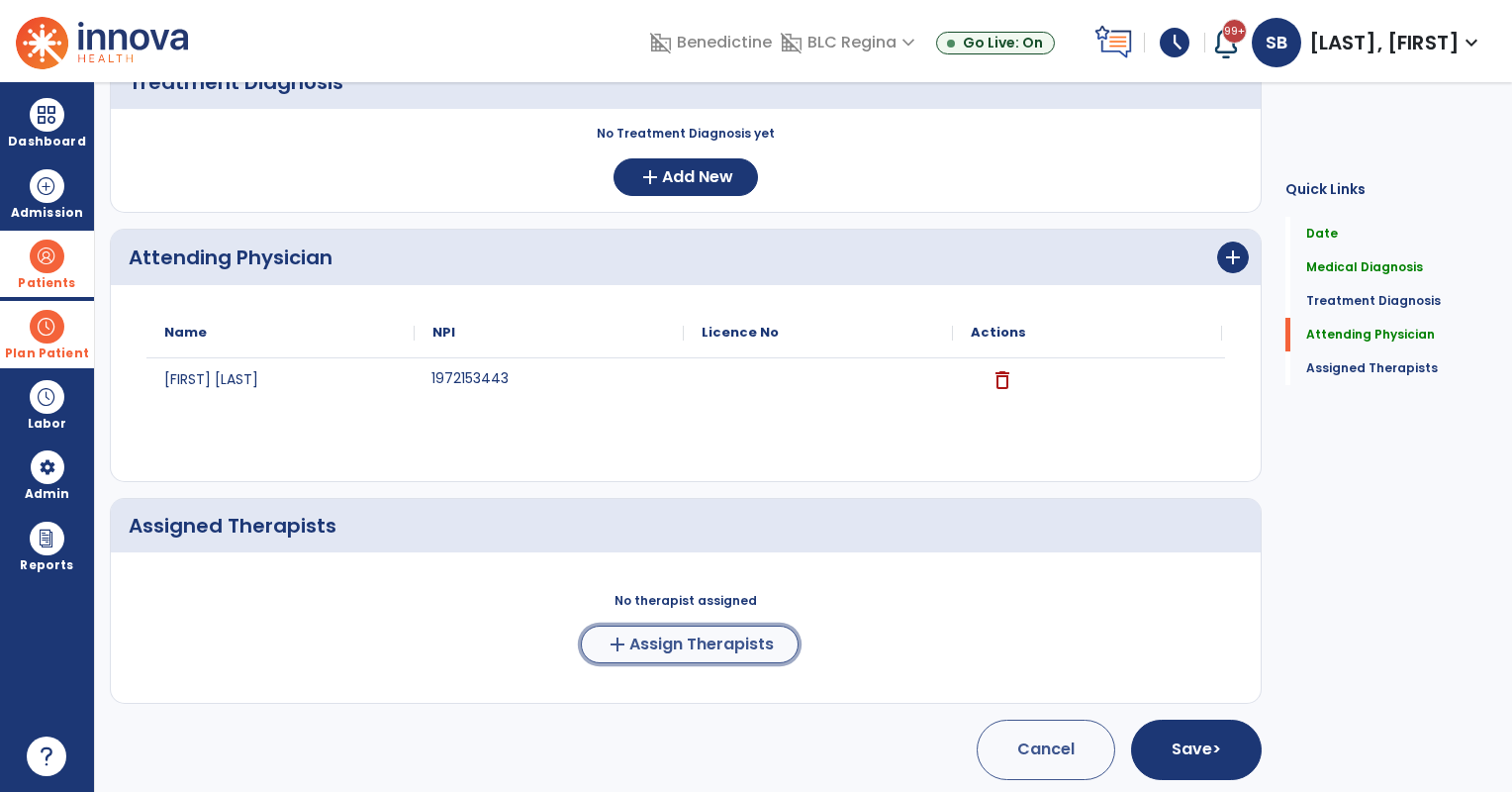 click on "Assign Therapists" 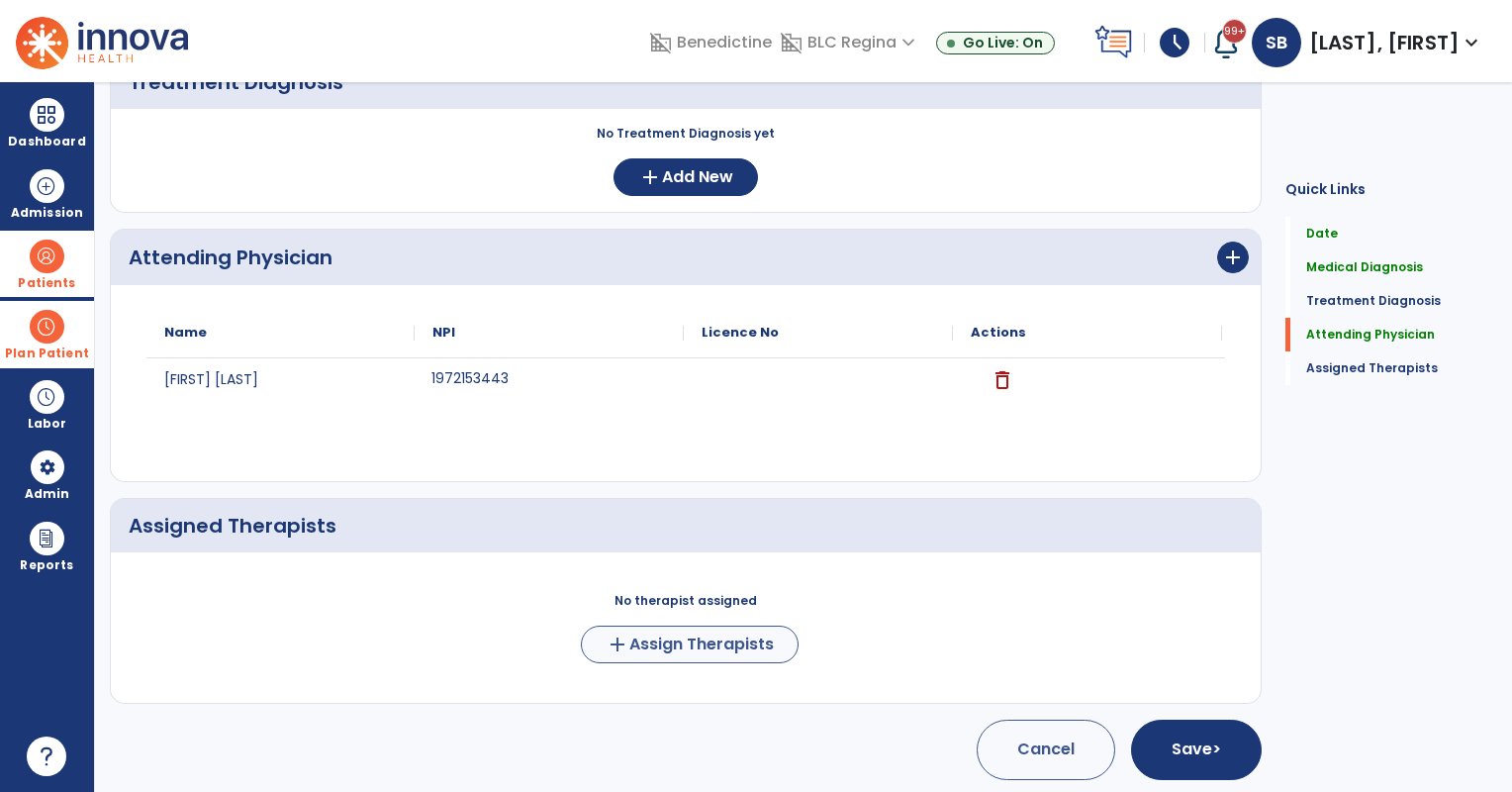 scroll, scrollTop: 376, scrollLeft: 0, axis: vertical 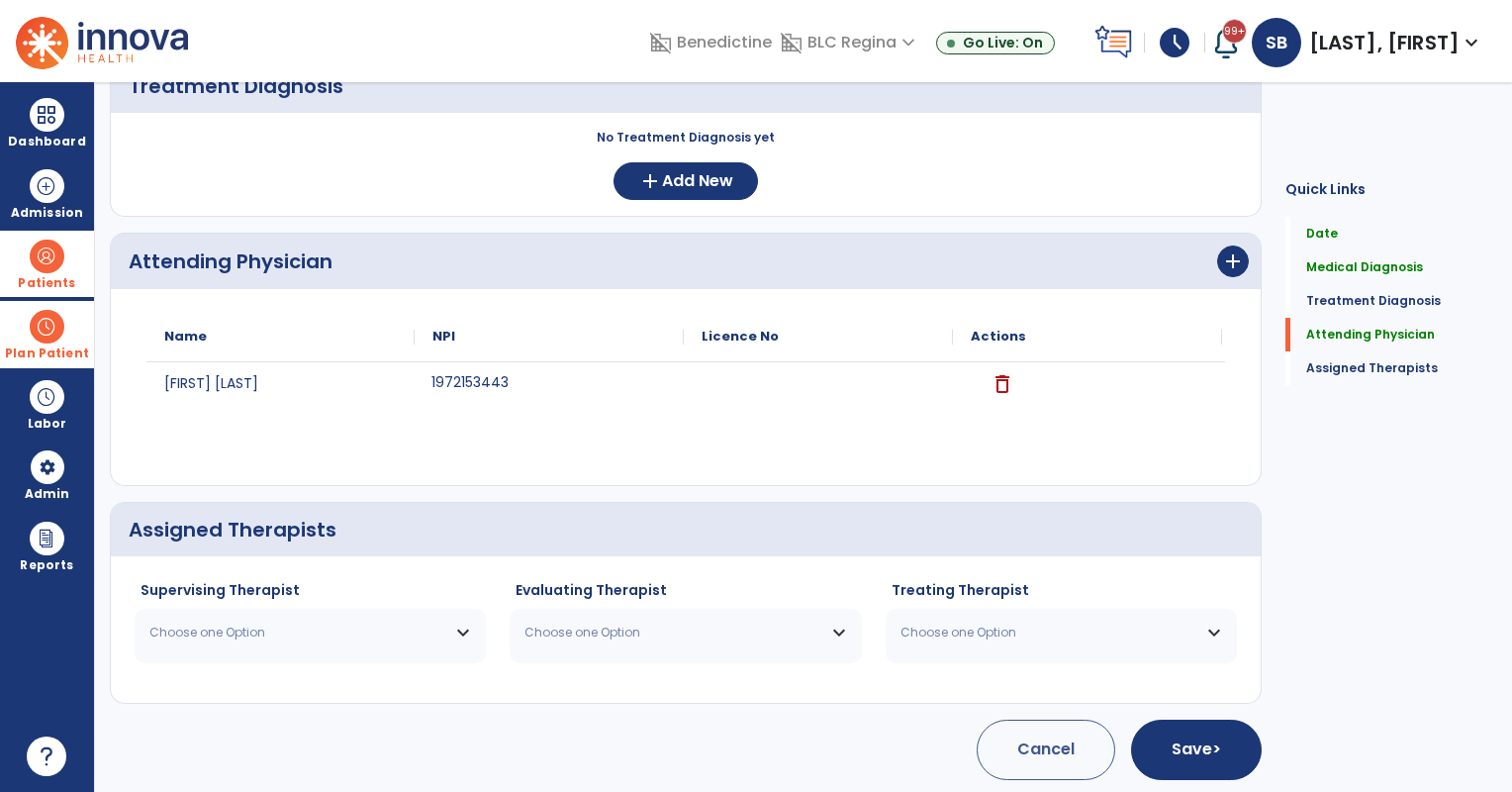 click on "Choose one Option" at bounding box center [298, 633] 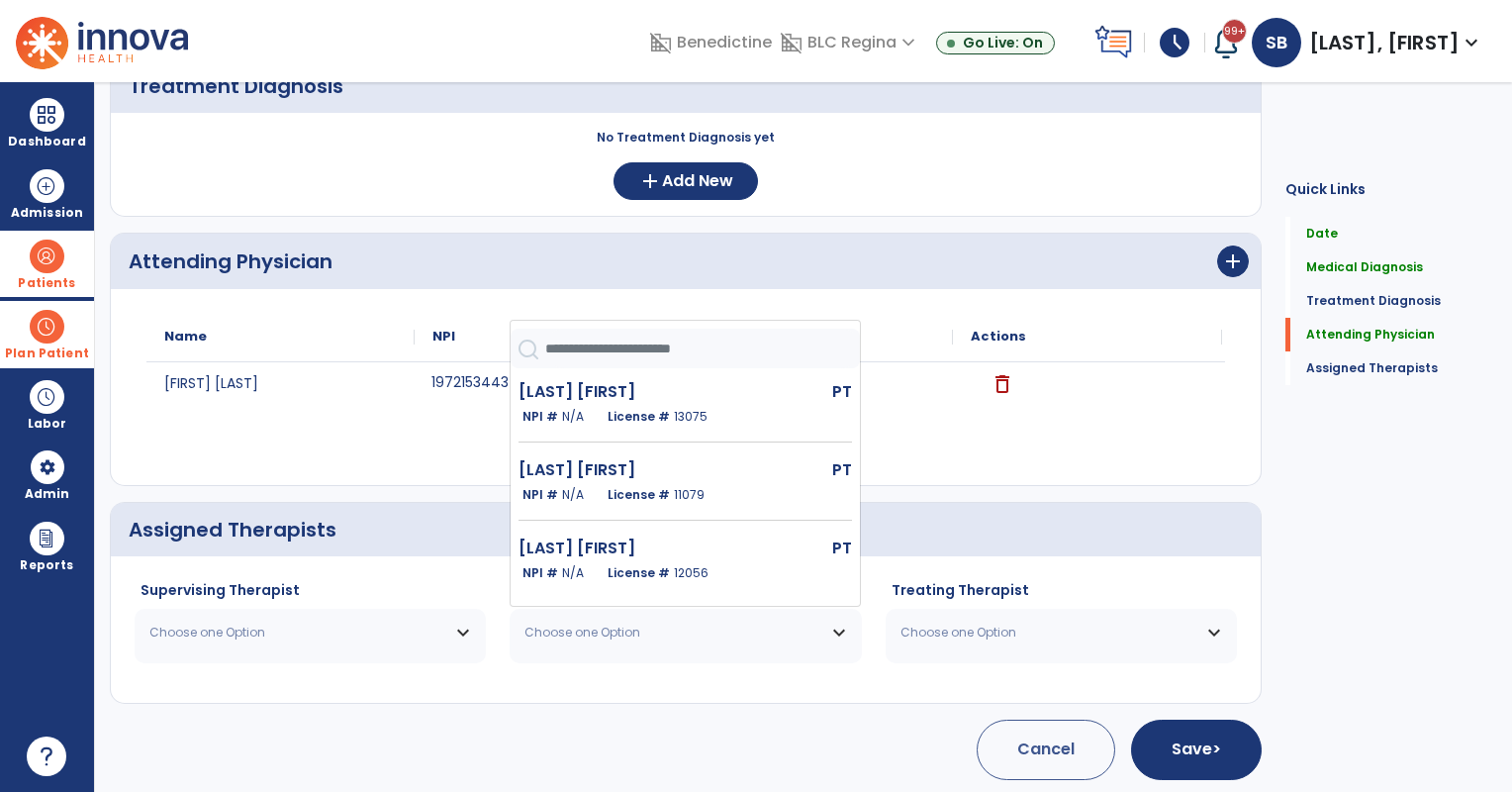 scroll, scrollTop: 870, scrollLeft: 0, axis: vertical 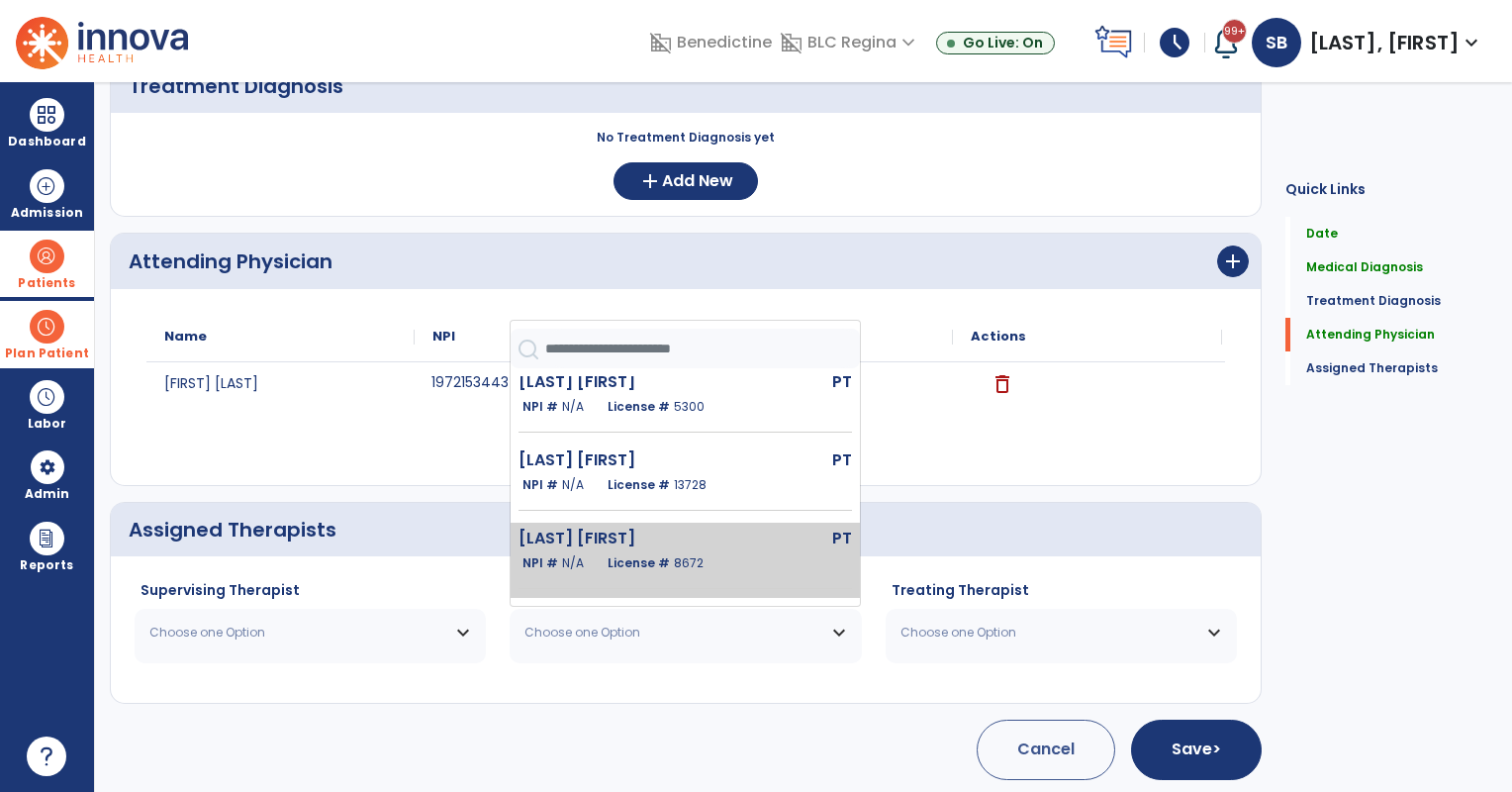 click on "NPI #  N/A   License #  8672" 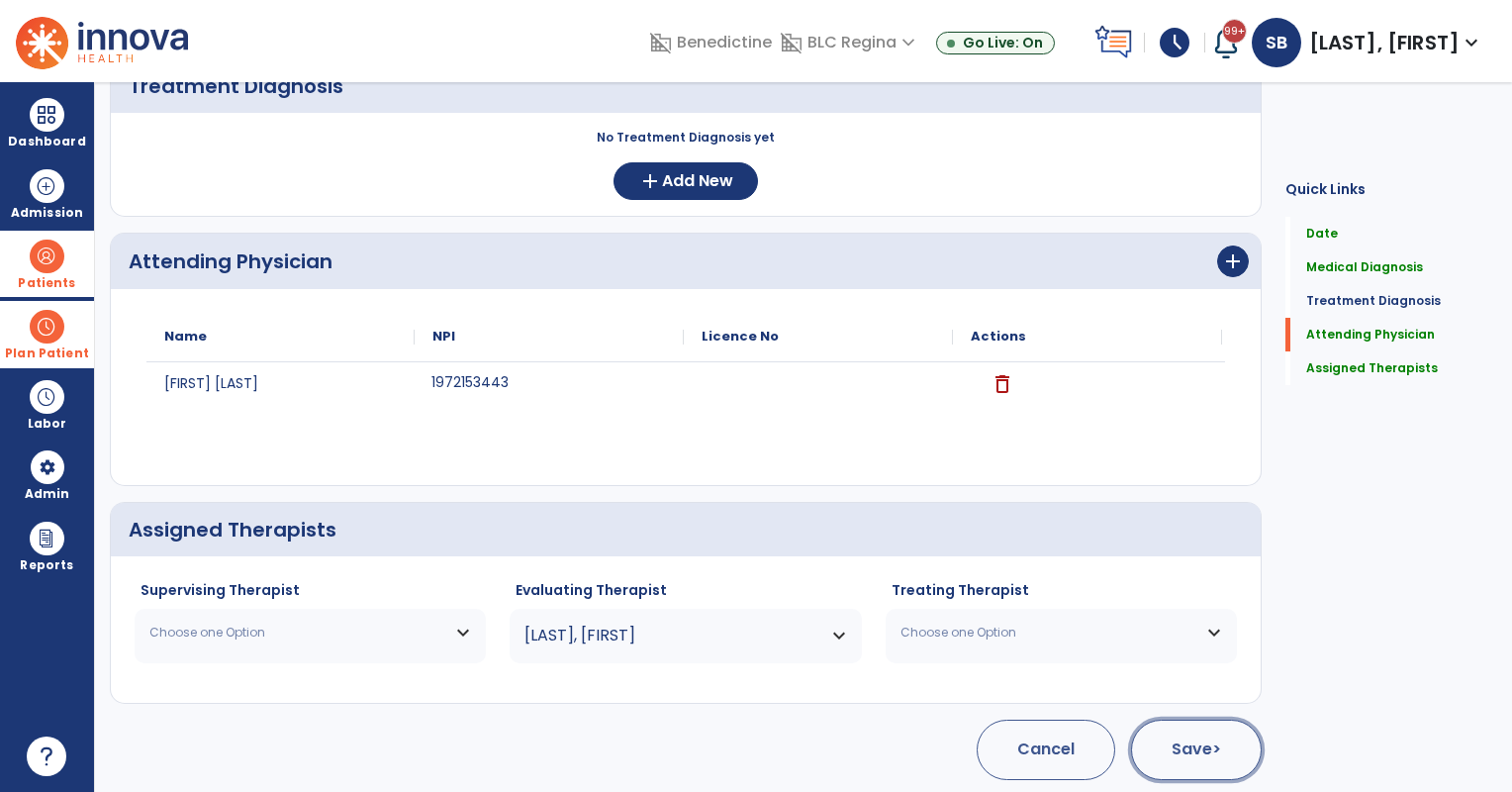 click on "Save  >" 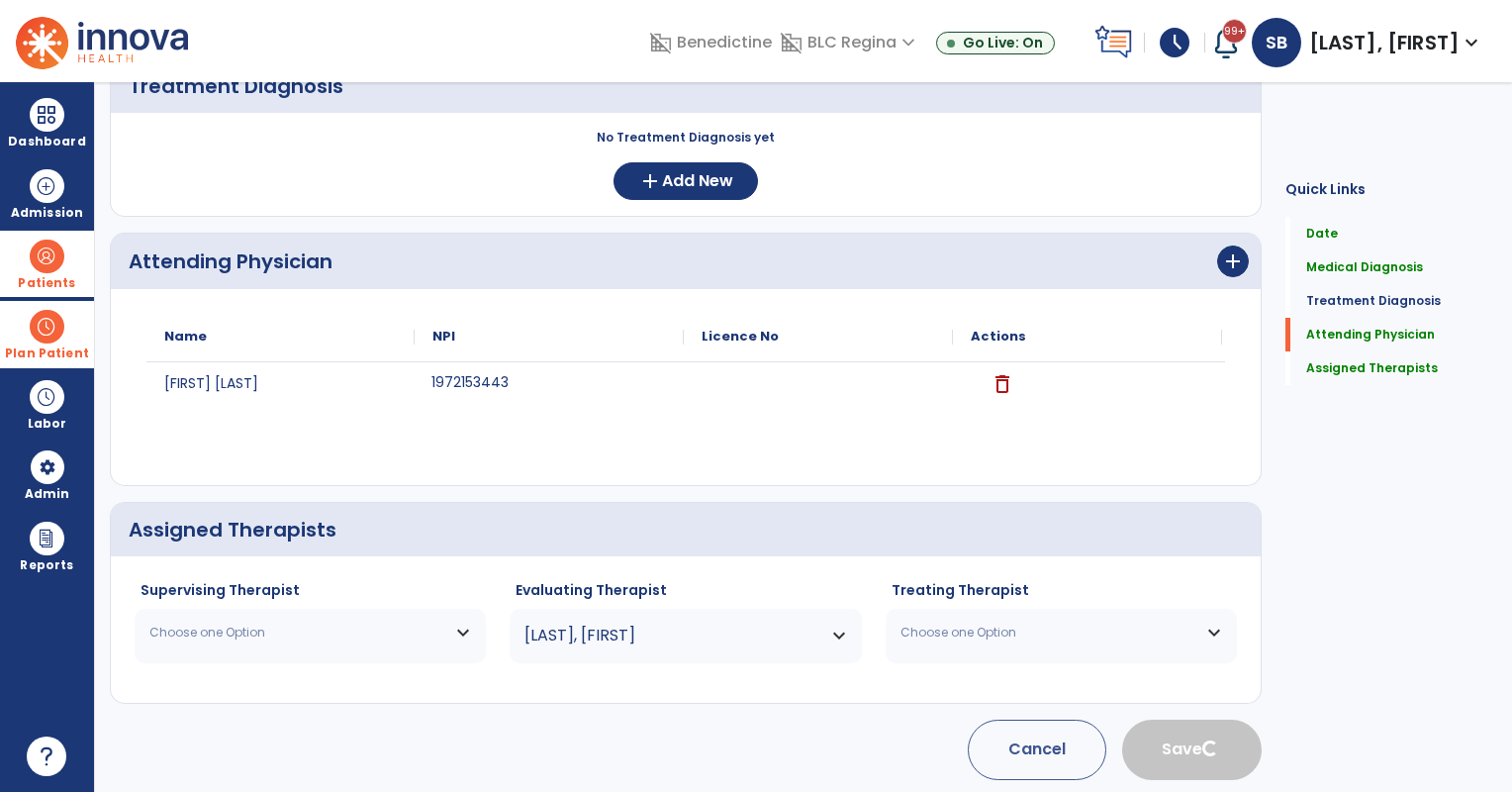 type 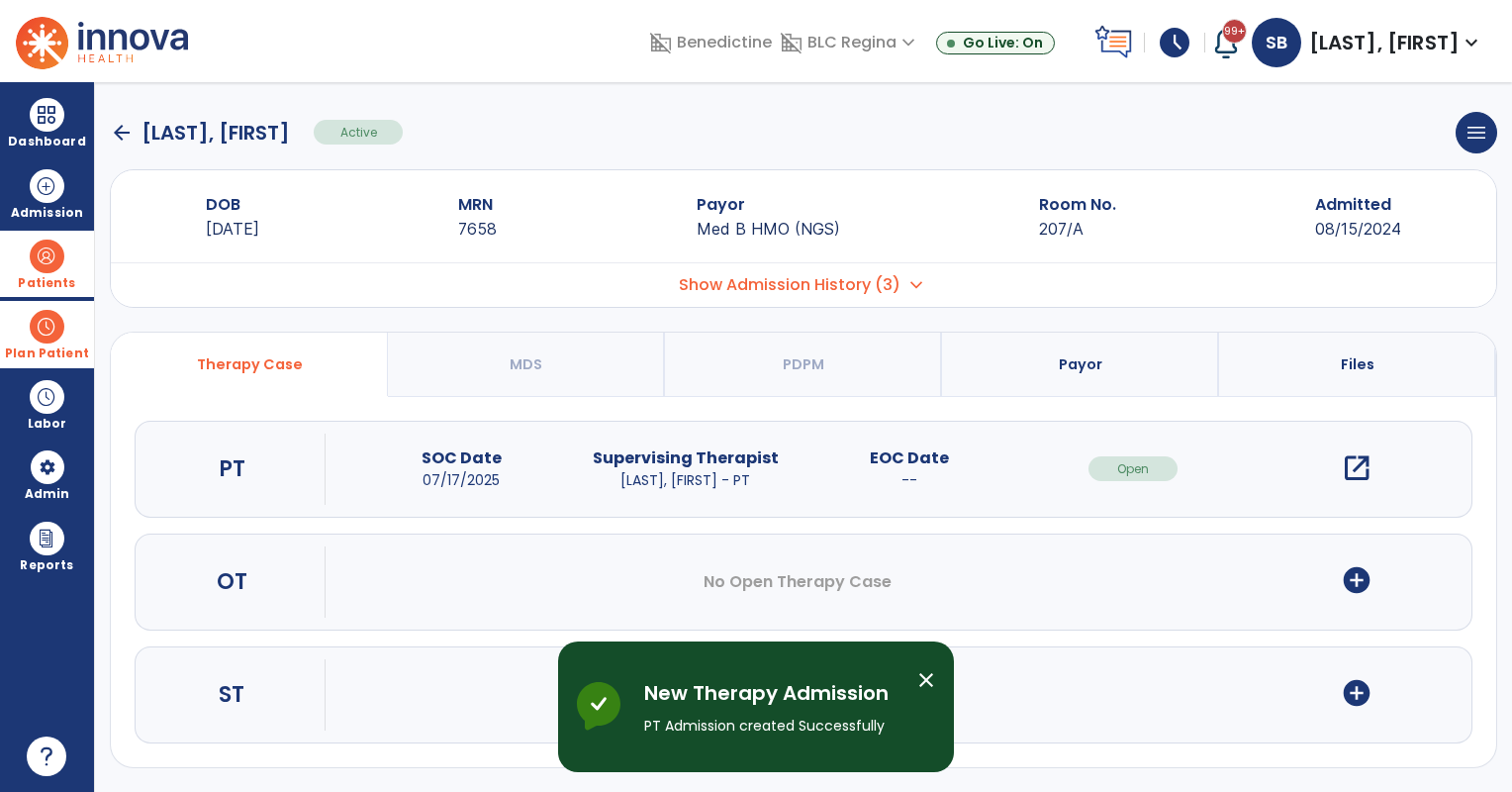 scroll, scrollTop: 2, scrollLeft: 0, axis: vertical 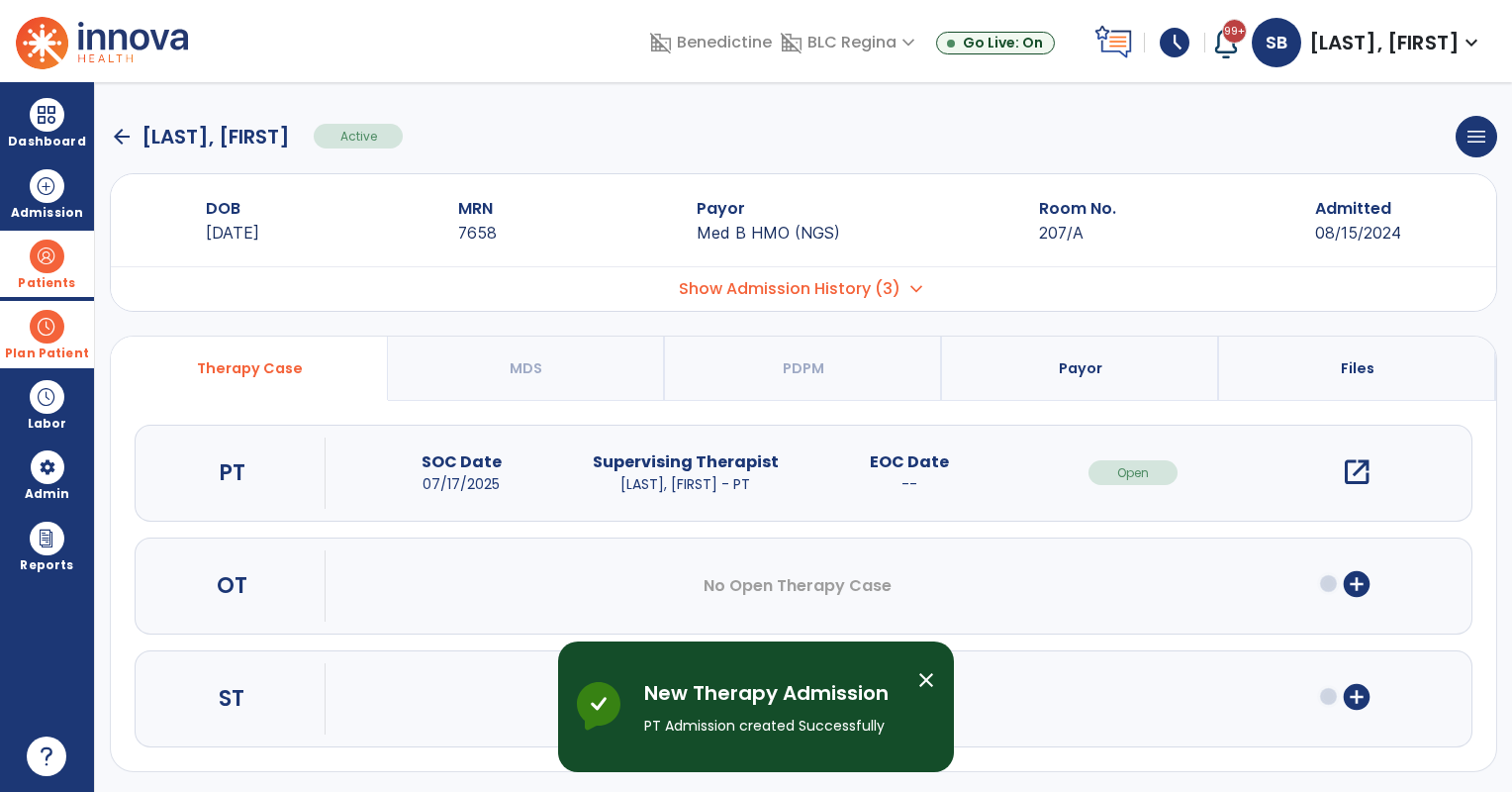 click at bounding box center (47, 256) 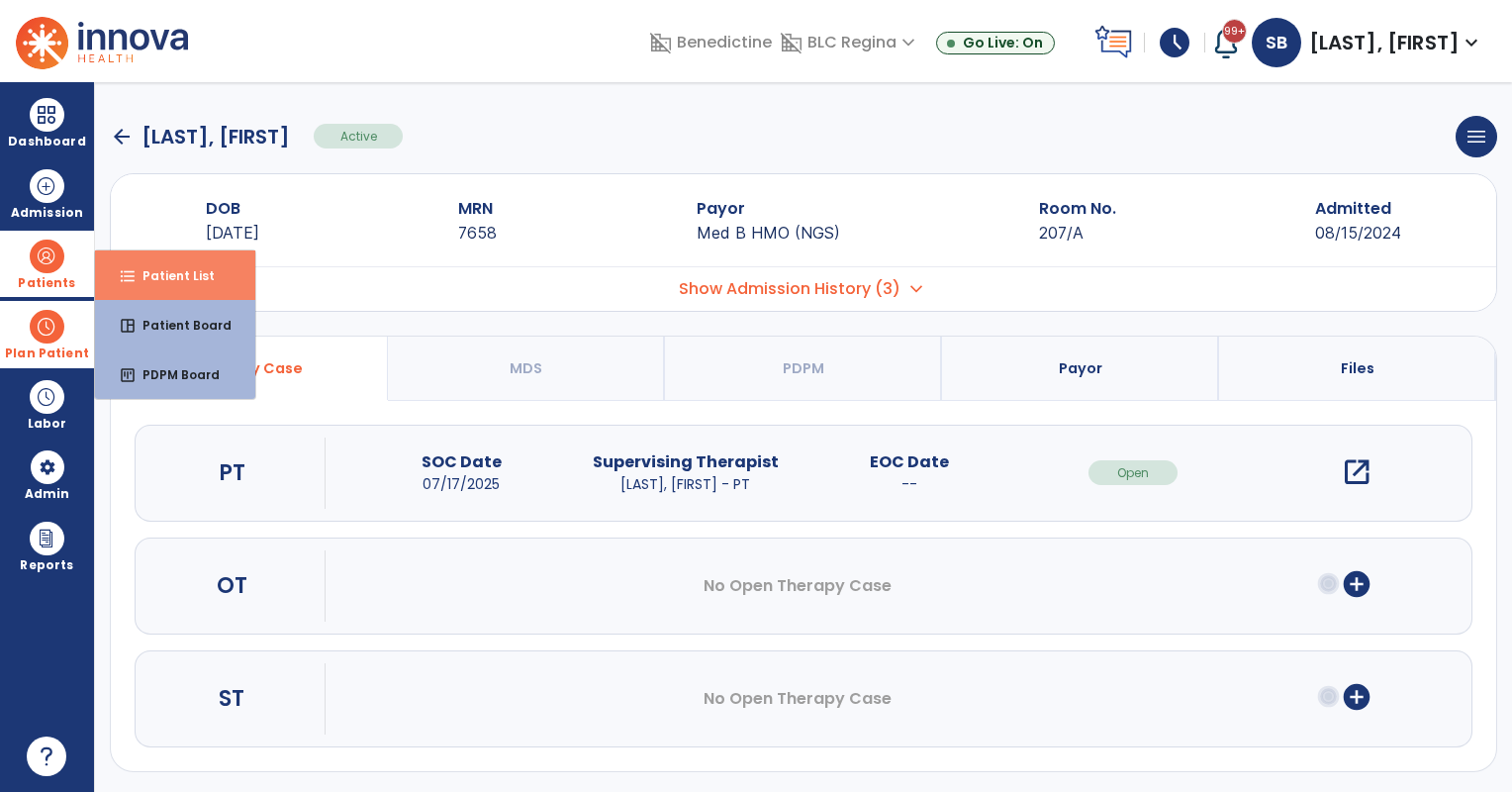 click on "Patient List" at bounding box center [170, 275] 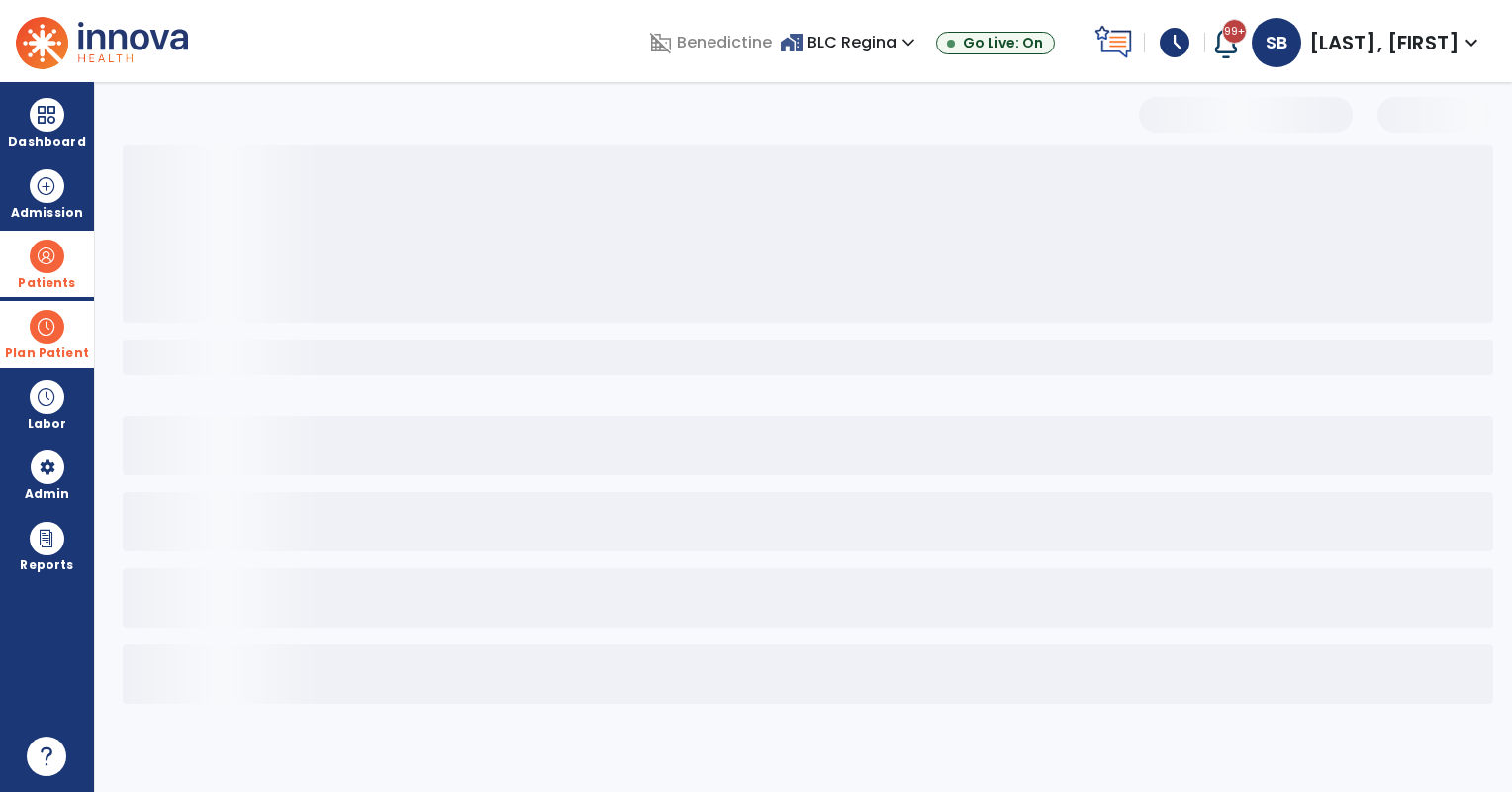 scroll, scrollTop: 0, scrollLeft: 0, axis: both 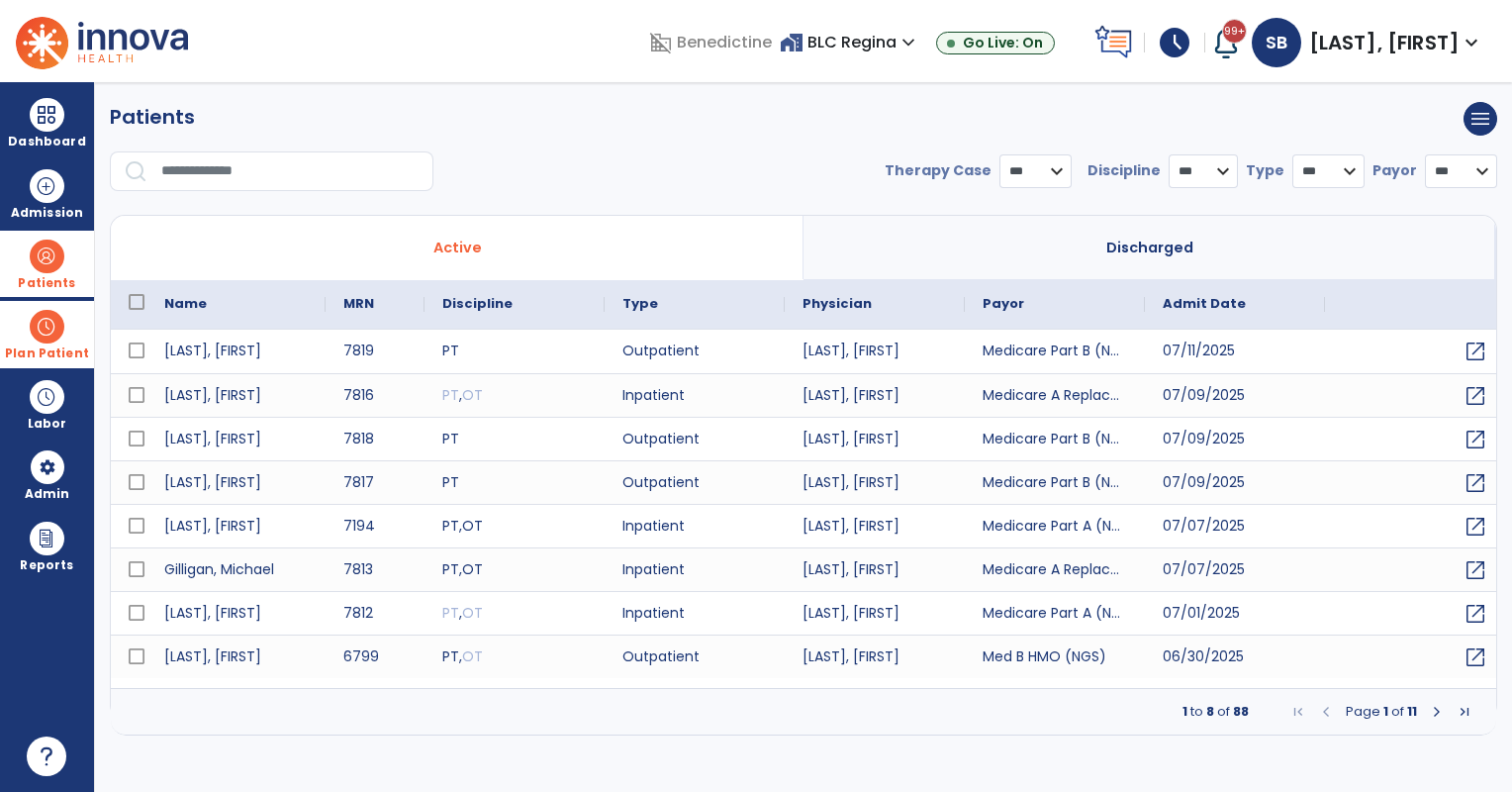 select on "***" 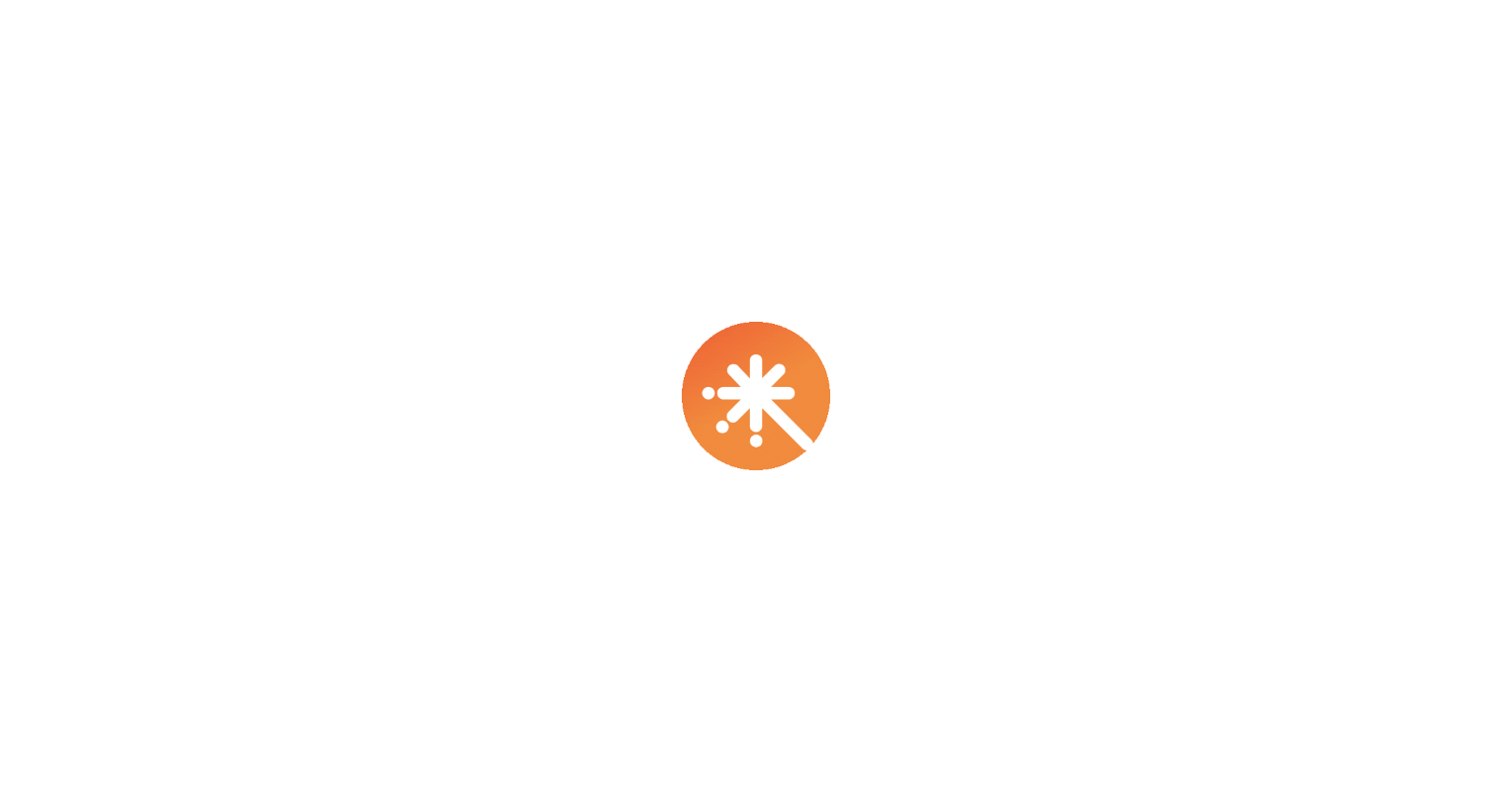 scroll, scrollTop: 0, scrollLeft: 0, axis: both 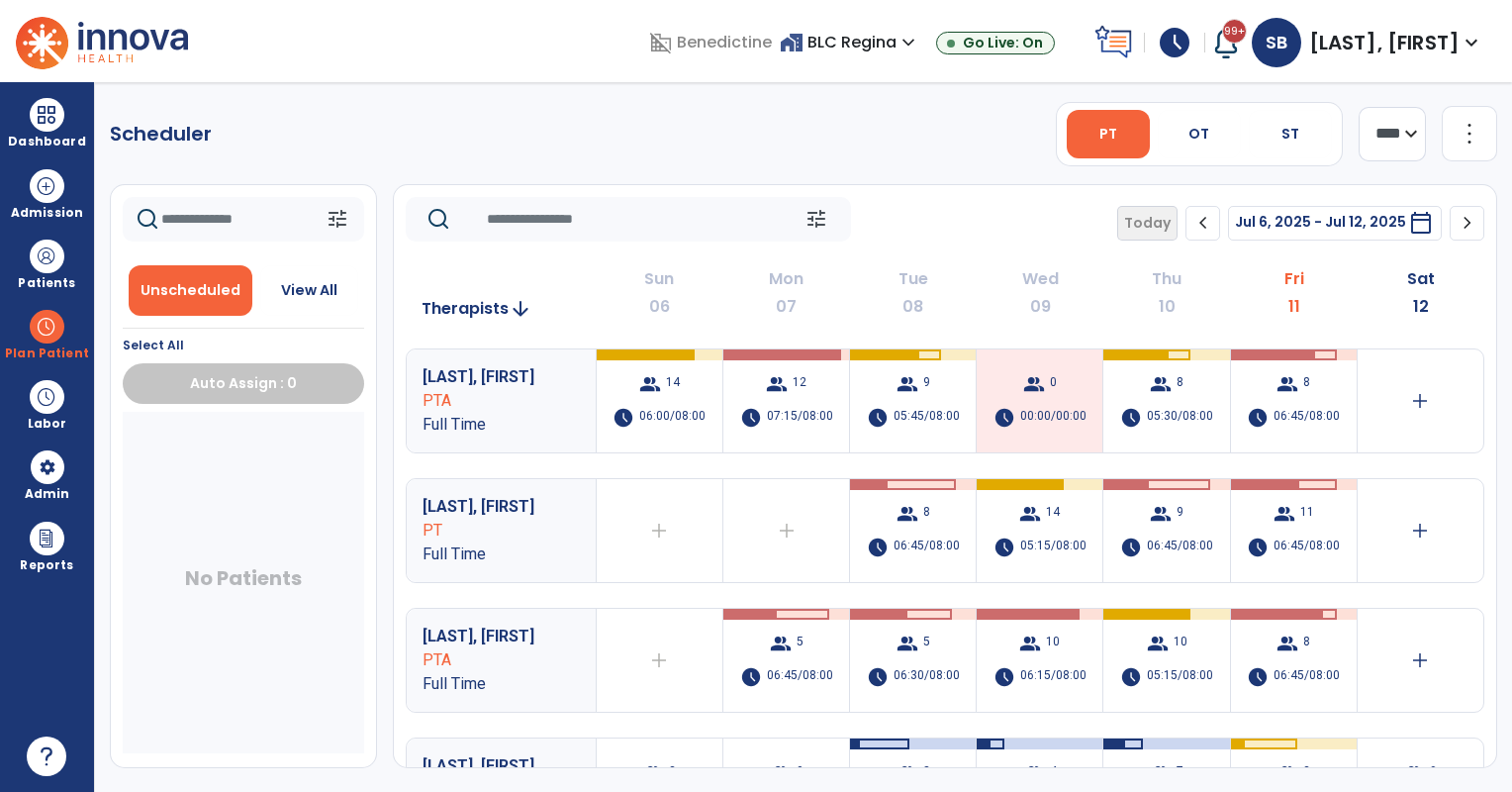 click on "chevron_right" 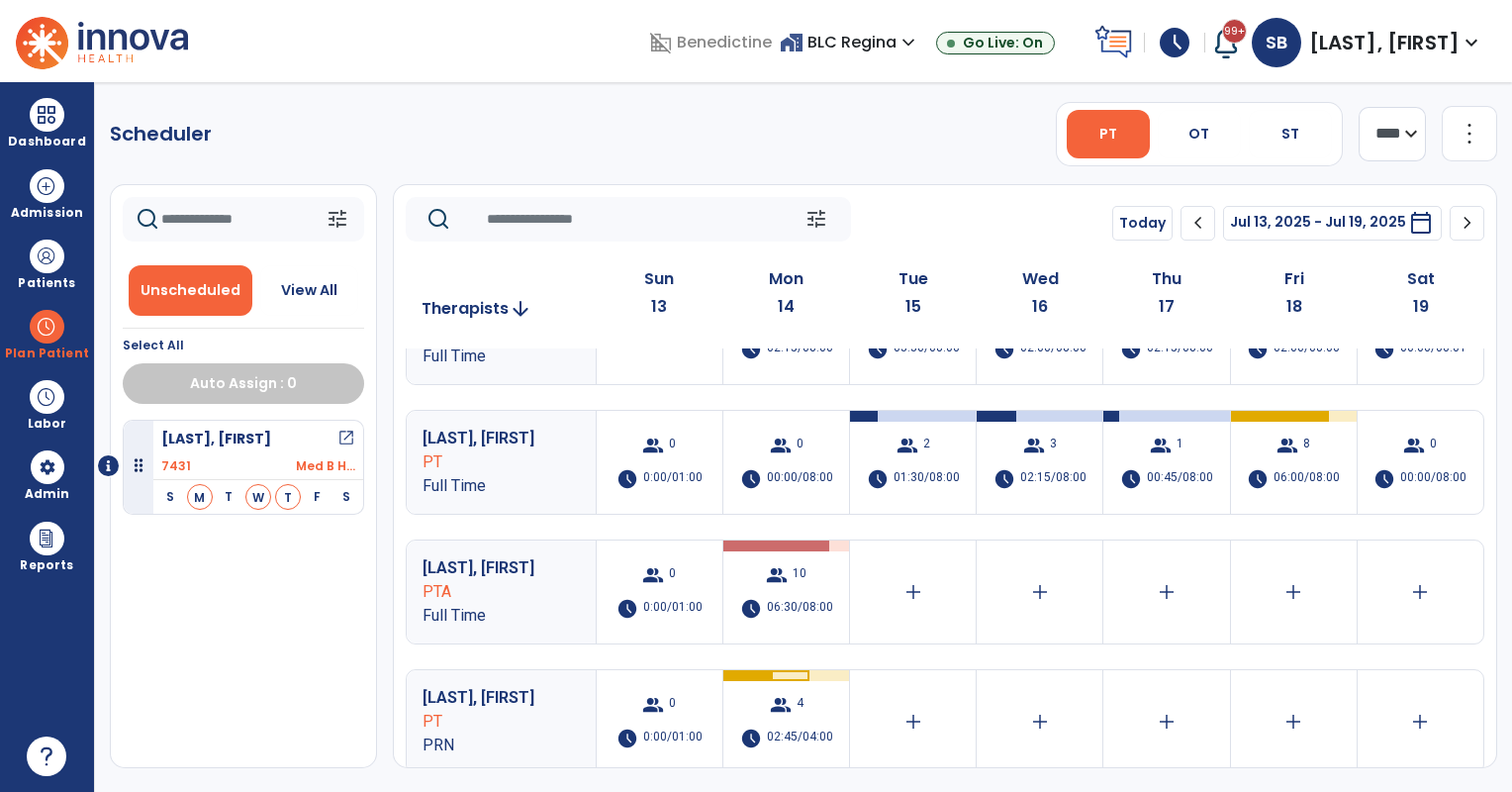 scroll, scrollTop: 495, scrollLeft: 0, axis: vertical 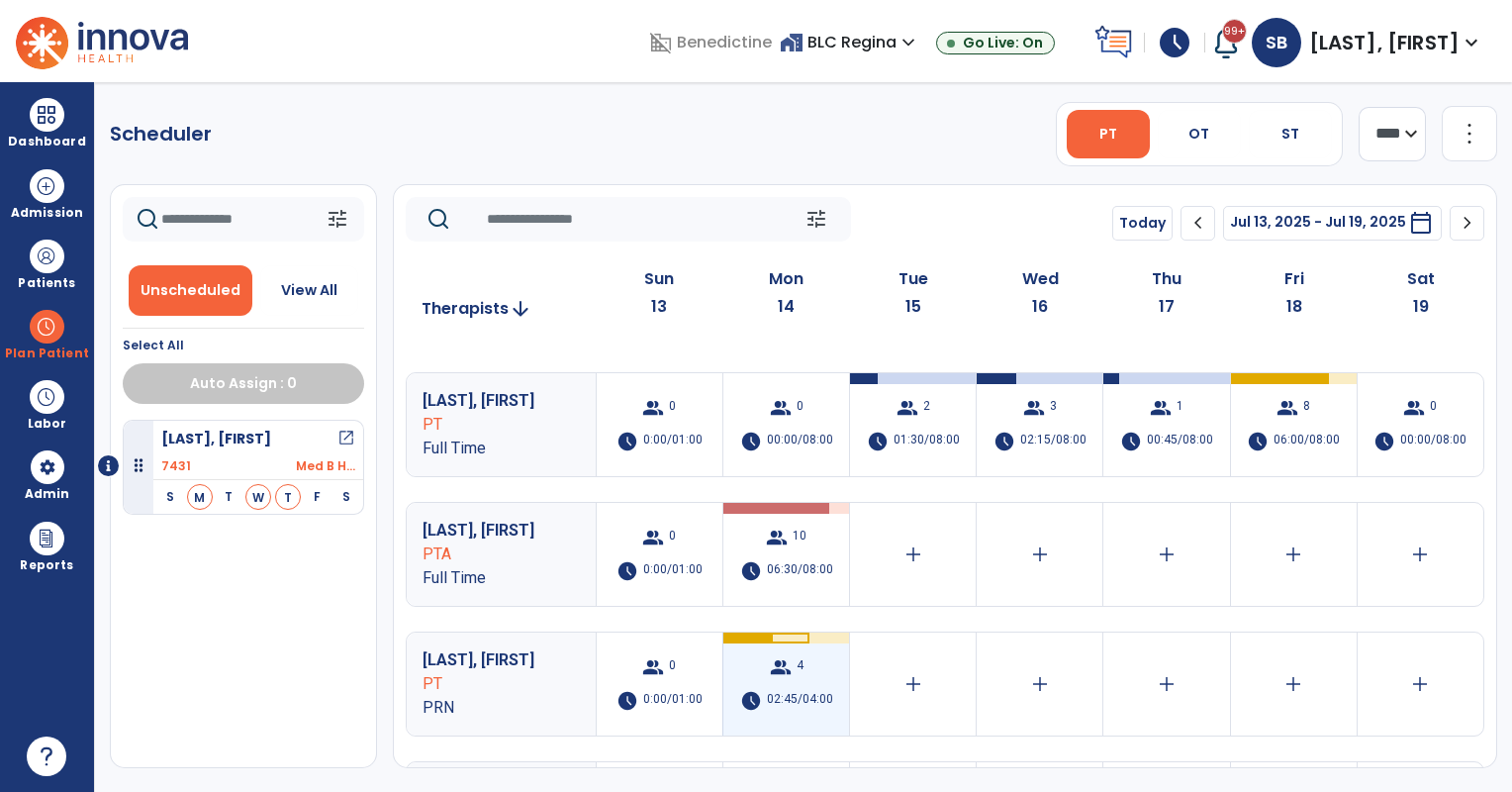 click on "group [NUMBER]  schedule [TIME]/[TIME]" at bounding box center (786, 684) 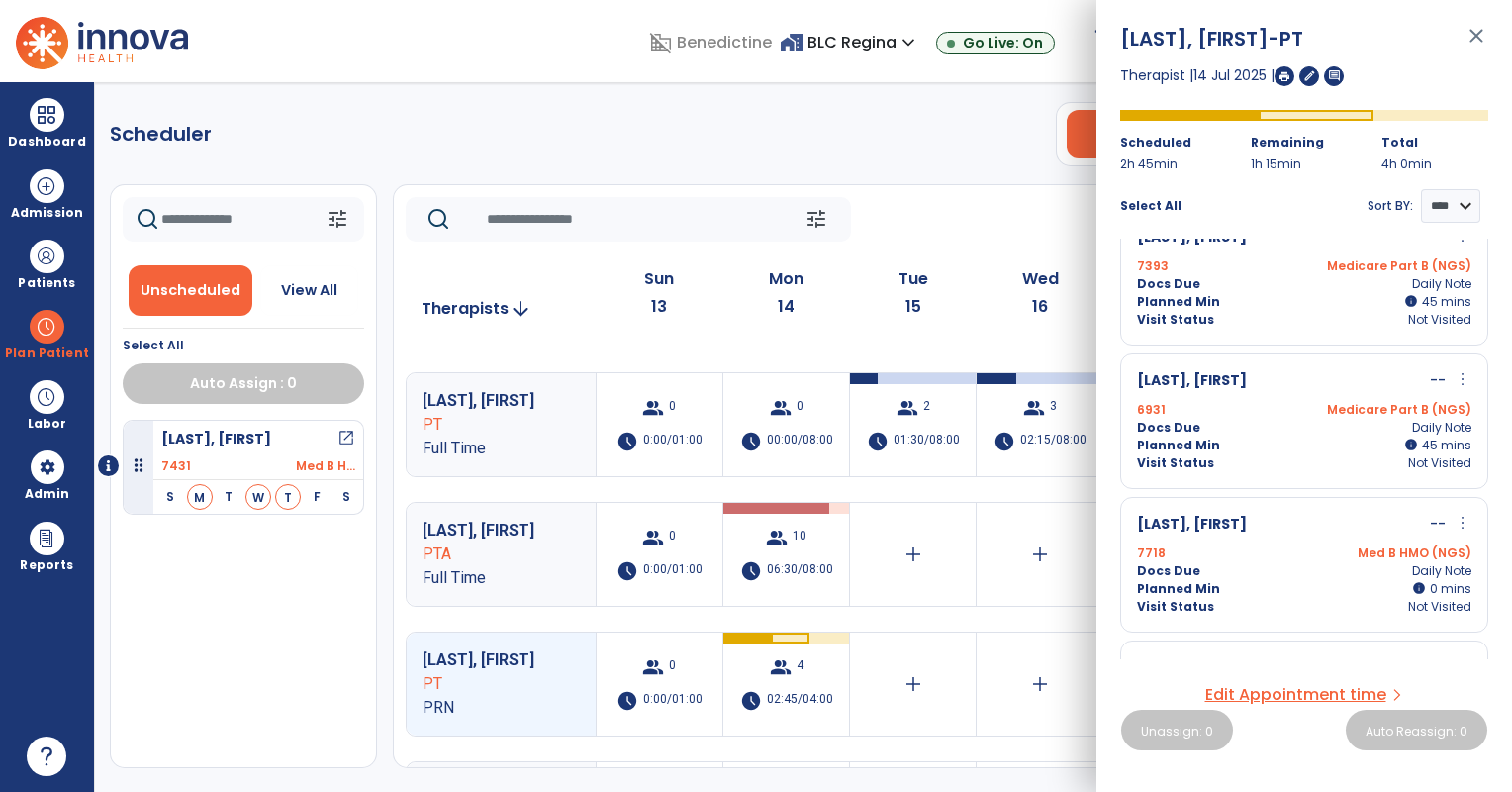 scroll, scrollTop: 0, scrollLeft: 0, axis: both 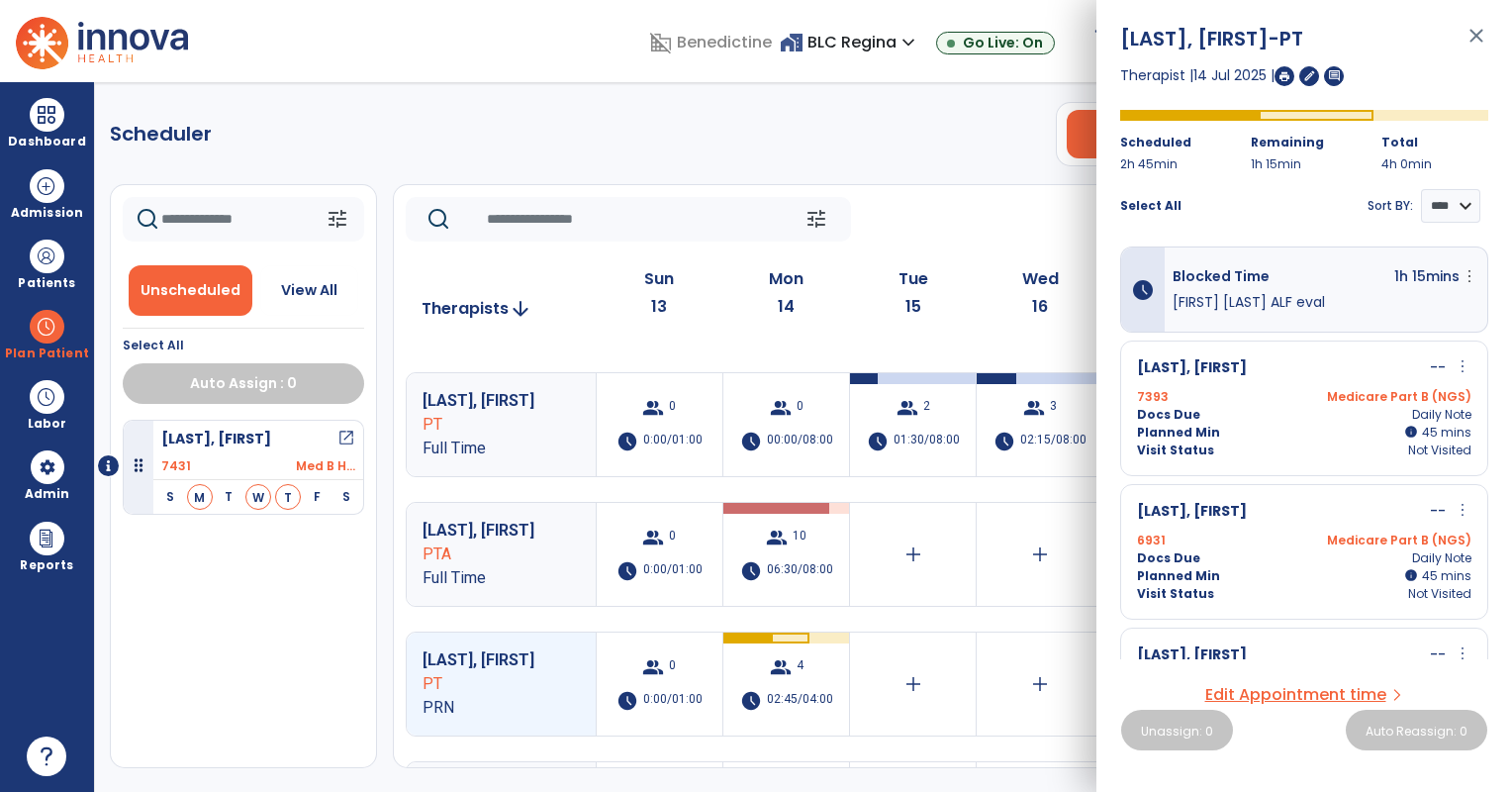 click on "tune   Today  chevron_left Jul 13, 2025 - Jul 19, 2025  *********  calendar_today  chevron_right" 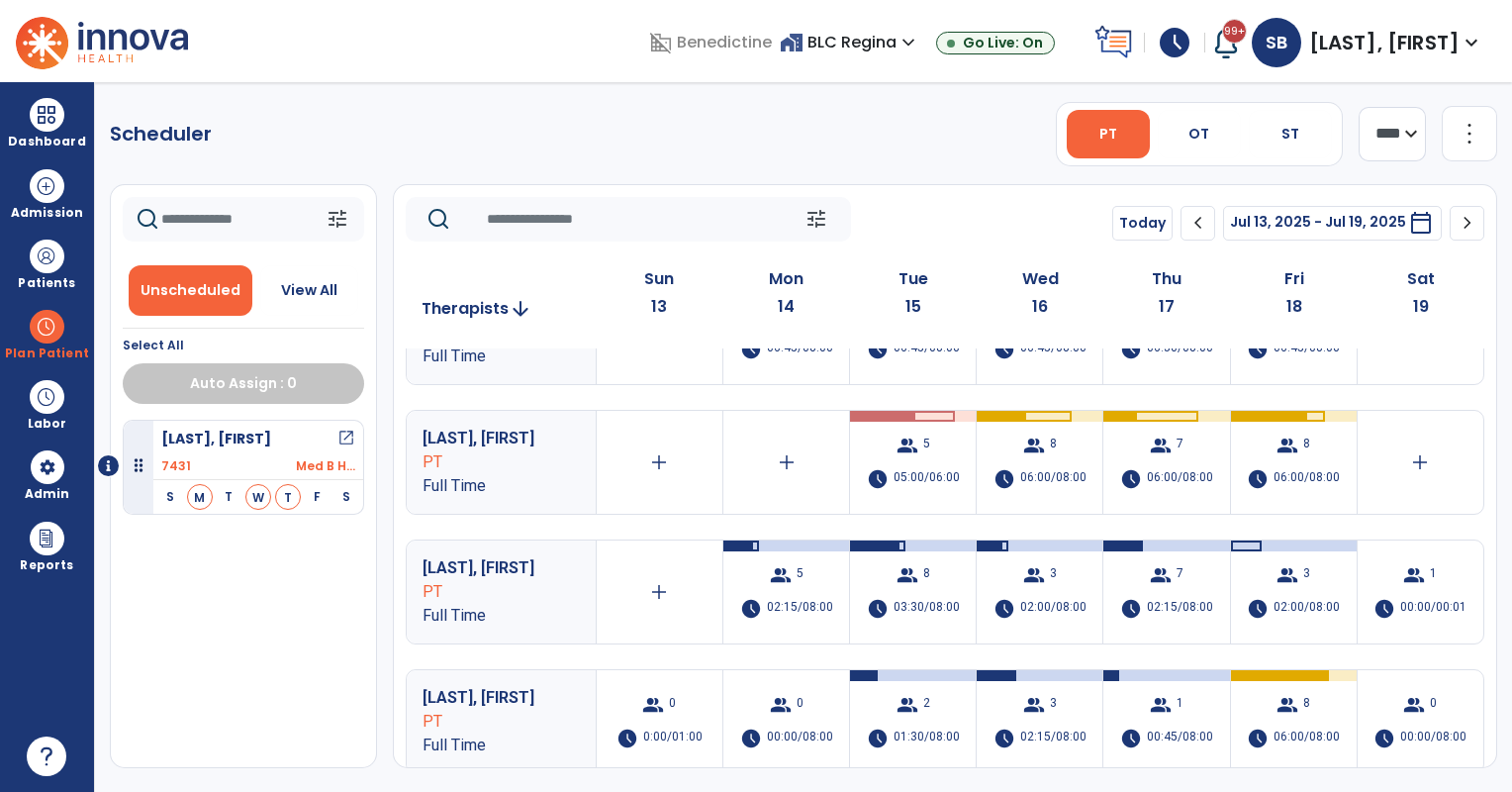 scroll, scrollTop: 164, scrollLeft: 0, axis: vertical 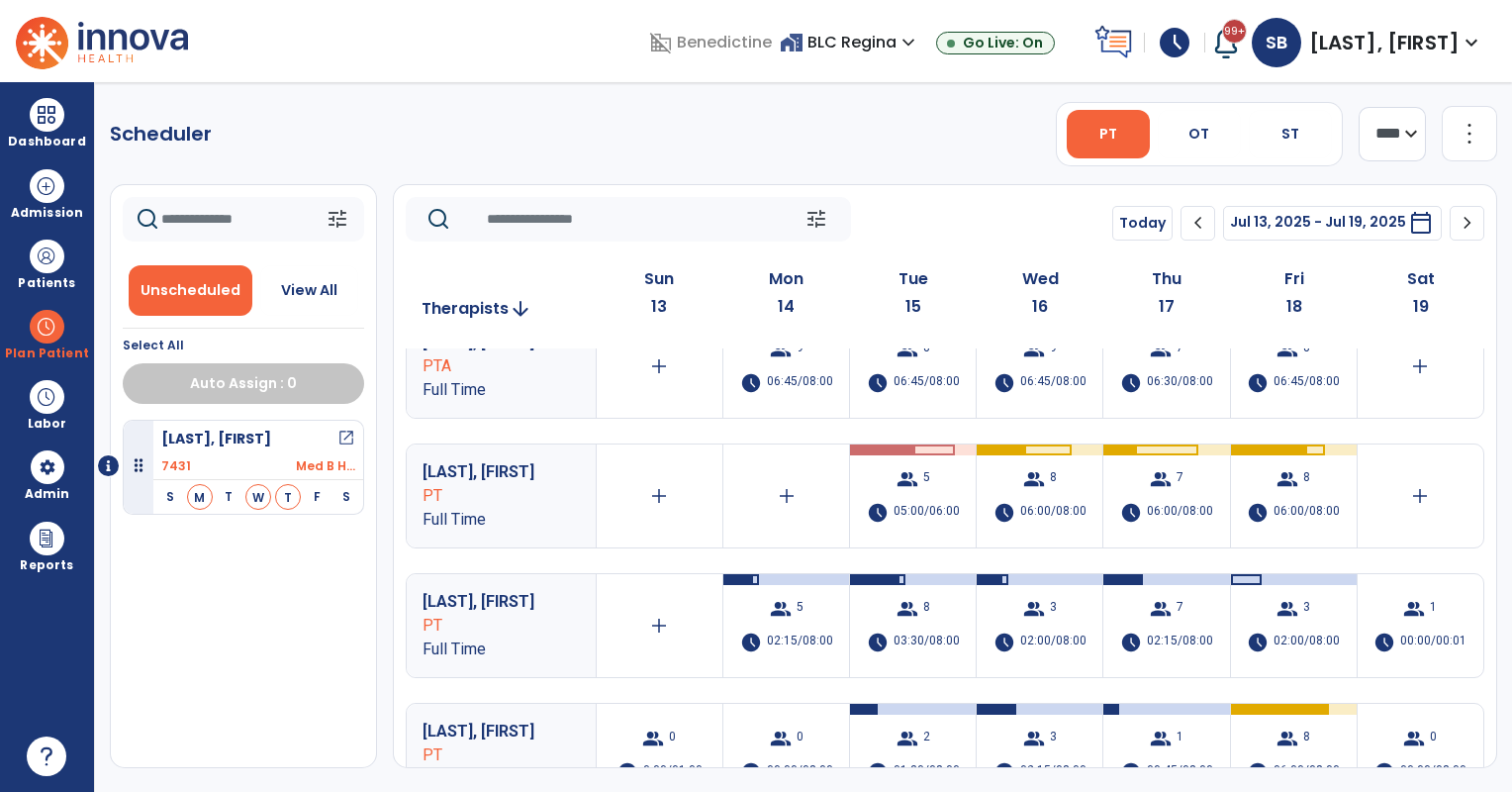 click on "group  5  schedule  05:00/06:00" at bounding box center (912, 496) 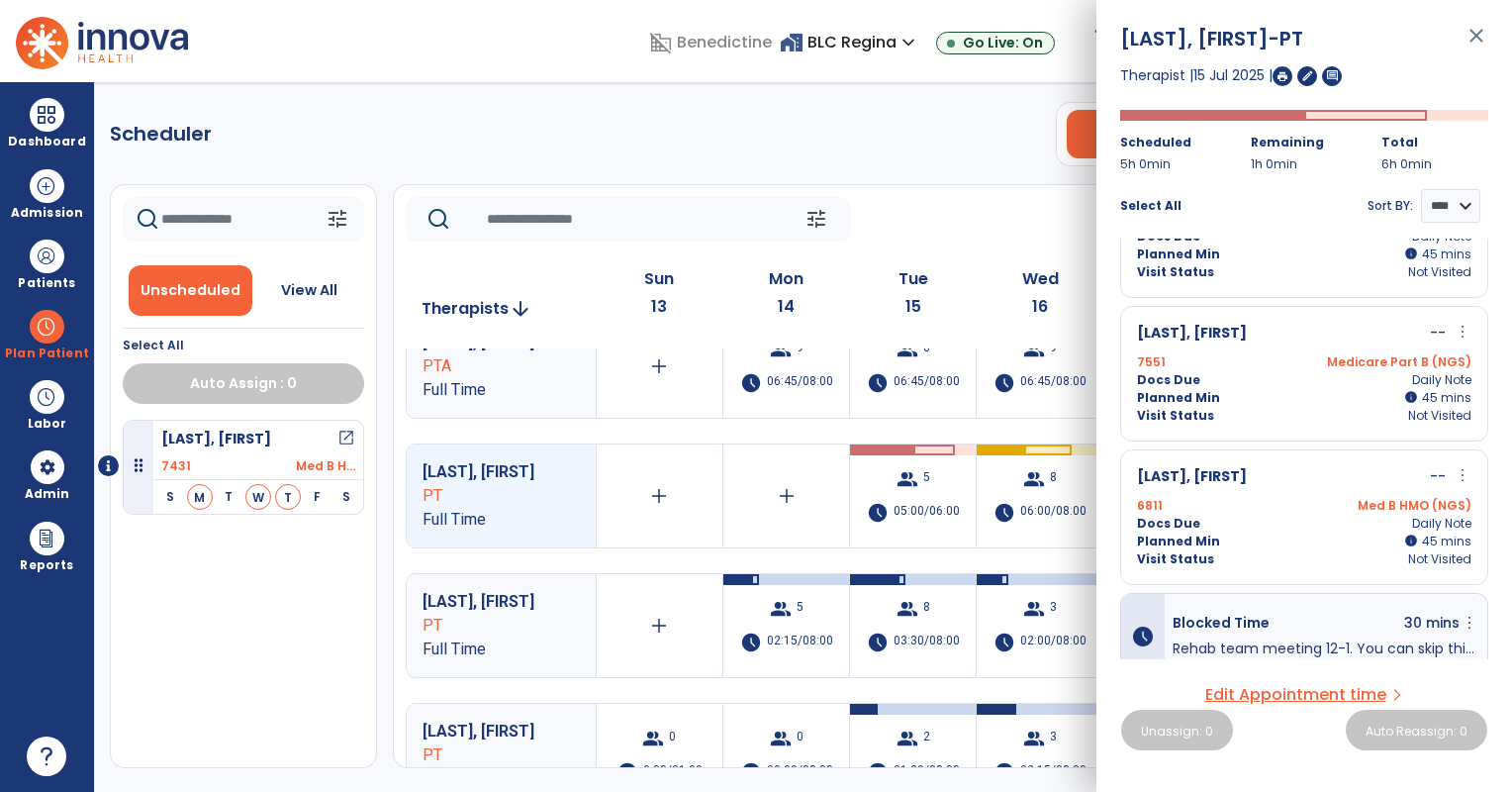 scroll, scrollTop: 479, scrollLeft: 0, axis: vertical 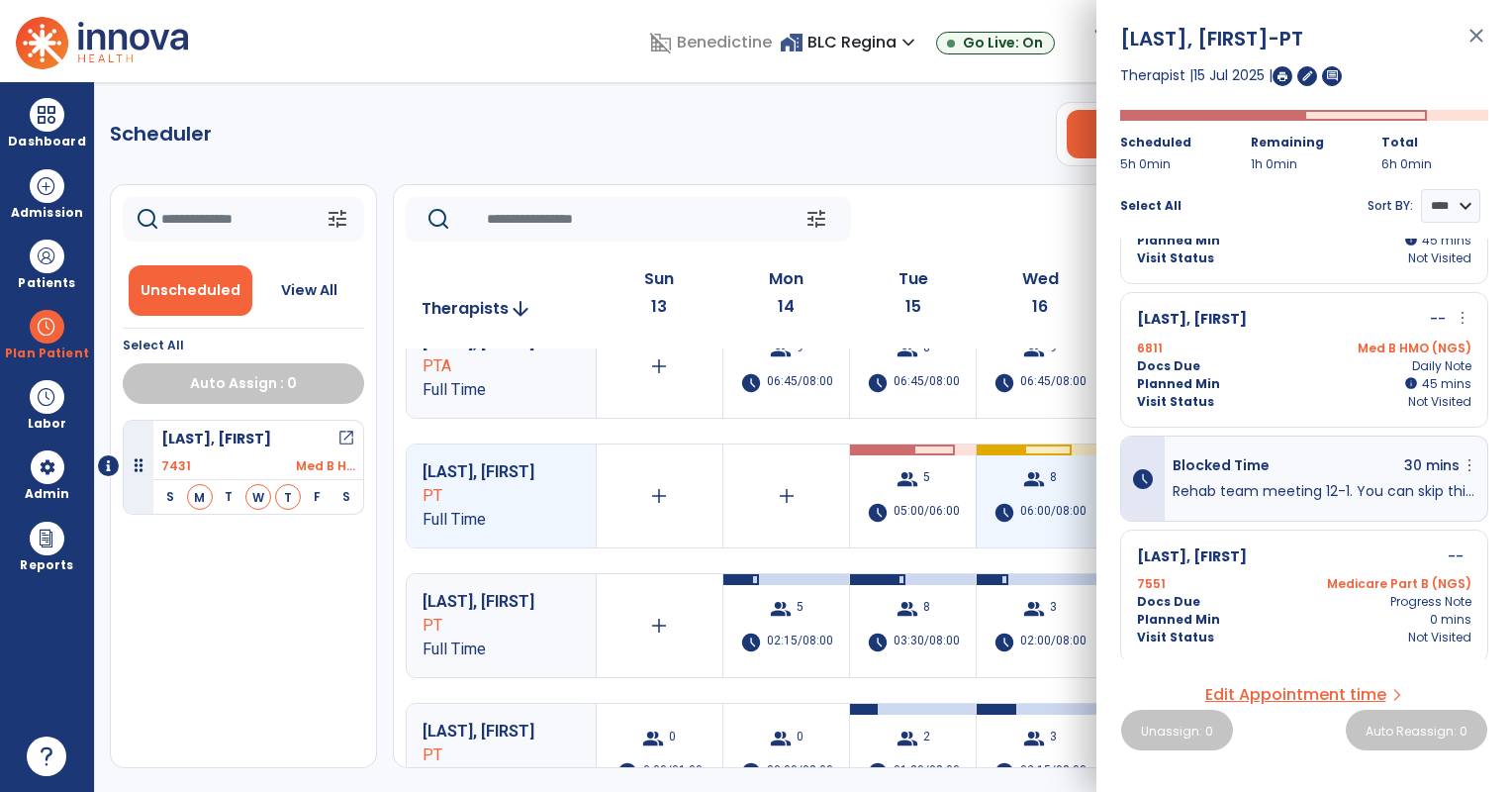 click on "group  8  schedule  06:00/08:00" at bounding box center [1039, 496] 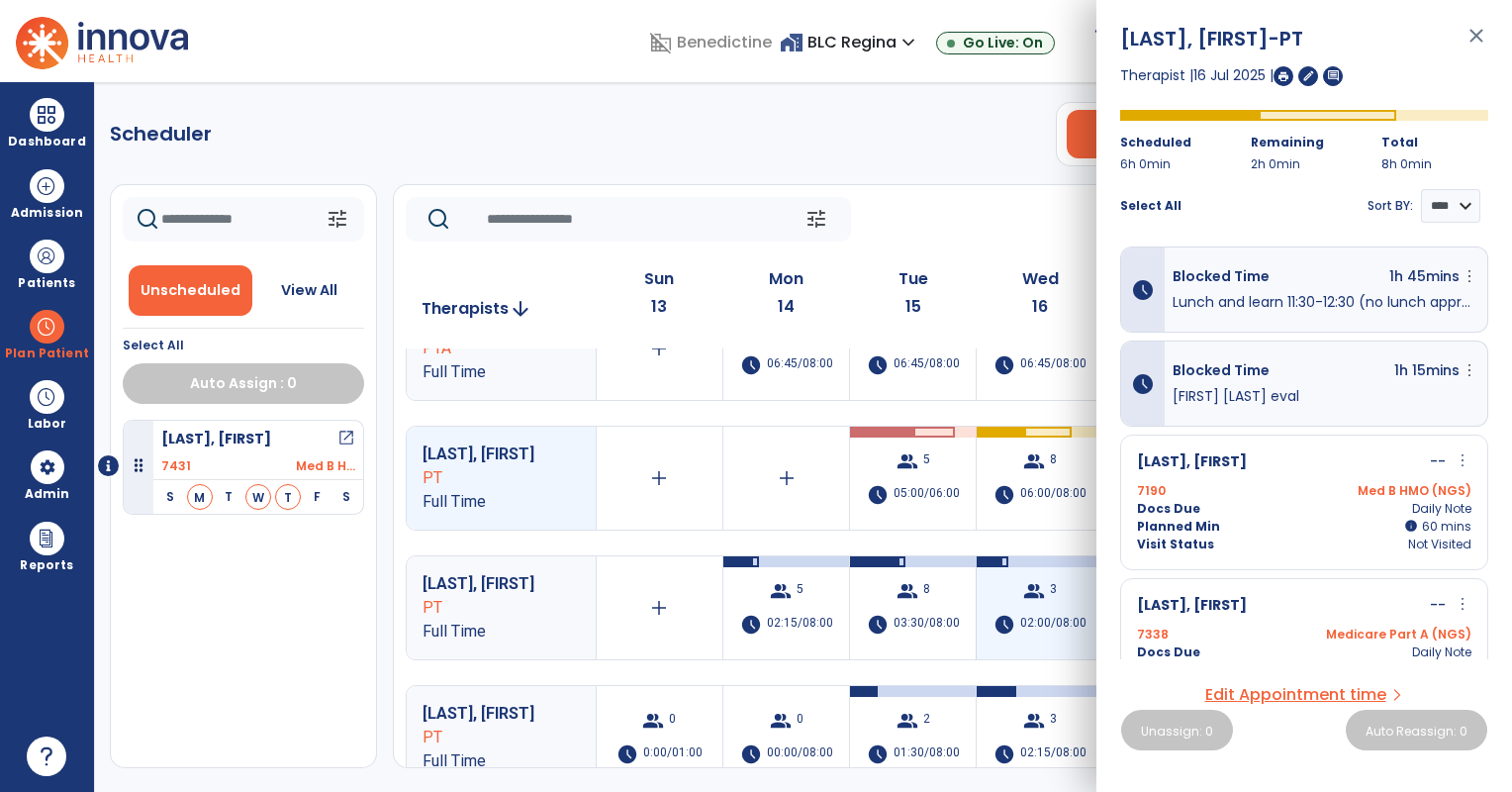 scroll, scrollTop: 164, scrollLeft: 0, axis: vertical 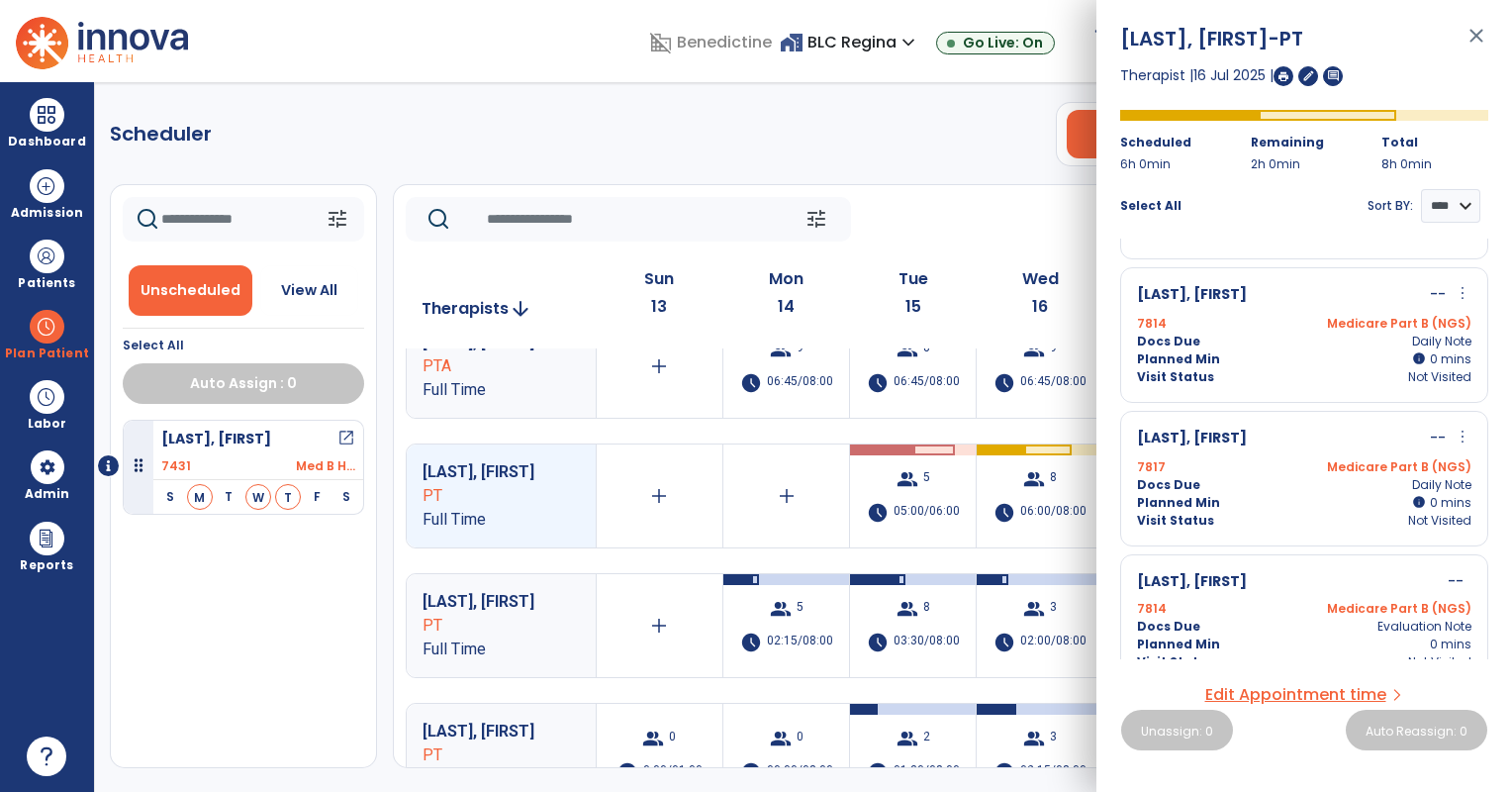 click on "tune   Today  chevron_left Jul 13, 2025 - Jul 19, 2025  *********  calendar_today  chevron_right" 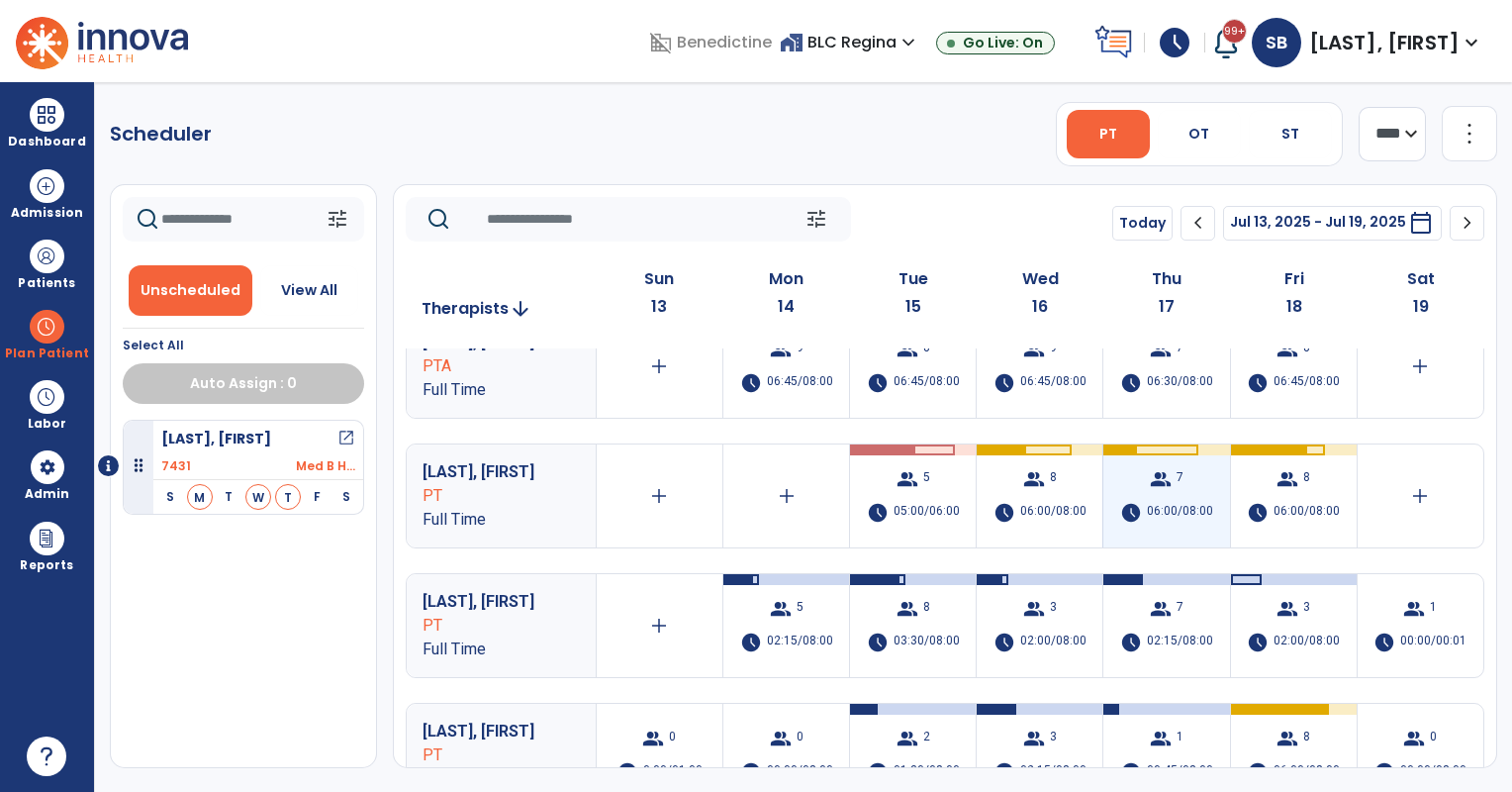click on "group  7  schedule  06:00/08:00" at bounding box center [1166, 496] 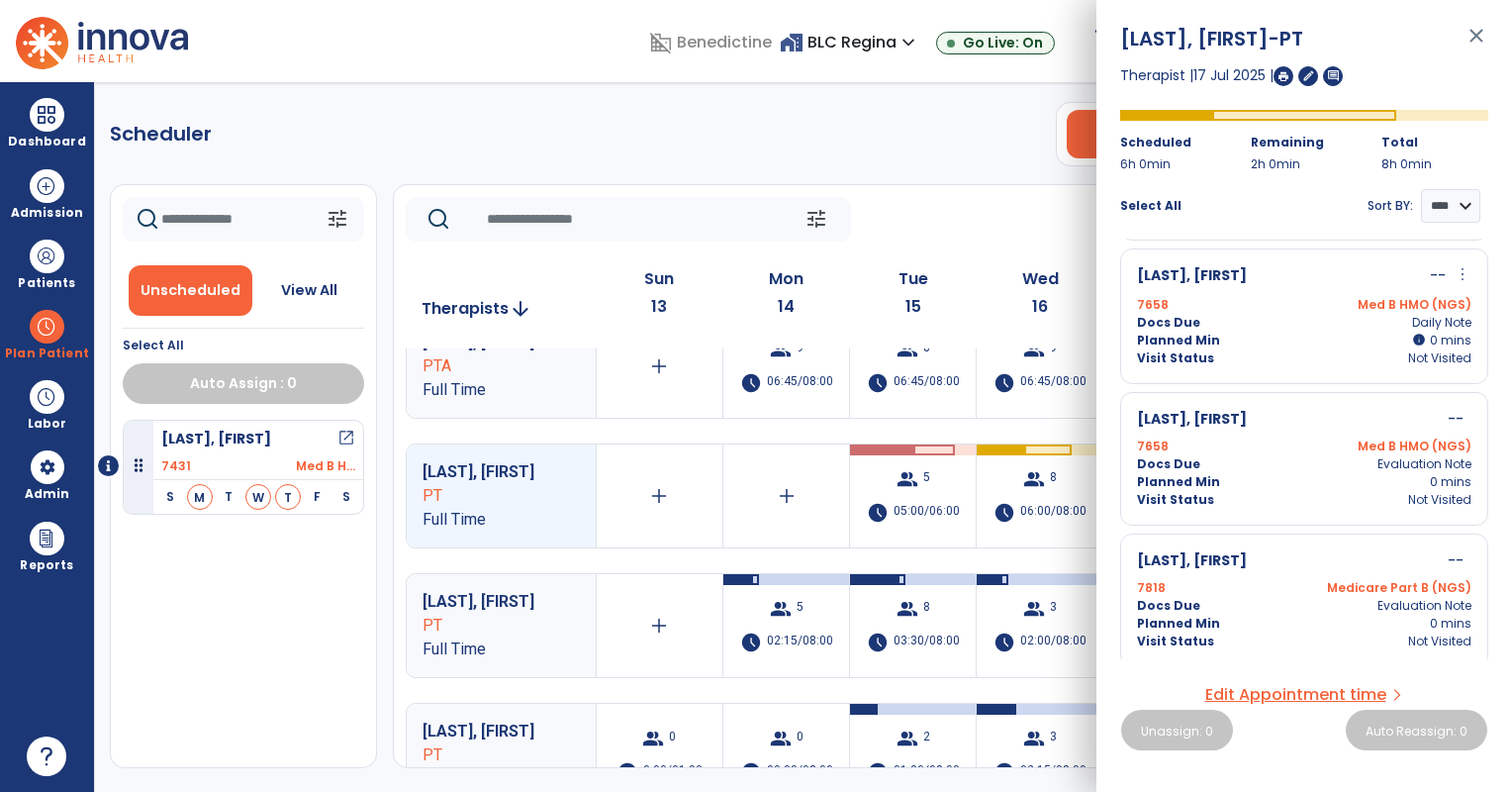 scroll, scrollTop: 669, scrollLeft: 0, axis: vertical 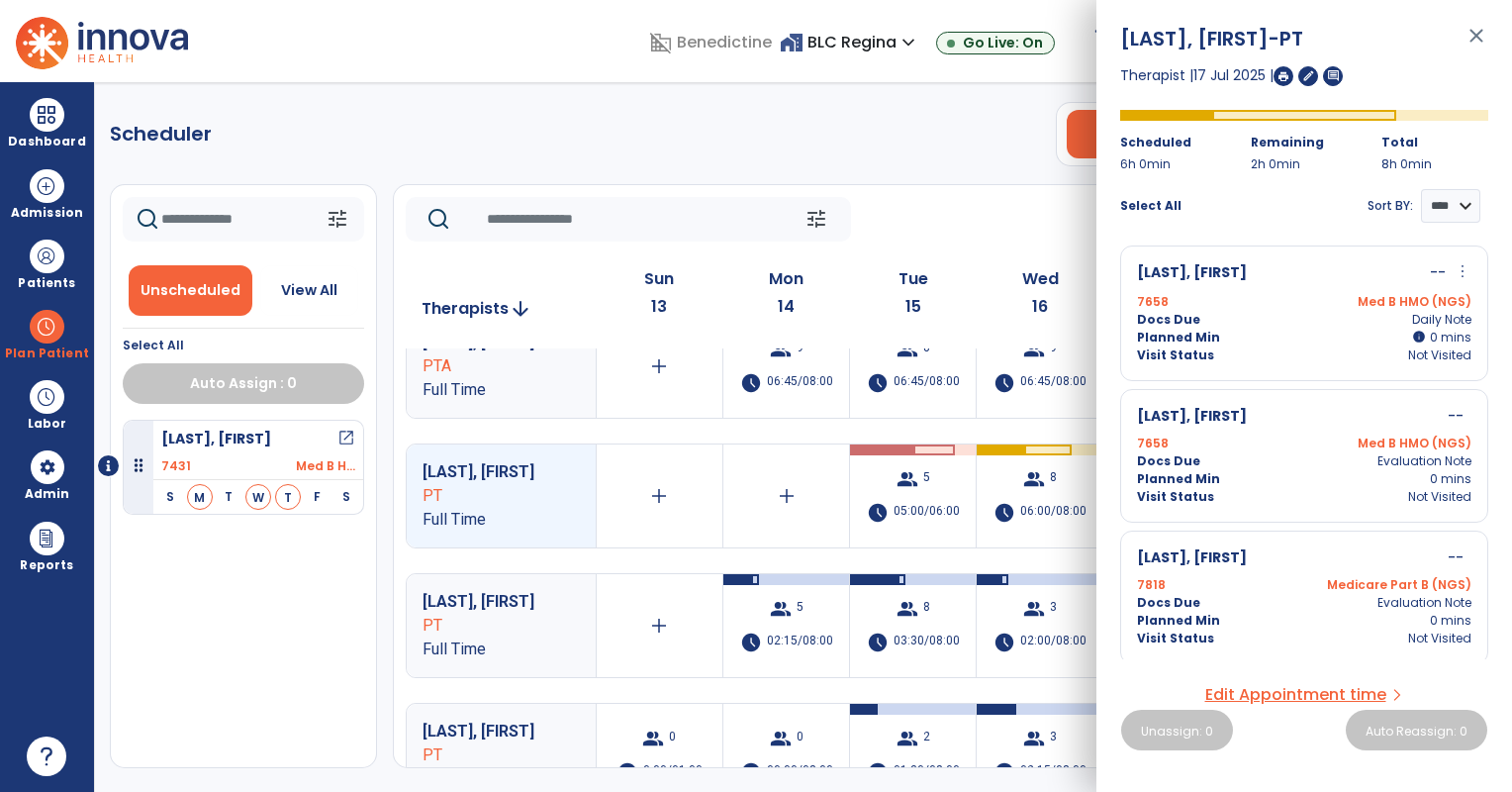 click on "tune   Today  chevron_left Jul 13, 2025 - Jul 19, 2025  *********  calendar_today  chevron_right" 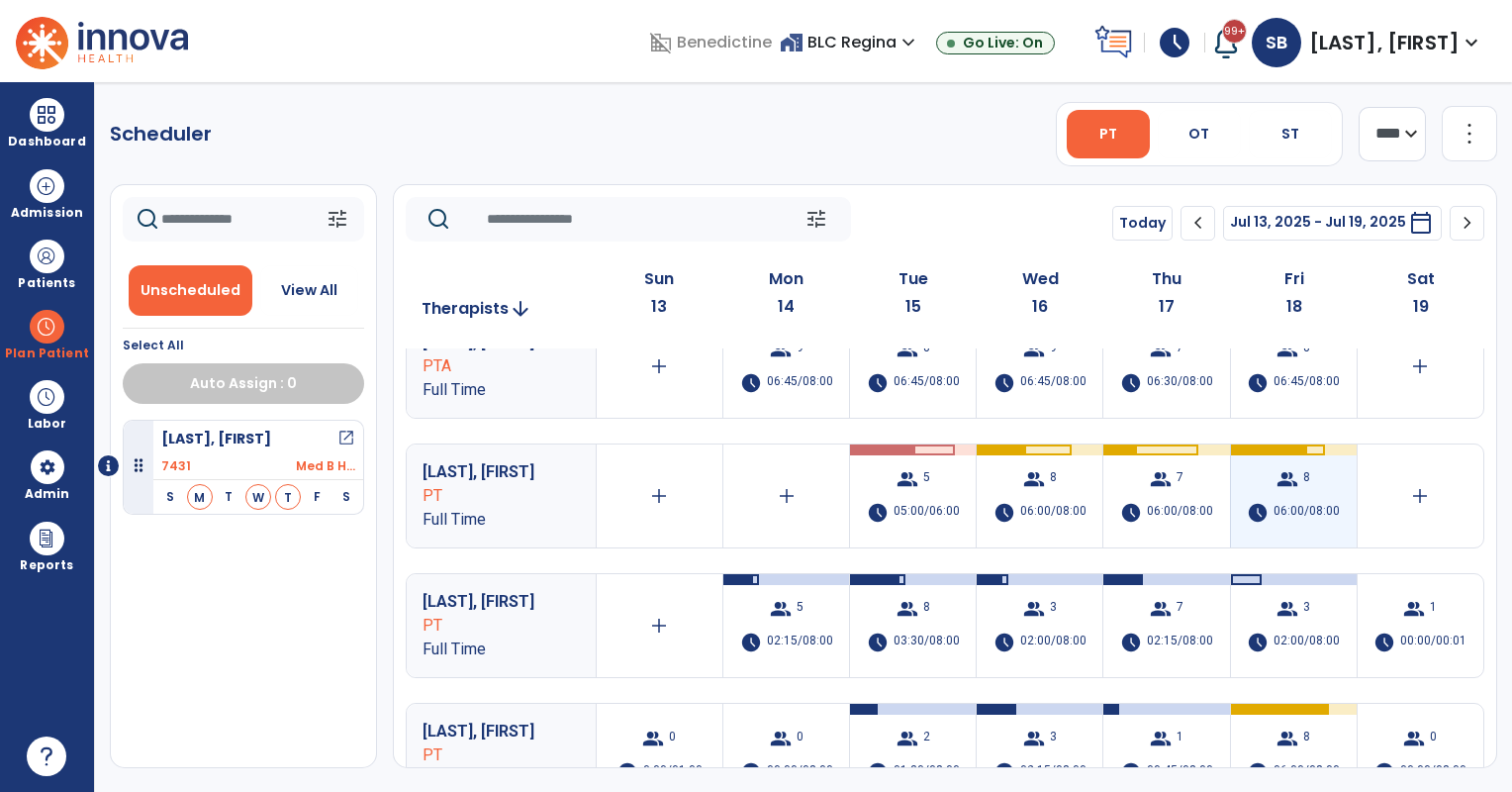 click on "8" at bounding box center [1306, 479] 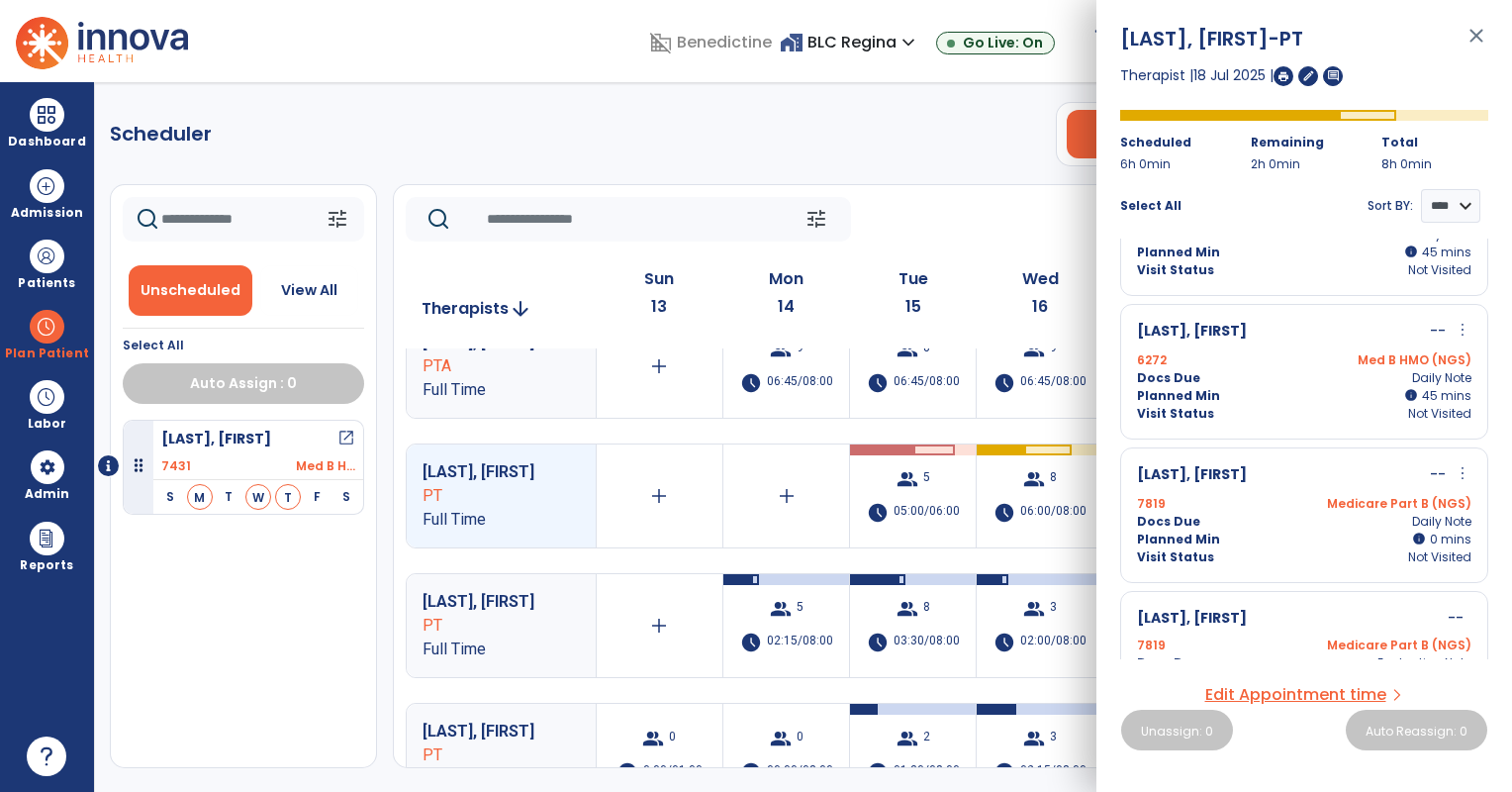 scroll, scrollTop: 815, scrollLeft: 0, axis: vertical 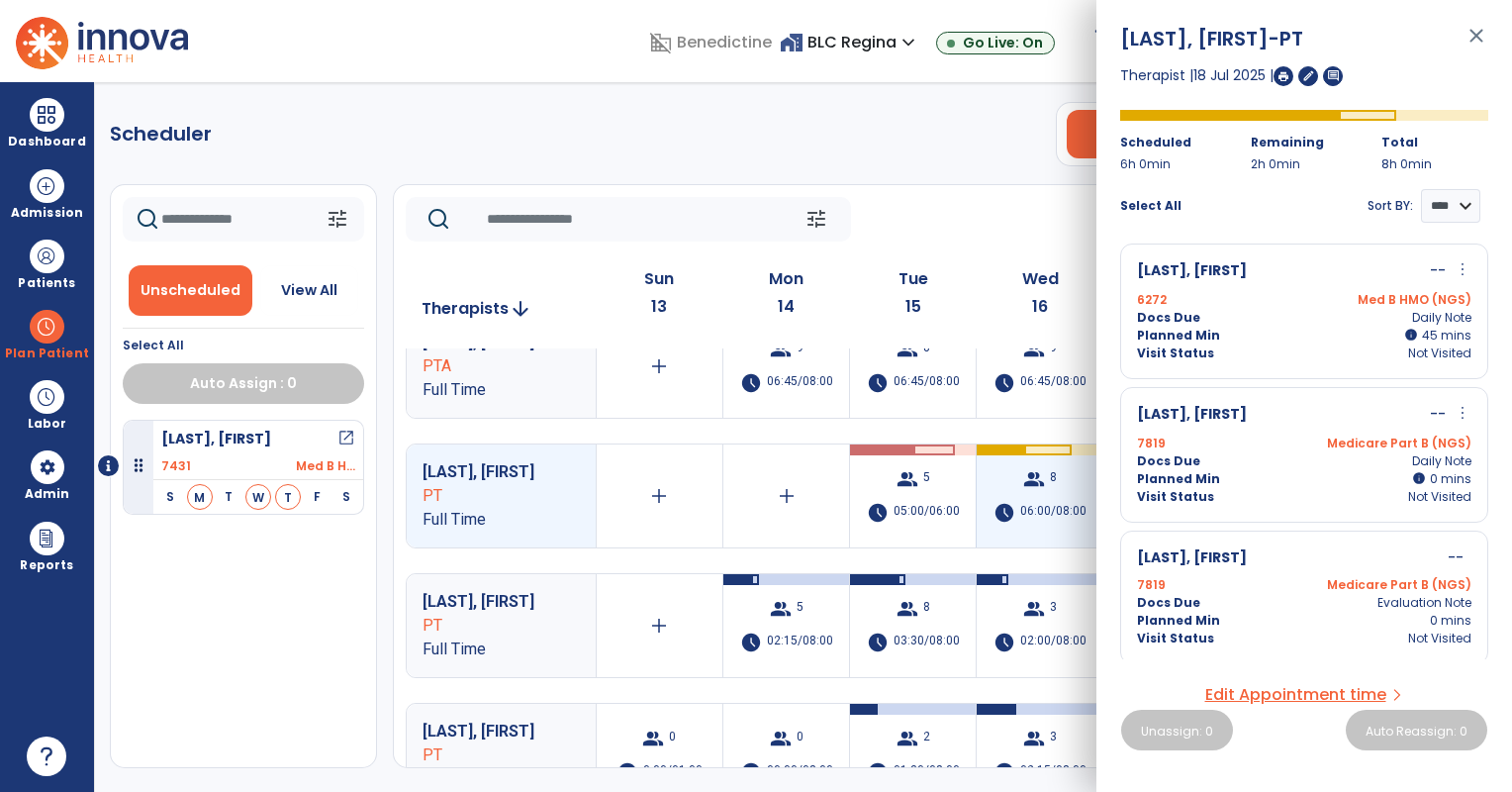 click on "group  8" at bounding box center (1040, 479) 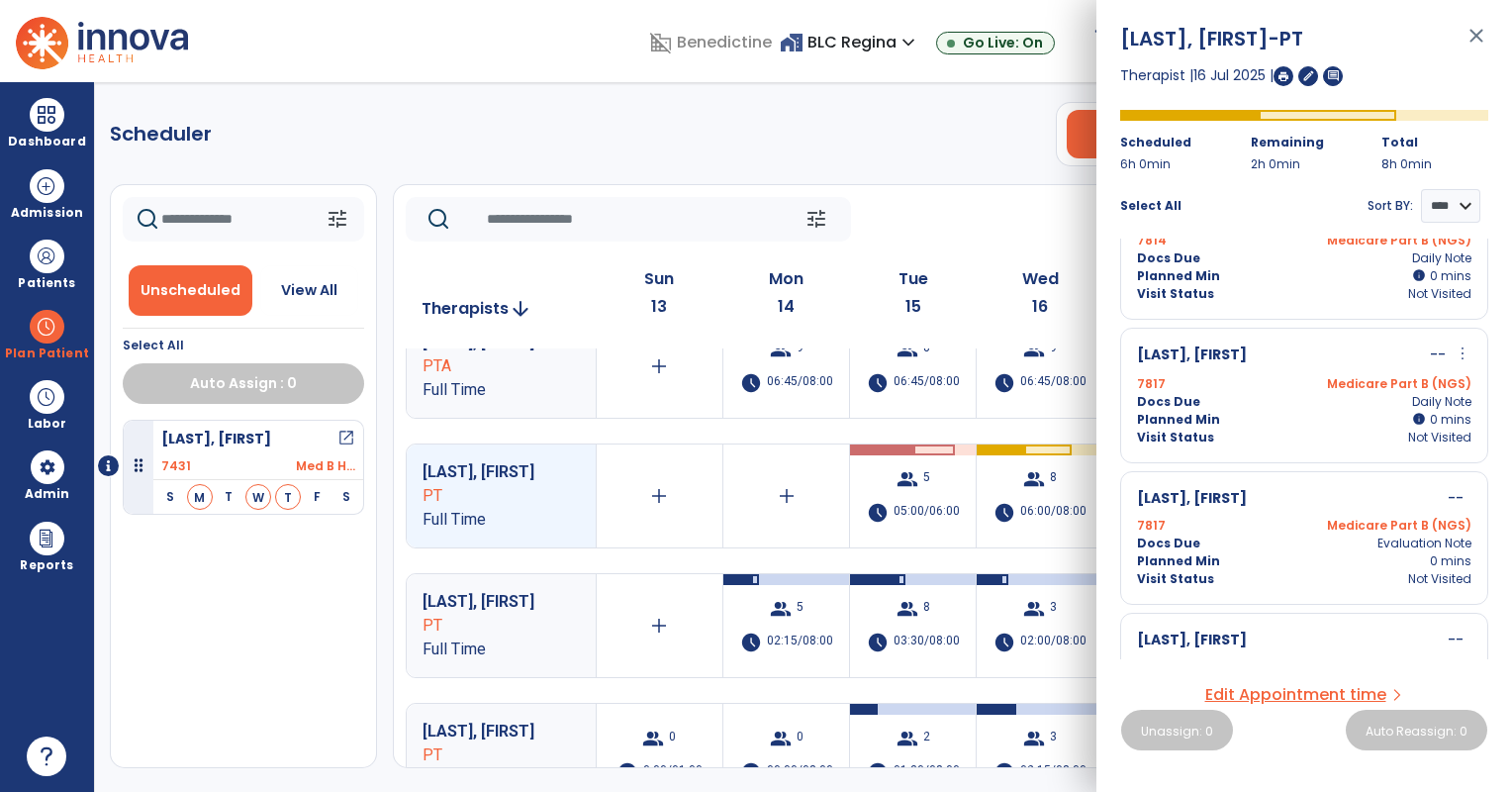scroll, scrollTop: 907, scrollLeft: 0, axis: vertical 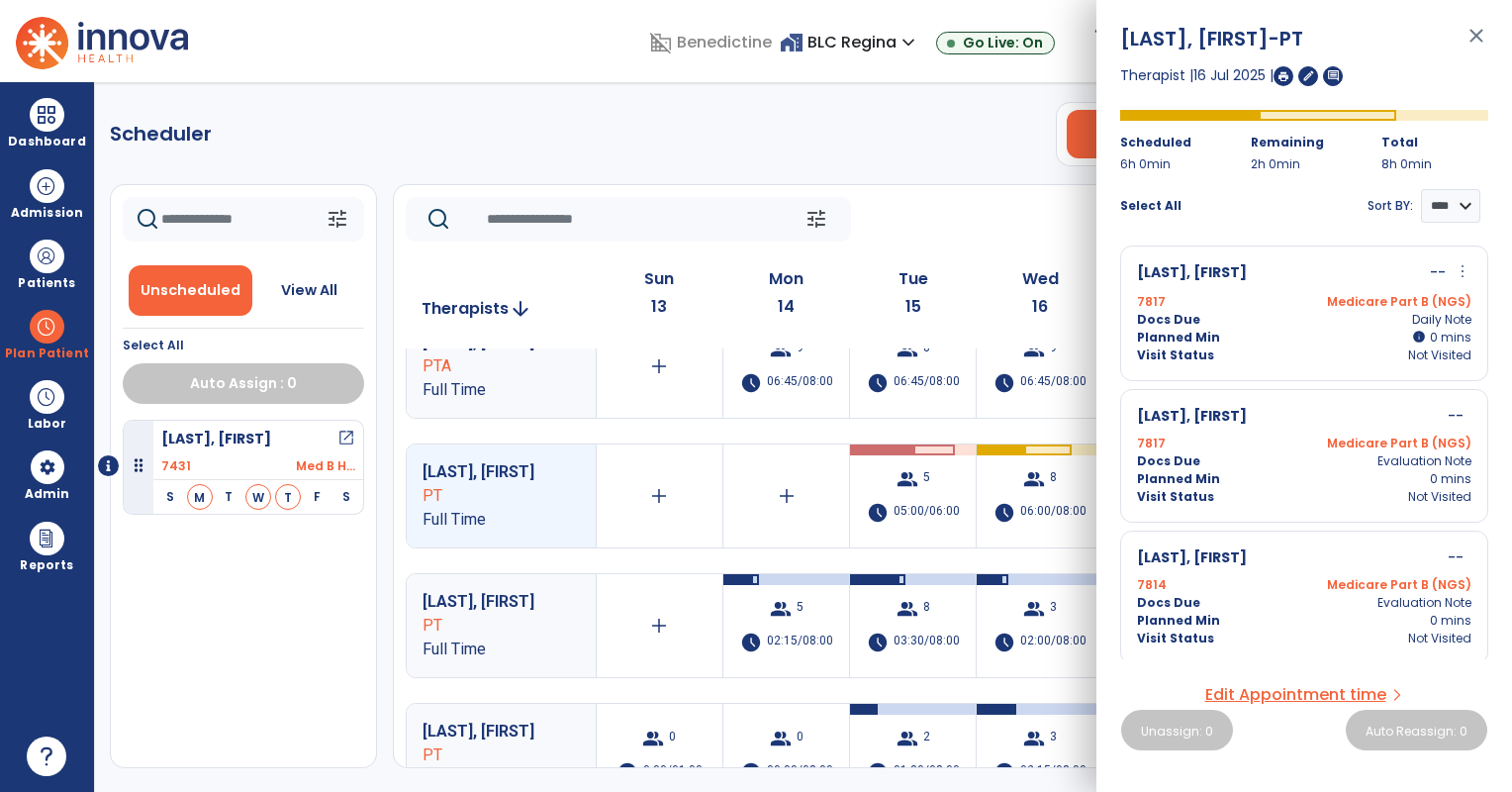 click on "tune   Today  chevron_left Jul 13, 2025 - Jul 19, 2025  *********  calendar_today  chevron_right" 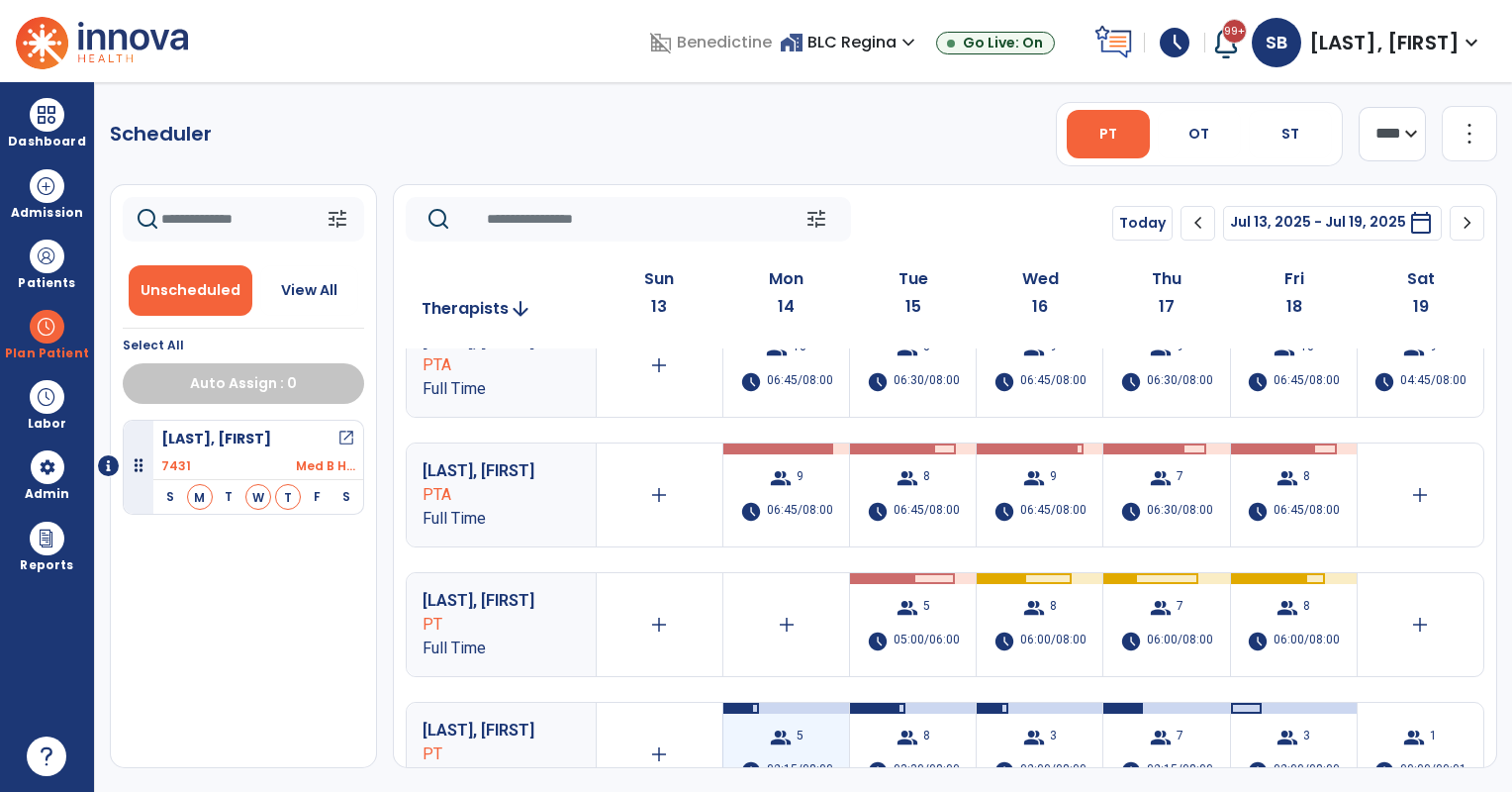 scroll, scrollTop: 0, scrollLeft: 0, axis: both 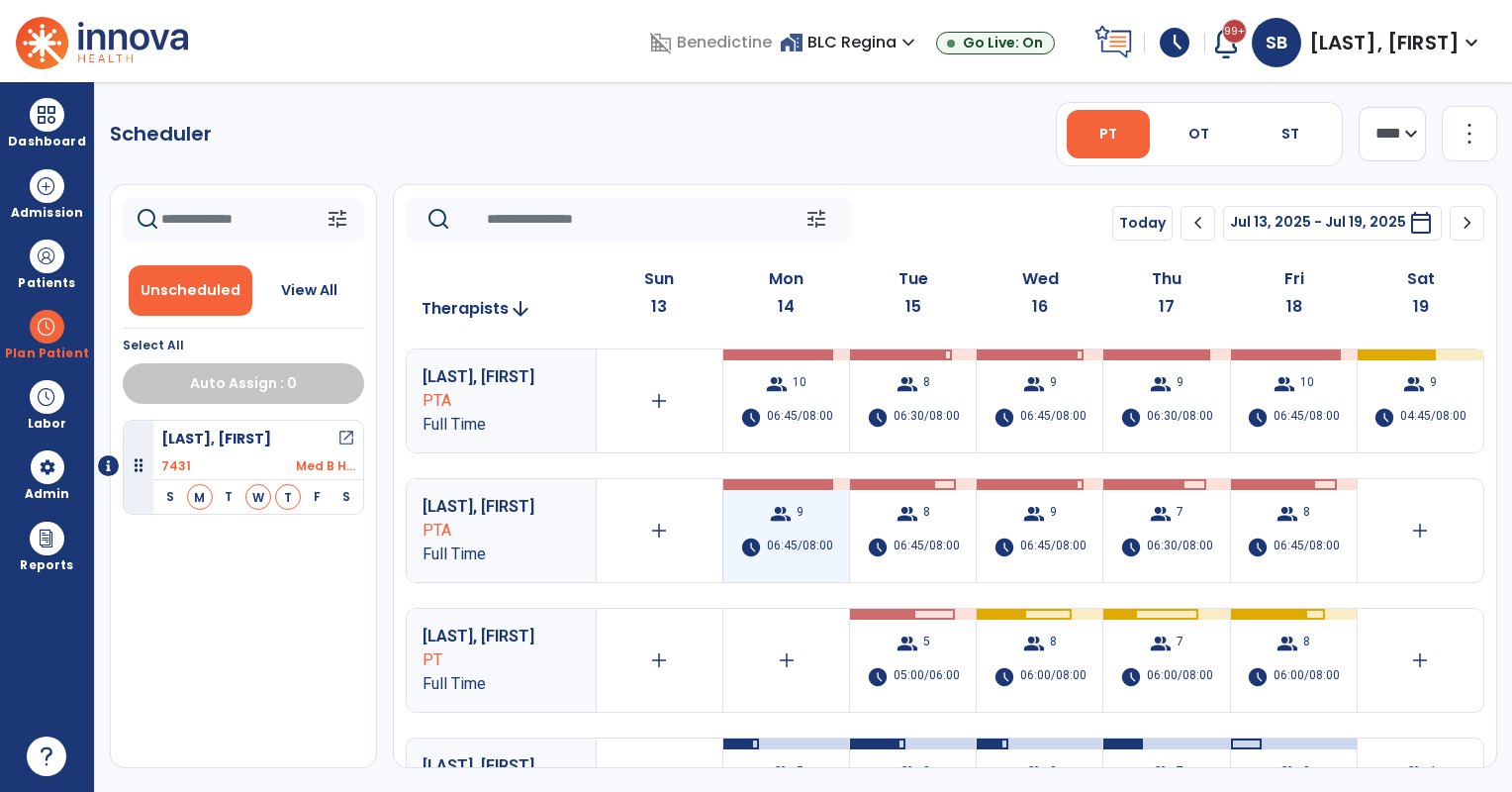 click on "group  9  schedule  06:45/08:00" at bounding box center (786, 531) 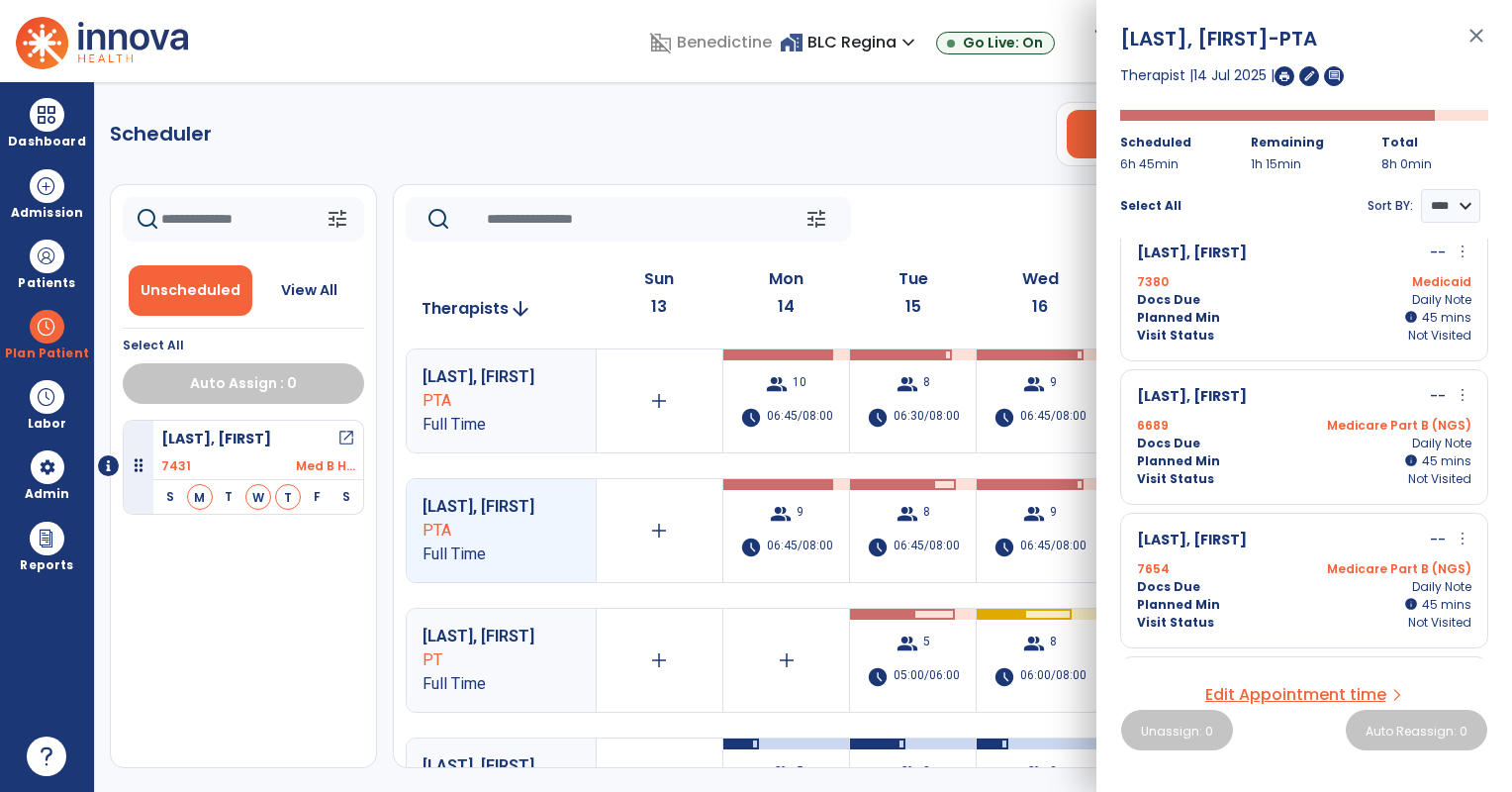 scroll, scrollTop: 330, scrollLeft: 0, axis: vertical 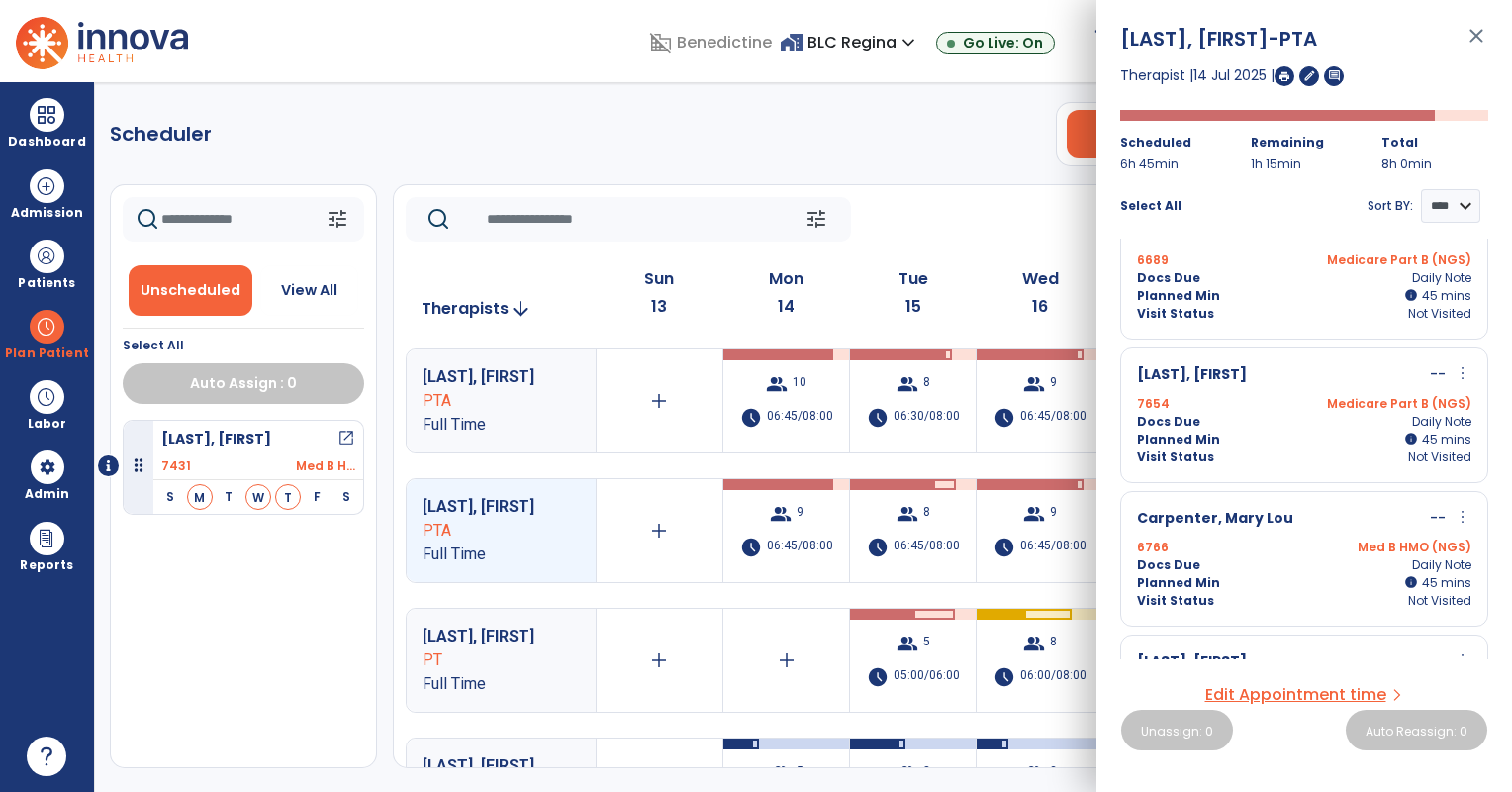 click on "more_vert" at bounding box center [1463, 517] 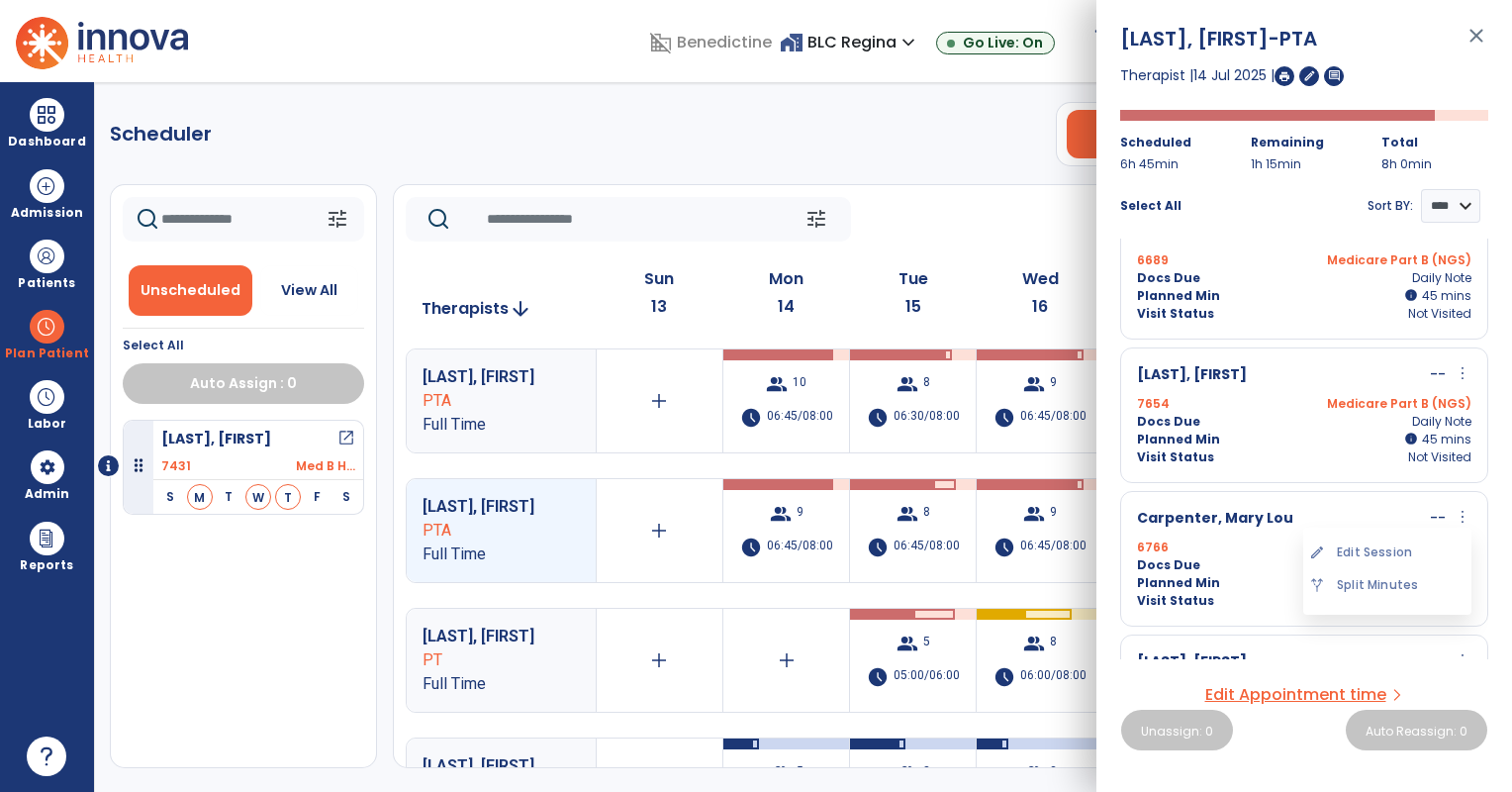 click on "edit   Edit Session" at bounding box center [1387, 552] 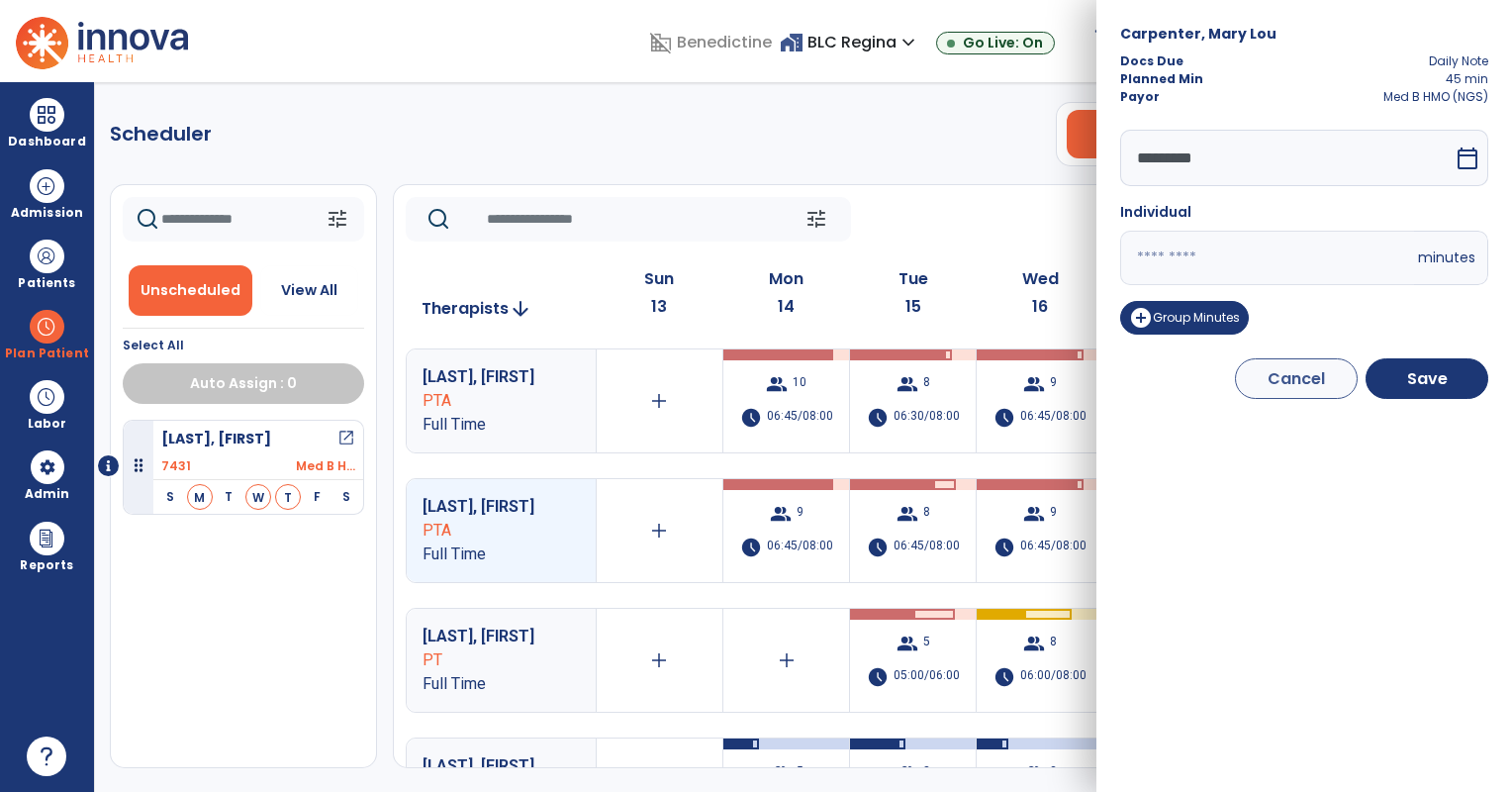 drag, startPoint x: 1245, startPoint y: 265, endPoint x: 1045, endPoint y: 252, distance: 200.42205 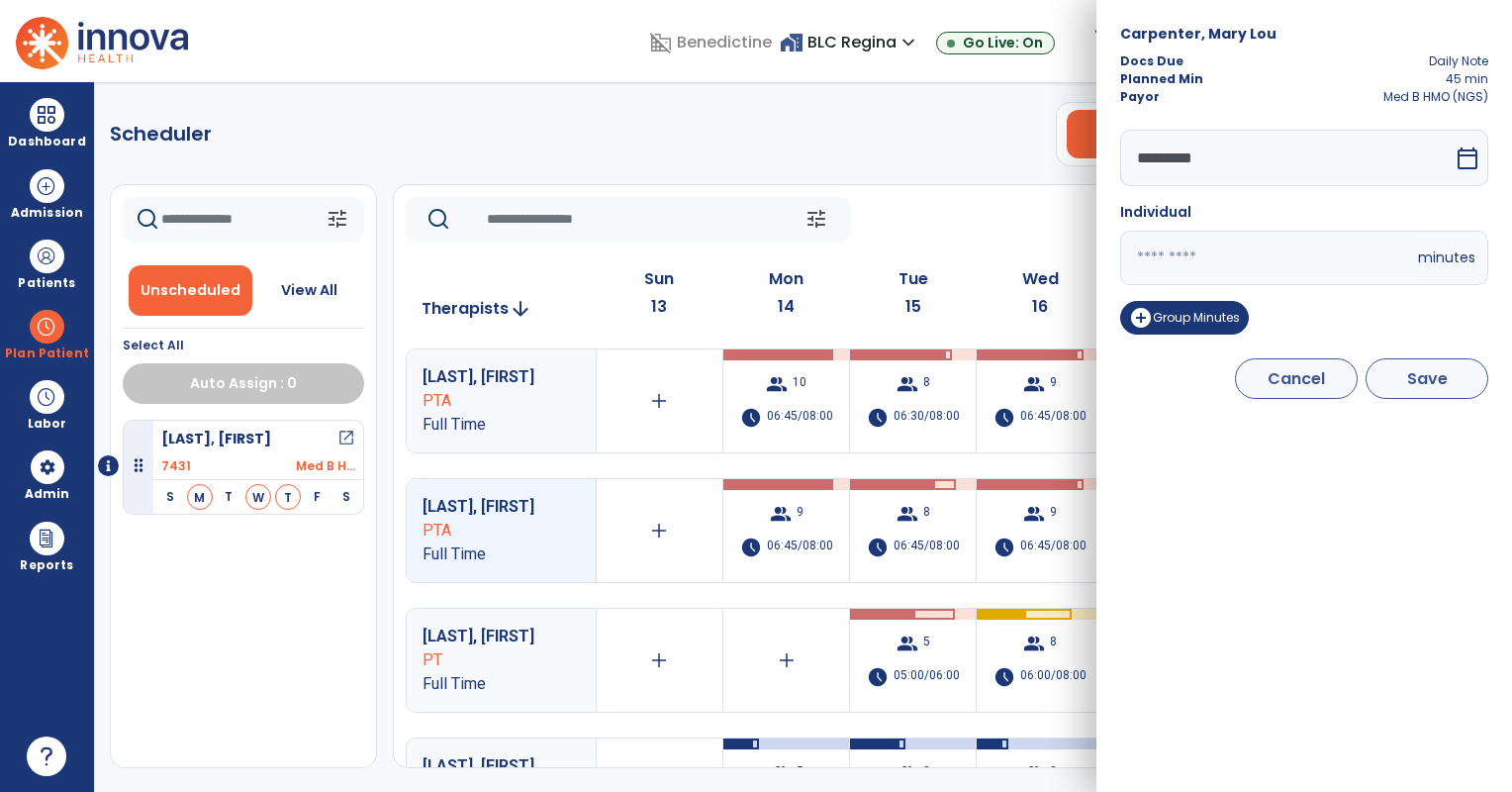 type on "**" 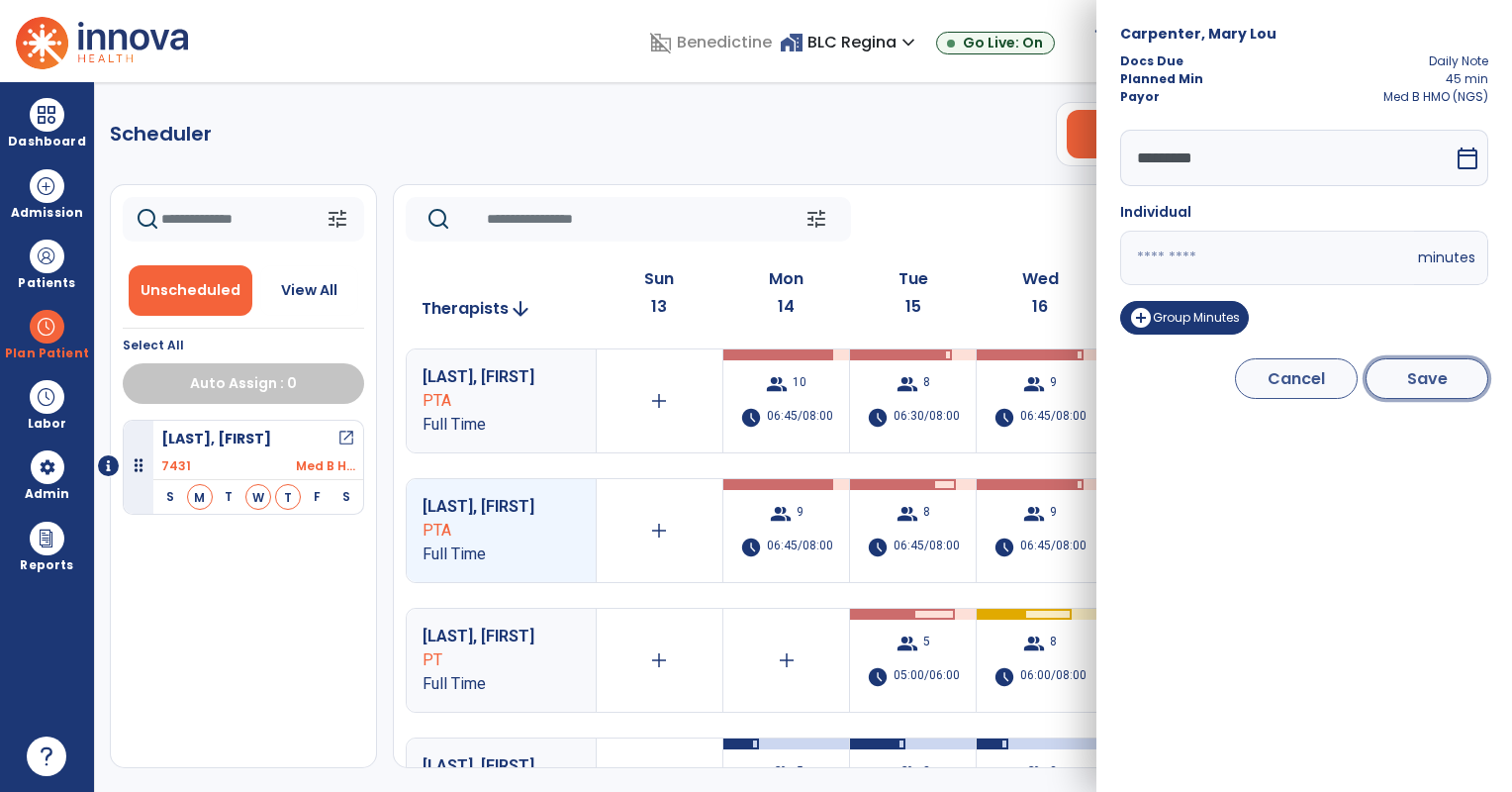click on "Save" at bounding box center [1427, 378] 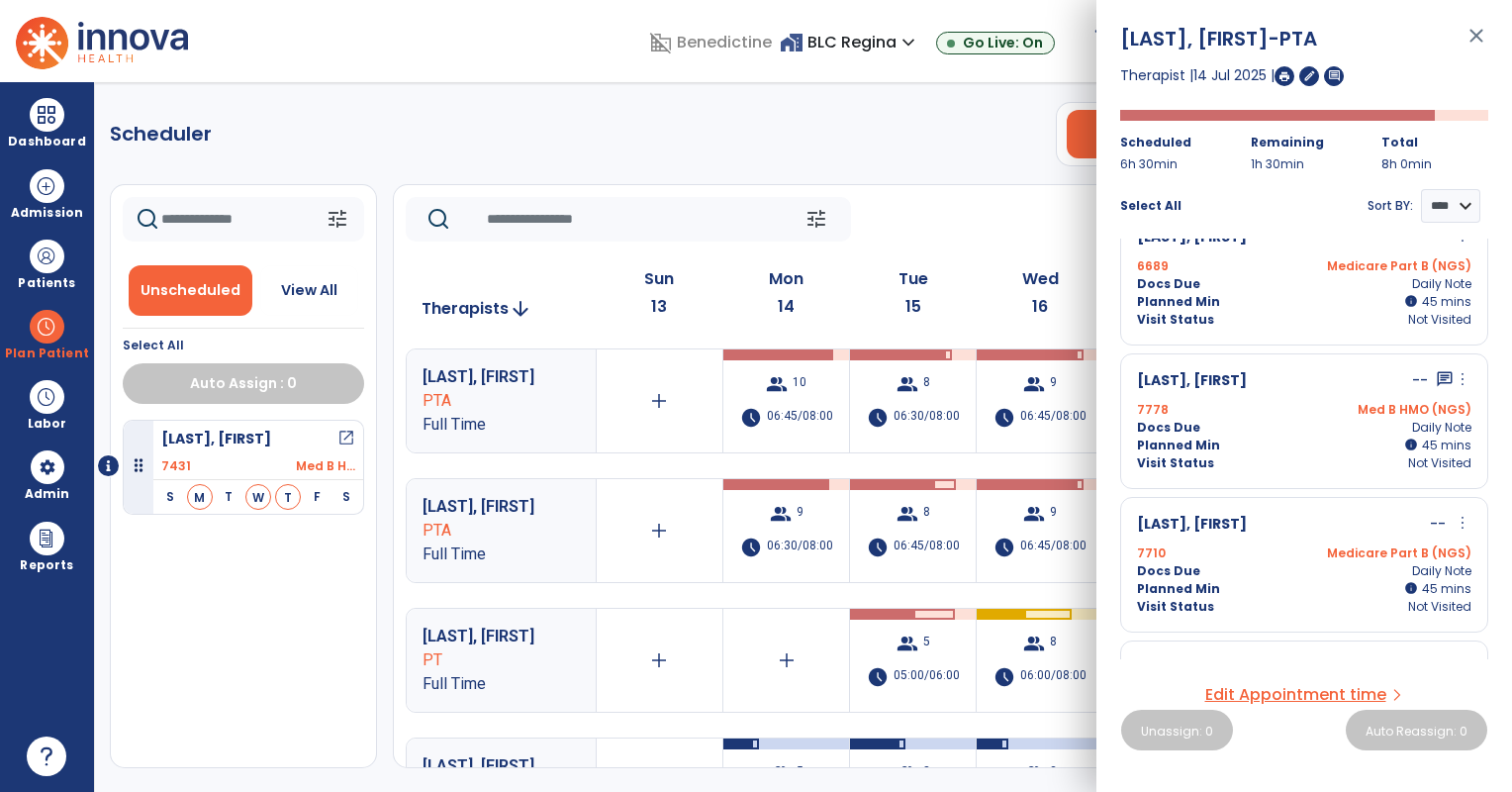 scroll, scrollTop: 495, scrollLeft: 0, axis: vertical 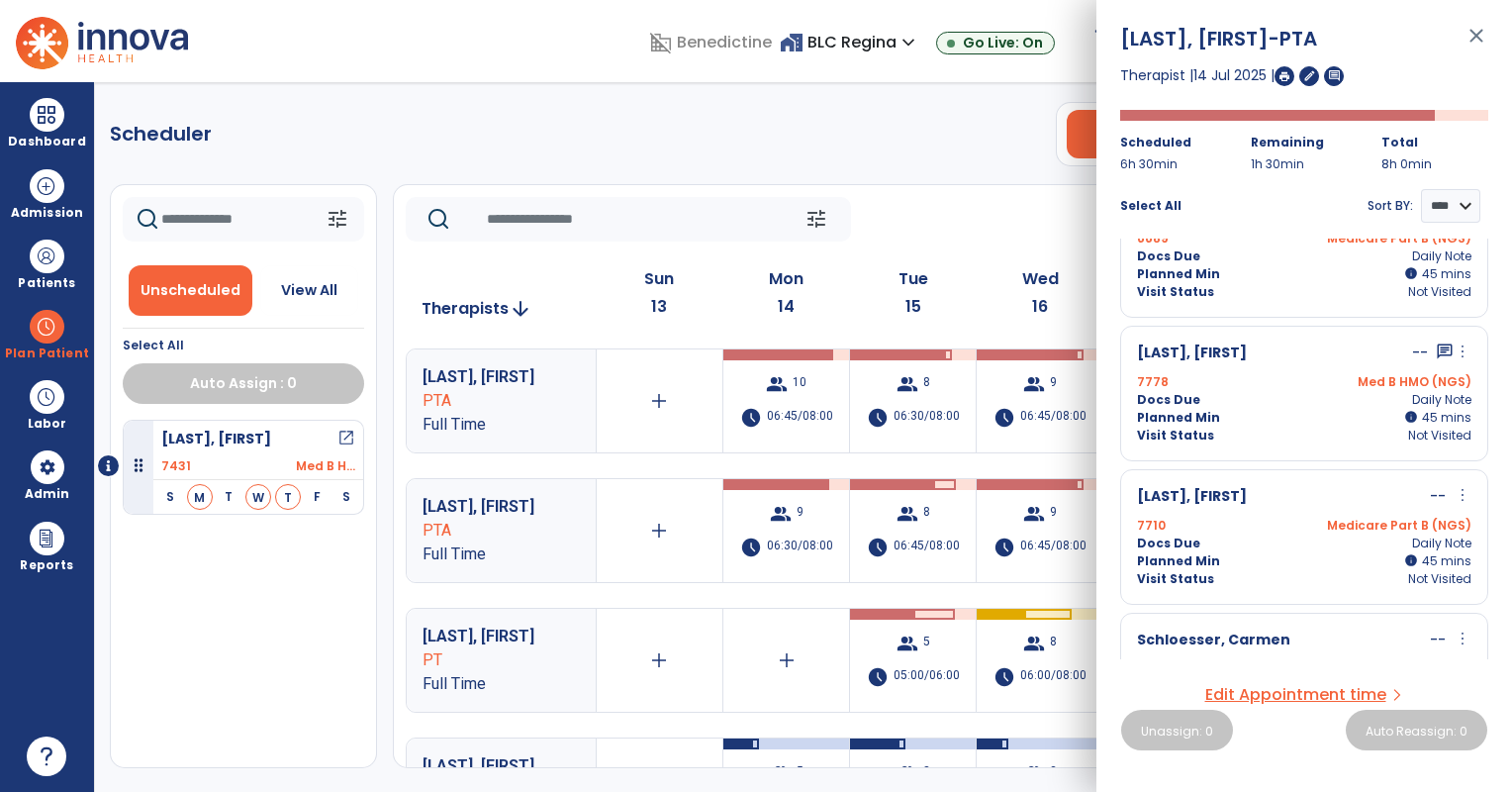 click on "more_vert" at bounding box center [1463, 351] 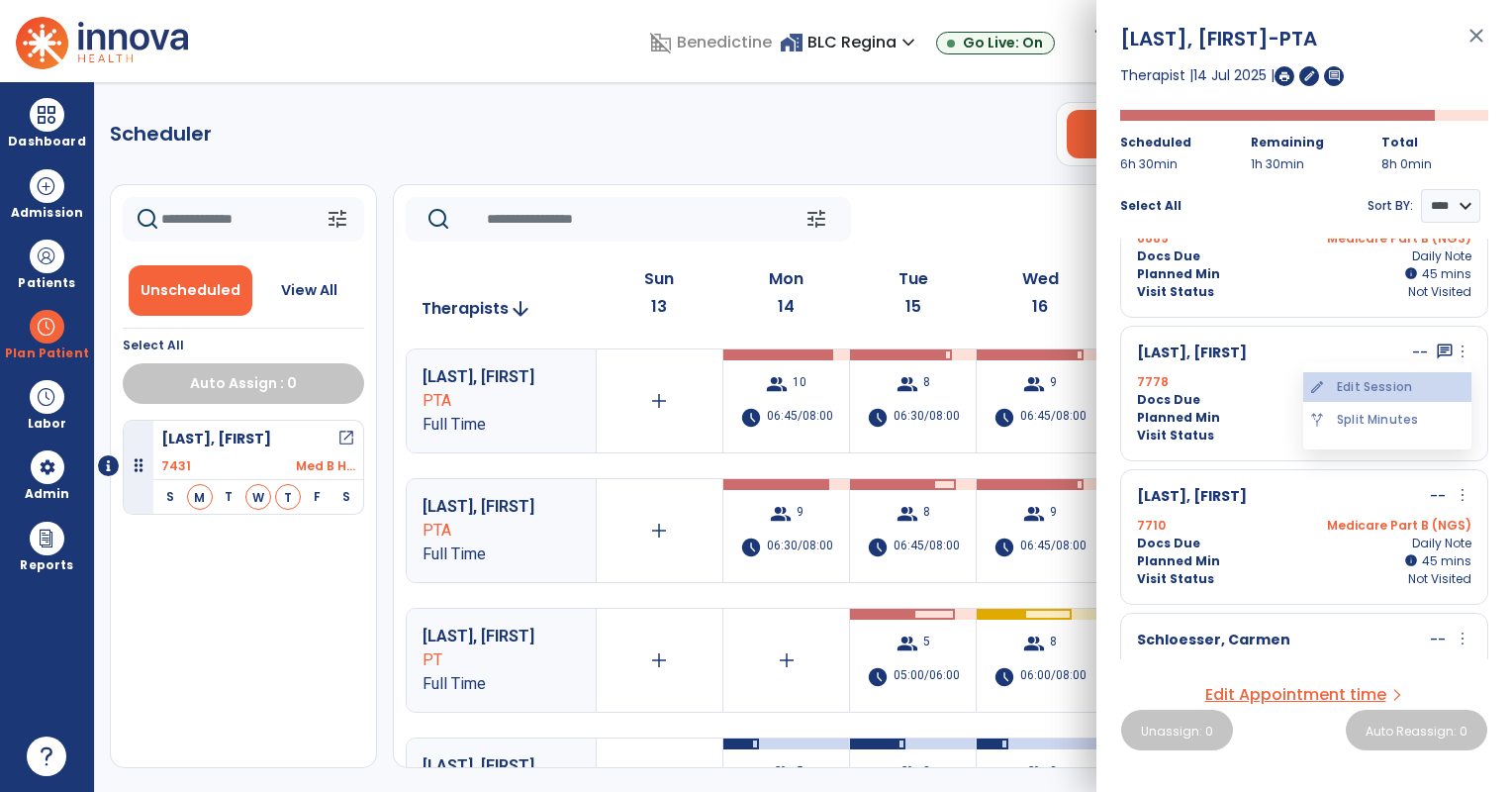 click on "edit   Edit Session" at bounding box center (1387, 387) 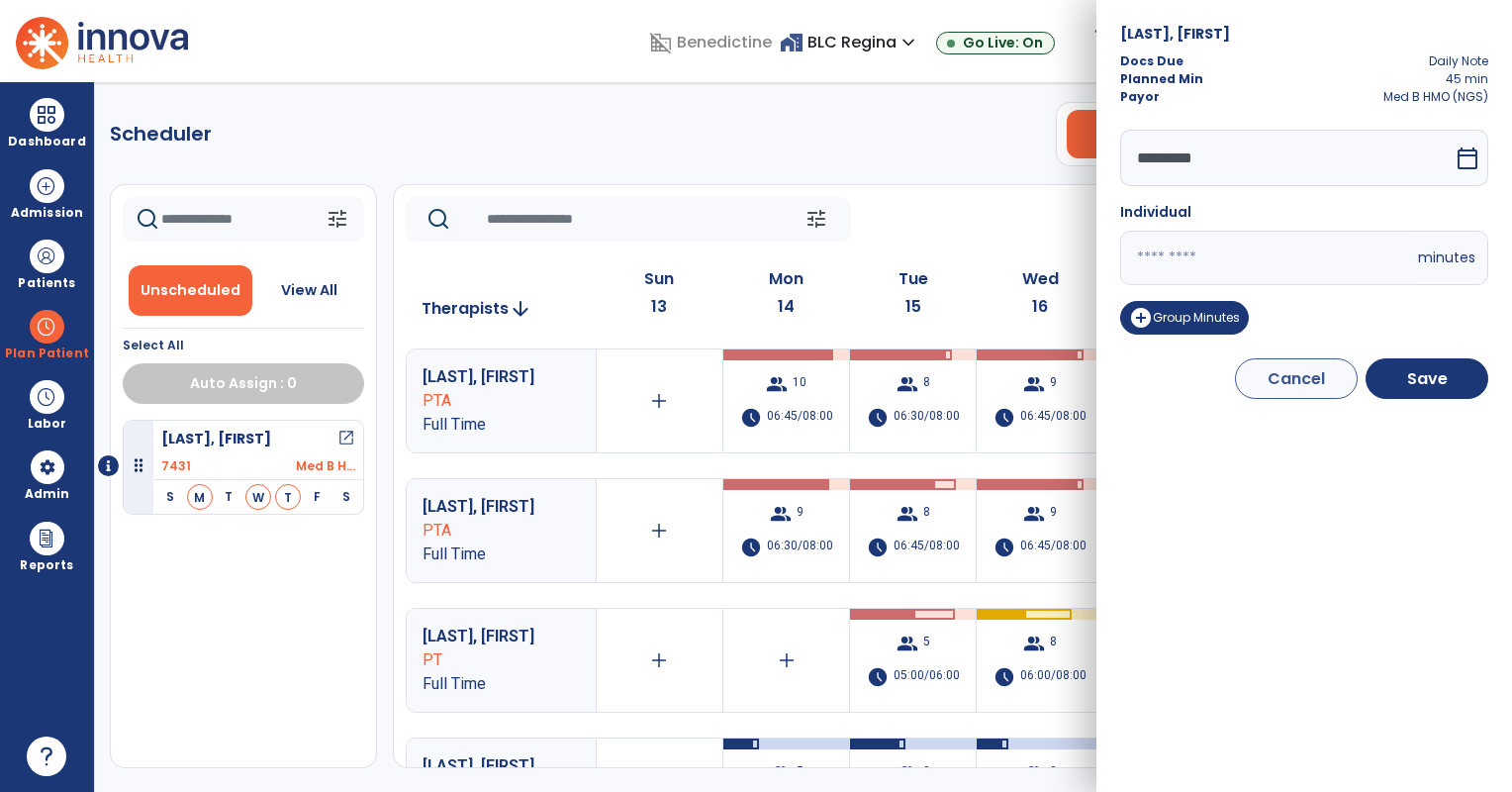drag, startPoint x: 1231, startPoint y: 250, endPoint x: 958, endPoint y: 235, distance: 273.41178 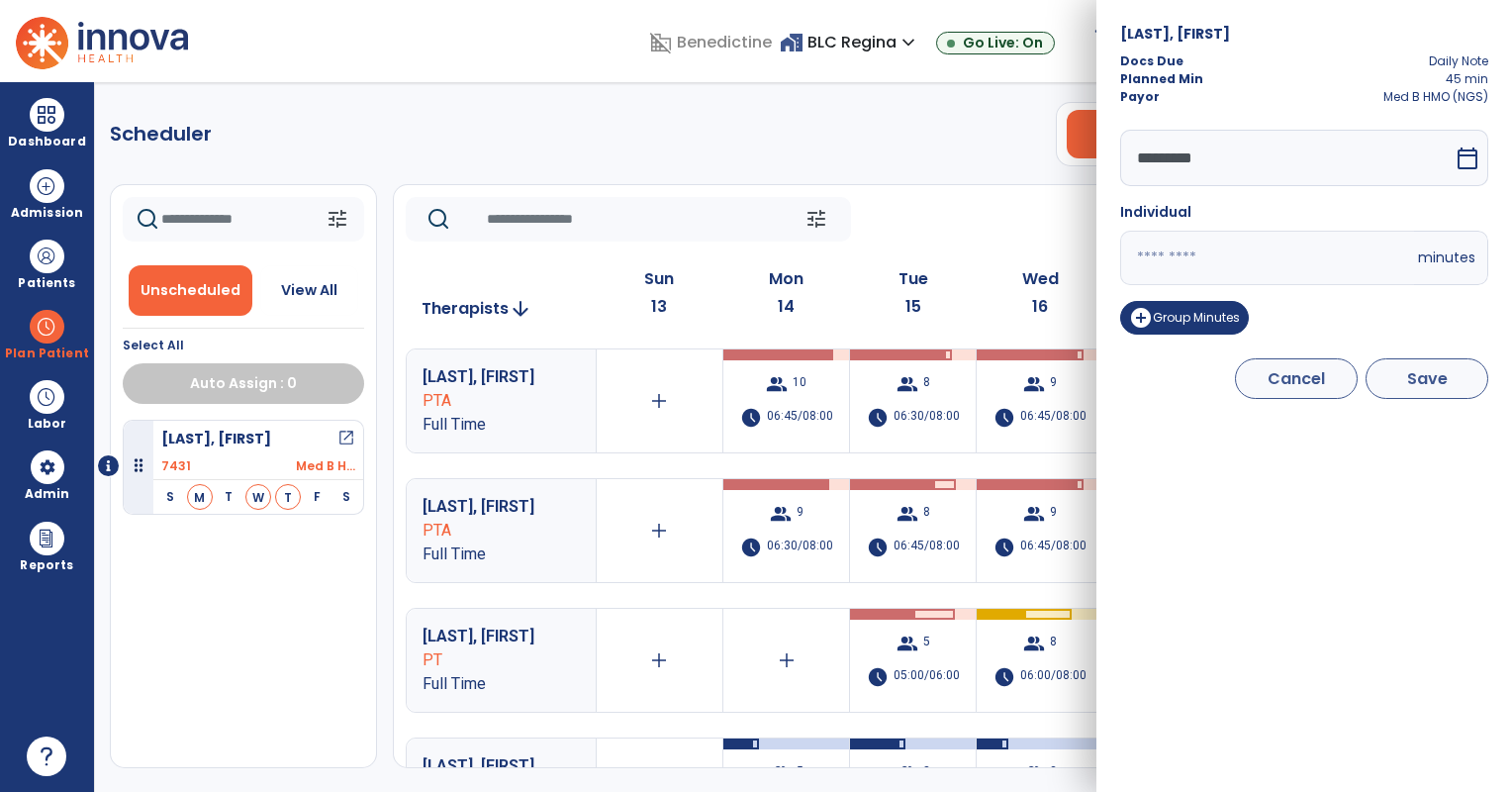 type on "**" 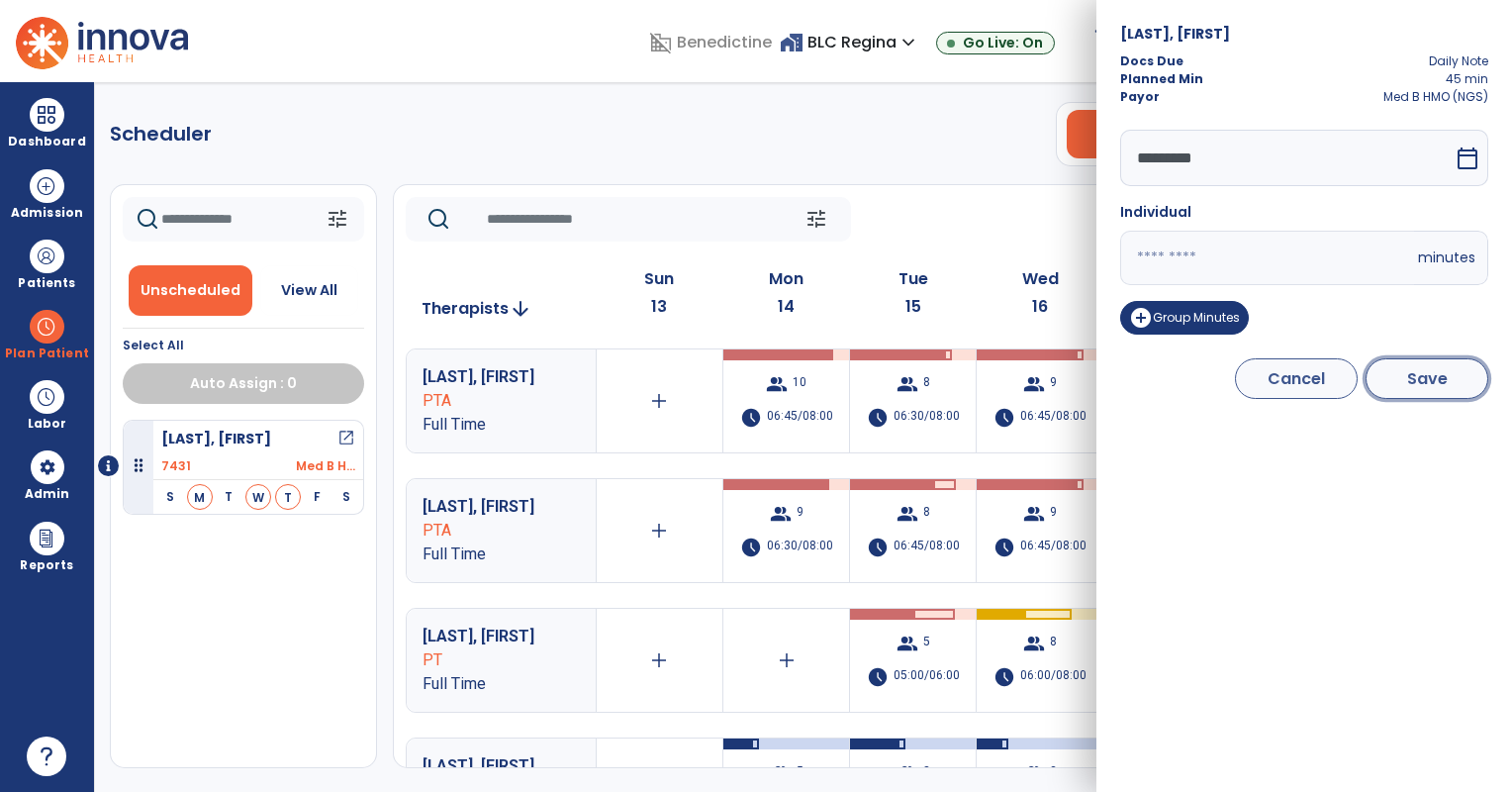 click on "Save" at bounding box center [1427, 378] 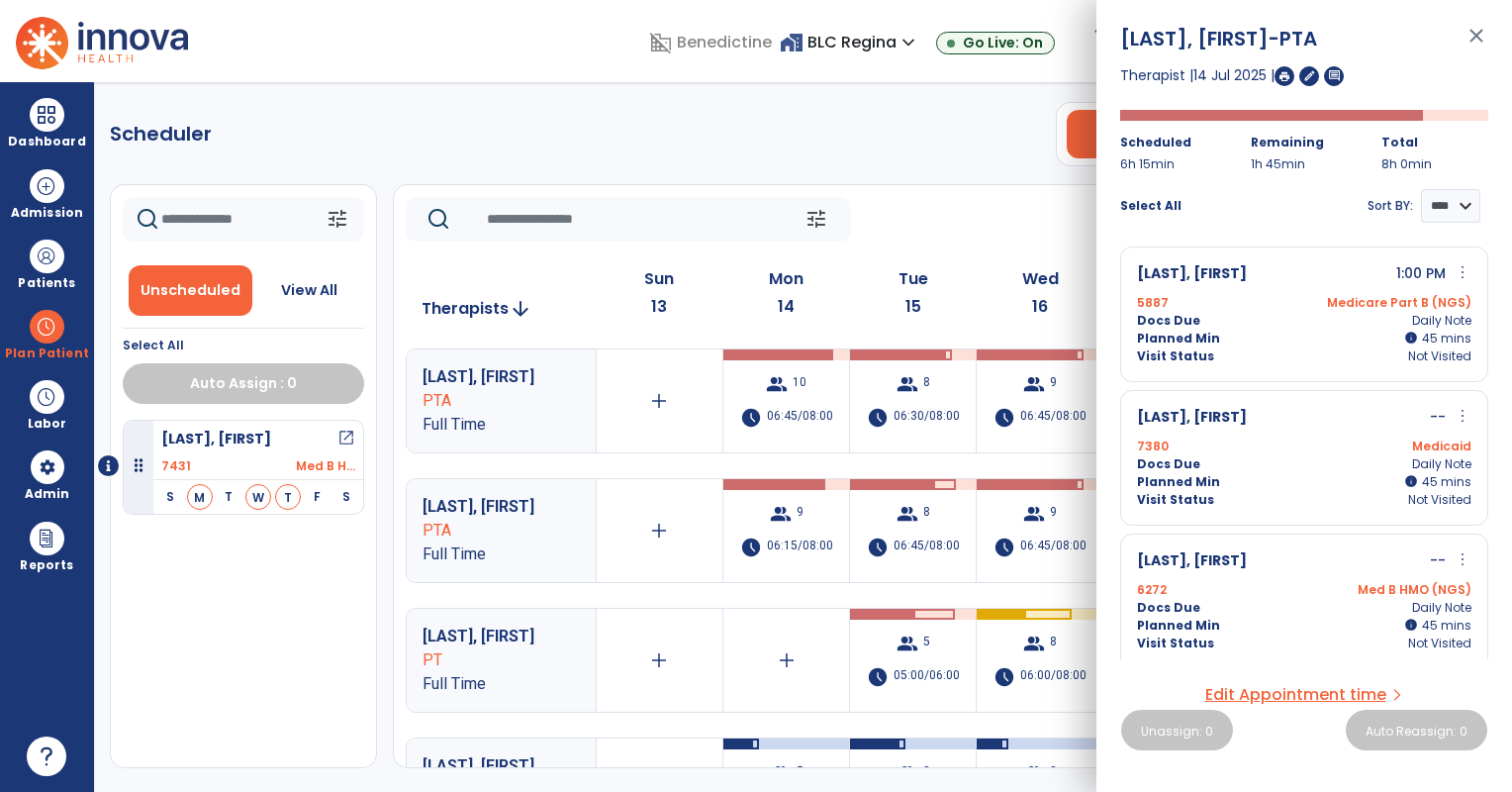 click on "tune   Today  chevron_left Jul 13, 2025 - Jul 19, 2025  *********  calendar_today  chevron_right" 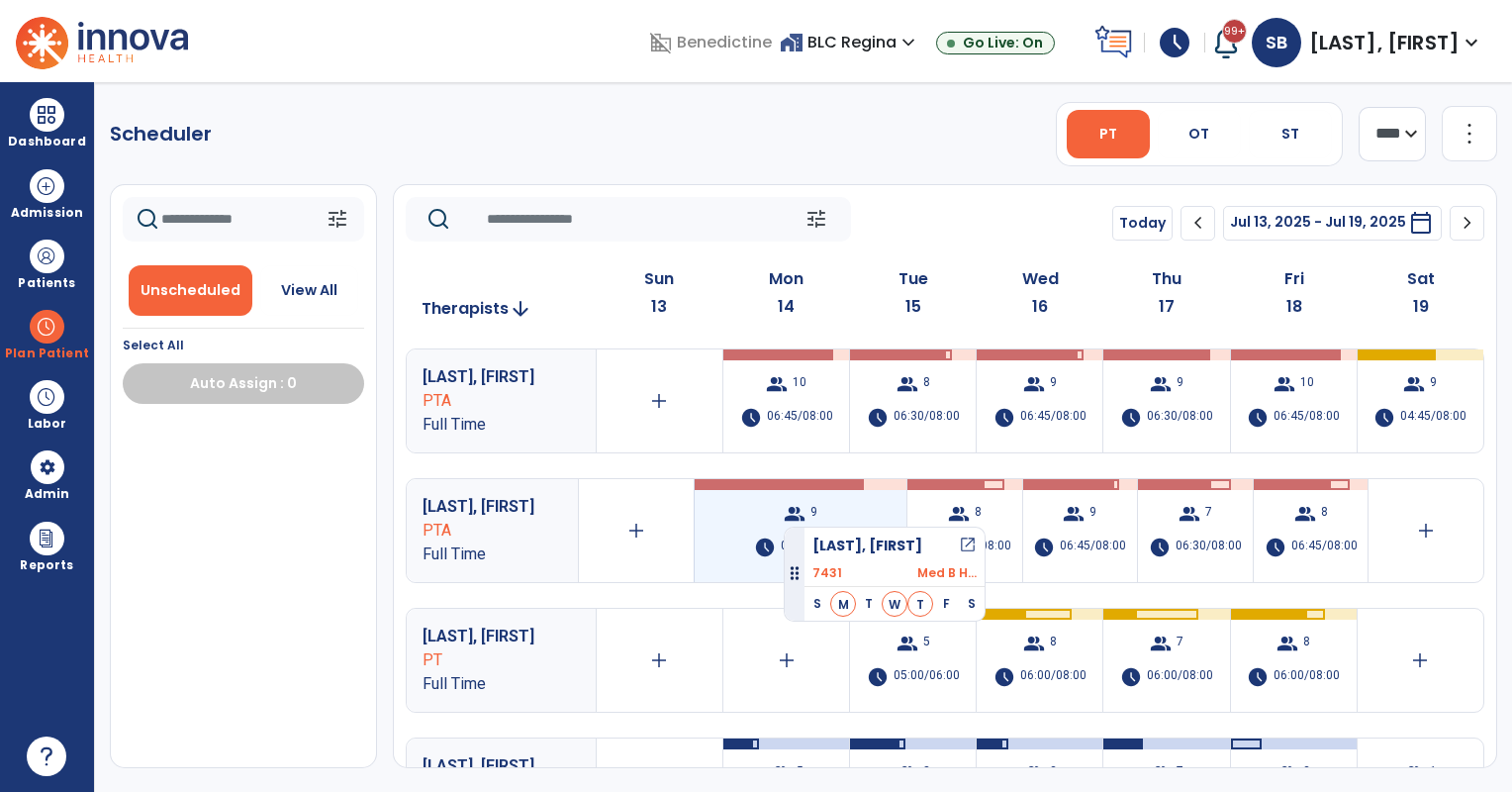drag, startPoint x: 285, startPoint y: 460, endPoint x: 803, endPoint y: 519, distance: 521.3492 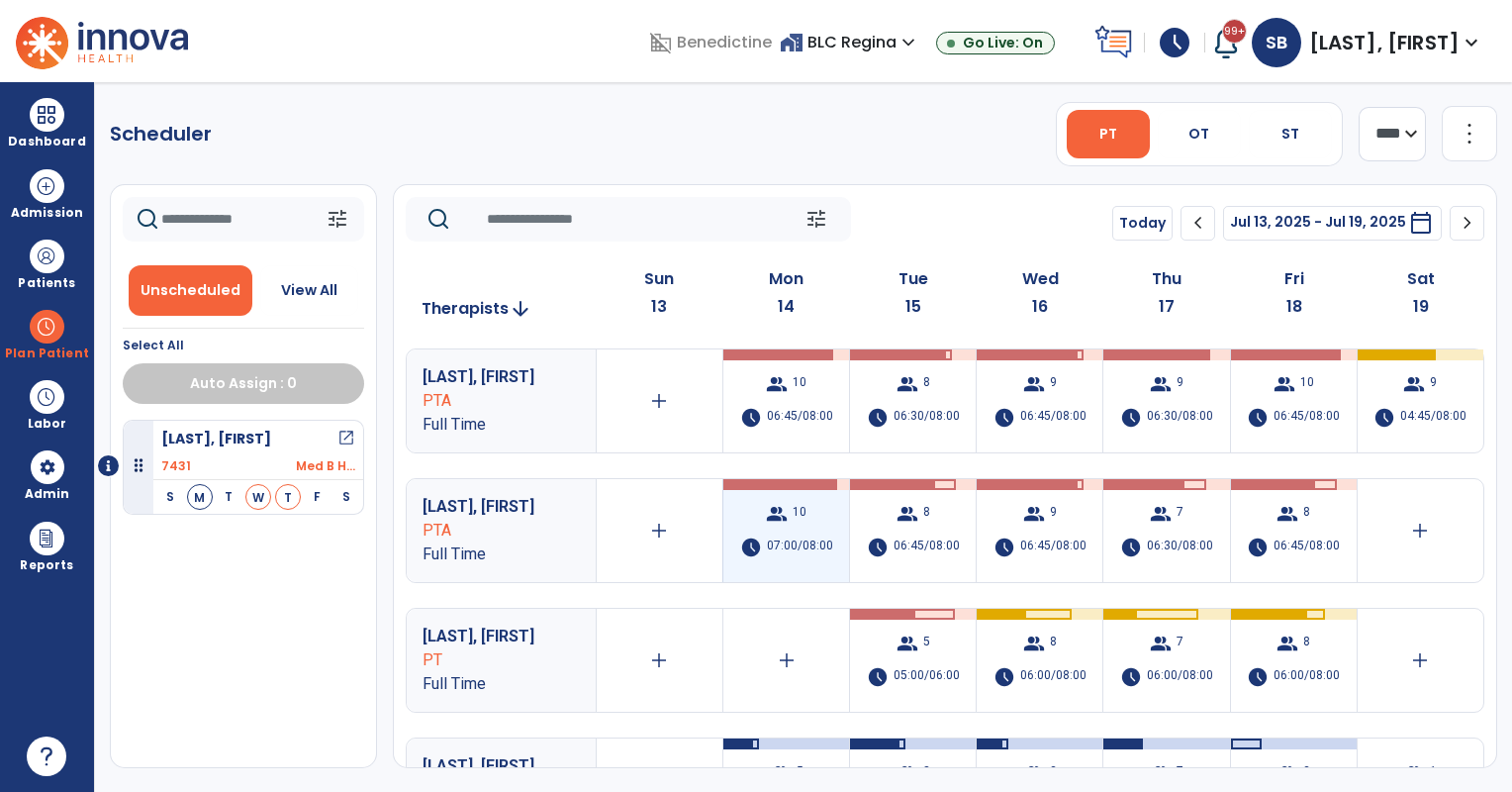 click on "group  10  schedule  07:00/08:00" at bounding box center (786, 531) 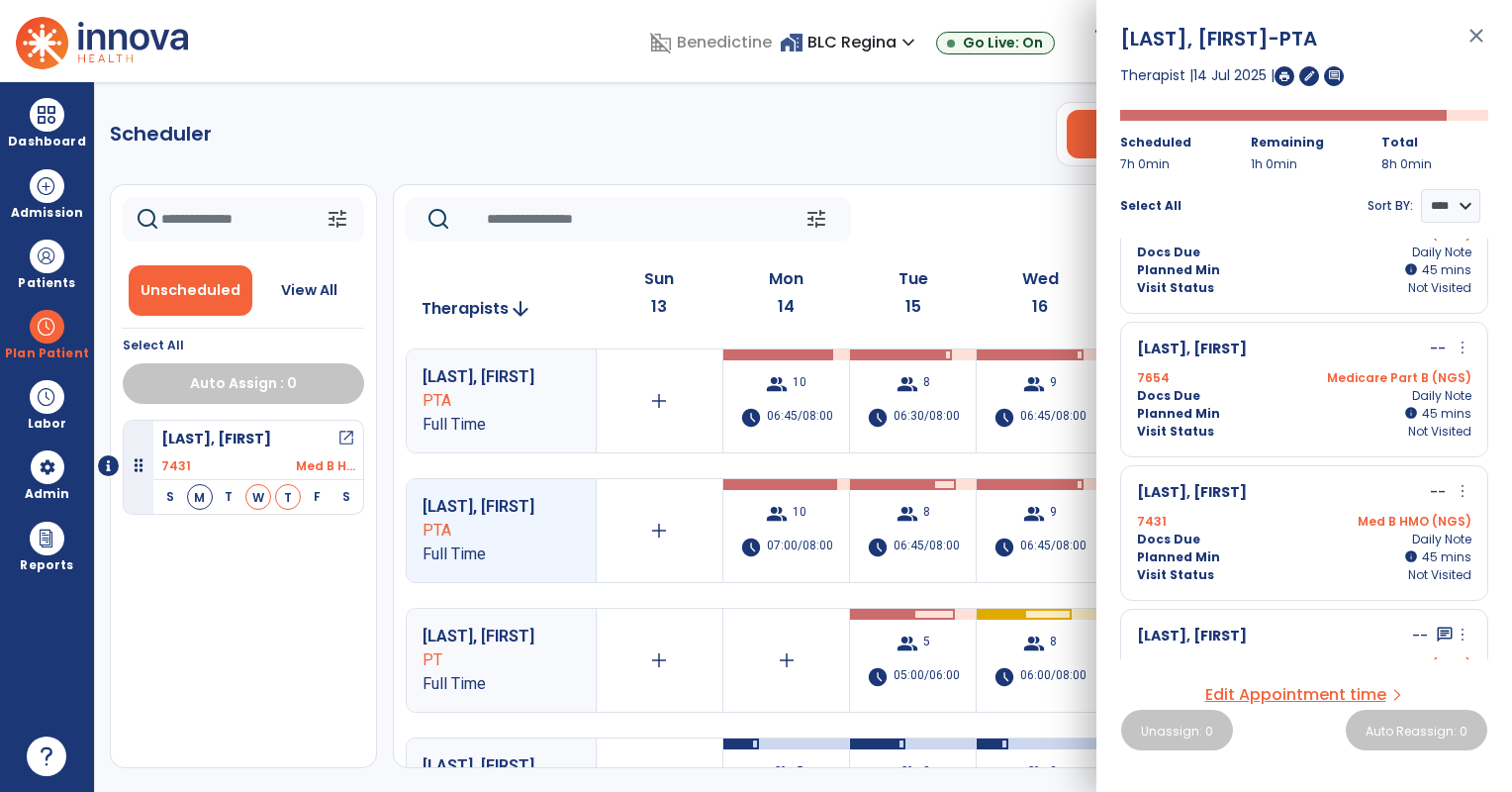 scroll, scrollTop: 825, scrollLeft: 0, axis: vertical 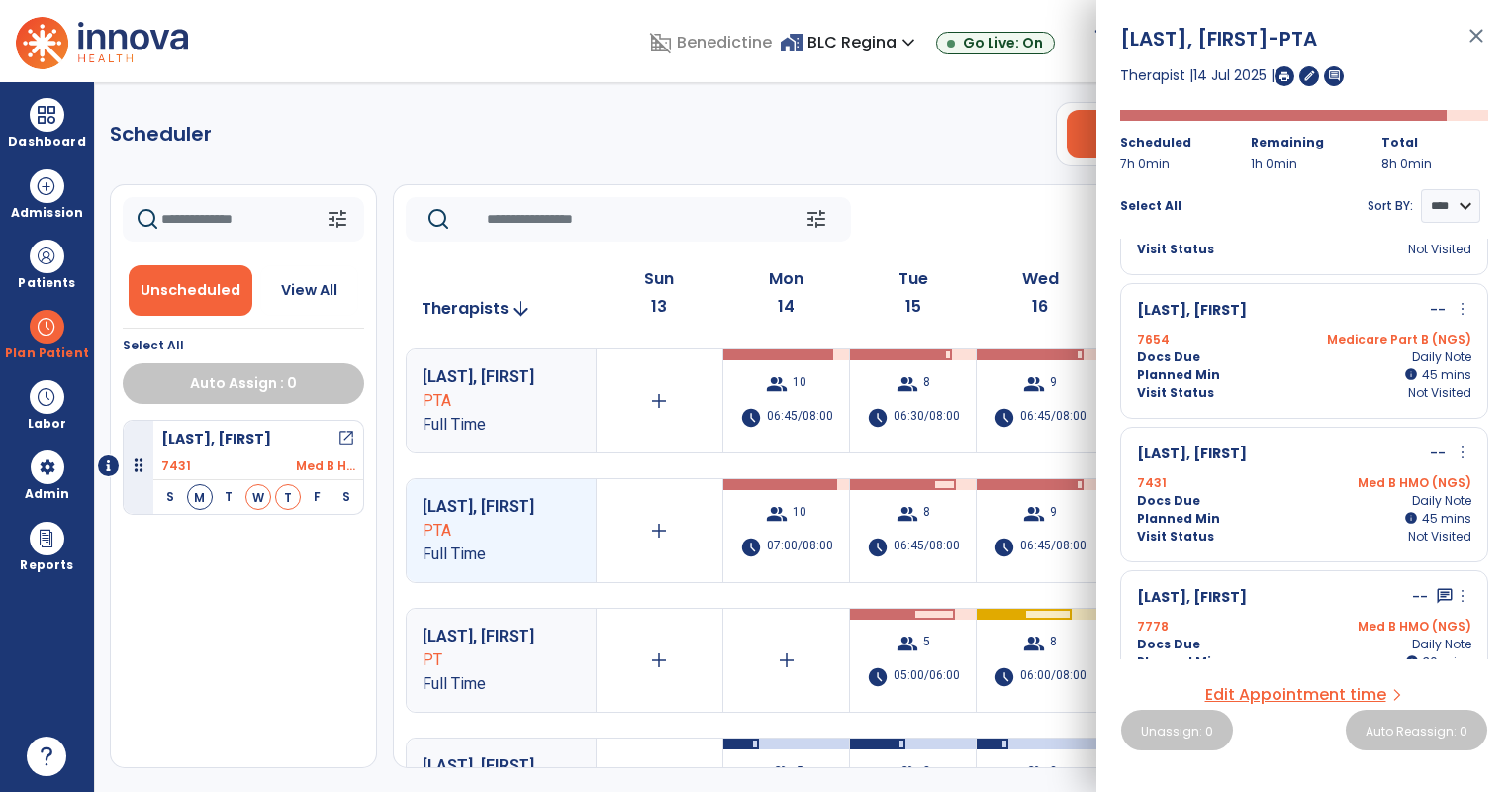 click on "more_vert" at bounding box center (1463, 452) 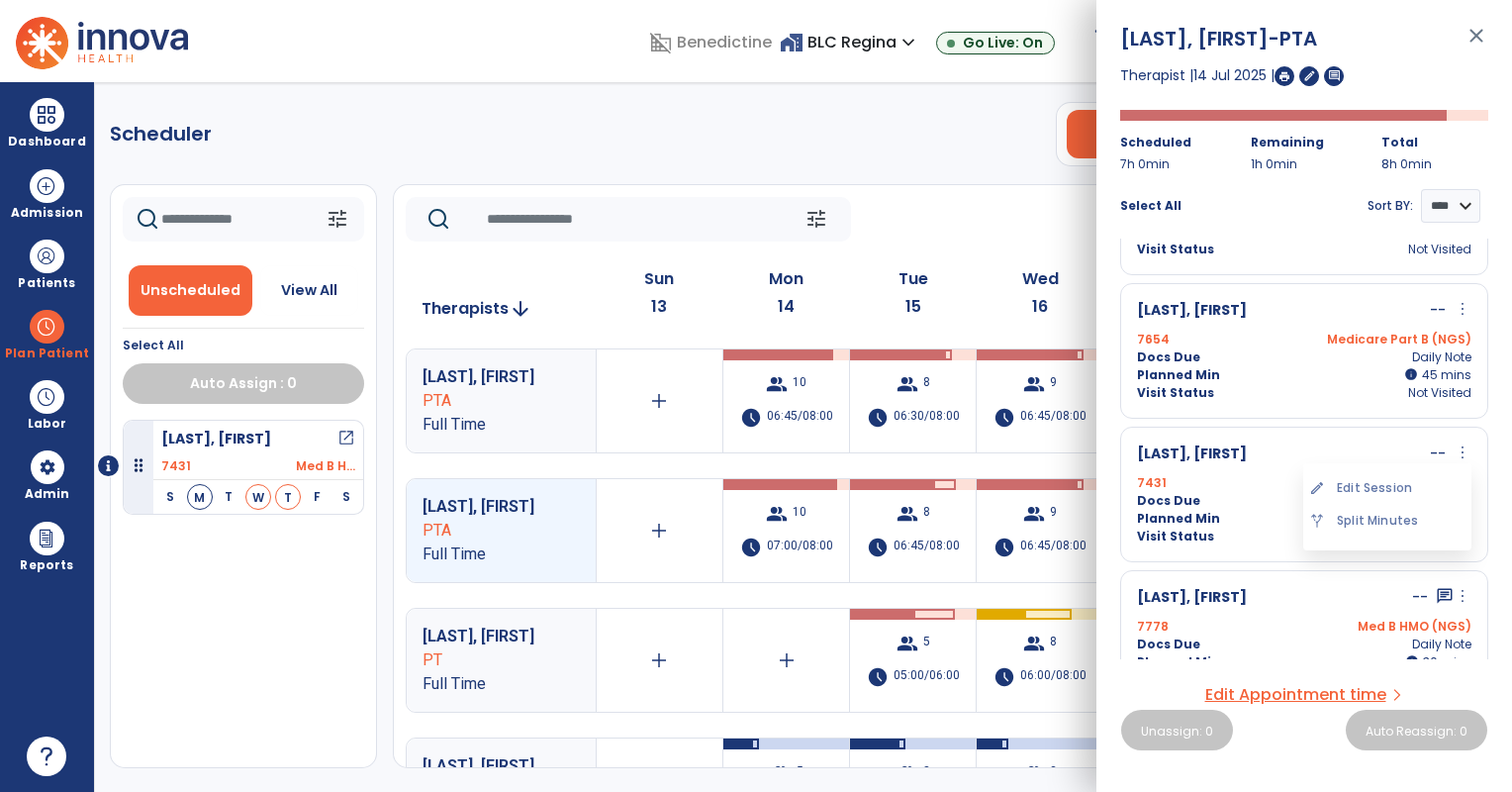 drag, startPoint x: 1422, startPoint y: 487, endPoint x: 1389, endPoint y: 439, distance: 58.24946 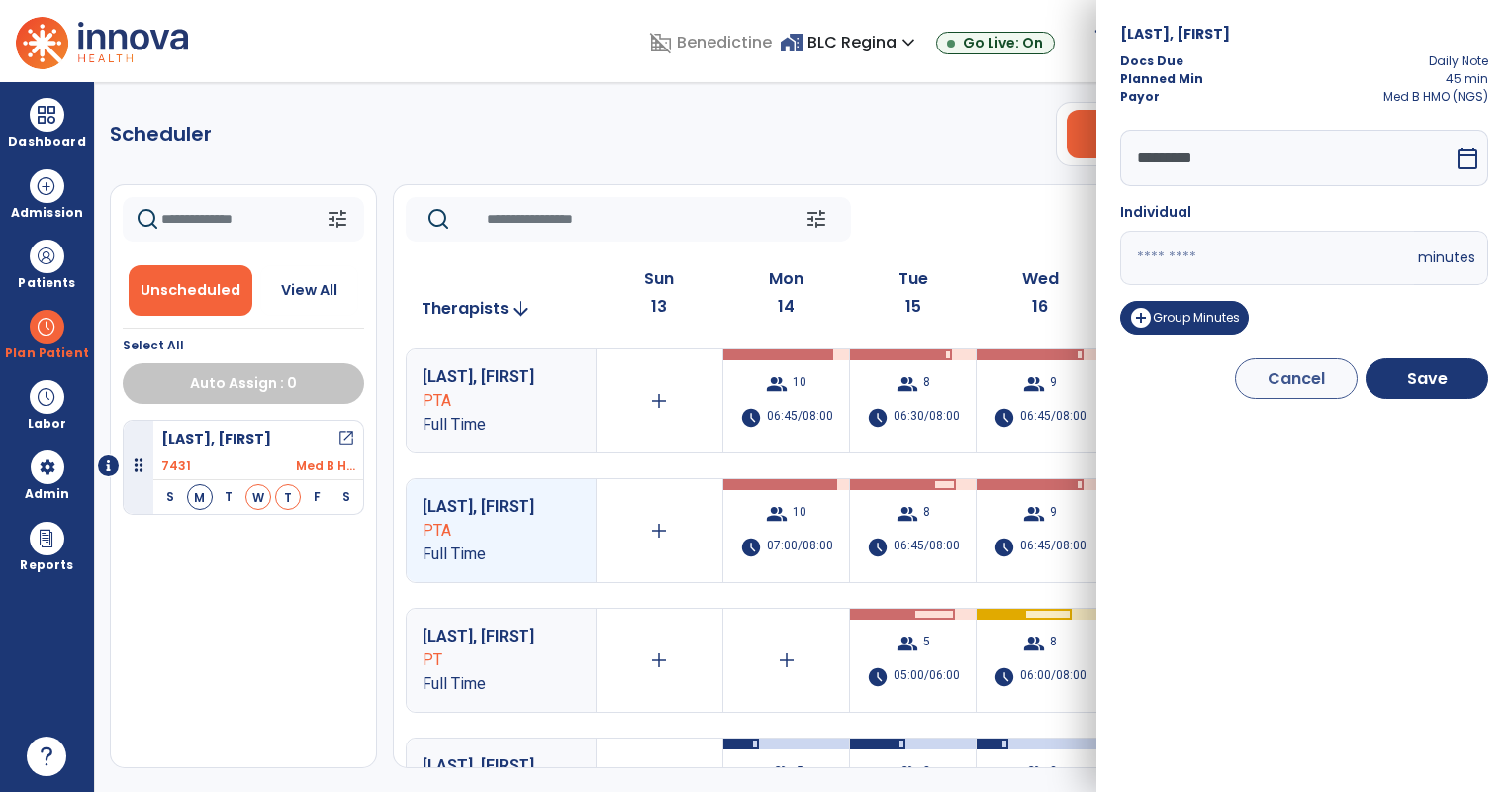 drag, startPoint x: 1061, startPoint y: 249, endPoint x: 1033, endPoint y: 251, distance: 28.071338 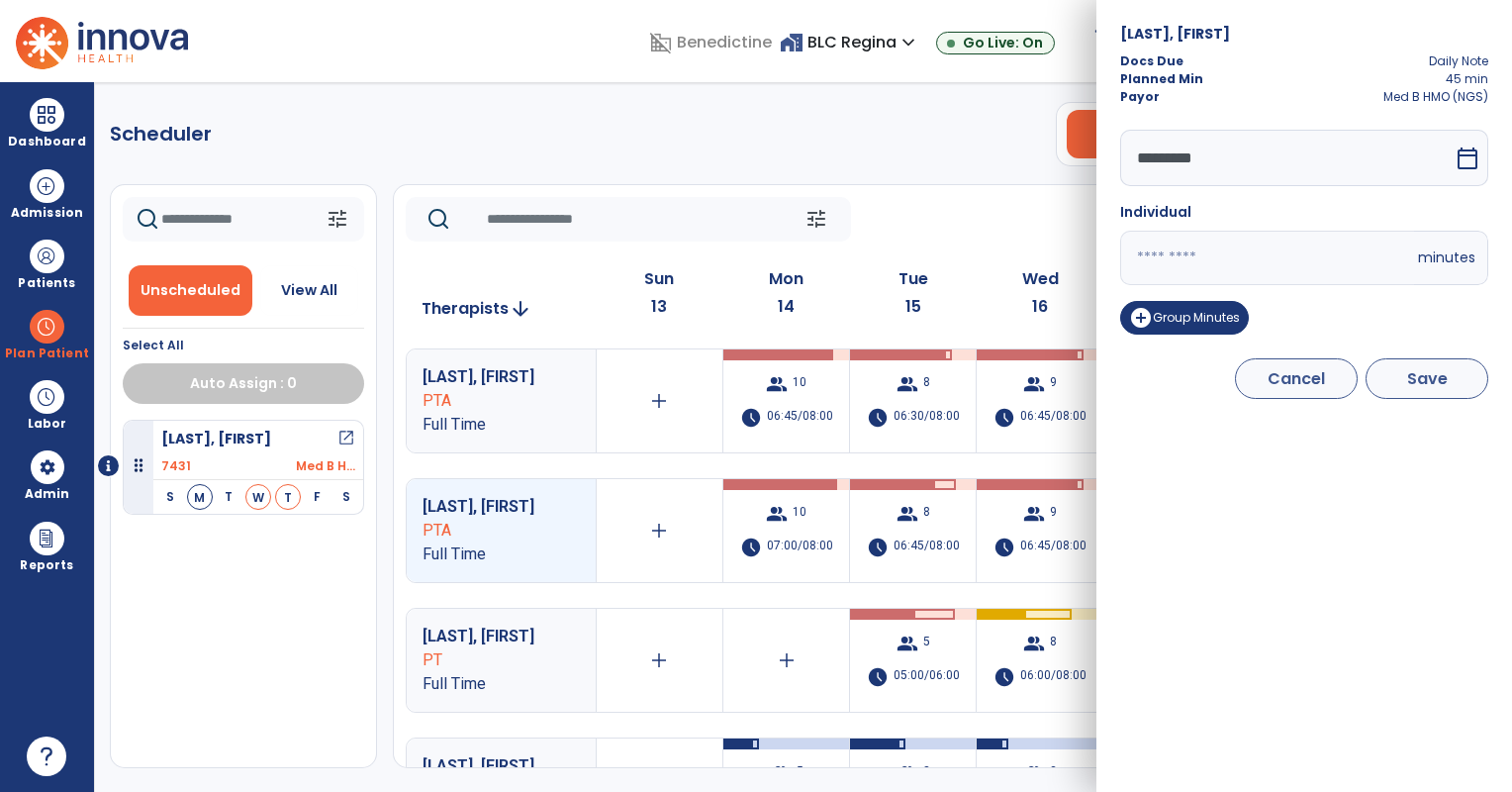 type on "**" 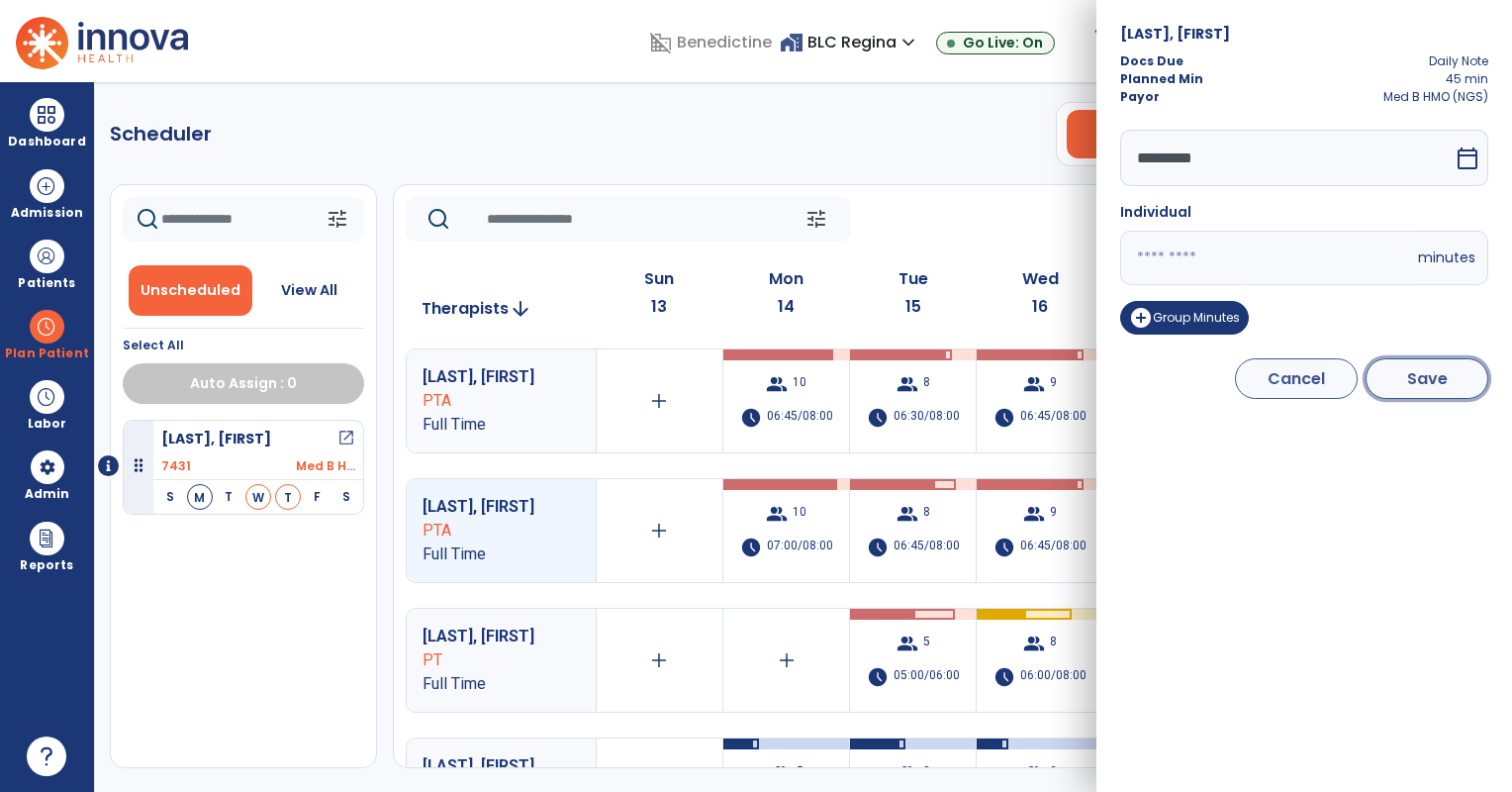 click on "Save" at bounding box center [1427, 378] 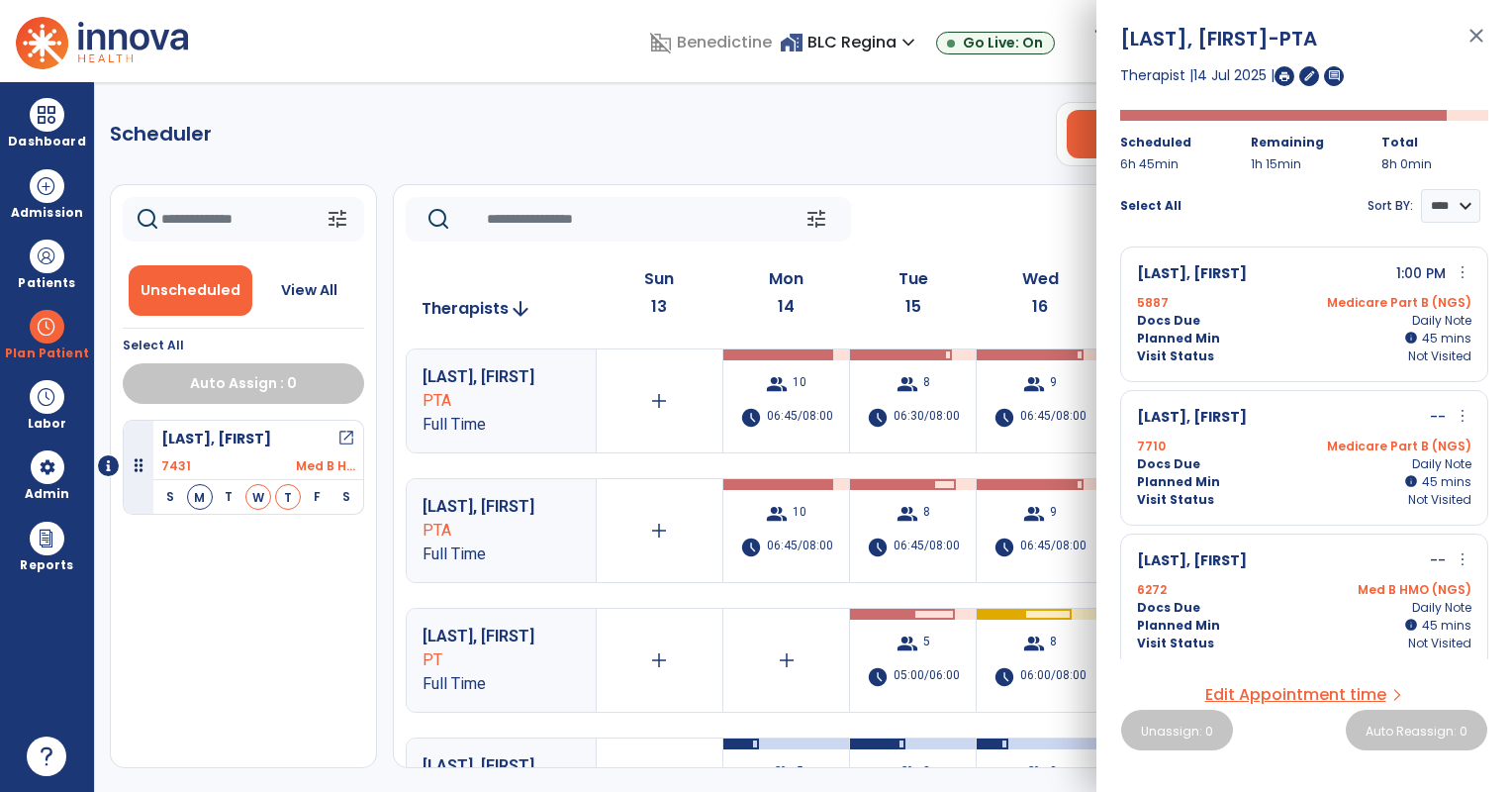 click on "tune   Today  chevron_left Jul 13, 2025 - Jul 19, 2025  *********  calendar_today  chevron_right" 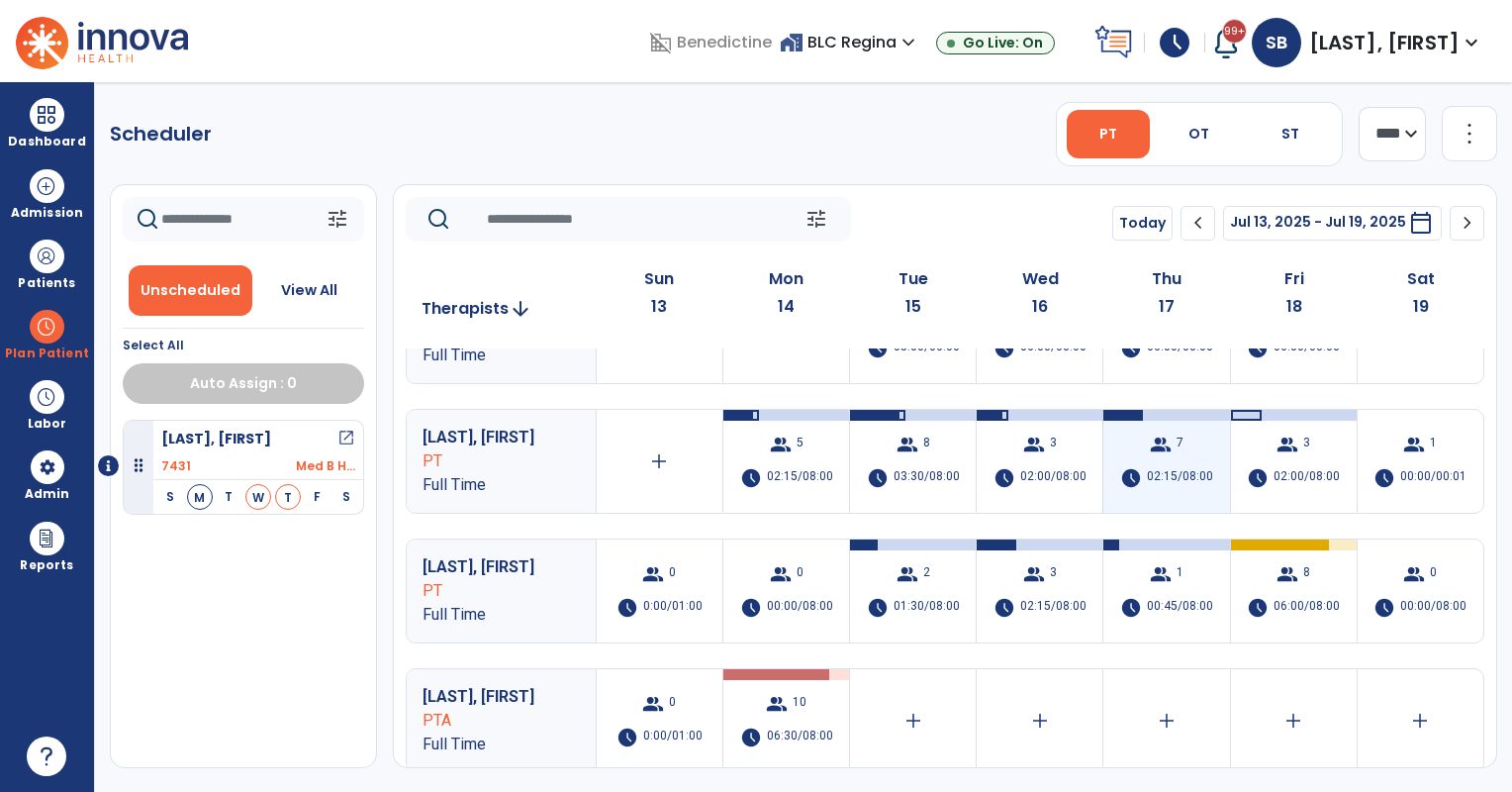 scroll, scrollTop: 330, scrollLeft: 0, axis: vertical 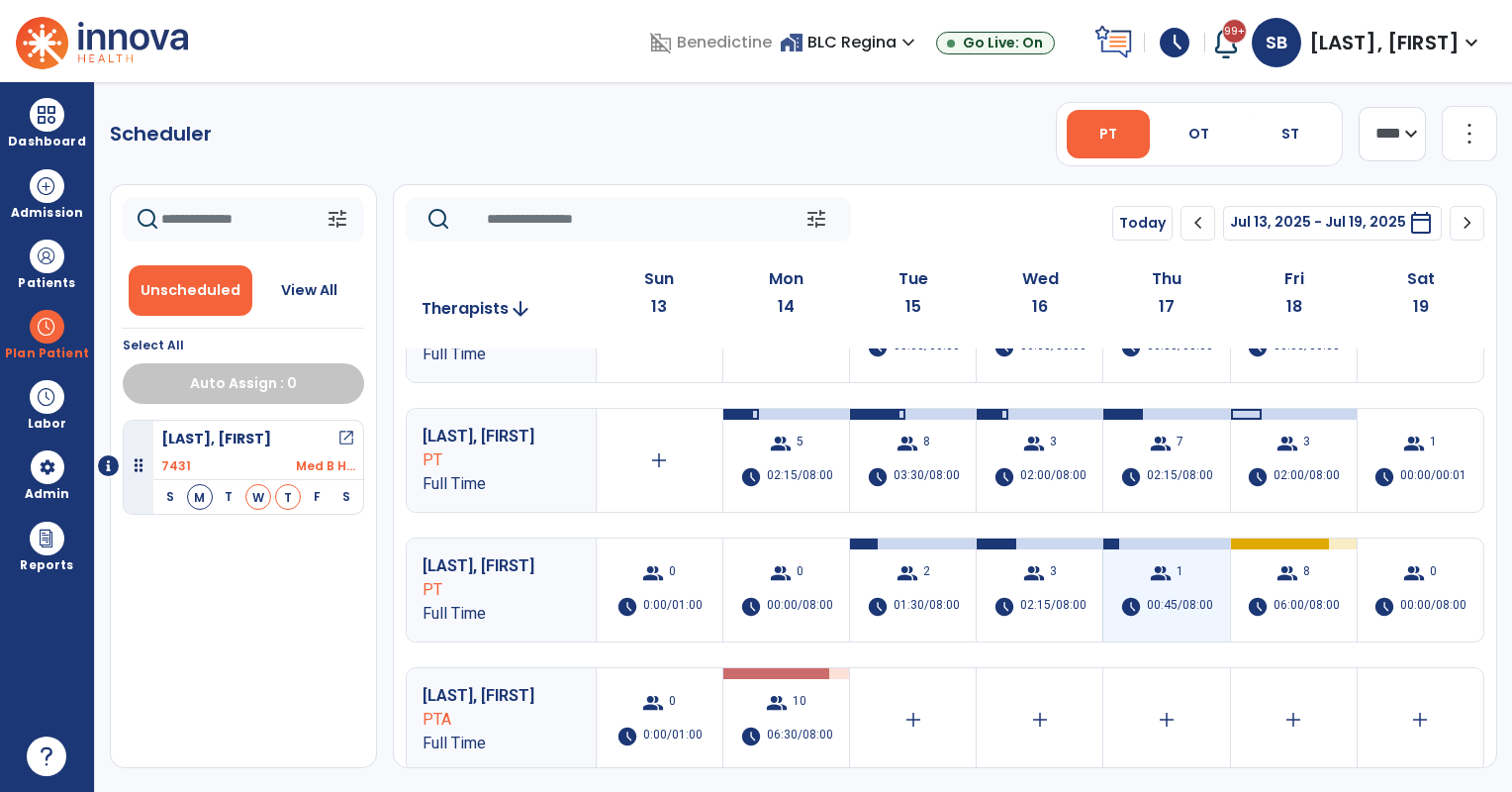 click on "1" at bounding box center (1180, 573) 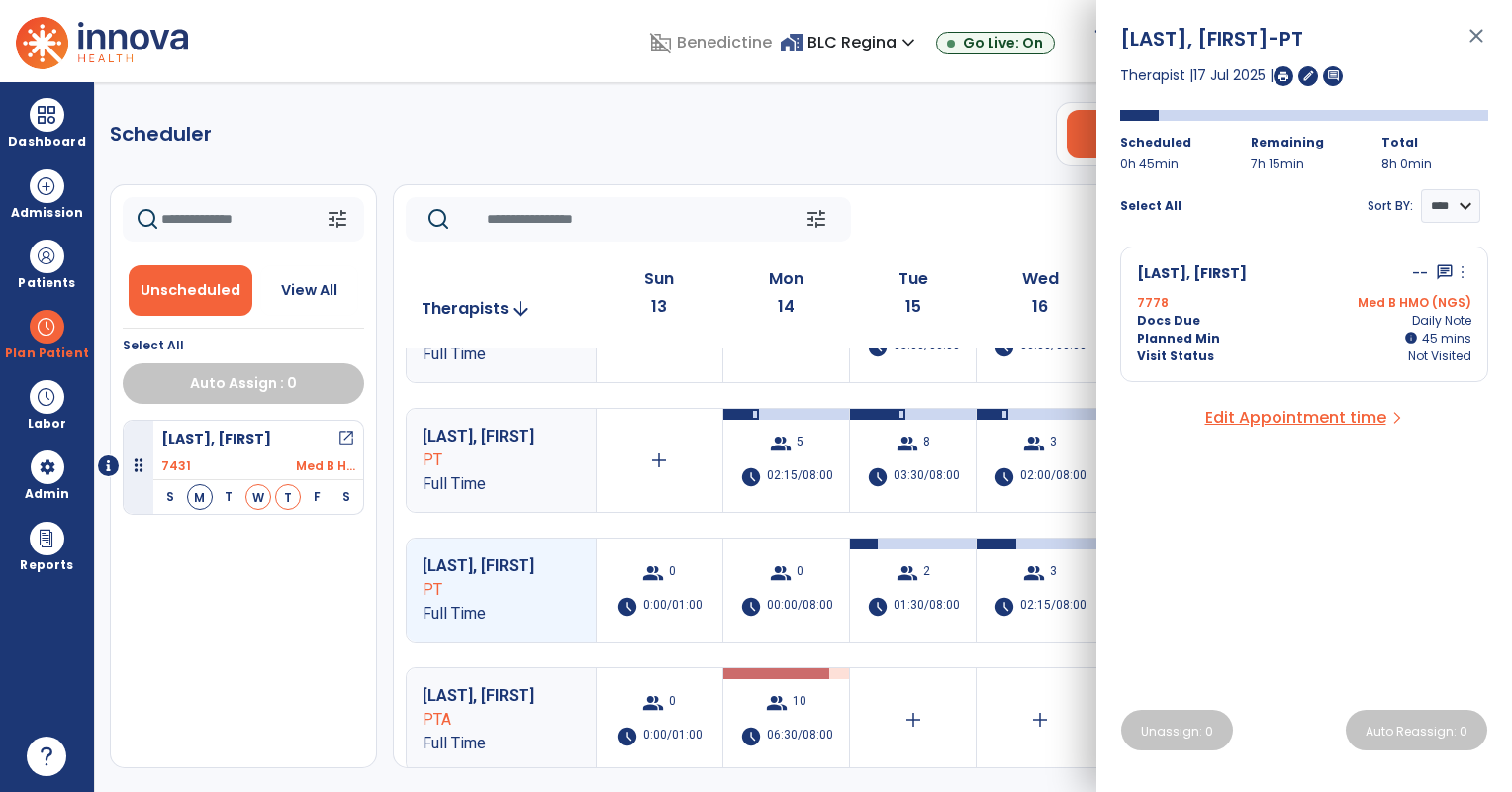 click on "[LAST], [FIRST] PTA Full Time  add   group  10  schedule  06:45/08:00   group  8  schedule  06:30/08:00   group  9  schedule  06:45/08:00   group  9  schedule  06:30/08:00   group  10  schedule  06:45/08:00   group  9  schedule  04:45/08:00  [LAST], [FIRST] PTA Full Time  add   group  10  schedule  06:45/08:00   group  8  schedule  06:45/08:00   group  9  schedule  06:45/08:00   group  7  schedule  06:30/08:00   group  8  schedule  06:45/08:00   add  [LAST], [FIRST] PT Full Time  add   add   group  5  schedule  05:00/06:00   group  8  schedule  06:00/08:00   group  7  schedule  06:00/08:00   group  8  schedule  06:00/08:00   add  [LAST], [FIRST] PT Full Time  add   group  5  schedule  02:15/08:00   group  8  schedule  03:30/08:00   group  3  schedule  02:00/08:00   group  7  schedule  02:15/08:00   group  3  schedule  02:00/08:00   group  1  schedule  00:00/00:01  [LAST], [FIRST] PT Full Time  group  0  schedule  0:00/01:00  group  0  schedule  00:00/08:00   group  2  schedule  01:30/08:00   group  3  schedule  1" 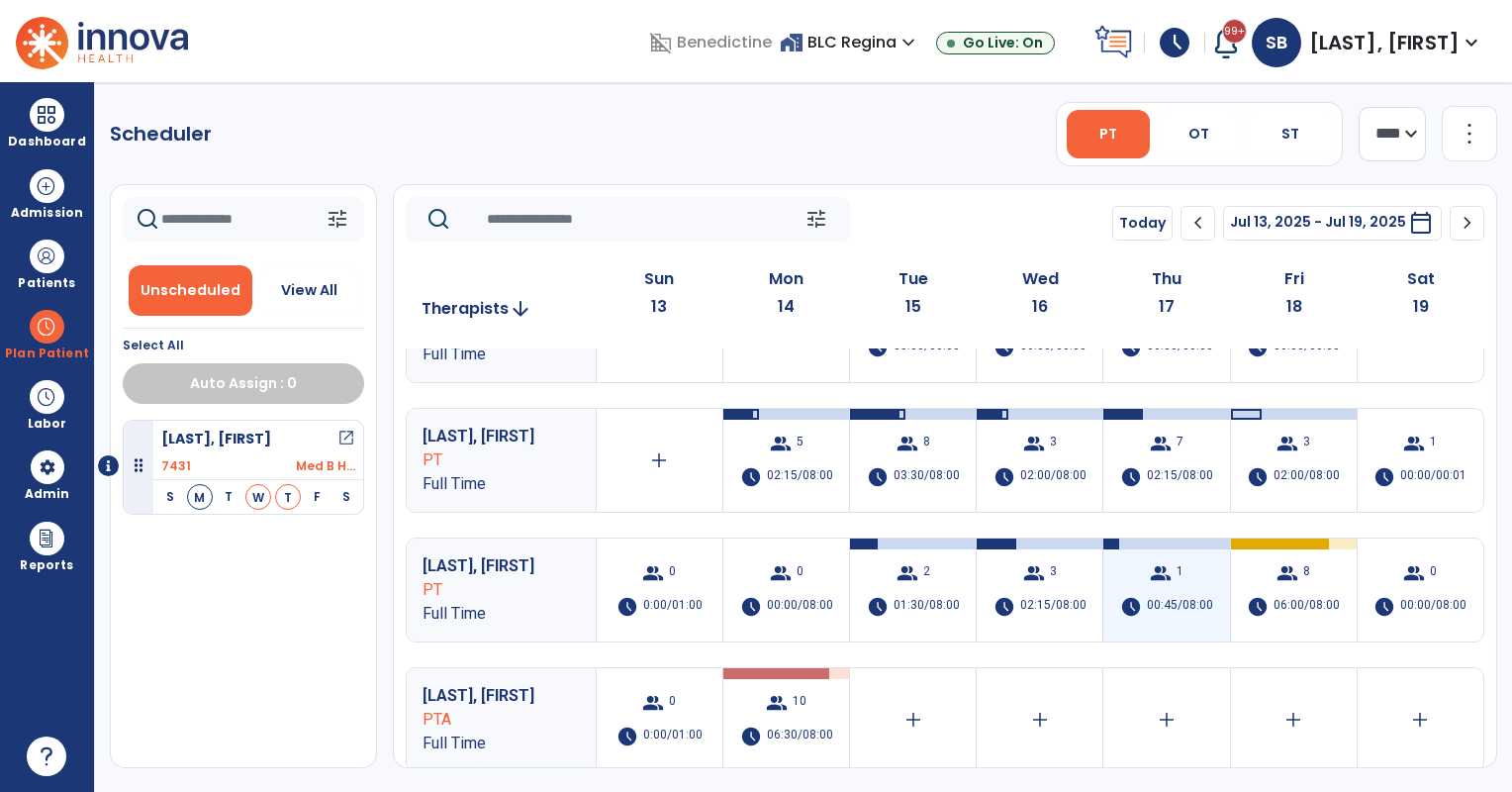 scroll, scrollTop: 0, scrollLeft: 0, axis: both 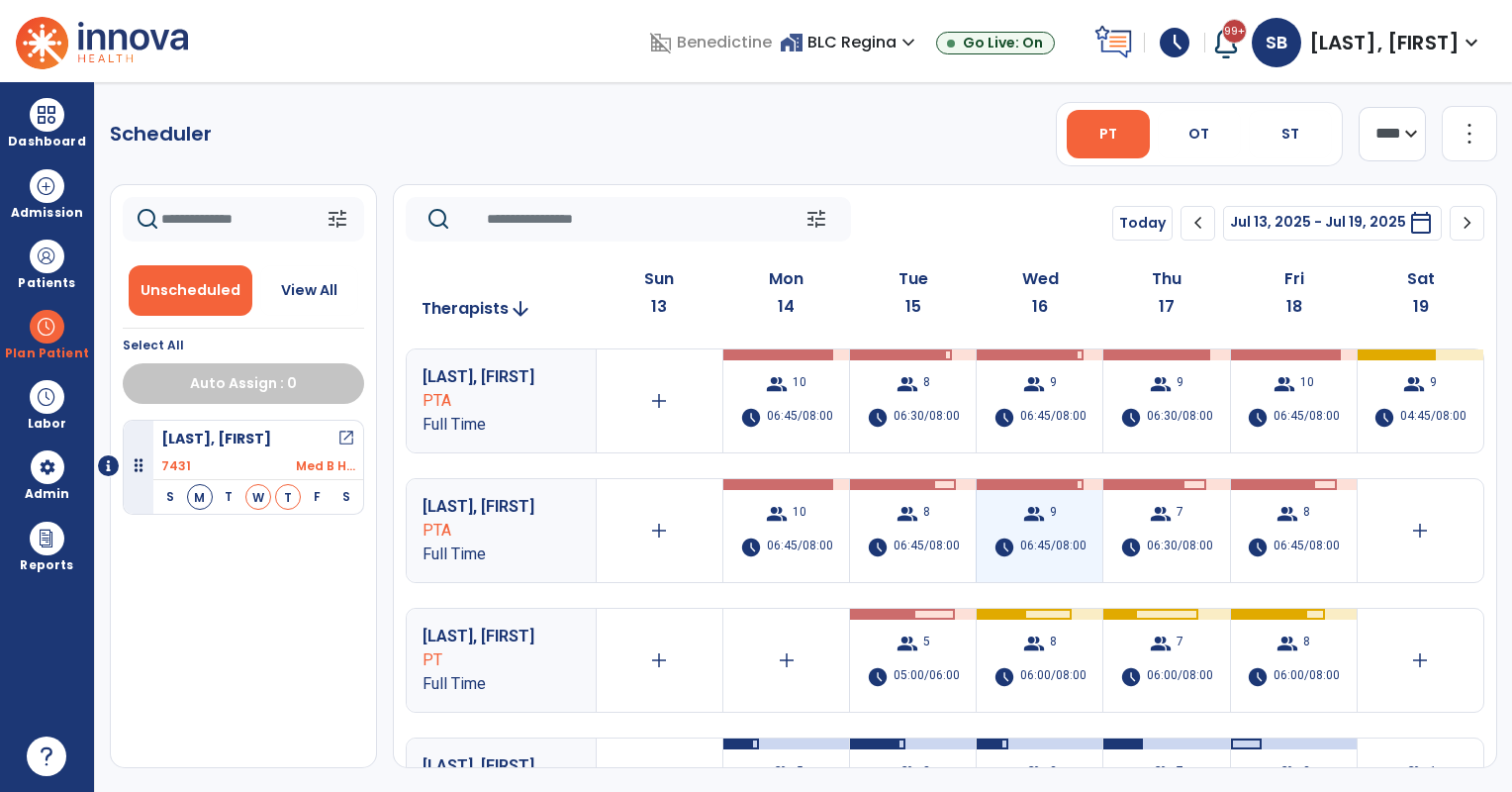 click on "group  9  schedule  06:45/08:00" at bounding box center (1039, 531) 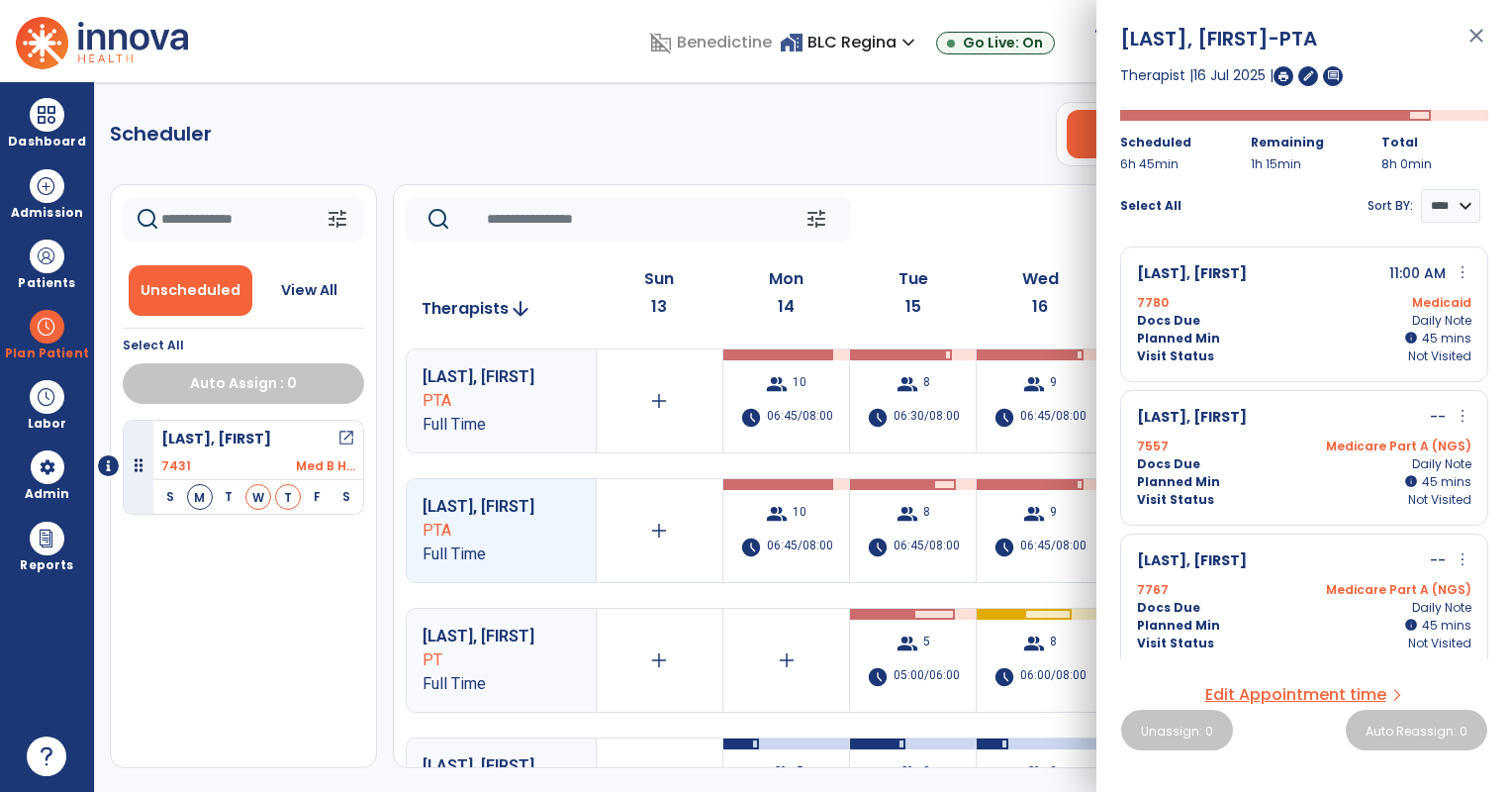 click on "tune   Today  chevron_left Jul 13, 2025 - Jul 19, 2025  *********  calendar_today  chevron_right" 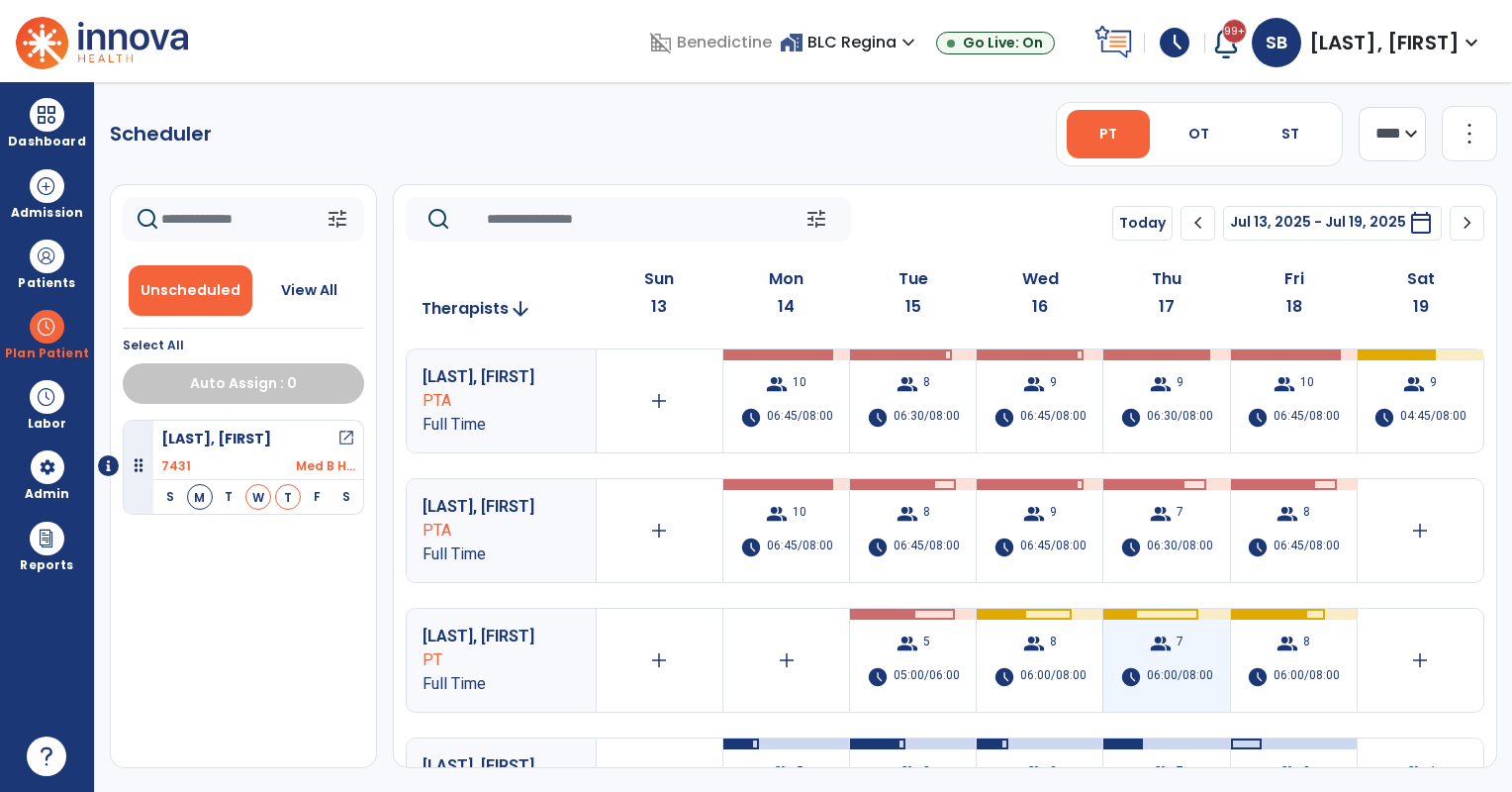 click on "group  7  schedule  06:00/08:00" at bounding box center (1166, 660) 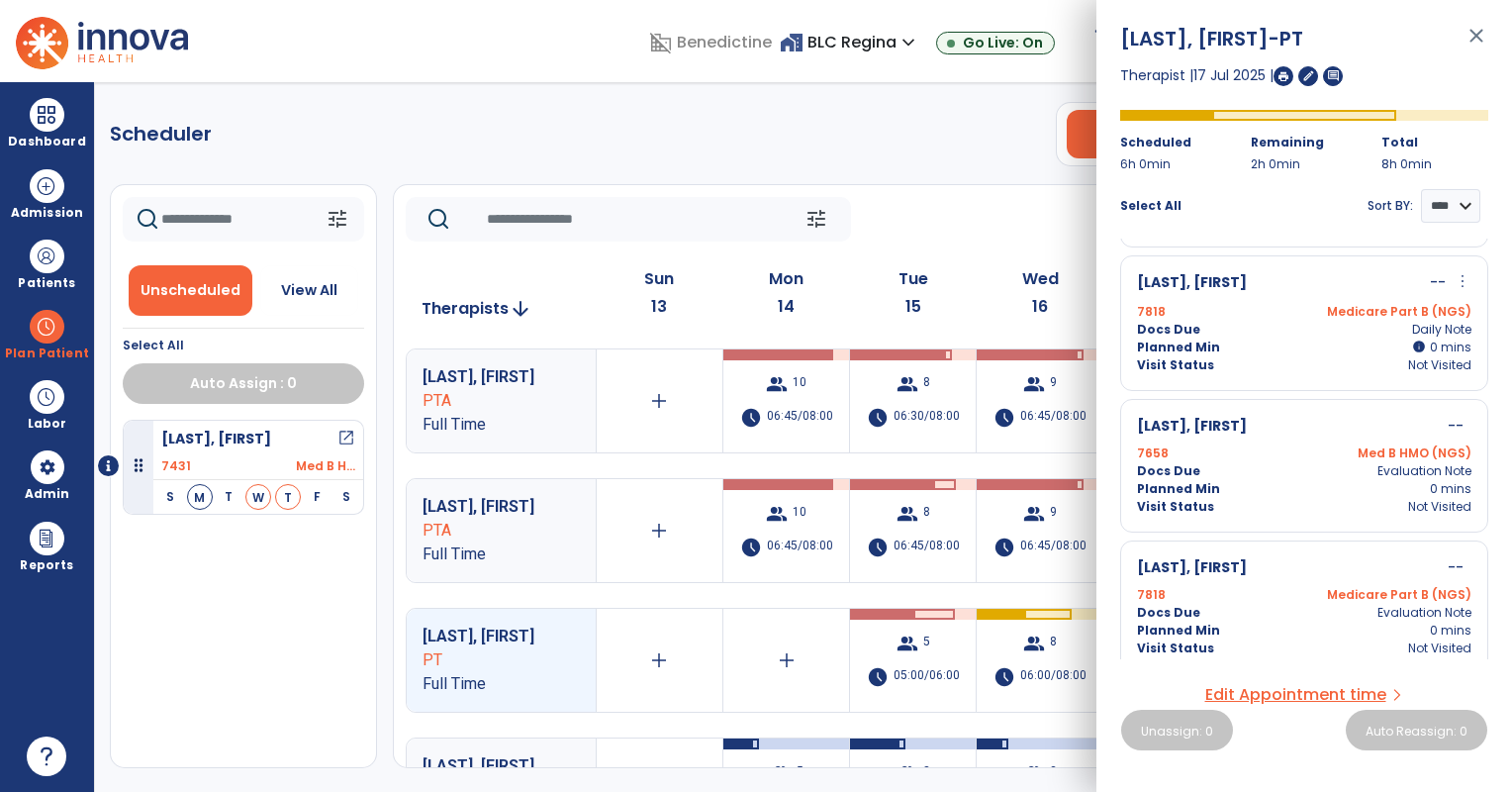 scroll, scrollTop: 669, scrollLeft: 0, axis: vertical 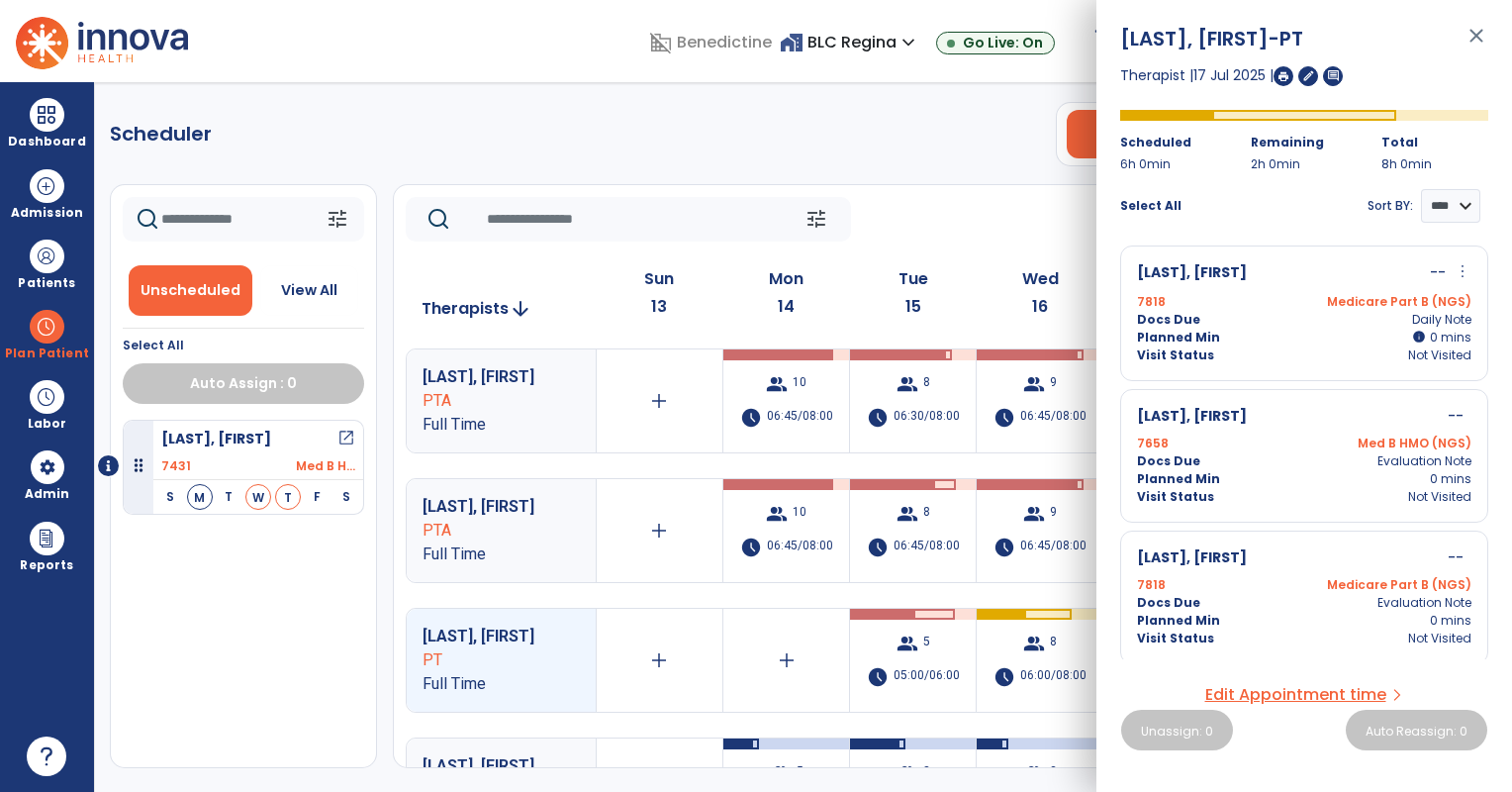 click on "tune   Today  chevron_left Jul 13, 2025 - Jul 19, 2025  *********  calendar_today  chevron_right" 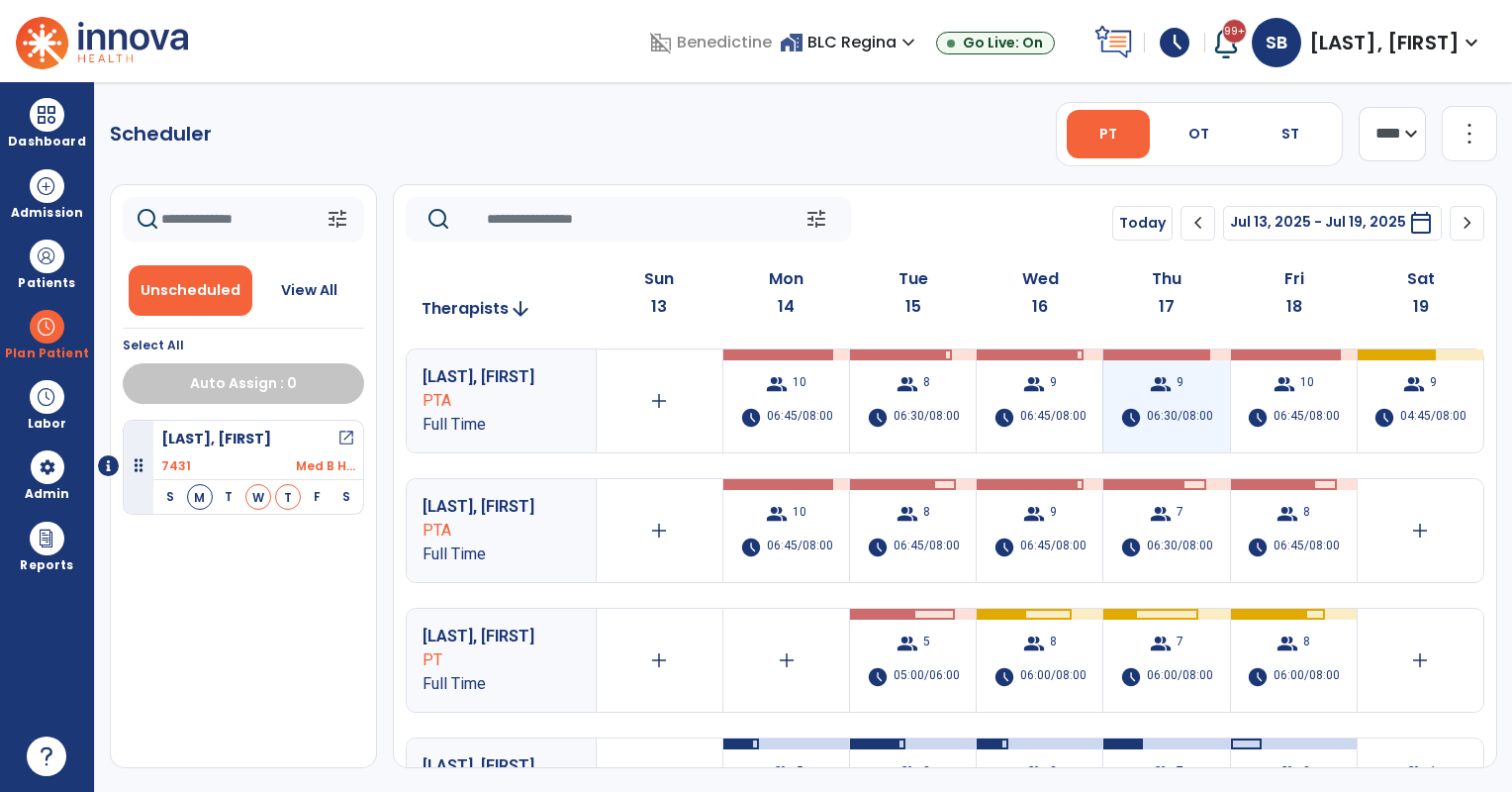 click on "06:30/08:00" at bounding box center (1180, 418) 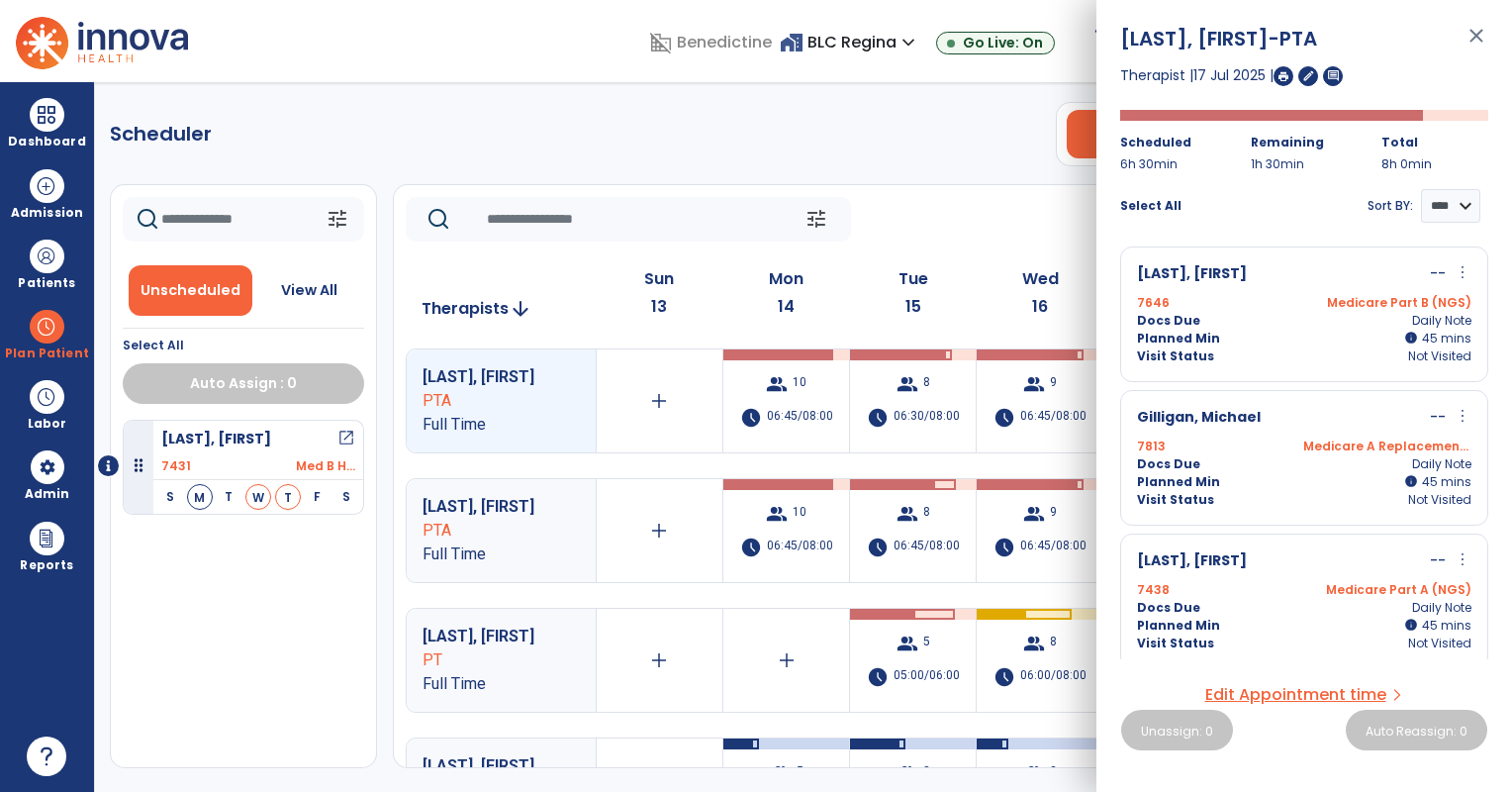 drag, startPoint x: 968, startPoint y: 248, endPoint x: 1041, endPoint y: 337, distance: 115.10864 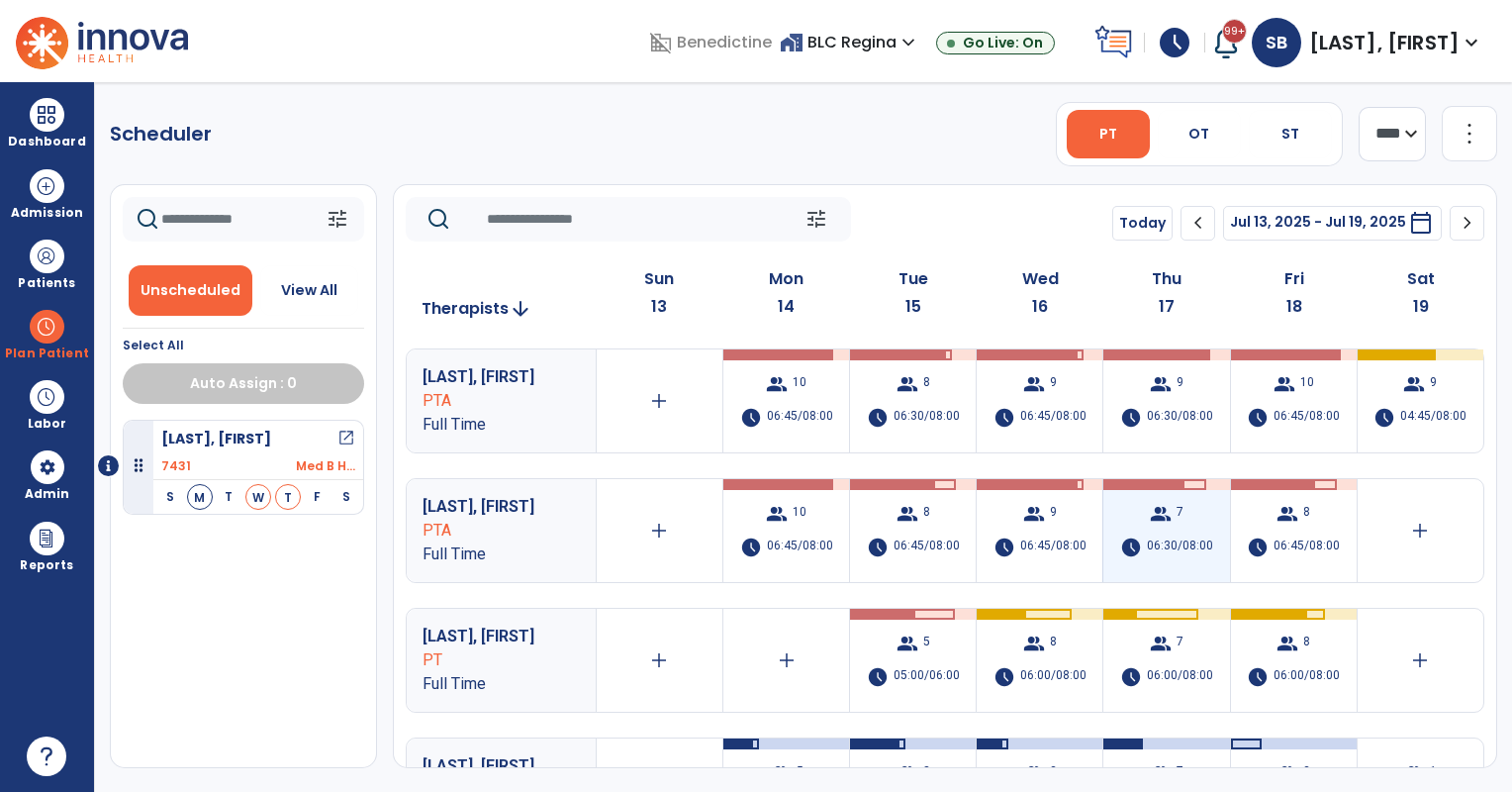 click on "group  7  schedule  06:30/08:00" at bounding box center [1166, 531] 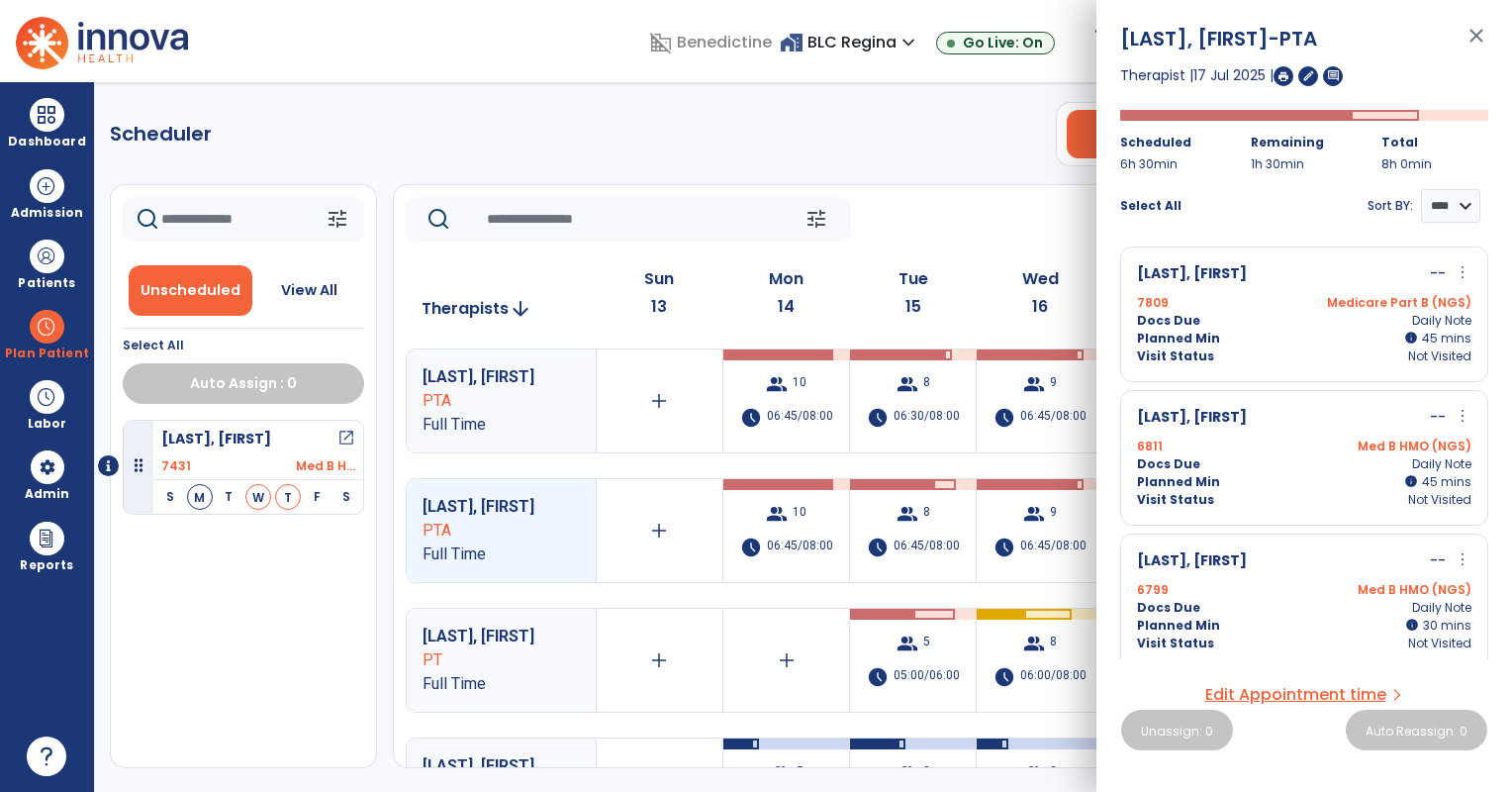scroll, scrollTop: 673, scrollLeft: 0, axis: vertical 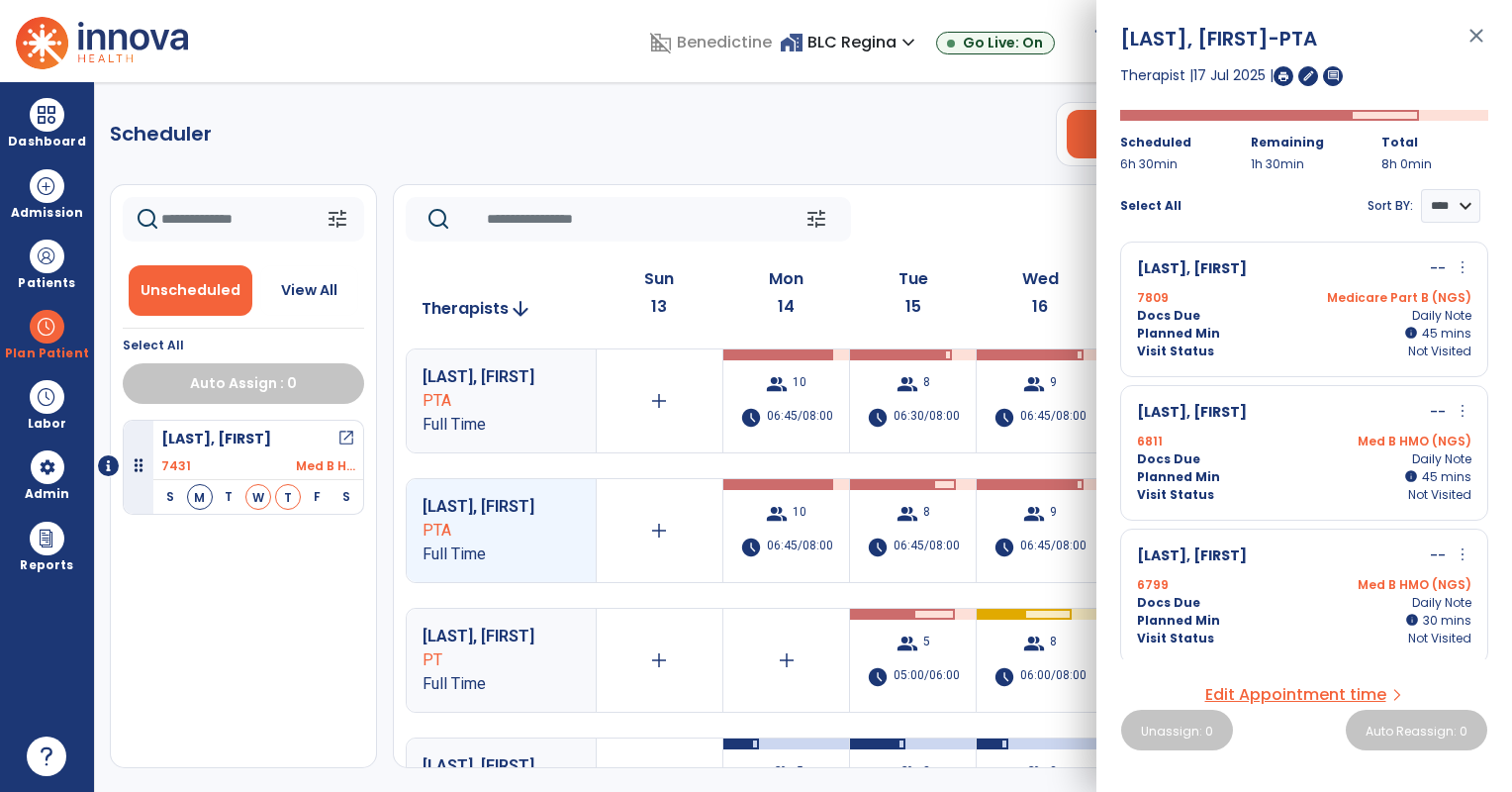 click on "tune   Today  chevron_left Jul 13, 2025 - Jul 19, 2025  *********  calendar_today  chevron_right" 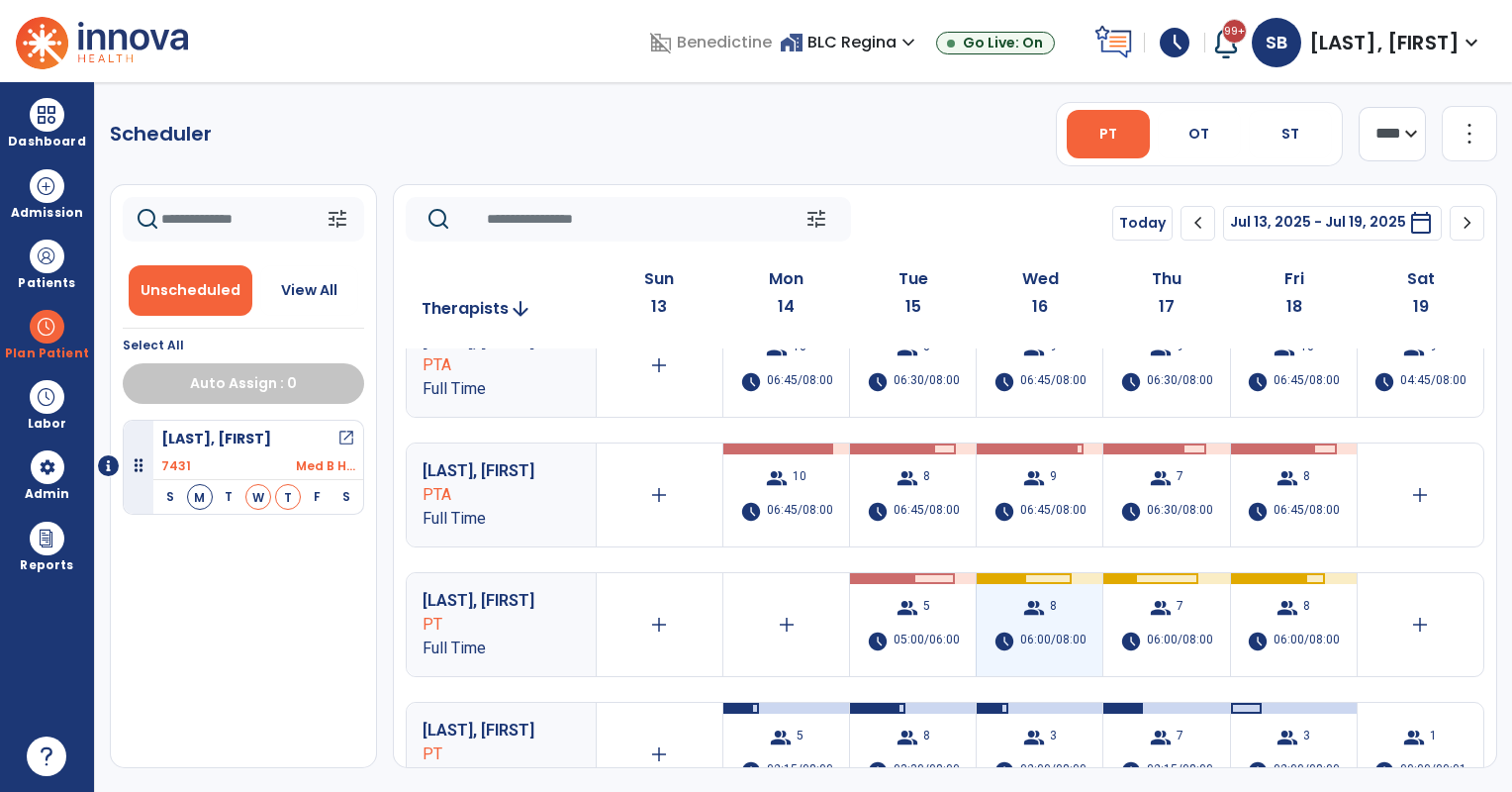 scroll, scrollTop: 0, scrollLeft: 0, axis: both 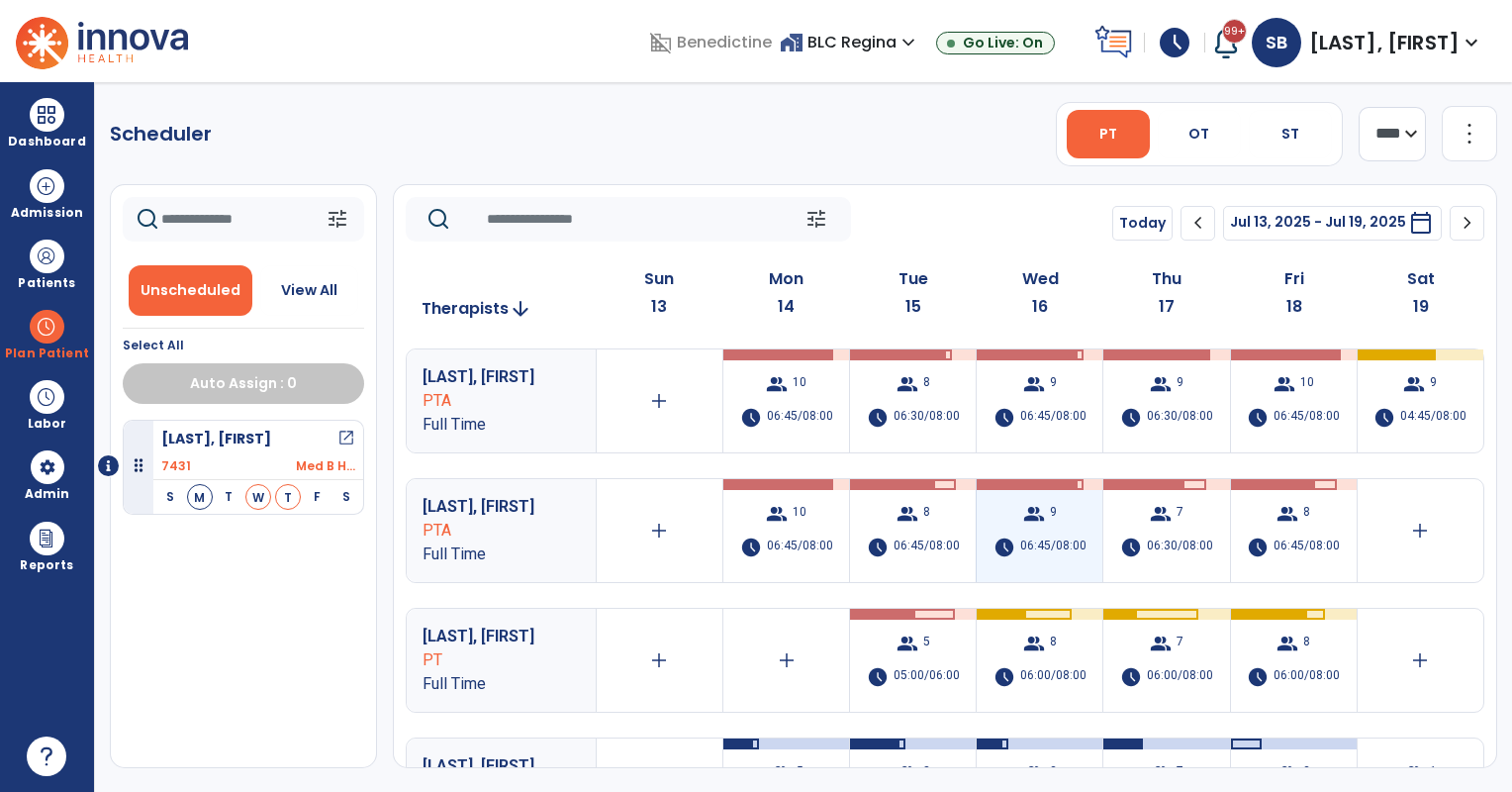 click on "group  9  schedule  06:45/08:00" at bounding box center [1039, 531] 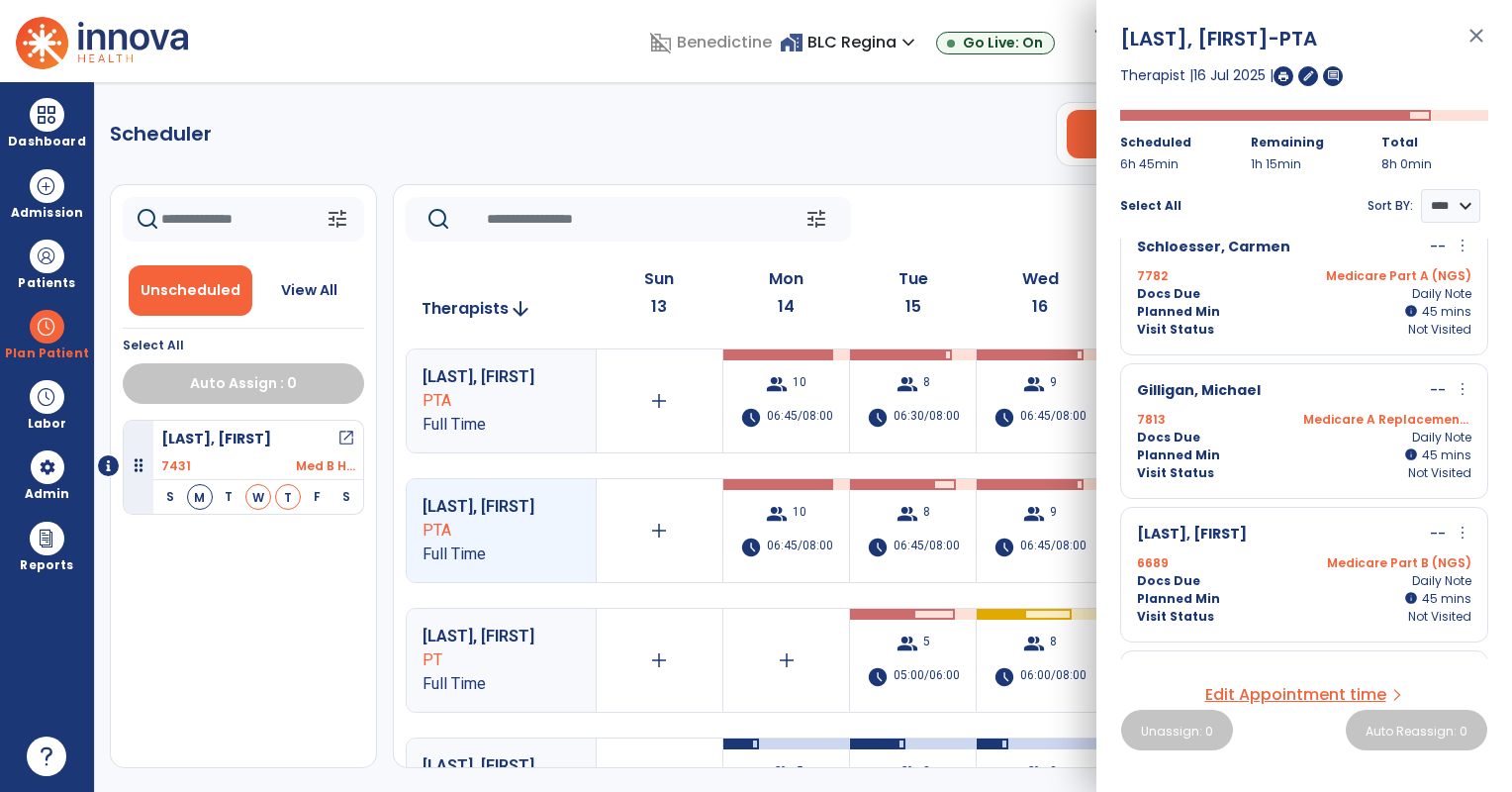 scroll, scrollTop: 495, scrollLeft: 0, axis: vertical 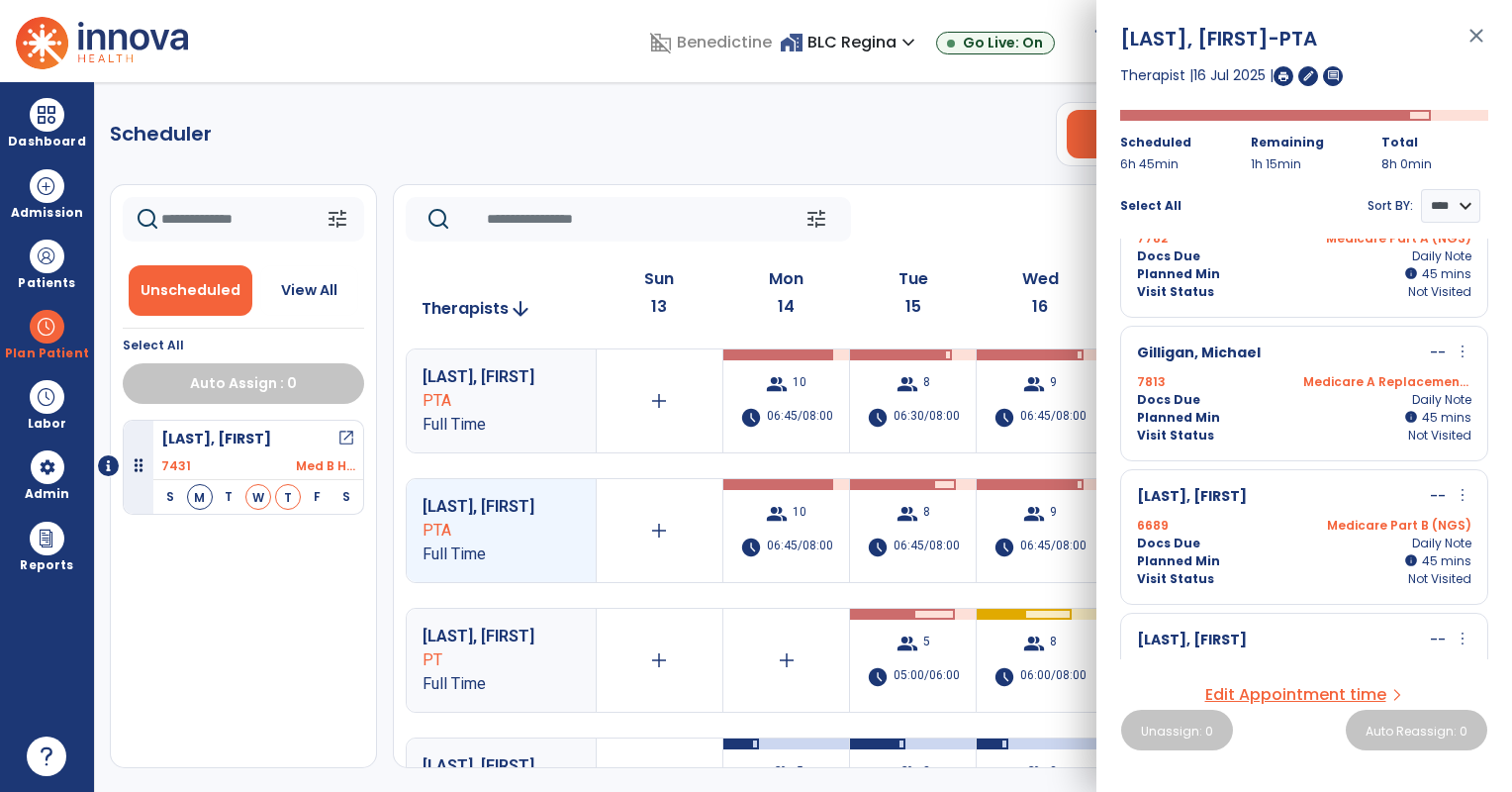 drag, startPoint x: 305, startPoint y: 289, endPoint x: 253, endPoint y: 261, distance: 59.05929 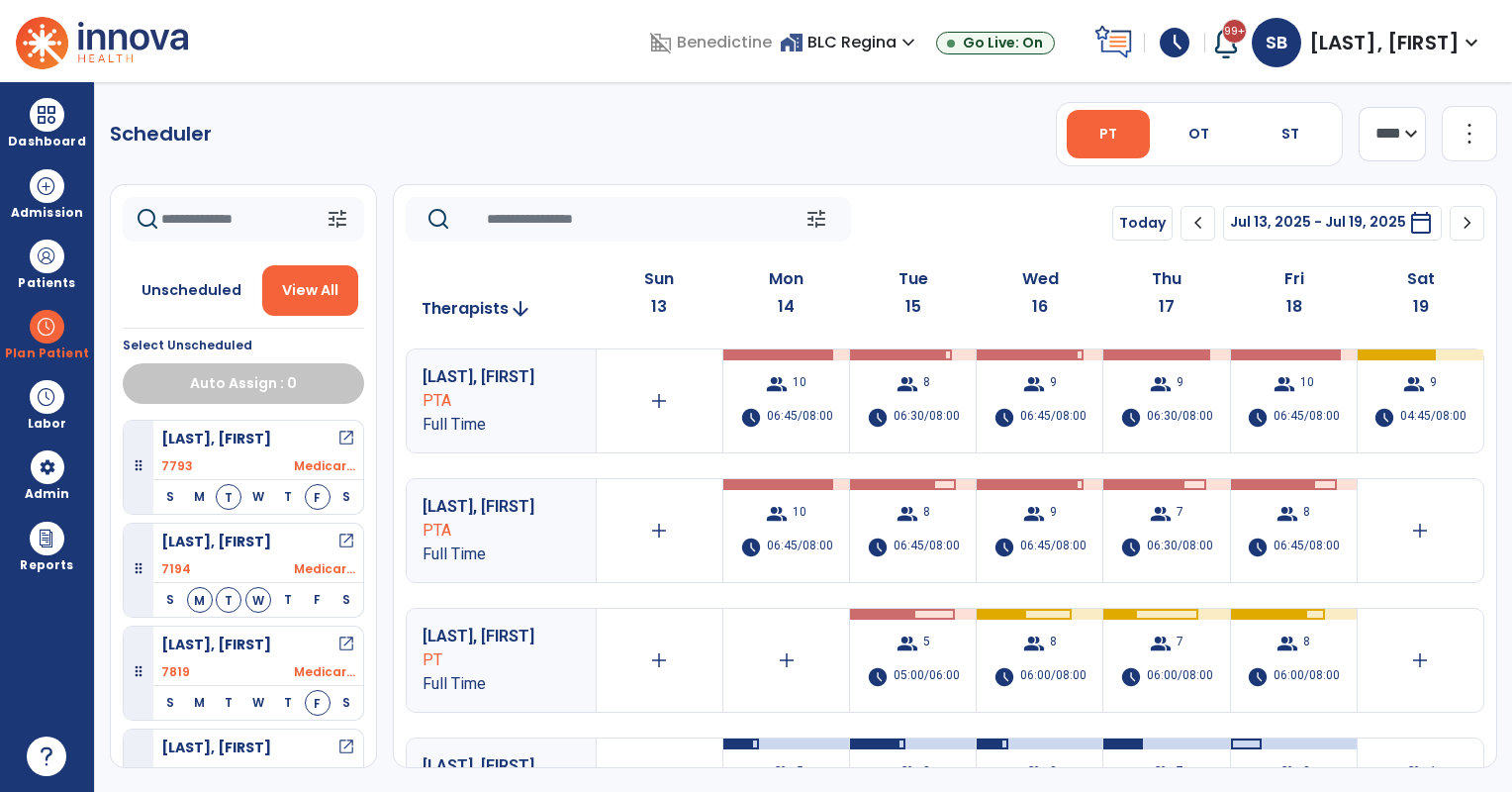click 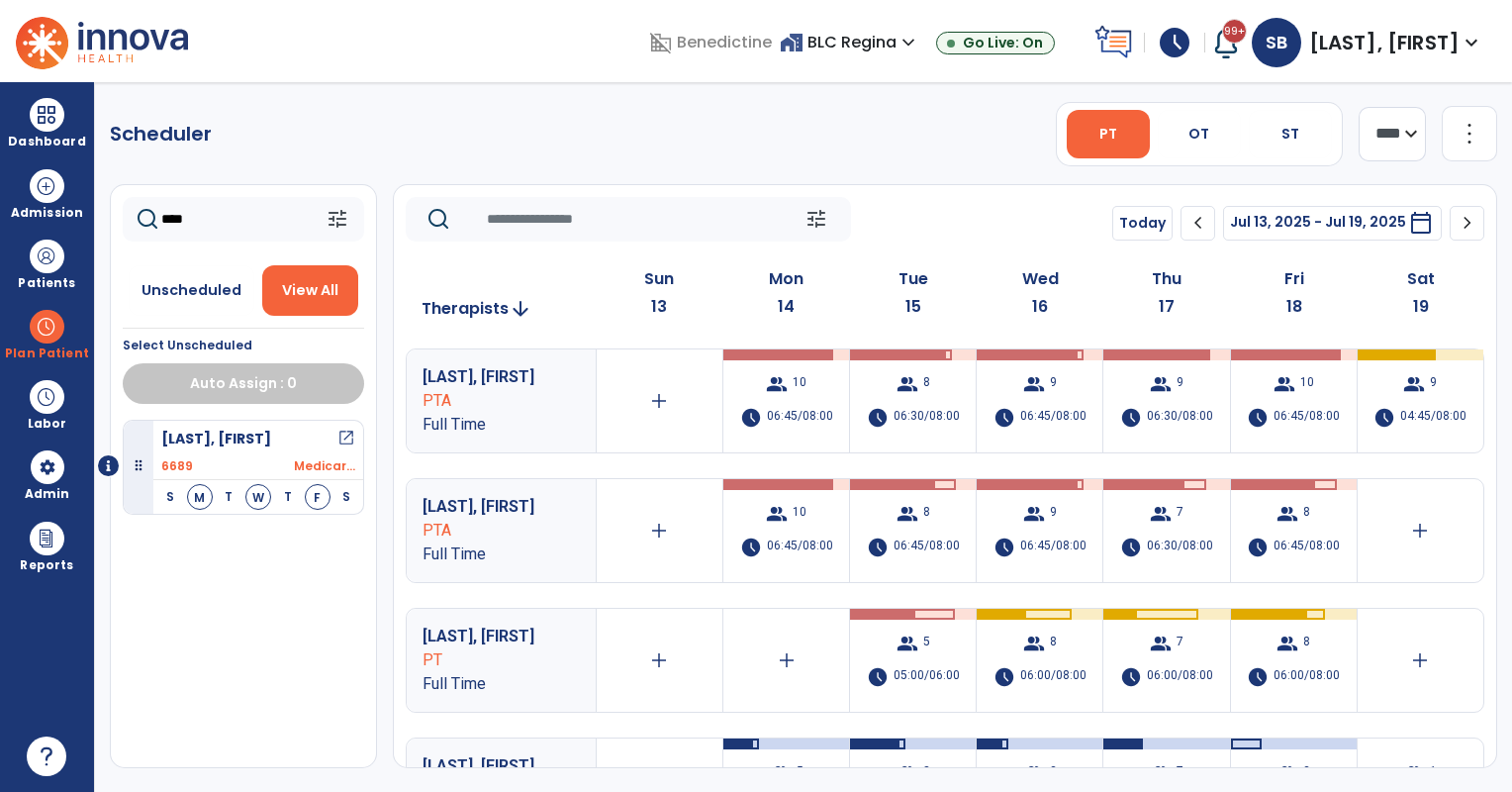 type on "****" 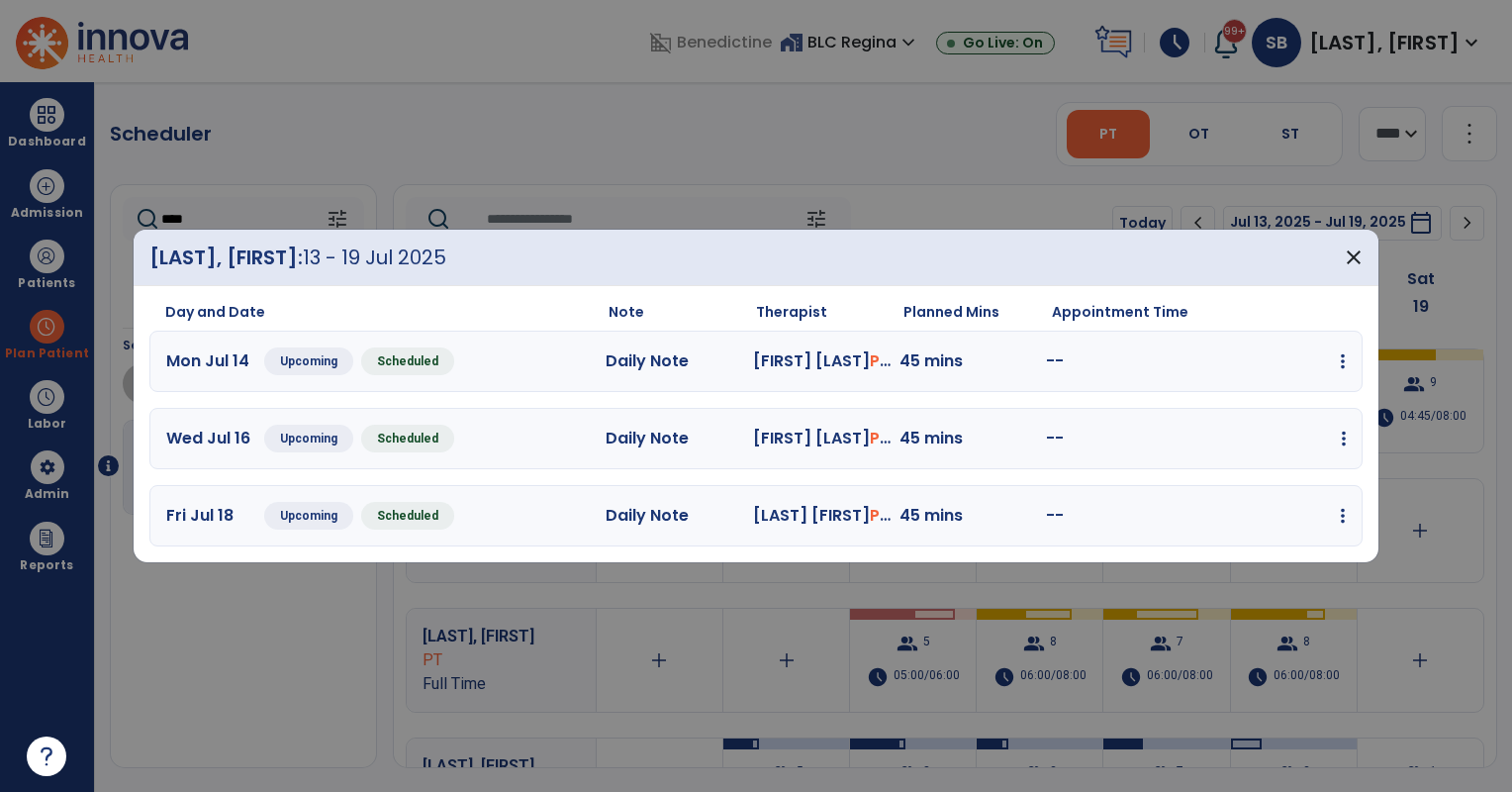 click on "edit   Edit Session   alt_route   Split Minutes  add_comment  Add Note" at bounding box center (1273, 439) 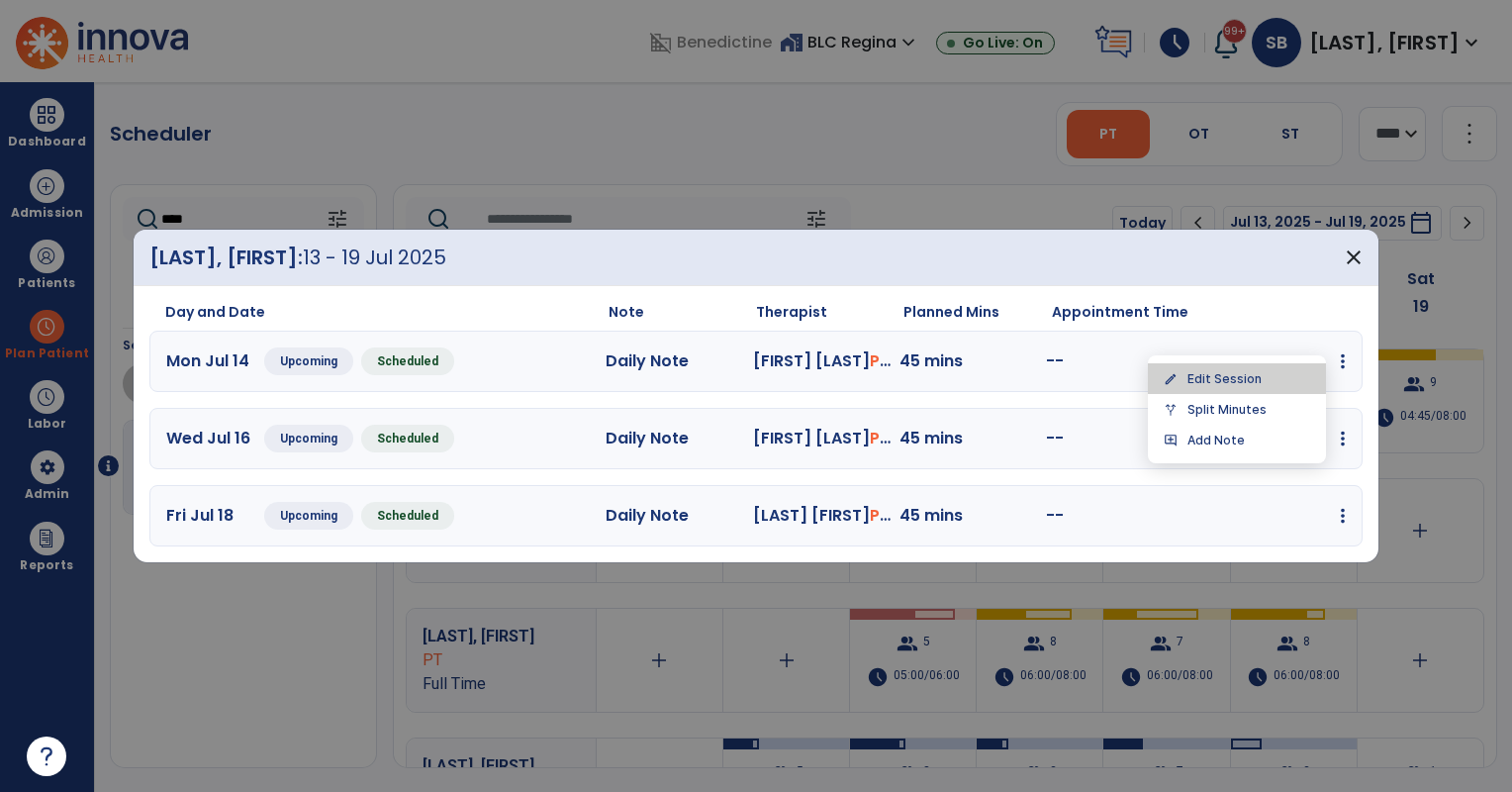 click on "edit   Edit Session" at bounding box center [1237, 378] 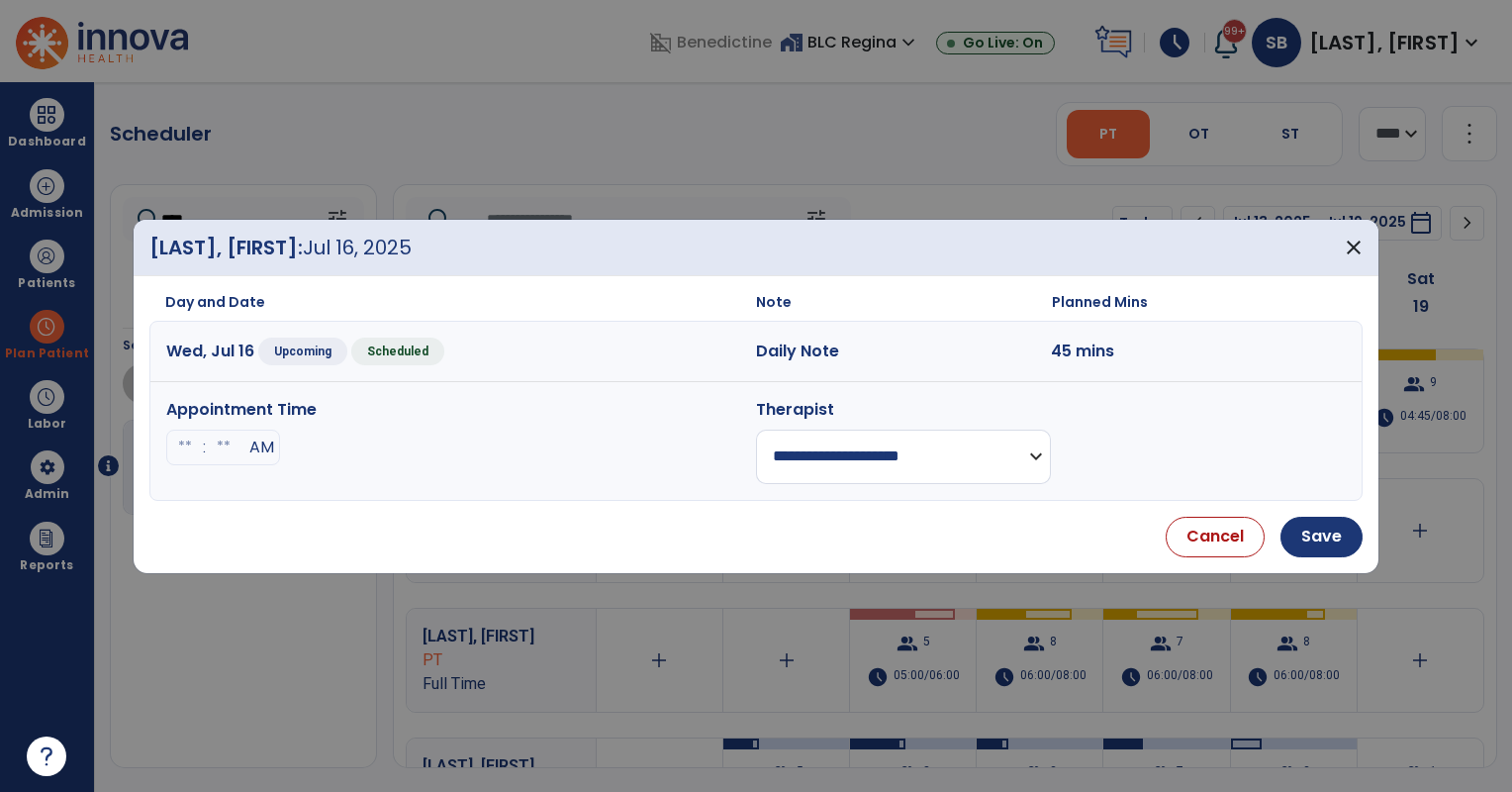 click on "**********" at bounding box center (903, 456) 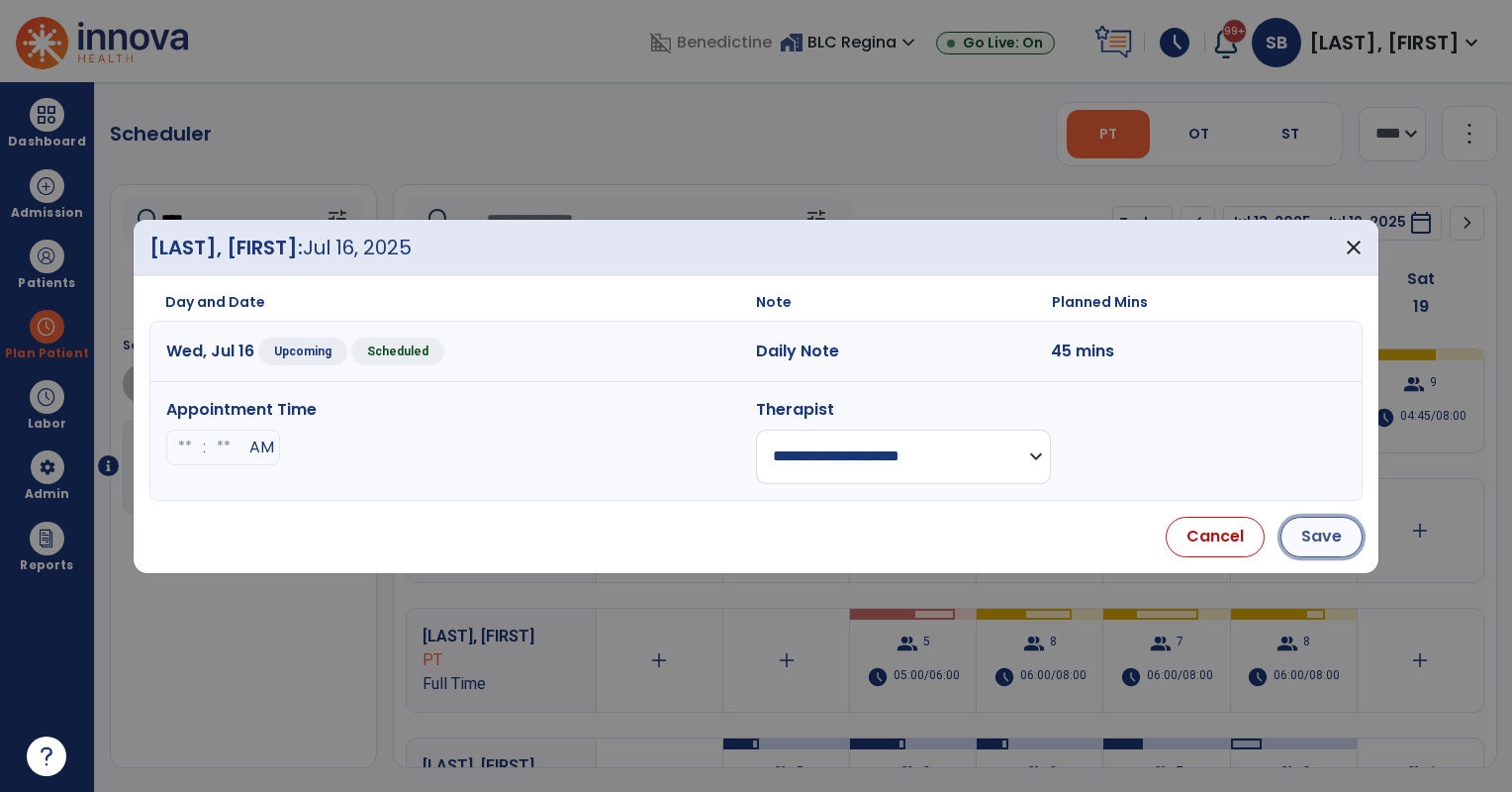 click on "Save" at bounding box center [1321, 537] 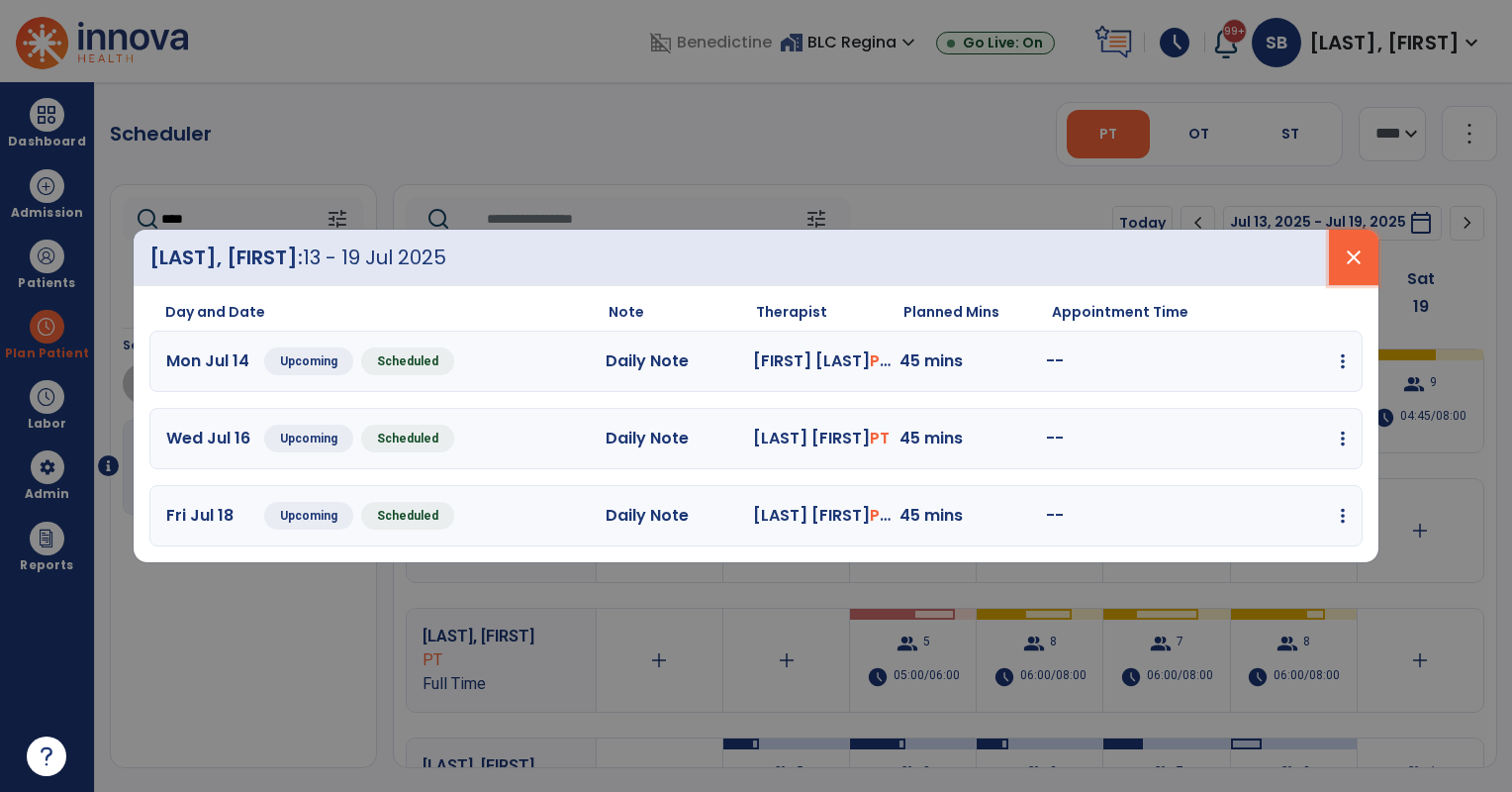 click on "close" at bounding box center [1354, 257] 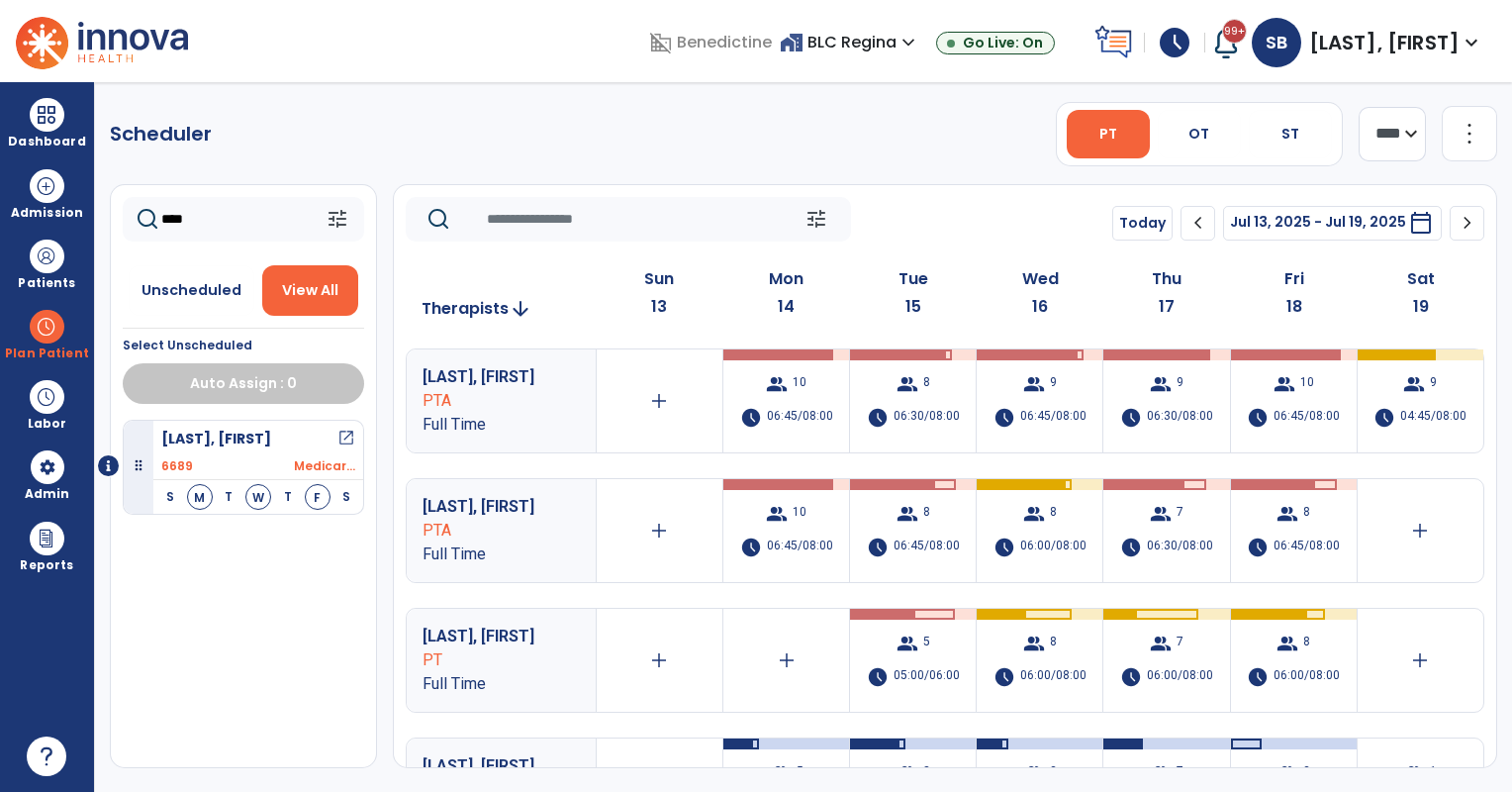 drag, startPoint x: 226, startPoint y: 295, endPoint x: 283, endPoint y: 257, distance: 68.505474 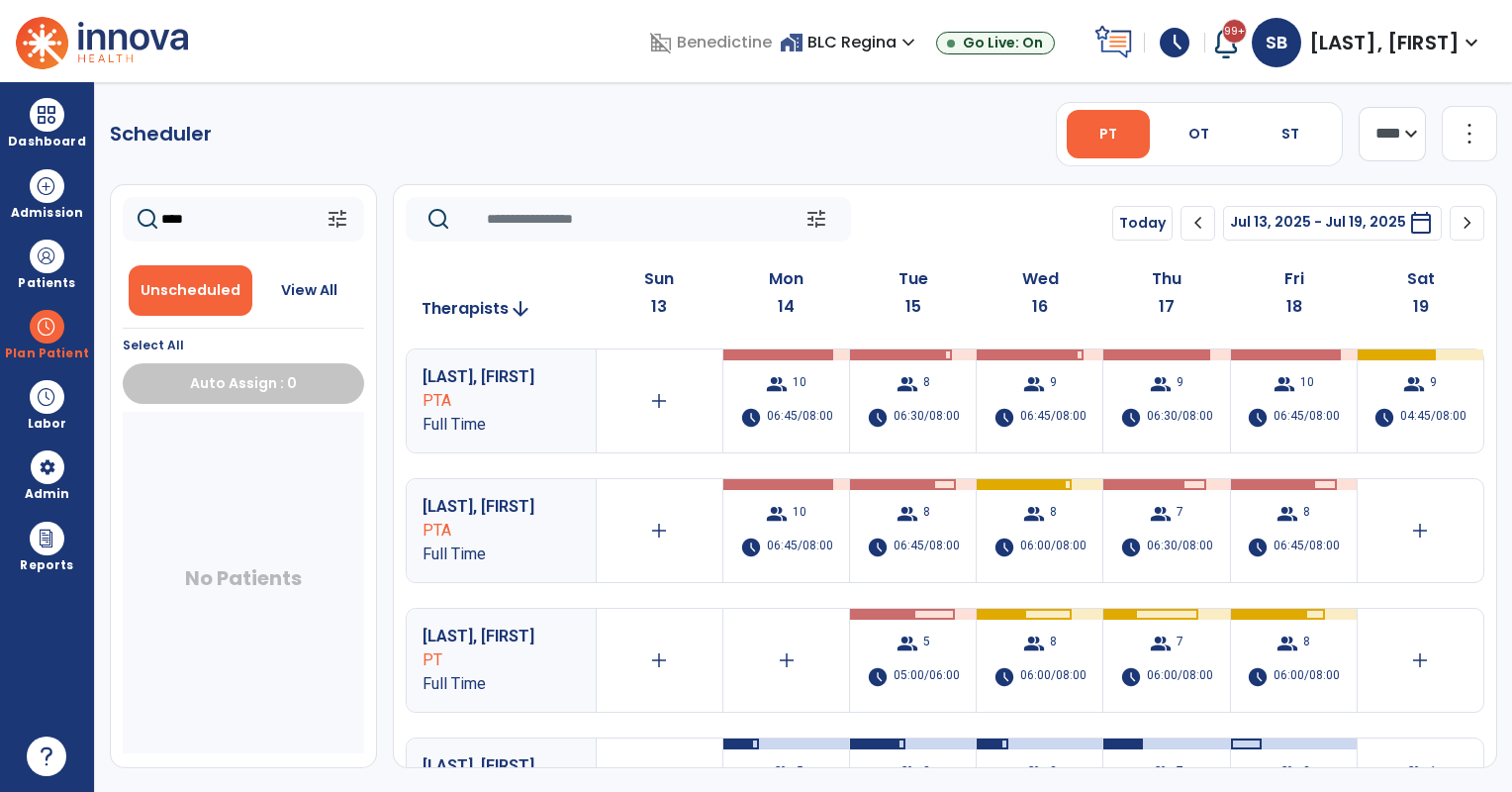 click on "****" 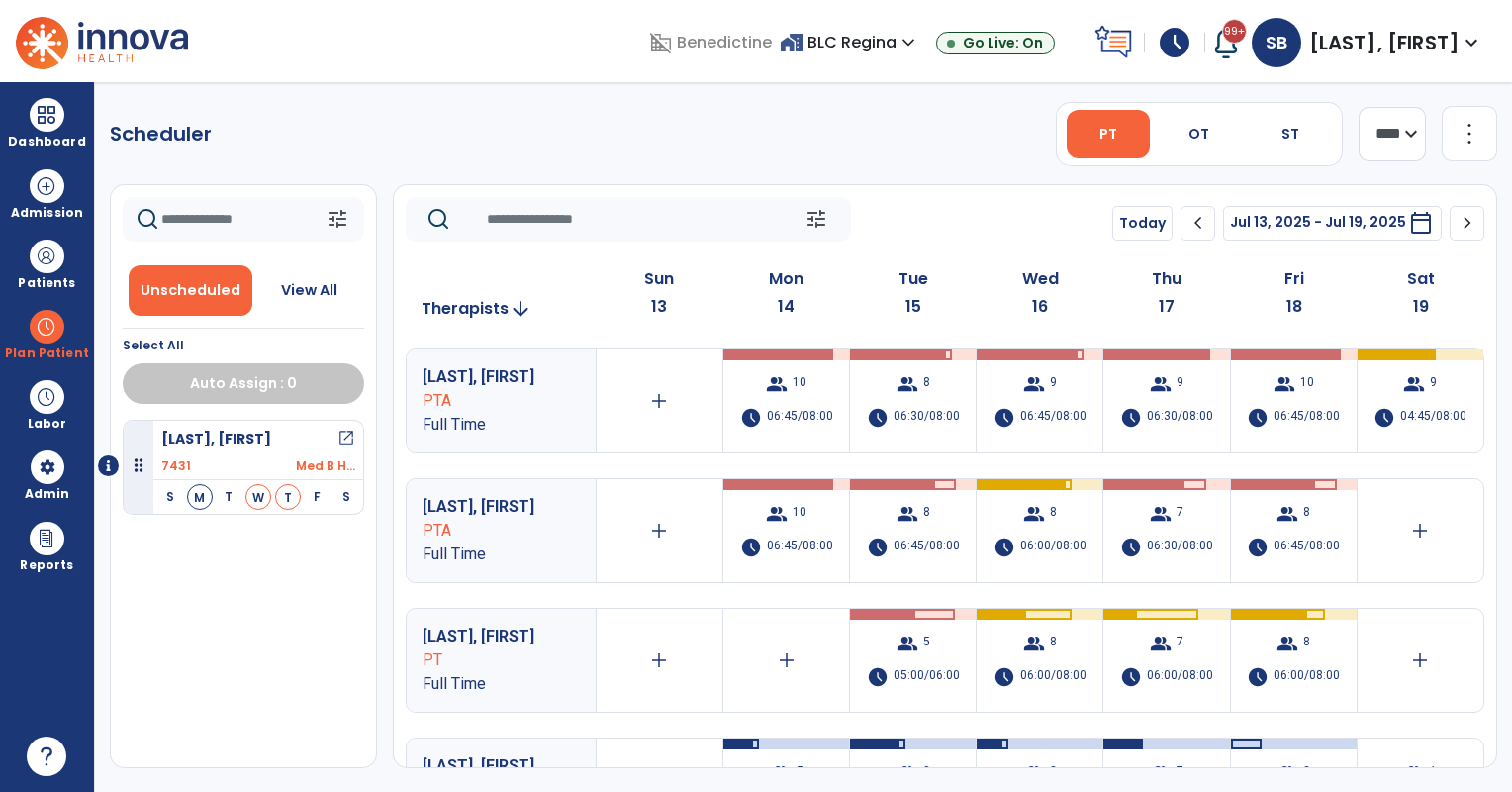 type 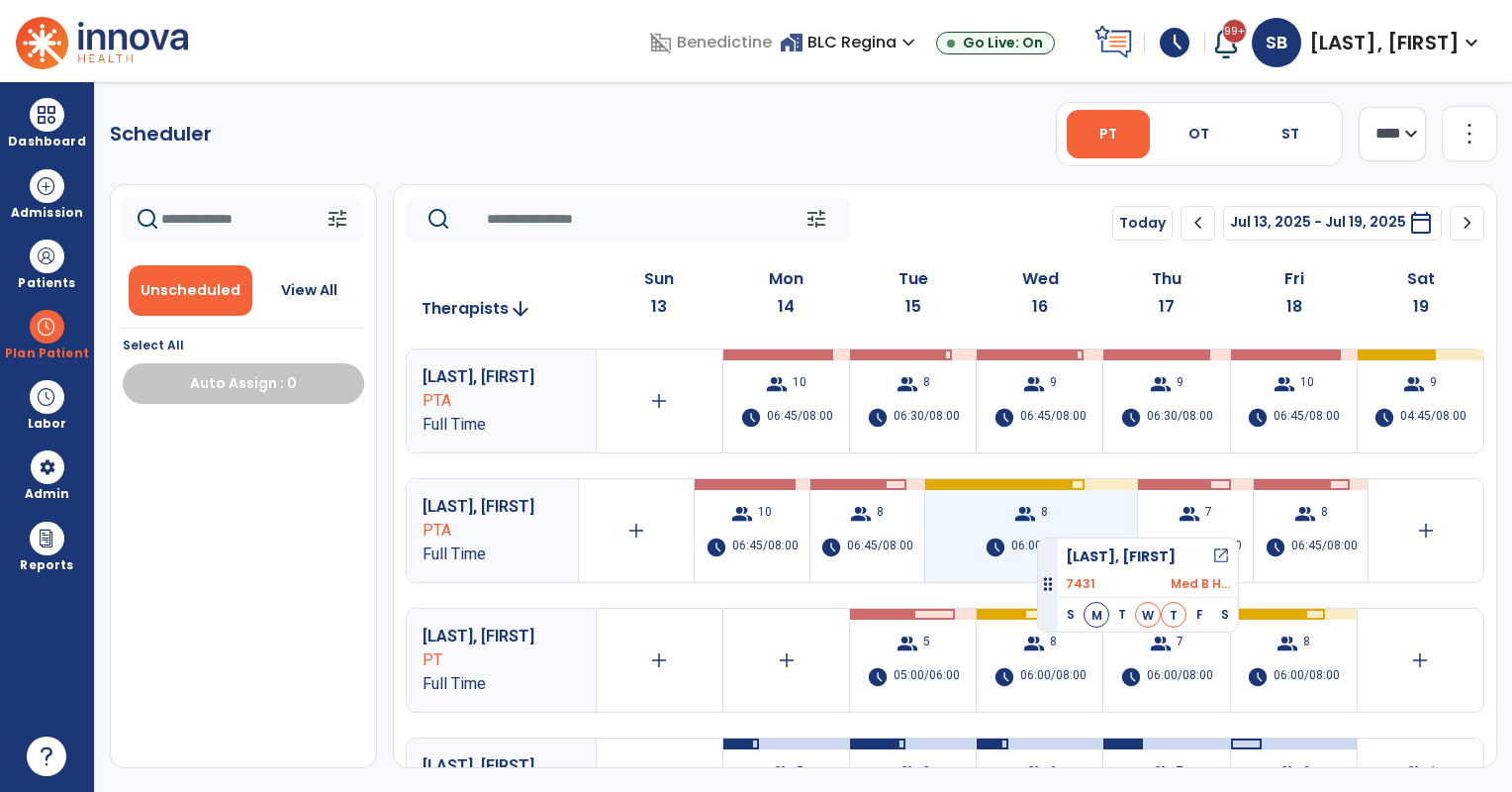 drag, startPoint x: 218, startPoint y: 459, endPoint x: 1026, endPoint y: 526, distance: 810.7731 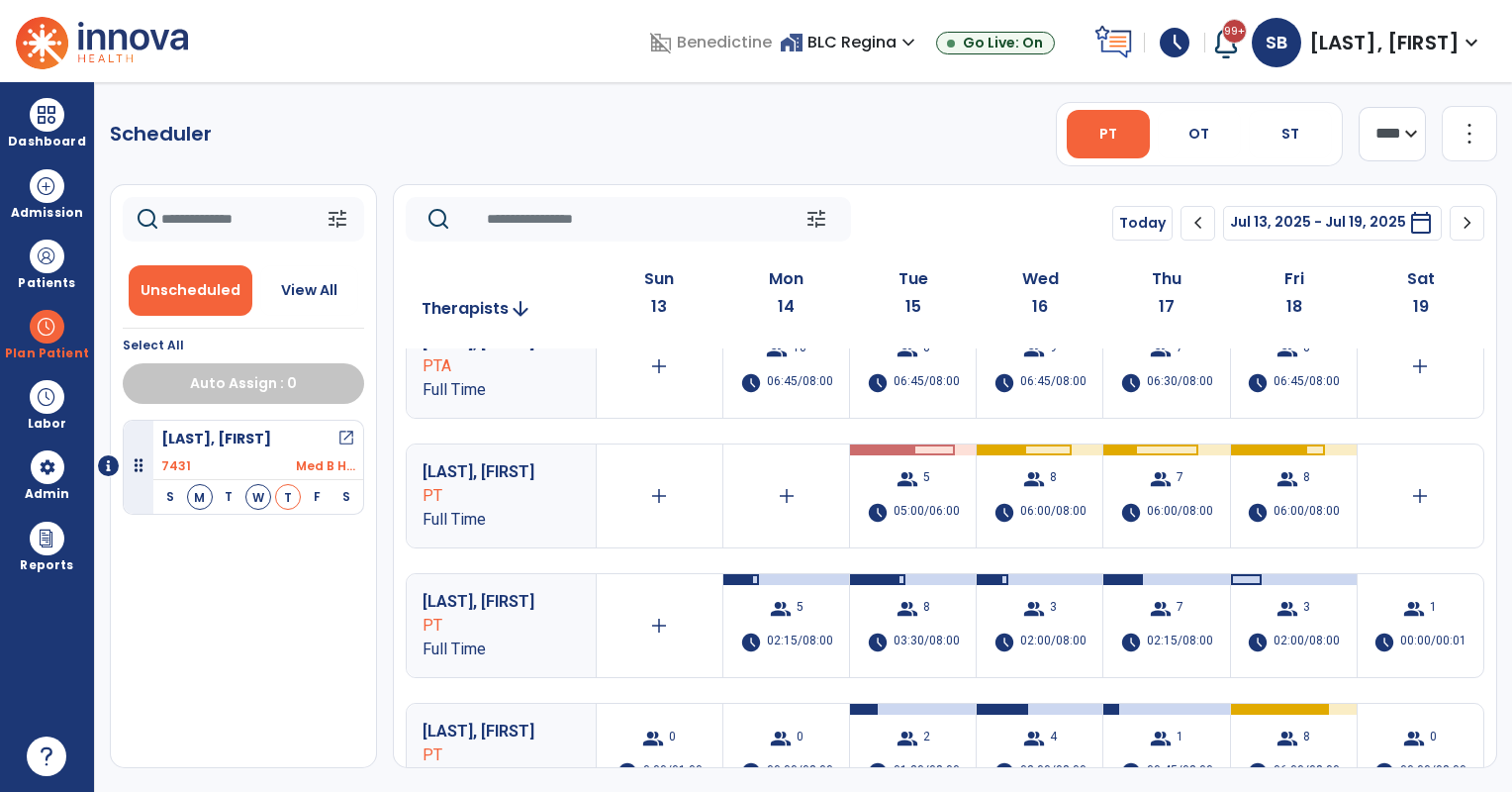 scroll, scrollTop: 330, scrollLeft: 0, axis: vertical 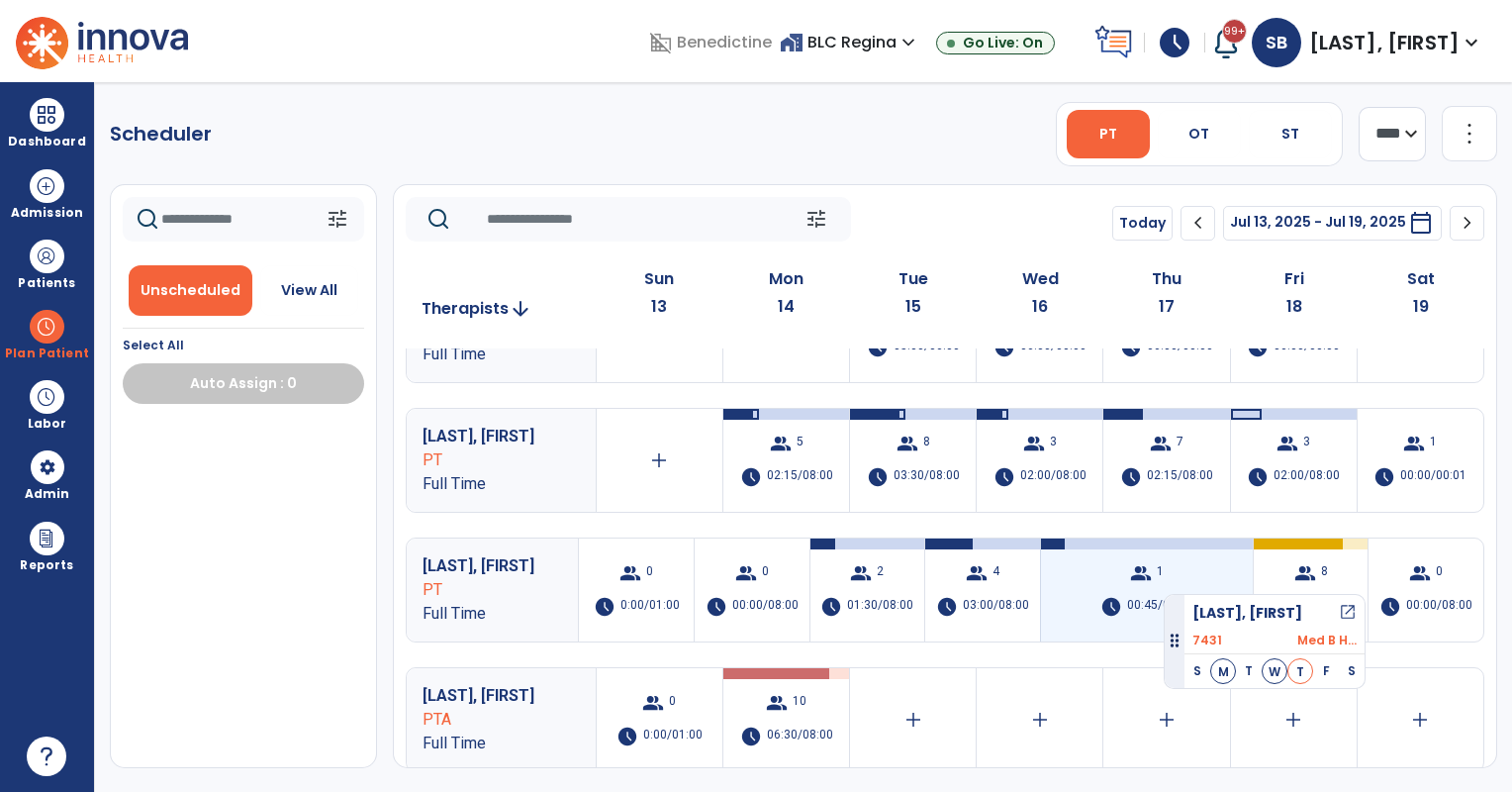 drag, startPoint x: 544, startPoint y: 519, endPoint x: 1168, endPoint y: 584, distance: 627.3763 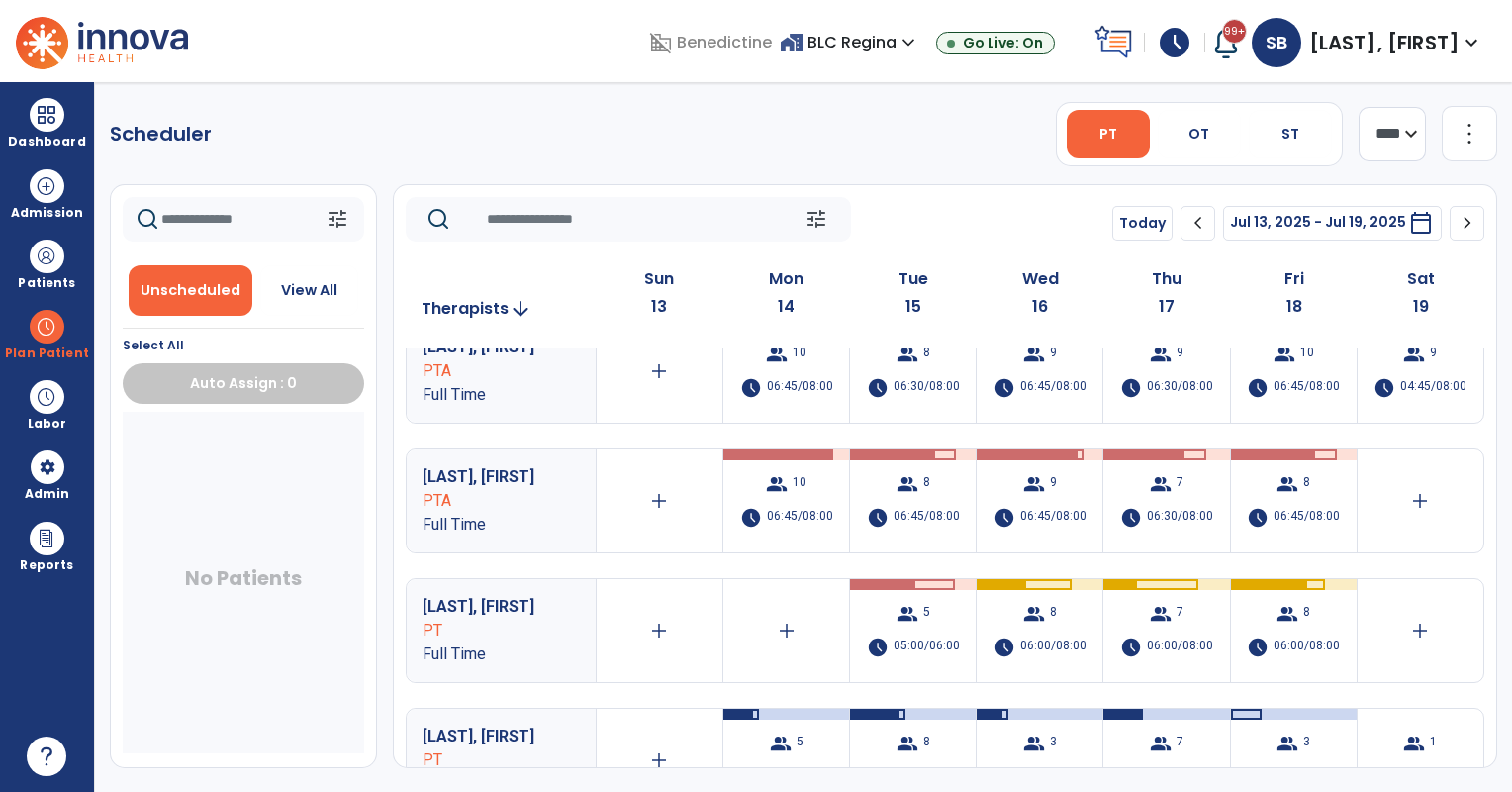scroll, scrollTop: 0, scrollLeft: 0, axis: both 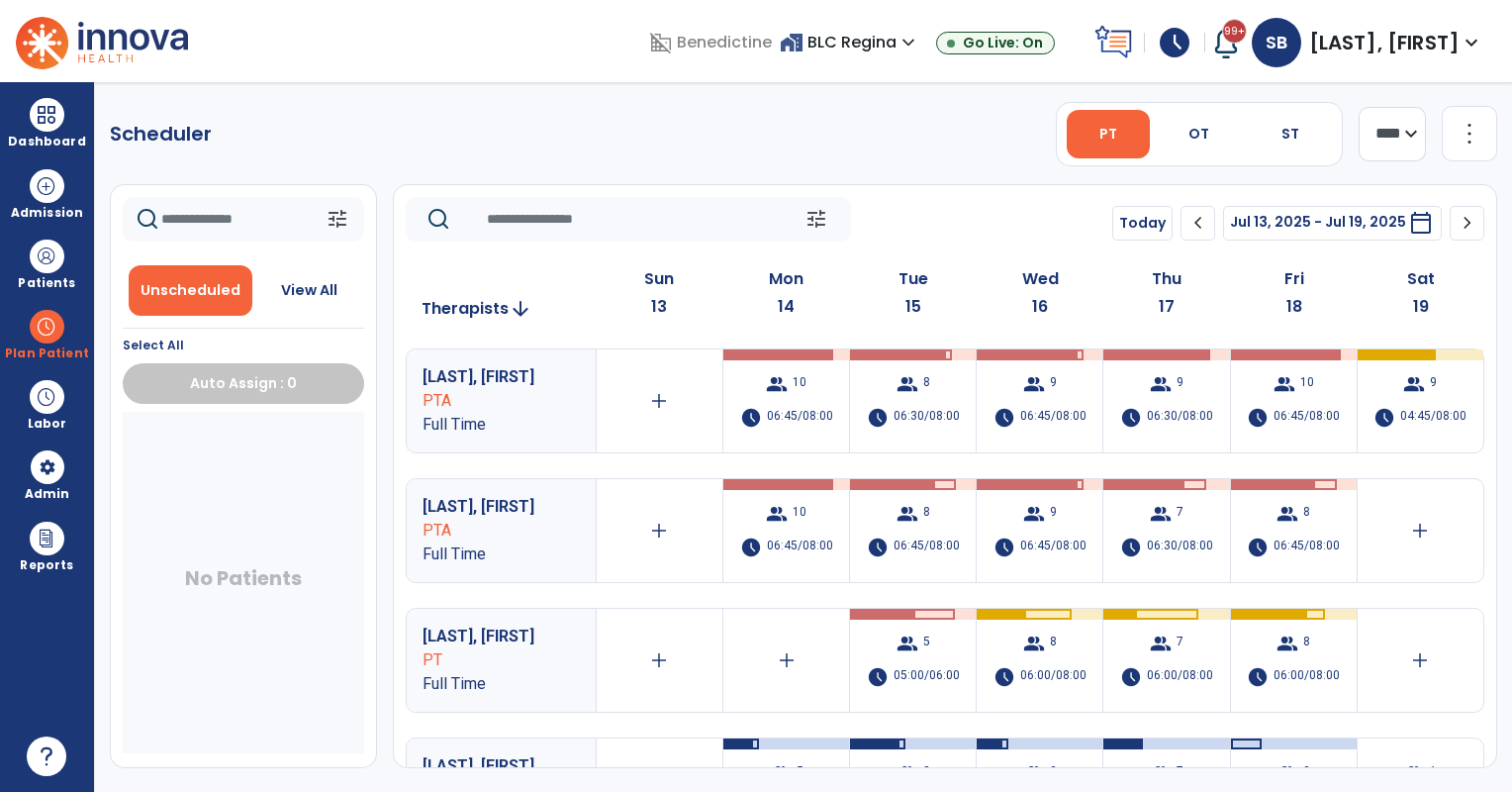 click on "chevron_left" 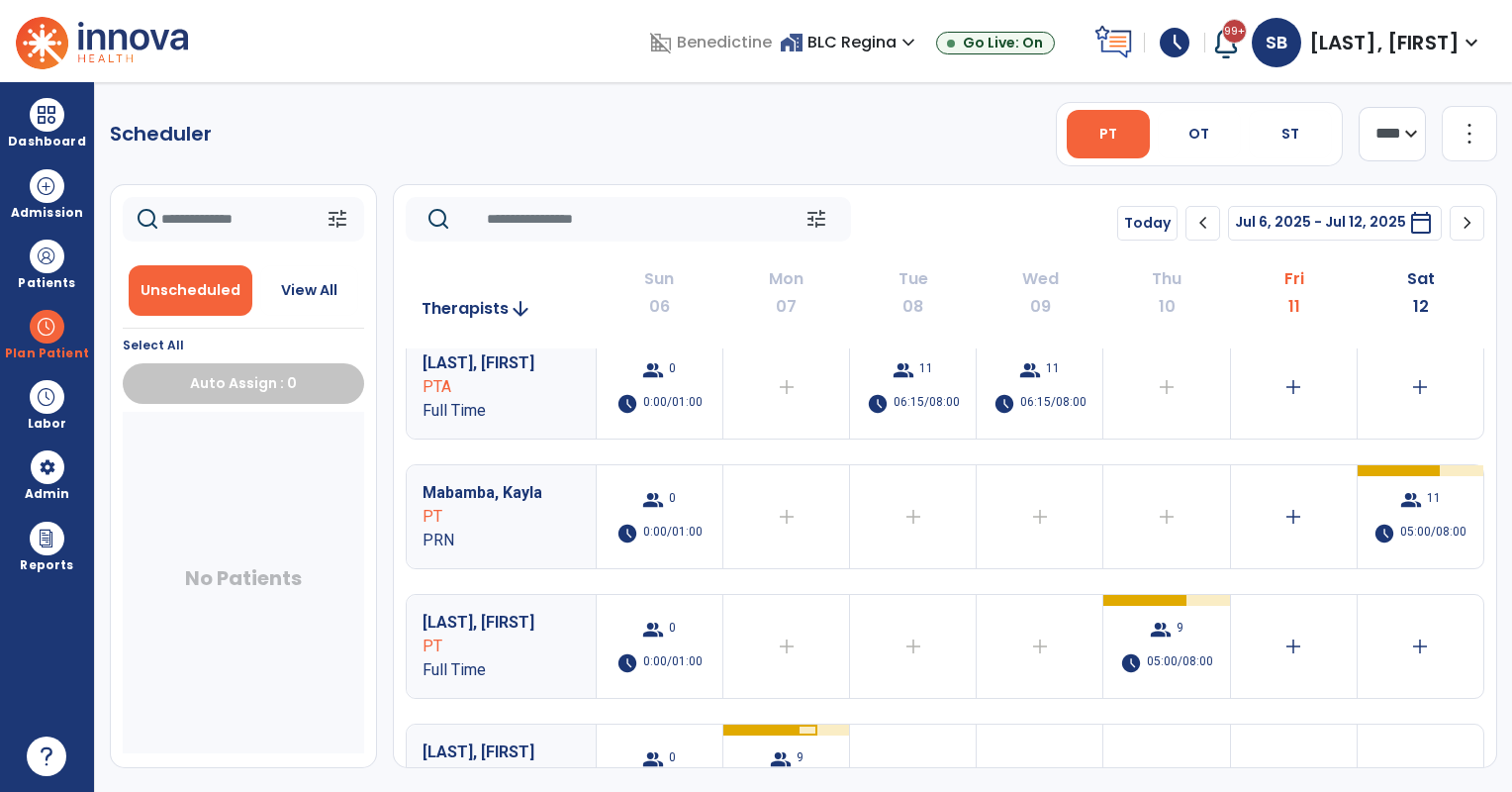 scroll, scrollTop: 495, scrollLeft: 0, axis: vertical 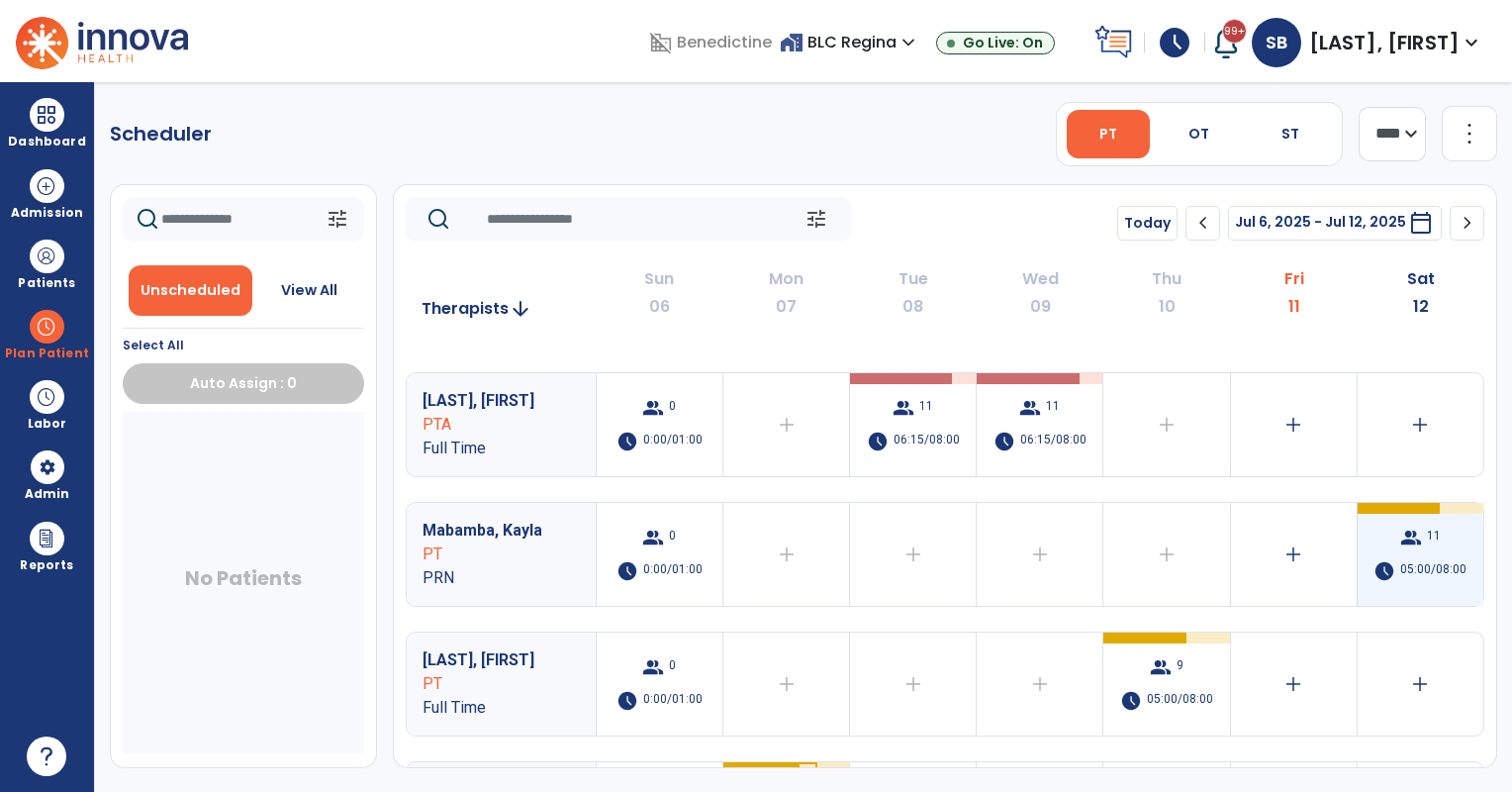 click on "group  11  schedule  05:00/08:00" at bounding box center [1420, 554] 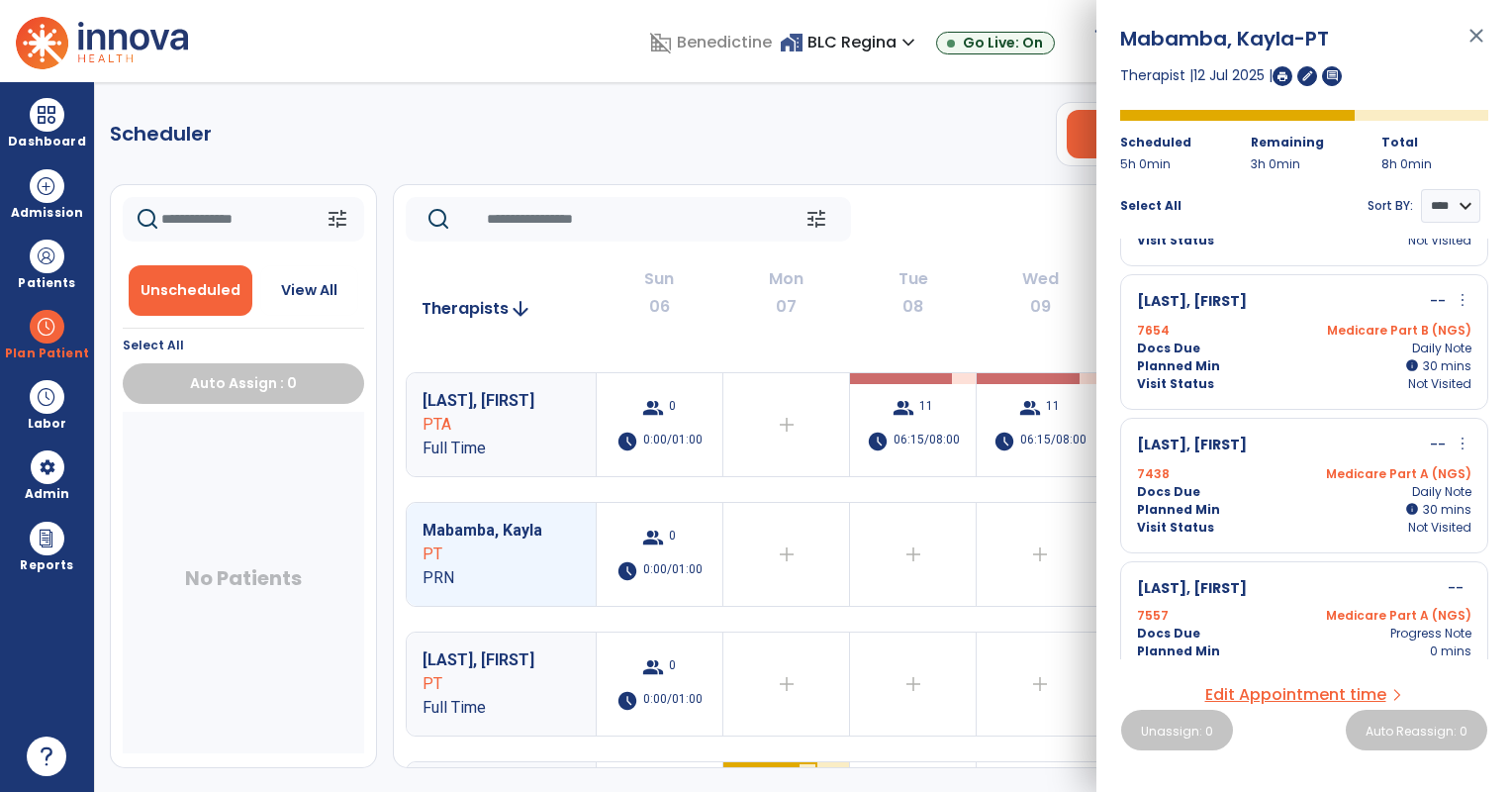 scroll, scrollTop: 1149, scrollLeft: 0, axis: vertical 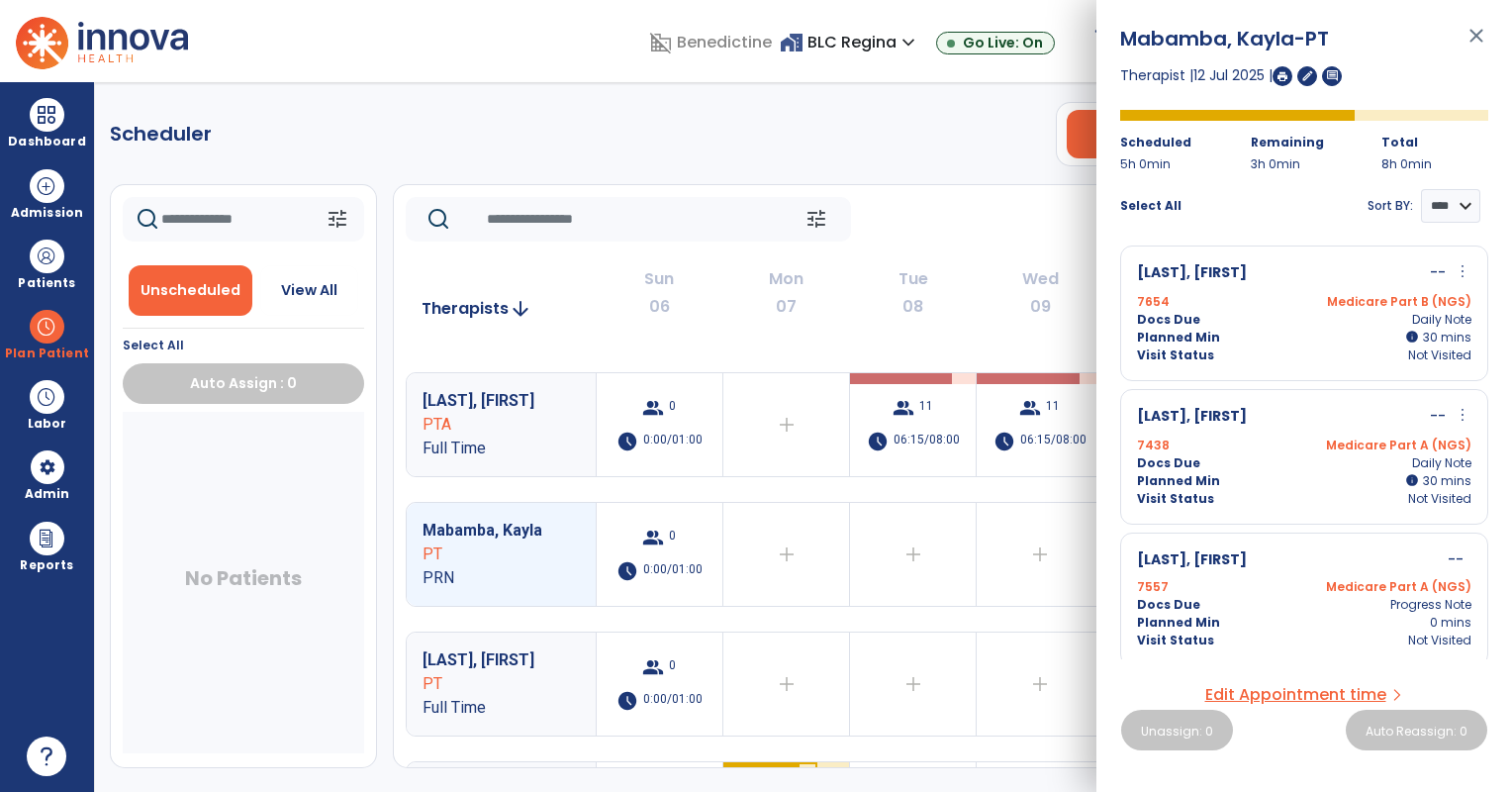 click at bounding box center (1282, 76) 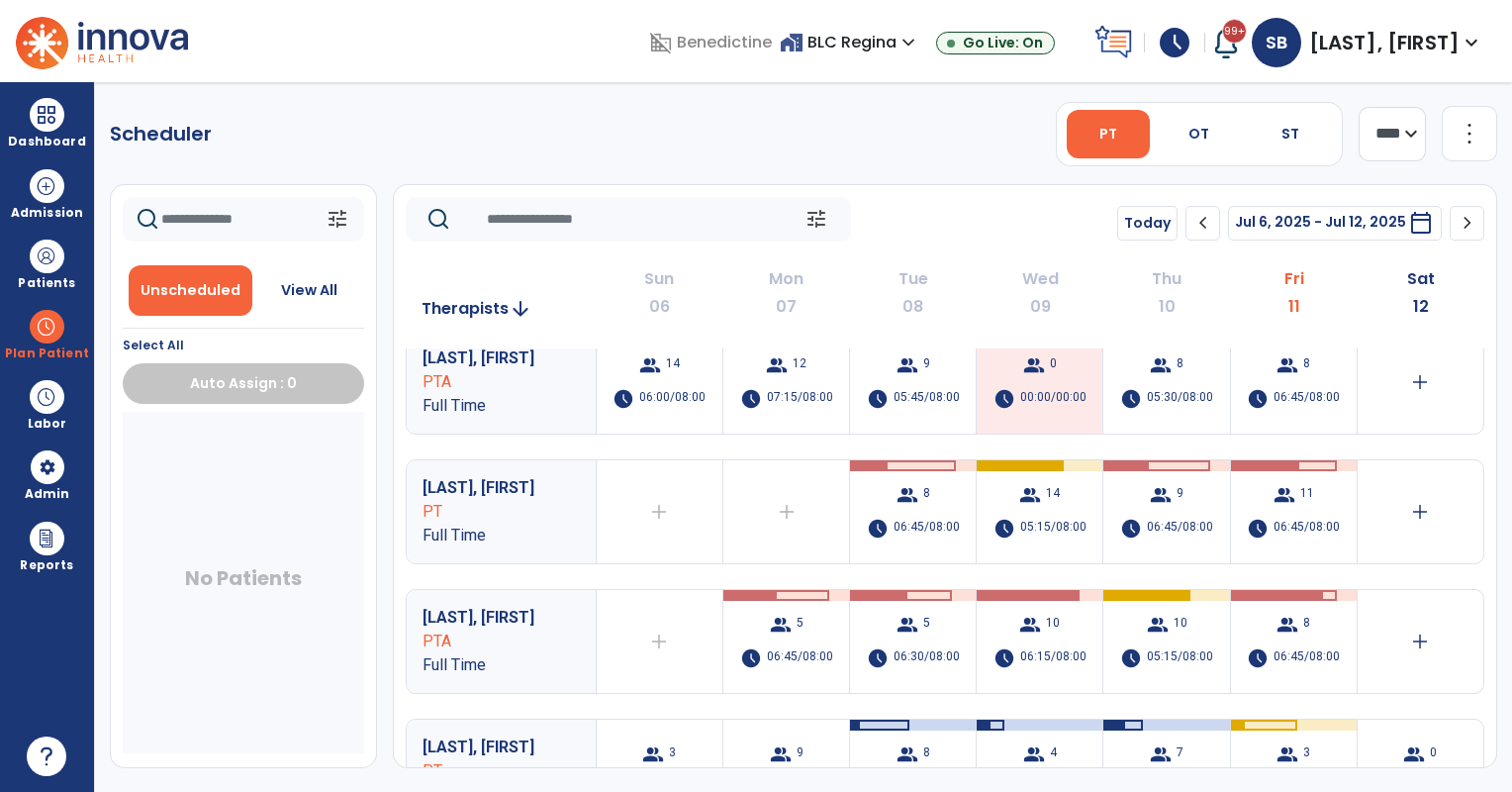 scroll, scrollTop: 0, scrollLeft: 0, axis: both 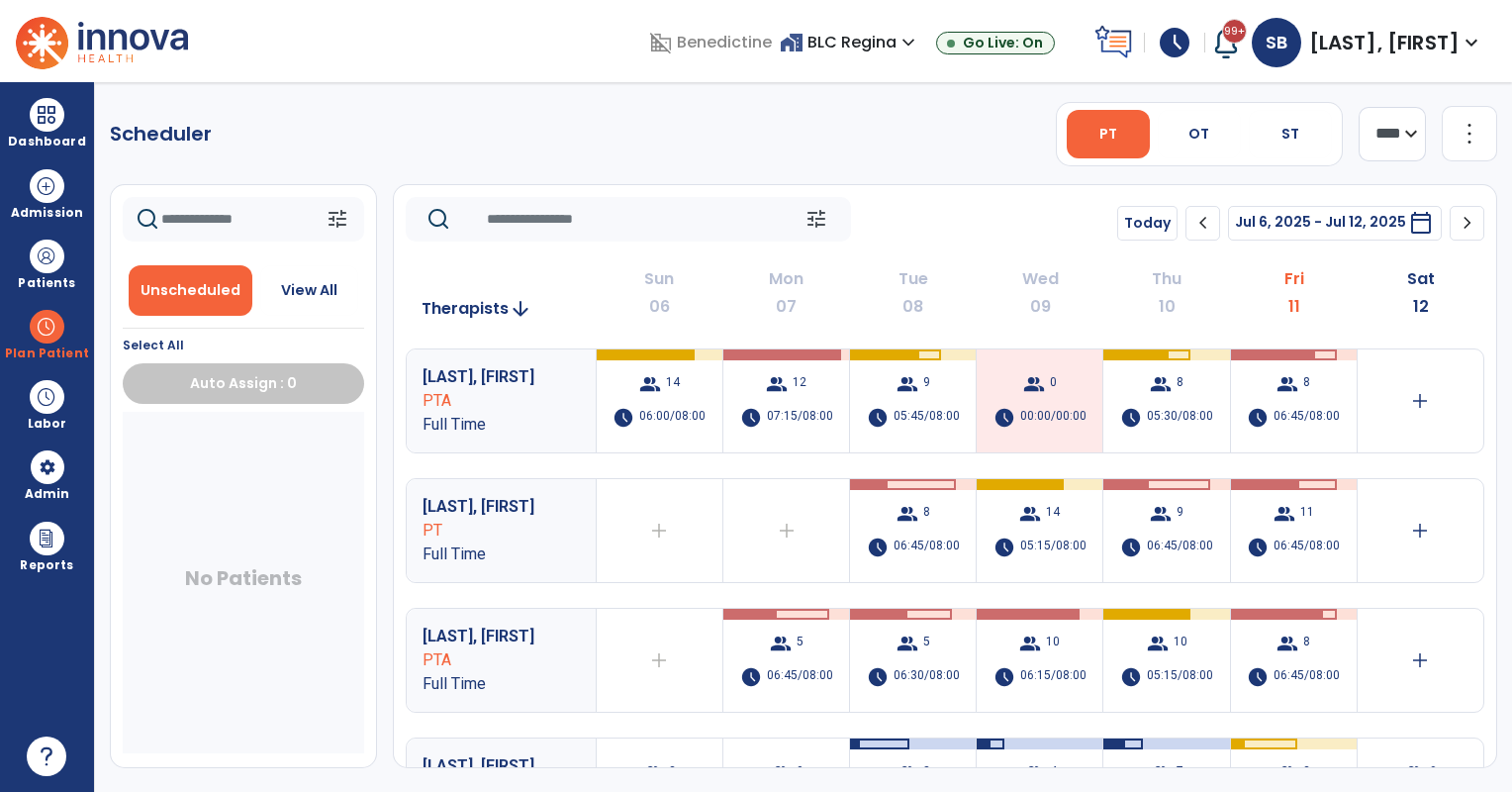 drag, startPoint x: 1166, startPoint y: 131, endPoint x: 1342, endPoint y: 277, distance: 228.67444 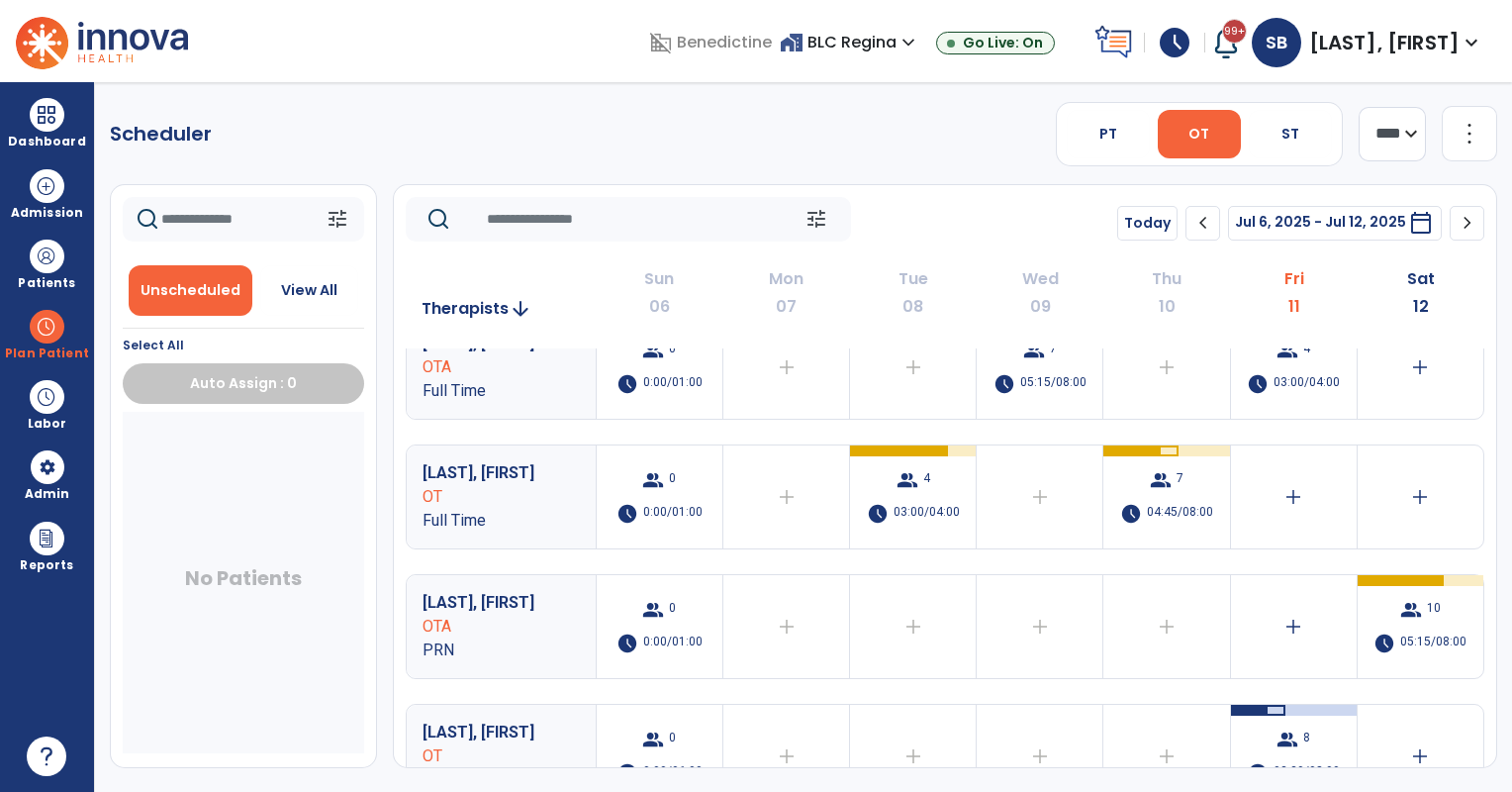scroll, scrollTop: 330, scrollLeft: 0, axis: vertical 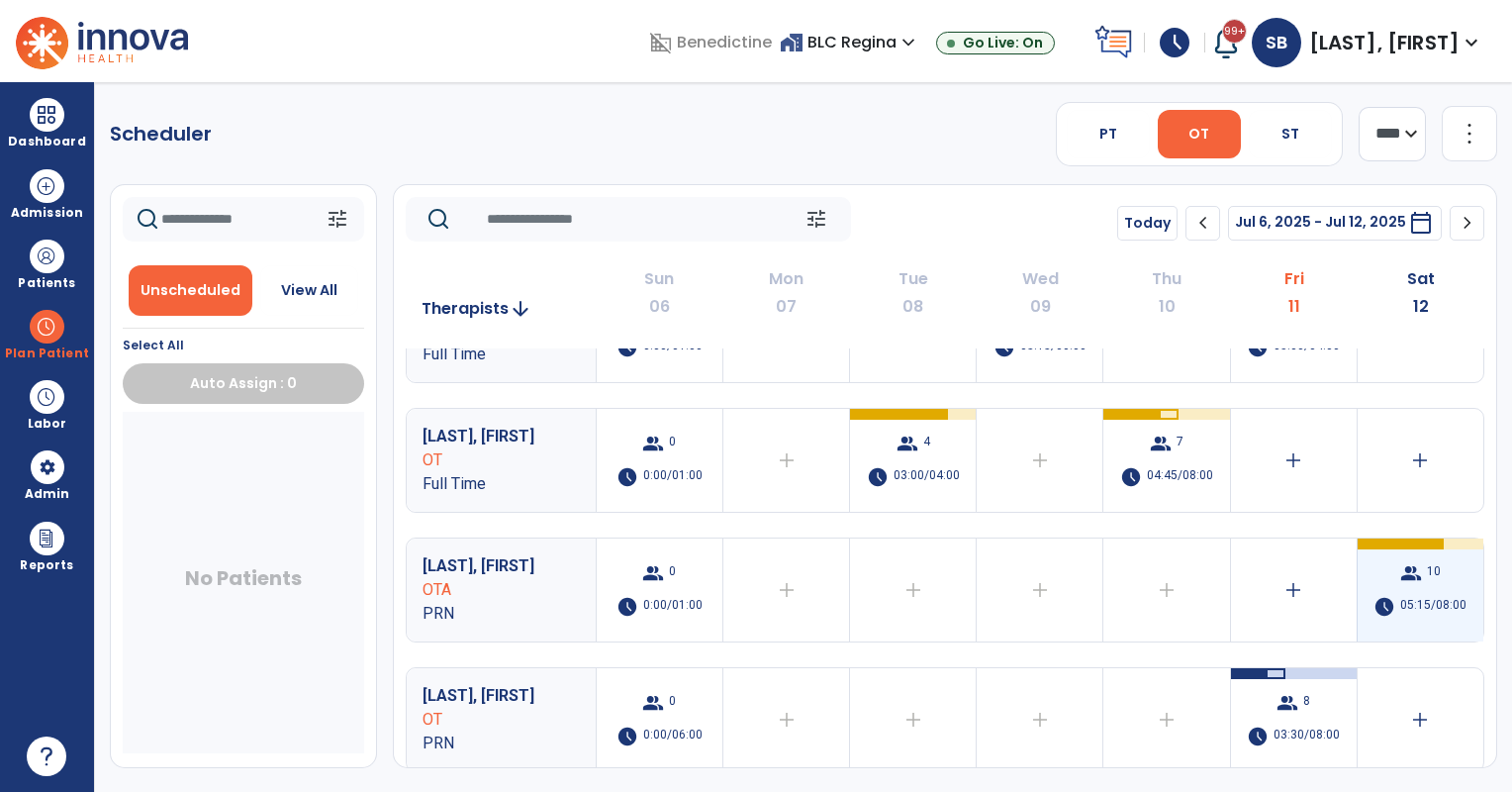 click on "group  10  schedule  05:15/08:00" at bounding box center (1420, 590) 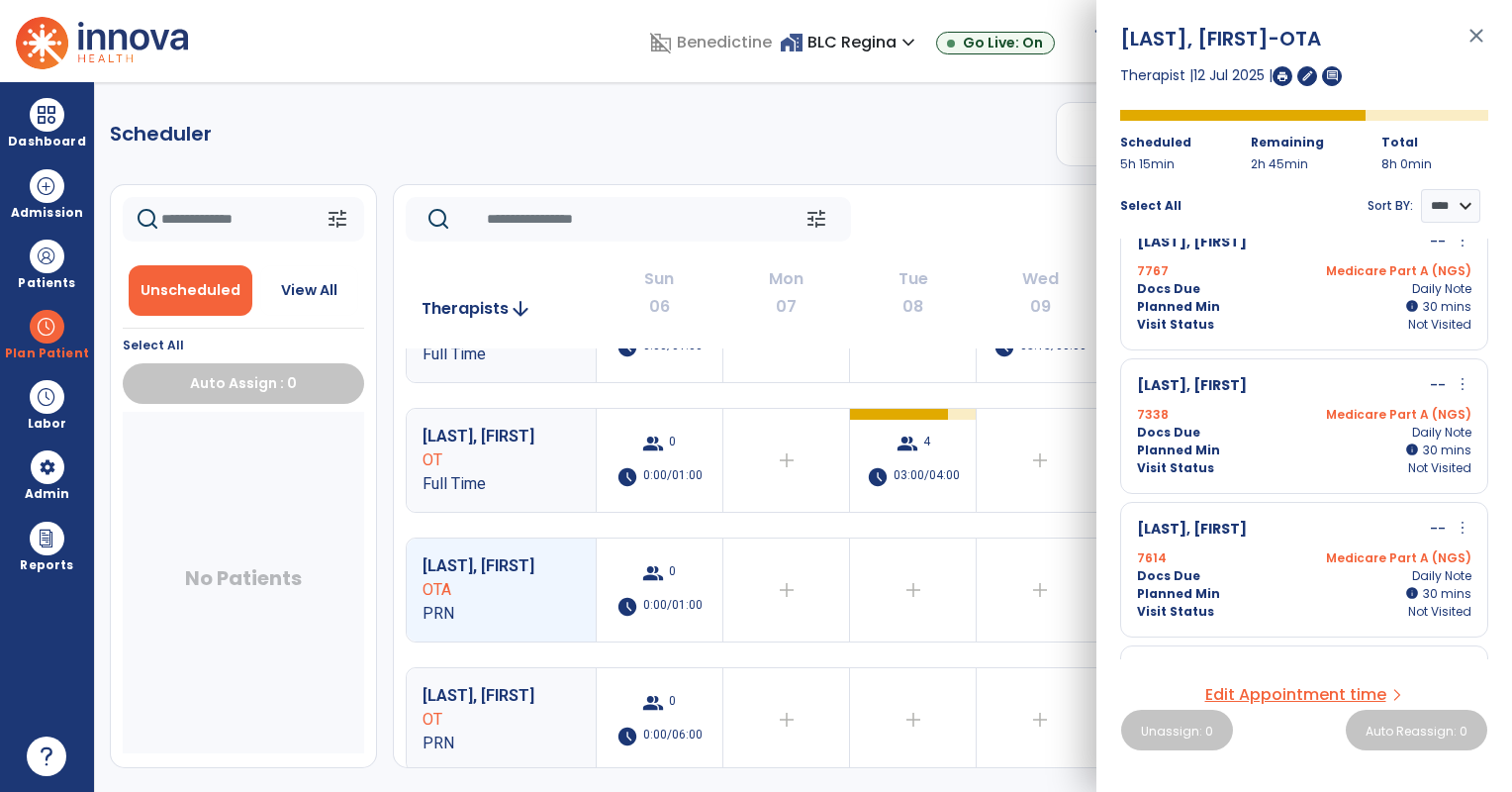 scroll, scrollTop: 514, scrollLeft: 0, axis: vertical 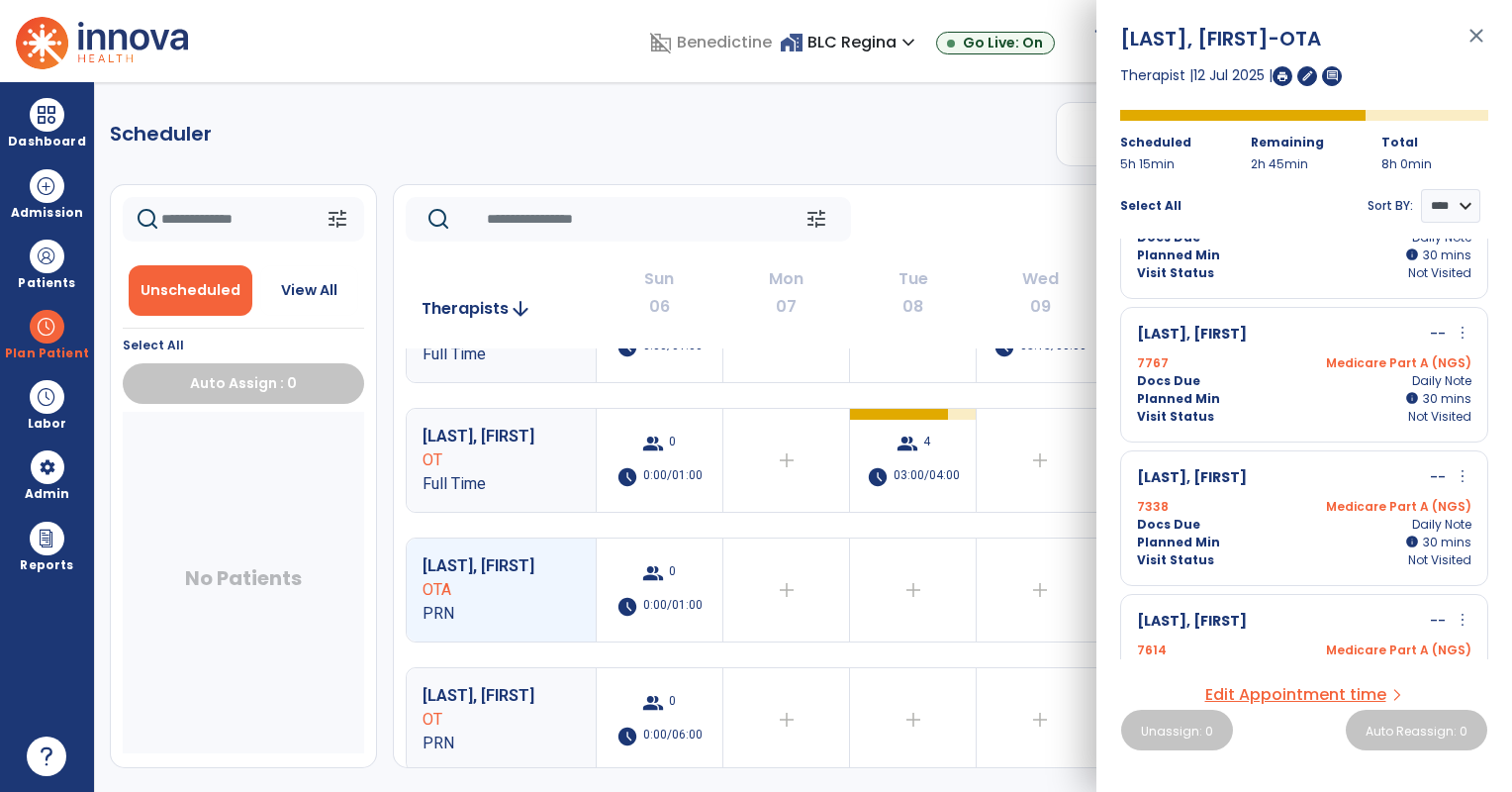 click at bounding box center (1282, 76) 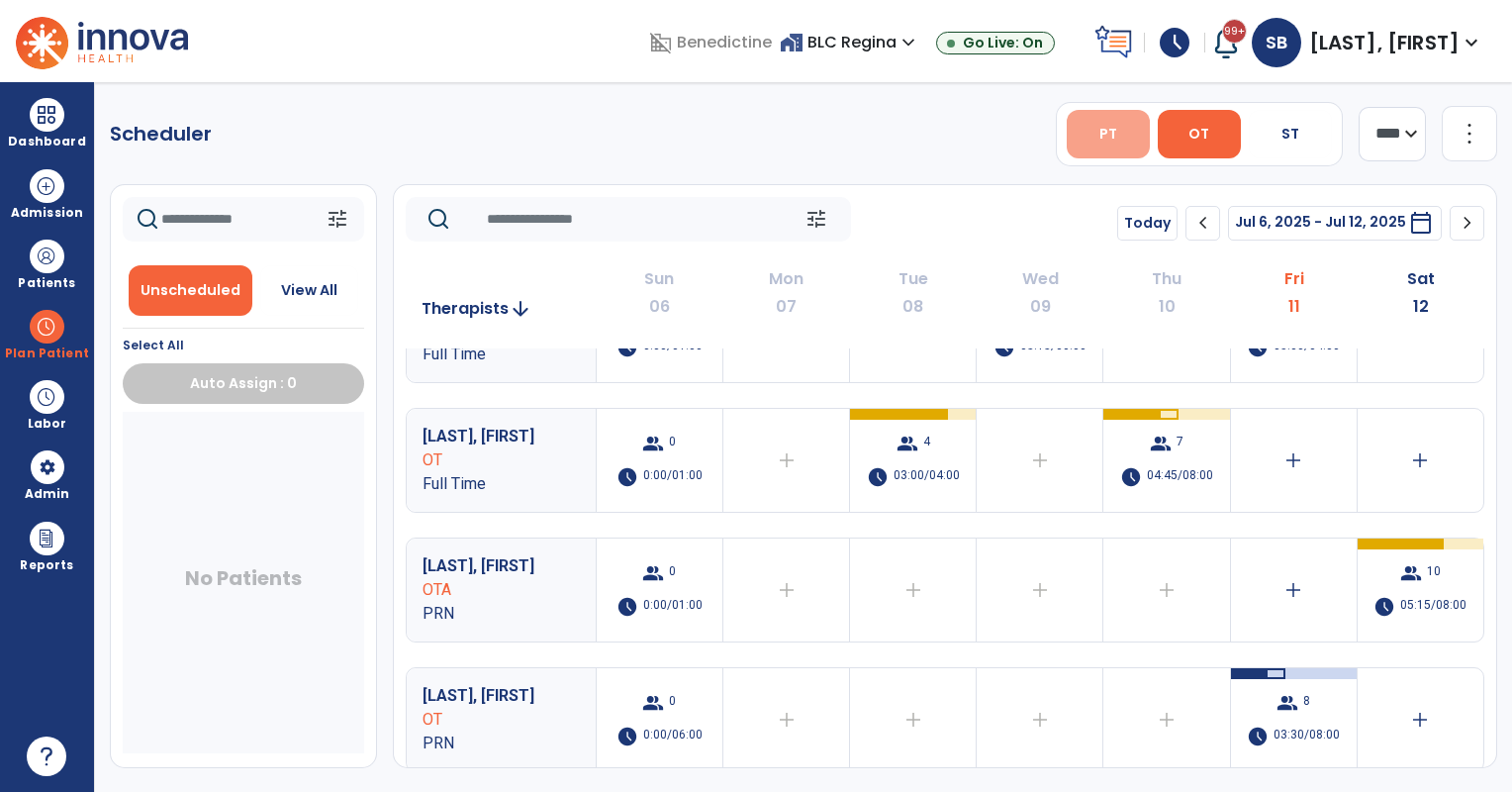 click on "PT" at bounding box center (1108, 134) 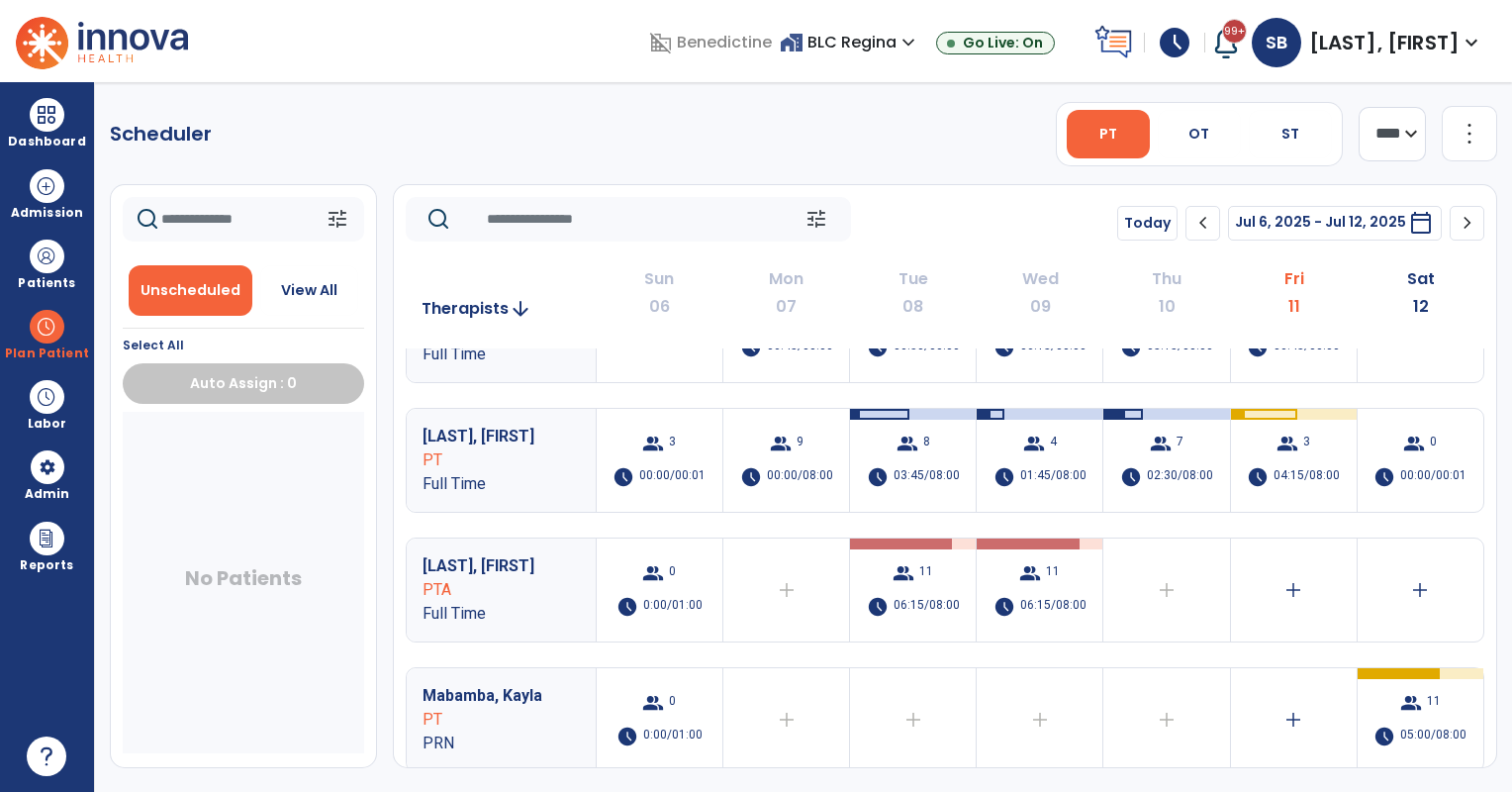 click on "chevron_right" 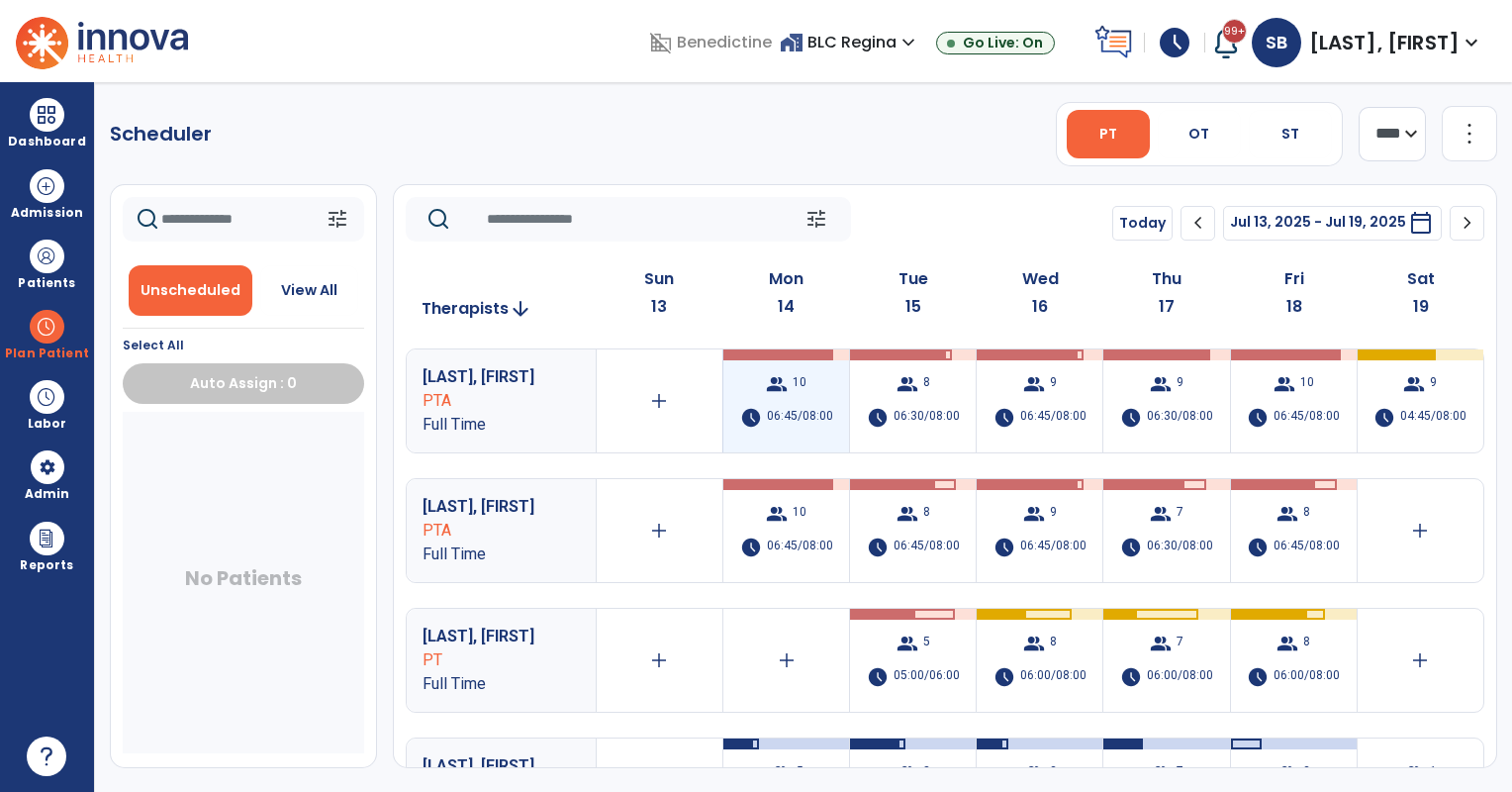 click on "06:45/08:00" at bounding box center [800, 418] 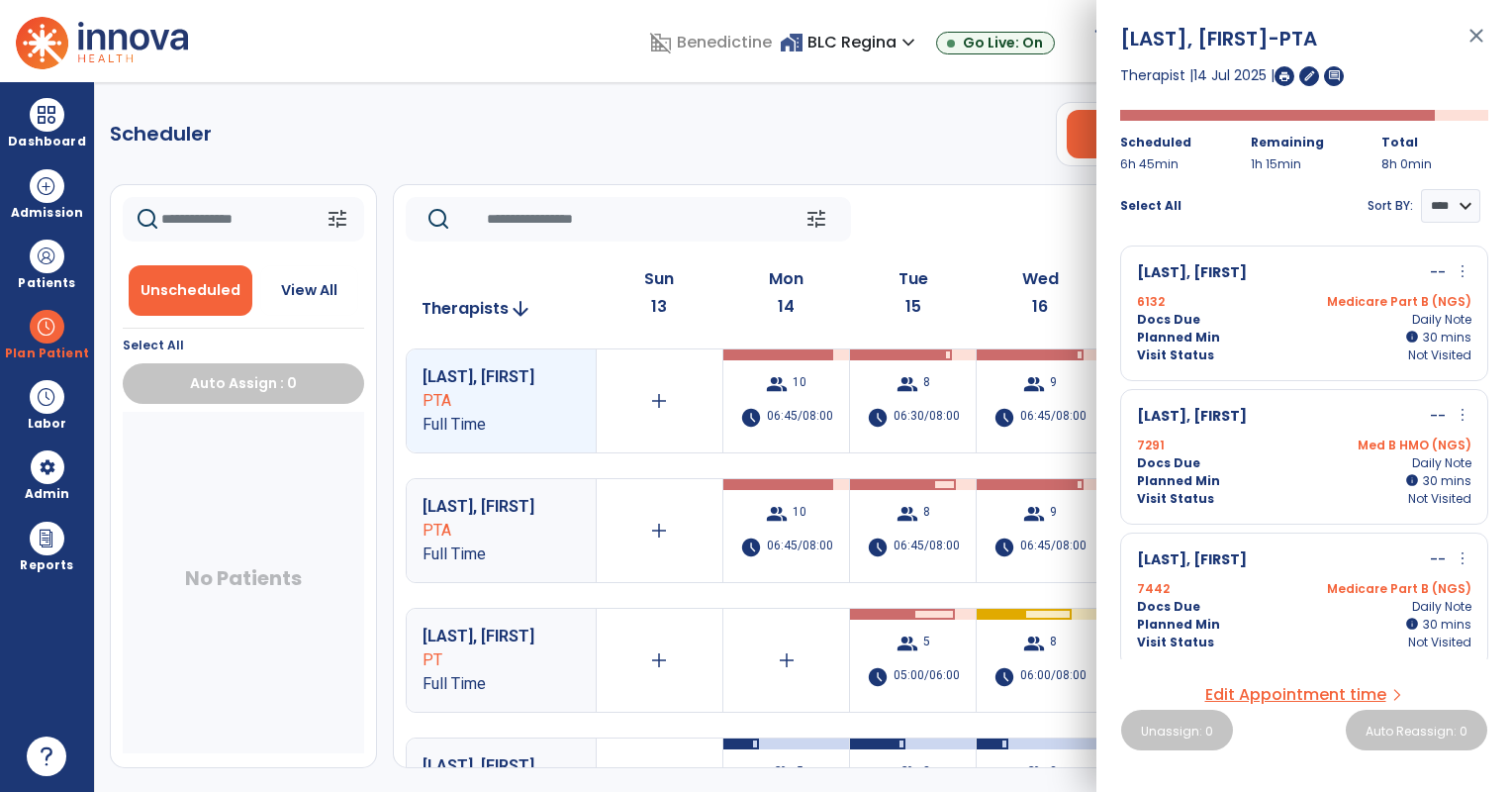 scroll, scrollTop: 1009, scrollLeft: 0, axis: vertical 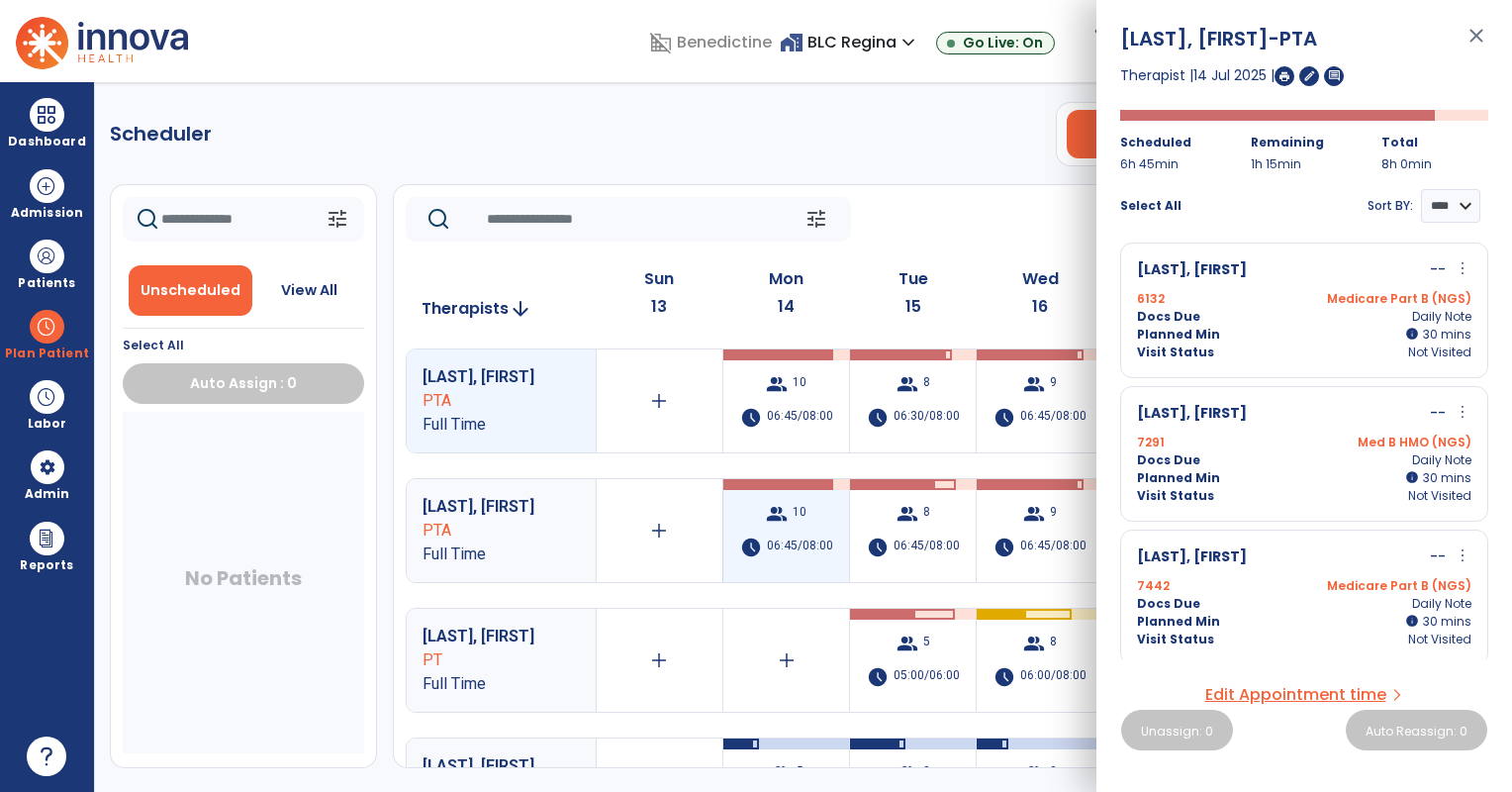 drag, startPoint x: 784, startPoint y: 515, endPoint x: 802, endPoint y: 515, distance: 18 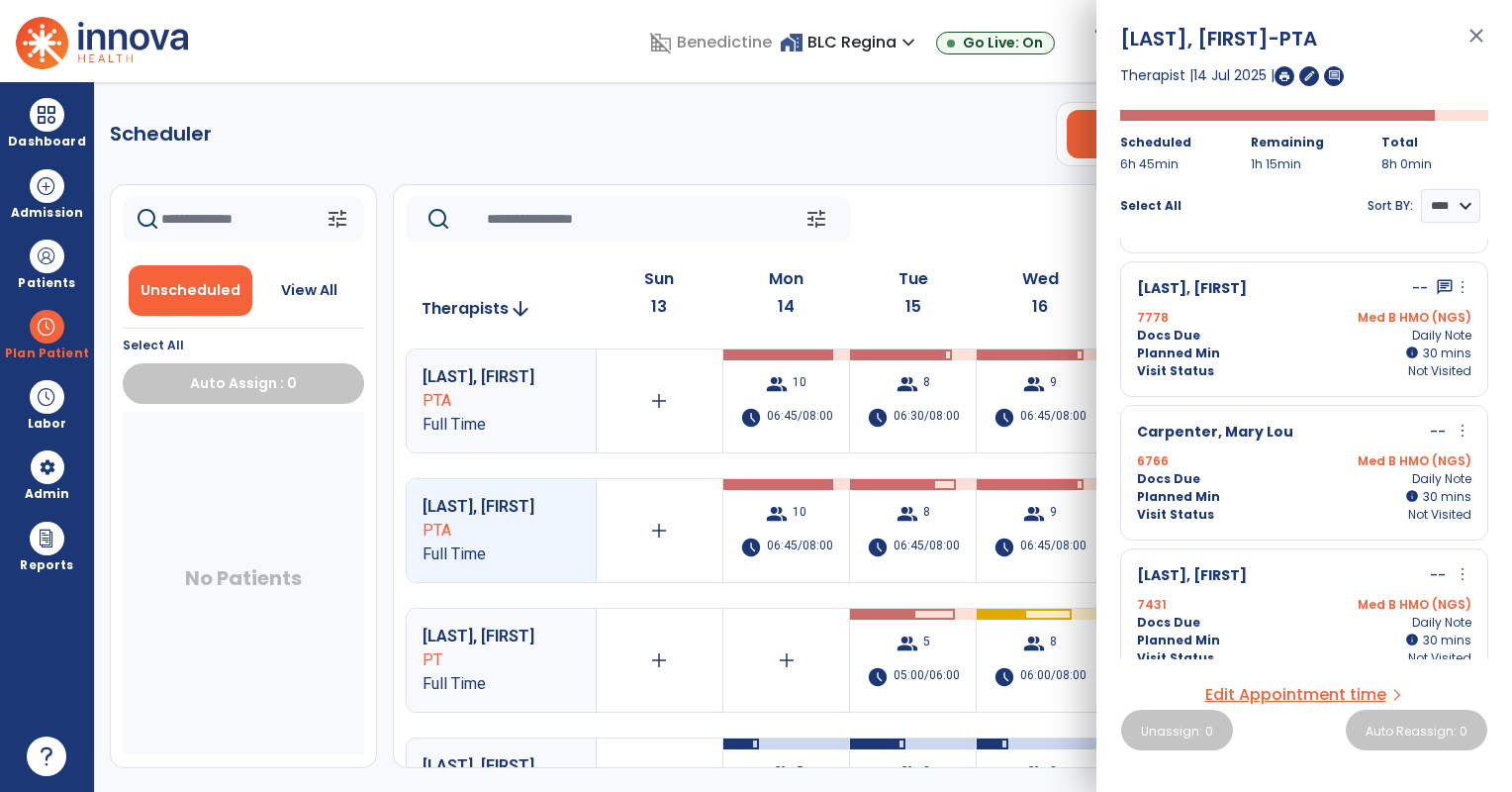 scroll, scrollTop: 1009, scrollLeft: 0, axis: vertical 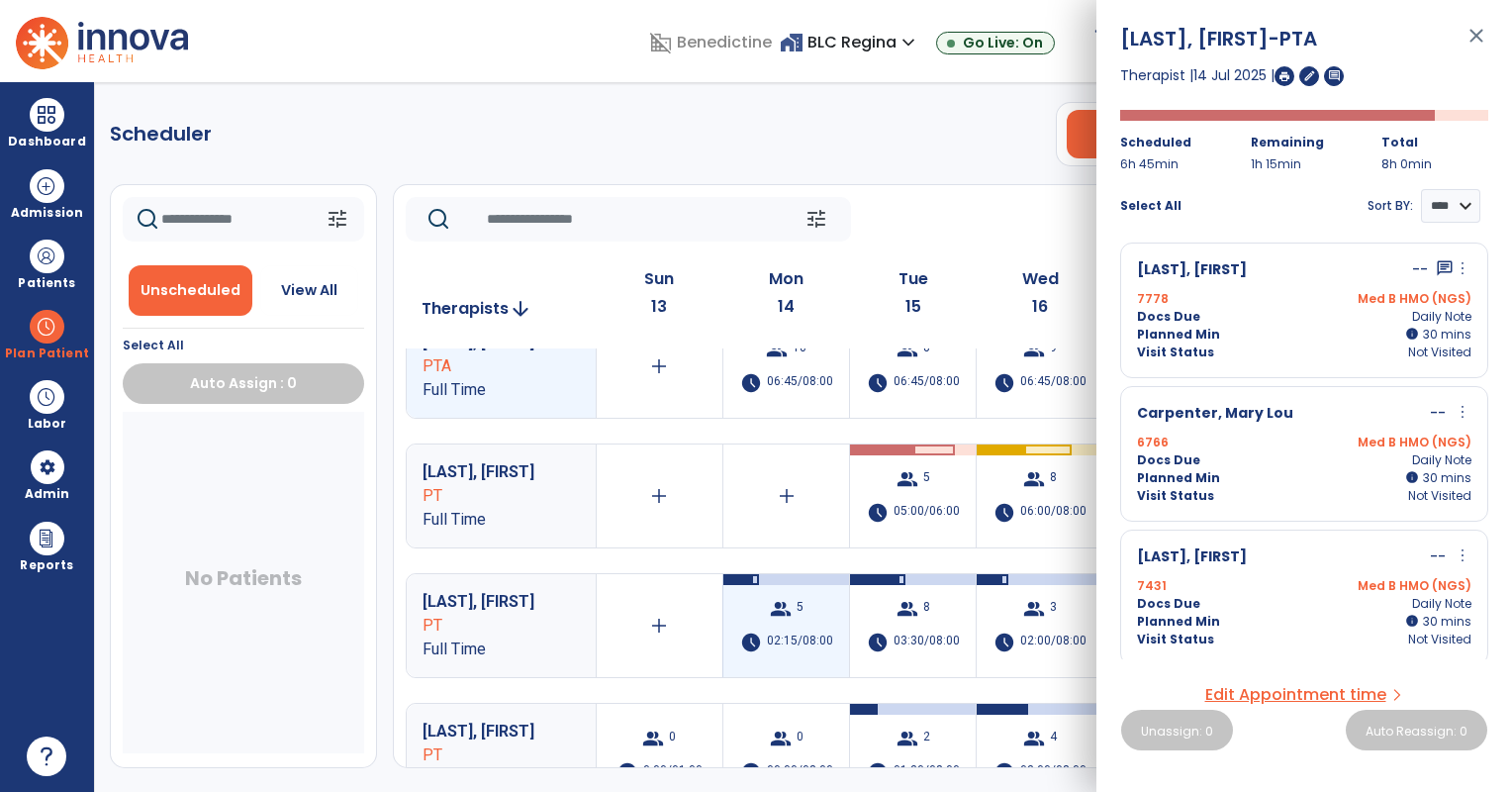 click on "02:15/08:00" at bounding box center [800, 643] 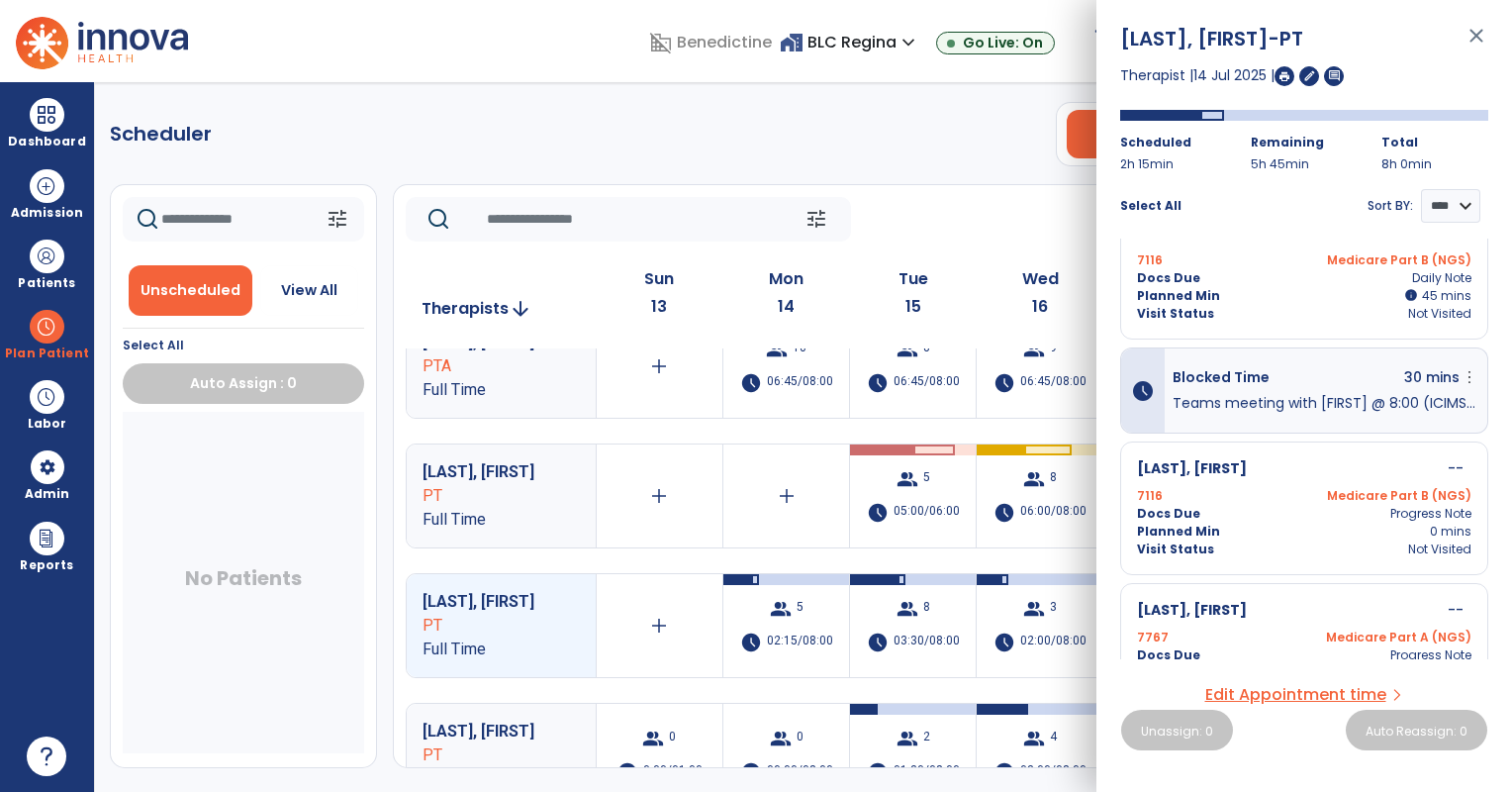 scroll, scrollTop: 384, scrollLeft: 0, axis: vertical 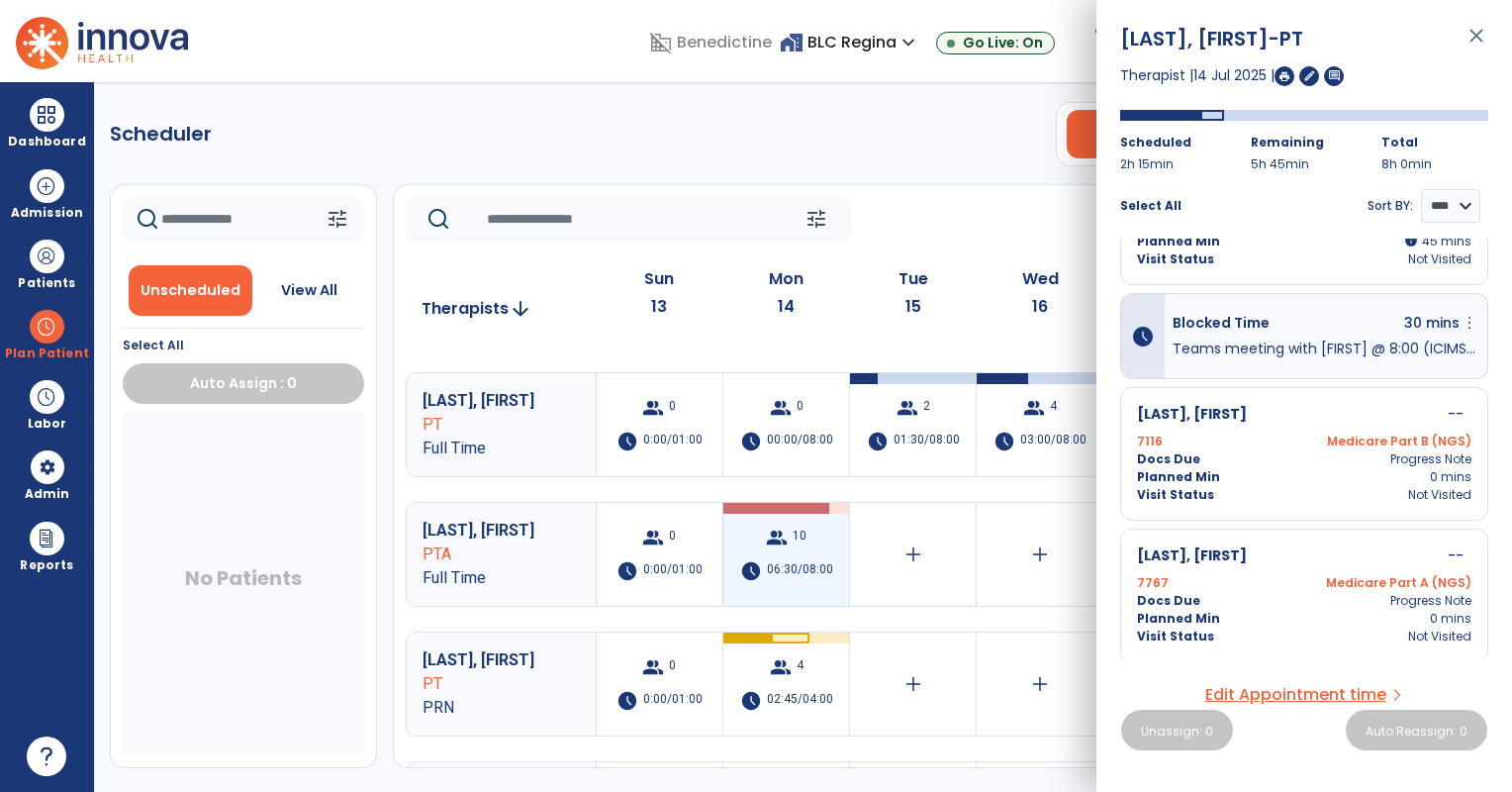 click on "group  10  schedule  06:30/08:00" at bounding box center (786, 554) 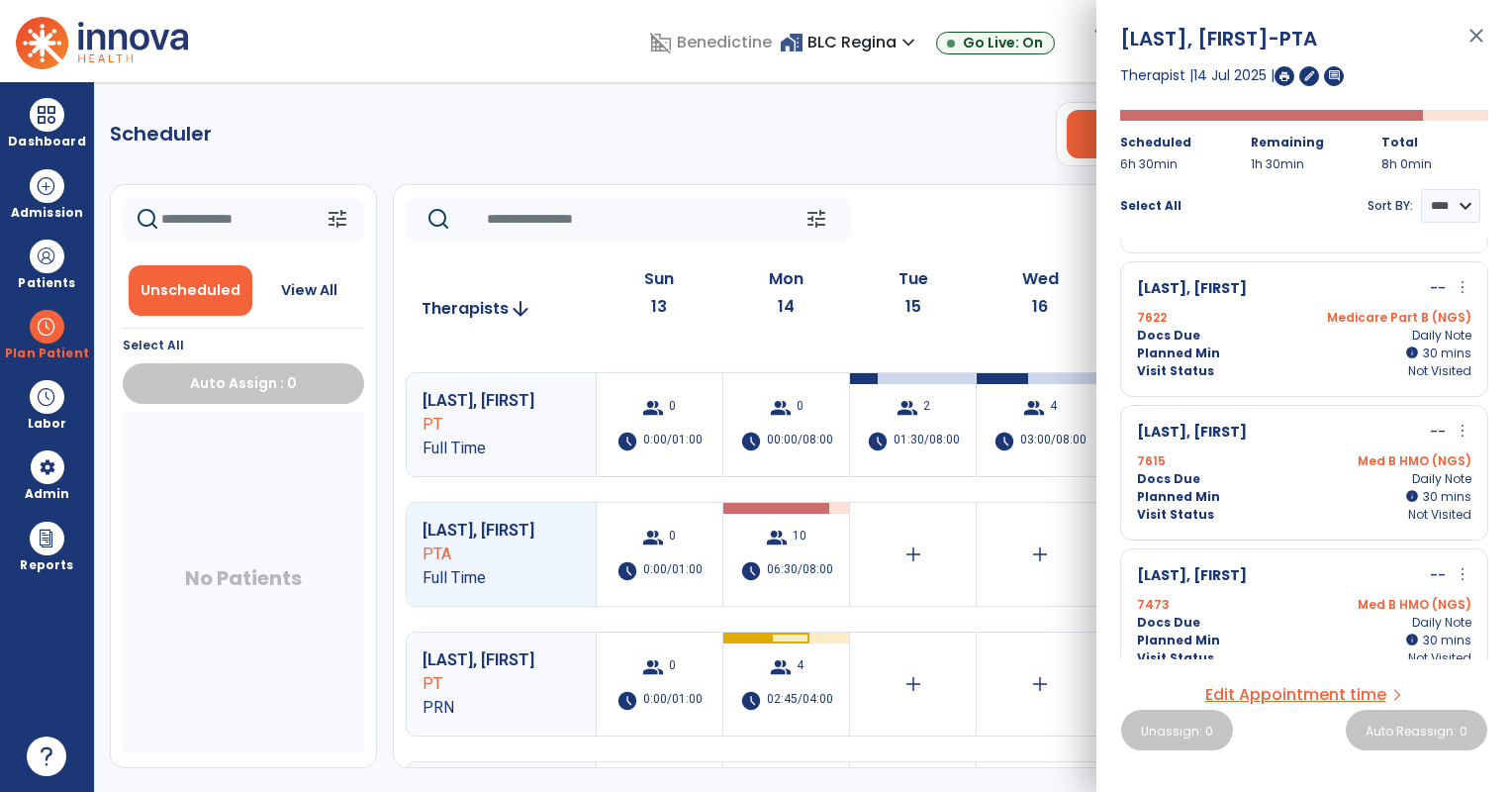 scroll, scrollTop: 1009, scrollLeft: 0, axis: vertical 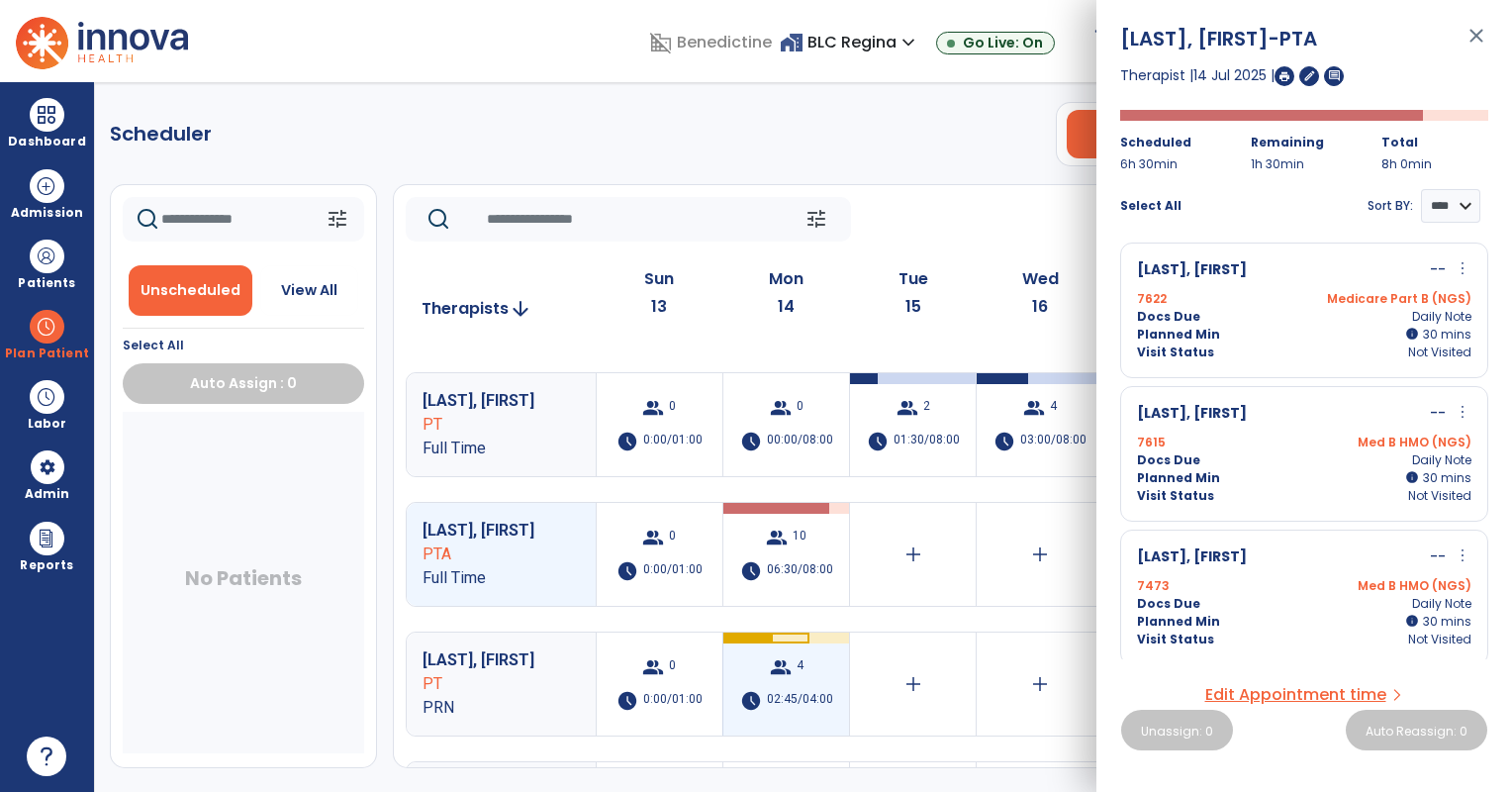 click on "group [NUMBER]  schedule [TIME]/[TIME]" at bounding box center (786, 684) 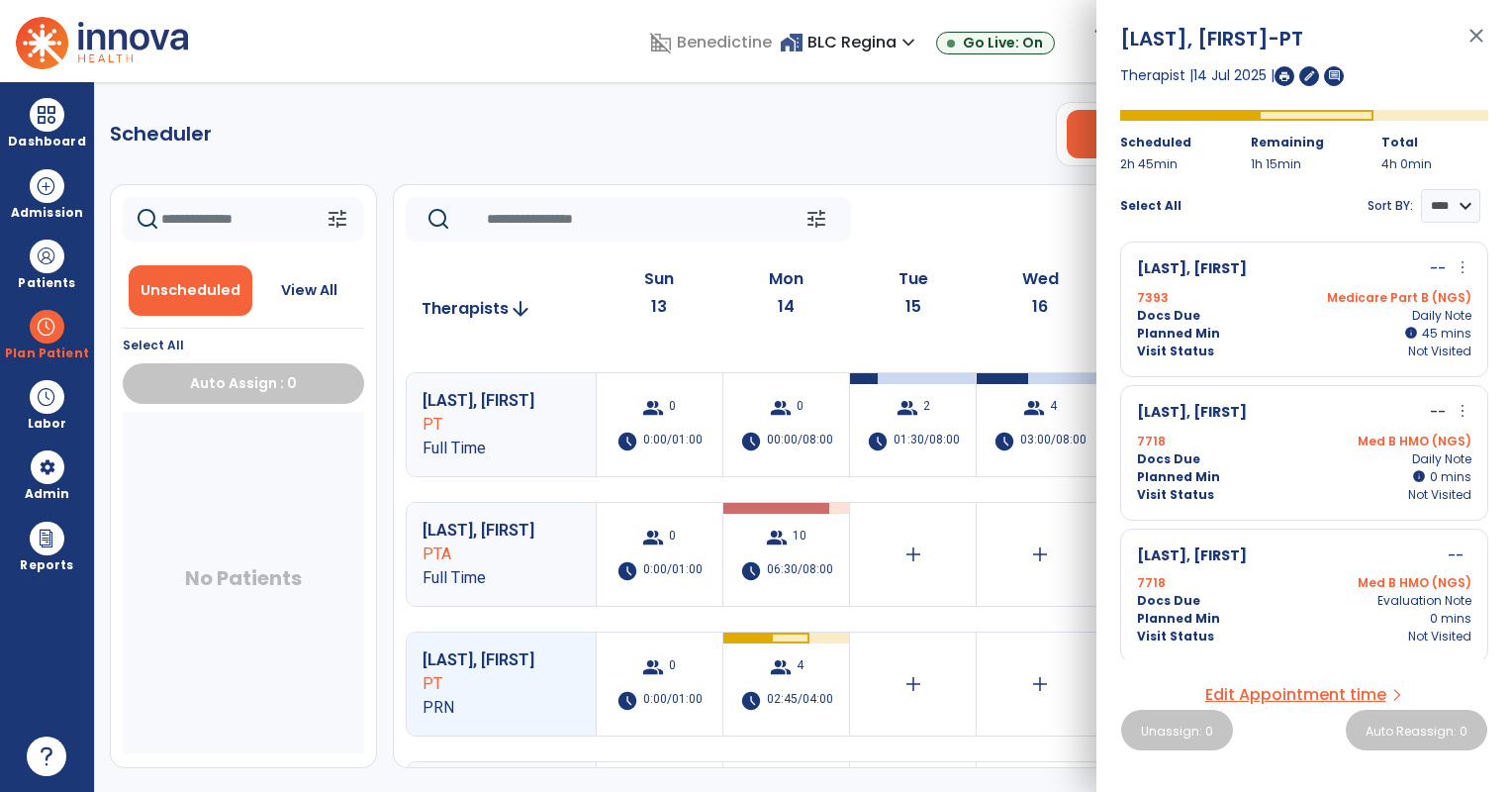 scroll, scrollTop: 78, scrollLeft: 0, axis: vertical 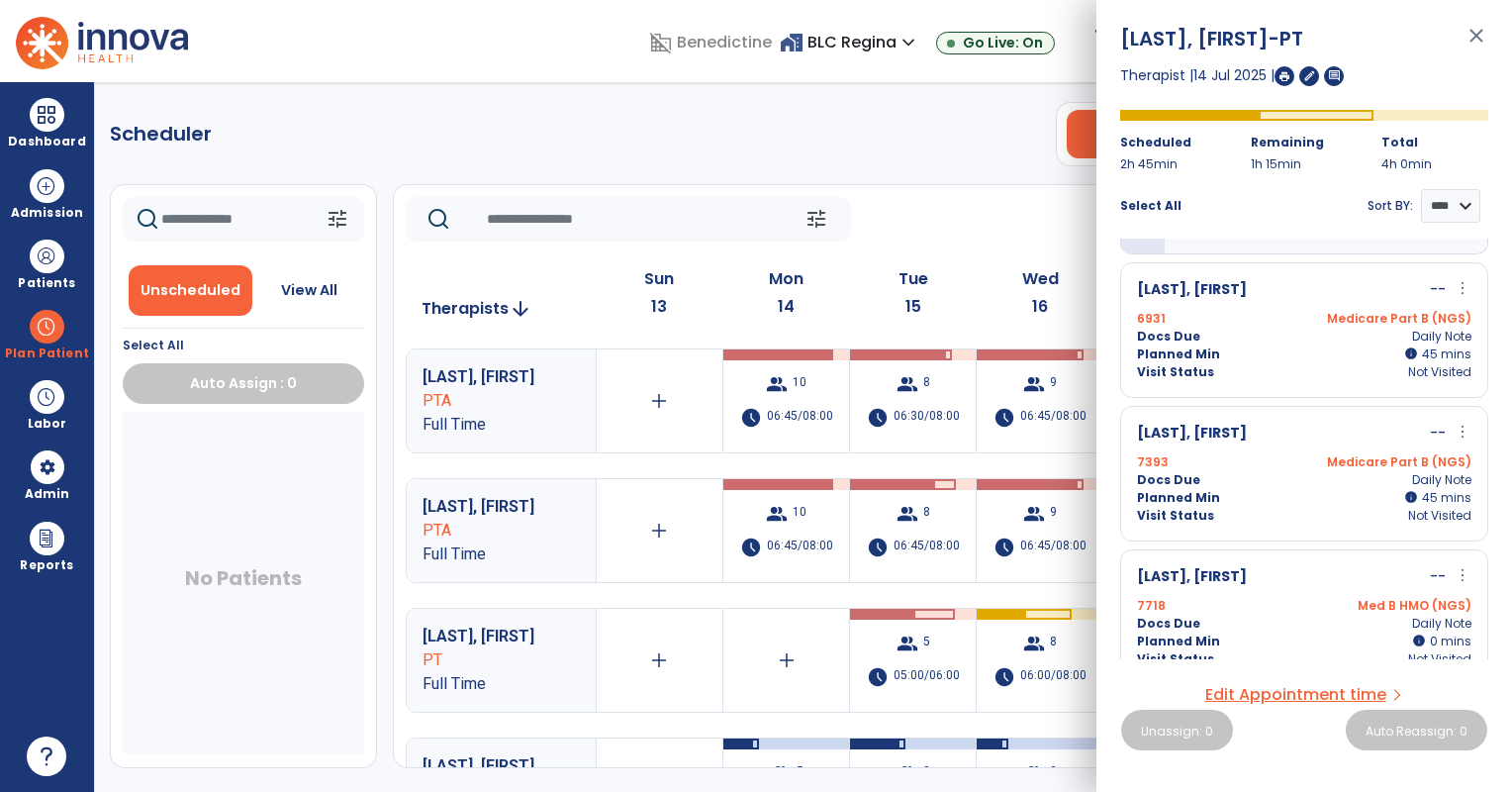 drag, startPoint x: 948, startPoint y: 259, endPoint x: 968, endPoint y: 251, distance: 21.540659 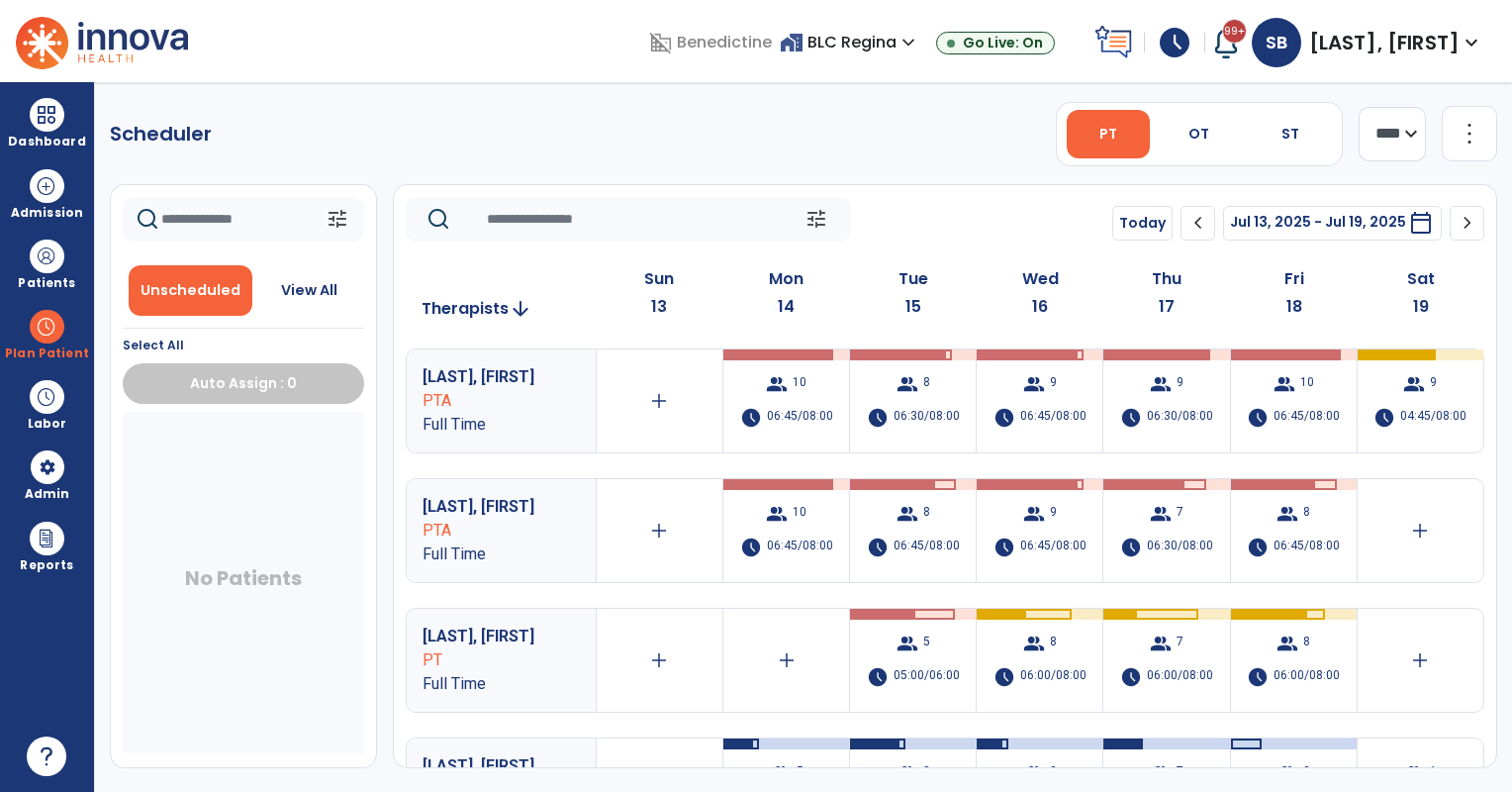 click on "**** ***" 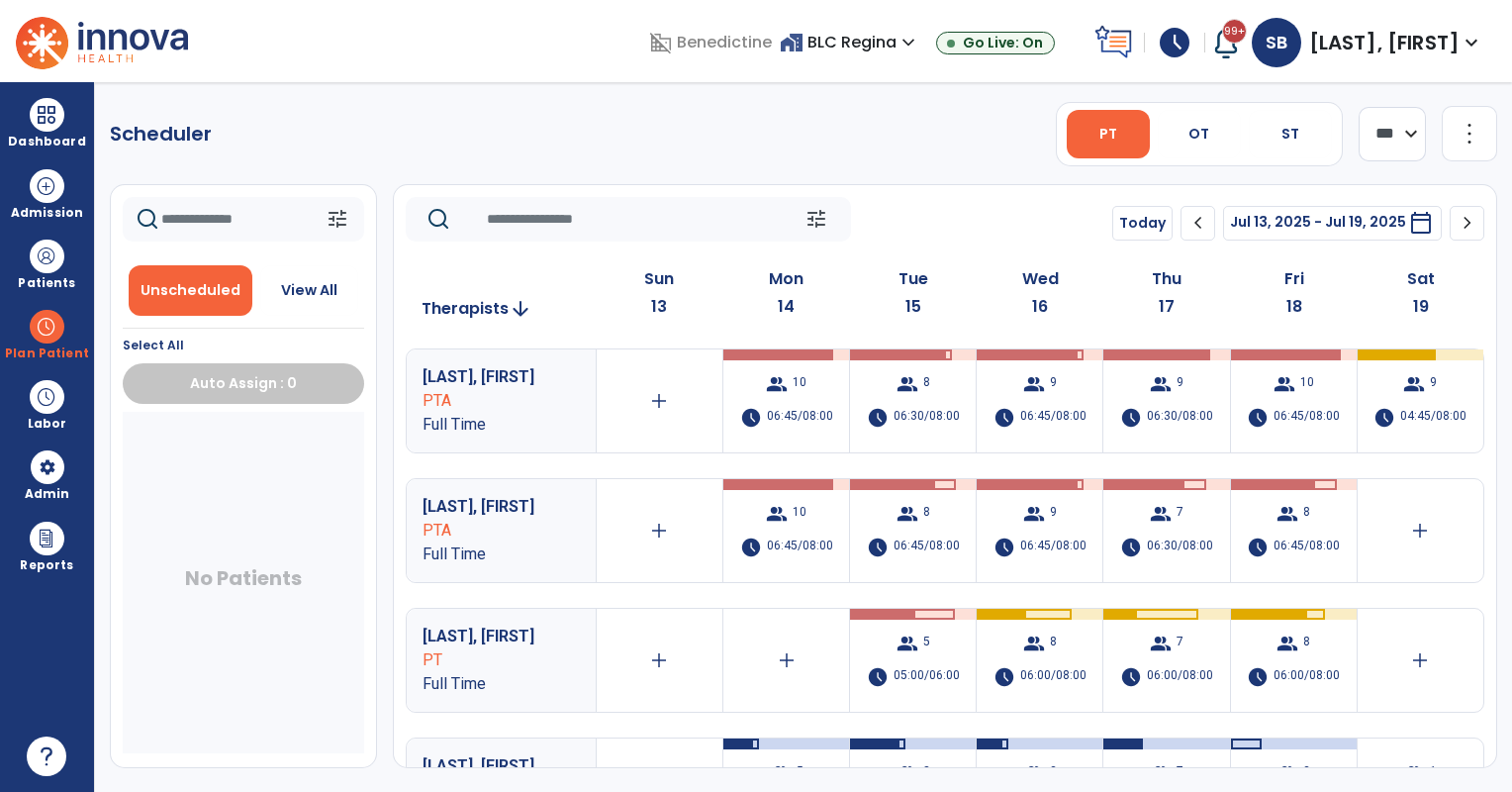 click on "**** ***" 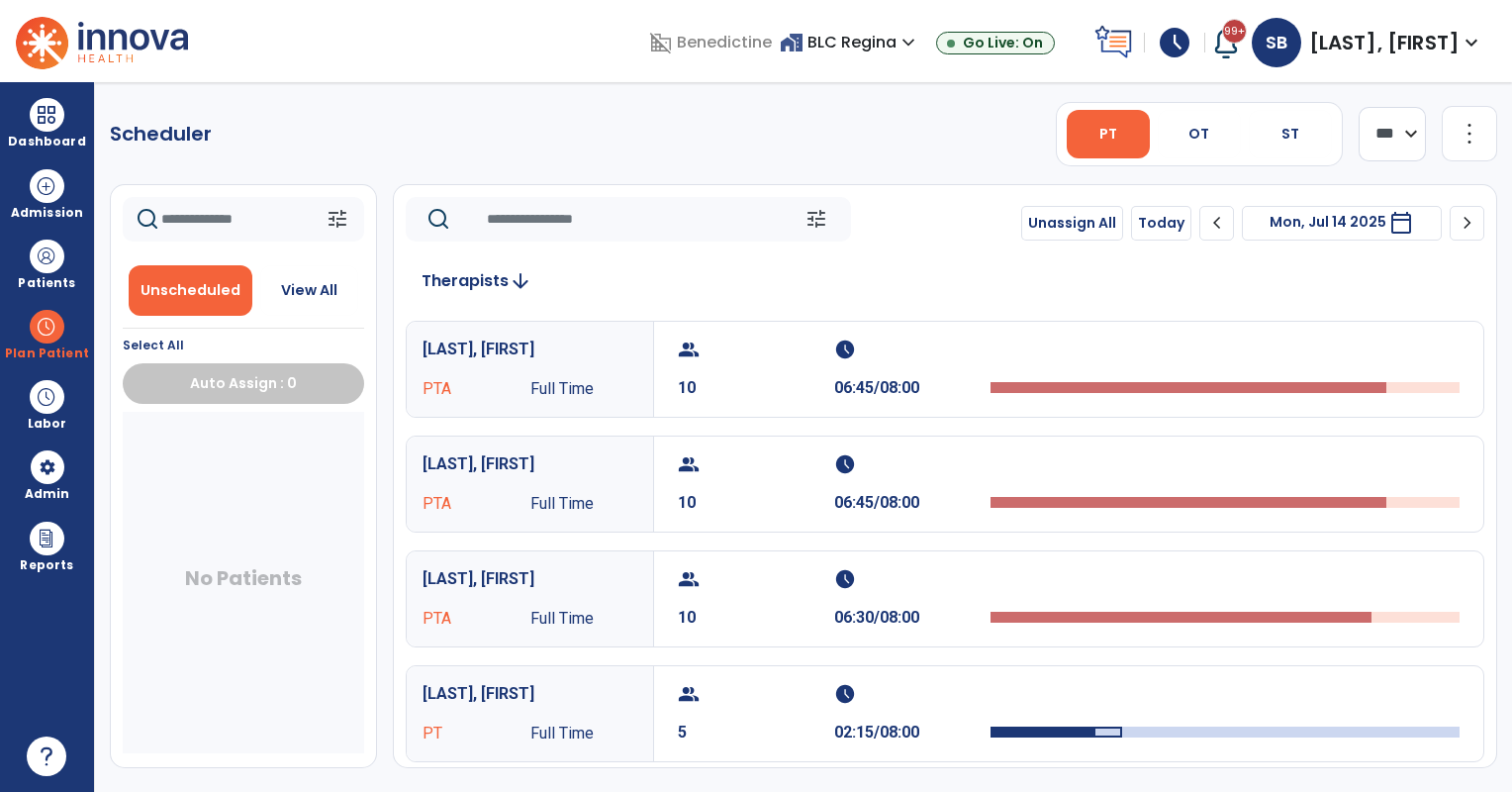 click on "more_vert" 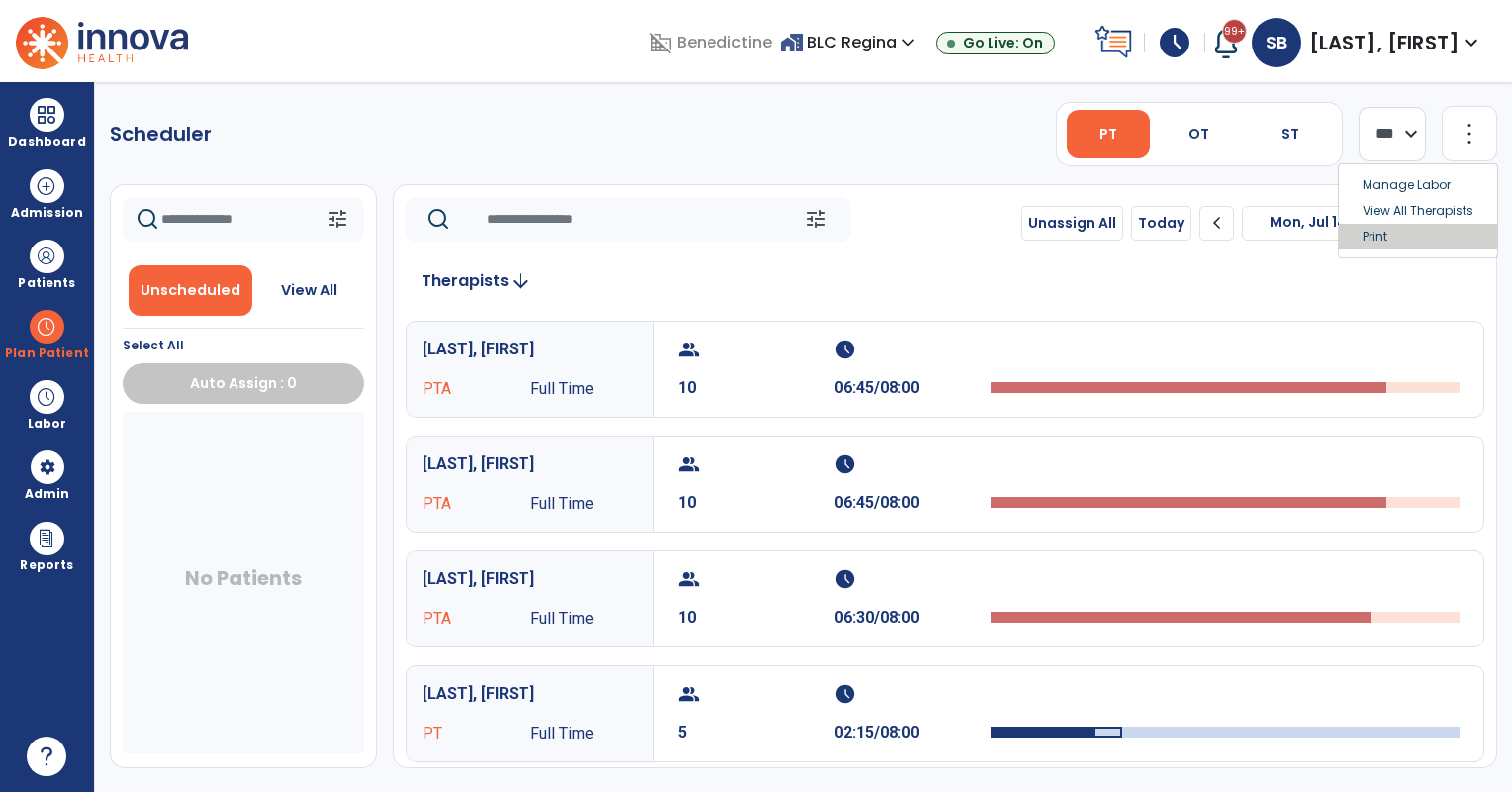 click on "Print" at bounding box center (1418, 237) 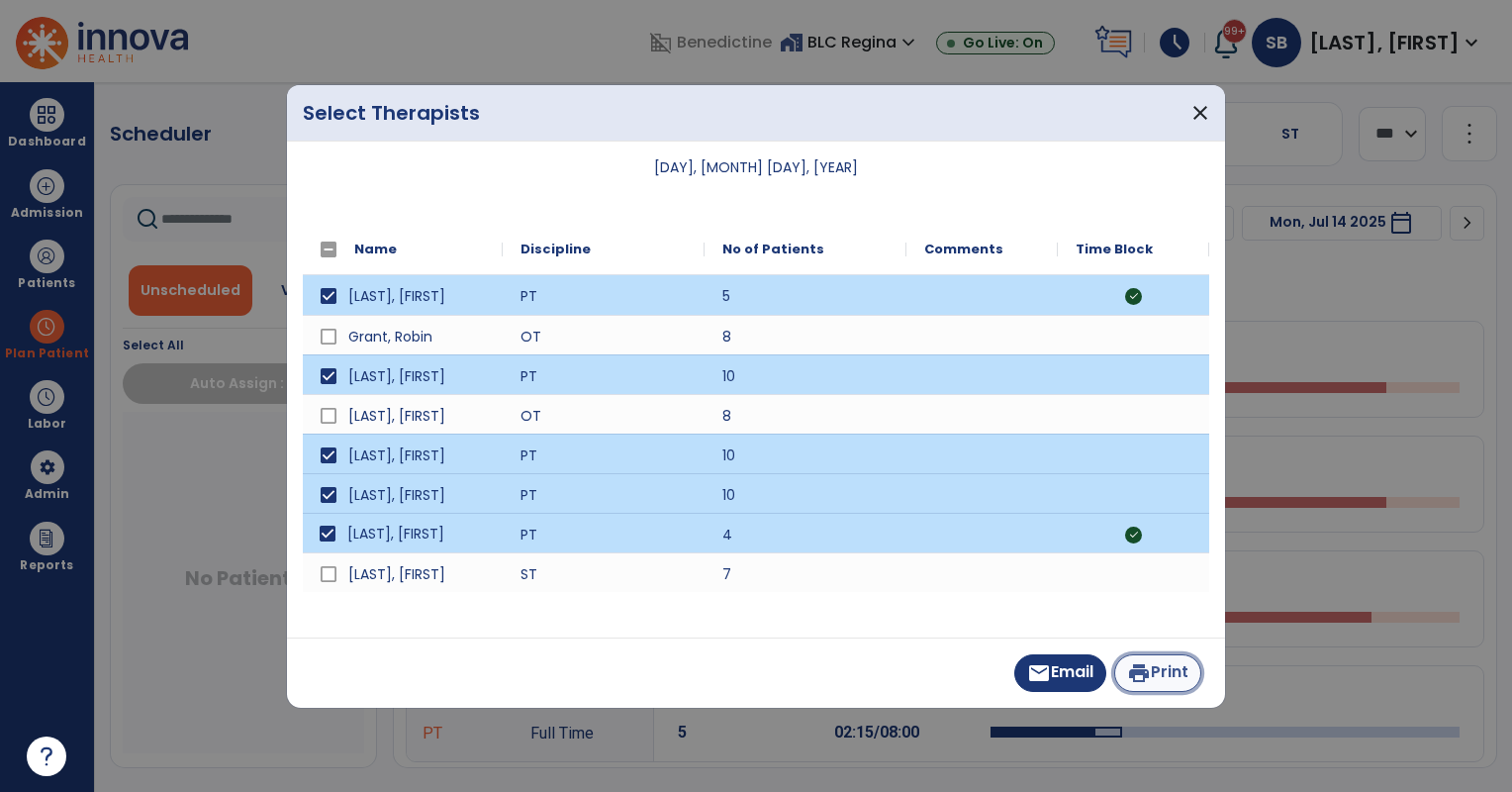 click on "print  Print" at bounding box center (1158, 673) 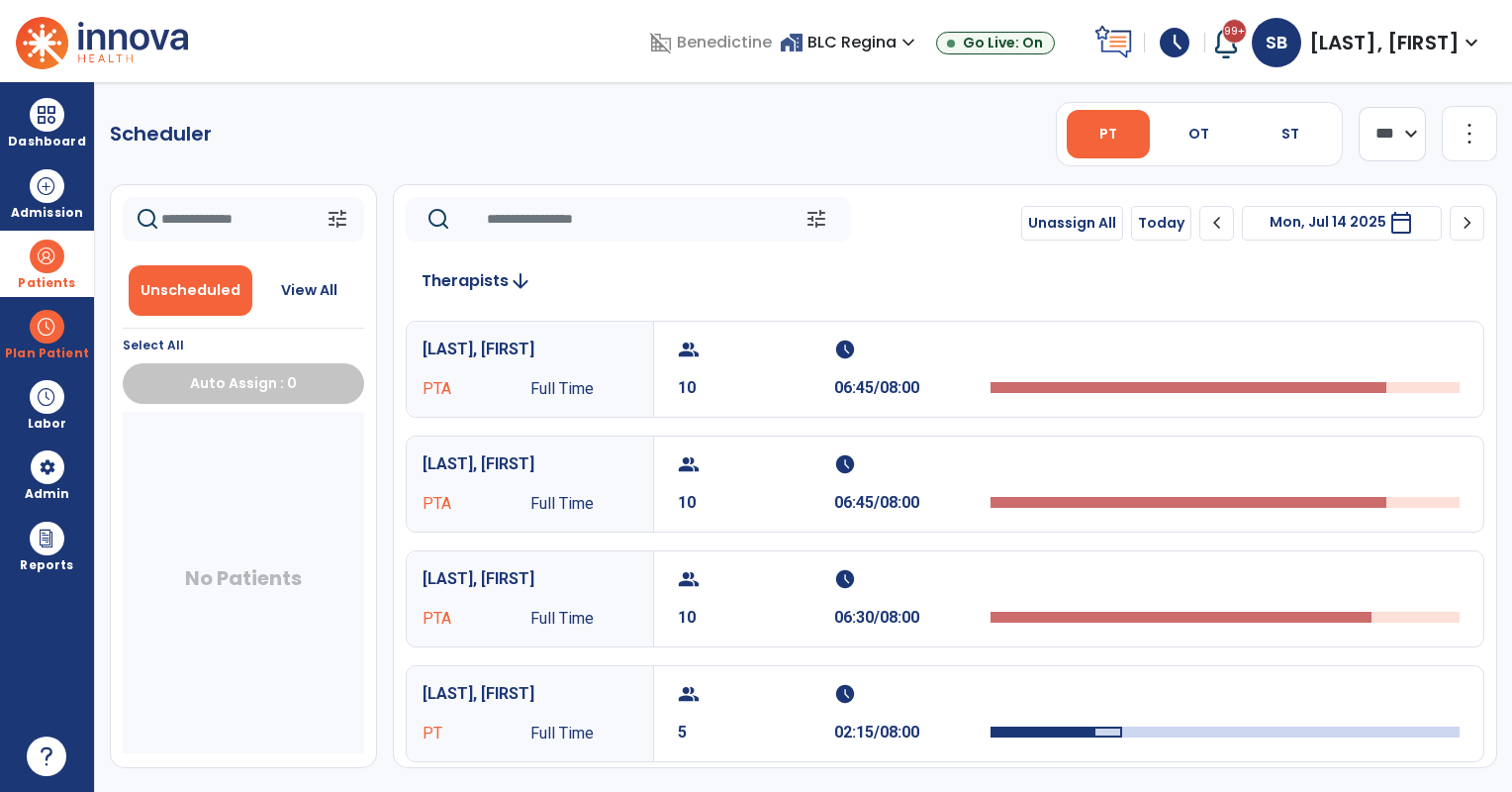 click on "Patients" at bounding box center [47, 283] 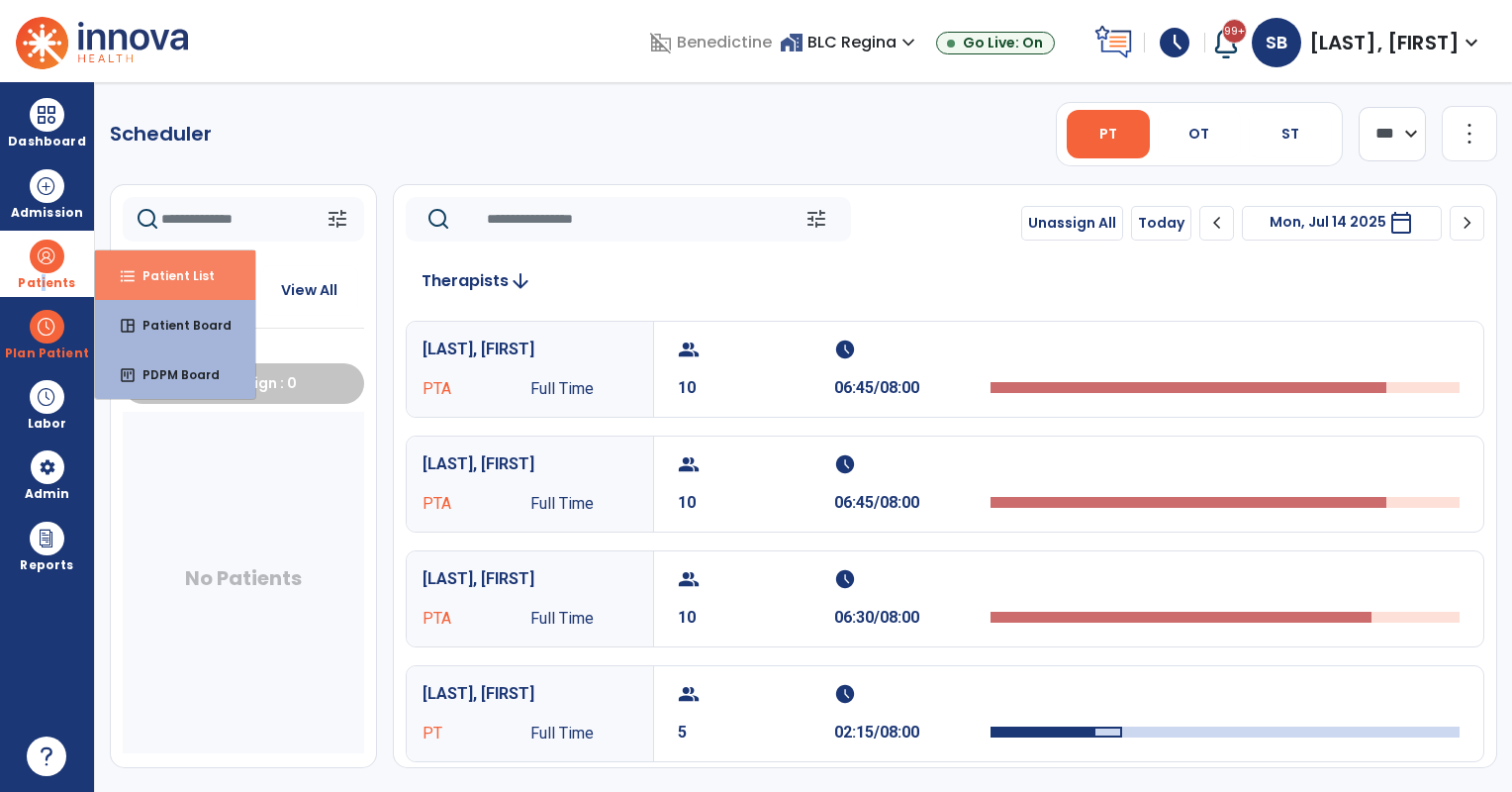 drag, startPoint x: 51, startPoint y: 277, endPoint x: 186, endPoint y: 272, distance: 135.09256 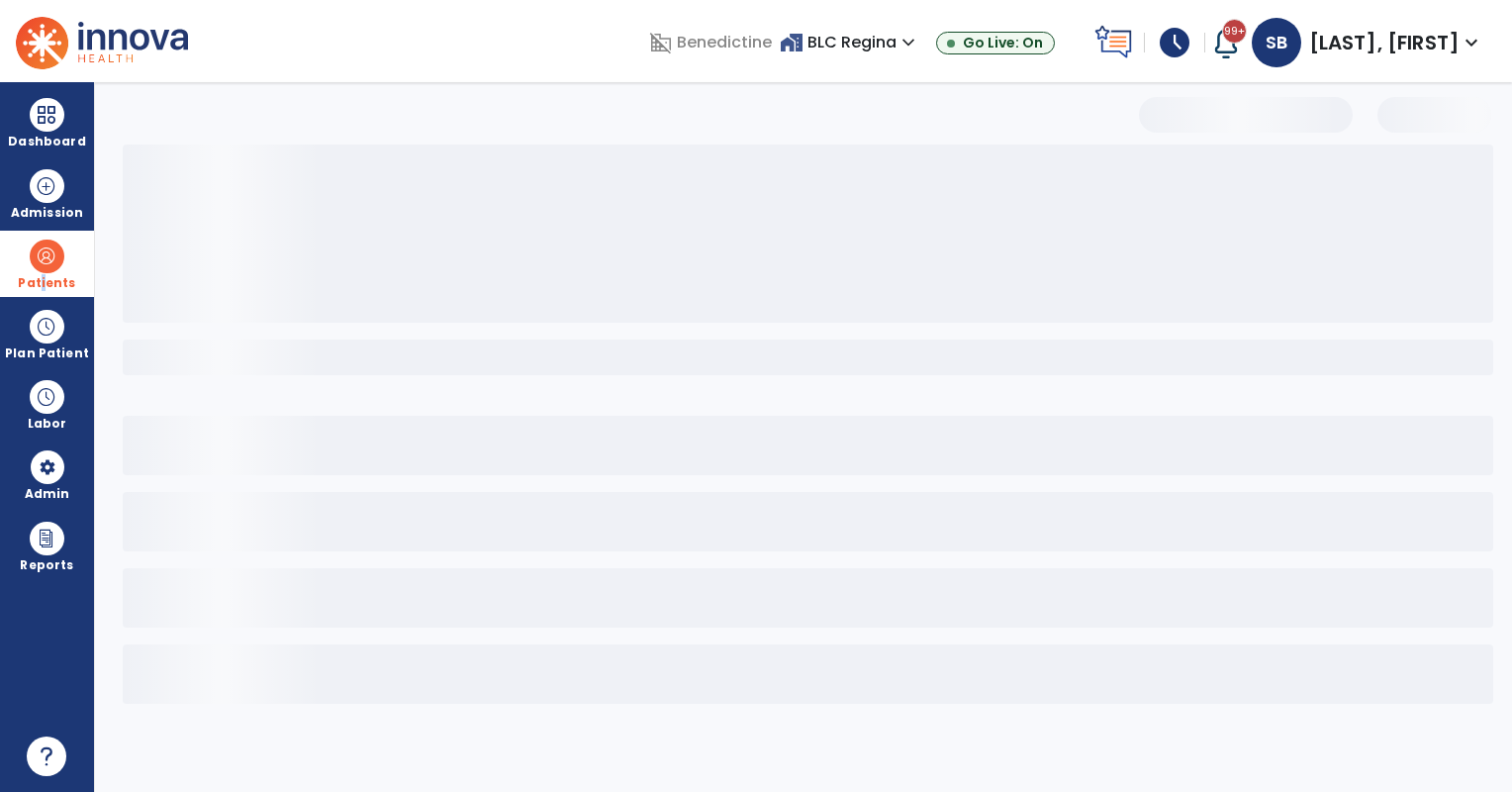 select on "***" 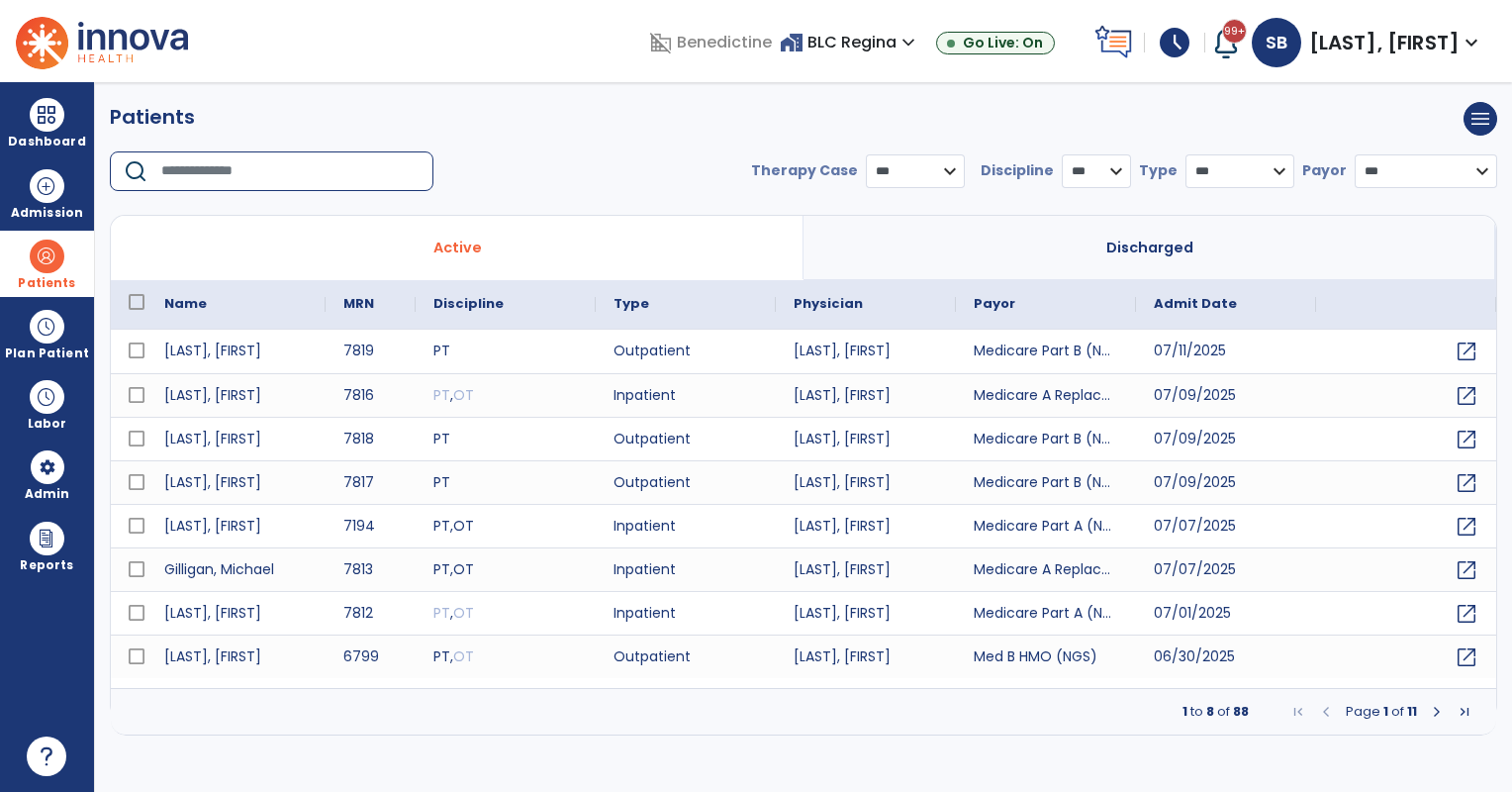 drag, startPoint x: 347, startPoint y: 176, endPoint x: 343, endPoint y: 161, distance: 15.524175 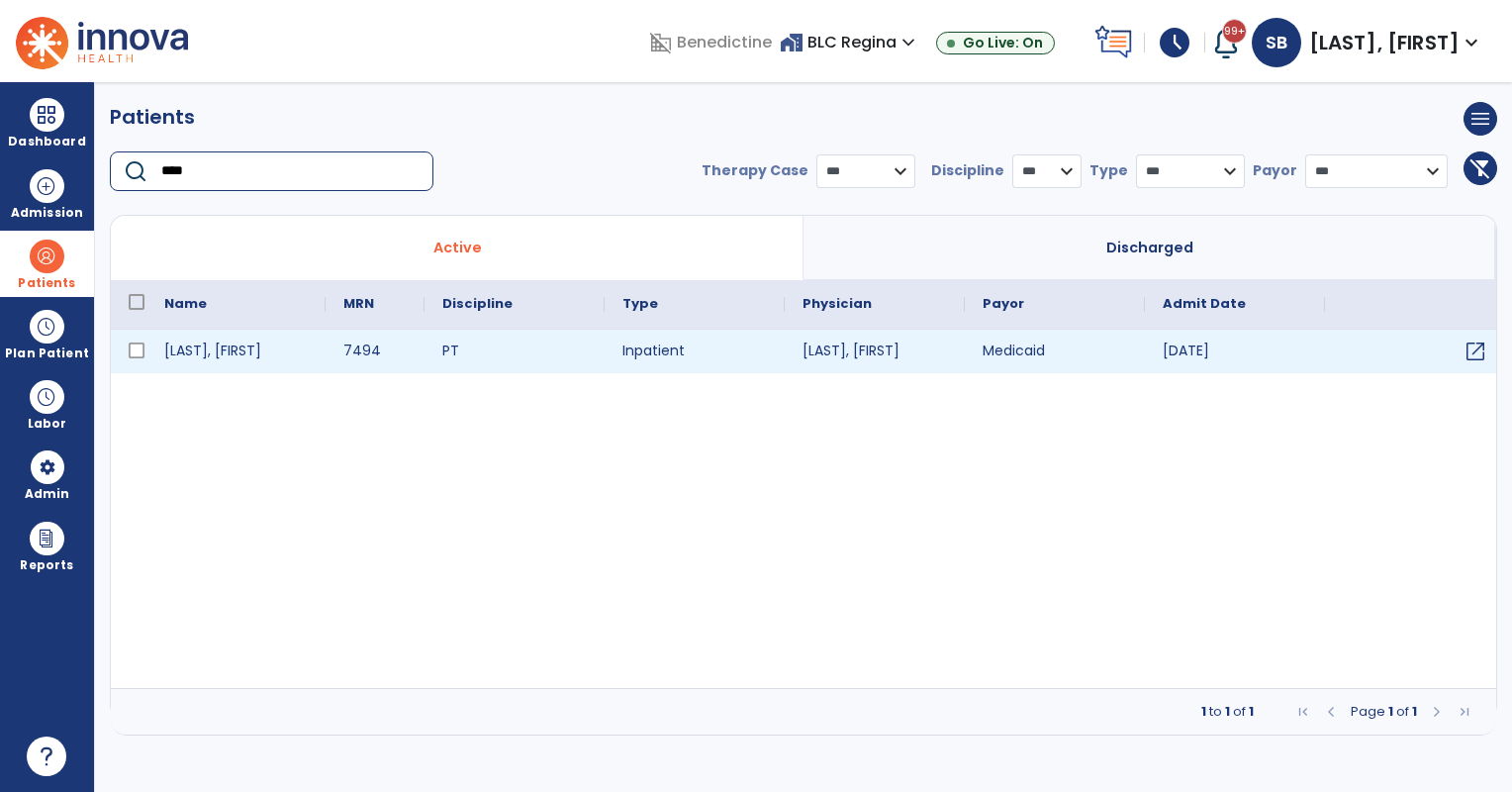 type on "****" 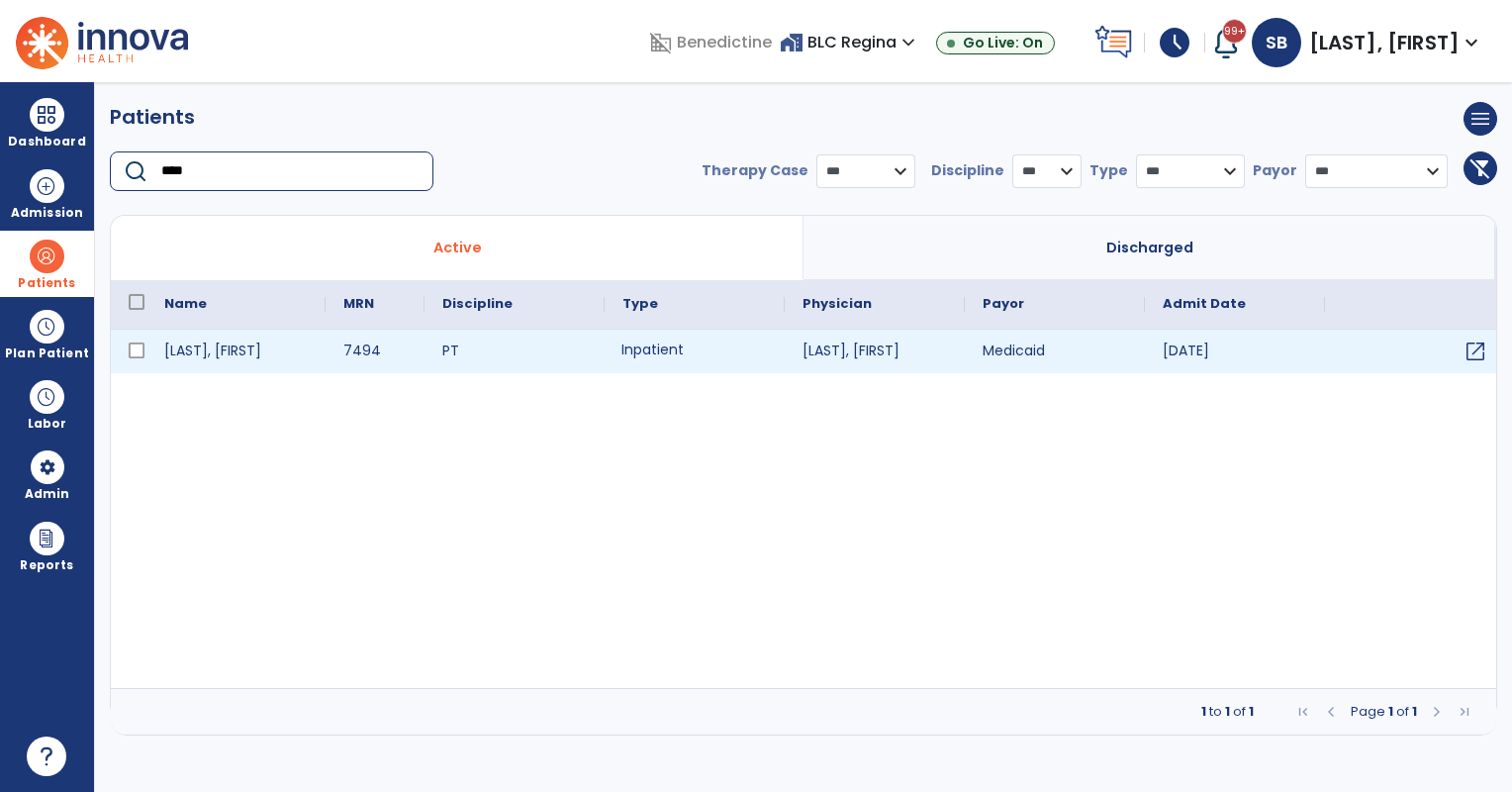 click on "Inpatient" at bounding box center [695, 351] 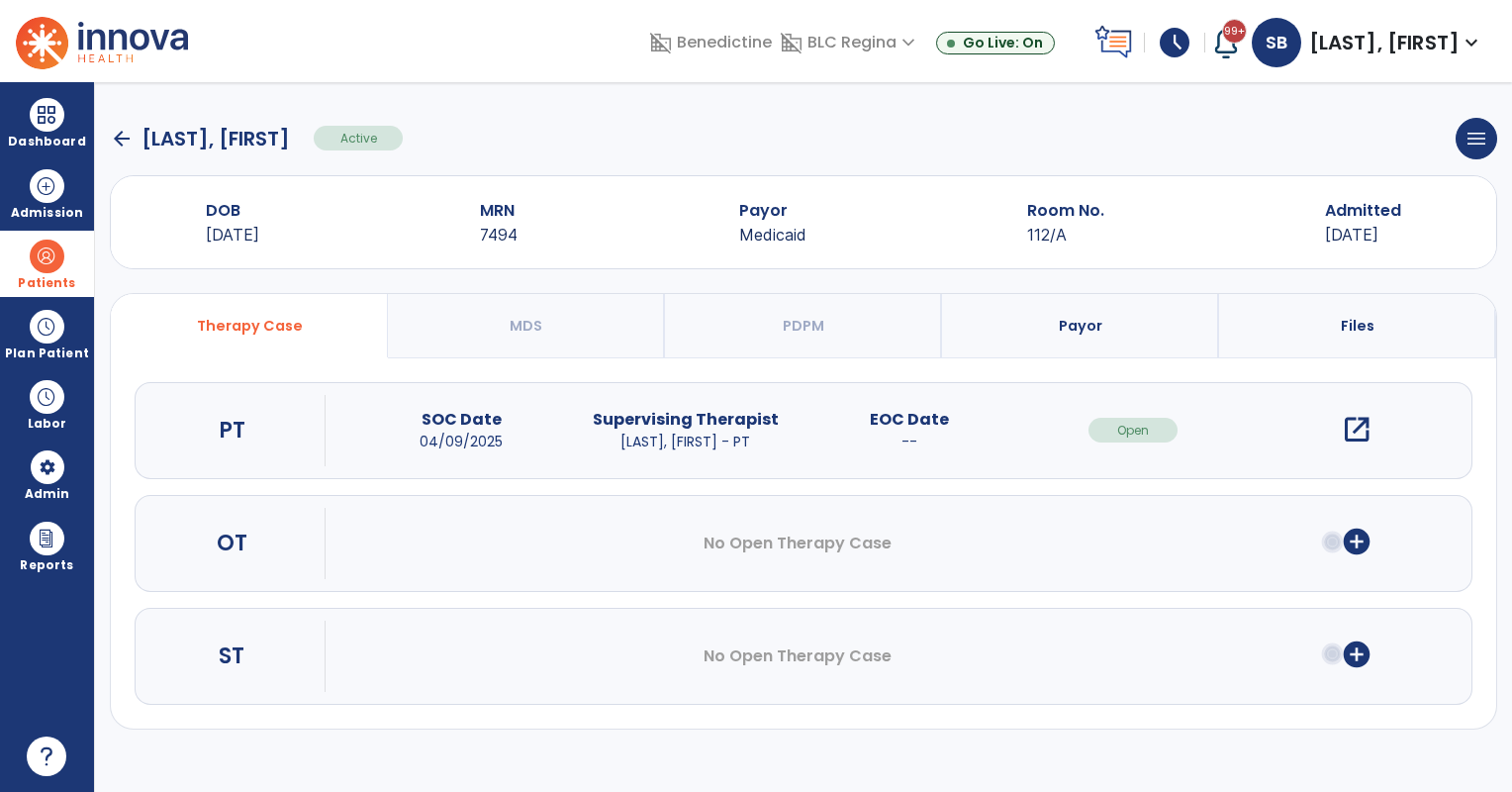 click on "open_in_new" at bounding box center [1357, 430] 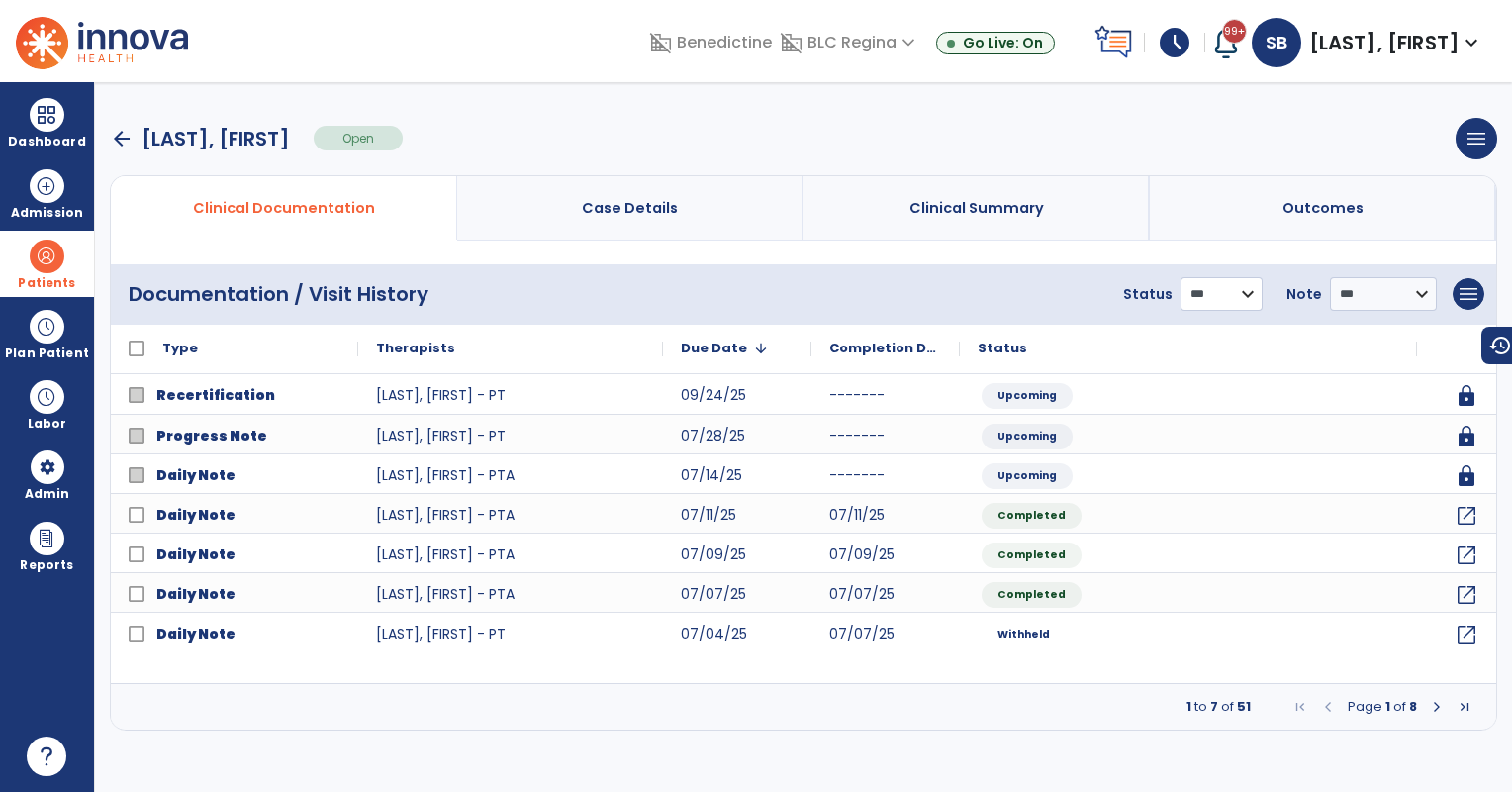 click on "**********" at bounding box center [1221, 294] 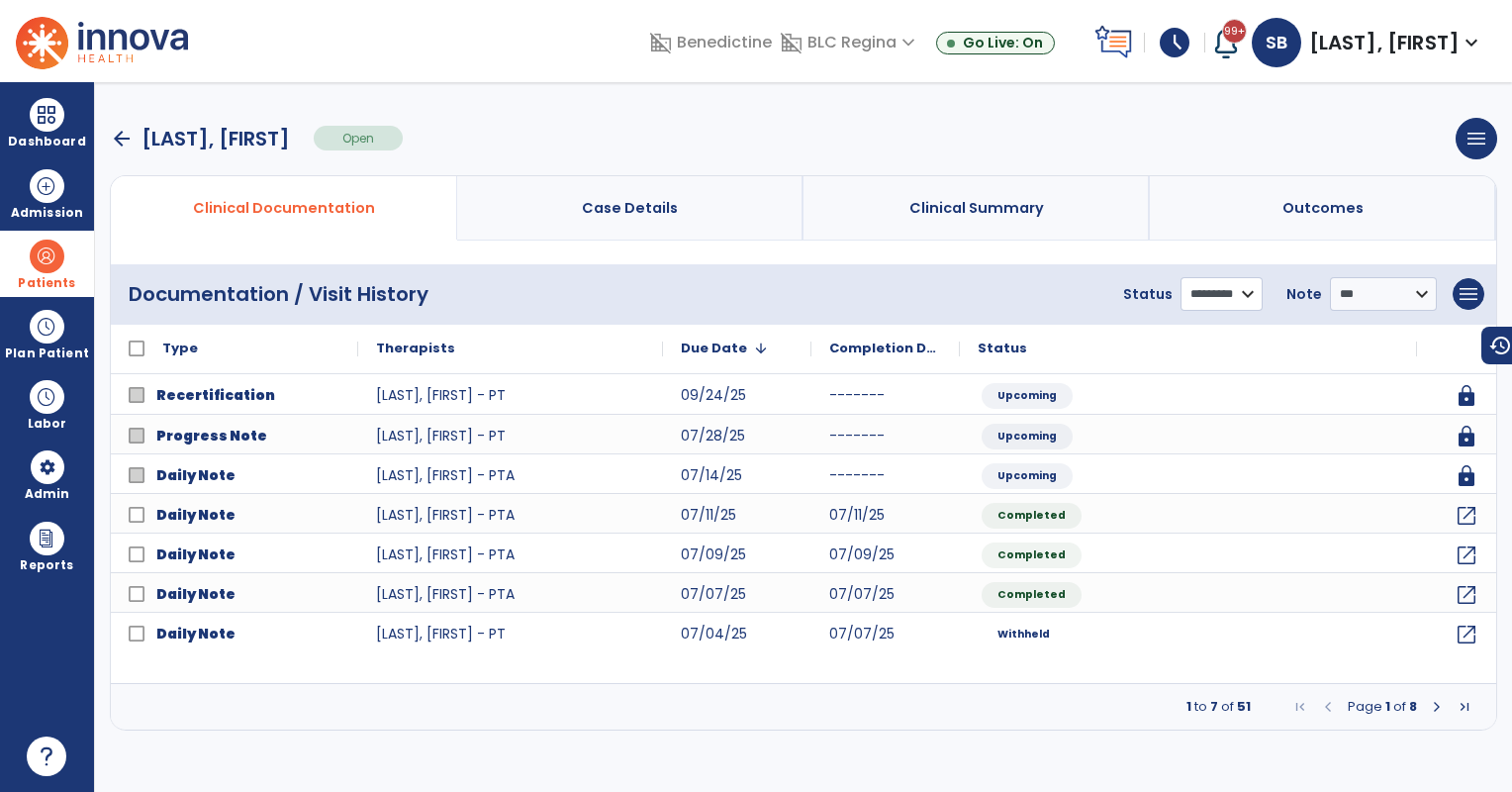 click on "**********" at bounding box center [1221, 294] 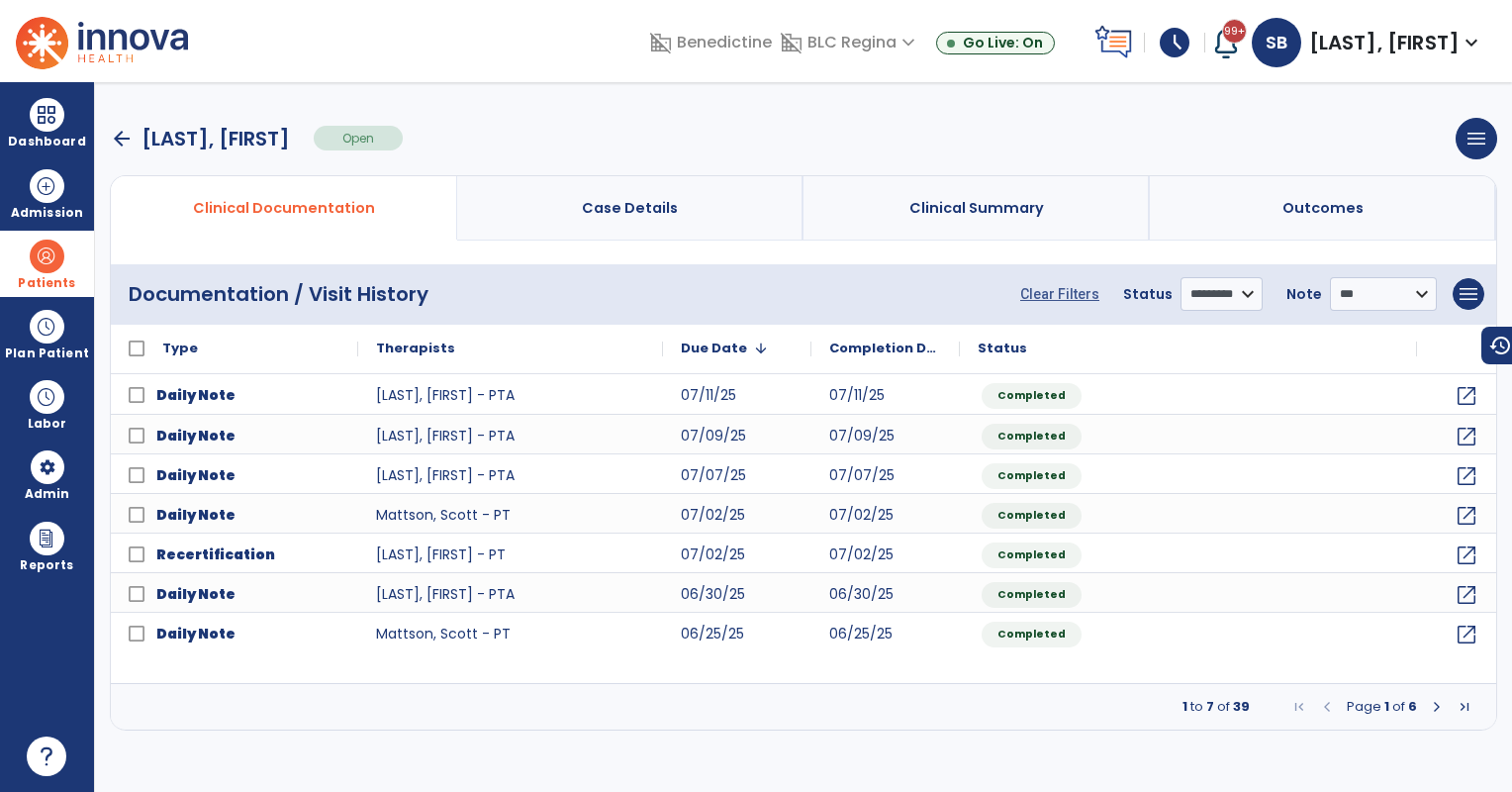 click at bounding box center (1437, 707) 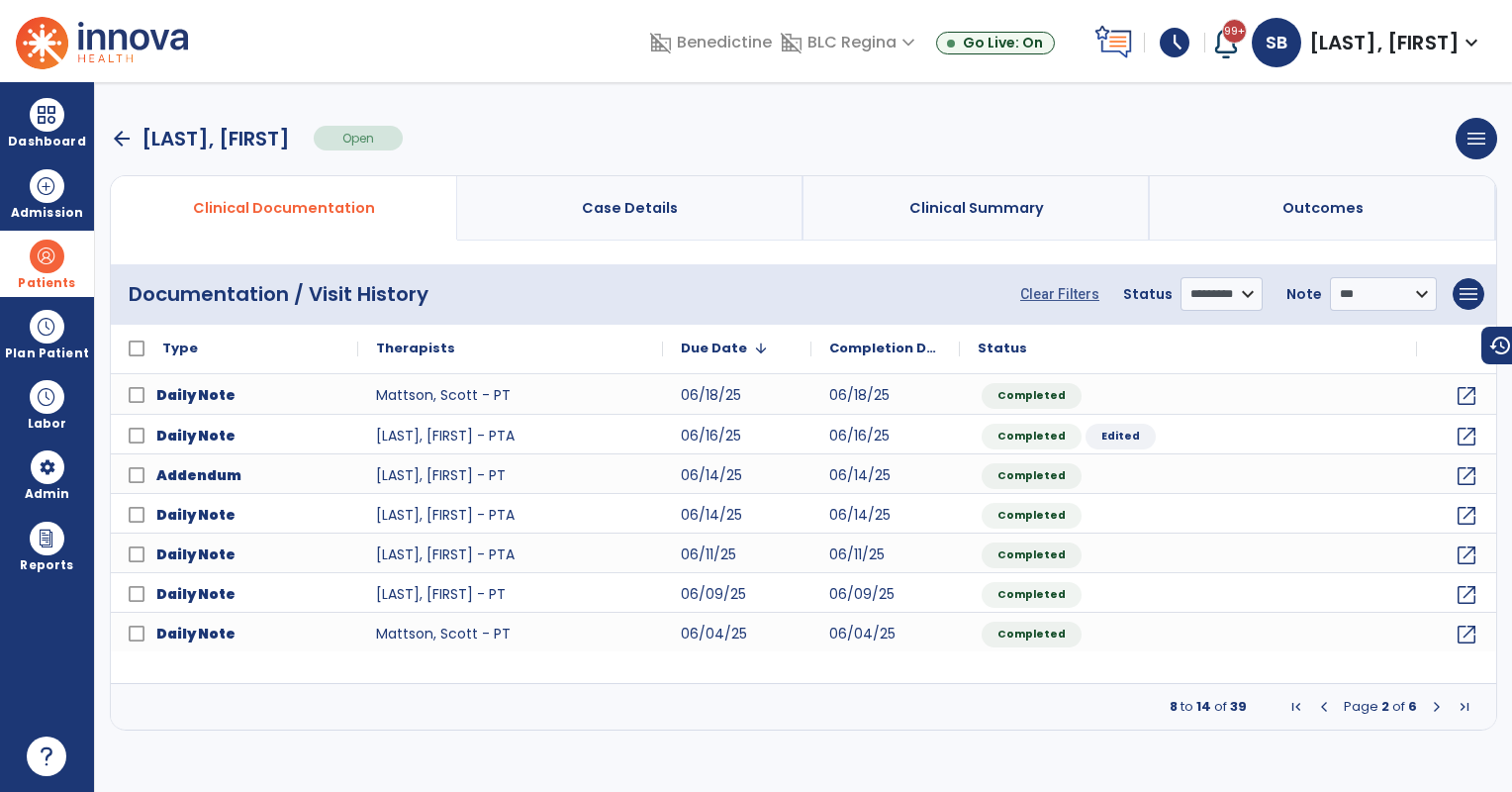 click at bounding box center (1324, 707) 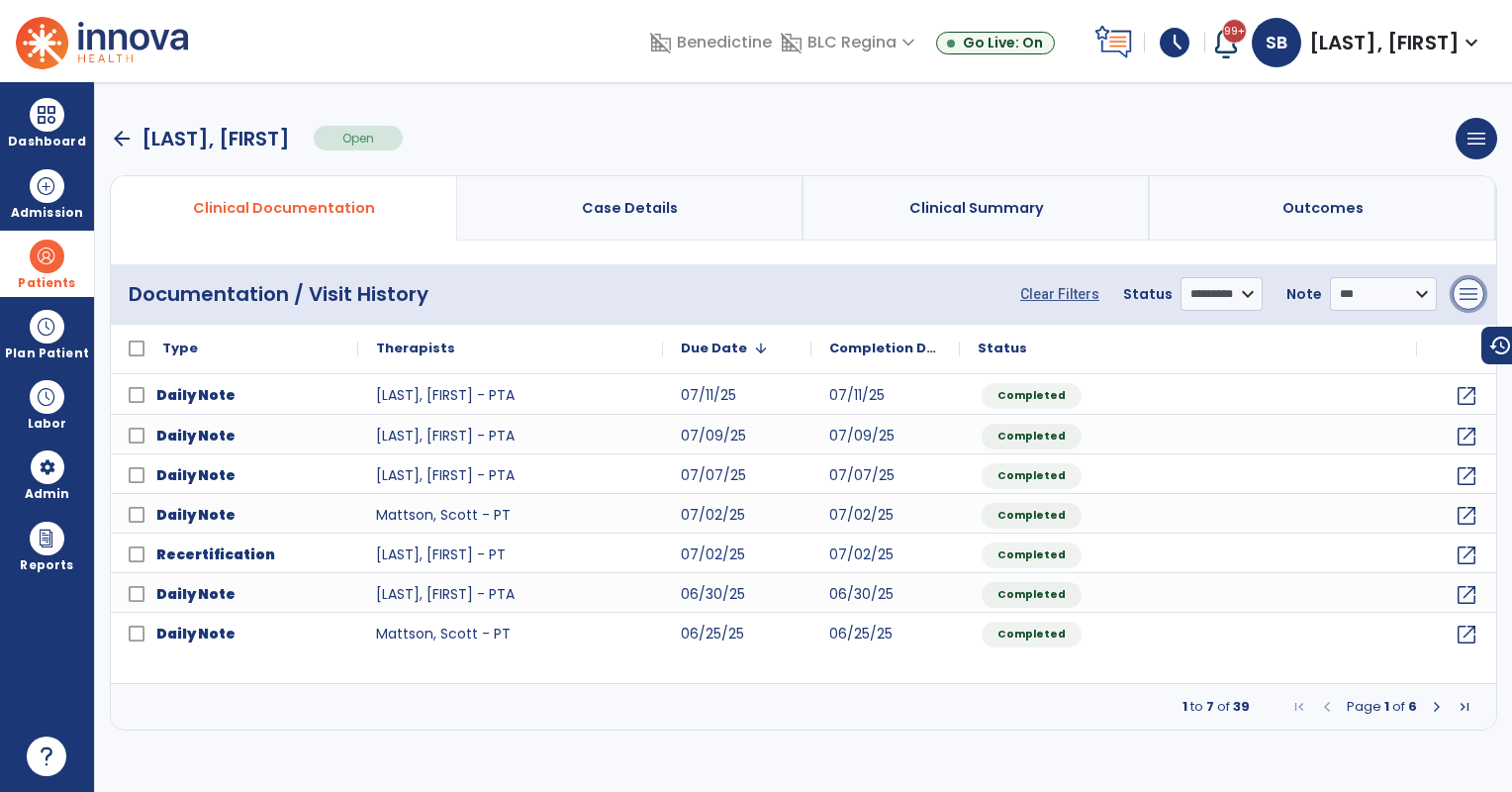 drag, startPoint x: 1464, startPoint y: 288, endPoint x: 1458, endPoint y: 297, distance: 10.816654 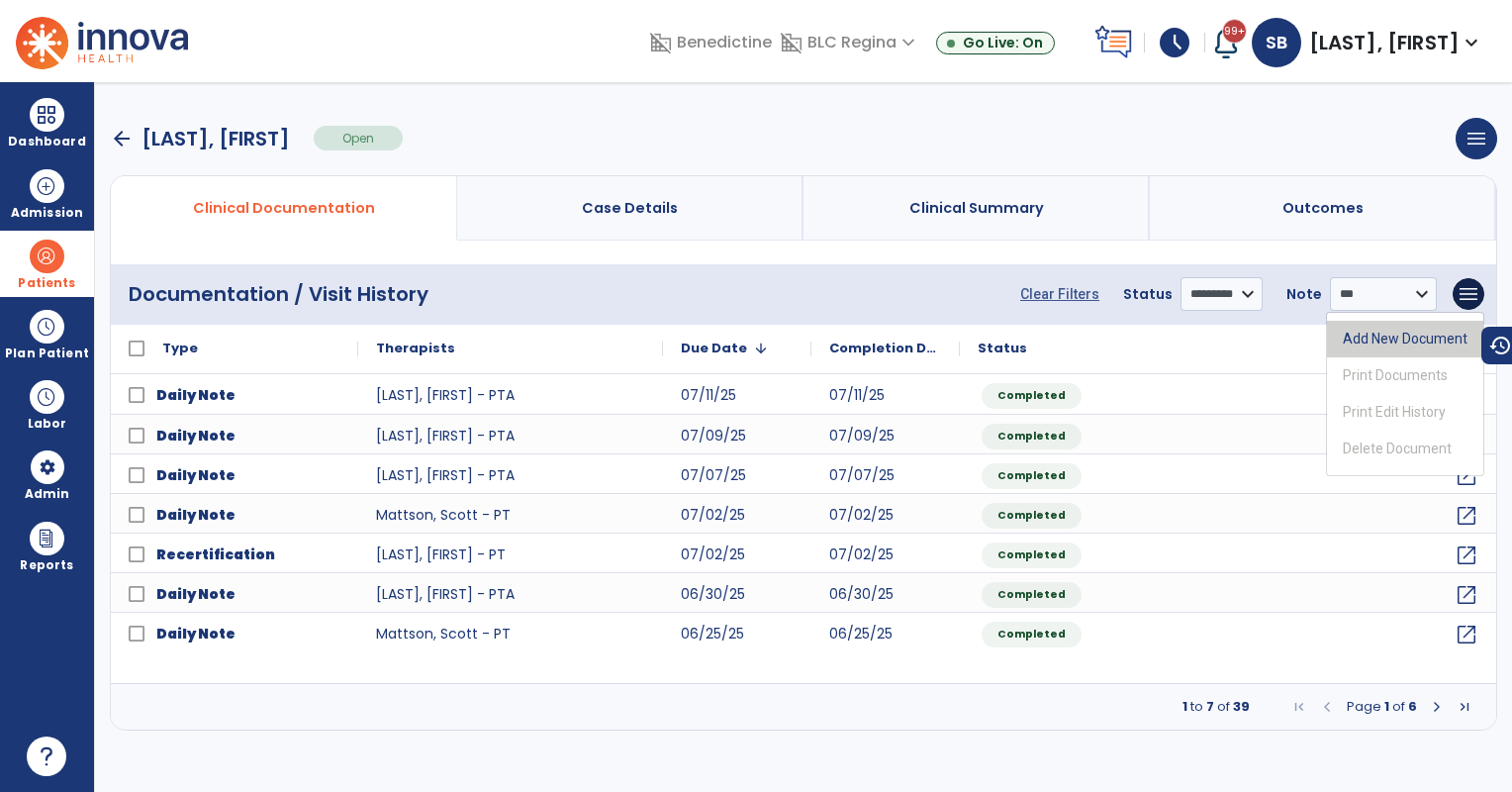 click on "Add New Document" at bounding box center [1405, 339] 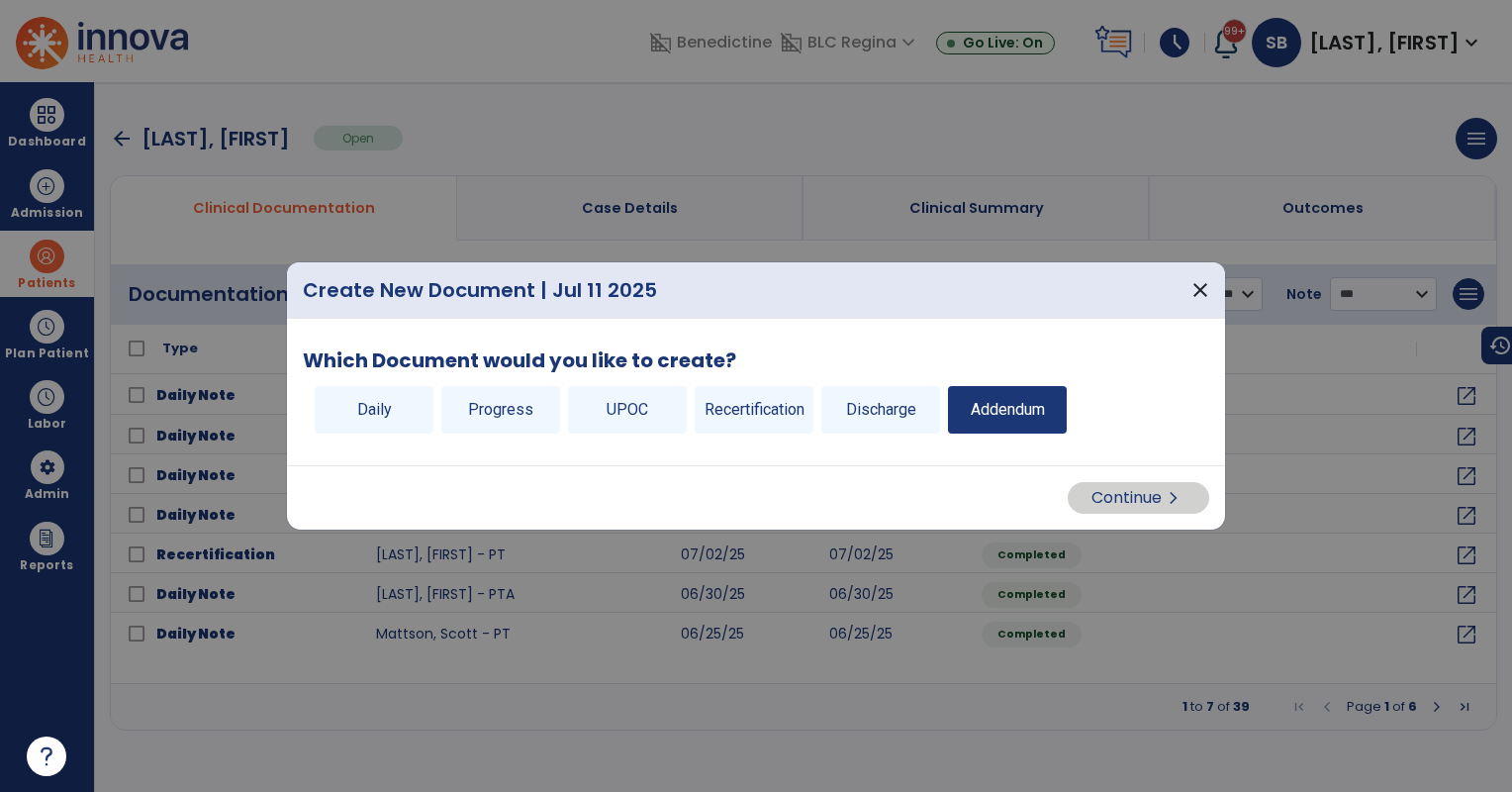 click on "Addendum" at bounding box center [1007, 410] 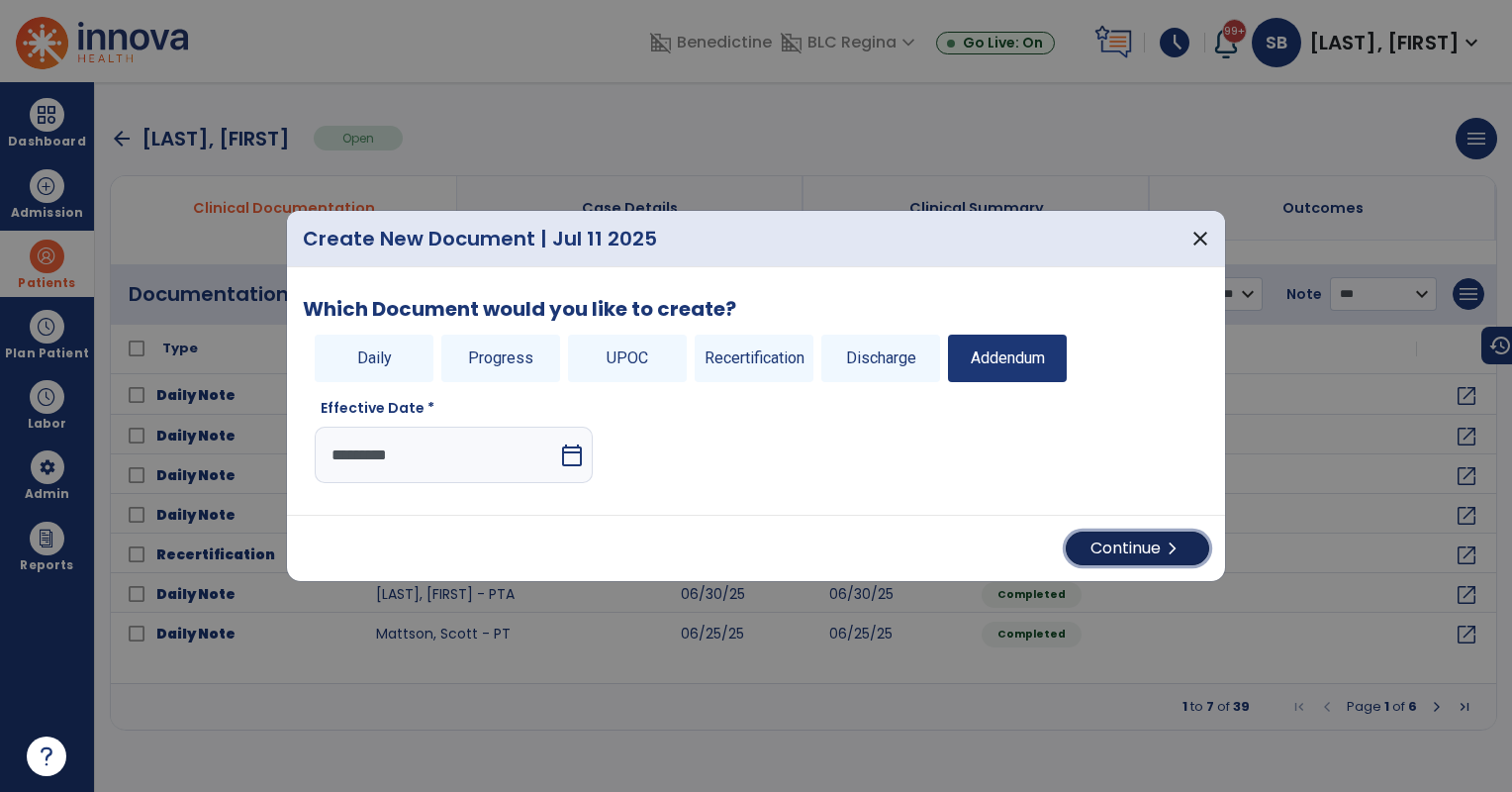 click on "Continue   chevron_right" at bounding box center [1137, 548] 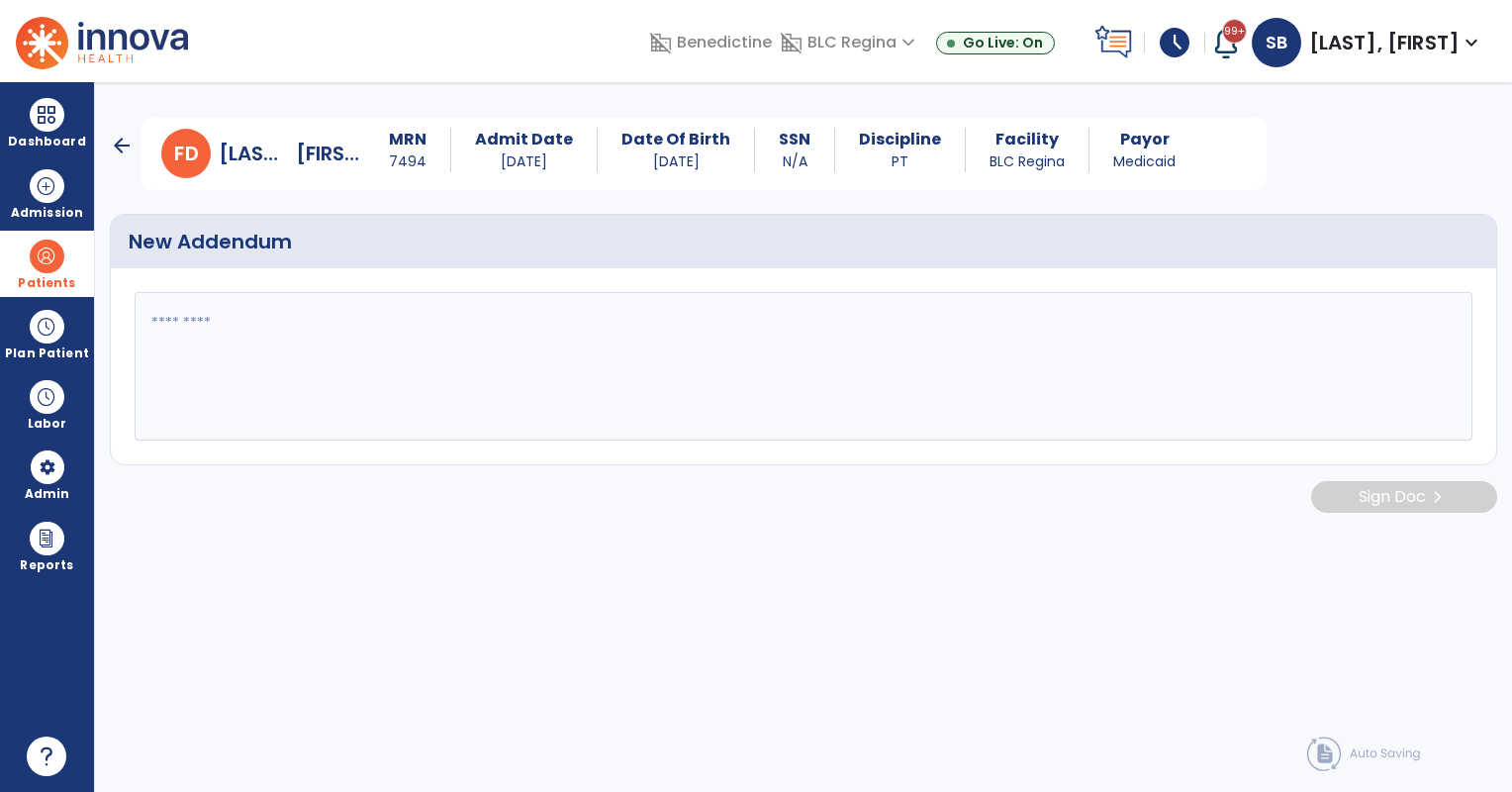 click 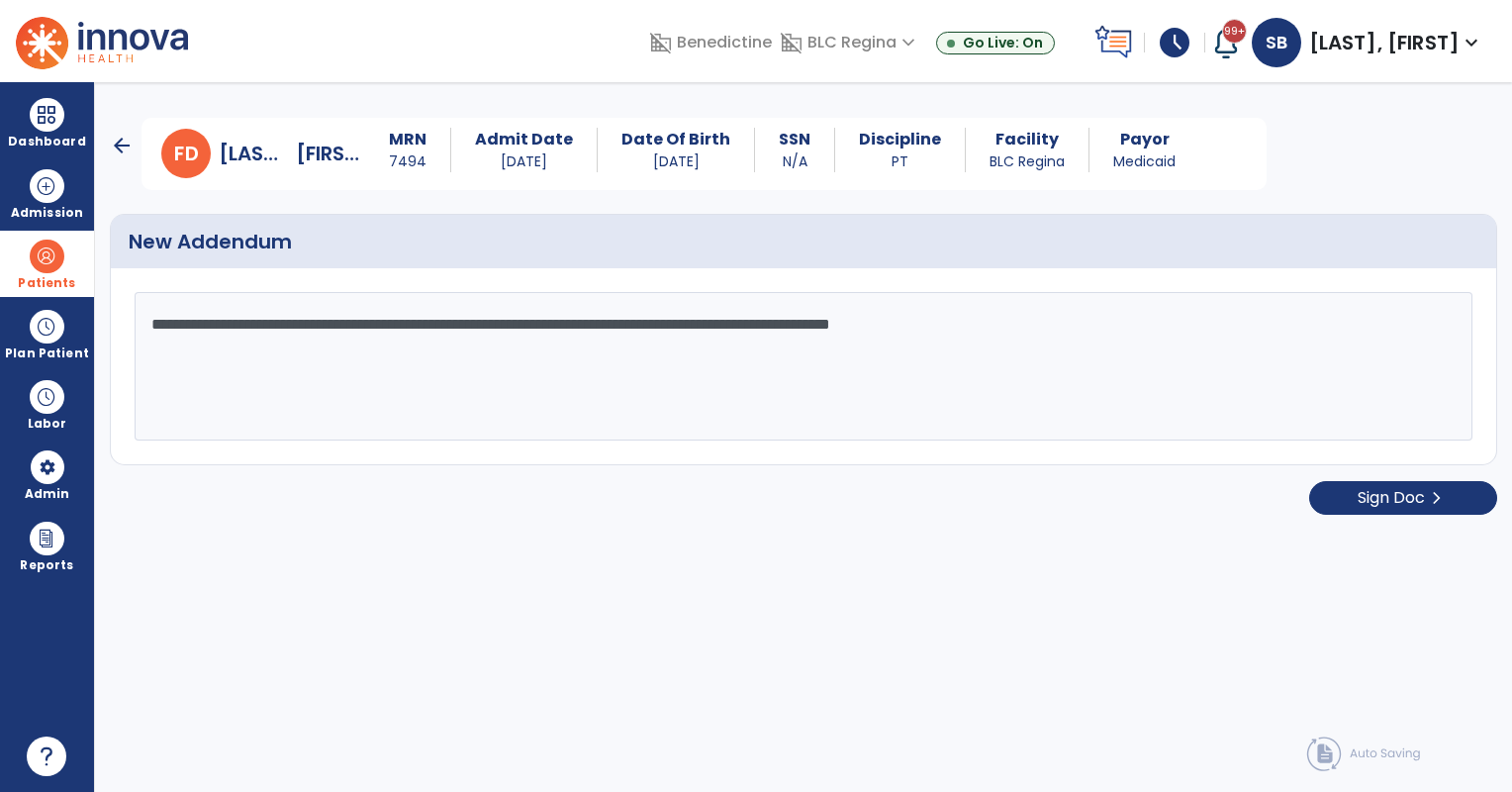 drag, startPoint x: 615, startPoint y: 333, endPoint x: 124, endPoint y: 305, distance: 491.79772 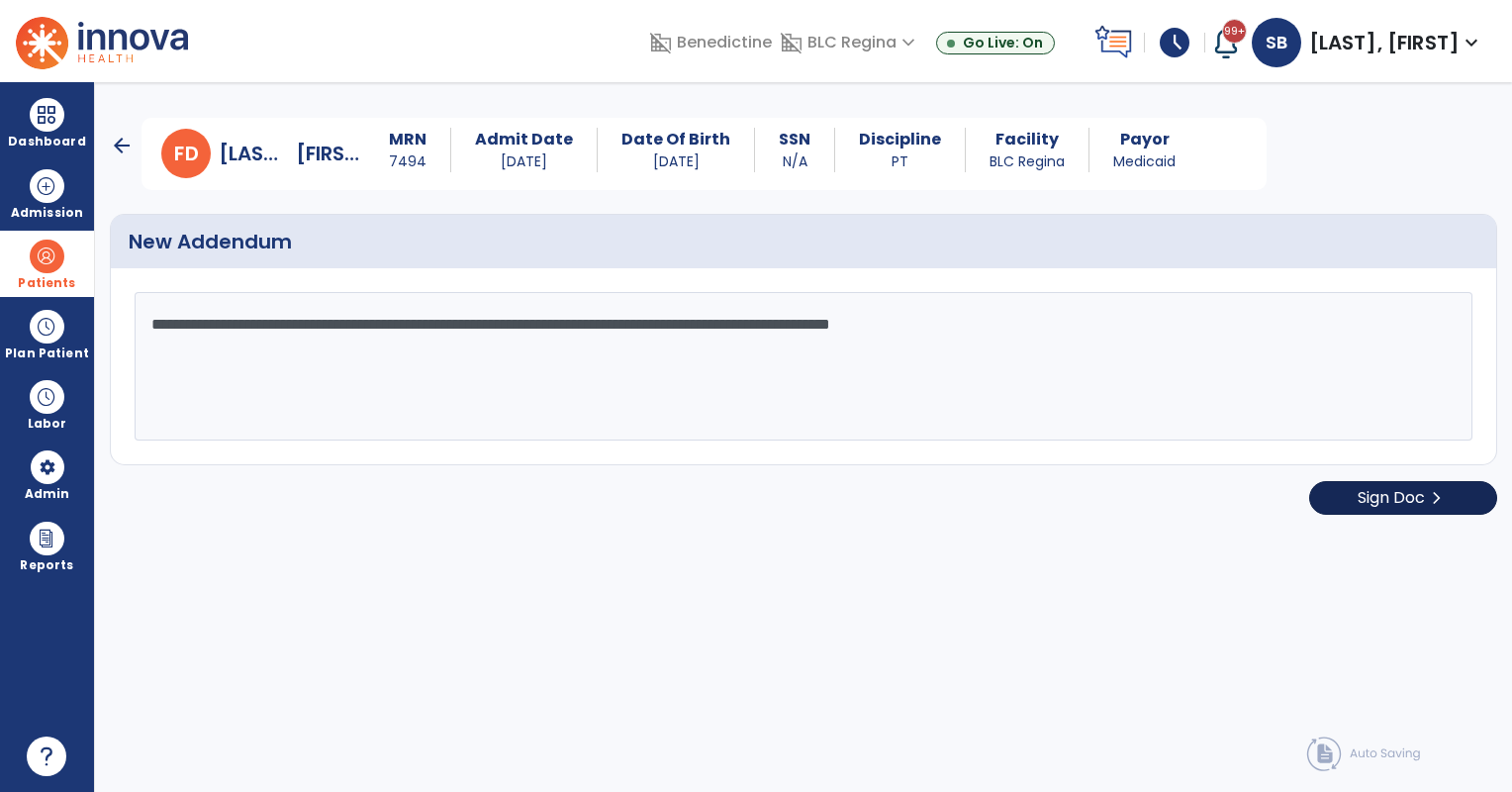 type on "**********" 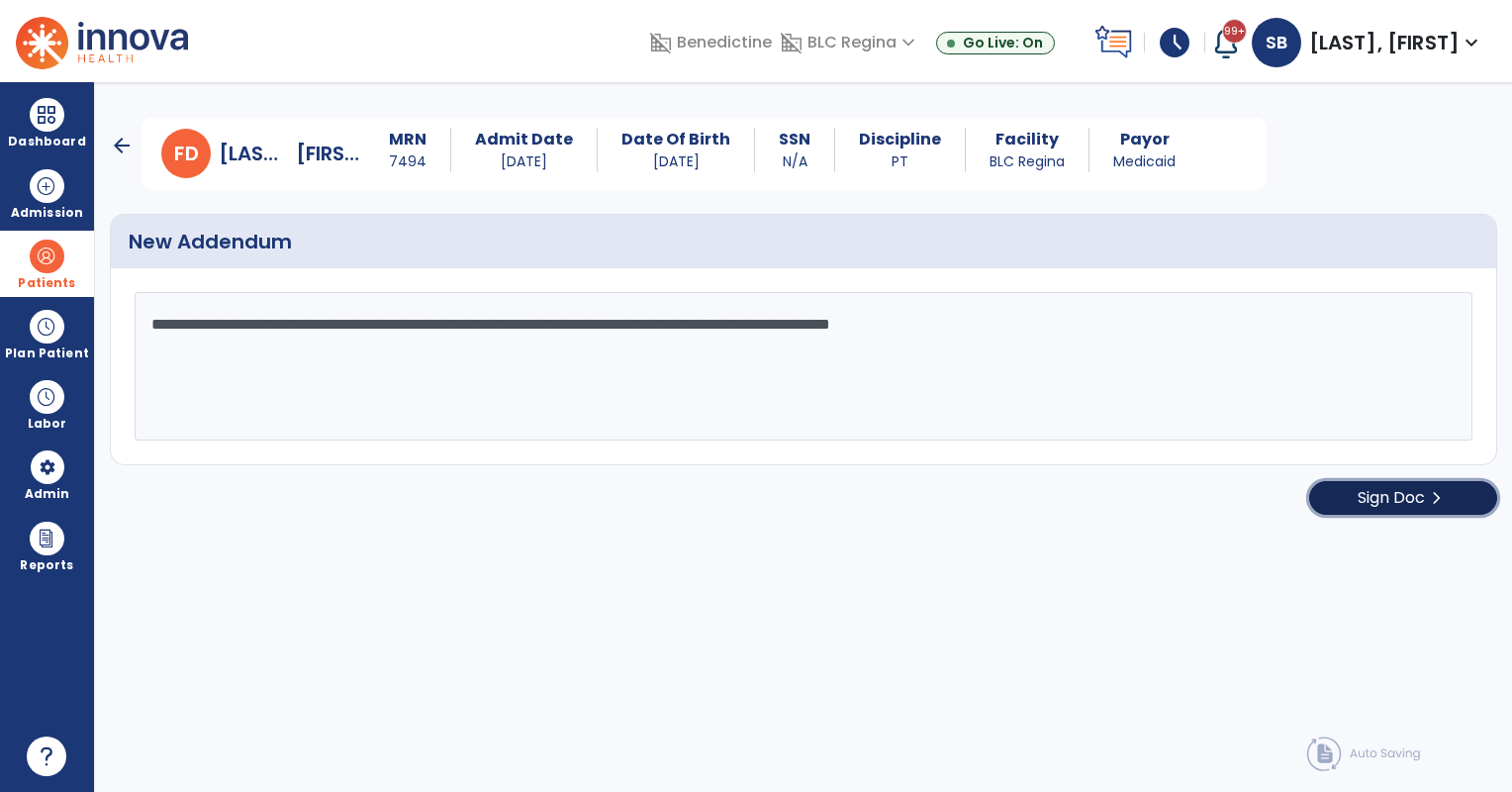 click on "Sign Doc  chevron_right" 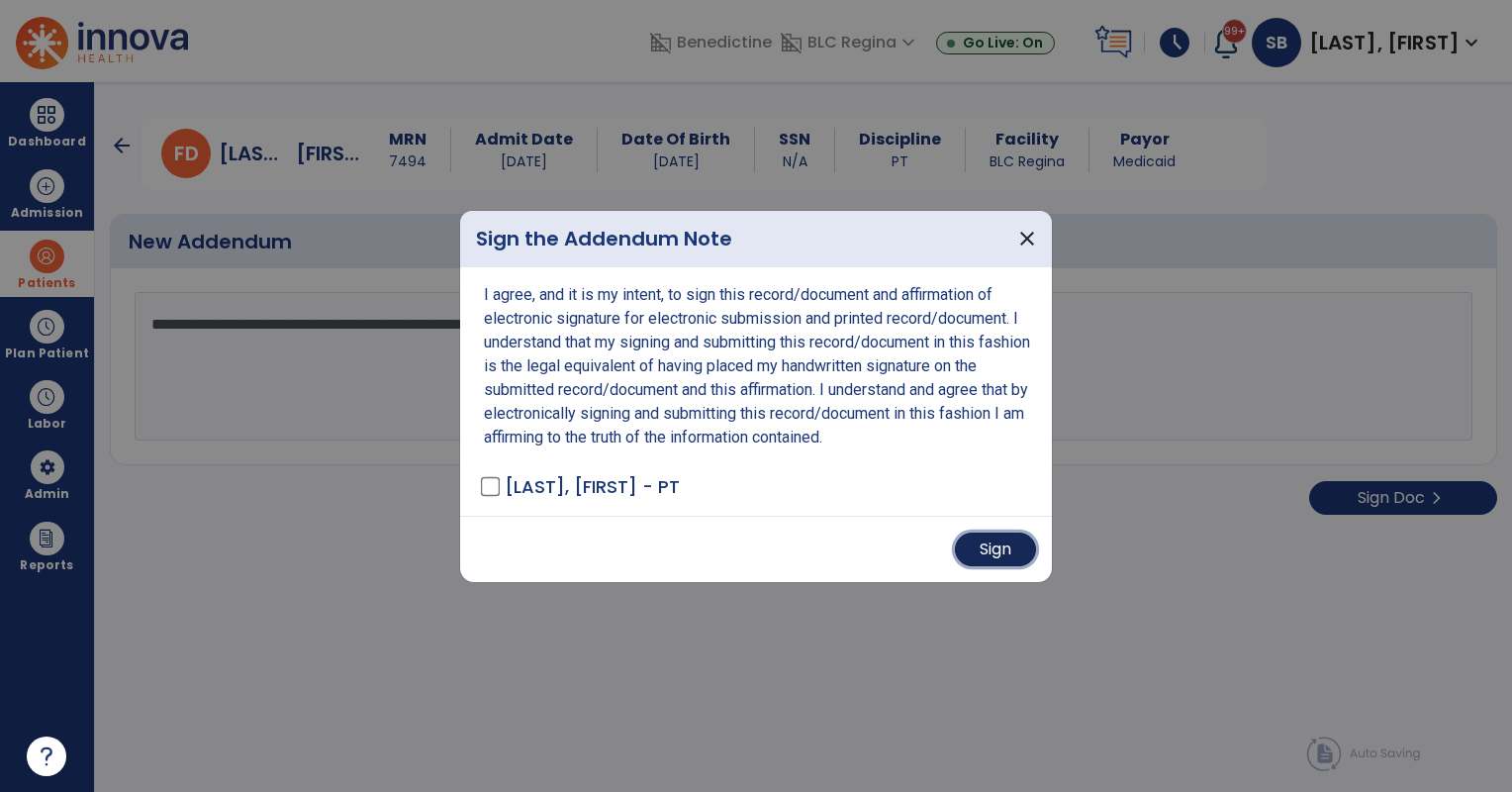 click on "Sign" at bounding box center (995, 549) 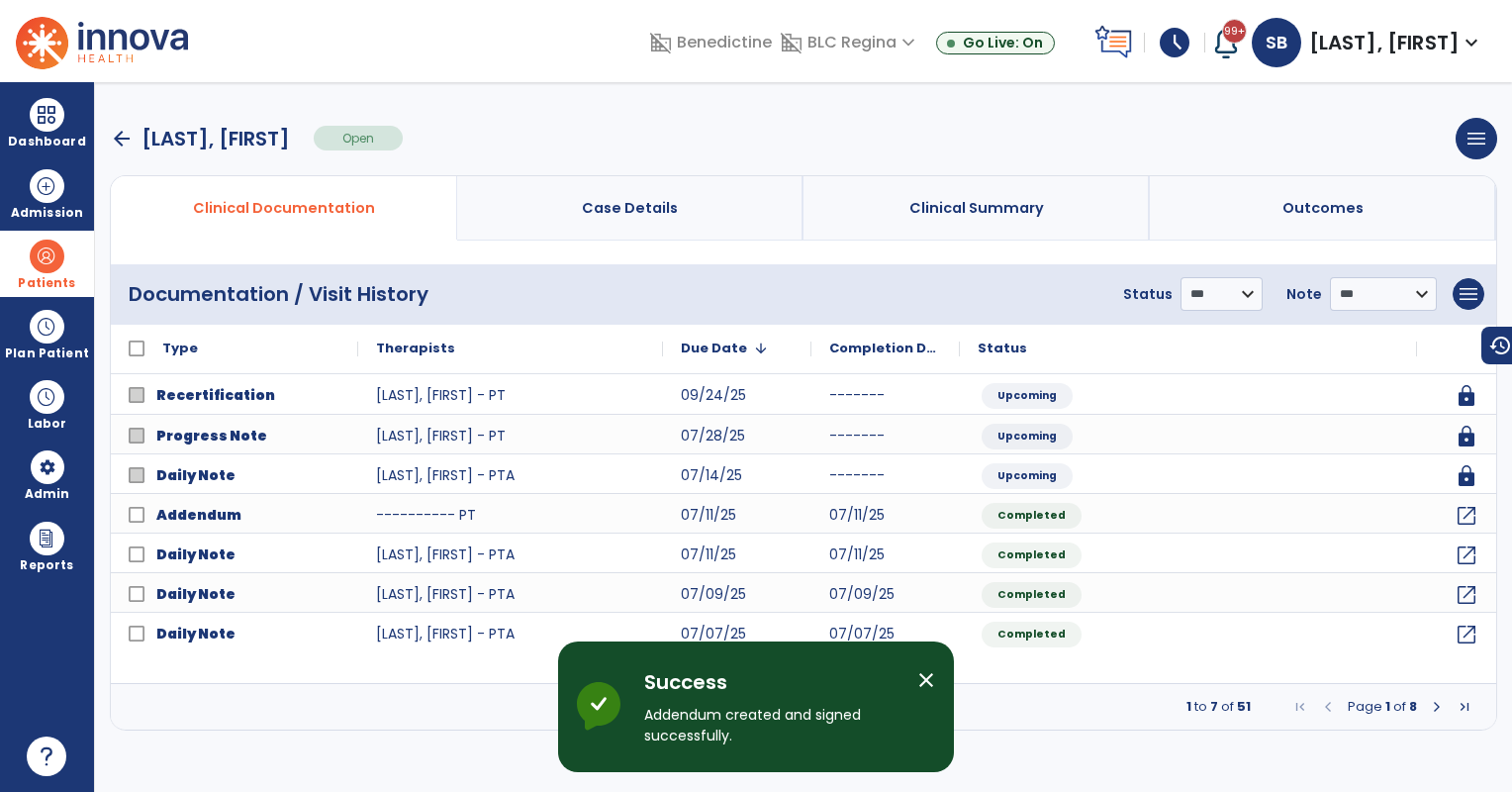 drag, startPoint x: 51, startPoint y: 246, endPoint x: 100, endPoint y: 265, distance: 52.554733 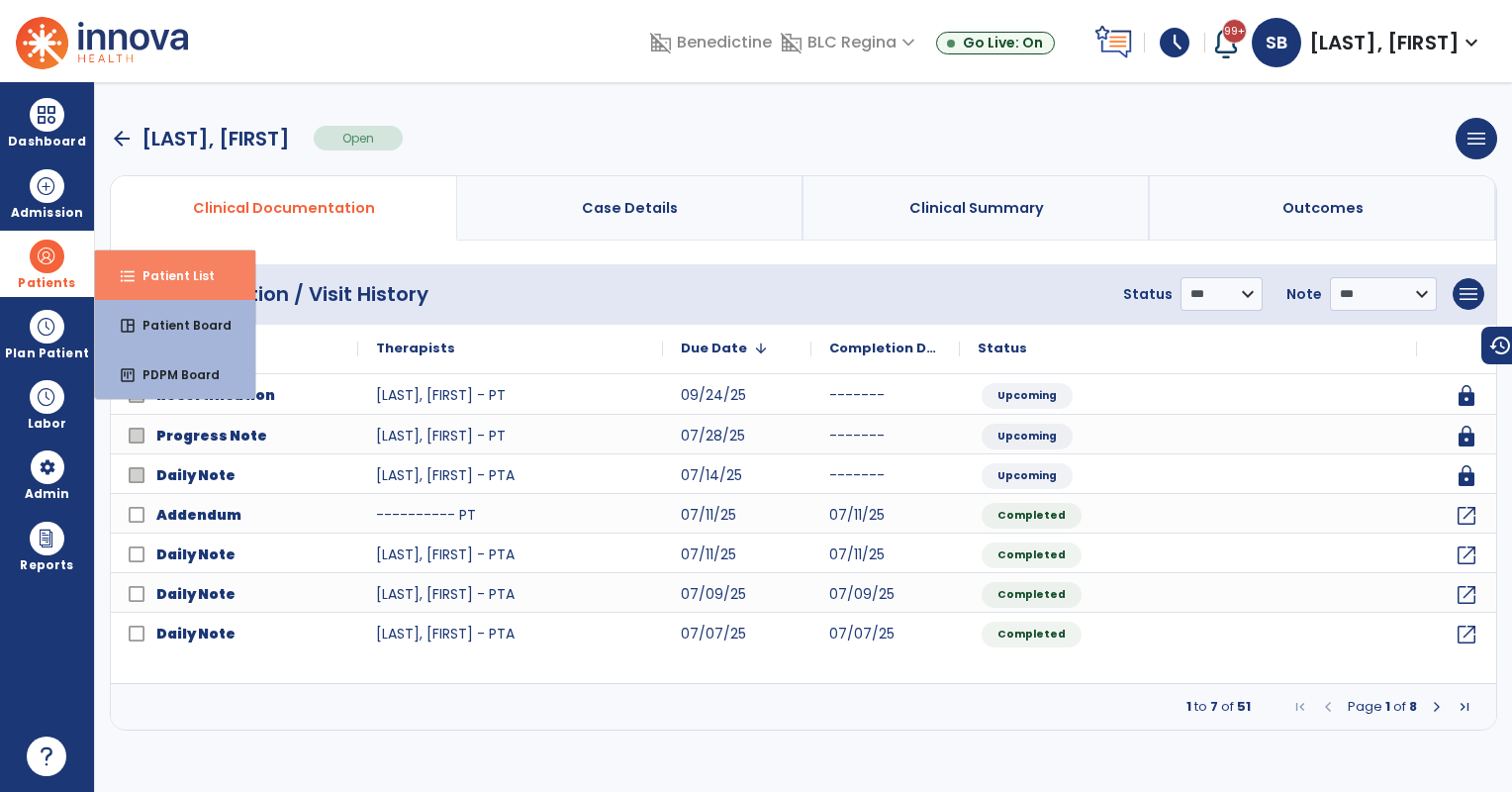 click on "Patient List" at bounding box center [170, 275] 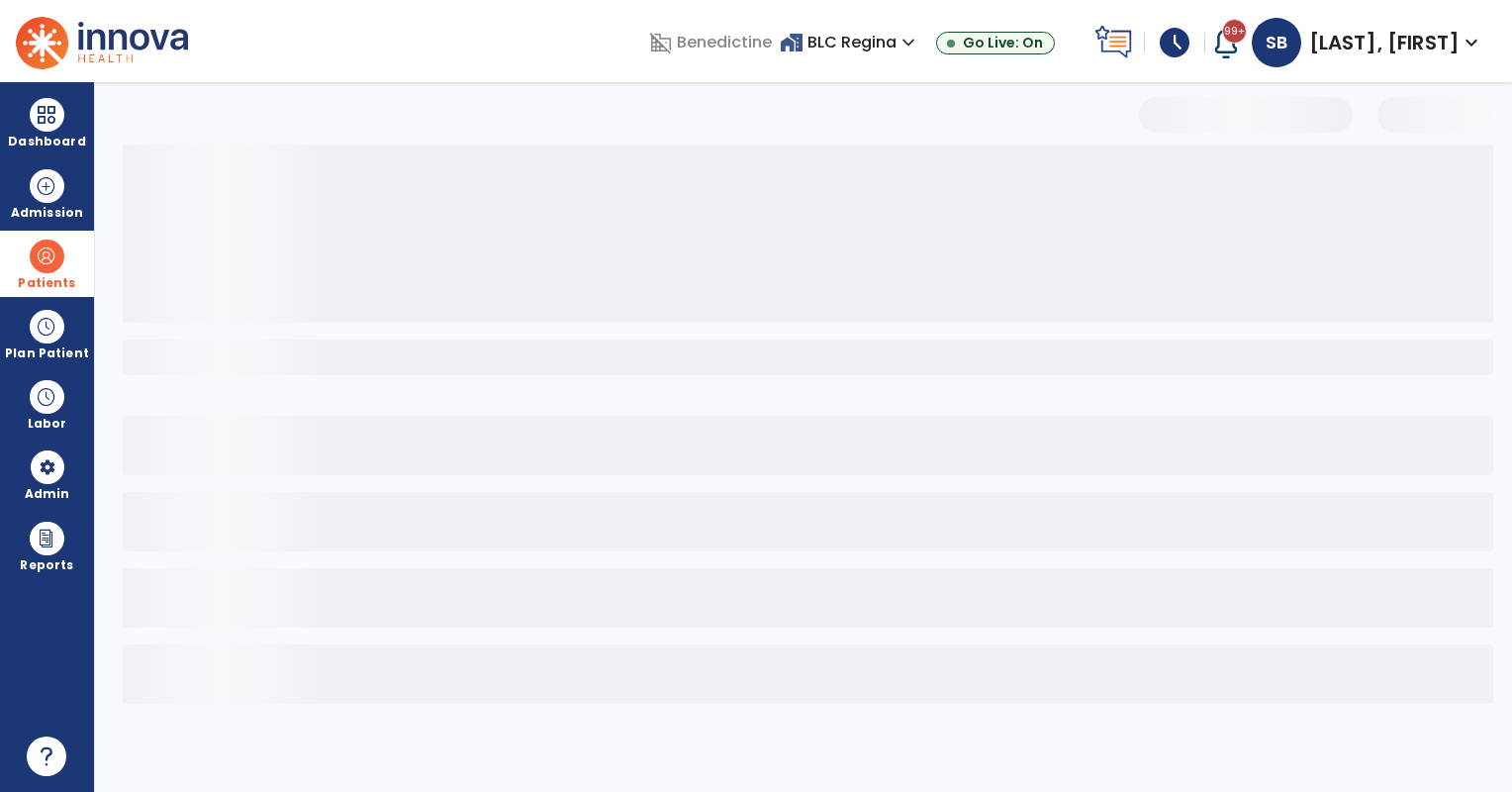 select on "***" 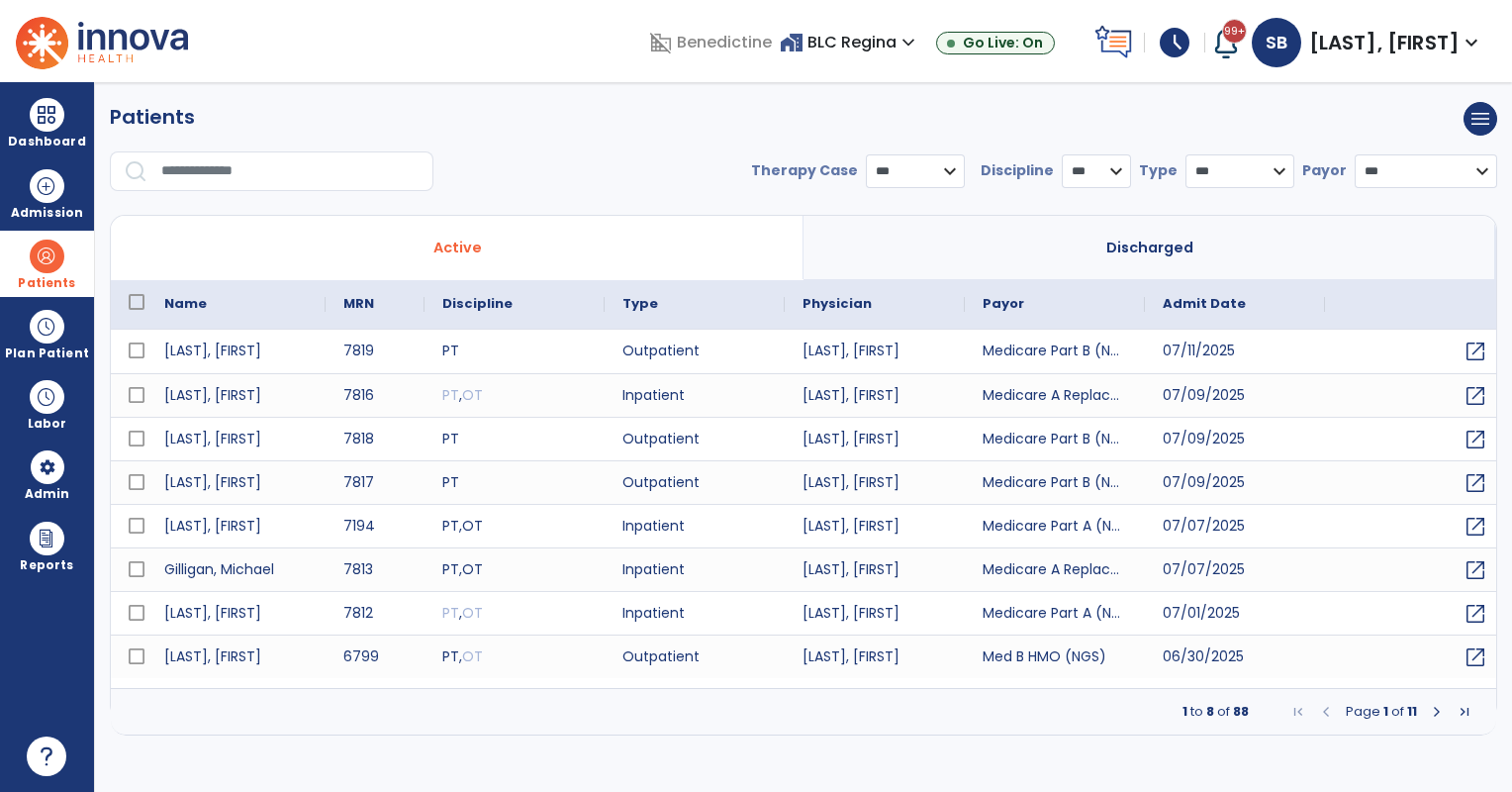 click at bounding box center [290, 171] 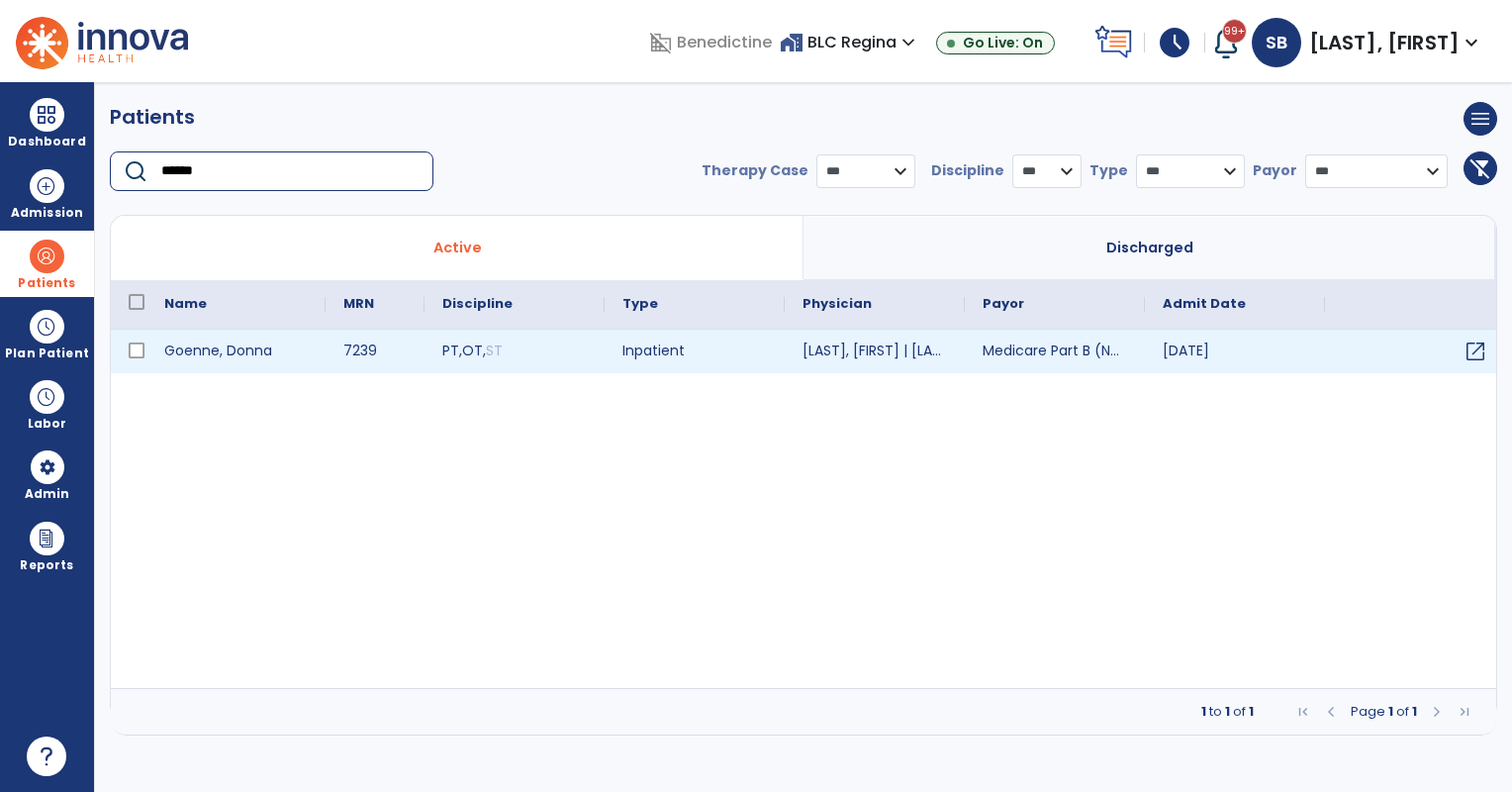 type on "******" 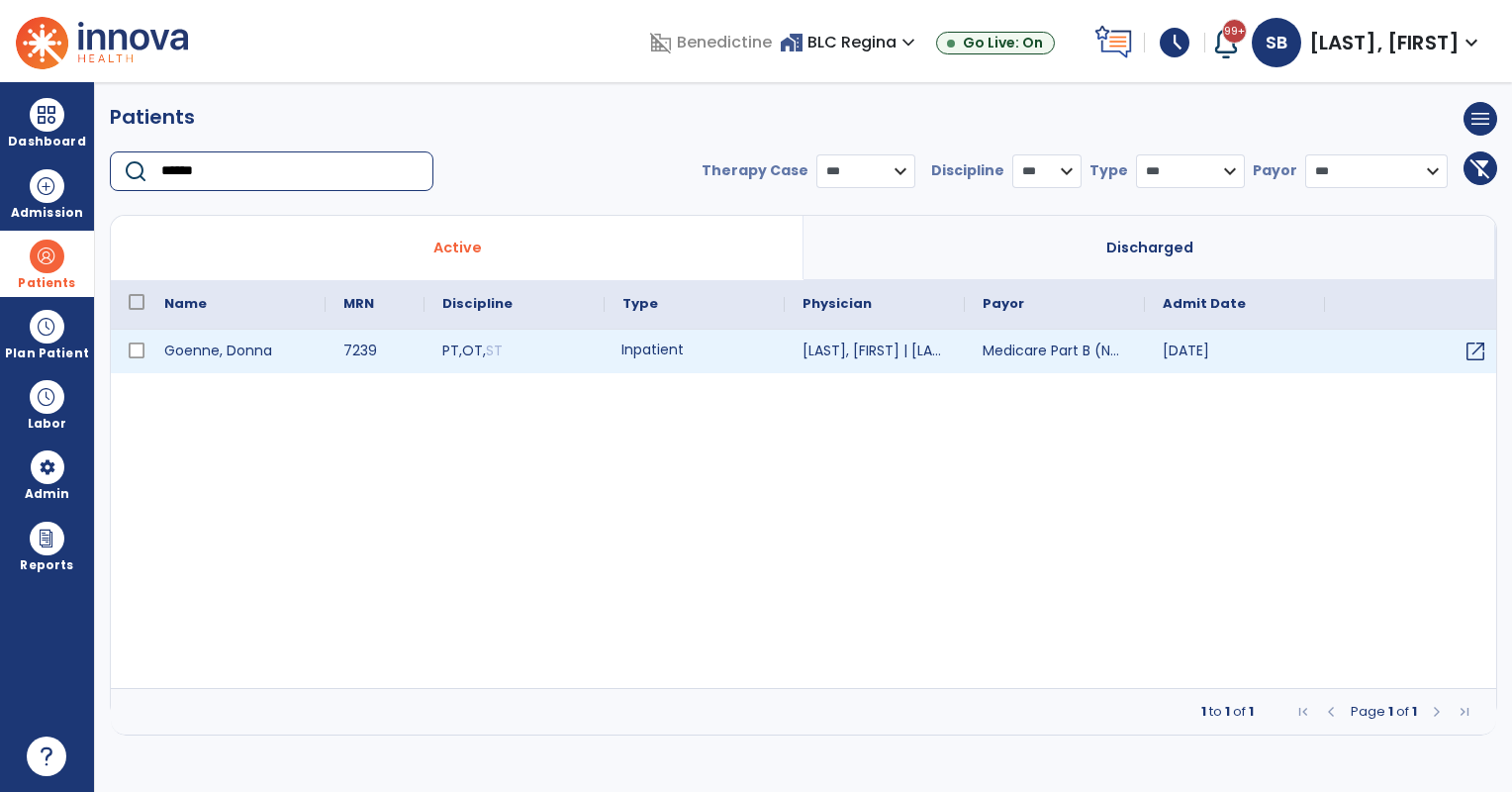 click on "Inpatient" at bounding box center (695, 351) 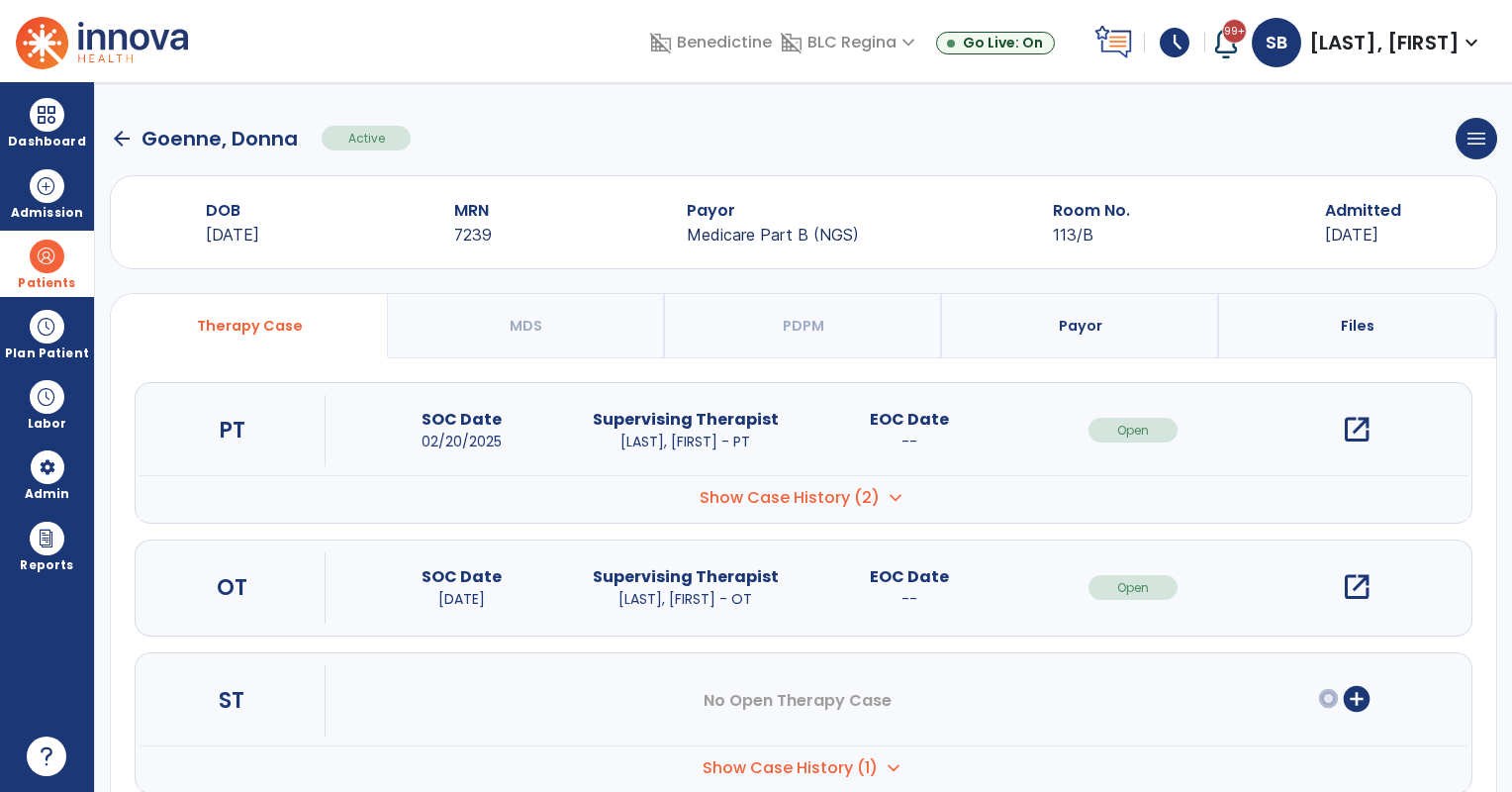 click on "open_in_new" at bounding box center (1357, 430) 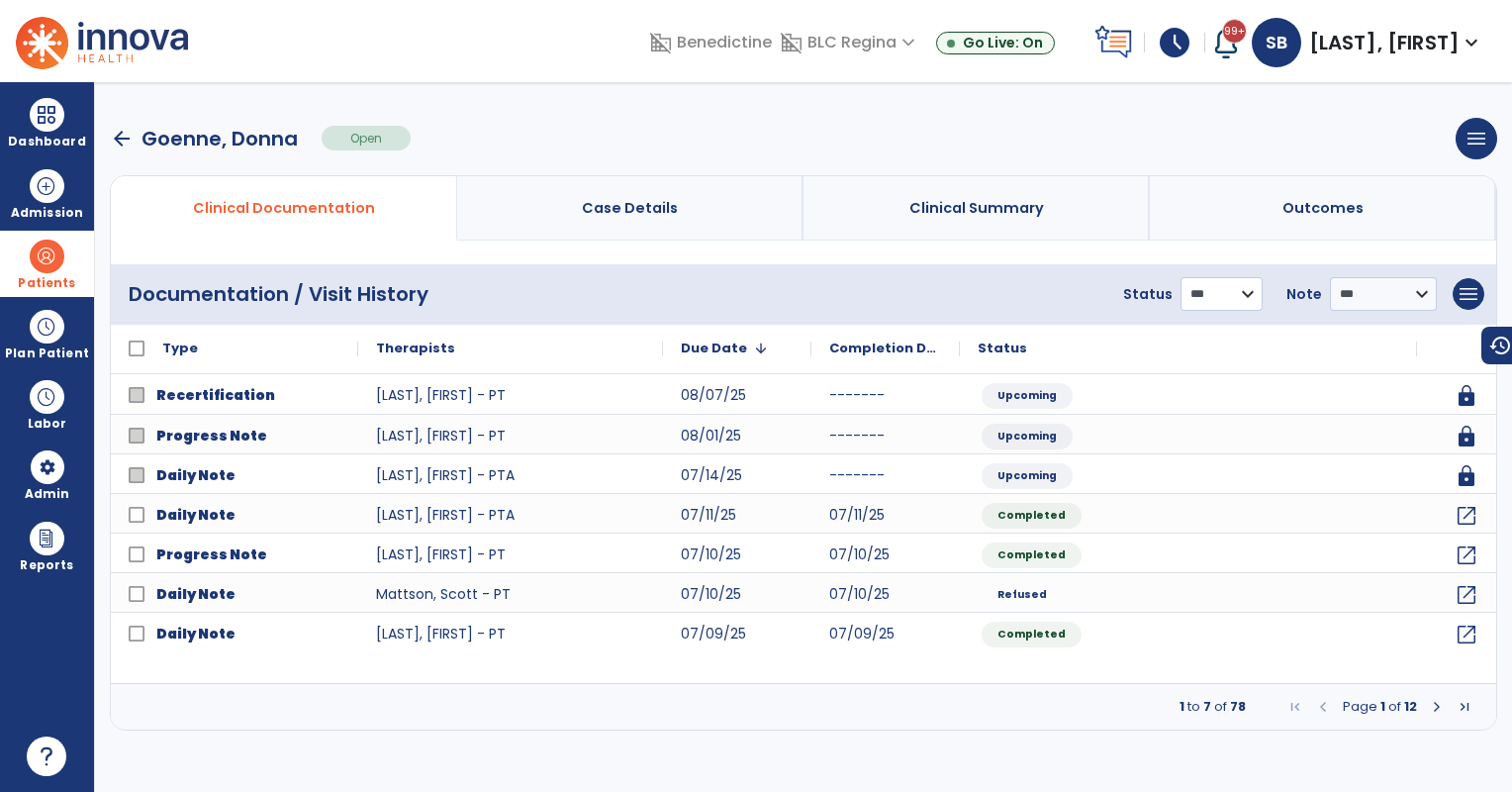 drag, startPoint x: 1241, startPoint y: 289, endPoint x: 1243, endPoint y: 299, distance: 10.198039 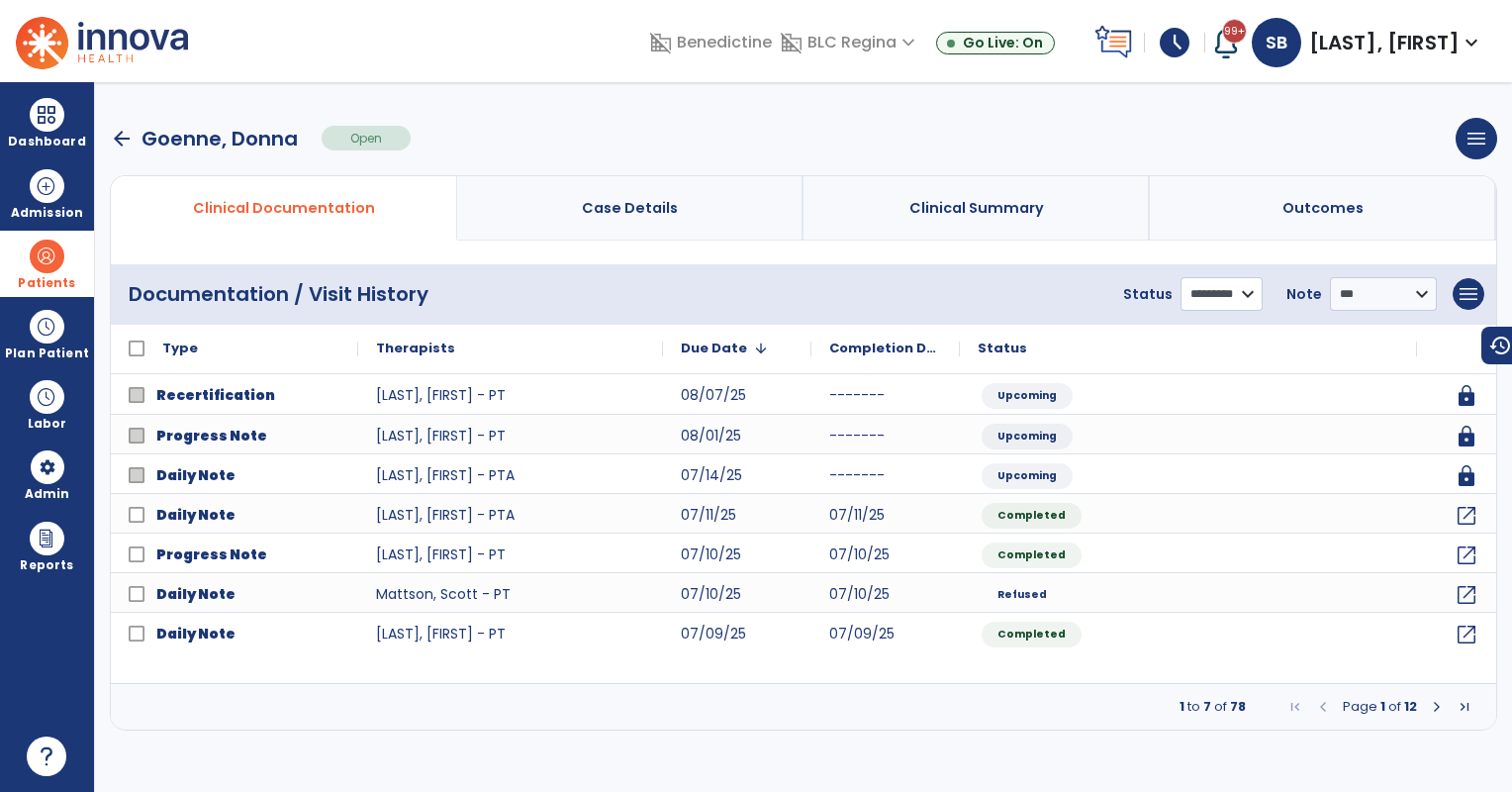 click on "**********" at bounding box center (1221, 294) 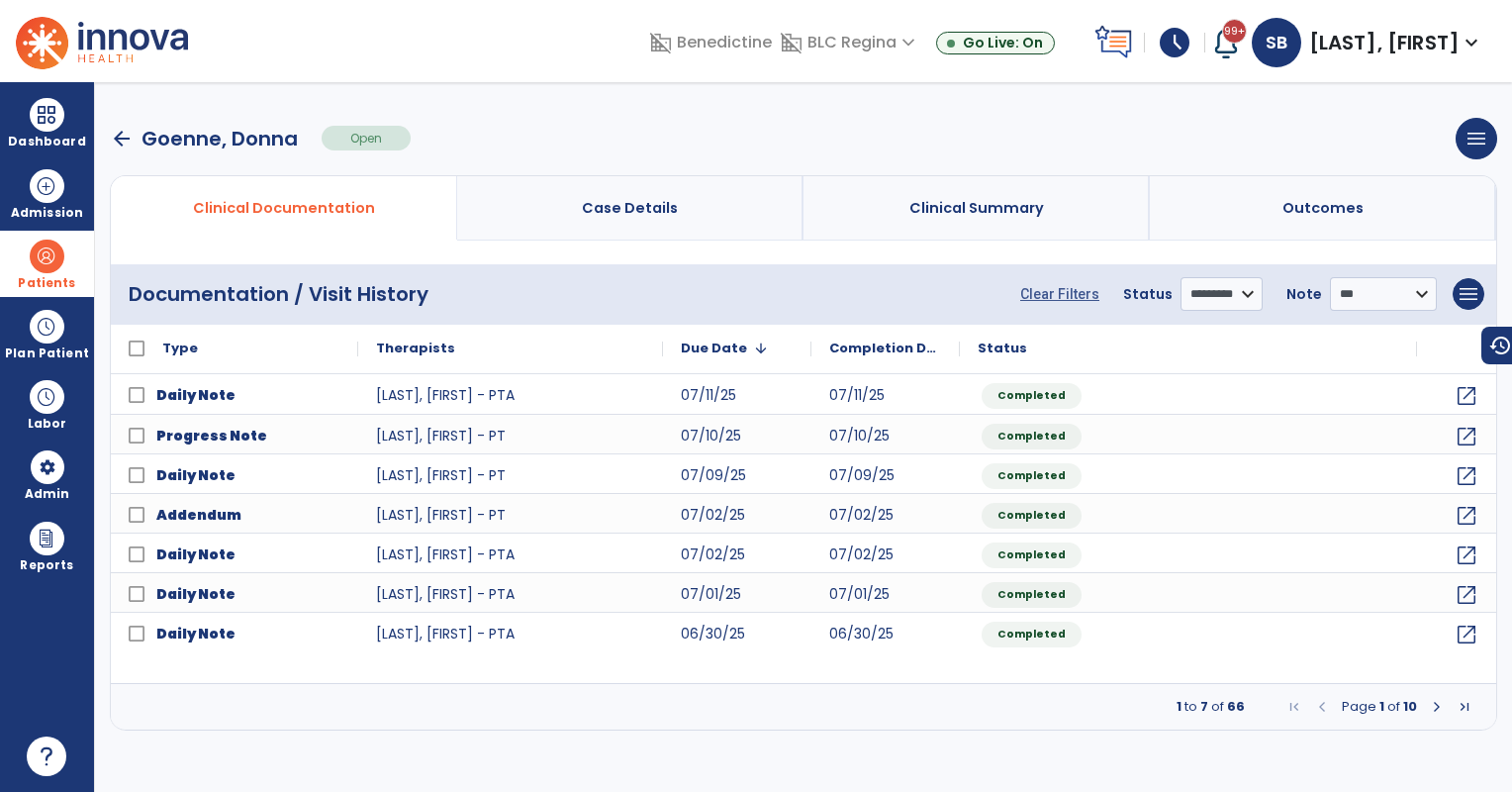 drag, startPoint x: 36, startPoint y: 271, endPoint x: 142, endPoint y: 263, distance: 106.30146 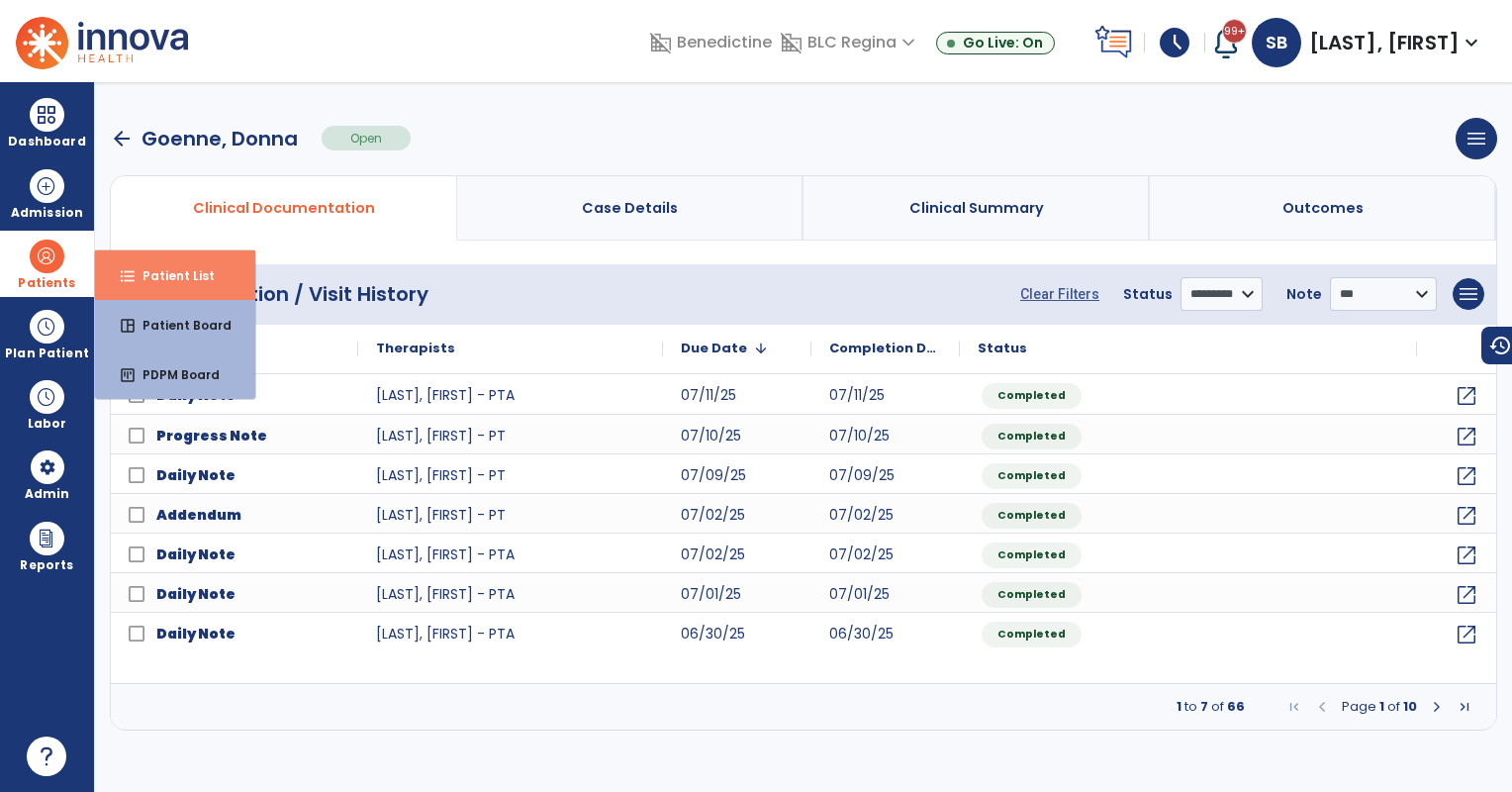 click on "format_list_bulleted  Patient List" at bounding box center (175, 275) 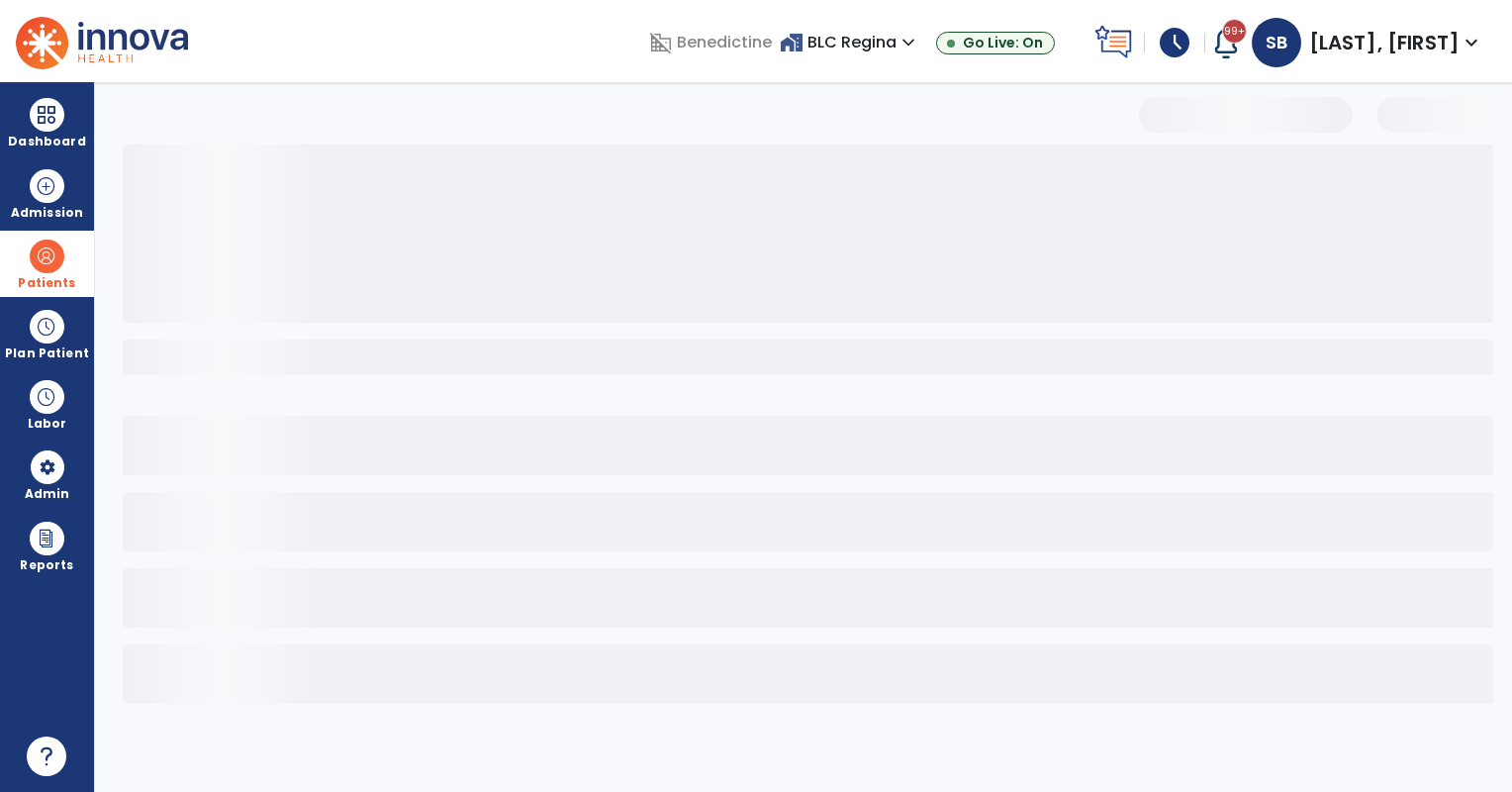 select on "***" 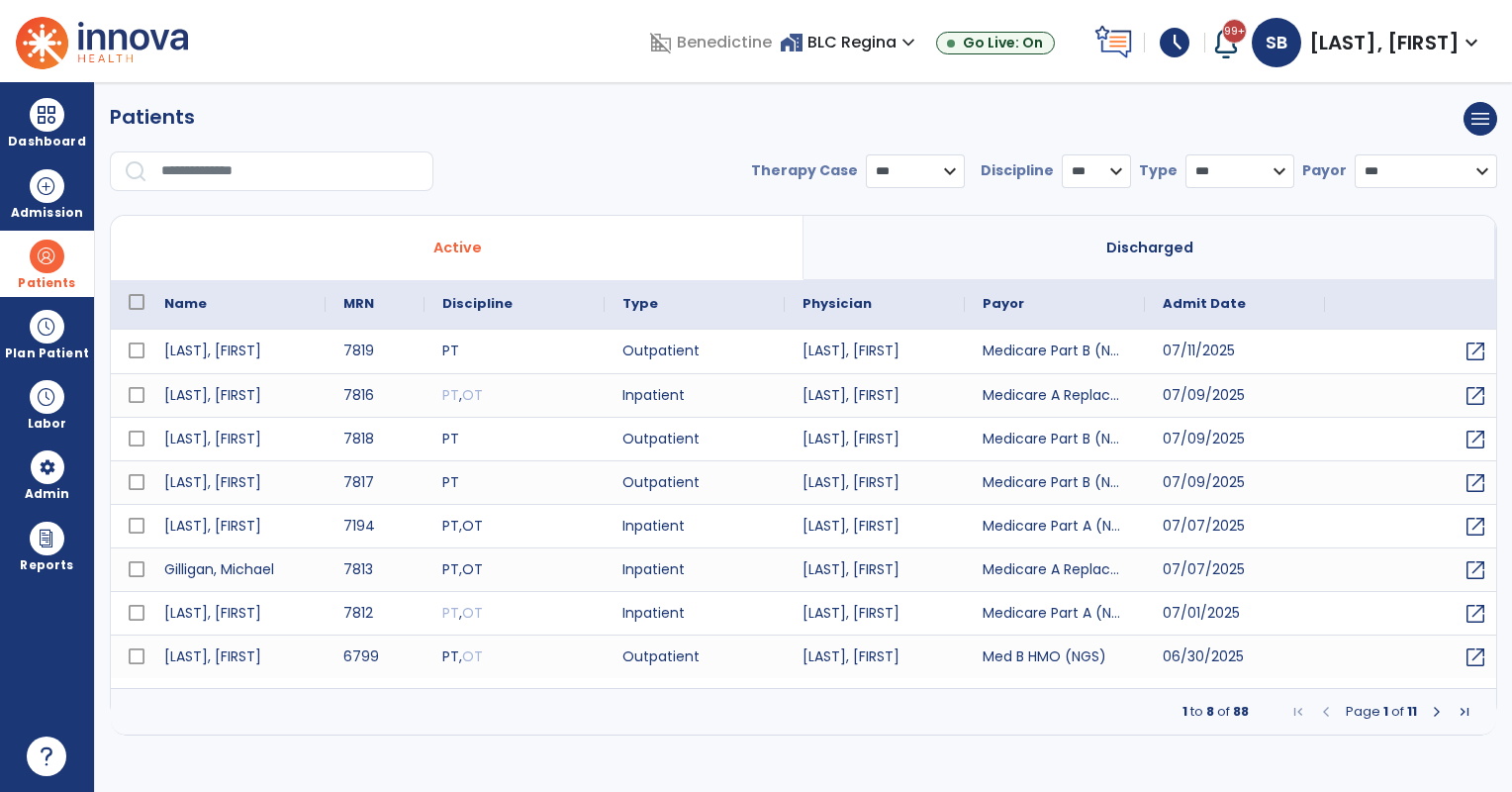 click at bounding box center [290, 171] 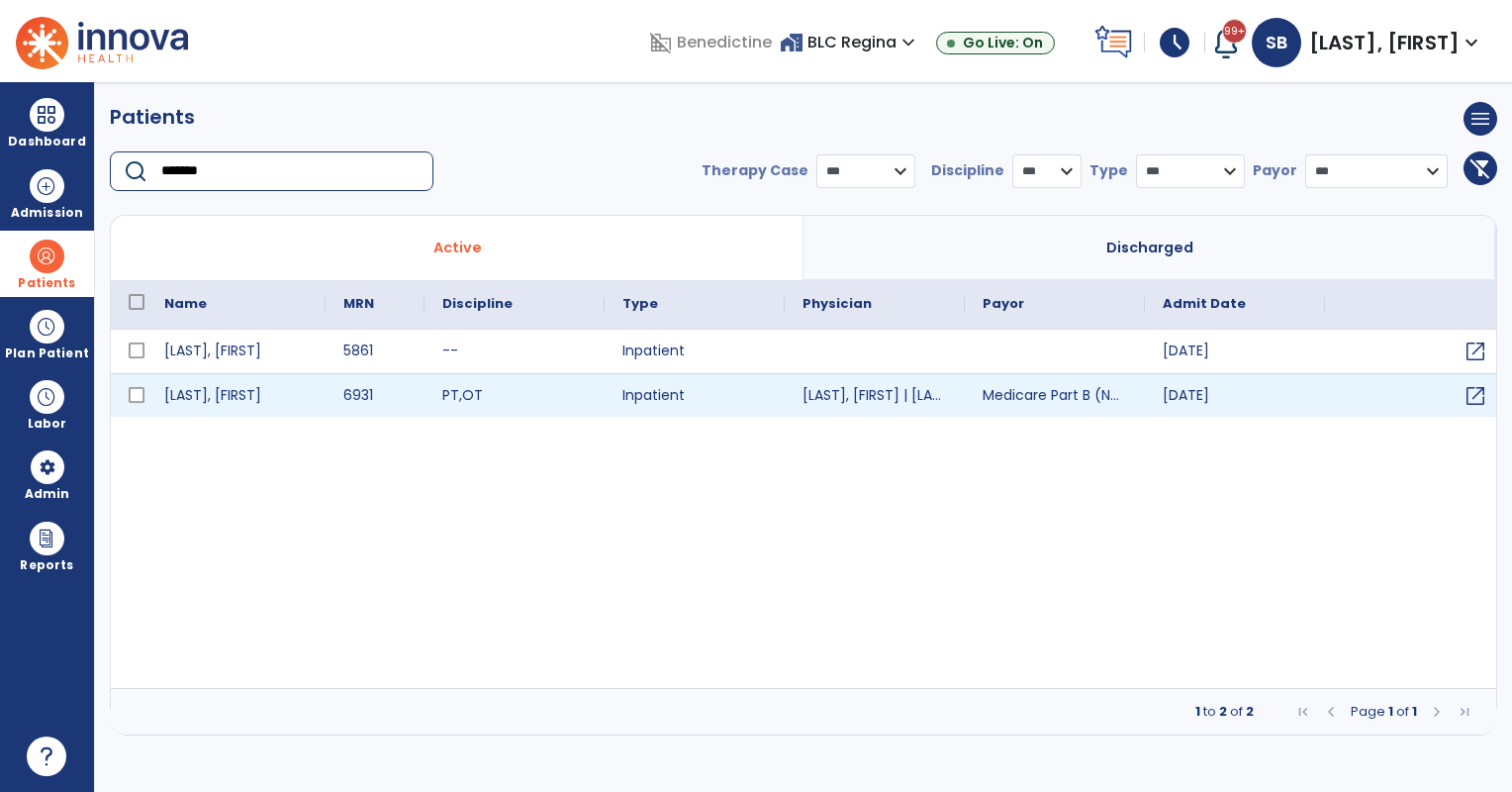 type on "*******" 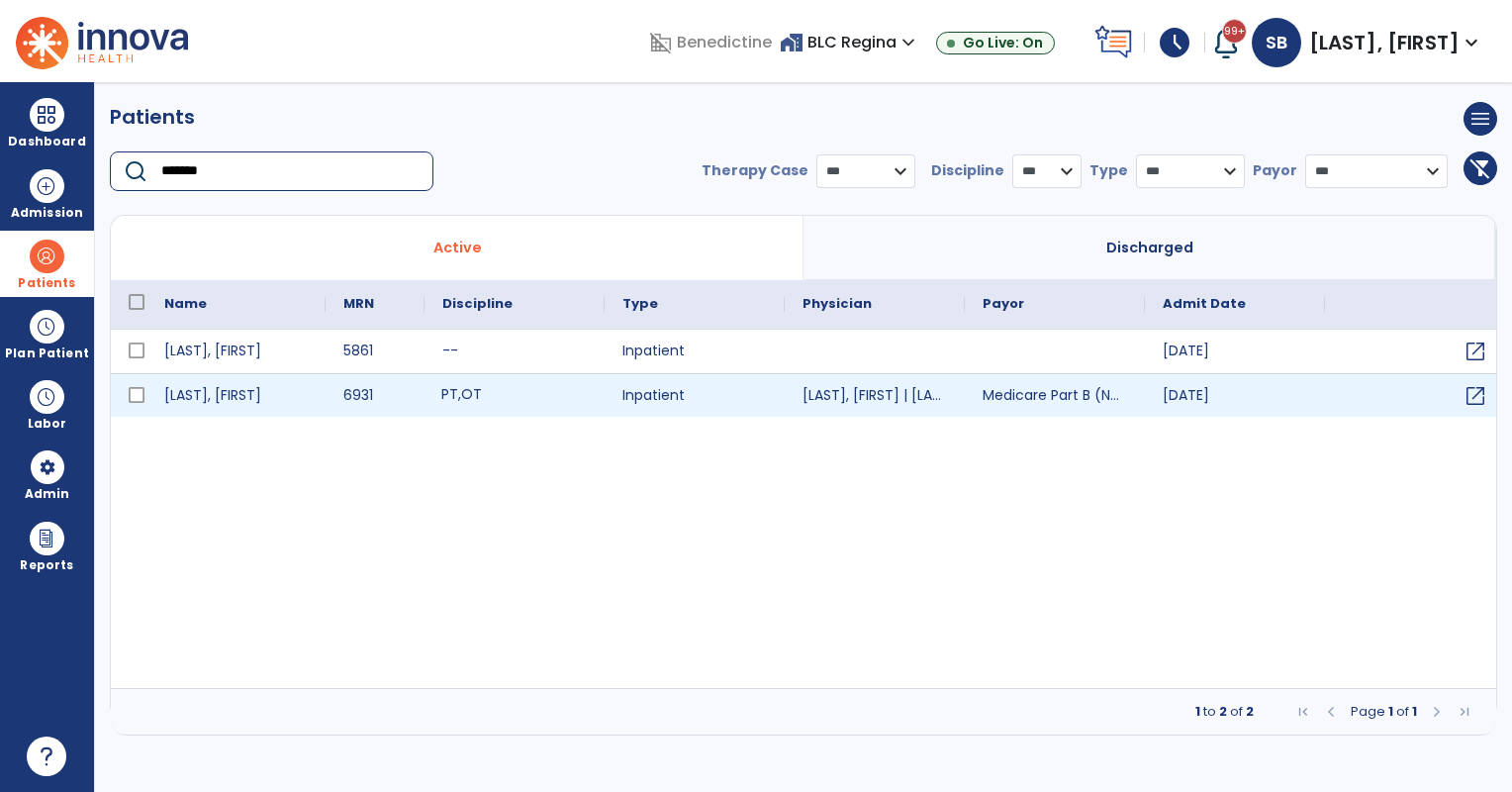click on "PT , OT" at bounding box center (515, 395) 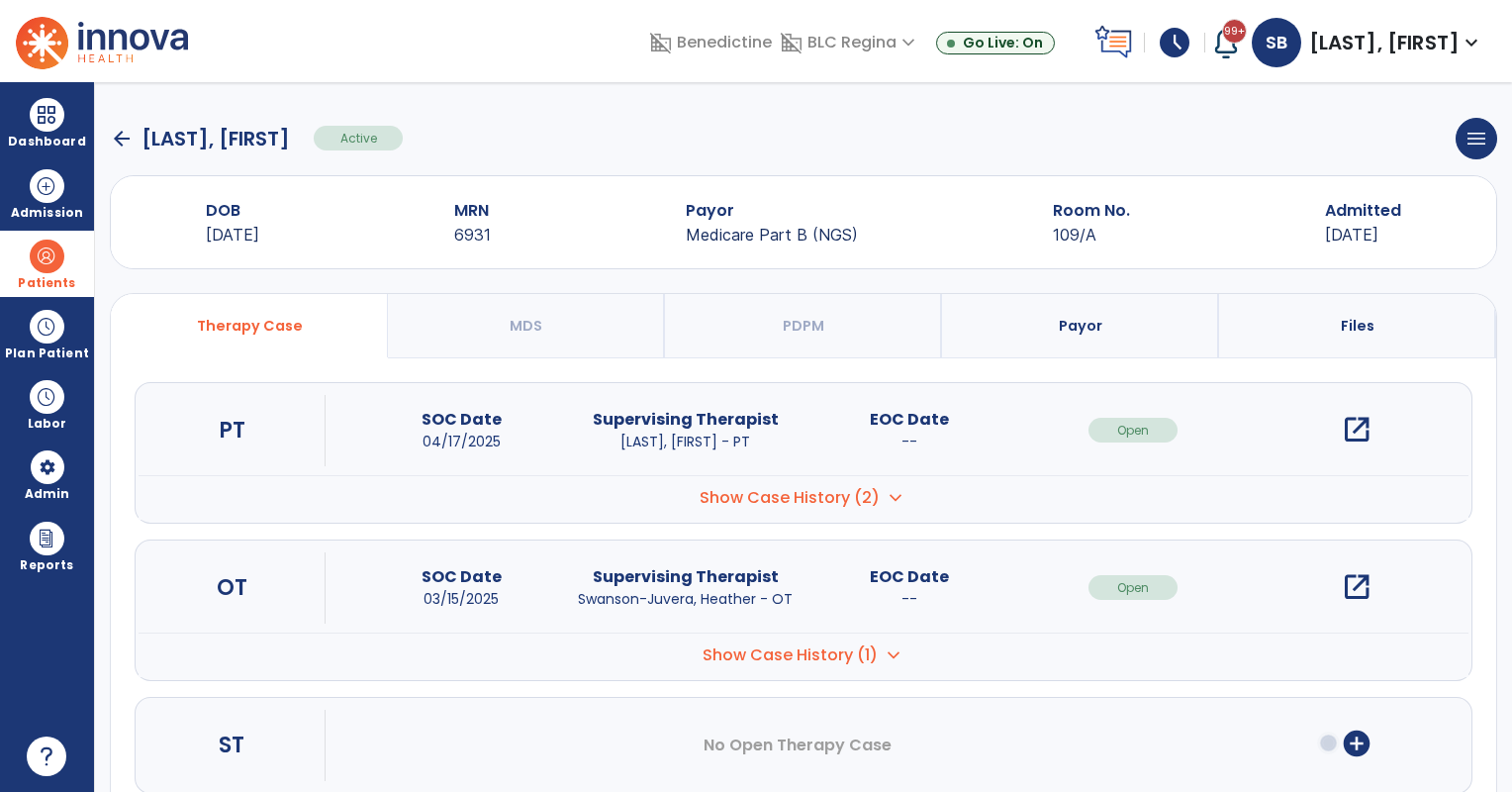 click on "open_in_new" at bounding box center (1357, 430) 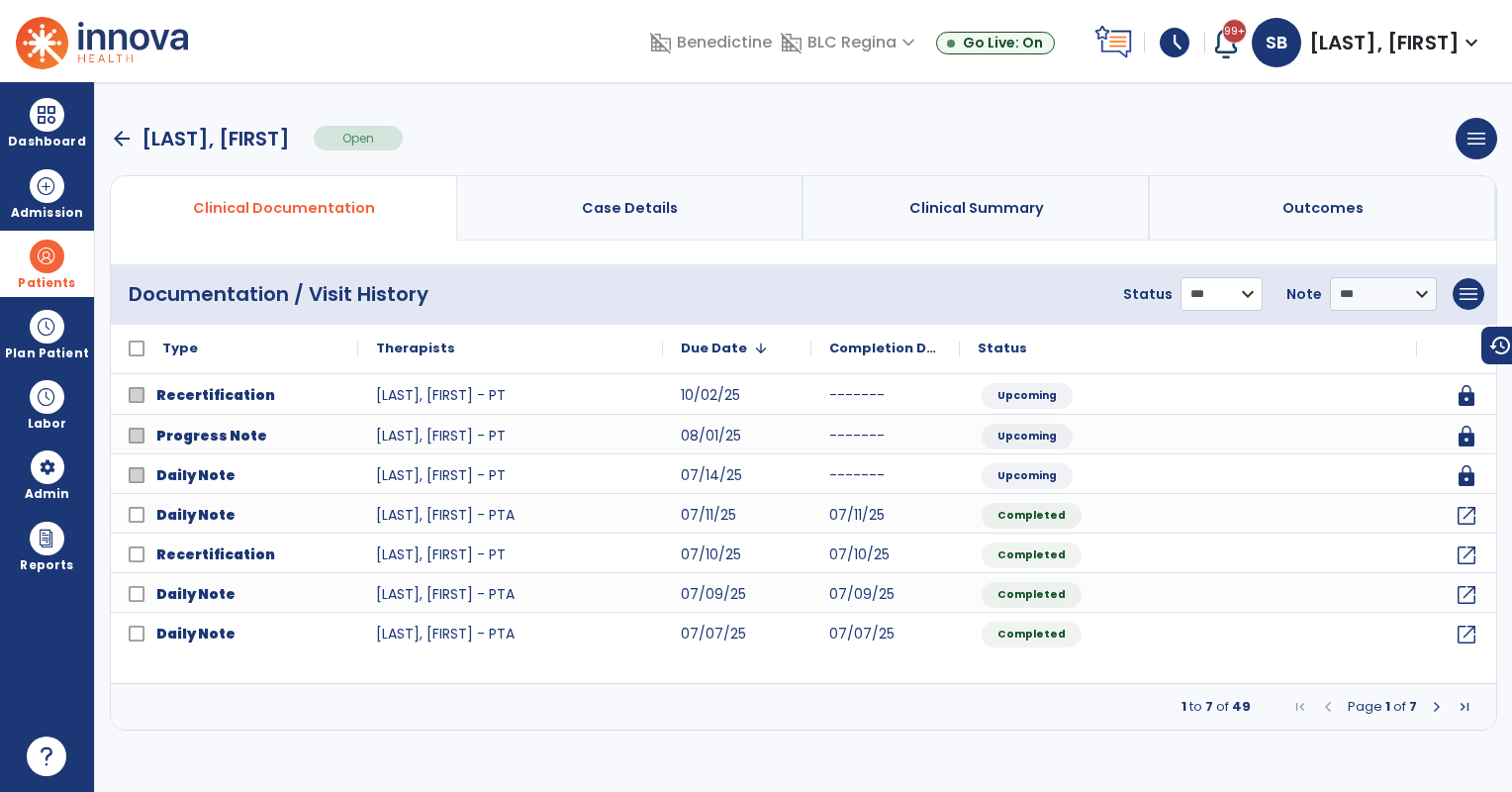 click on "**********" at bounding box center [1221, 294] 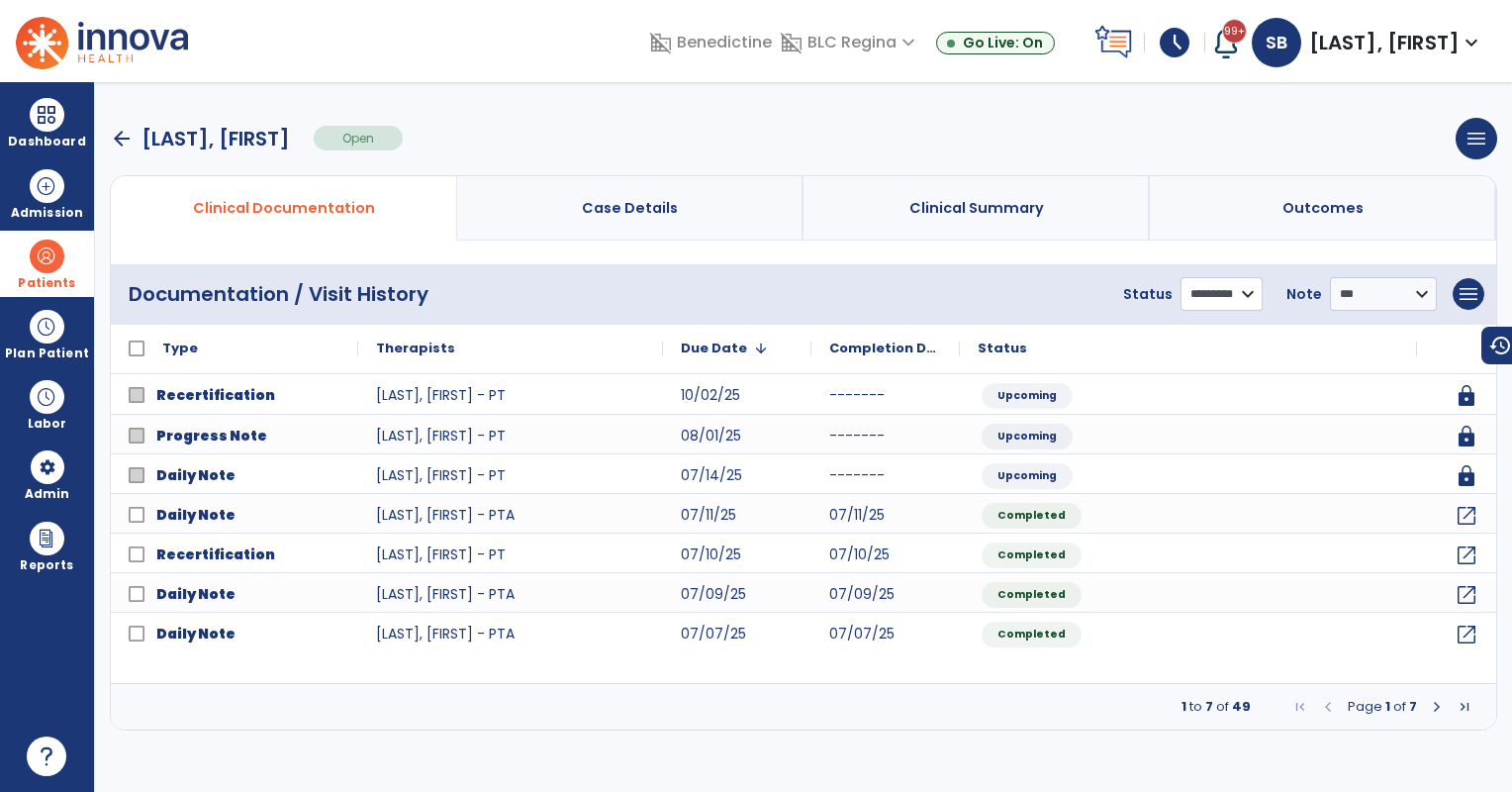 click on "**********" at bounding box center [1221, 294] 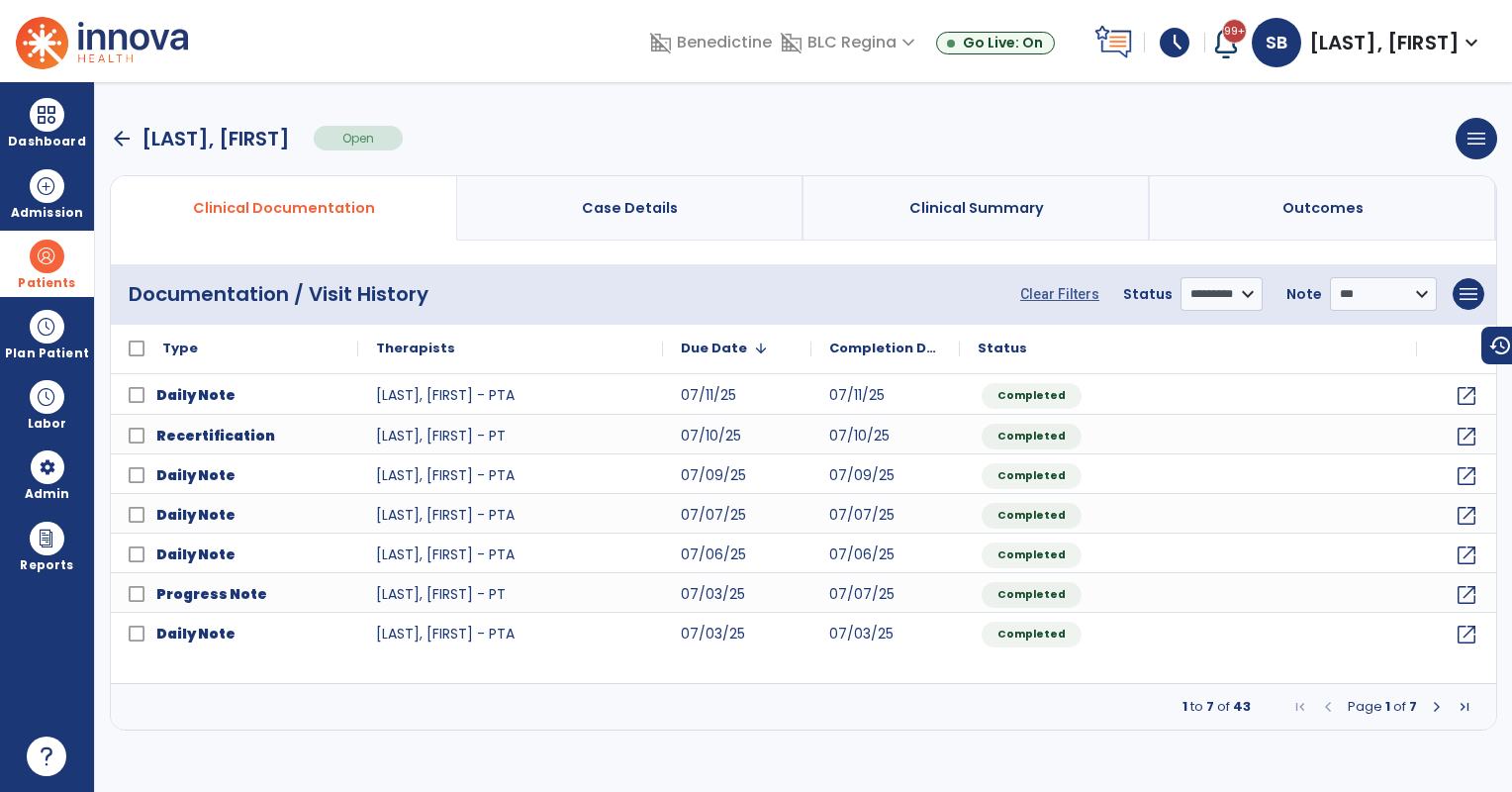 click at bounding box center (1437, 707) 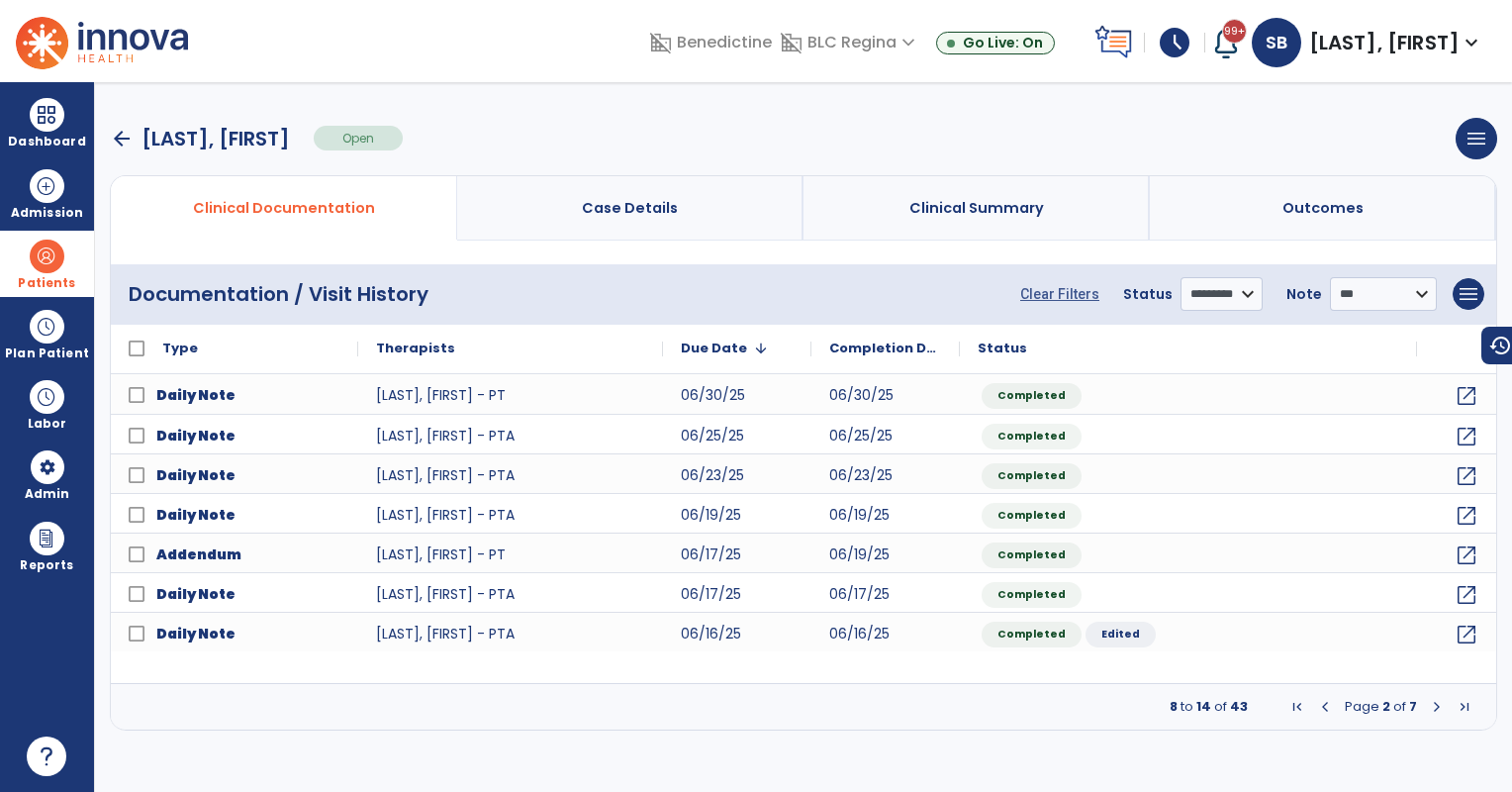 click at bounding box center (1325, 707) 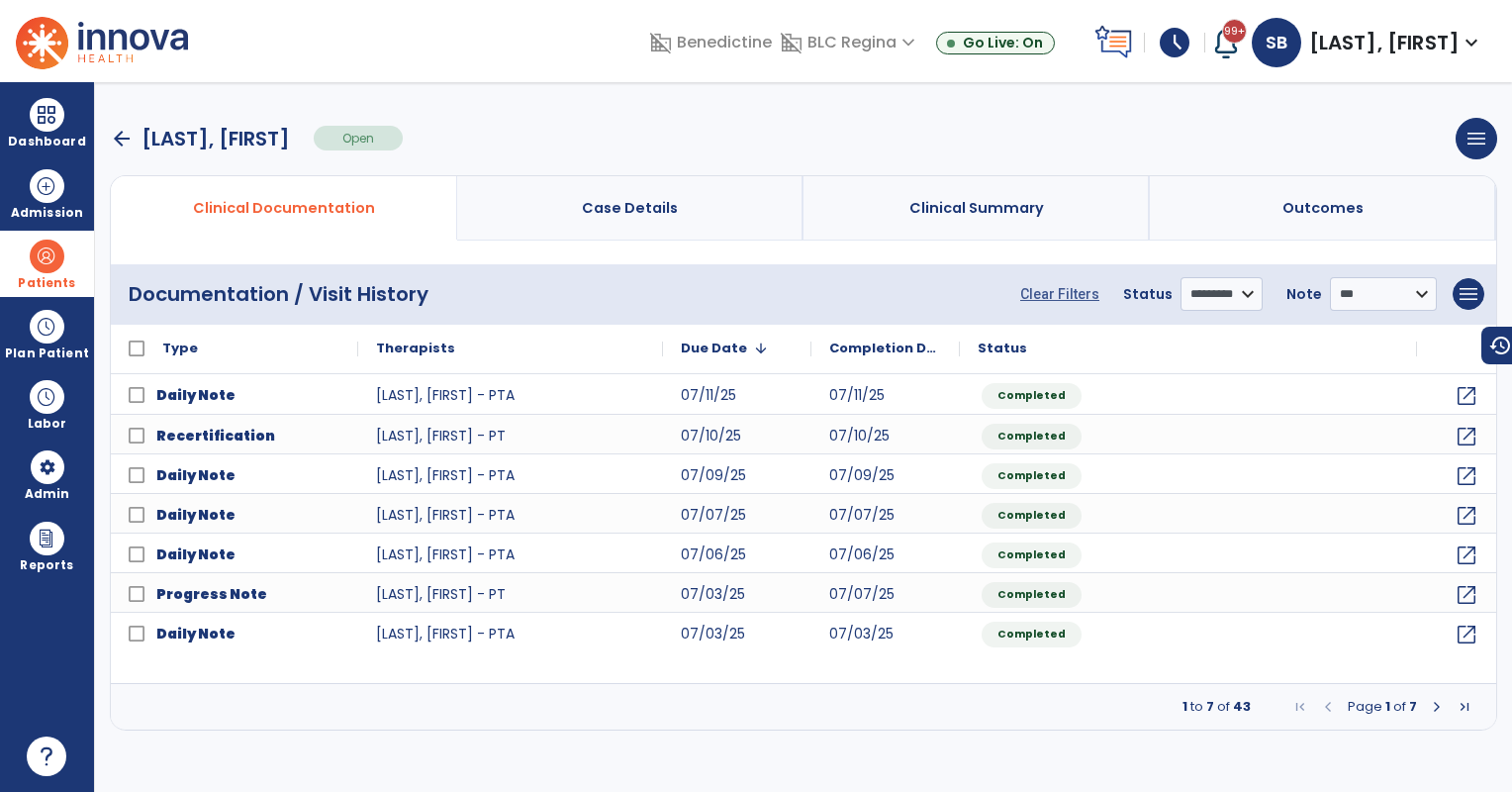 click at bounding box center [1437, 707] 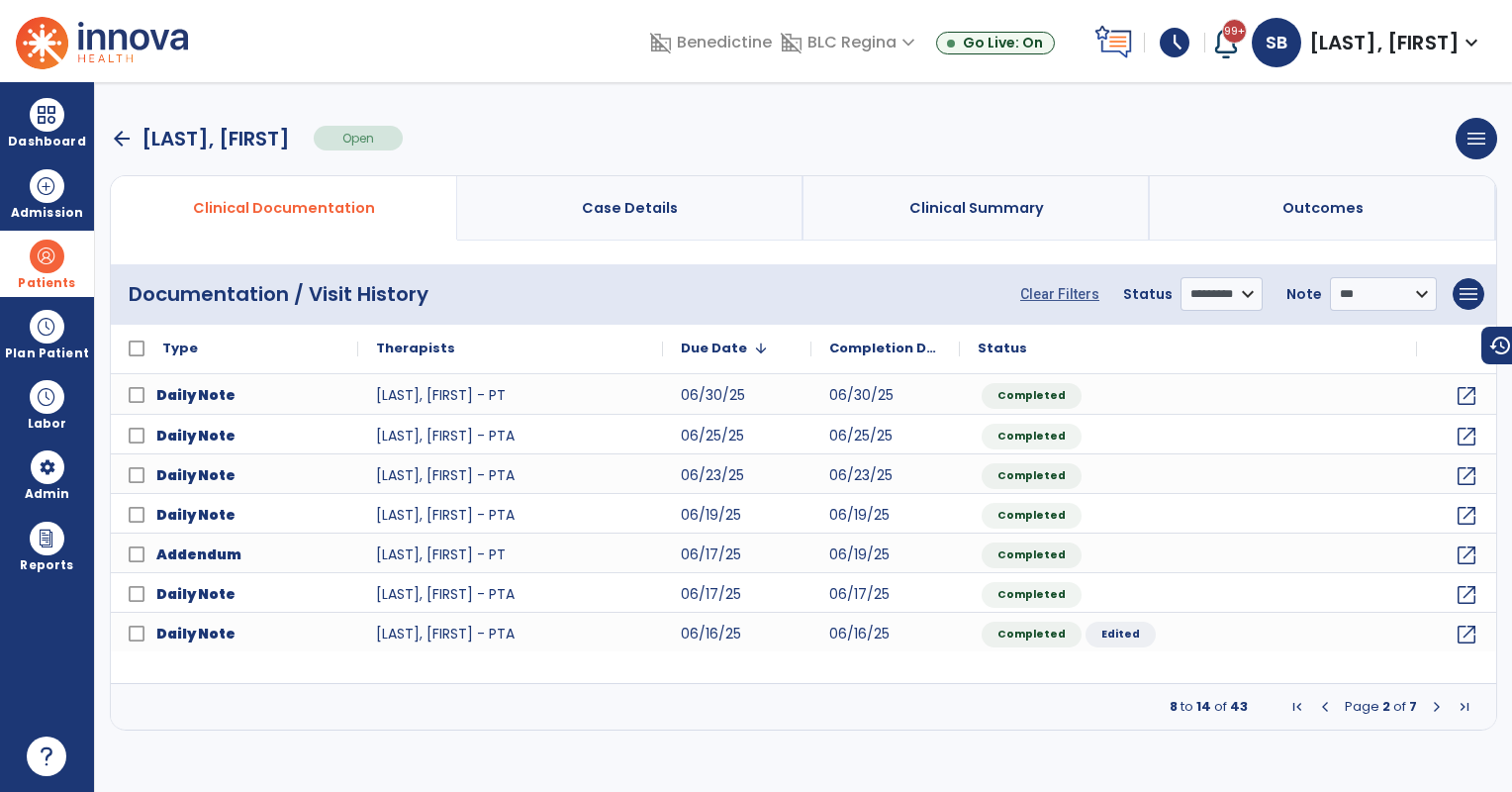 click at bounding box center (1325, 707) 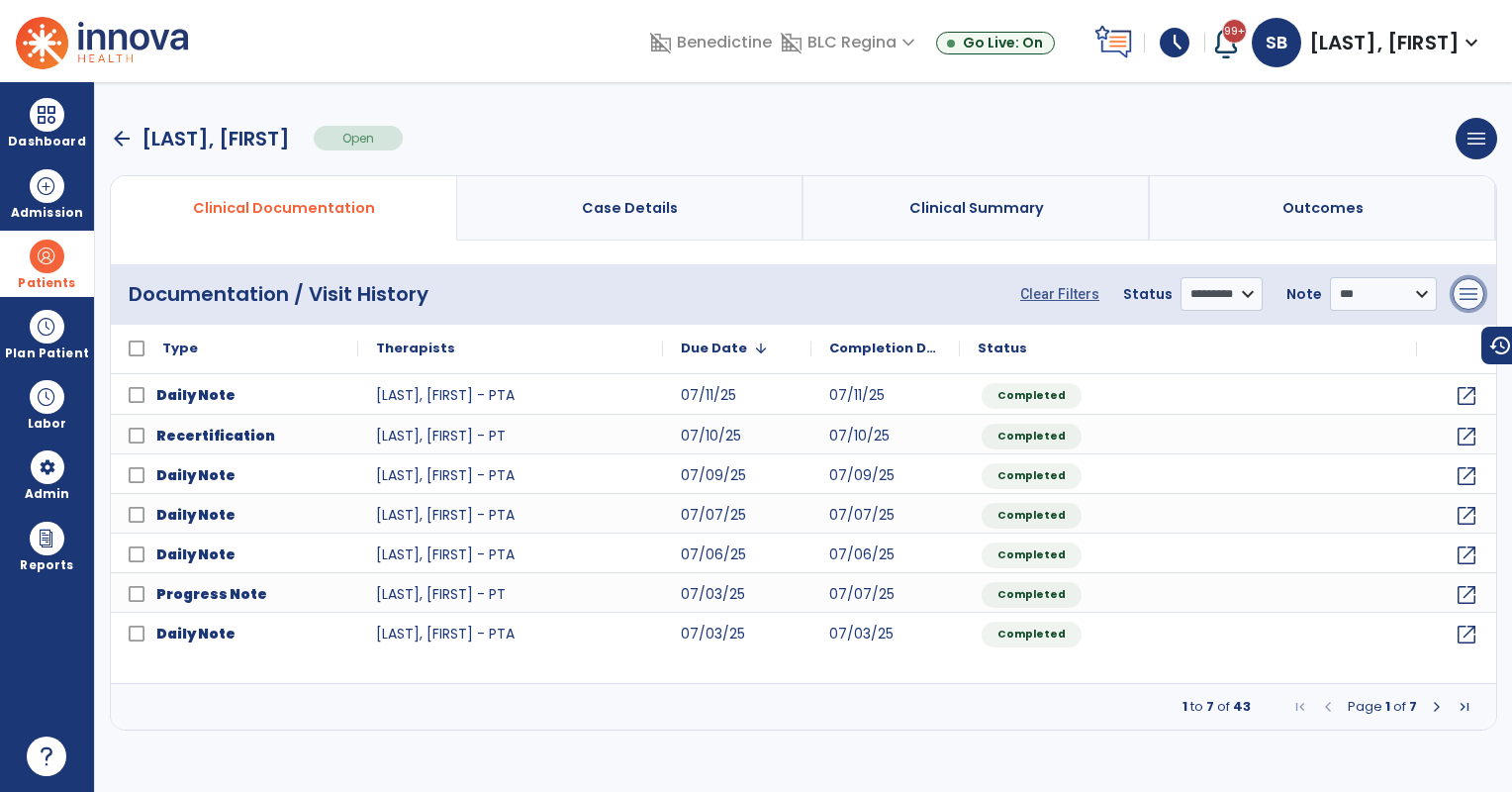 click on "menu" at bounding box center [1468, 294] 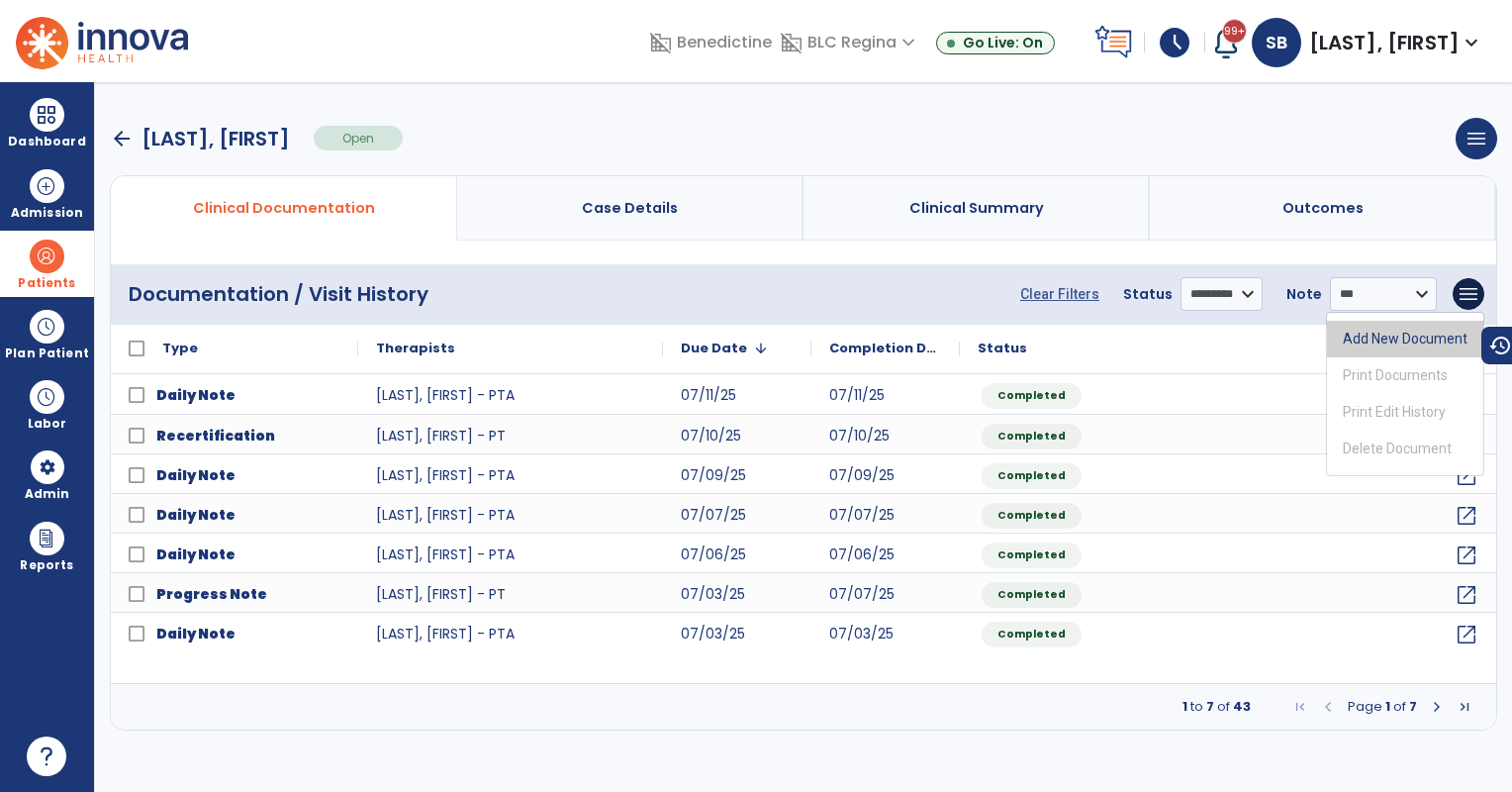 click on "Add New Document" at bounding box center [1405, 339] 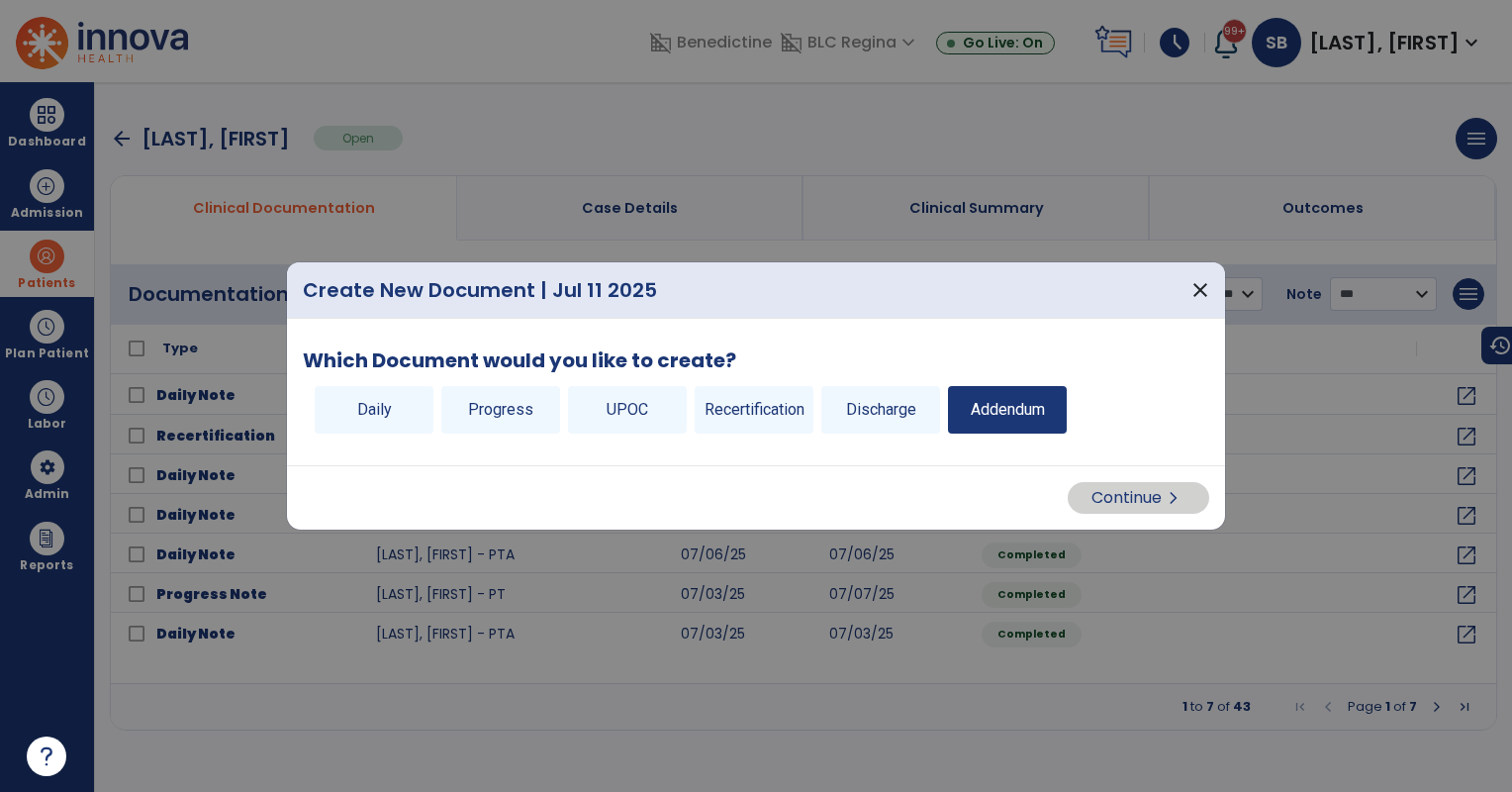 click on "Addendum" at bounding box center (1007, 410) 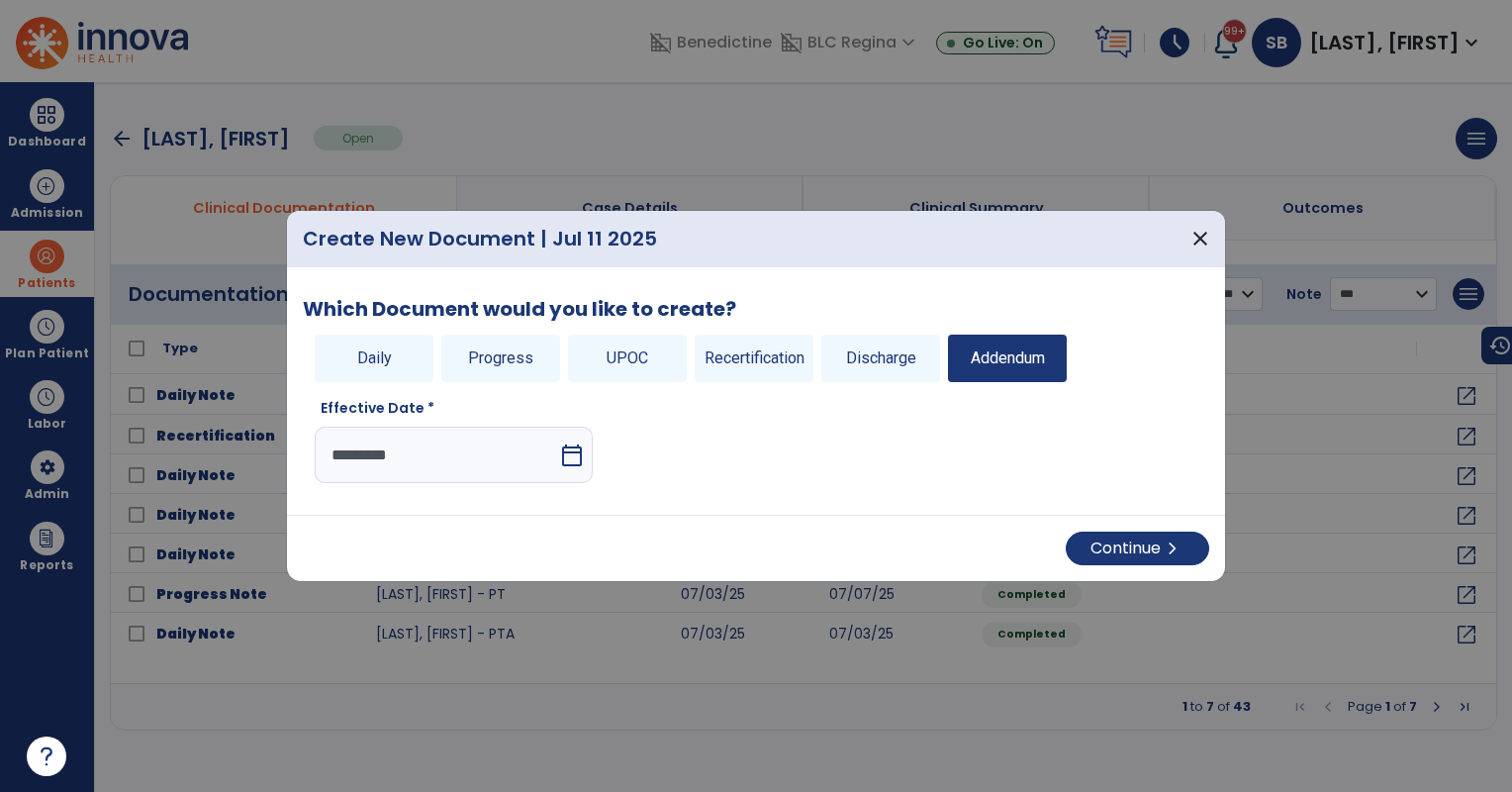 click on "calendar_today" at bounding box center (572, 455) 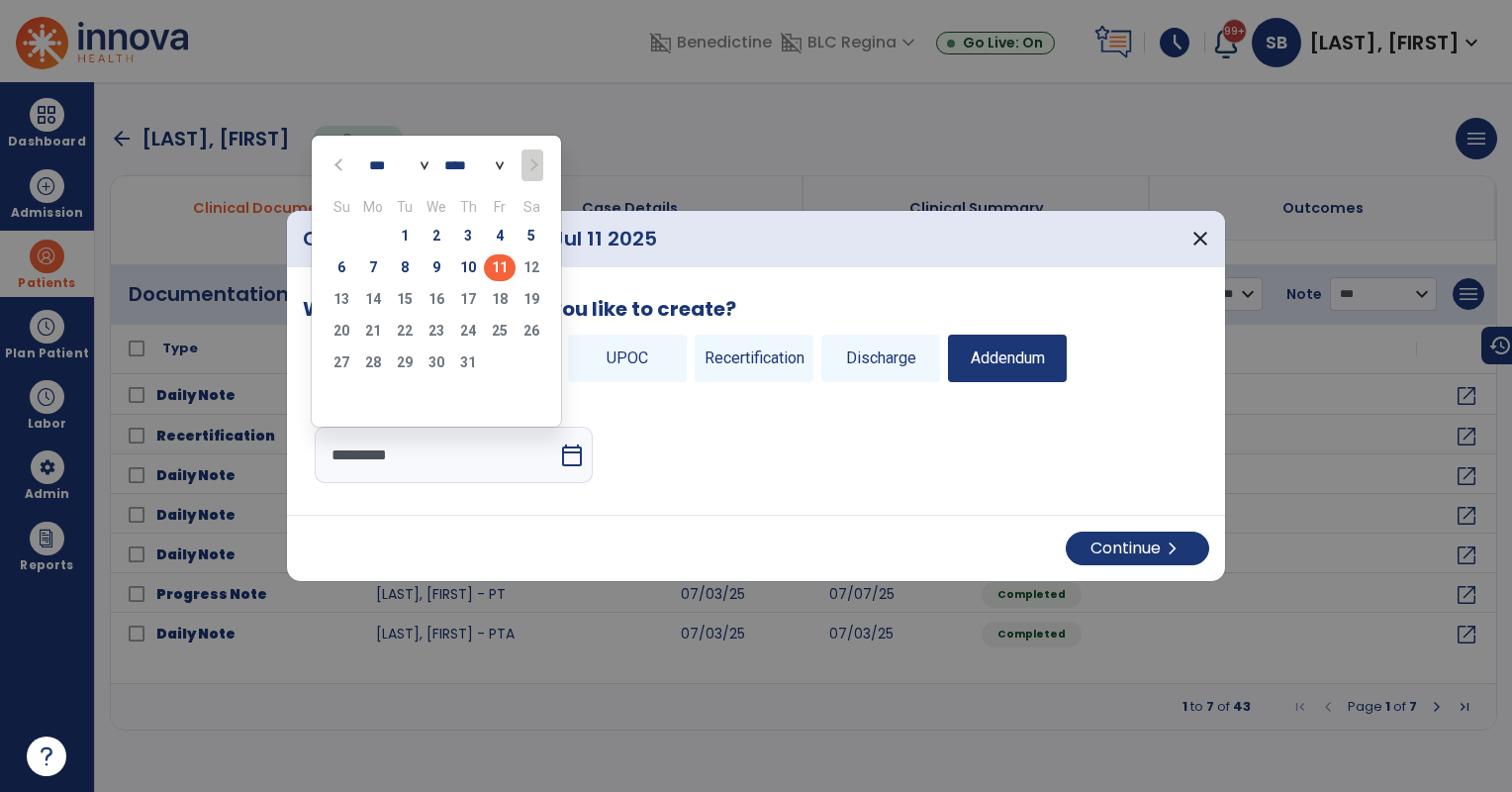 click on "7" 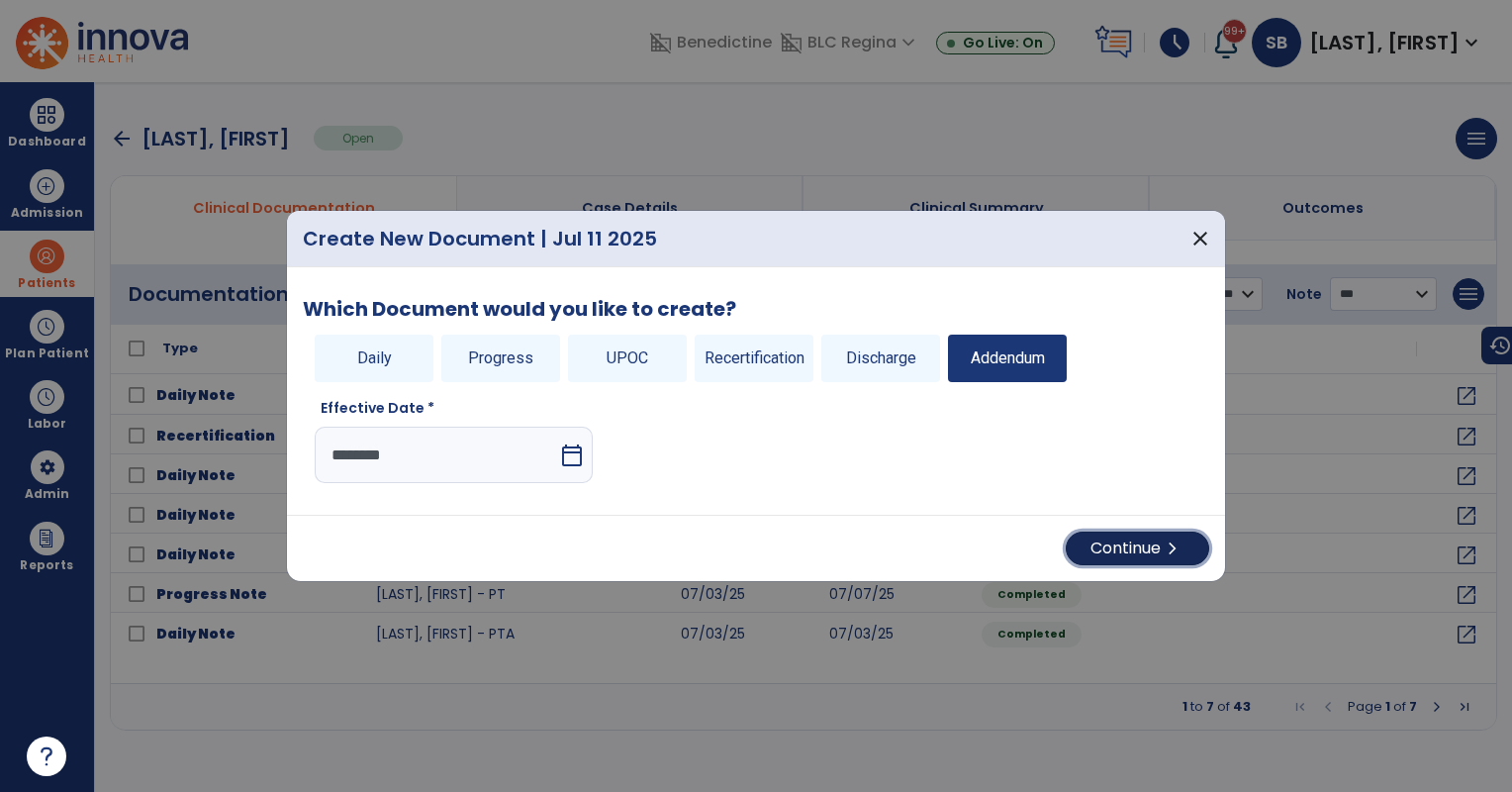 click on "Continue   chevron_right" at bounding box center [1137, 548] 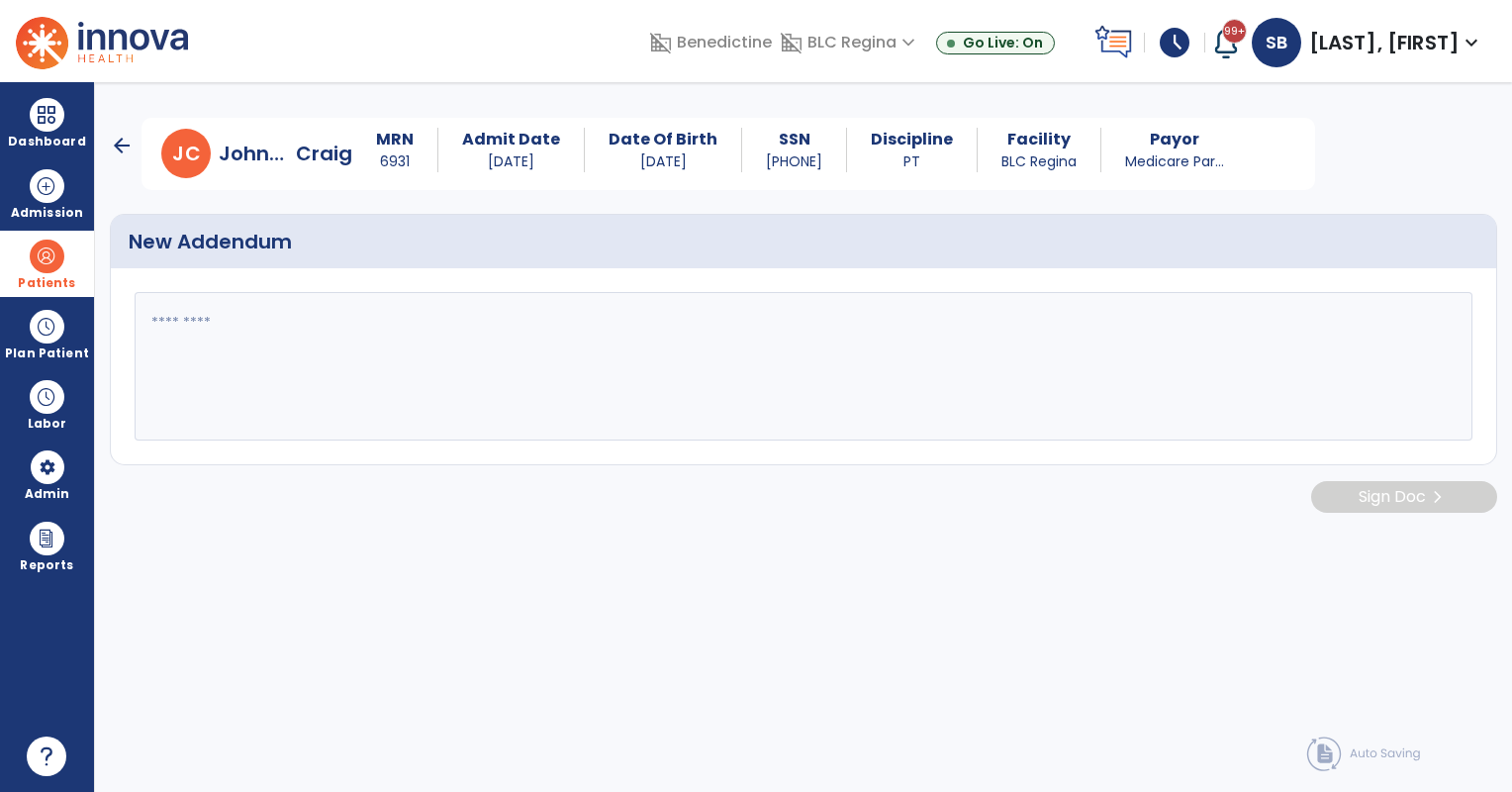 paste on "**********" 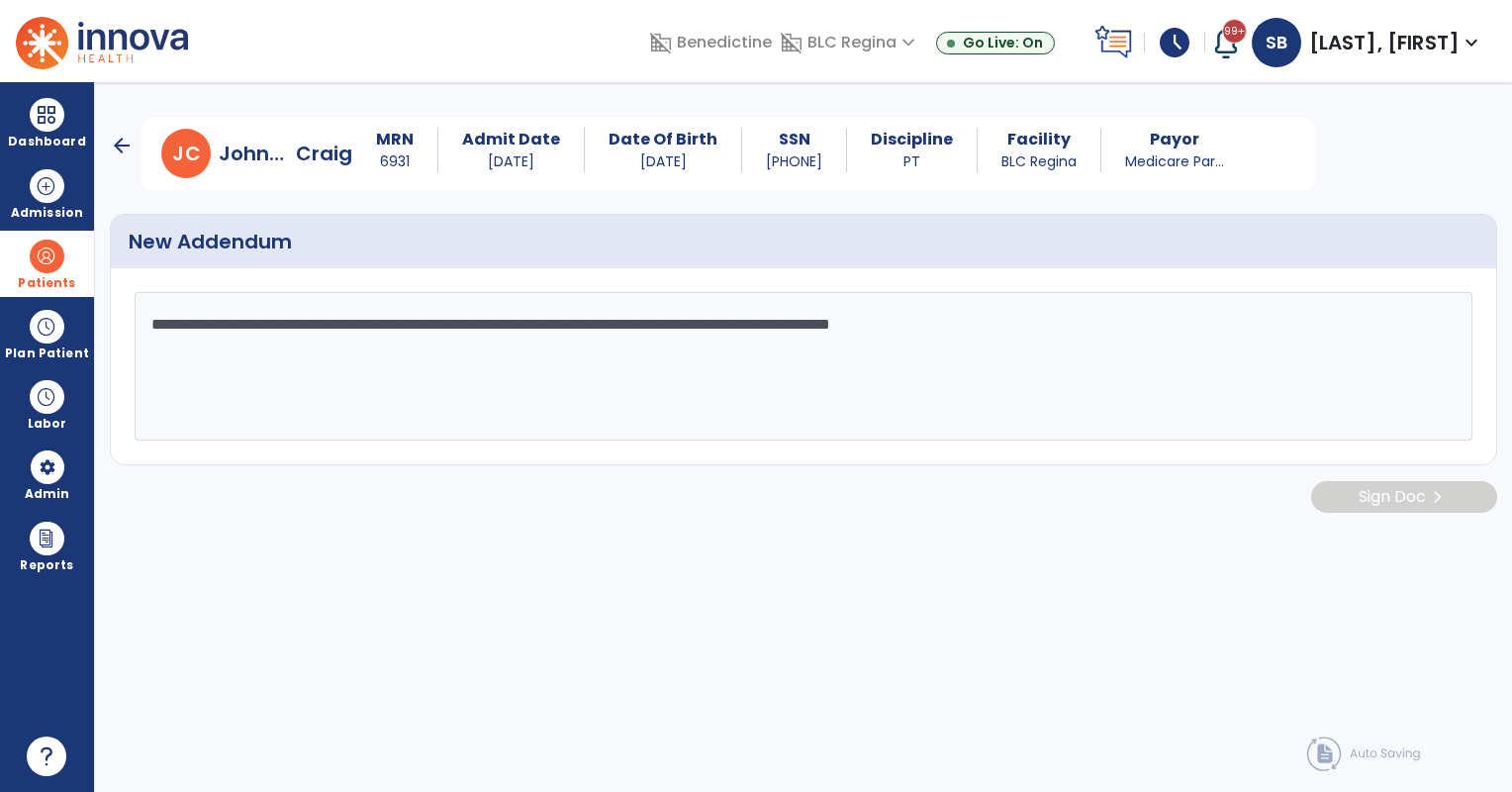 click on "**********" 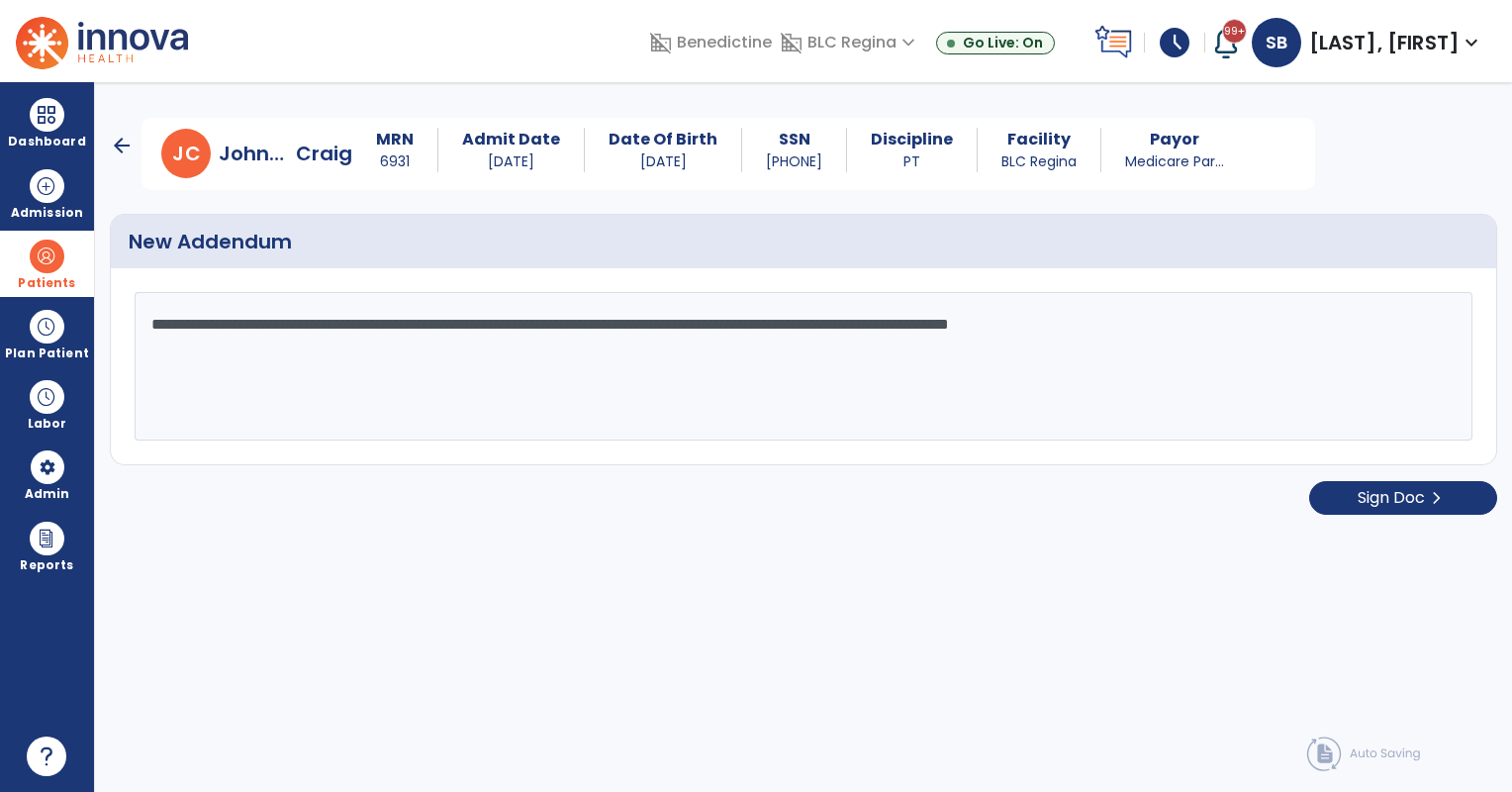 drag, startPoint x: 1215, startPoint y: 318, endPoint x: 135, endPoint y: 298, distance: 1080.1852 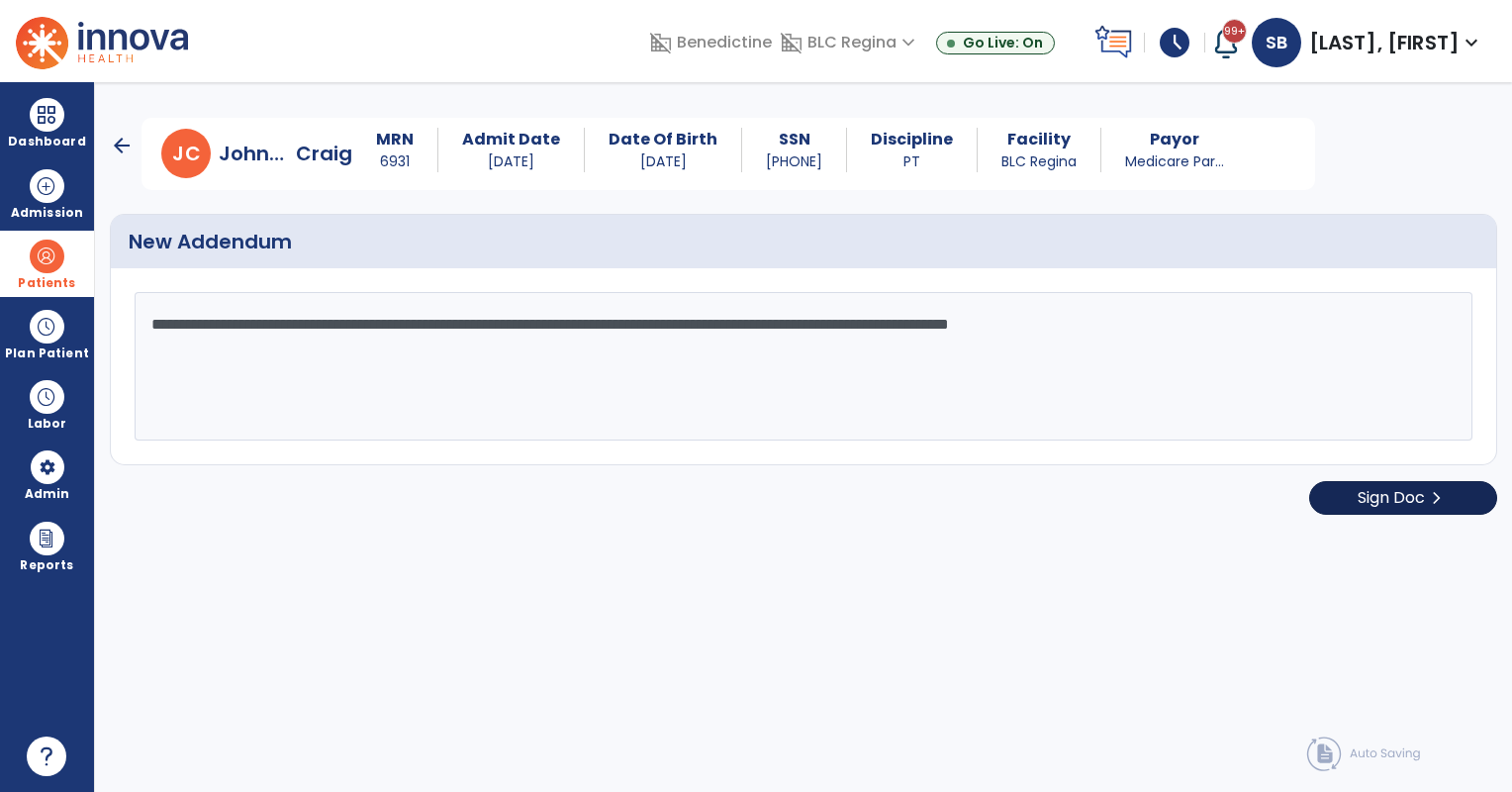 type on "**********" 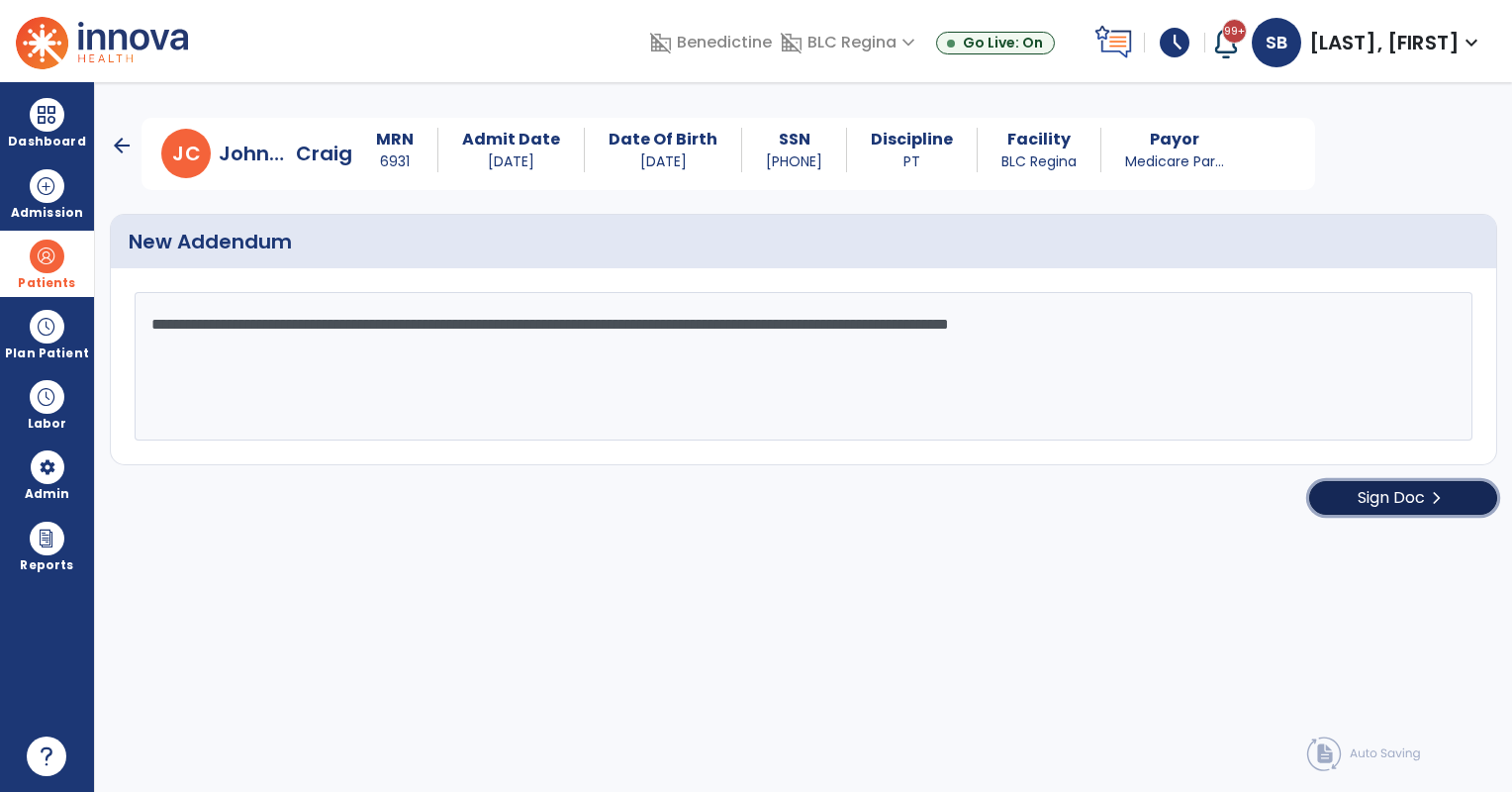 click on "Sign Doc" 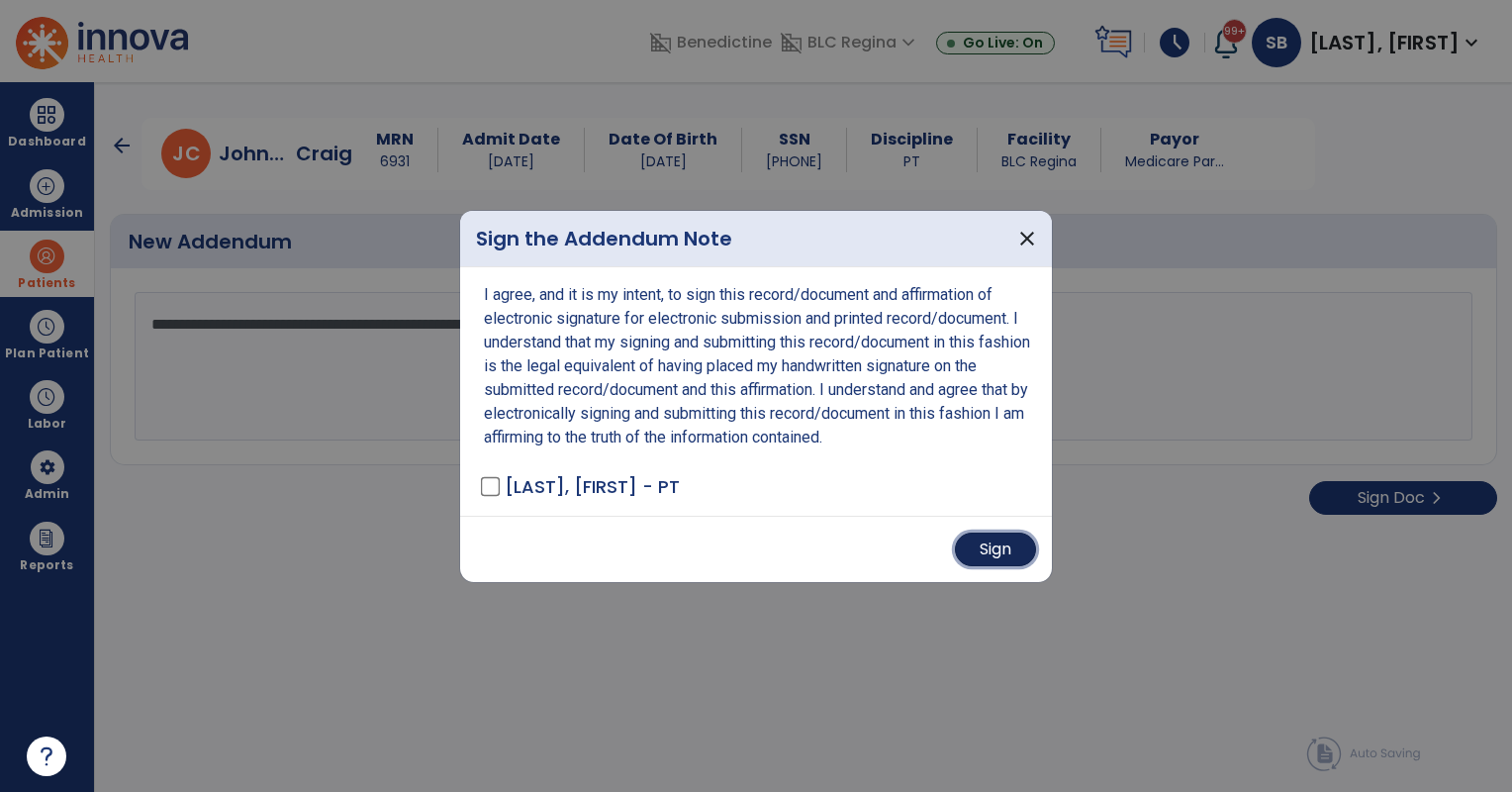 click on "Sign" at bounding box center [995, 549] 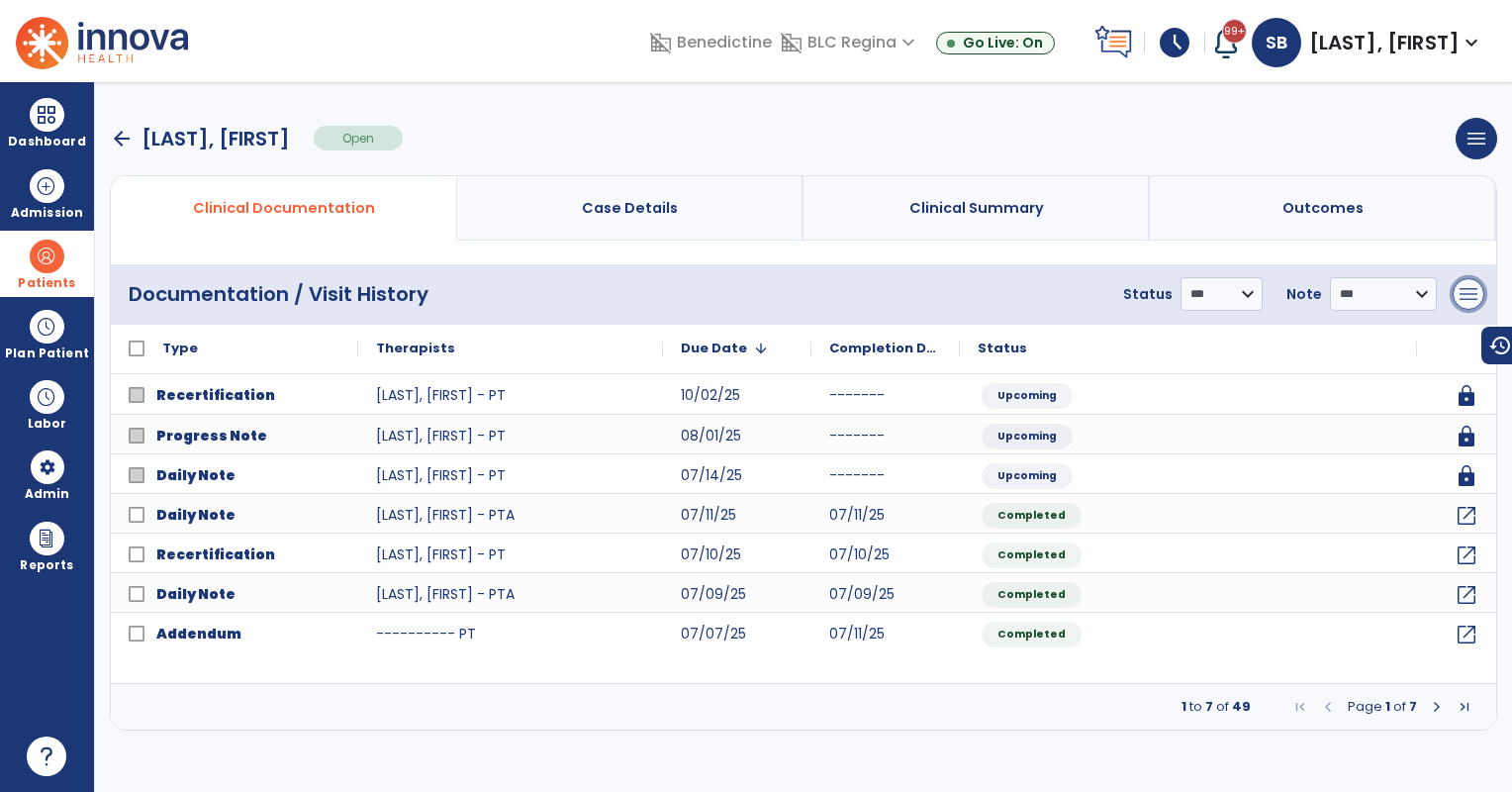 click on "menu" at bounding box center [1468, 294] 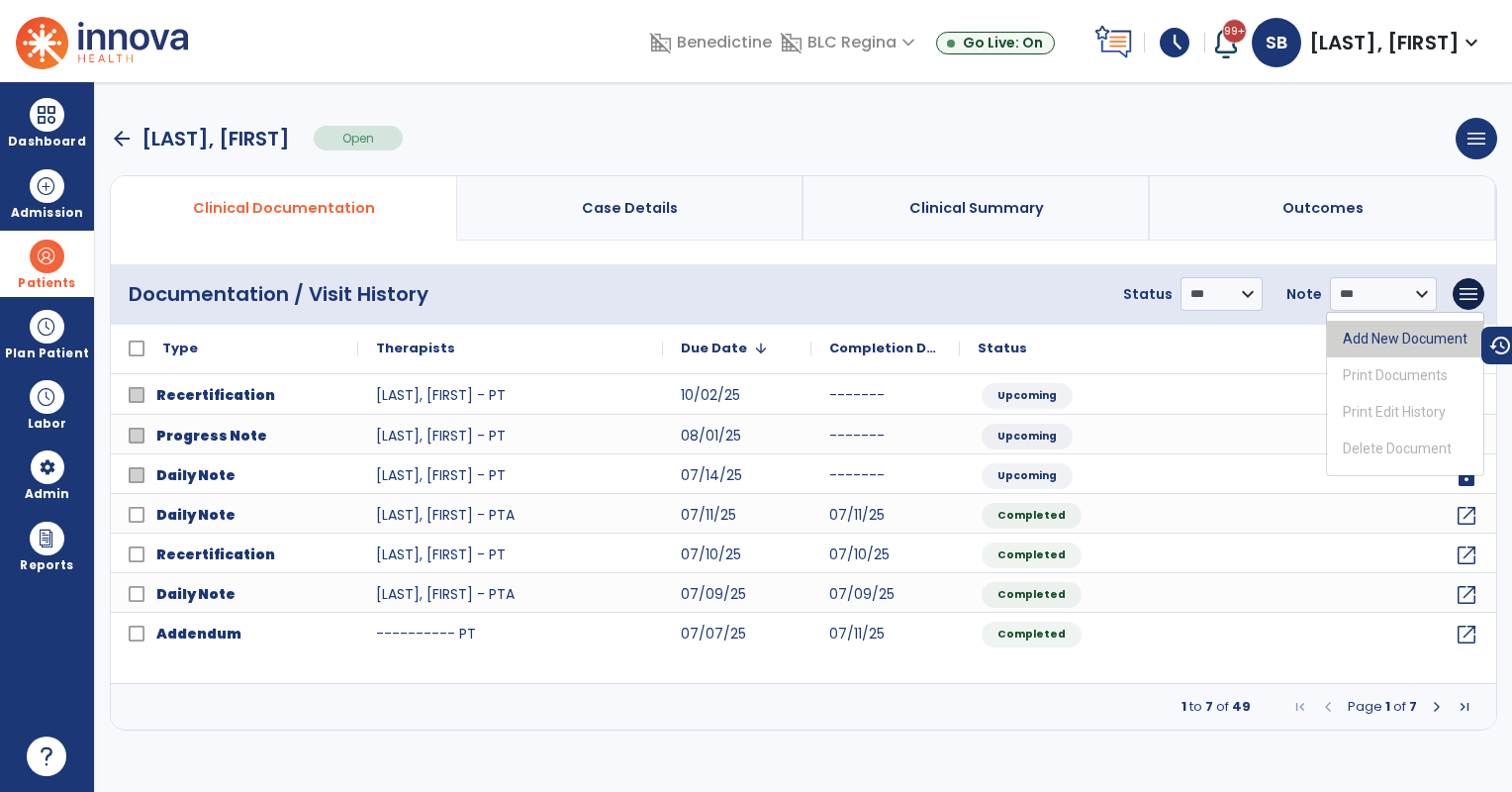 click on "Add New Document" at bounding box center (1405, 339) 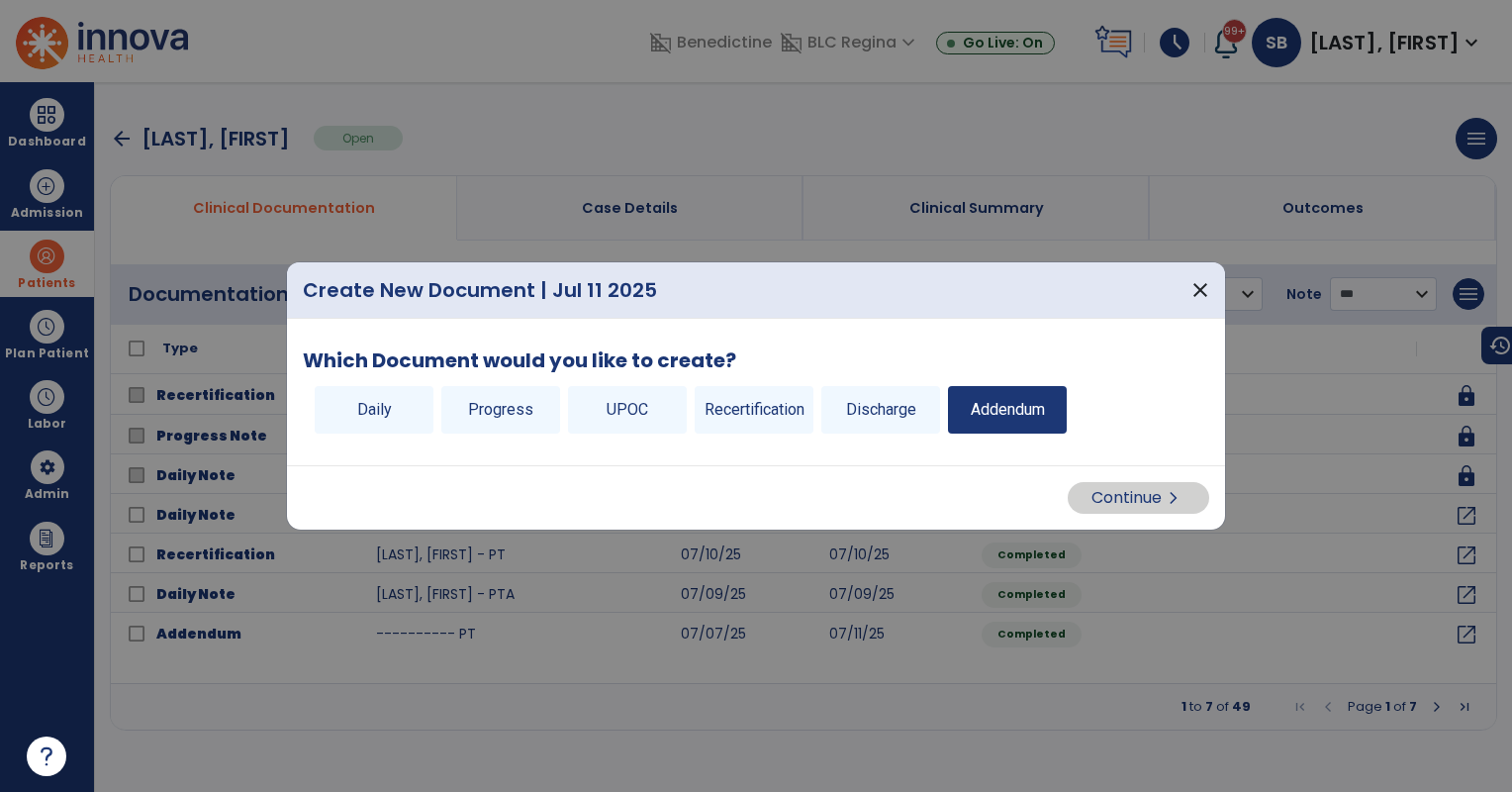 click on "Addendum" at bounding box center [1007, 410] 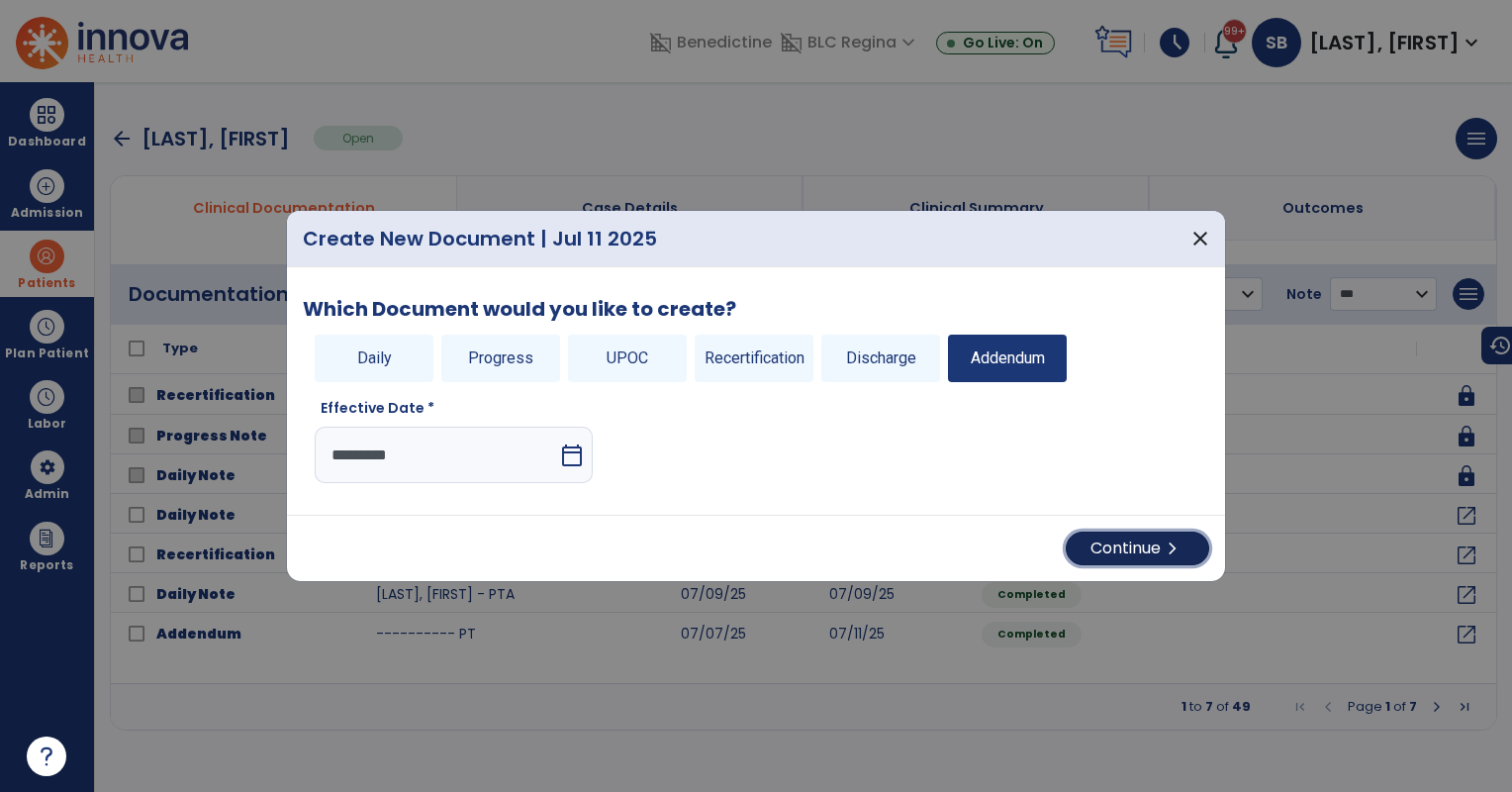 click on "chevron_right" at bounding box center [1173, 548] 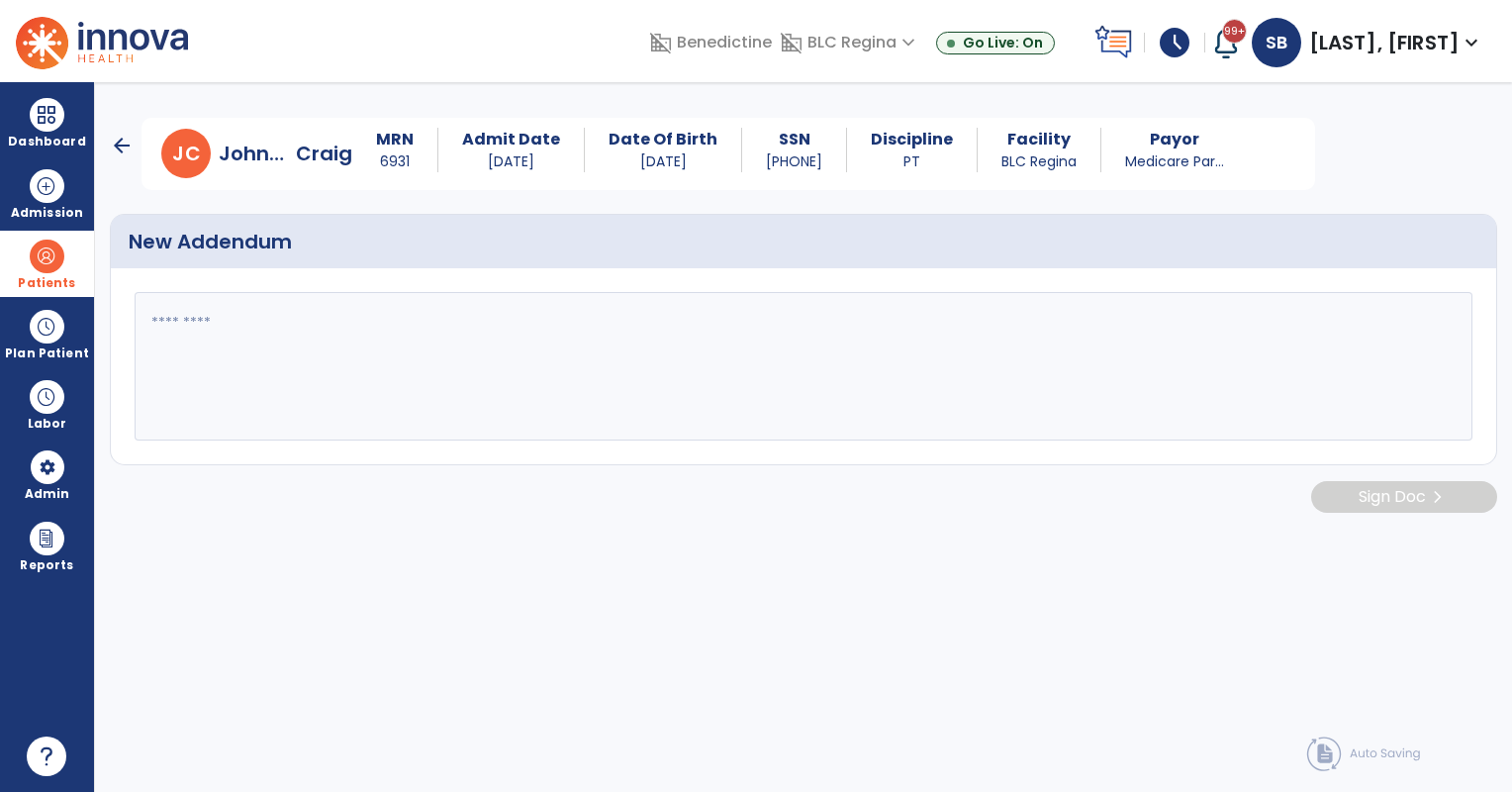 paste on "**********" 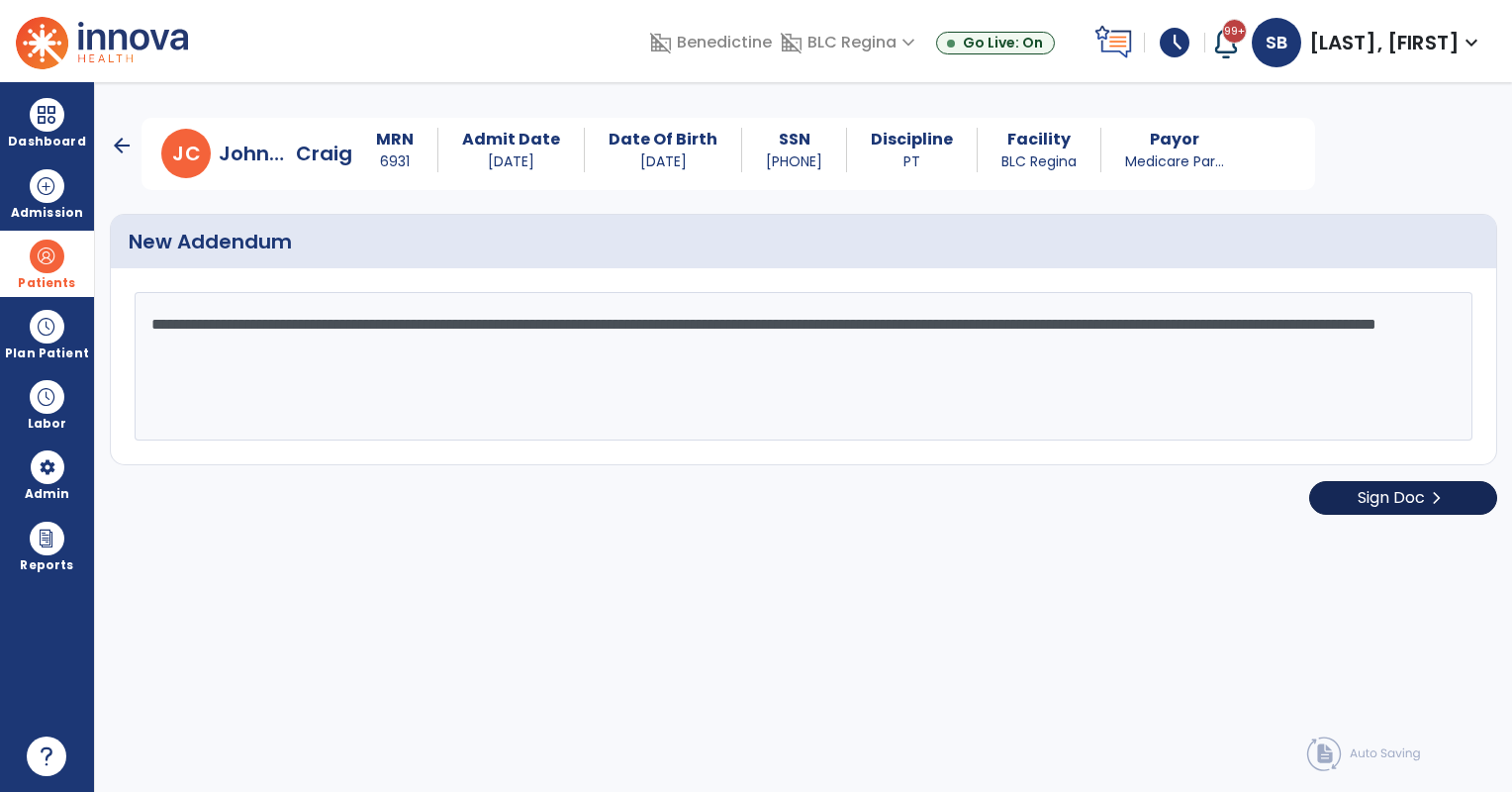 type on "**********" 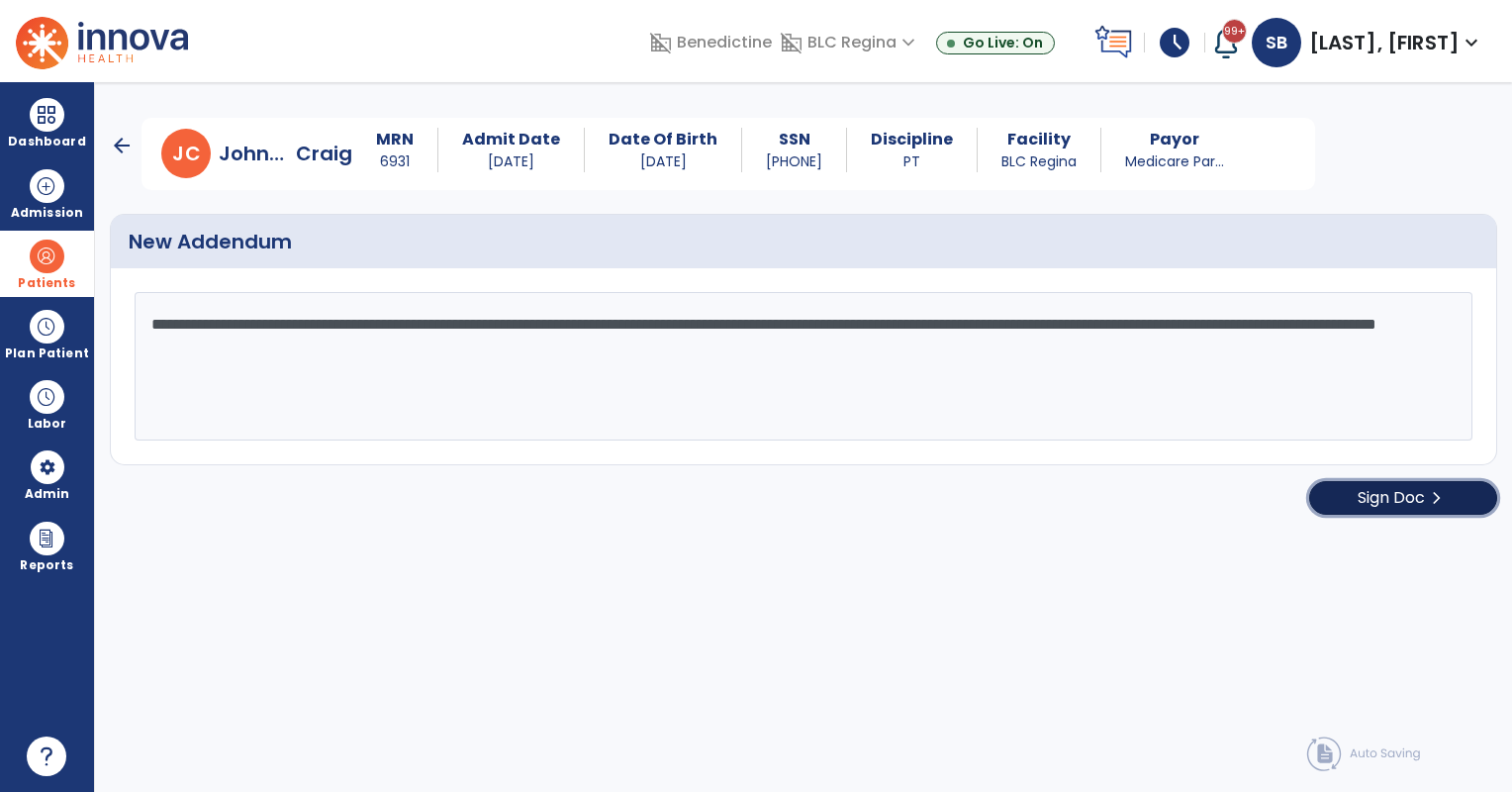 click on "Sign Doc" 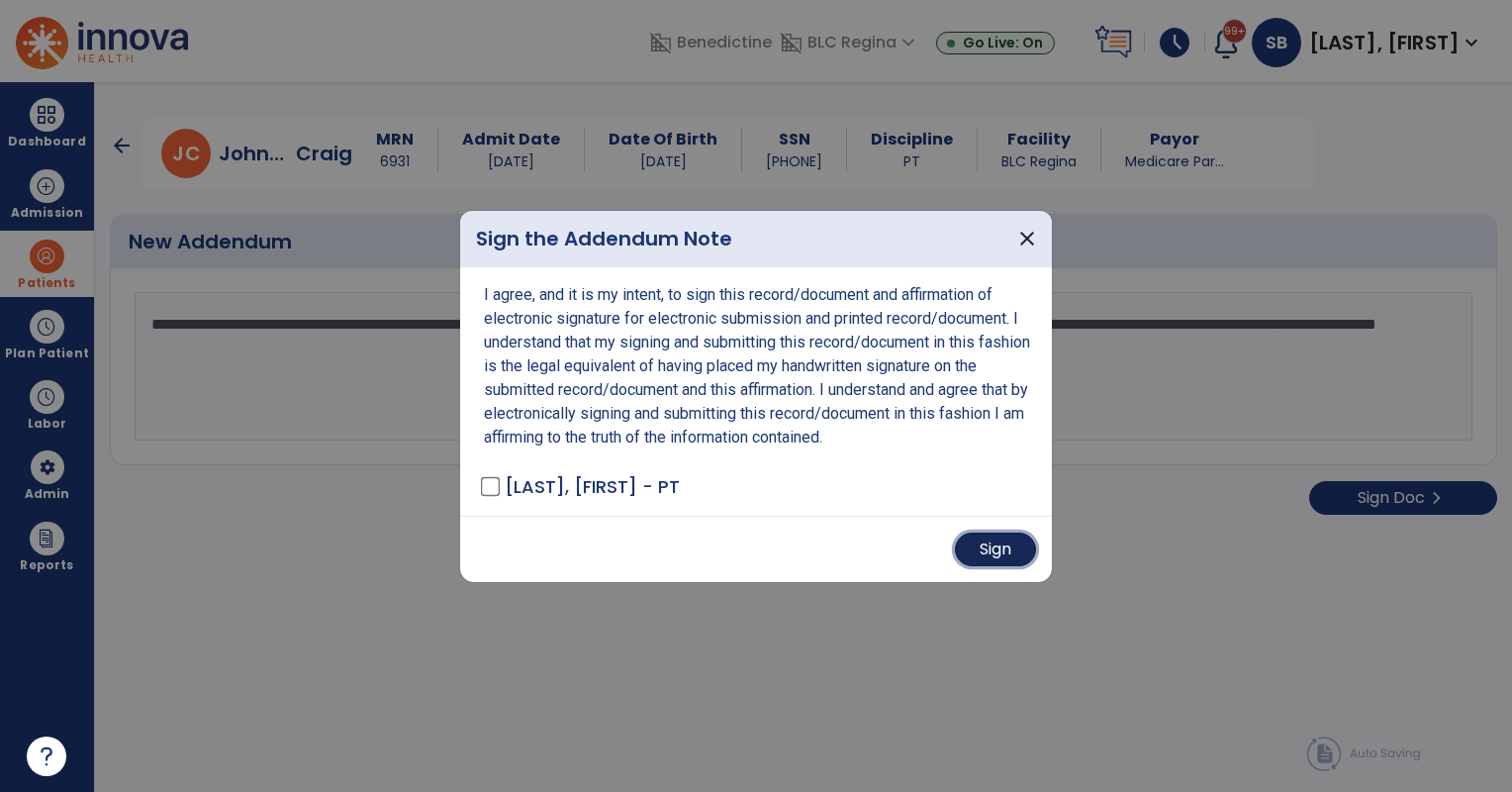 click on "Sign" at bounding box center (995, 549) 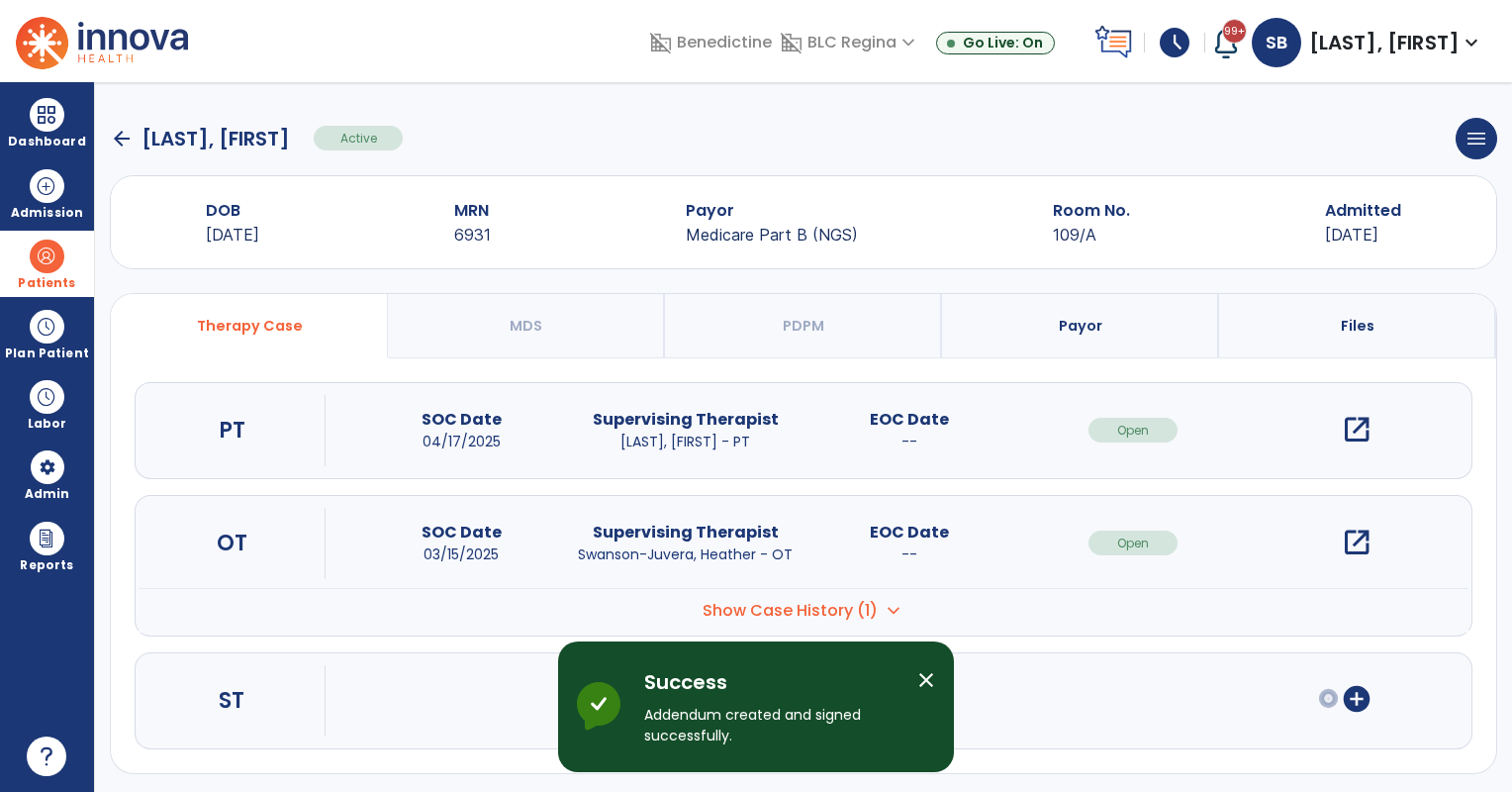 click on "open_in_new" at bounding box center (1357, 430) 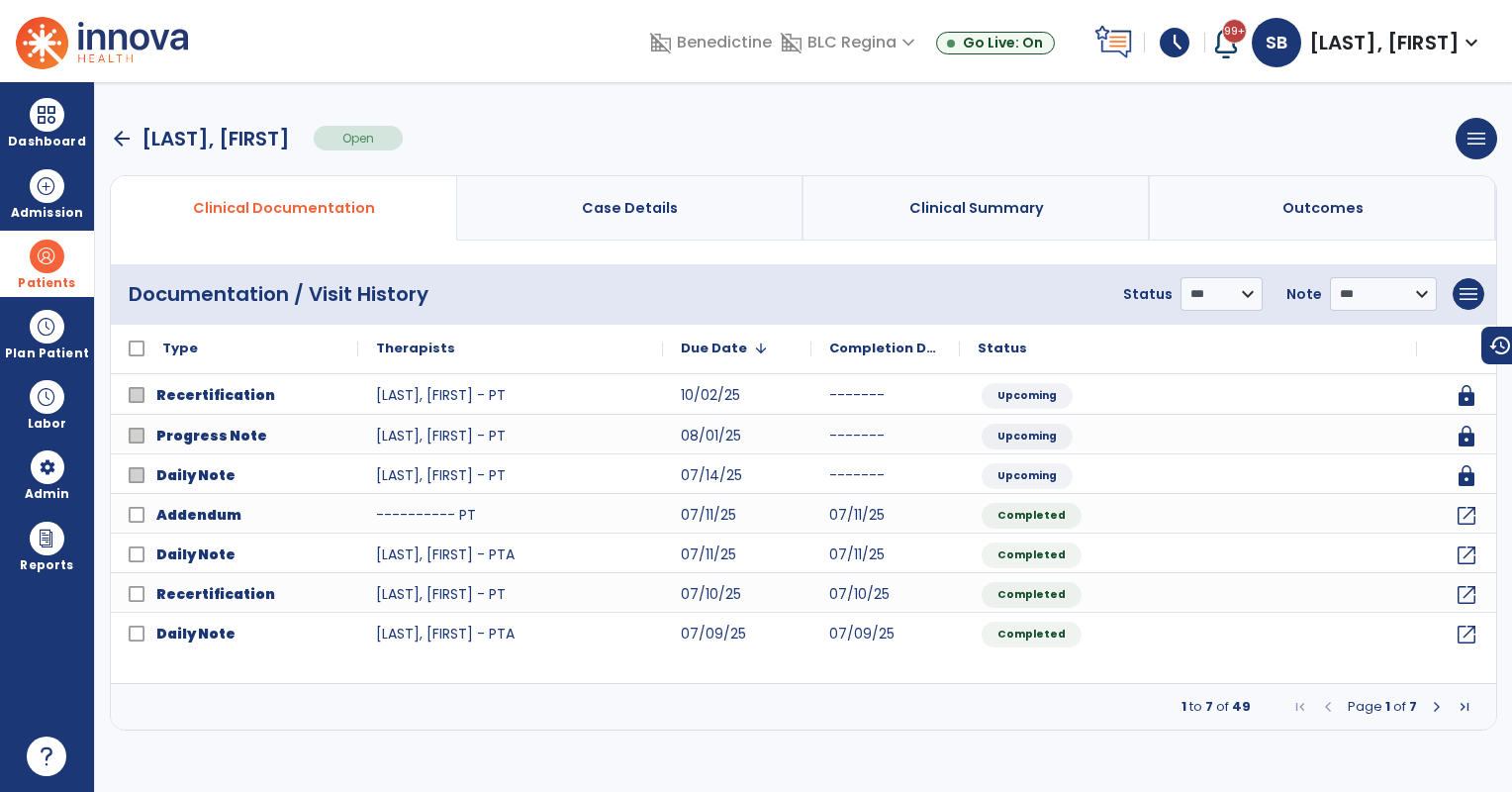 click at bounding box center [1437, 707] 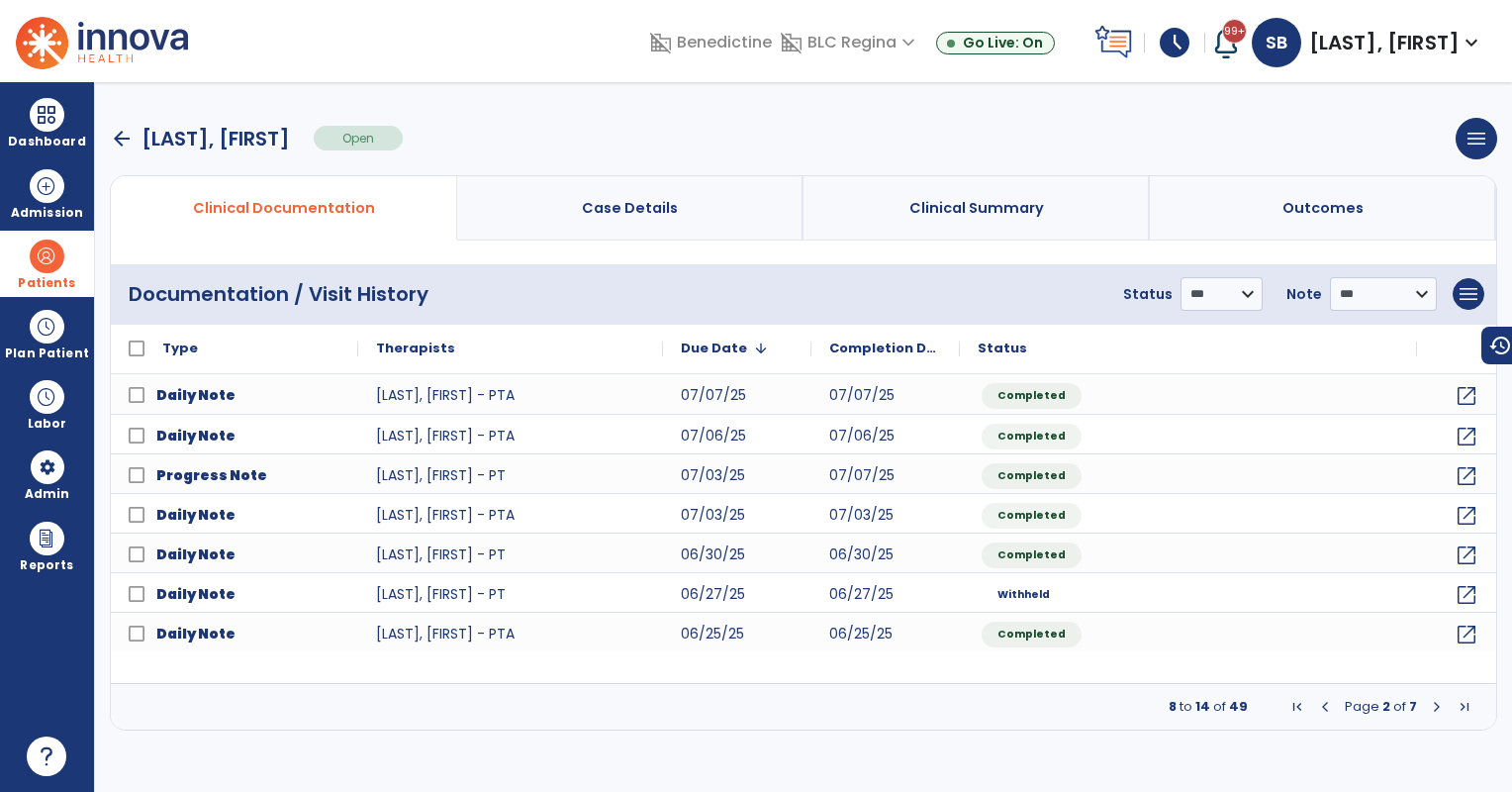 click at bounding box center [1325, 707] 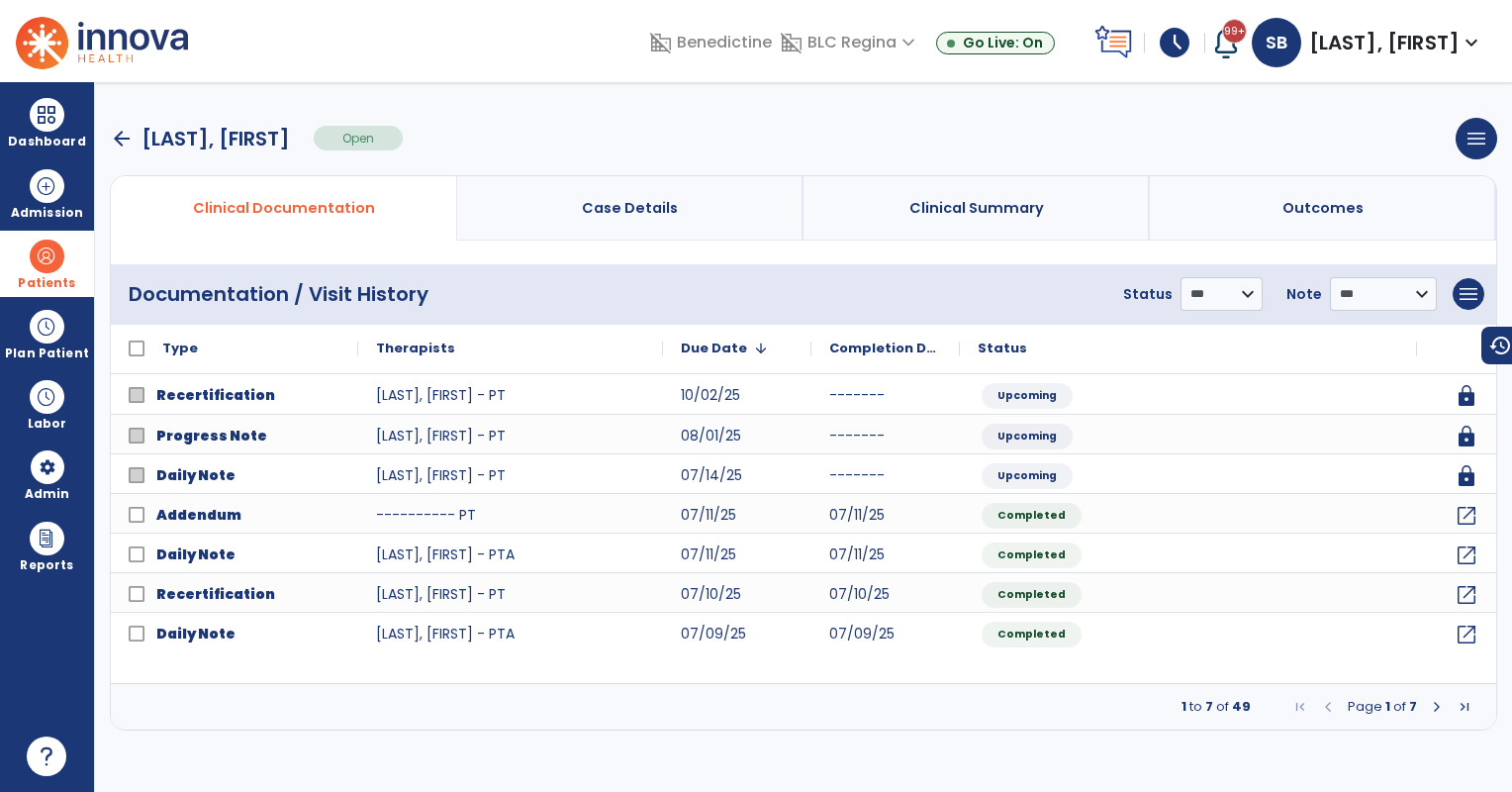 click at bounding box center (1437, 707) 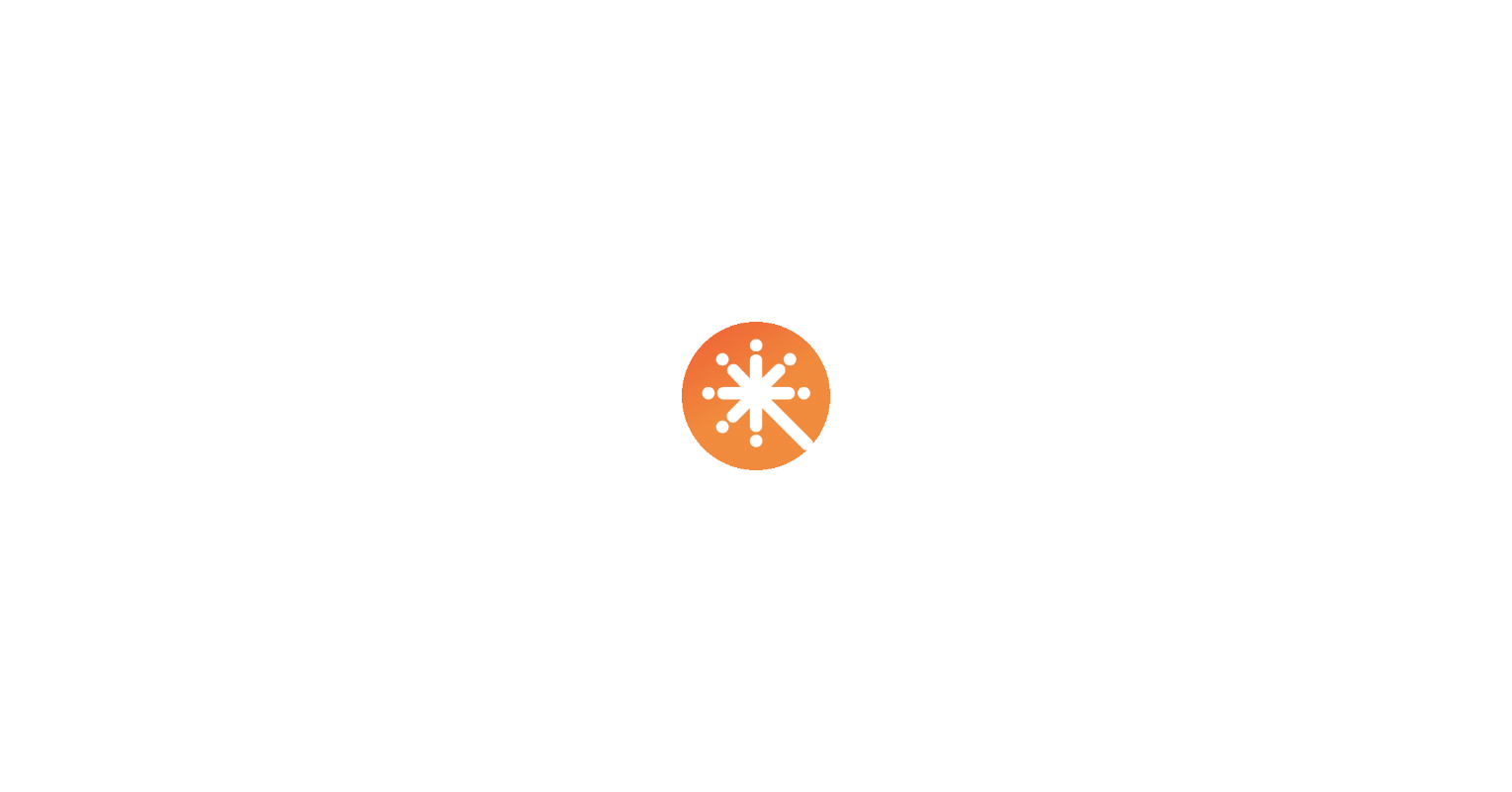 scroll, scrollTop: 0, scrollLeft: 0, axis: both 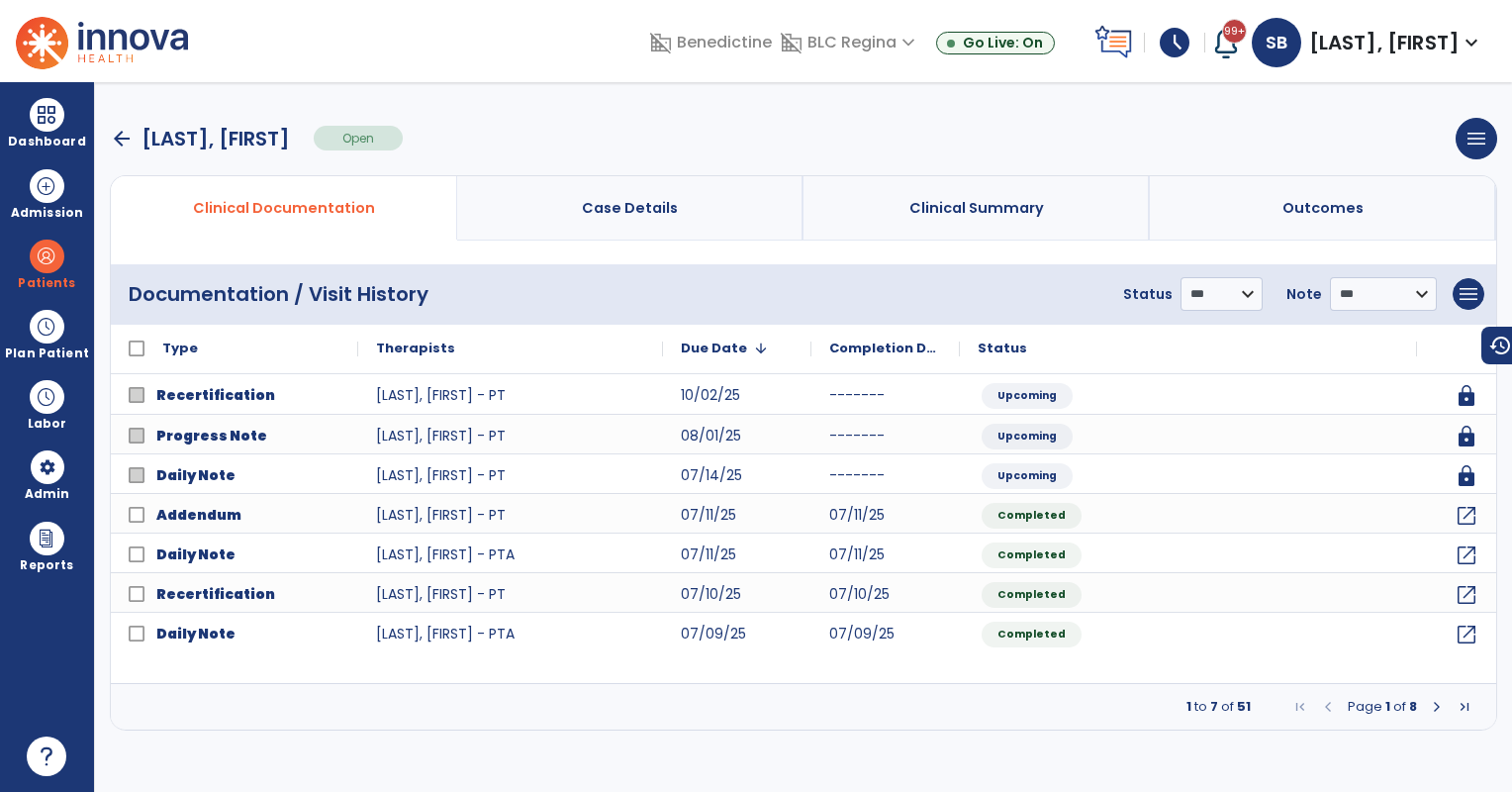 click at bounding box center (1437, 707) 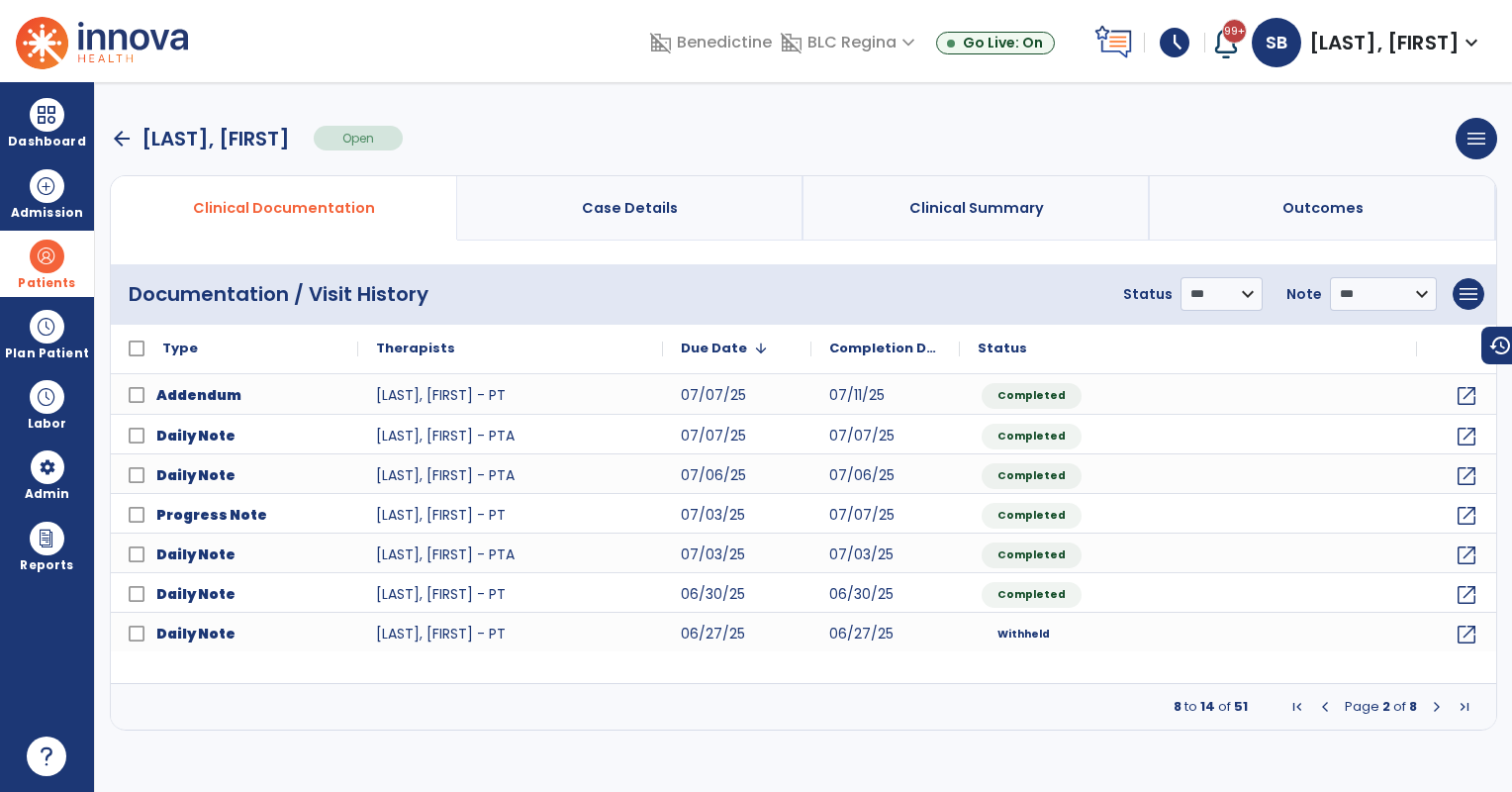drag, startPoint x: 23, startPoint y: 261, endPoint x: 110, endPoint y: 268, distance: 87.28115 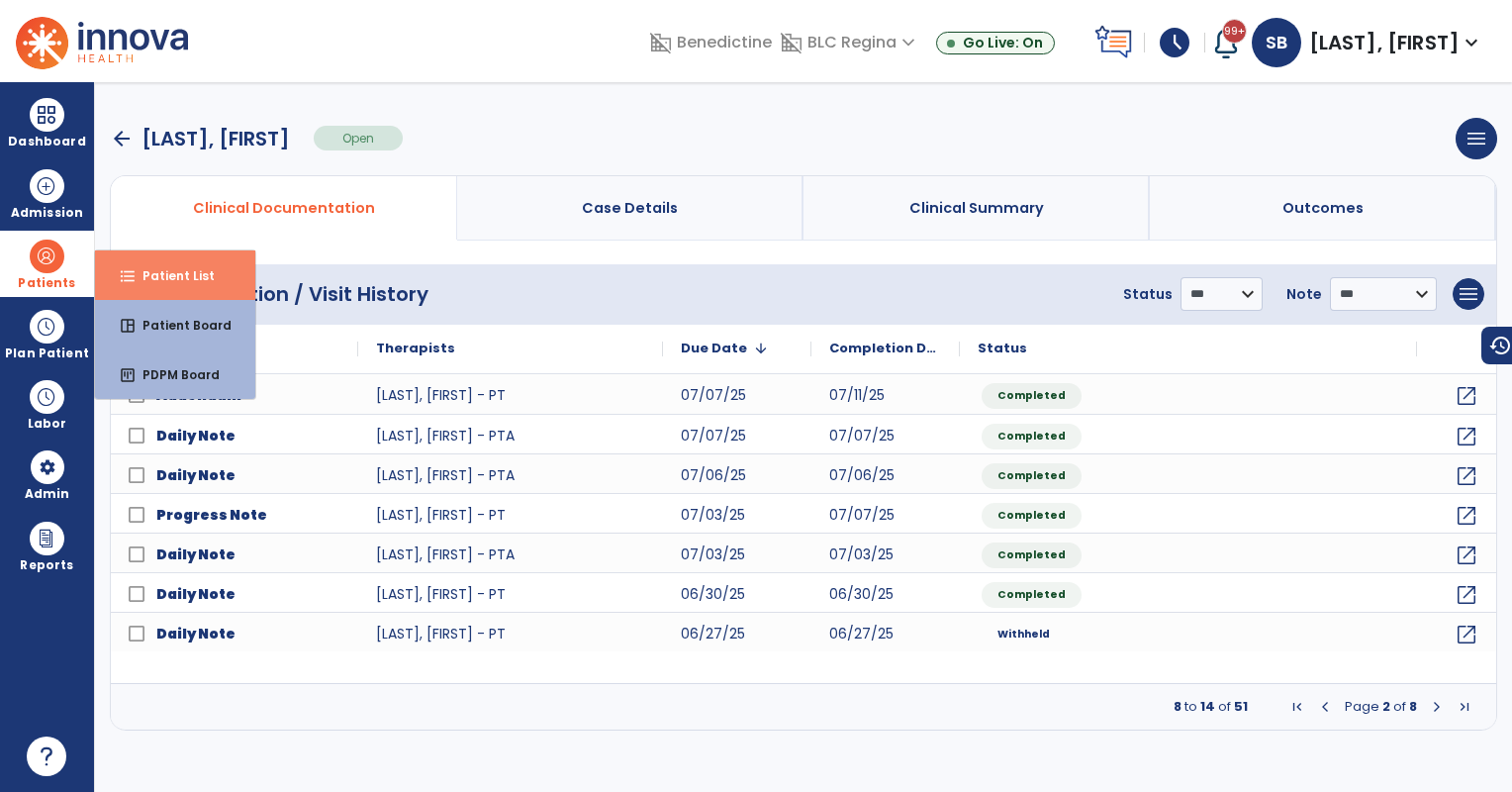click on "format_list_bulleted" at bounding box center [128, 276] 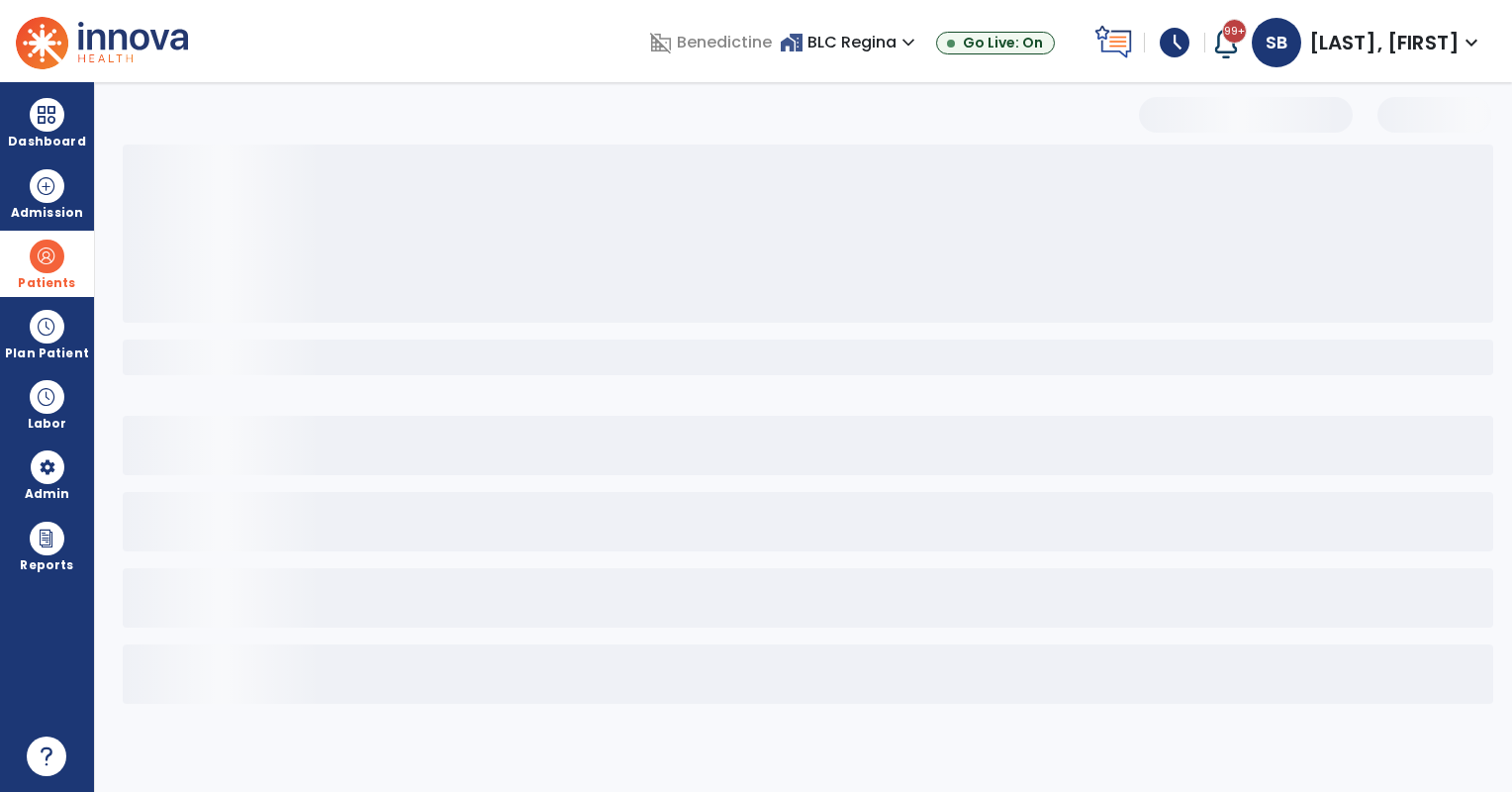 select on "***" 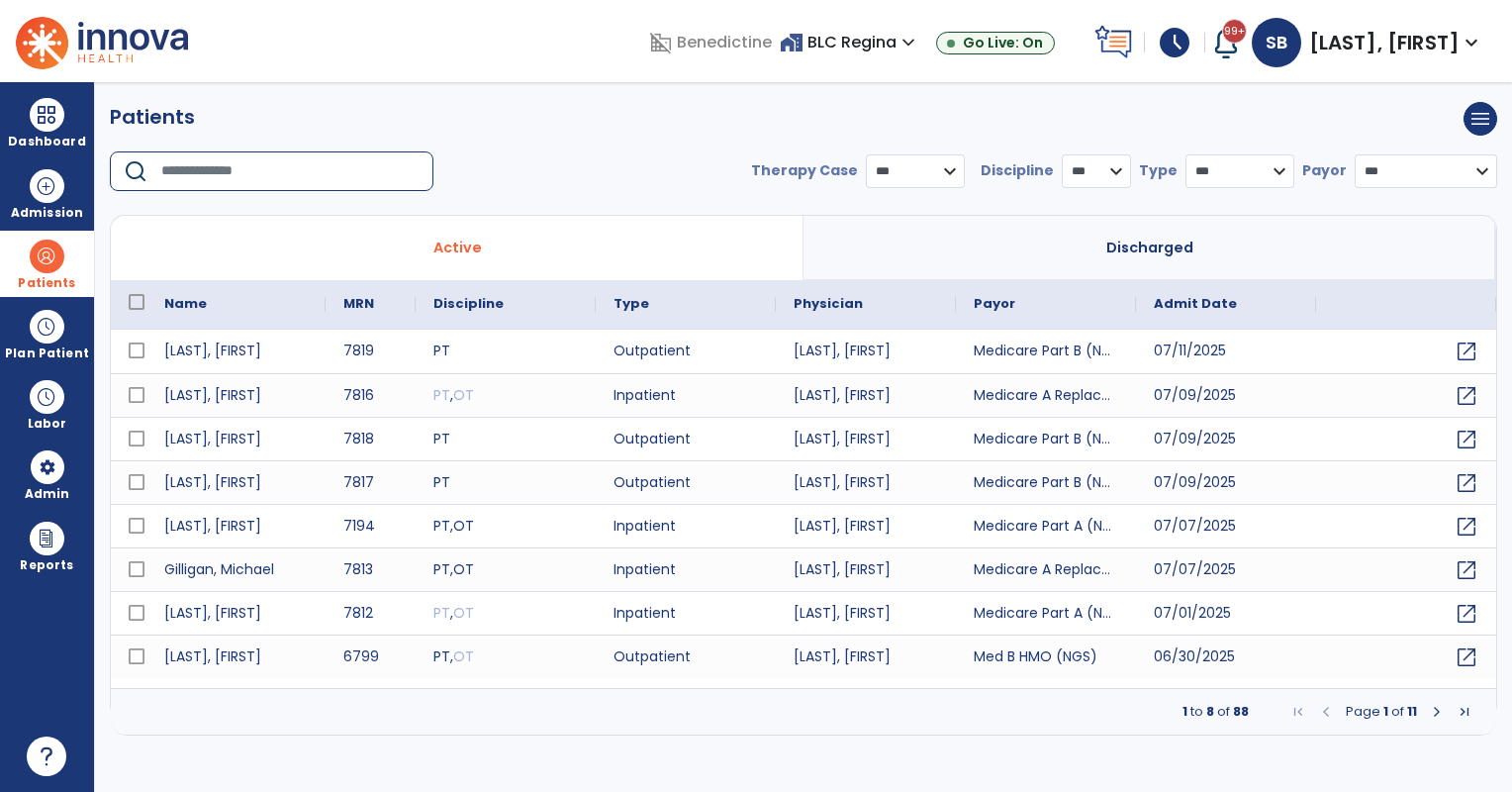 click at bounding box center (290, 171) 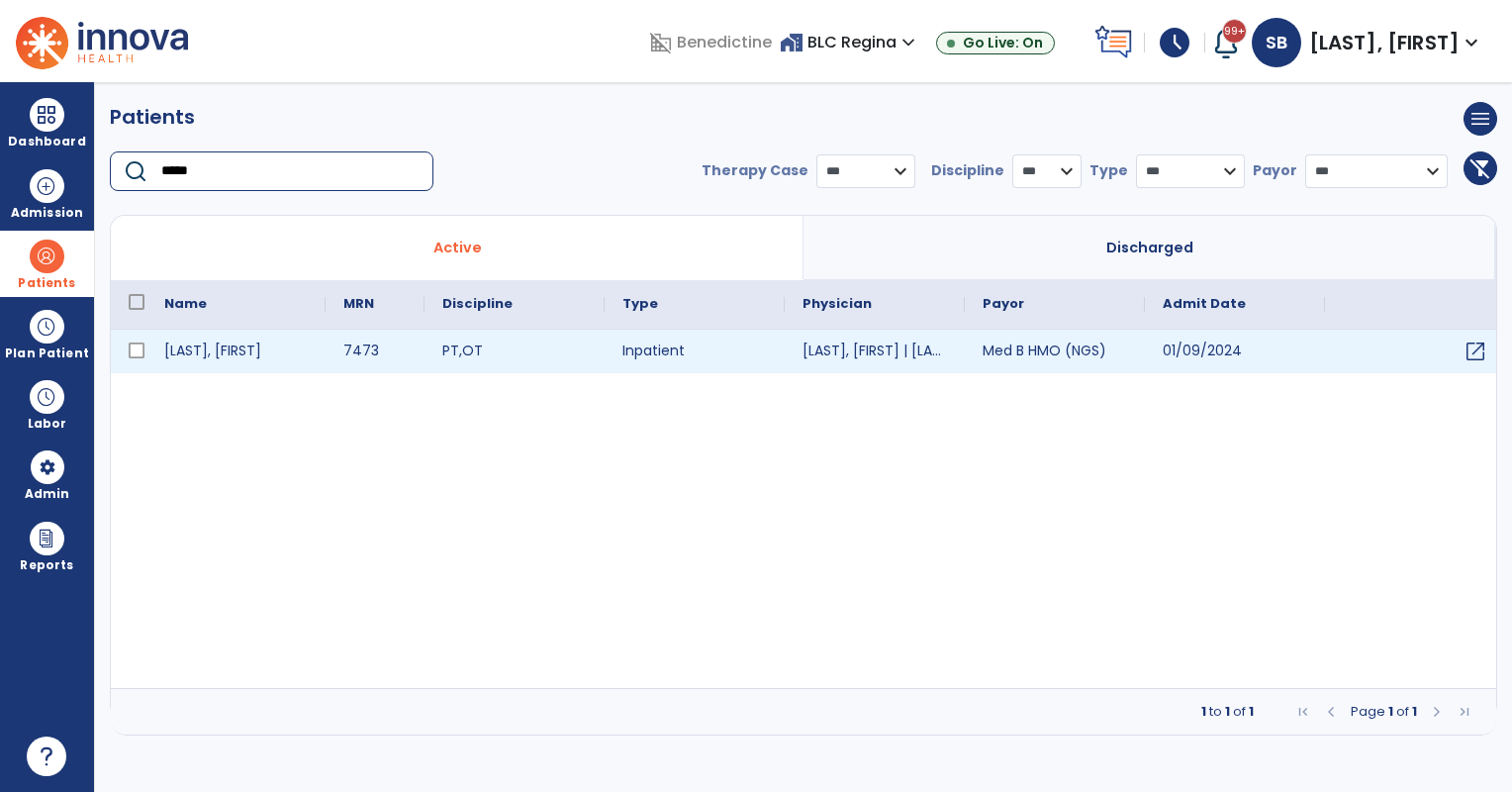 type on "*****" 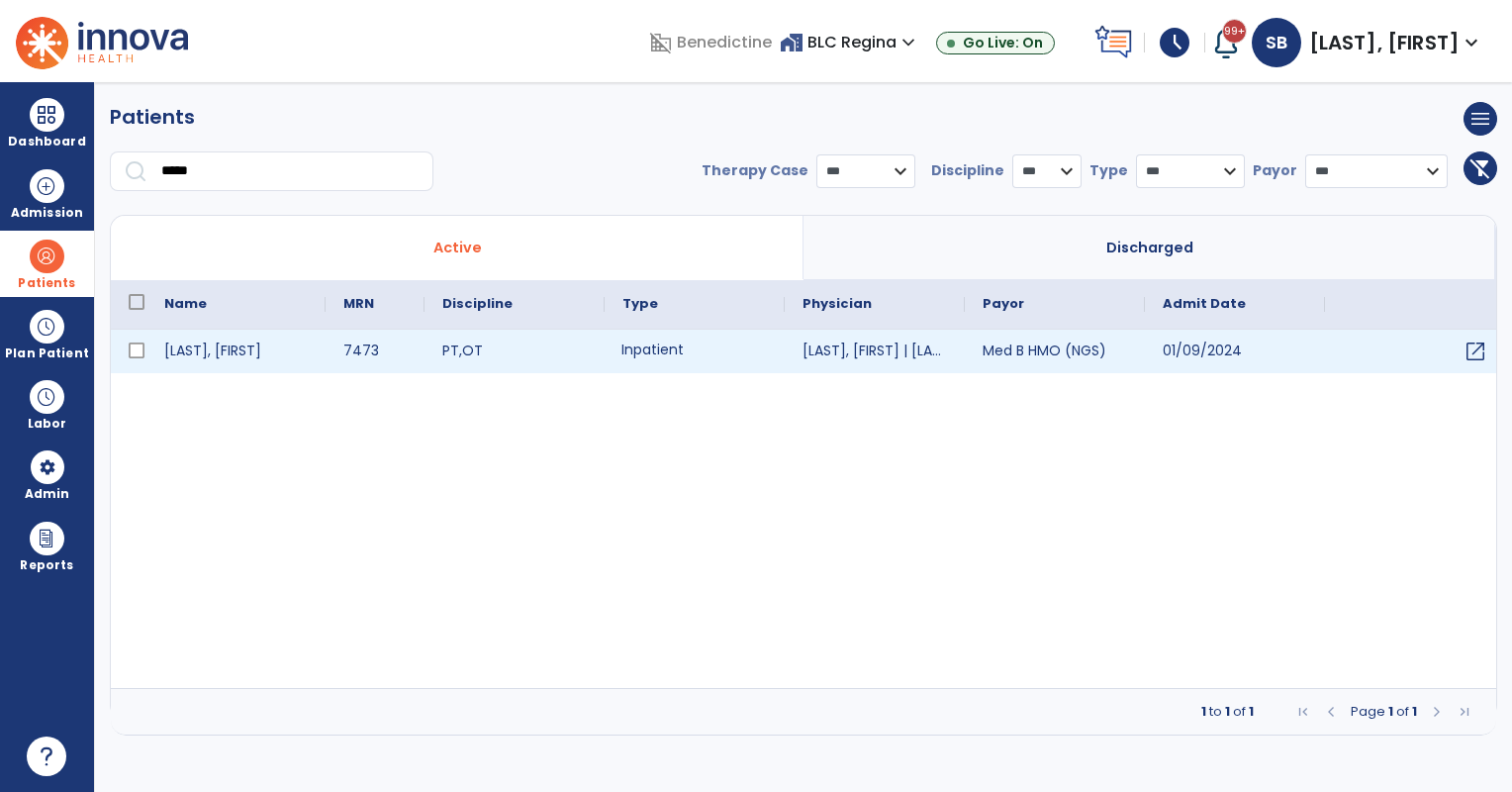 click on "Inpatient" at bounding box center [695, 351] 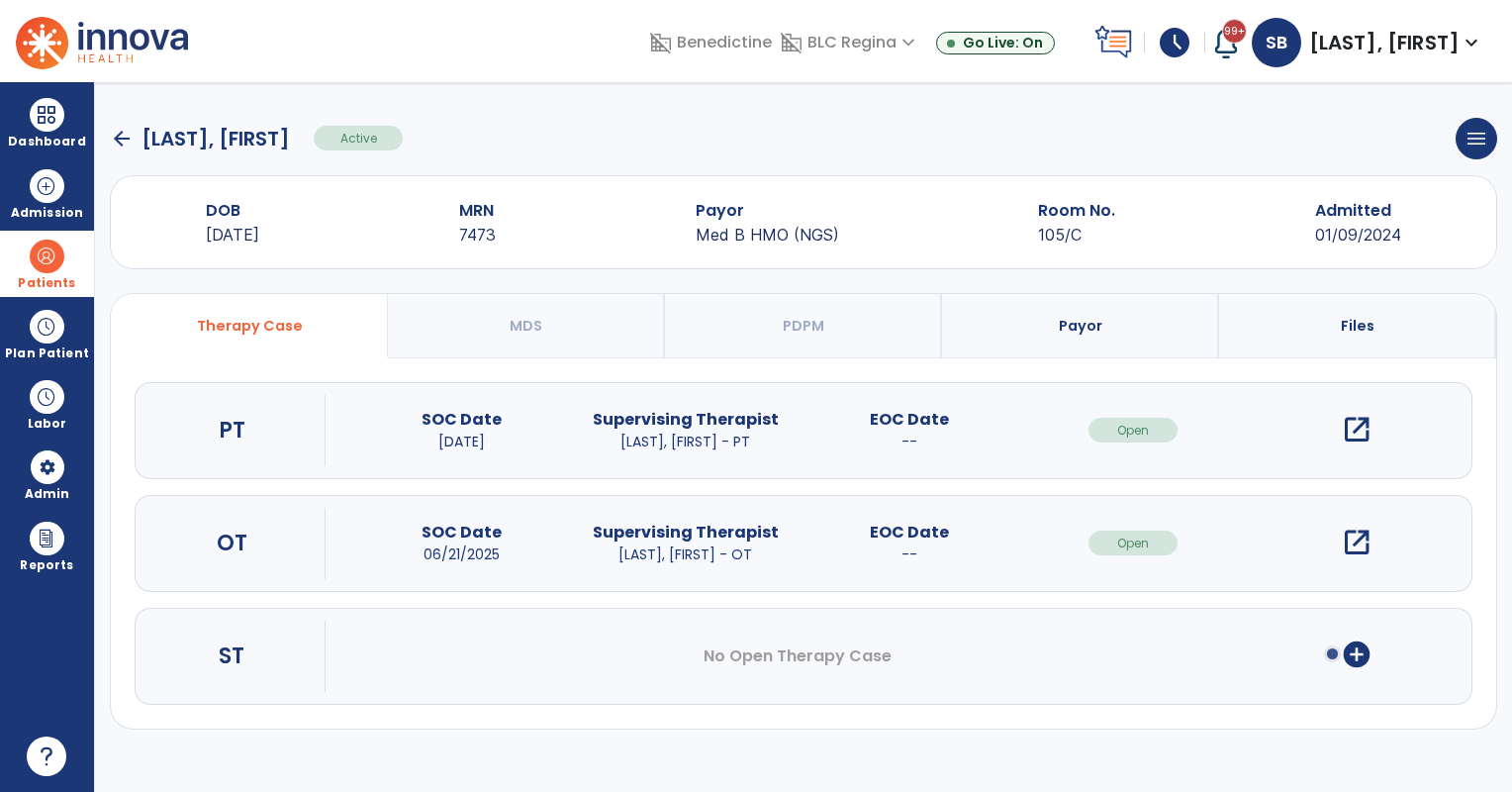 click on "open_in_new" at bounding box center (1357, 430) 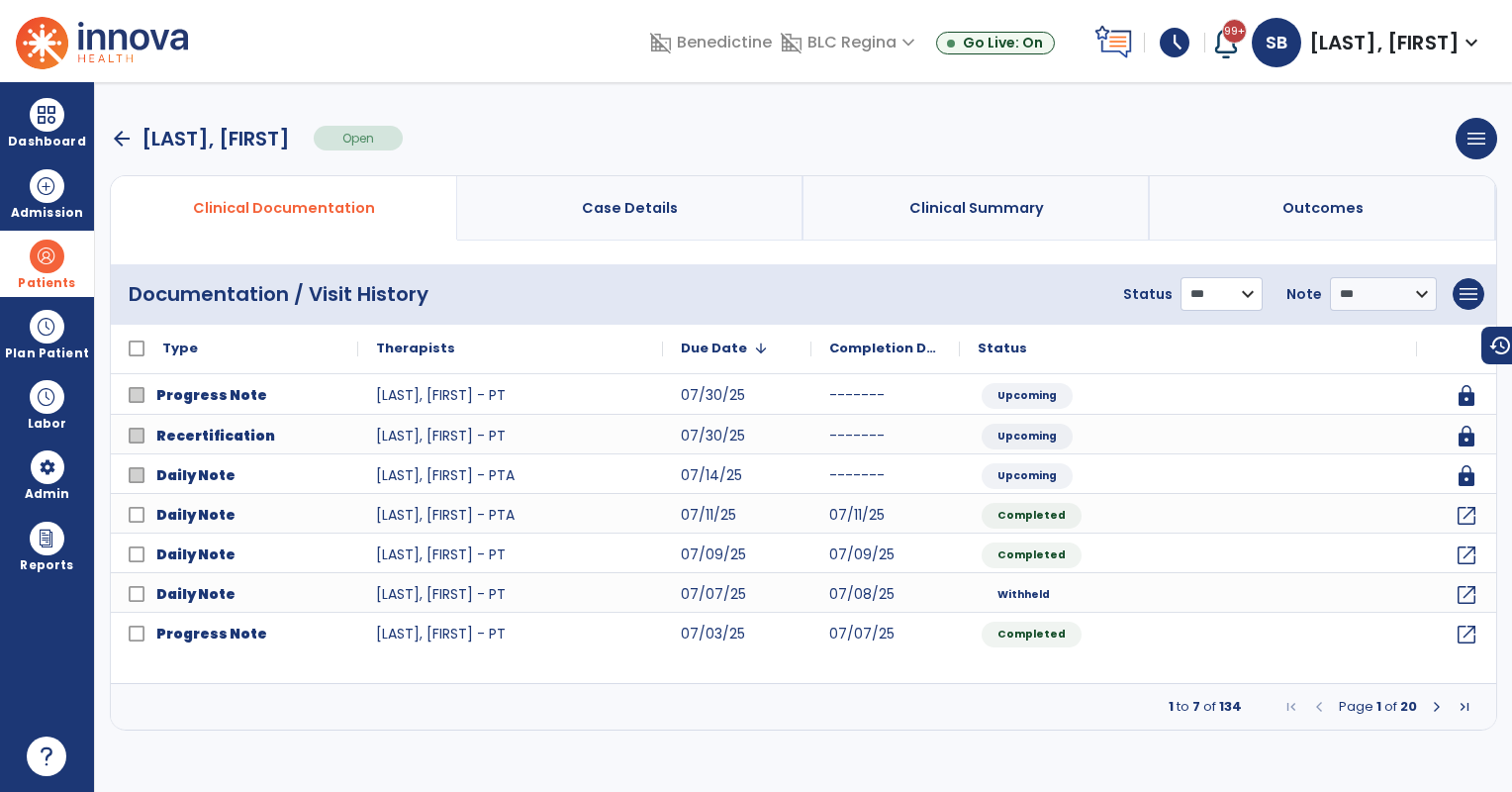 click on "**********" at bounding box center [1221, 294] 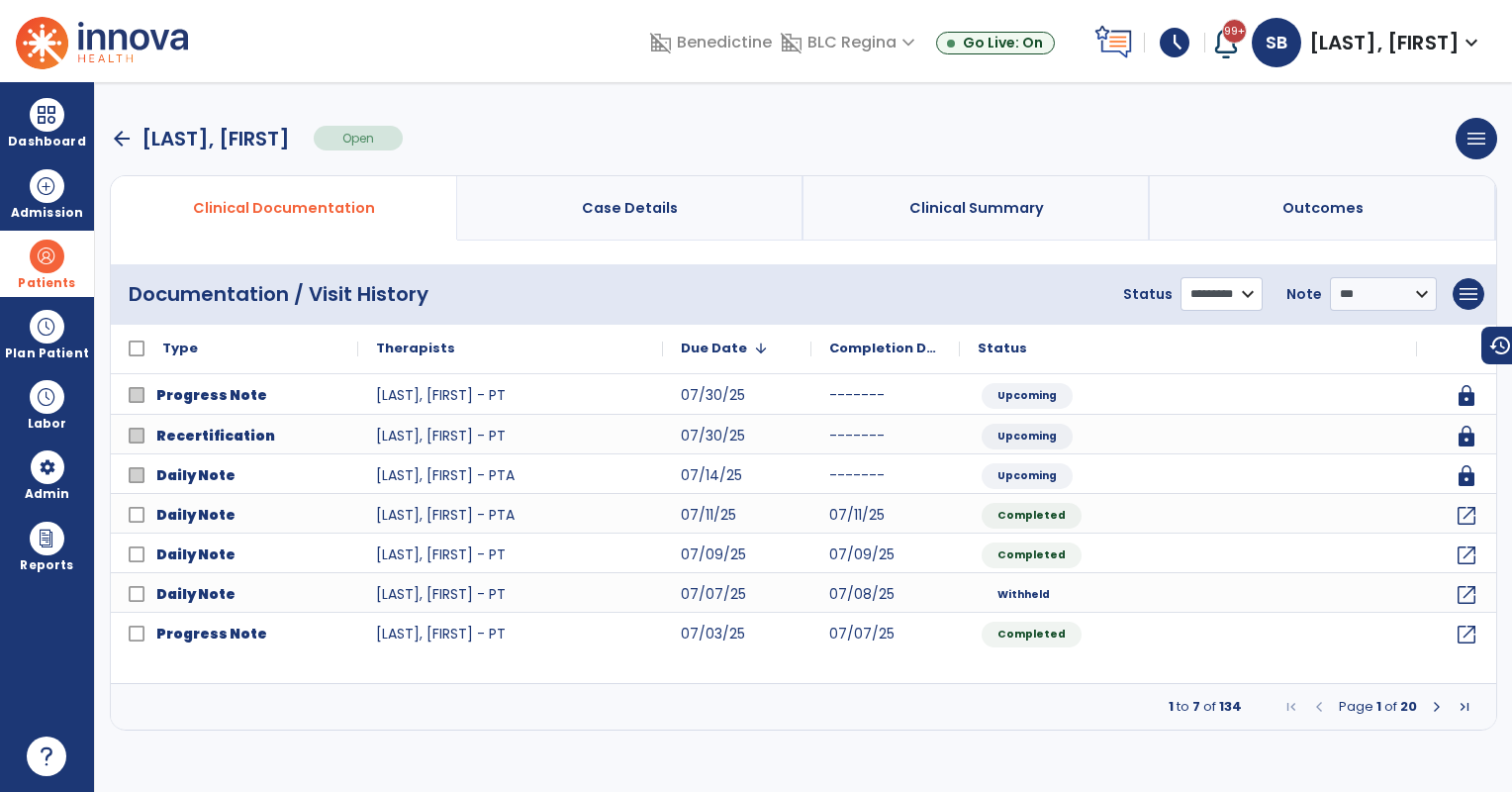 click on "**********" at bounding box center (1221, 294) 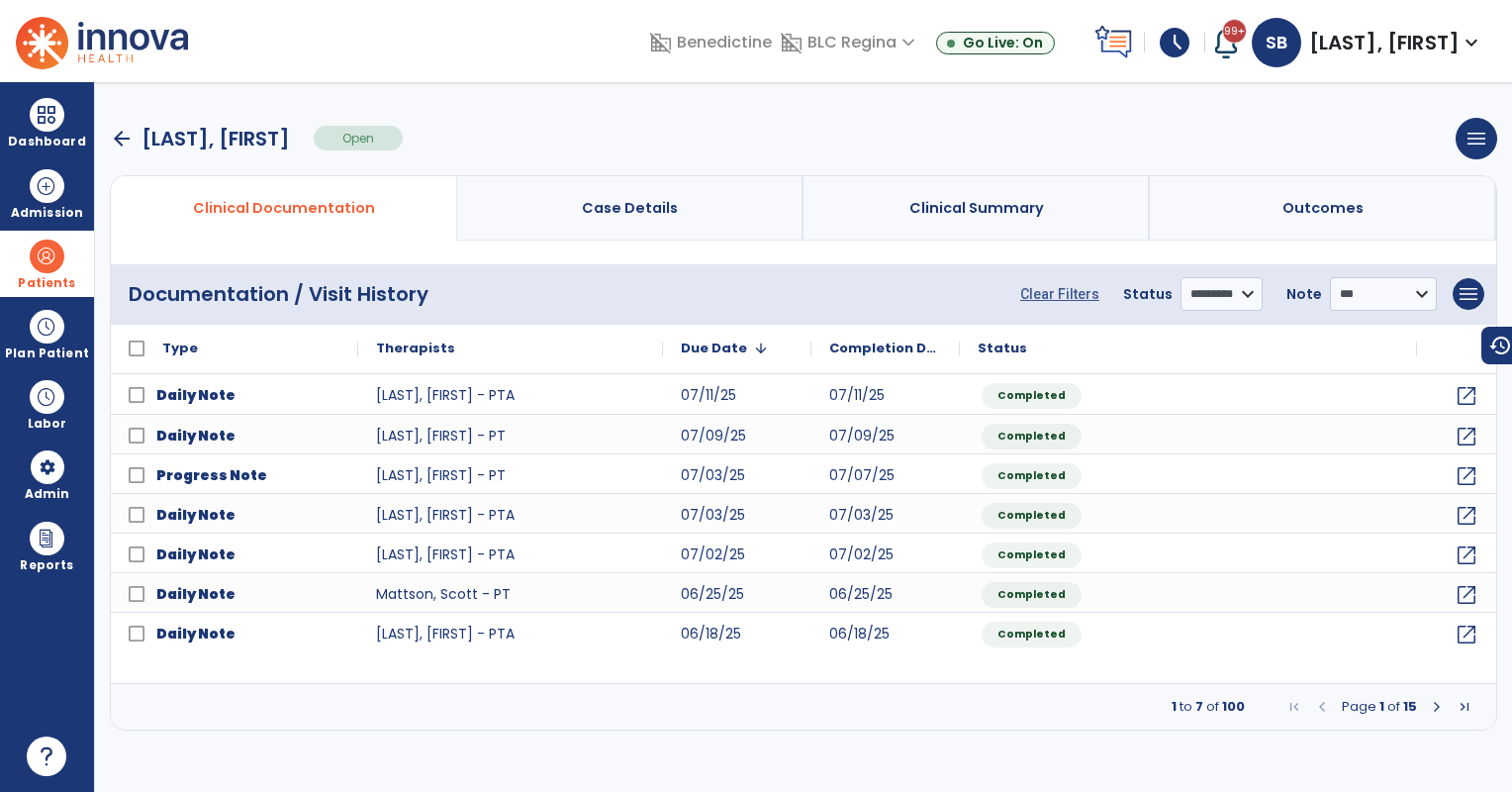 click at bounding box center (1437, 707) 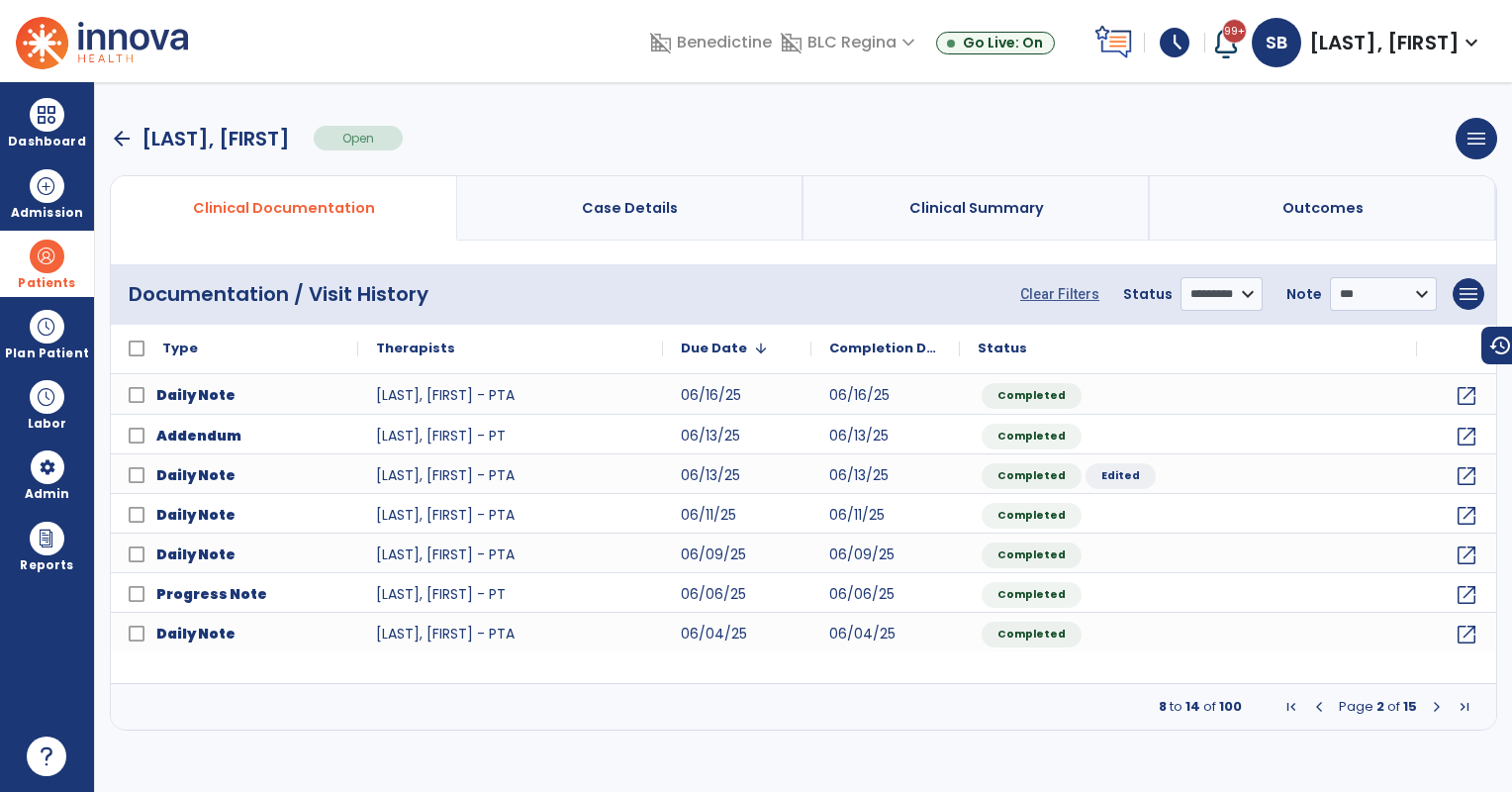 click at bounding box center (1319, 707) 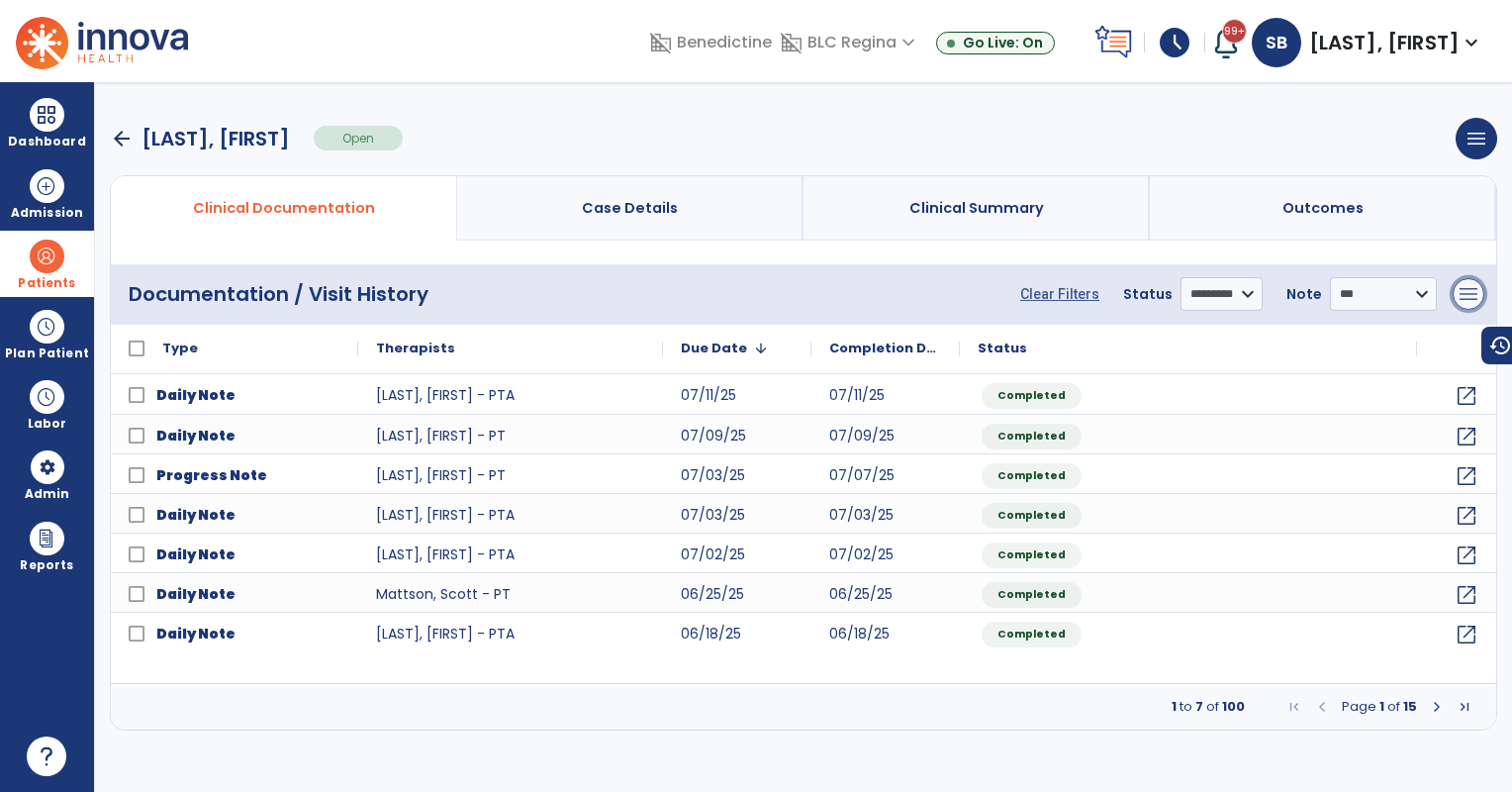 click on "menu" at bounding box center (1468, 294) 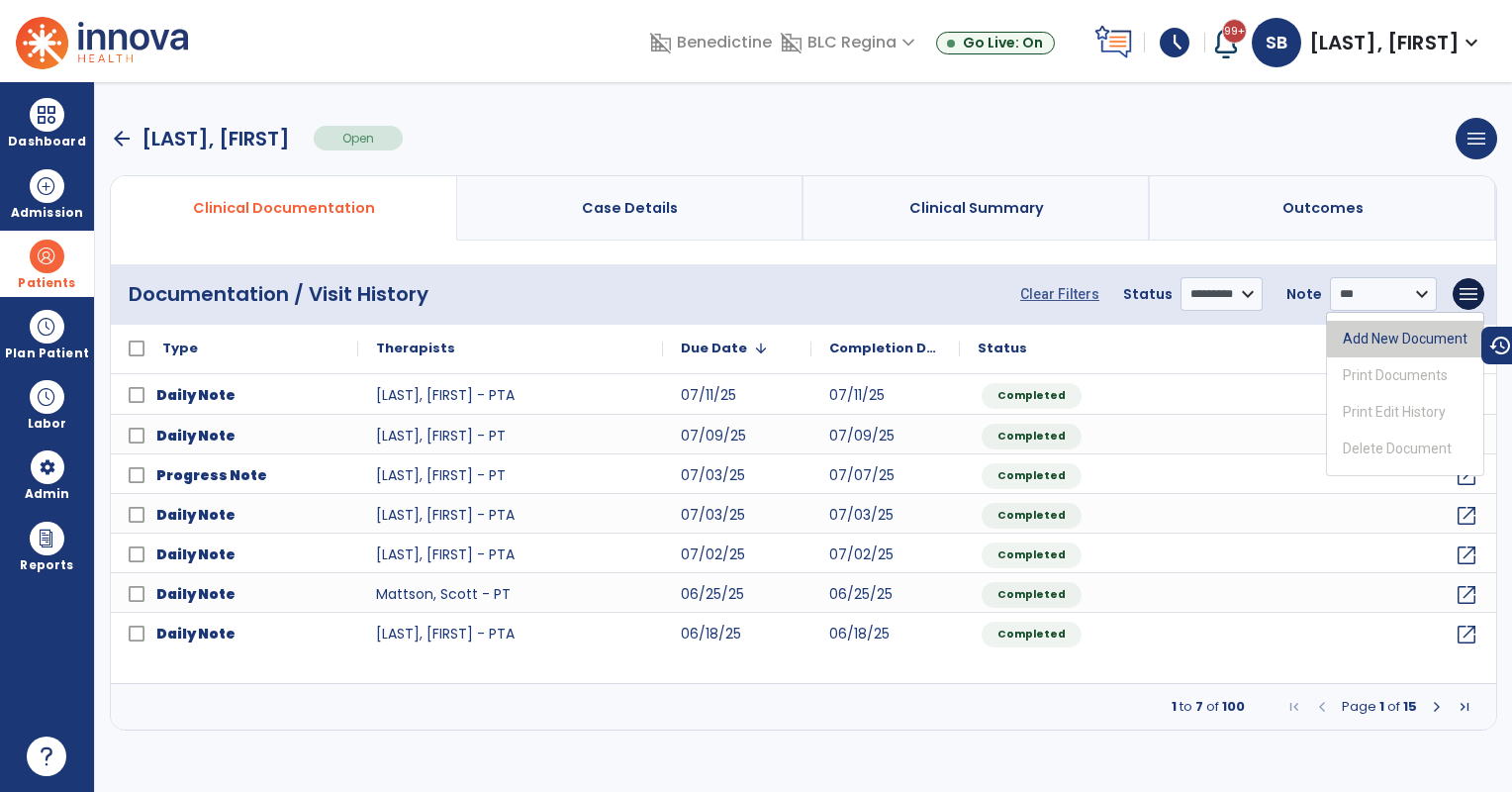 click on "Add New Document" at bounding box center (1405, 339) 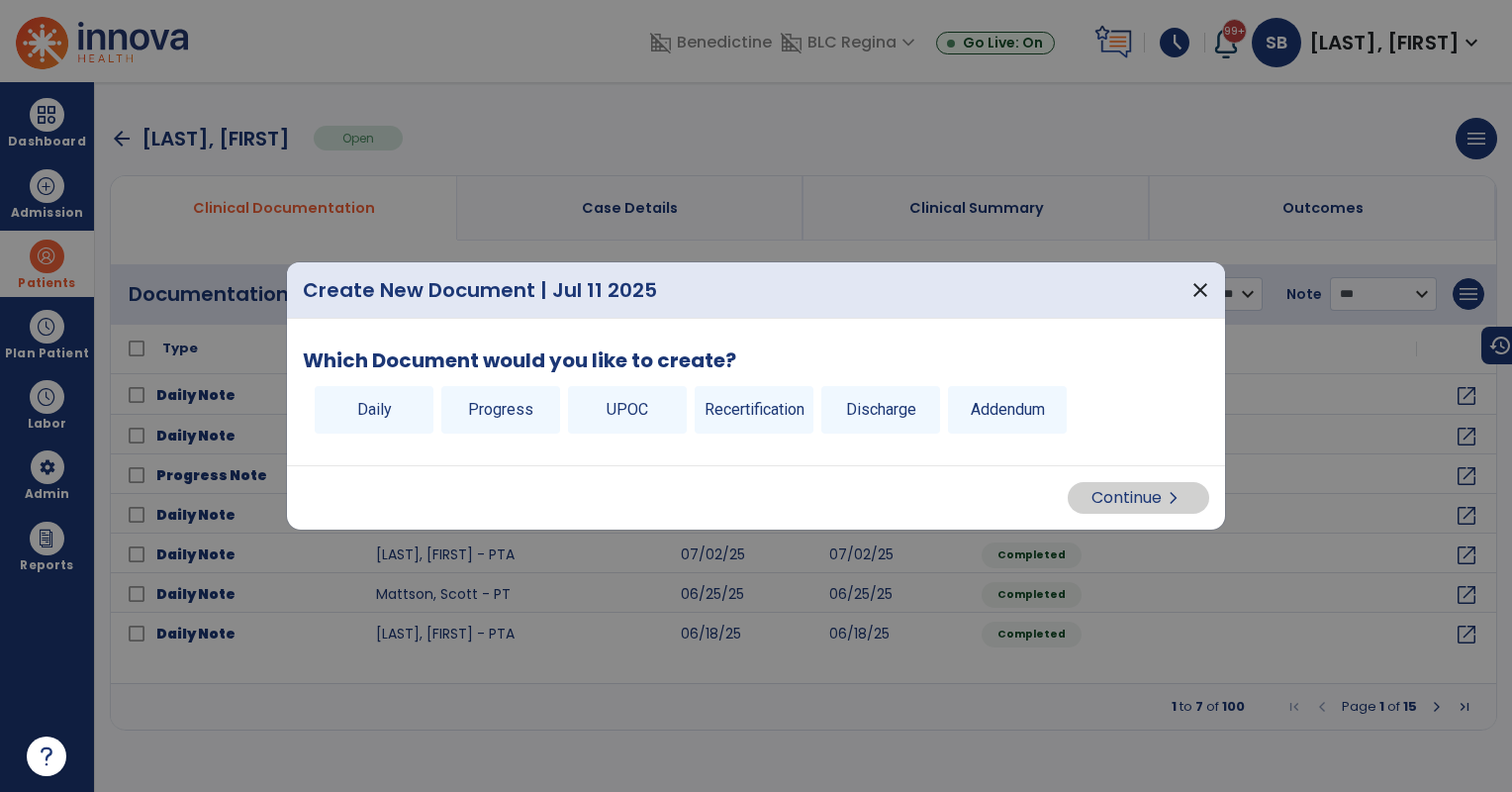 click on "Addendum" at bounding box center (1007, 410) 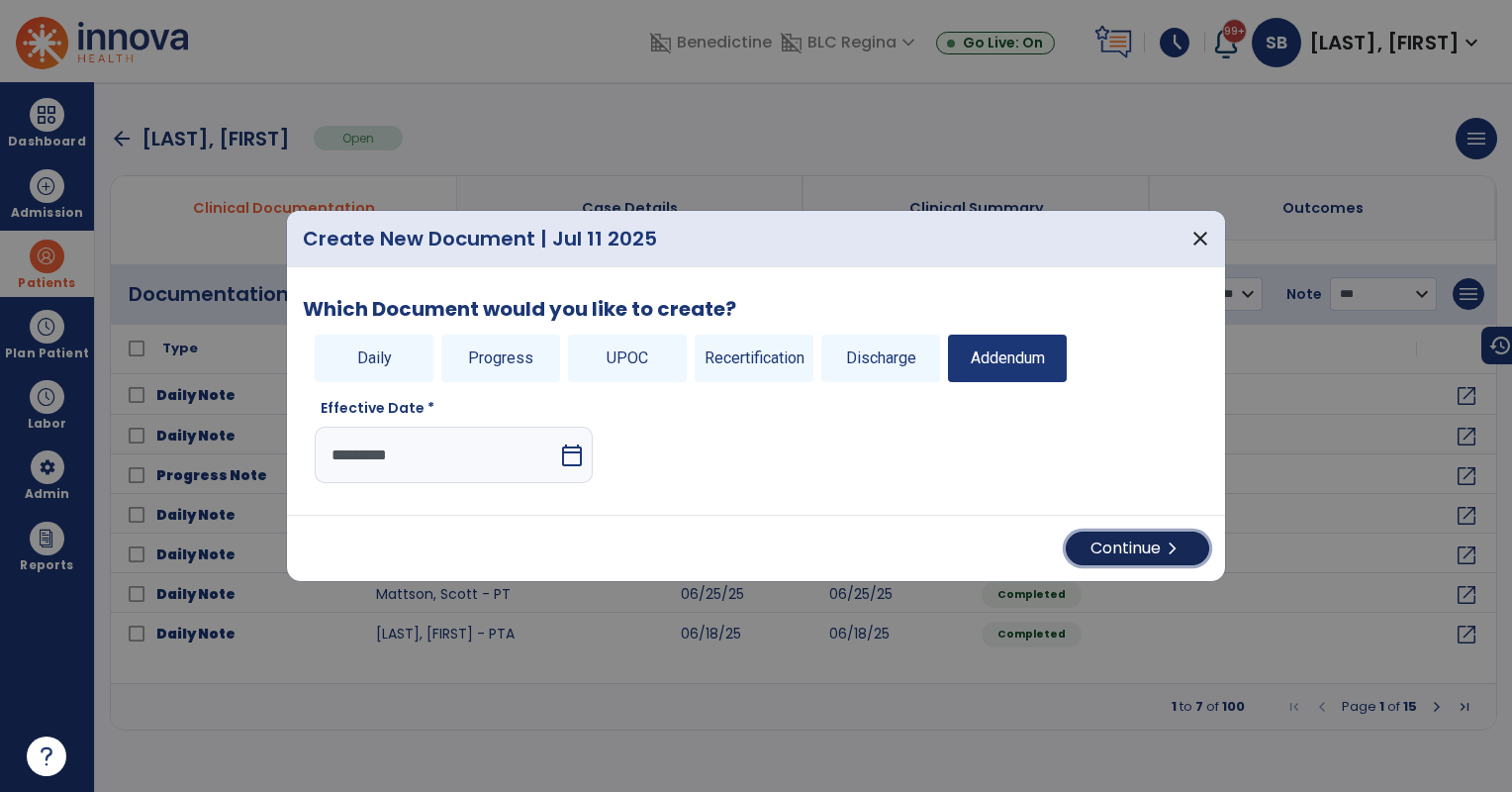 drag, startPoint x: 1159, startPoint y: 552, endPoint x: 1049, endPoint y: 524, distance: 113.50771 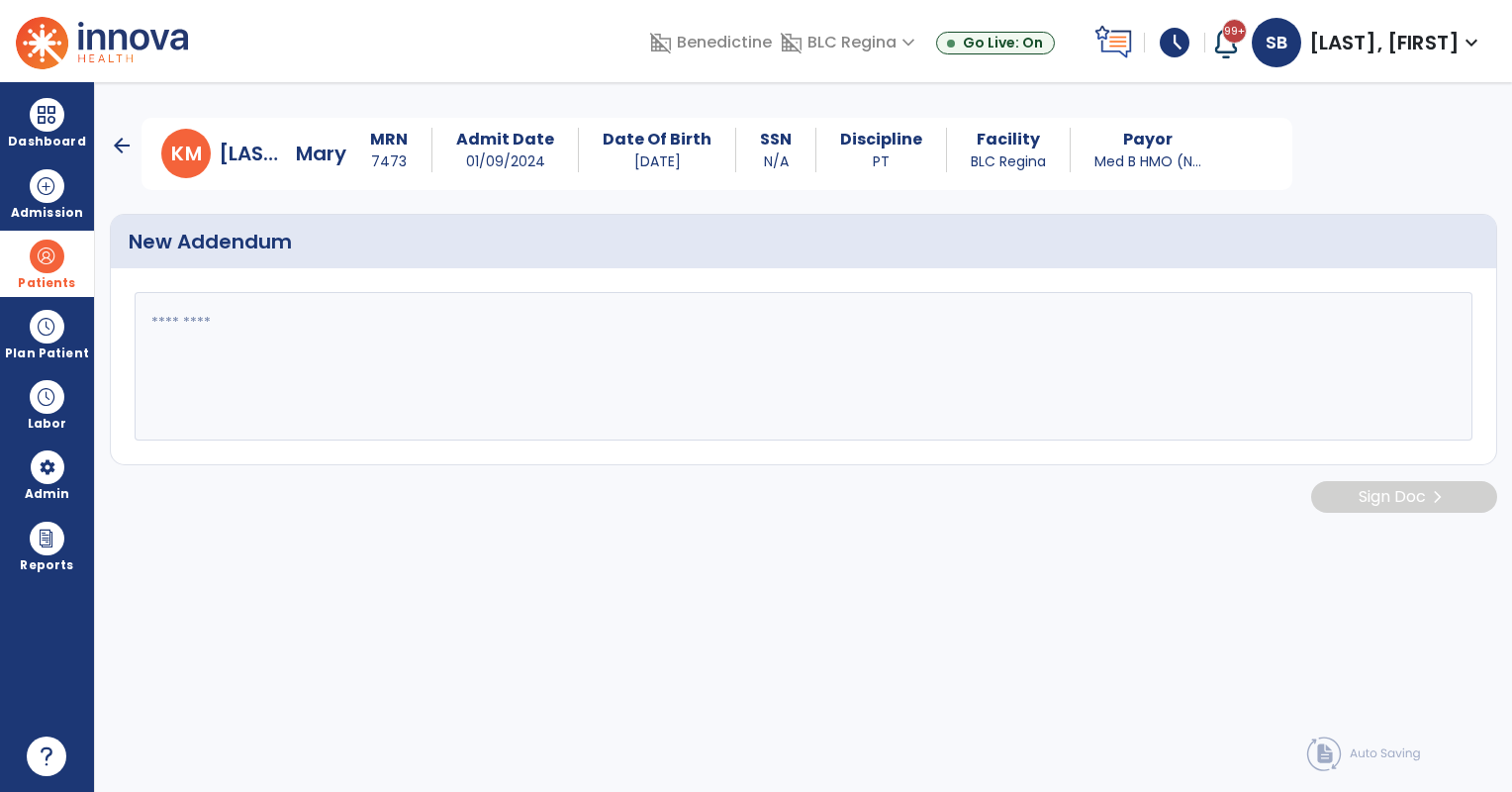 paste on "**********" 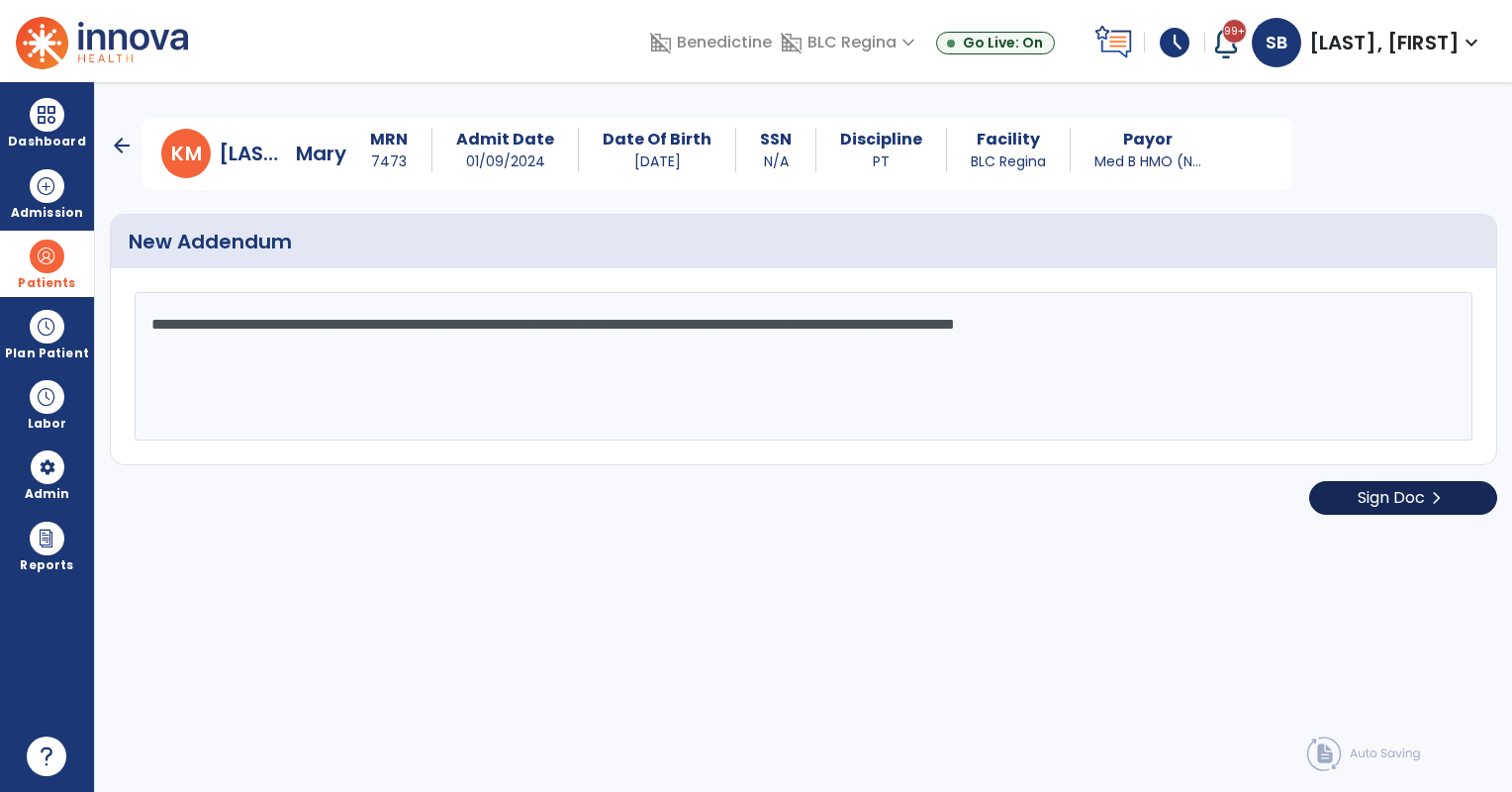 type on "**********" 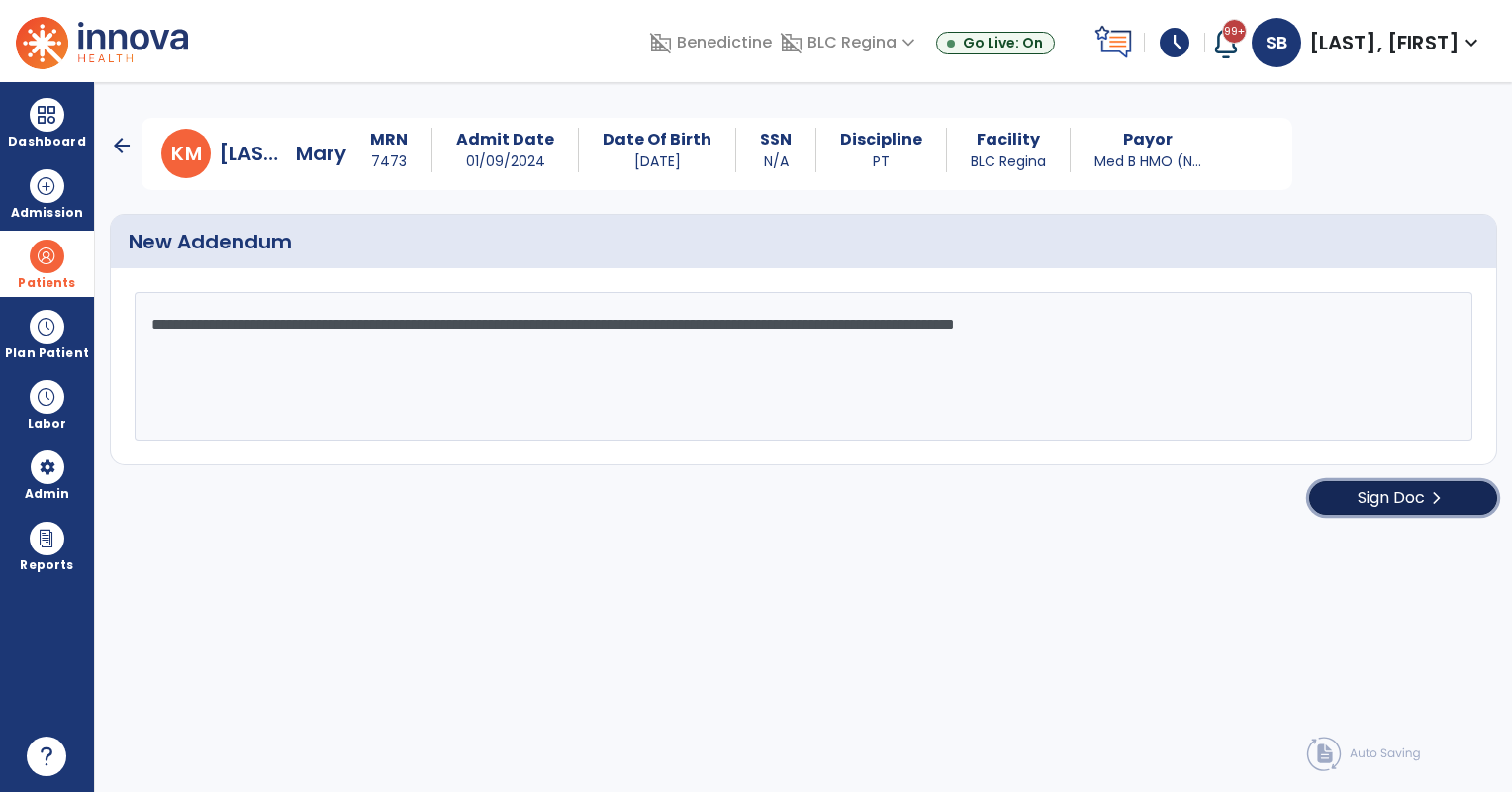 click on "Sign Doc" 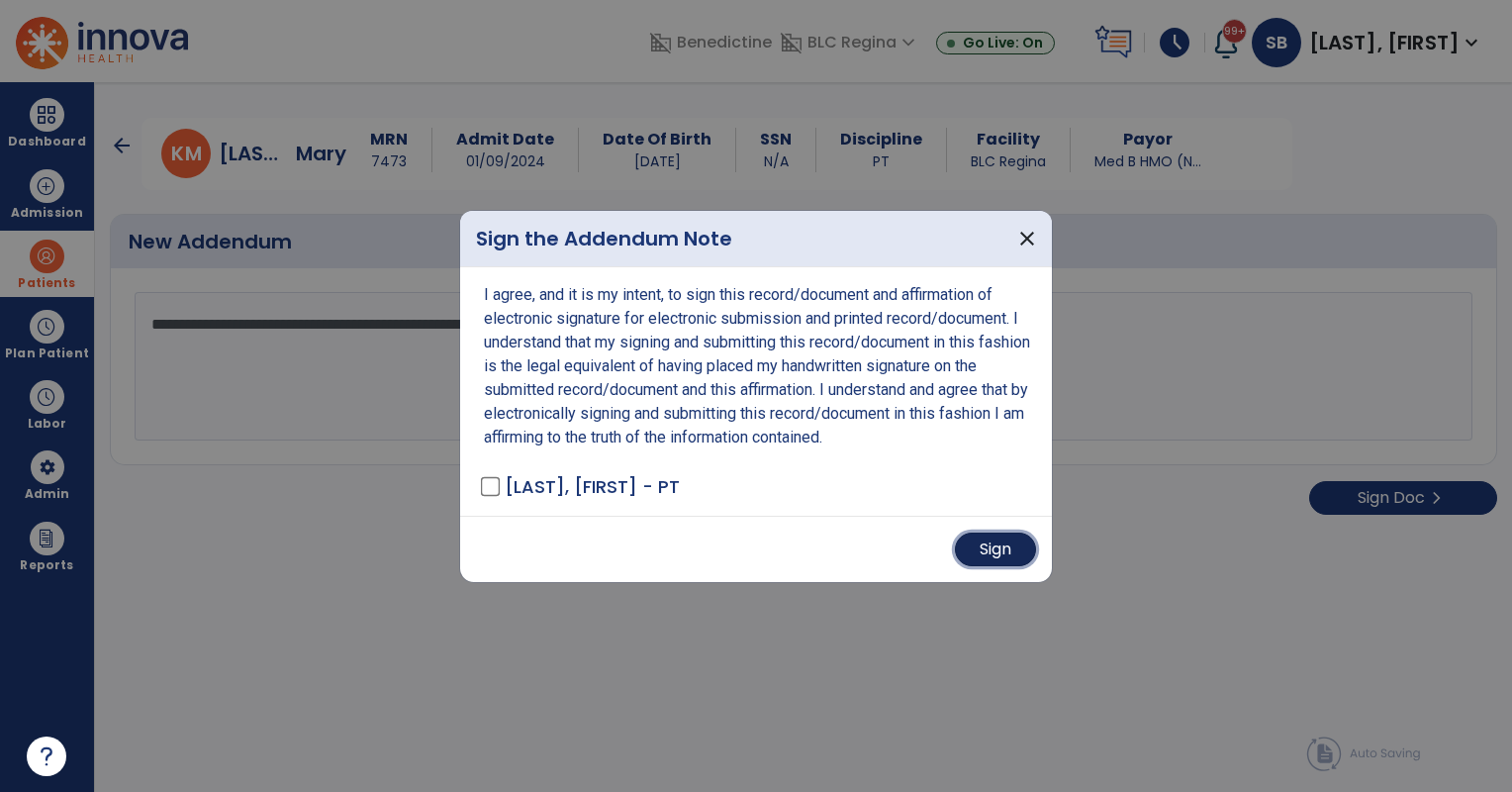 click on "Sign" at bounding box center [995, 549] 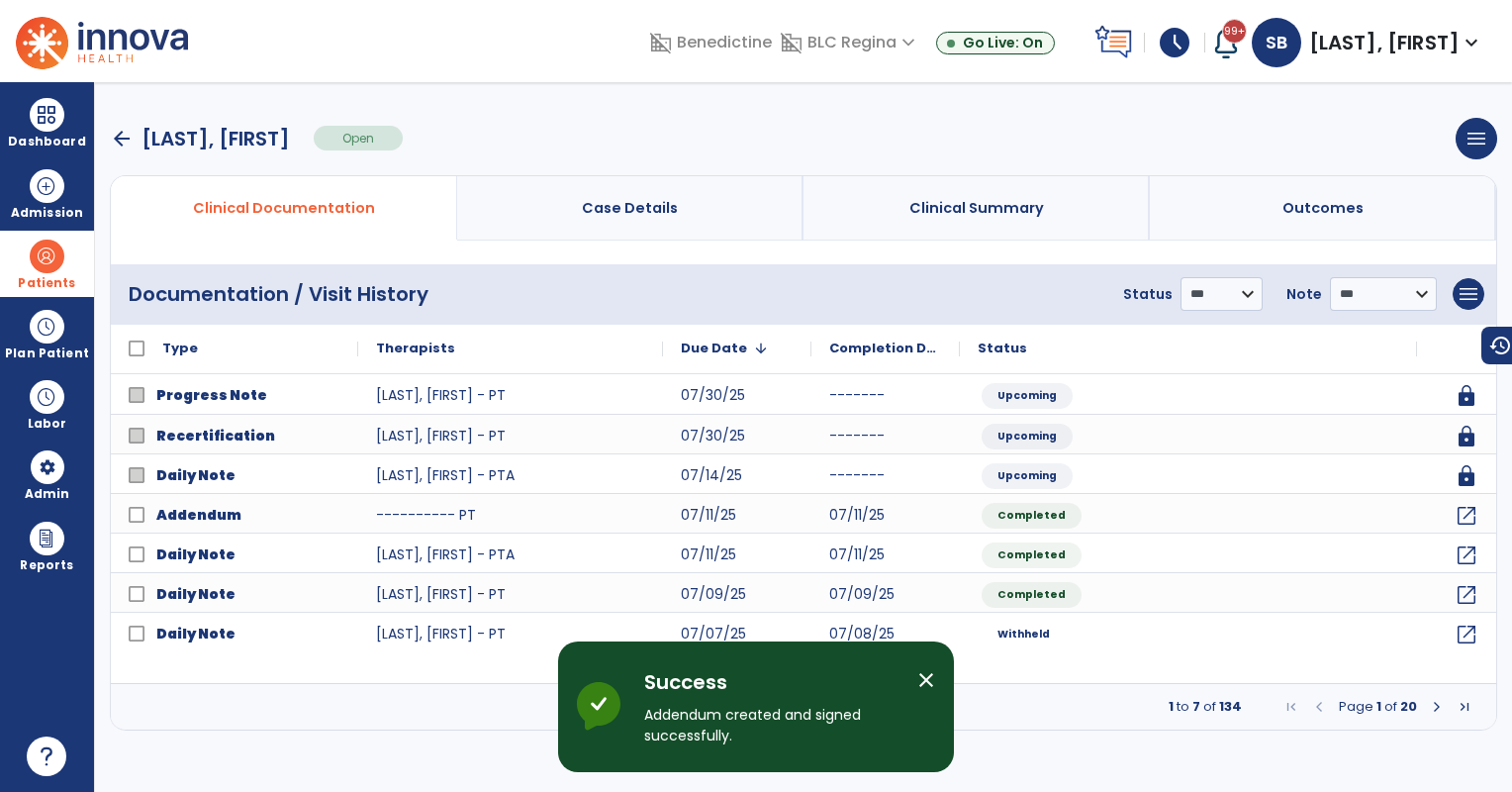 drag, startPoint x: 55, startPoint y: 250, endPoint x: 159, endPoint y: 265, distance: 105.07616 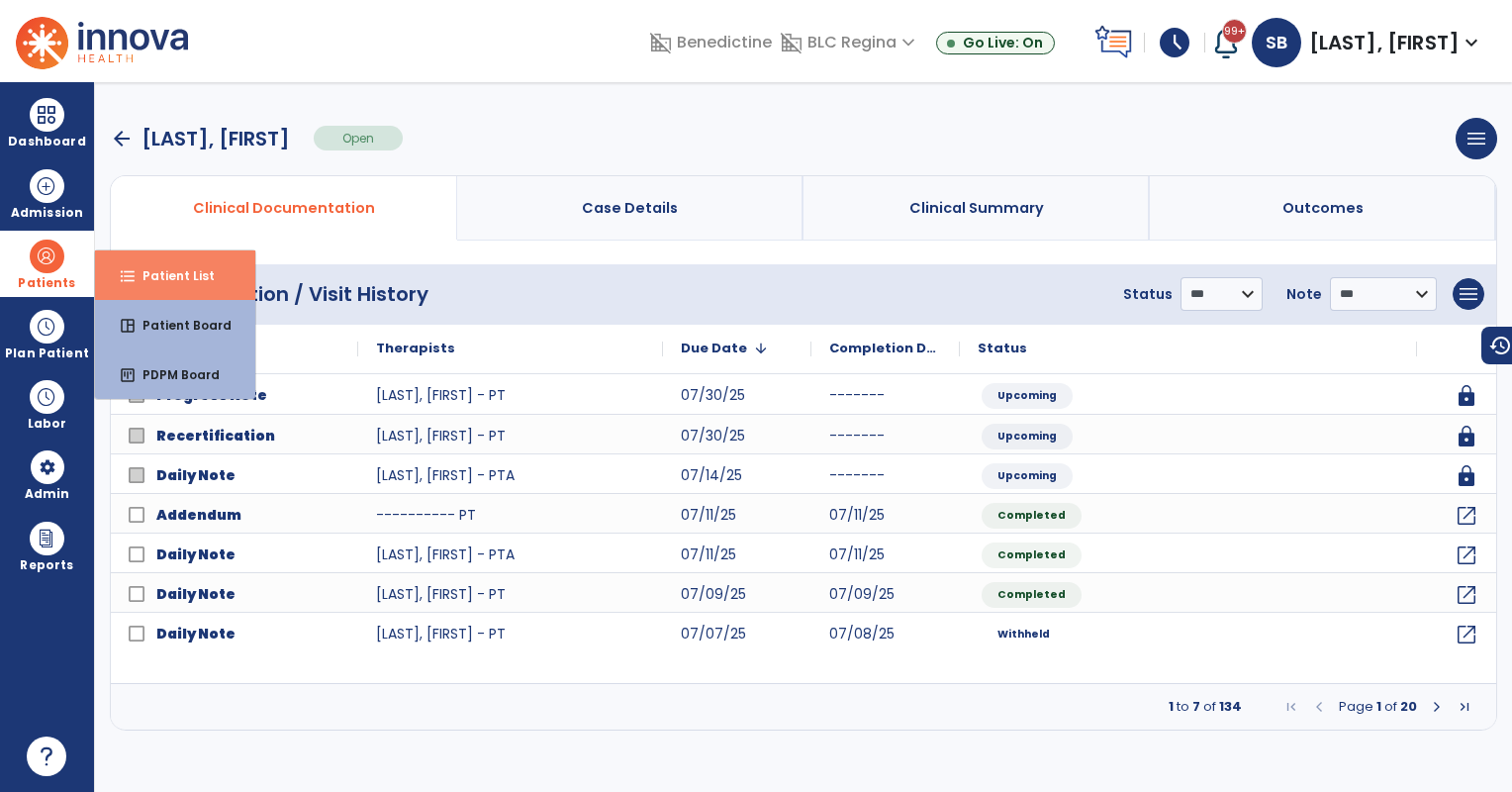 click on "format_list_bulleted  Patient List" at bounding box center [175, 275] 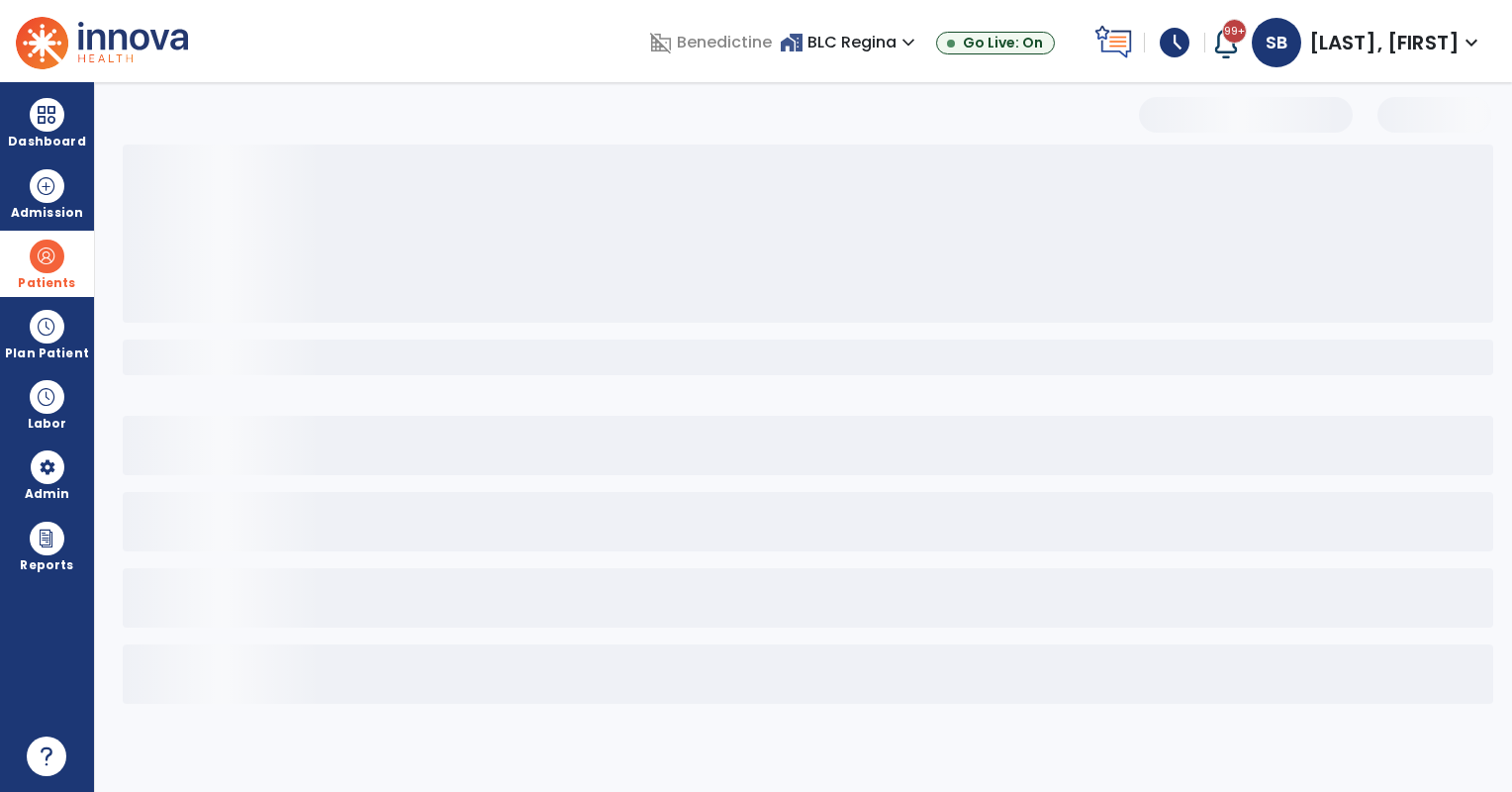 select on "***" 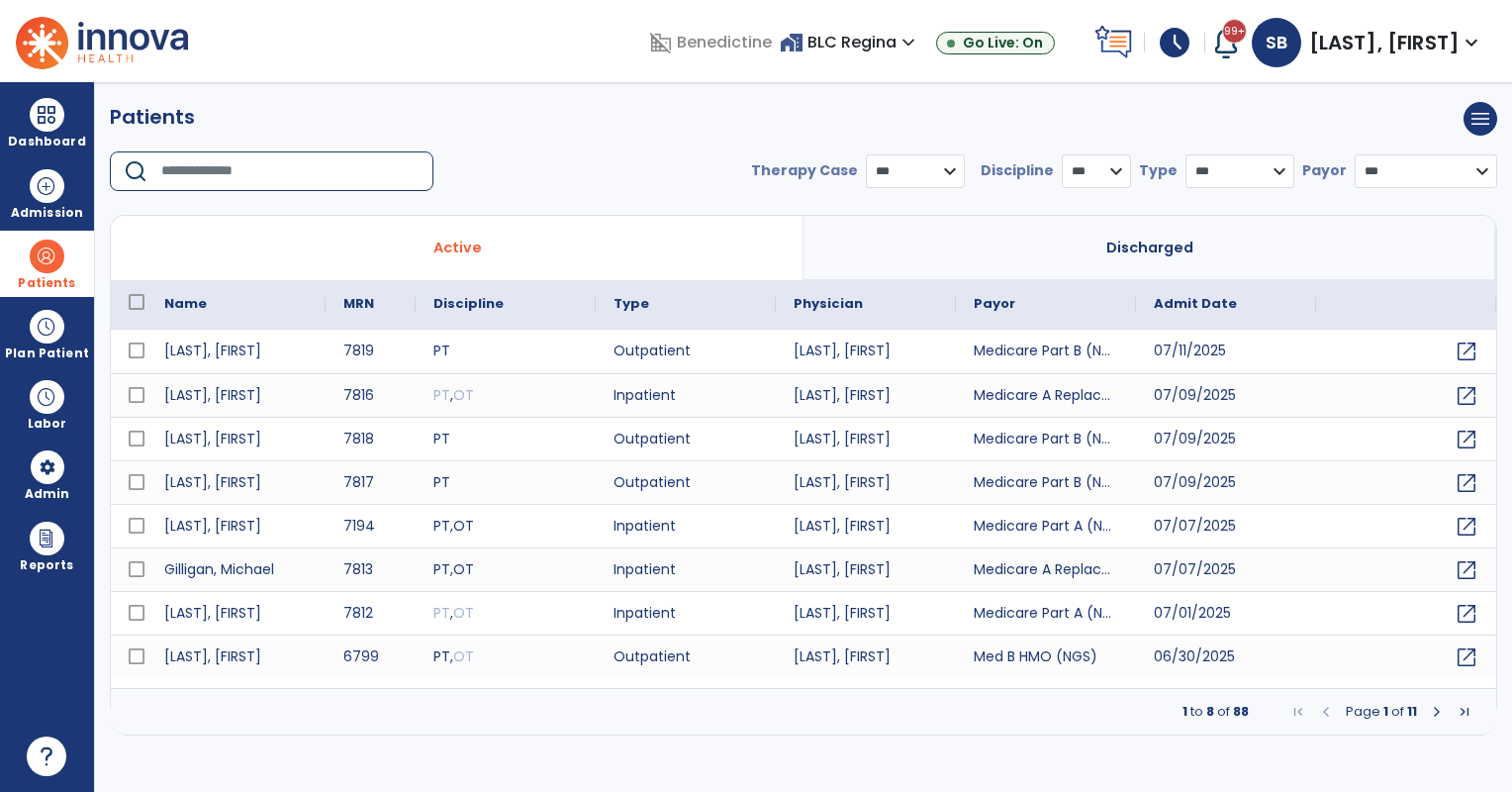 click at bounding box center (290, 171) 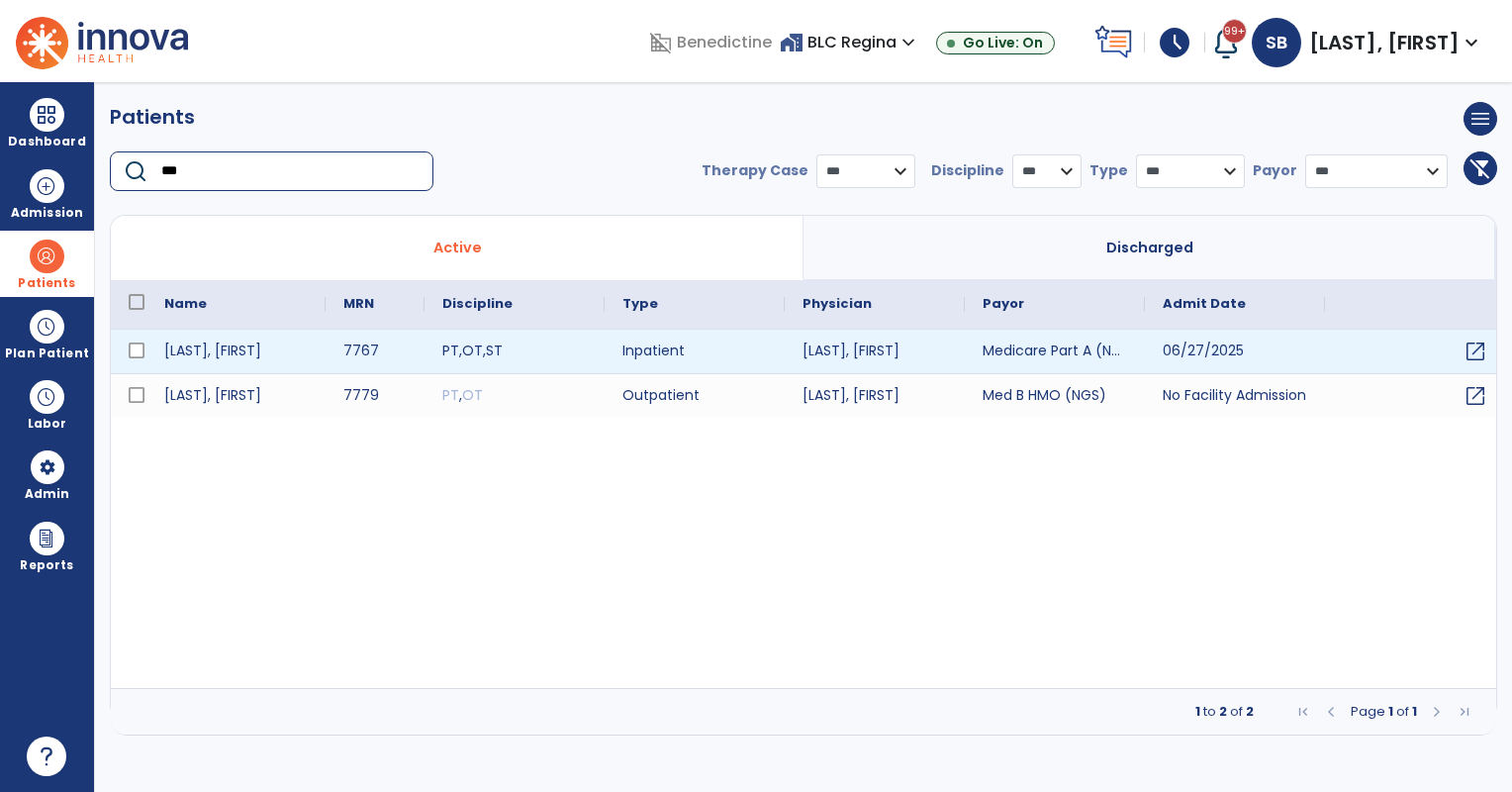 type on "***" 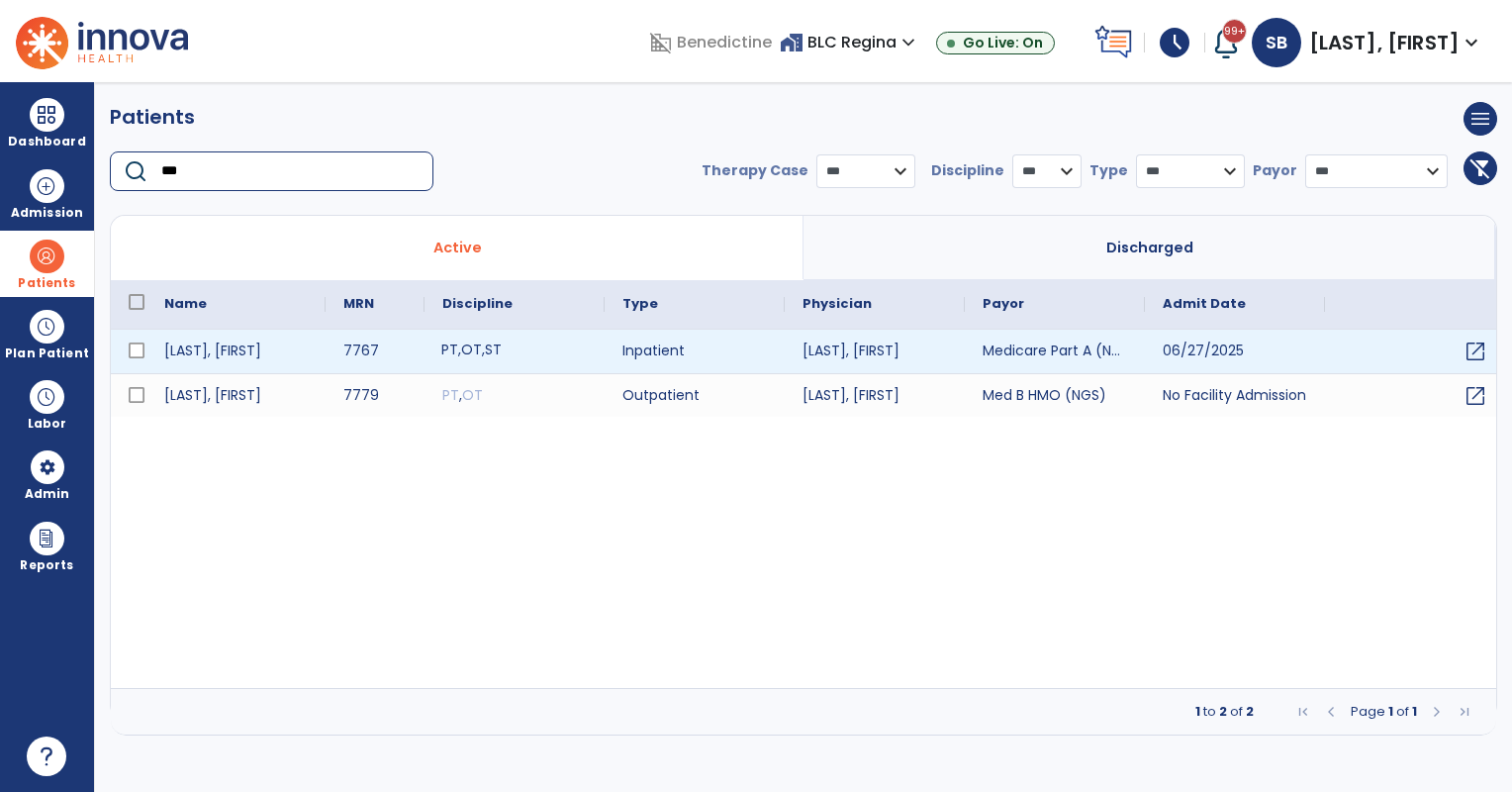 click on "PT , OT , ST" at bounding box center (515, 351) 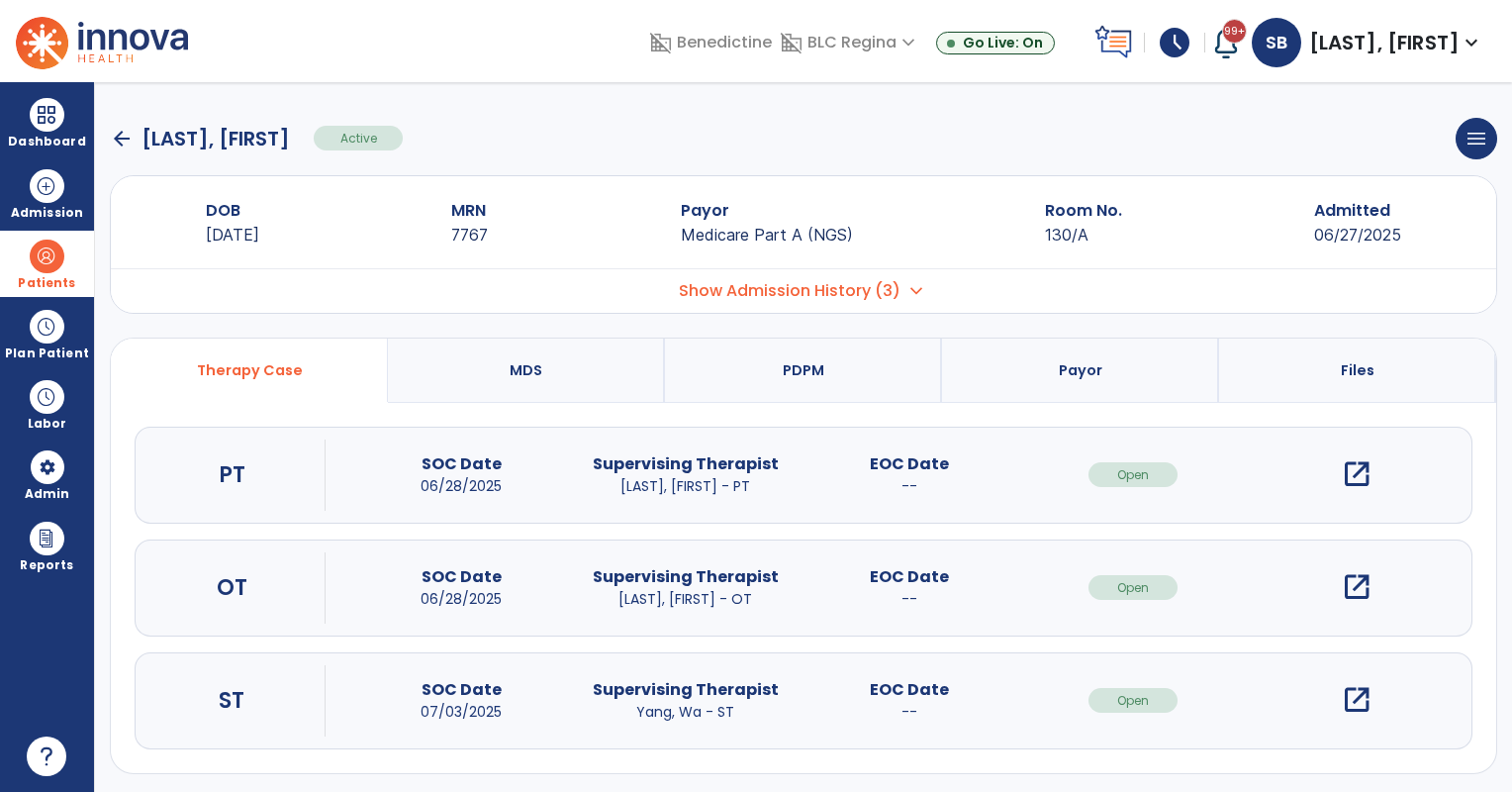 click on "open_in_new" at bounding box center (1357, 474) 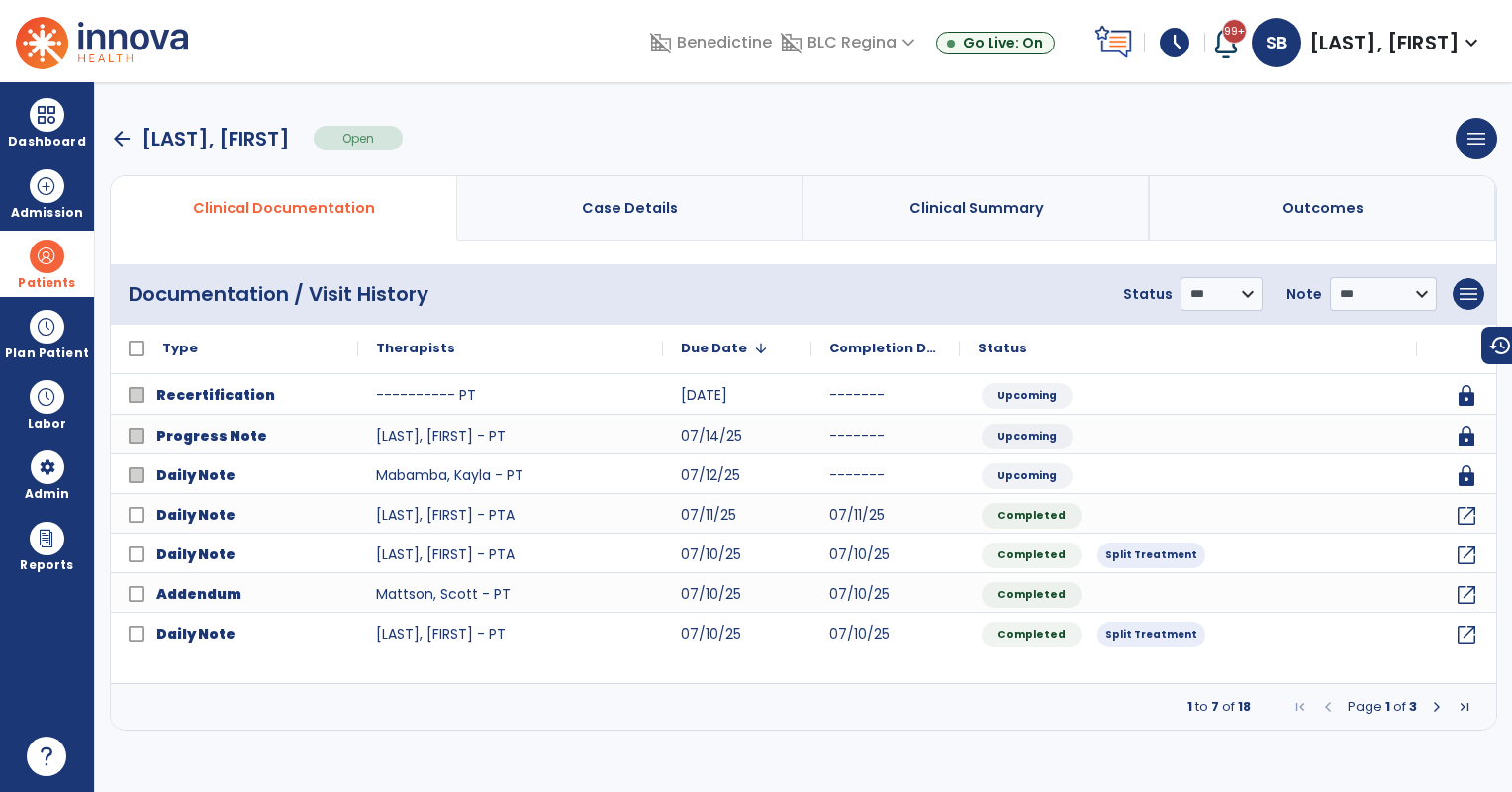 drag, startPoint x: 51, startPoint y: 261, endPoint x: 163, endPoint y: 267, distance: 112.1606 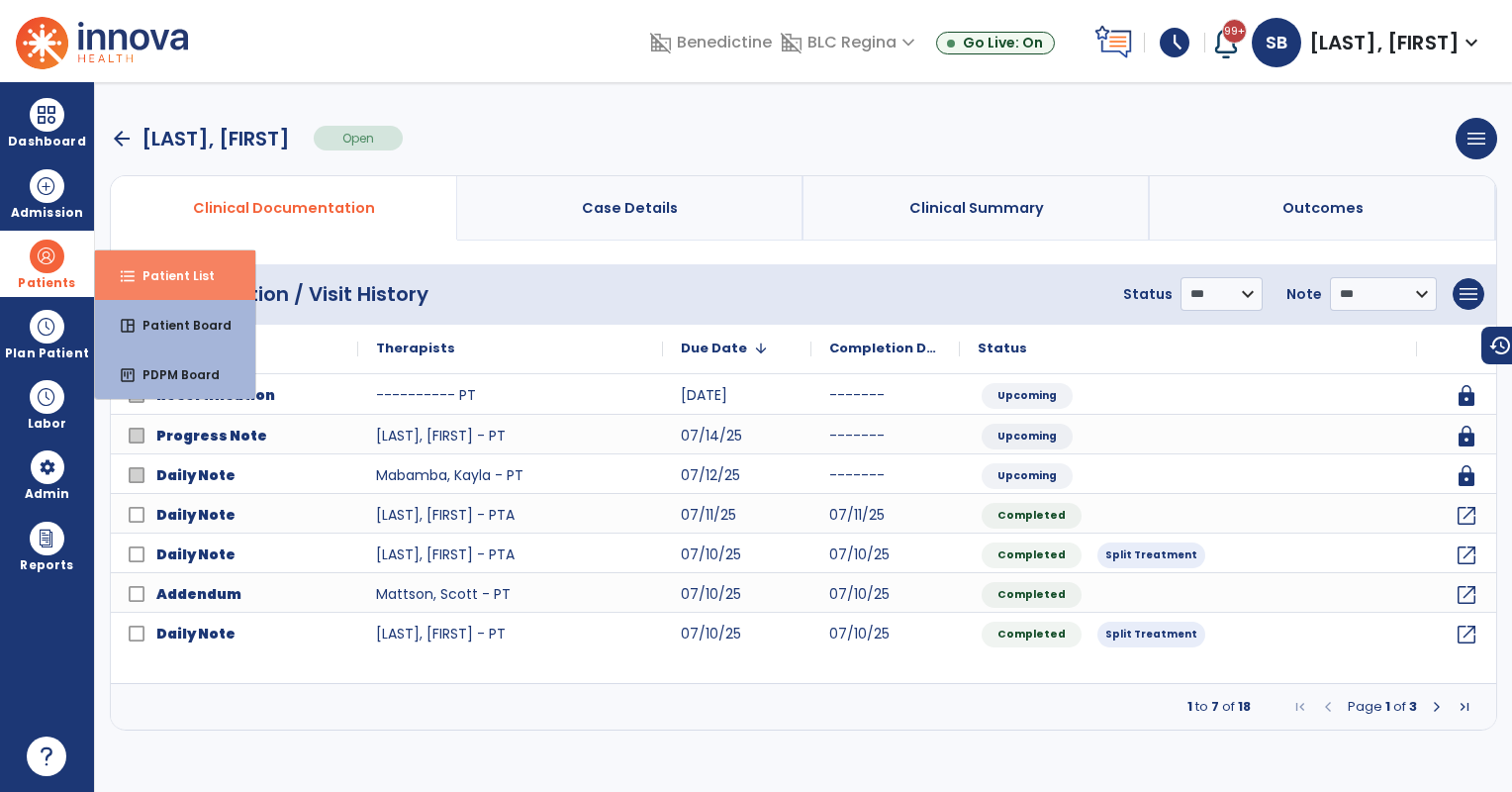 click on "Patient List" at bounding box center [170, 275] 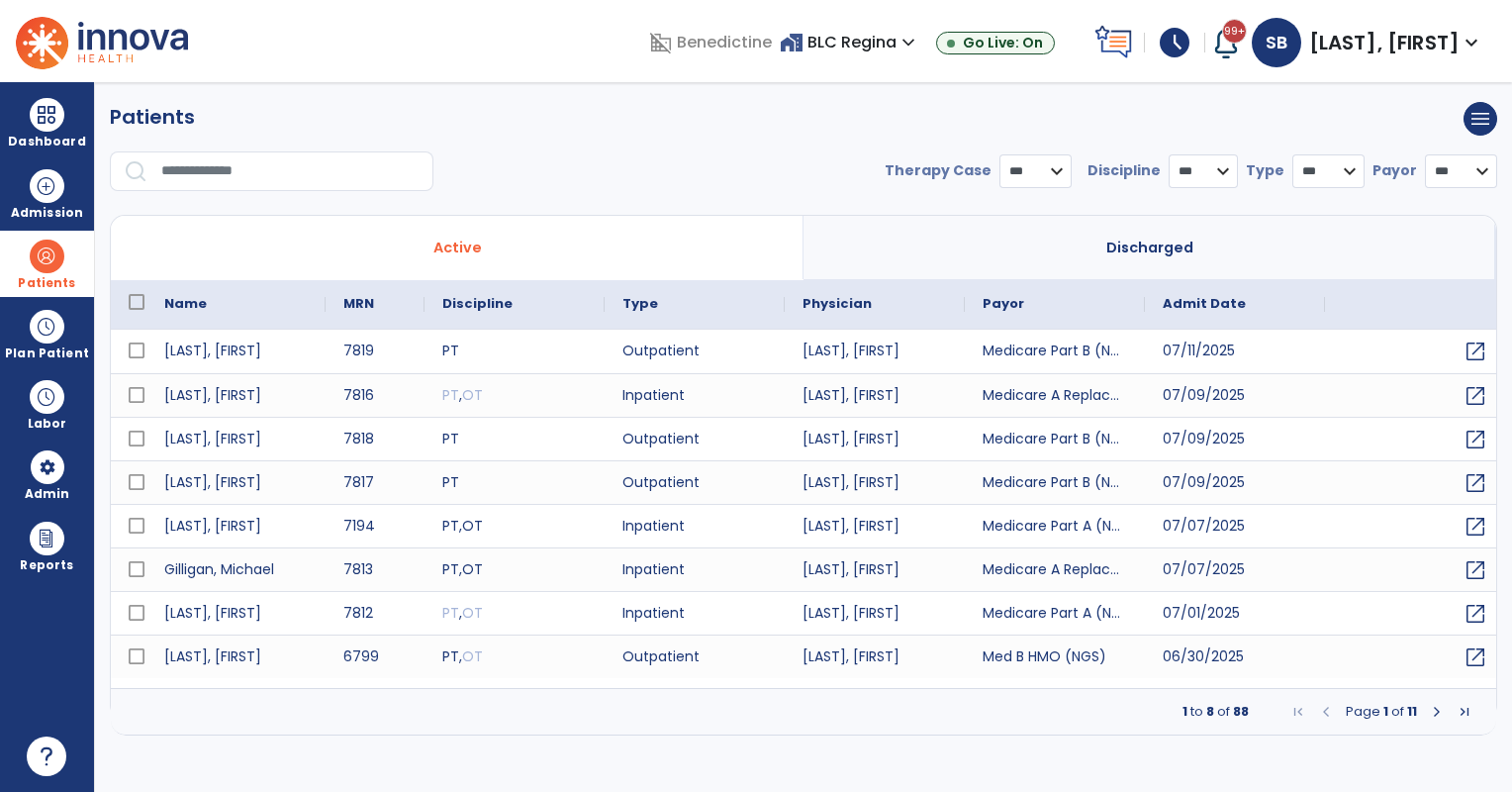 select on "***" 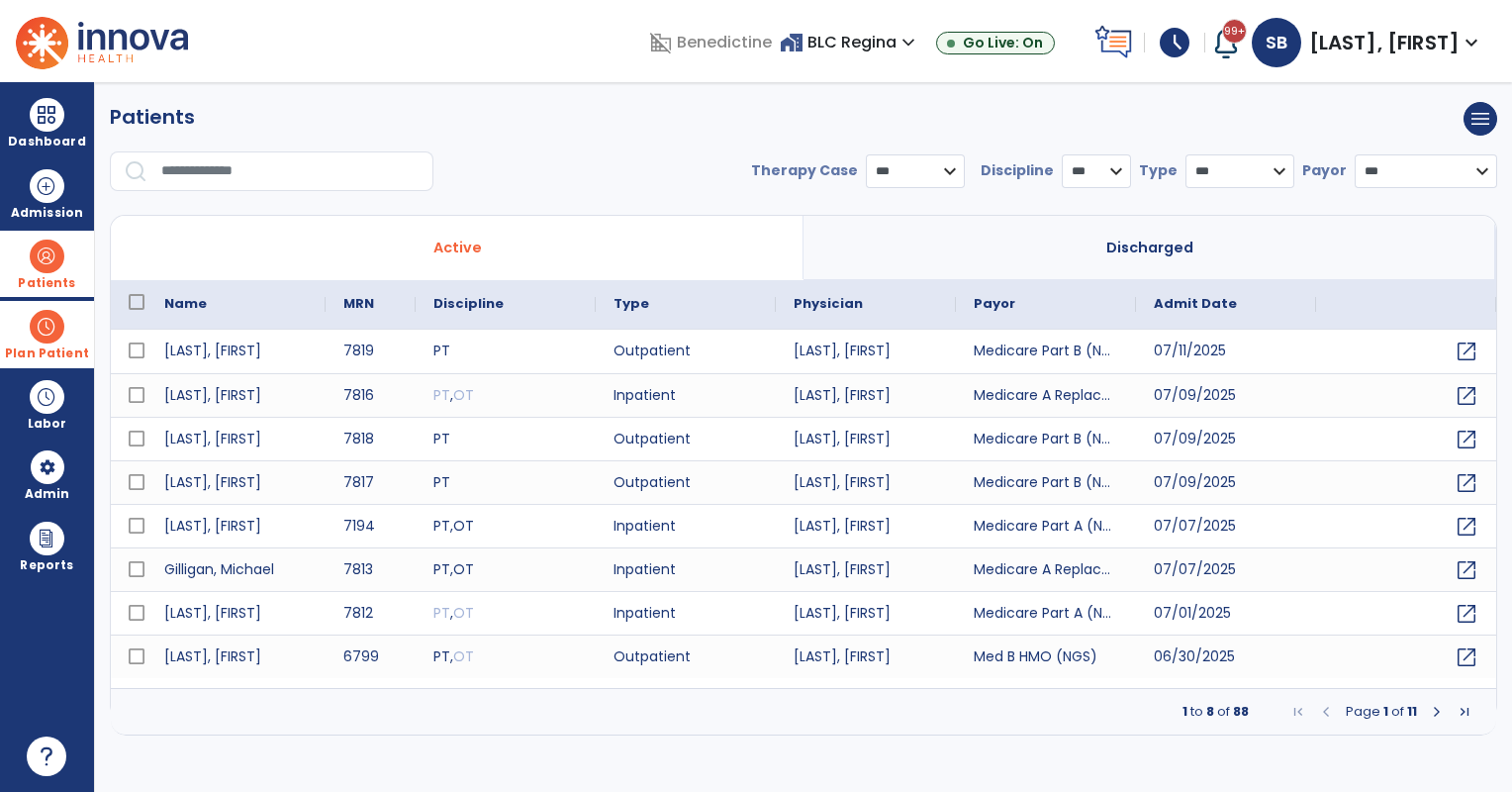 drag, startPoint x: 41, startPoint y: 335, endPoint x: 55, endPoint y: 338, distance: 14.317821 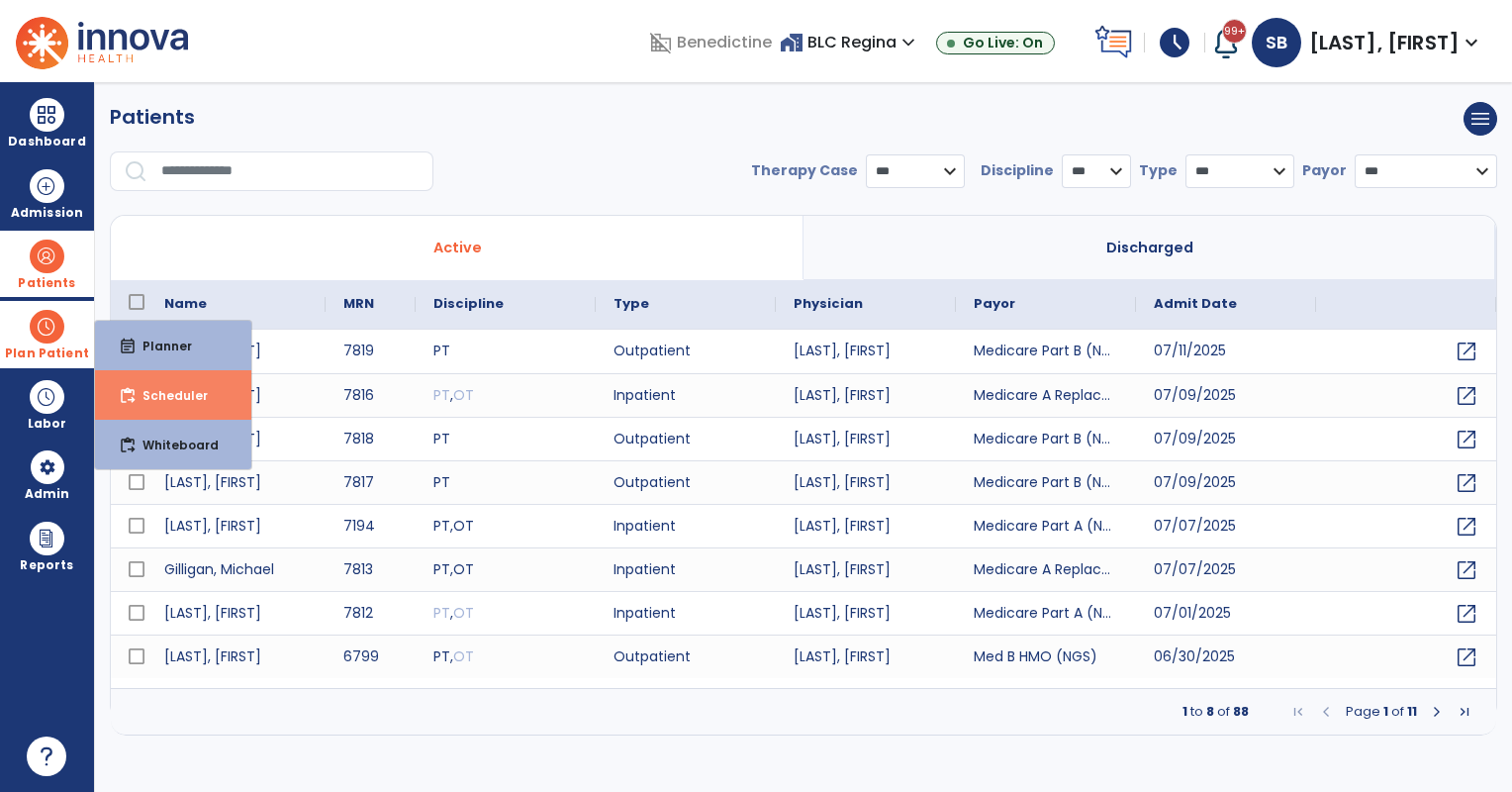 click on "Scheduler" at bounding box center [167, 395] 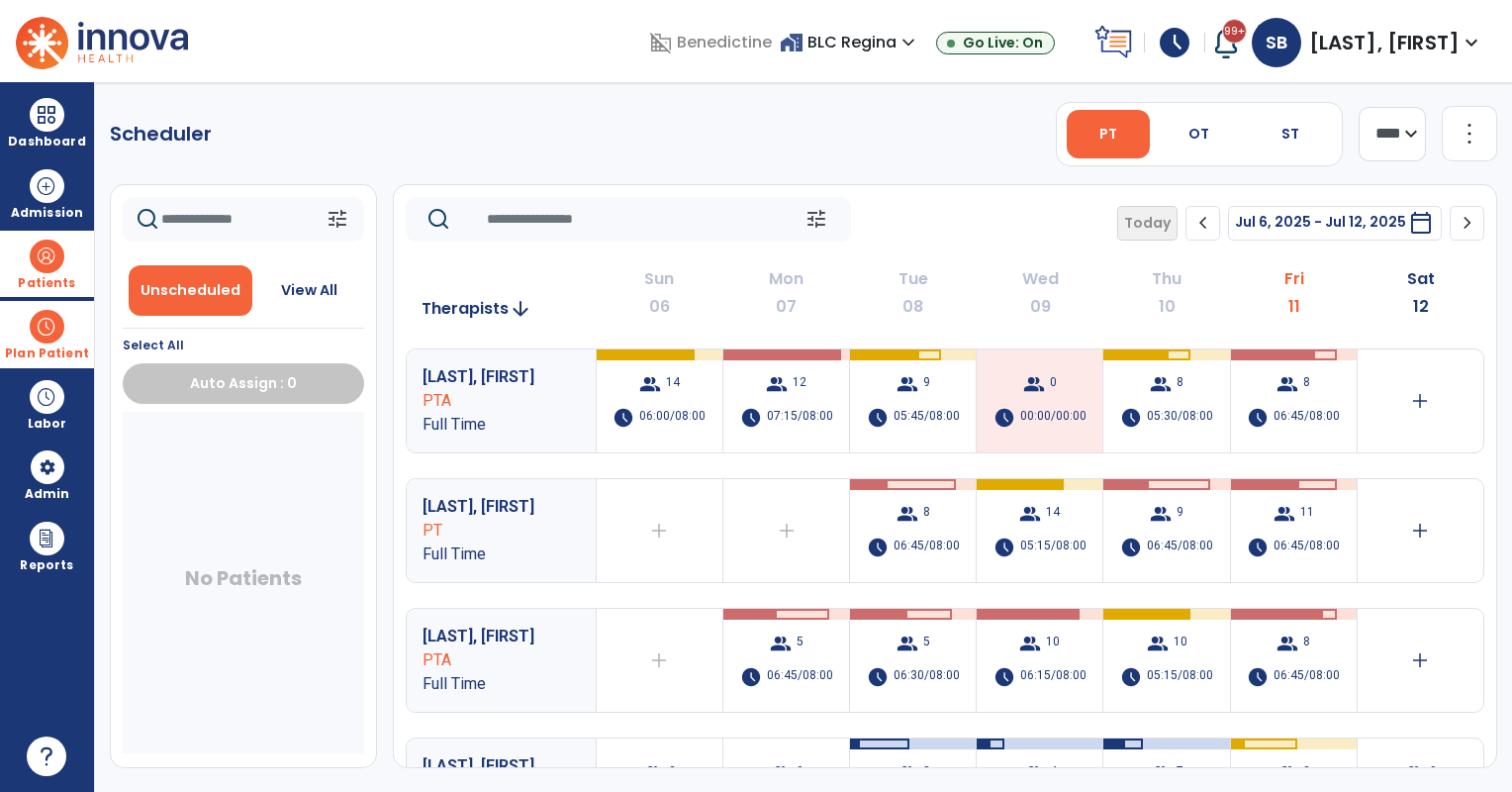 click on "chevron_right" 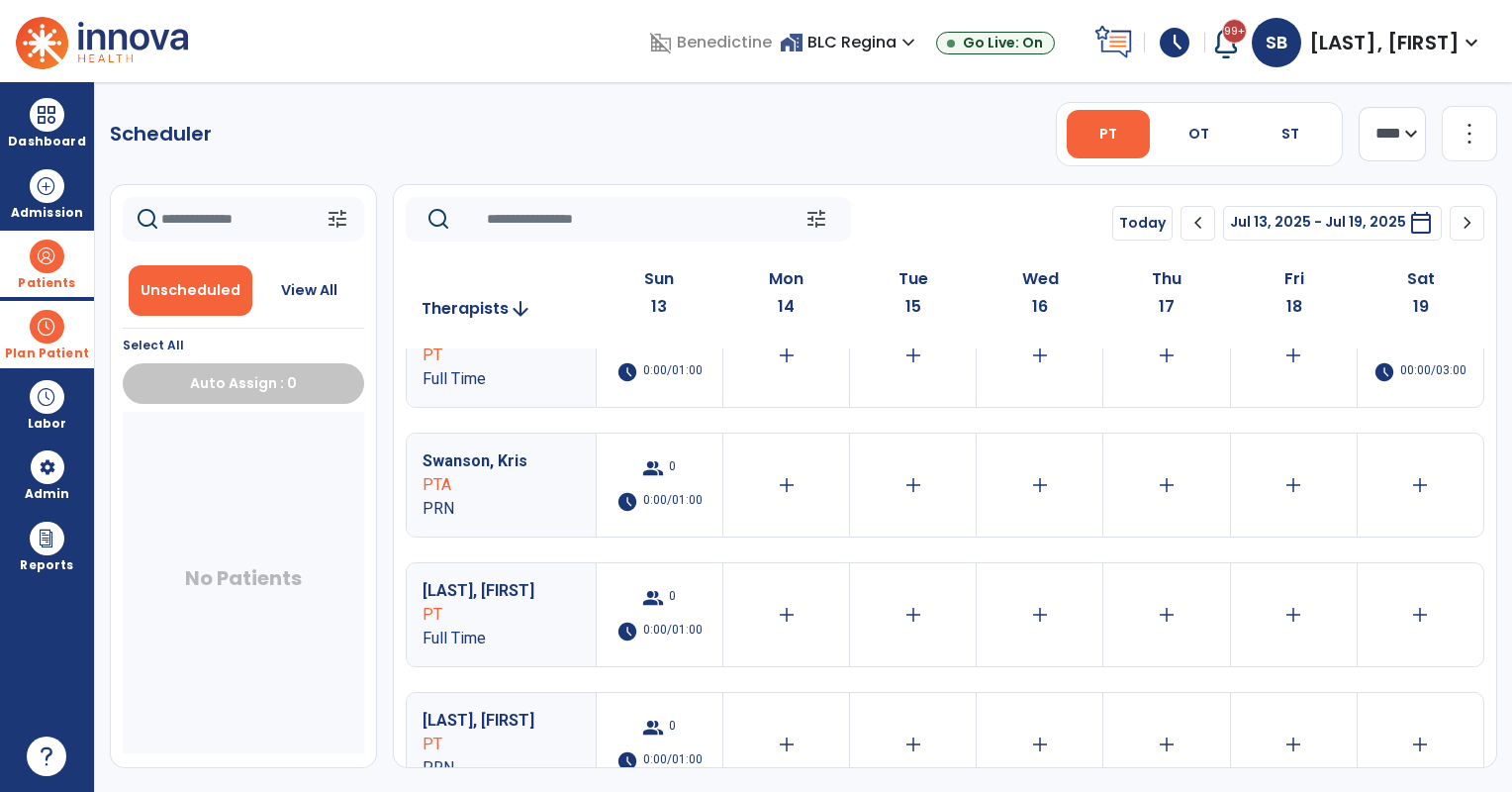 scroll, scrollTop: 2796, scrollLeft: 0, axis: vertical 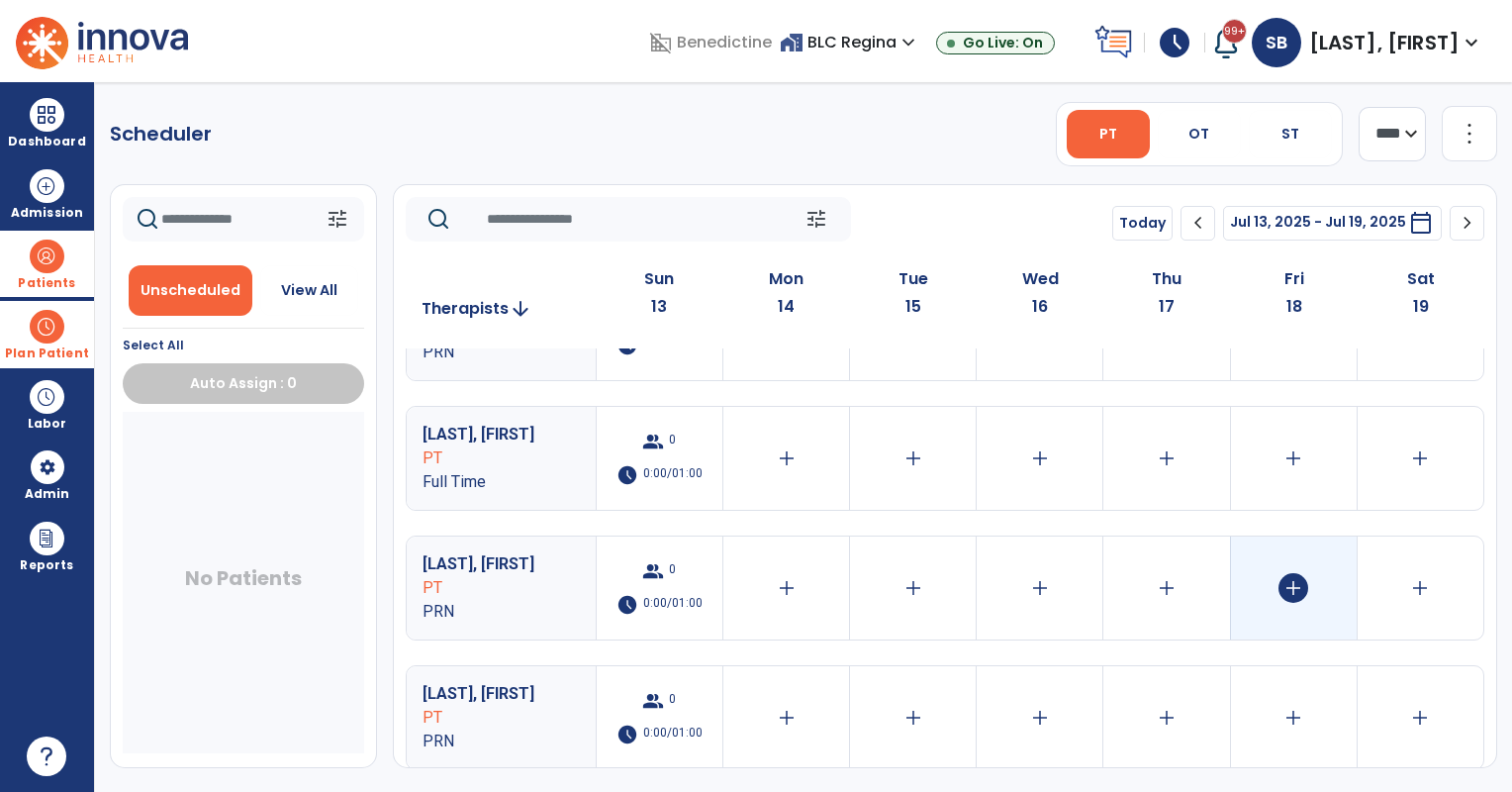 click on "add" 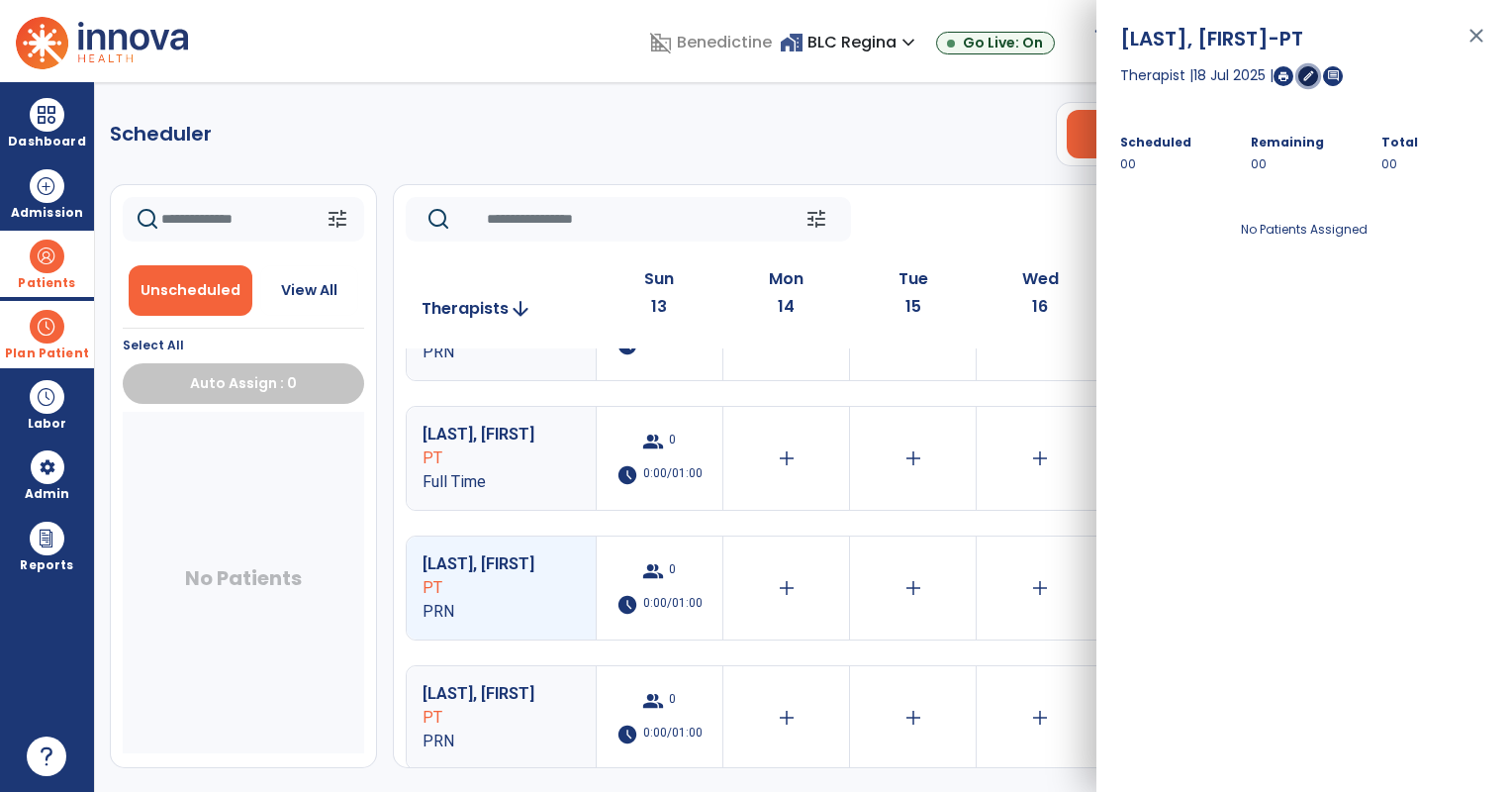 click on "edit" at bounding box center (1308, 75) 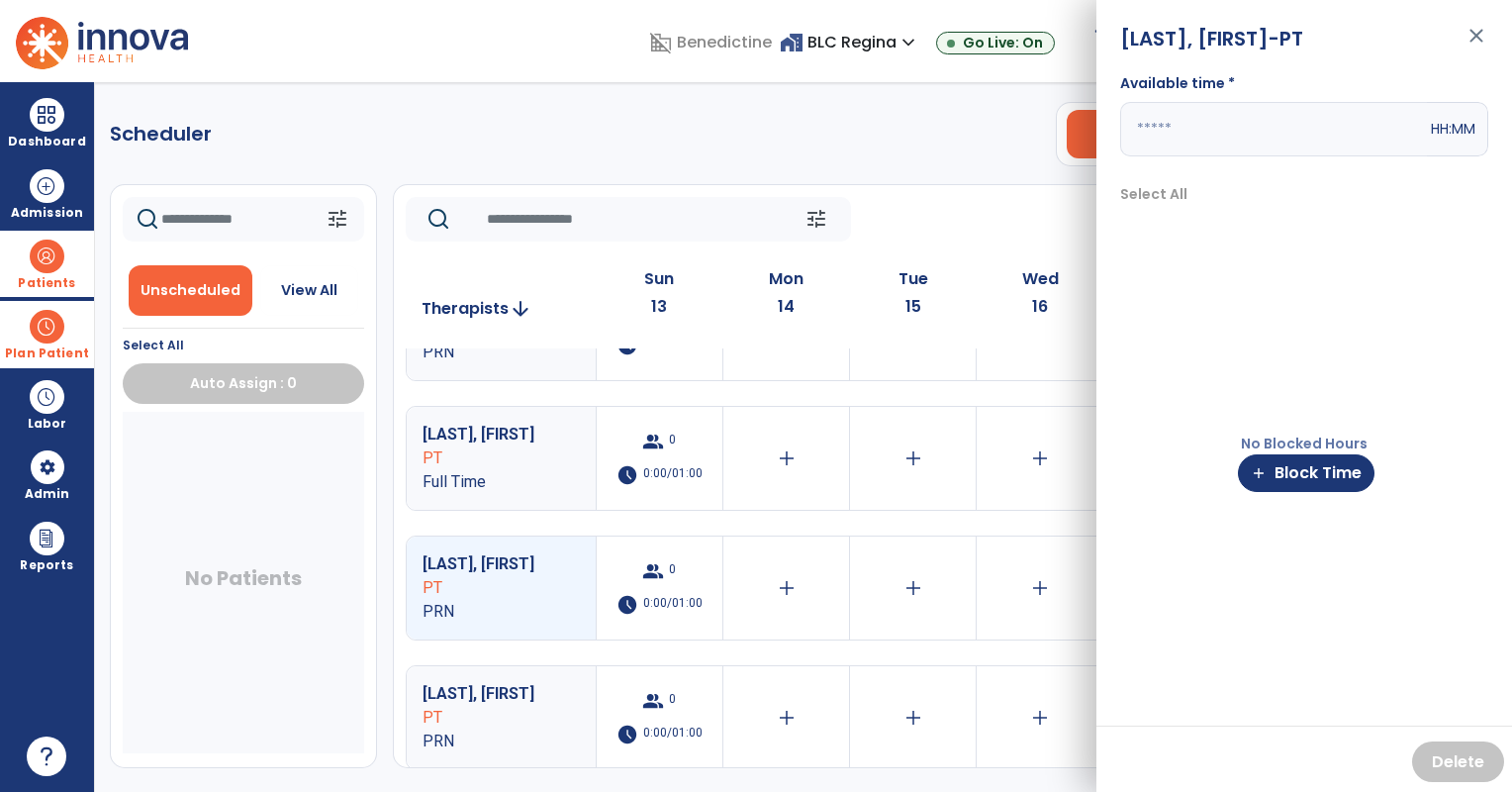 click at bounding box center (1274, 129) 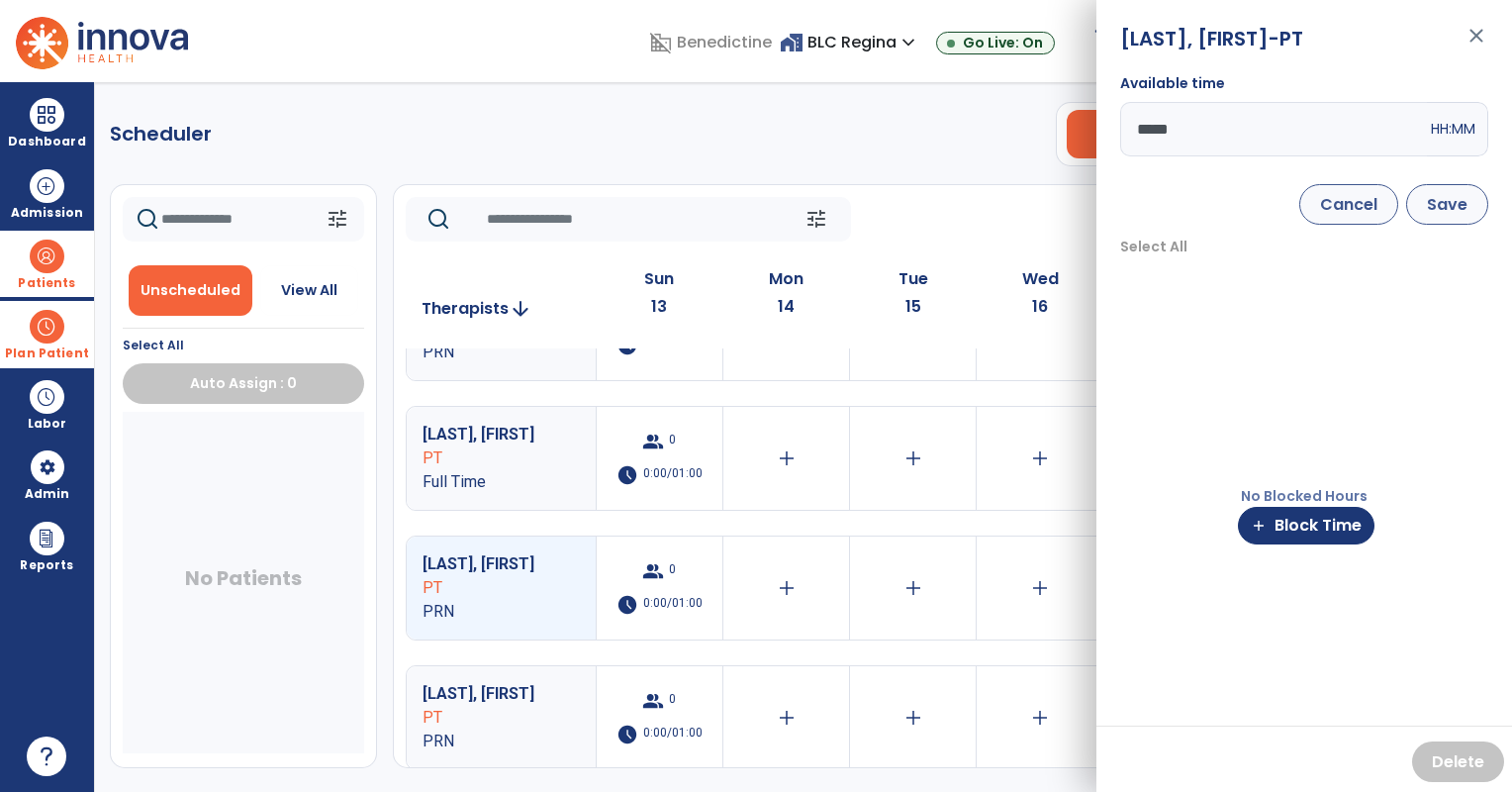 type on "*****" 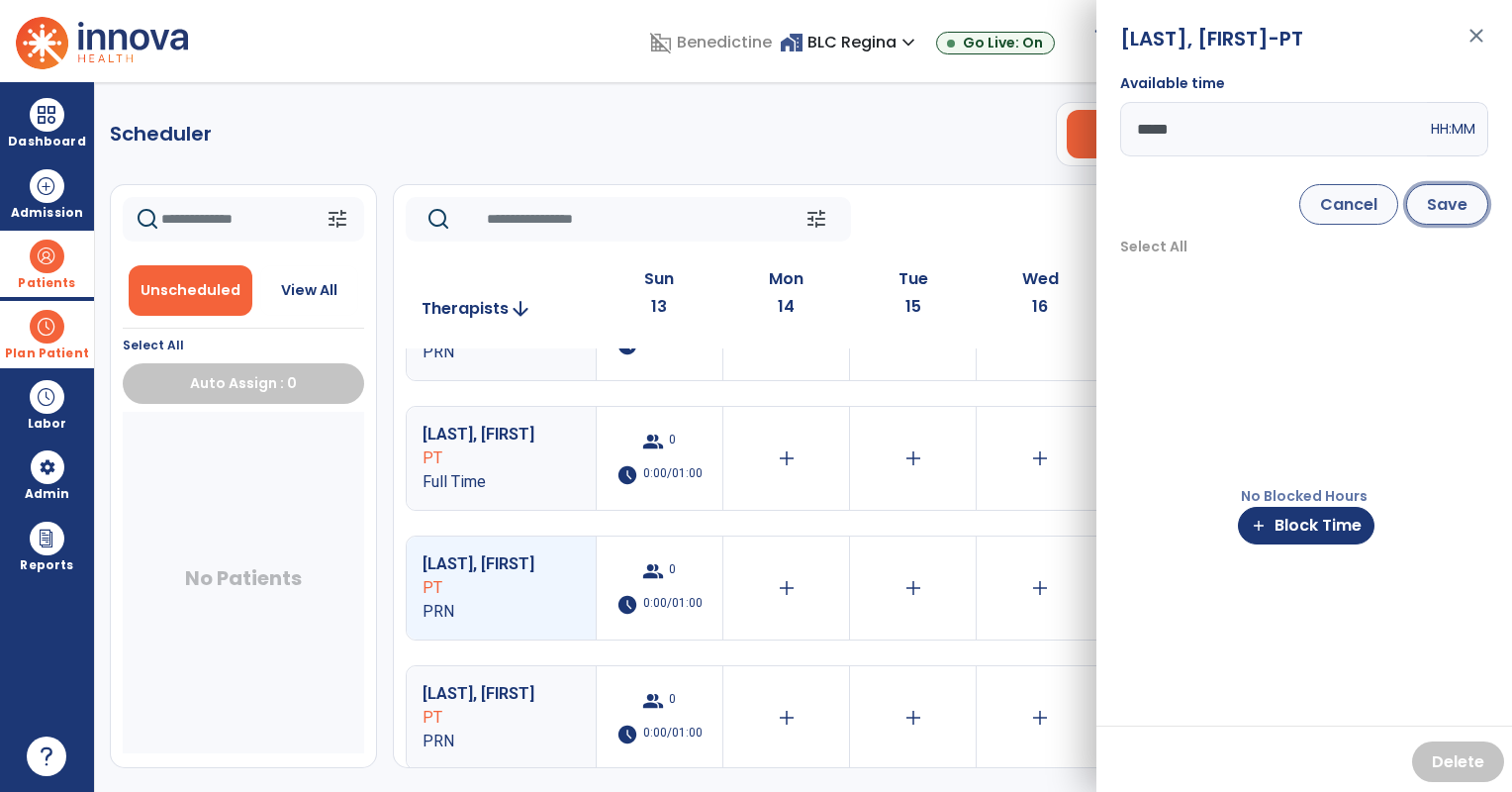click on "Save" at bounding box center [1447, 204] 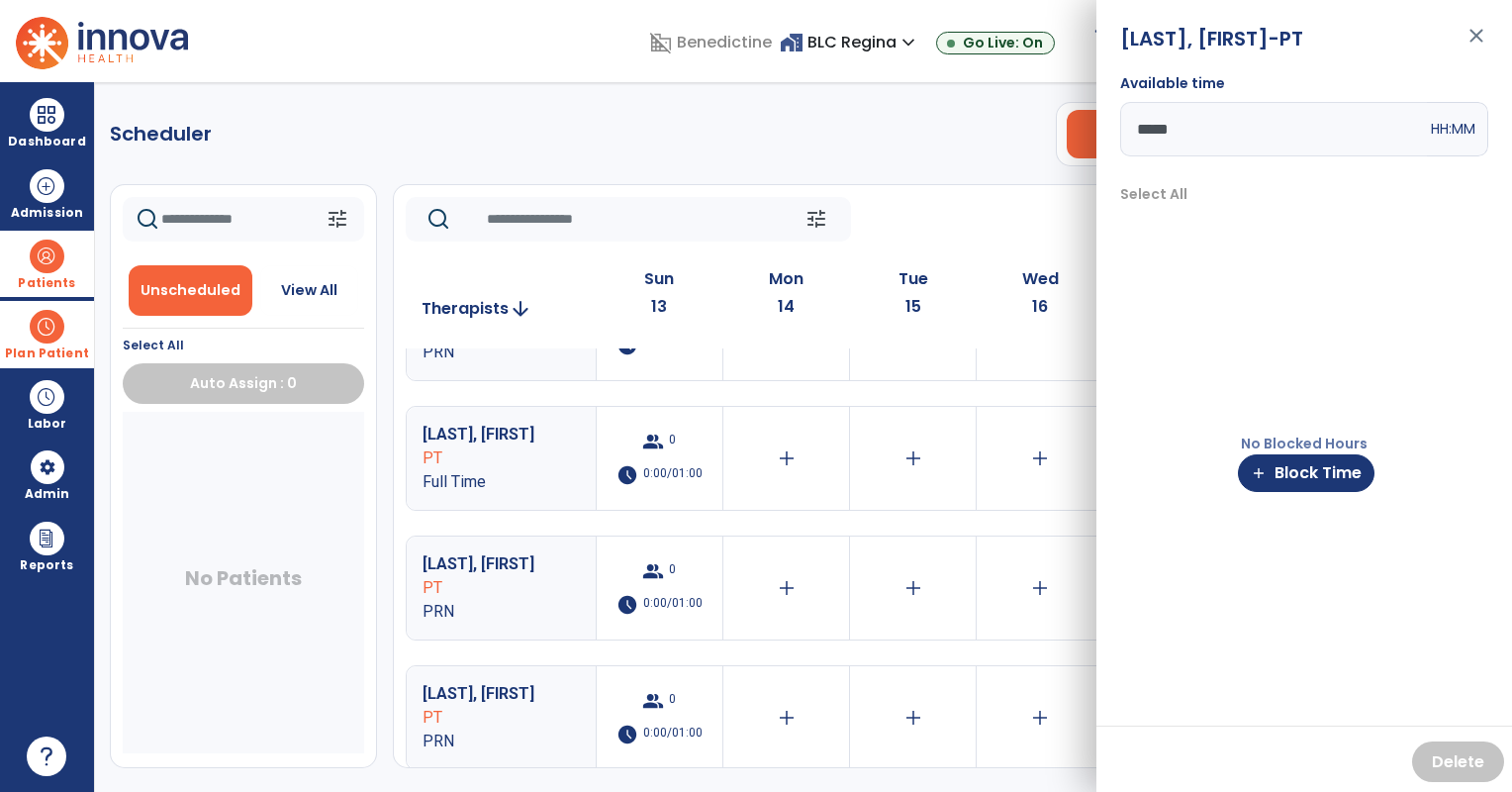 click on "tune   Today  chevron_left Jul 13, 2025 - Jul 19, 2025  *********  calendar_today  chevron_right" 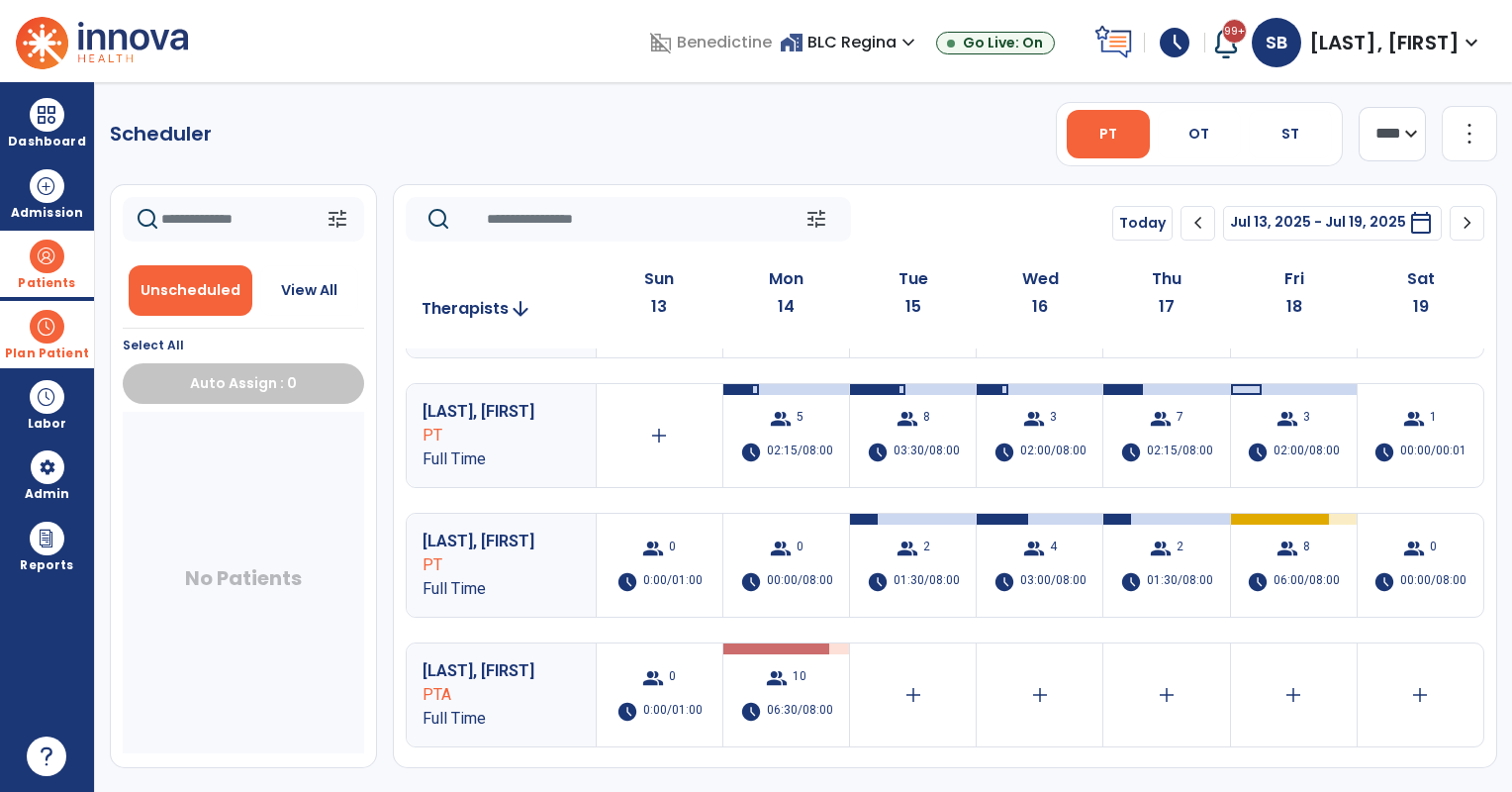 scroll, scrollTop: 321, scrollLeft: 0, axis: vertical 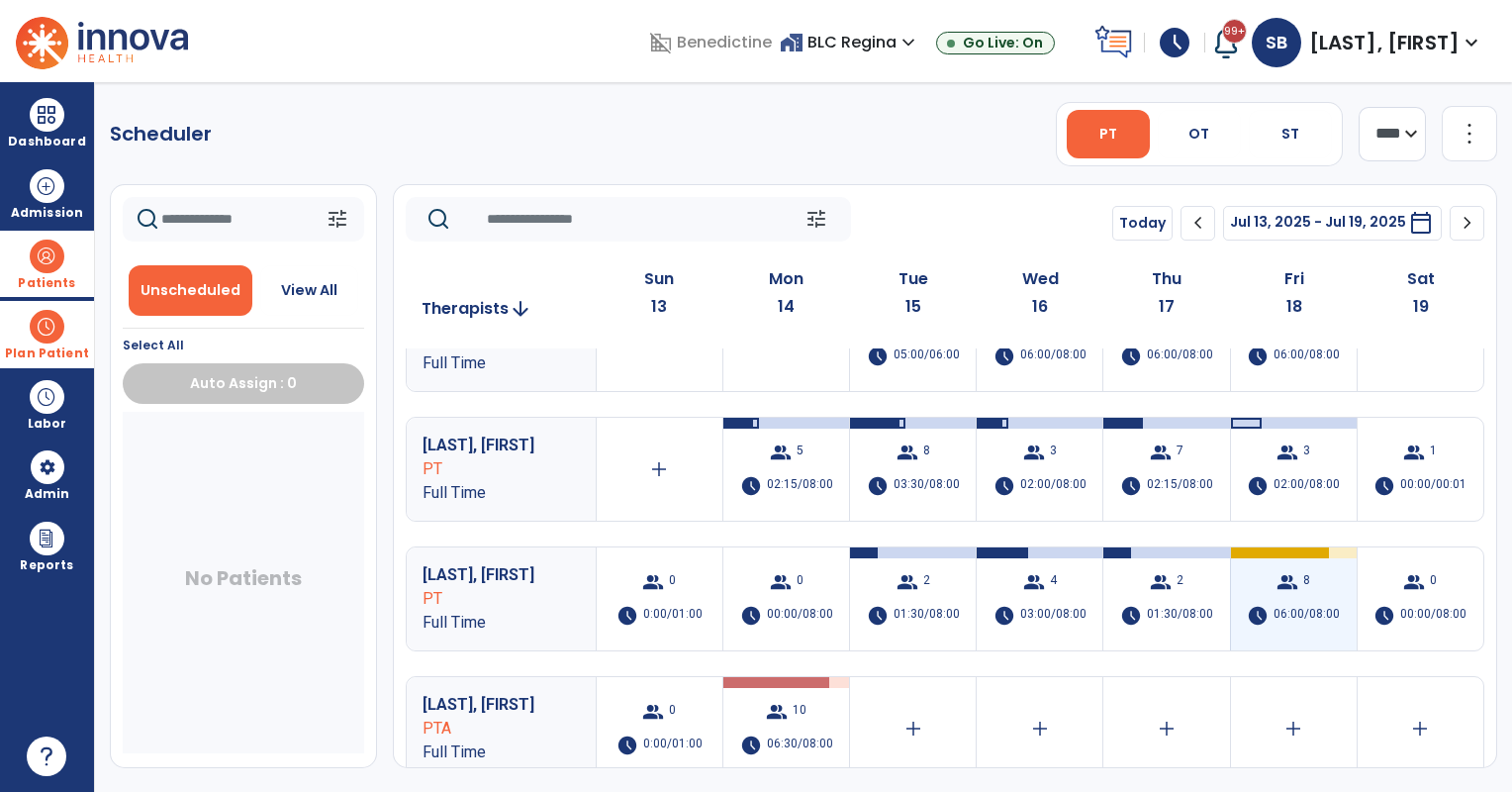 click on "group  8  schedule  06:00/08:00" at bounding box center (1293, 599) 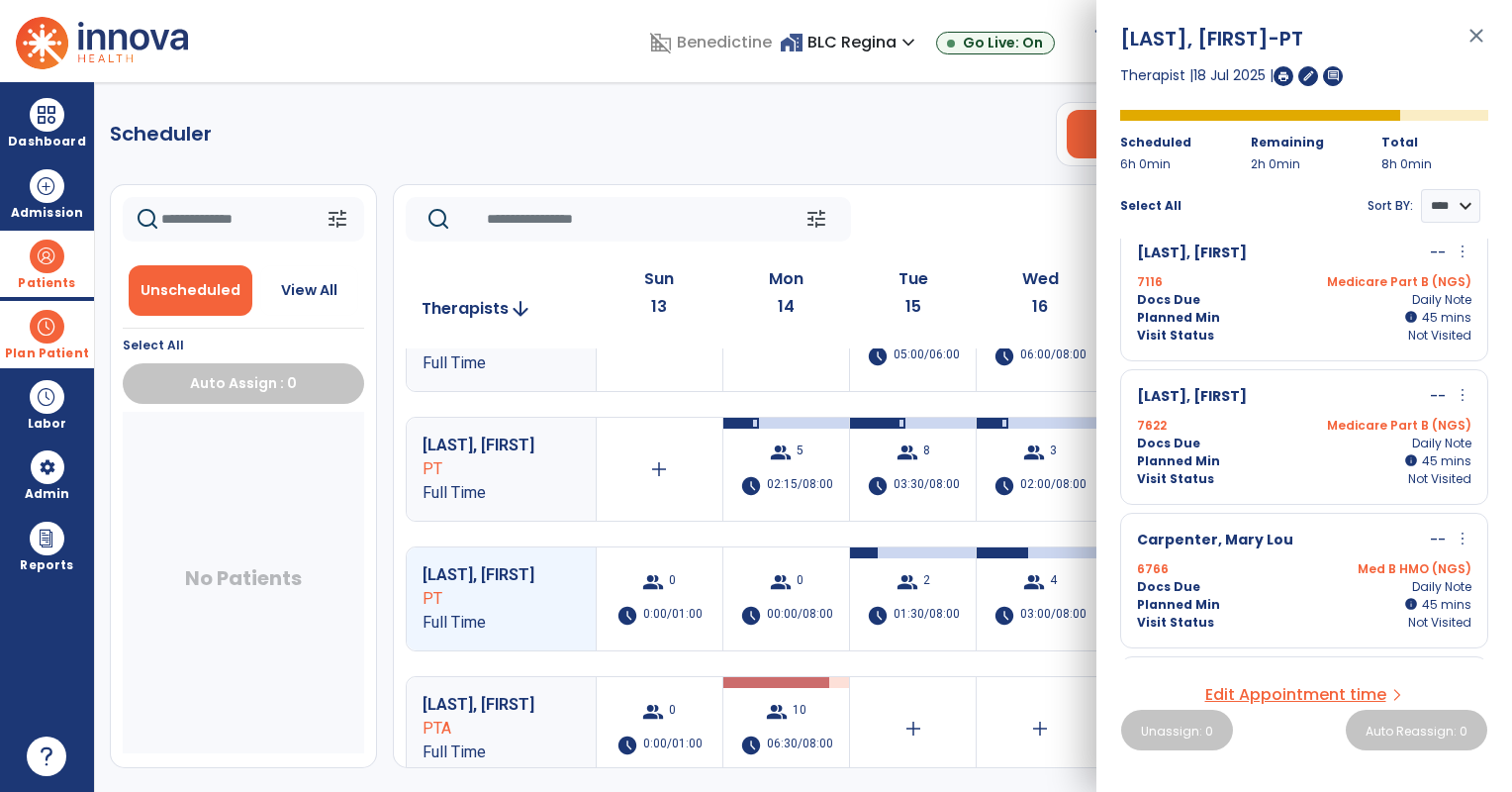 scroll, scrollTop: 0, scrollLeft: 0, axis: both 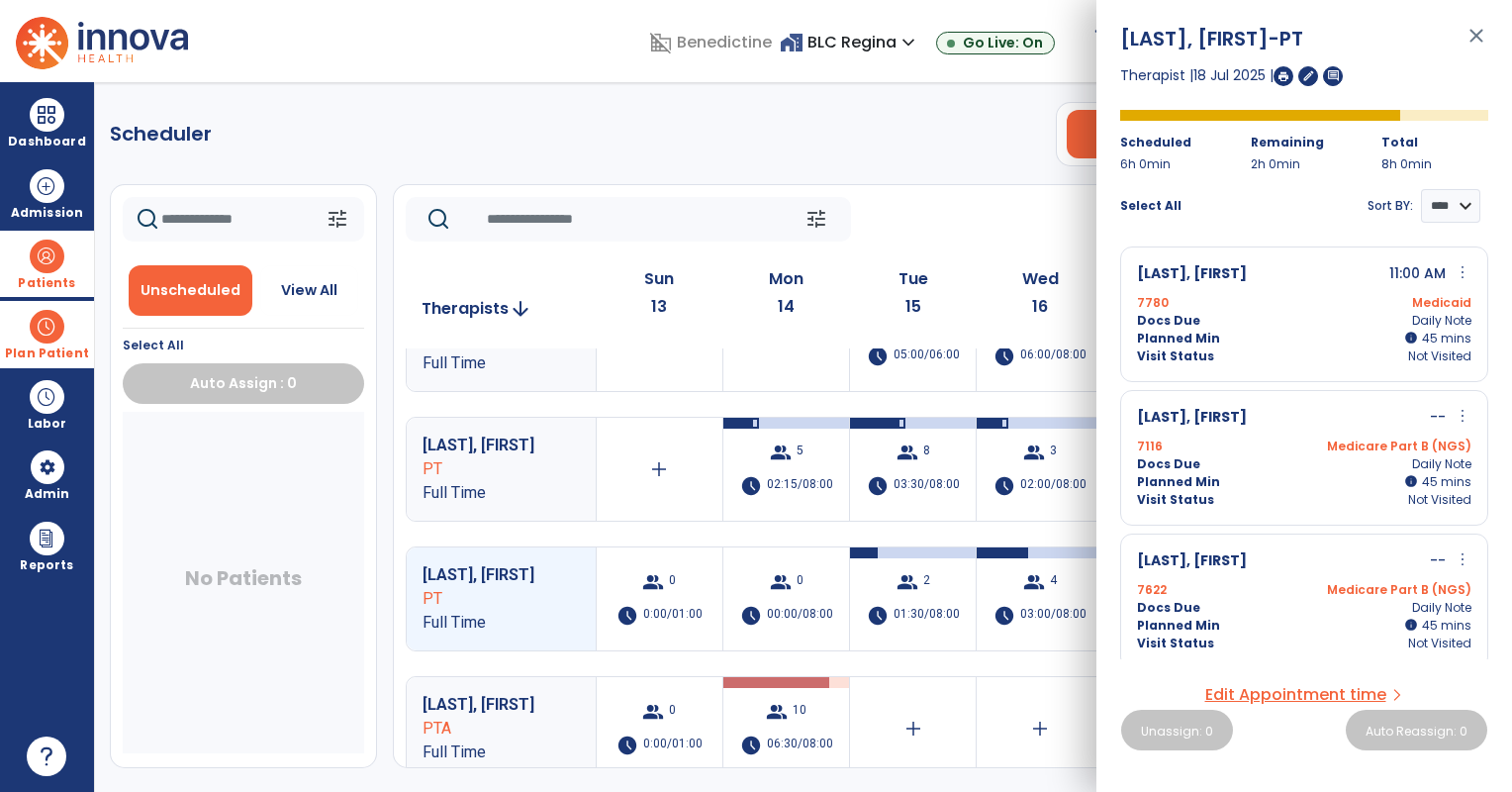 click on "Visit Status  Not Visited" at bounding box center (1304, 356) 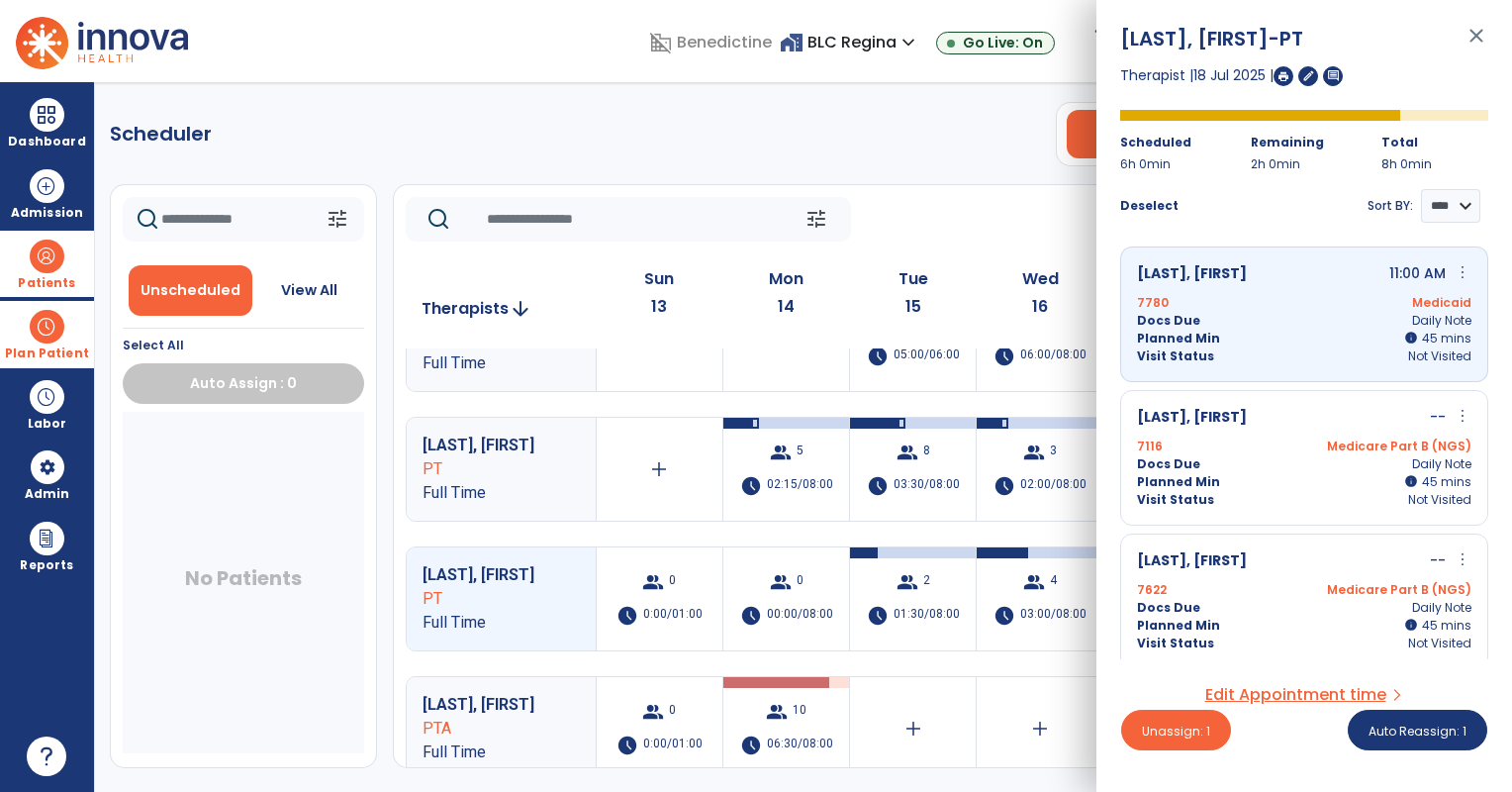 click on "Visit Status  Not Visited" at bounding box center (1304, 500) 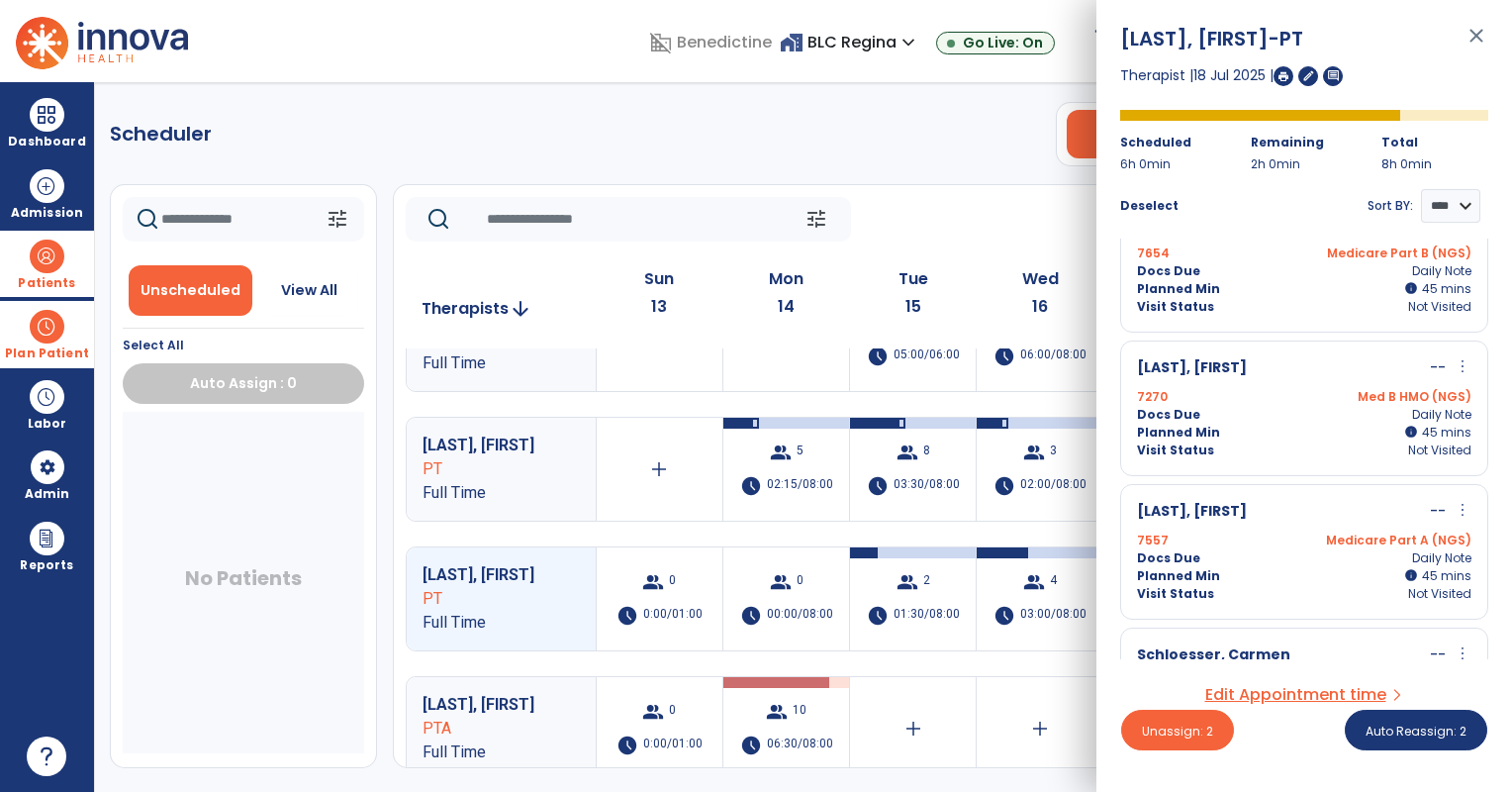 scroll, scrollTop: 659, scrollLeft: 0, axis: vertical 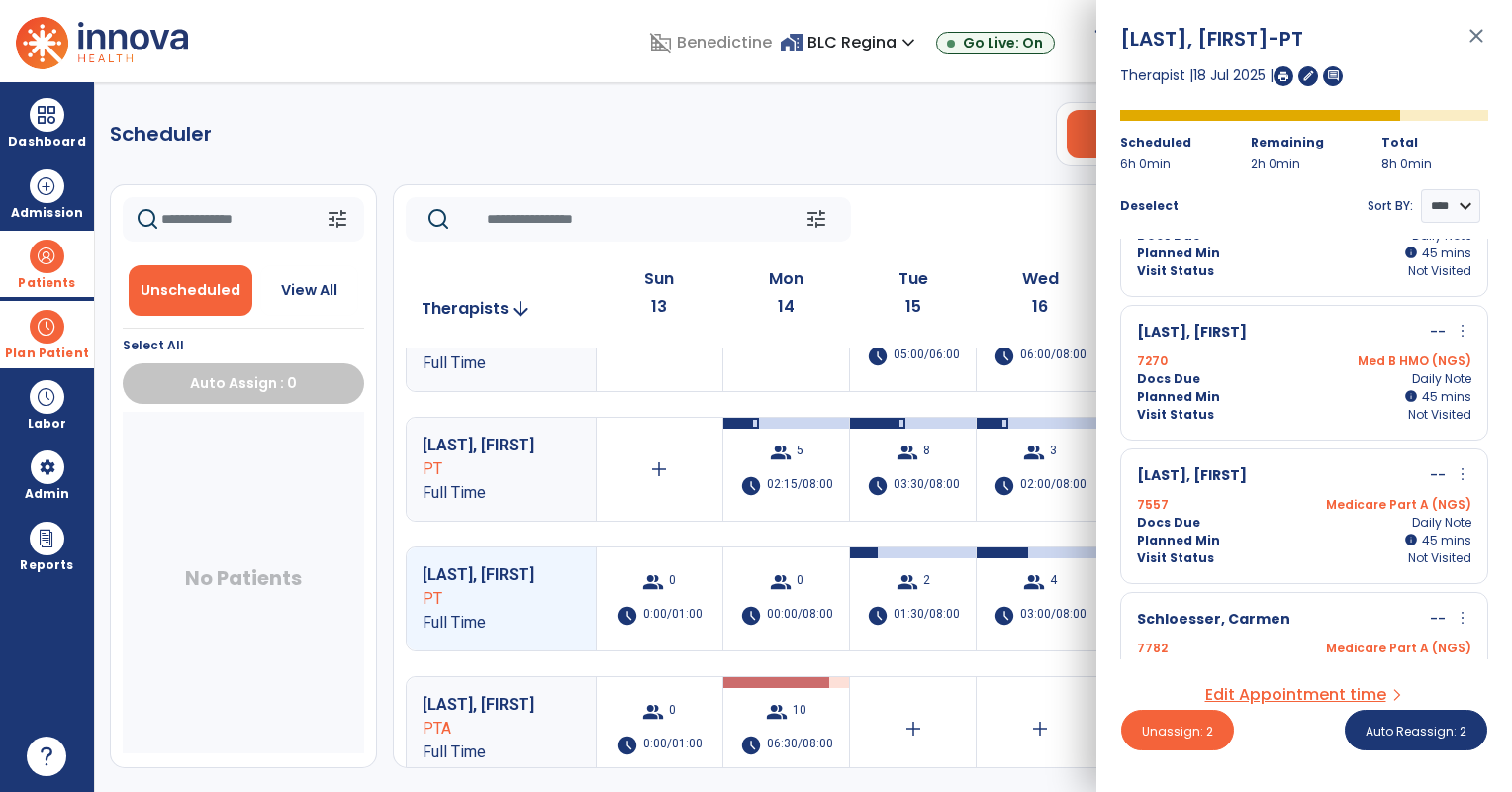 click on "Planned Min  info   45 I 45 mins" at bounding box center [1304, 397] 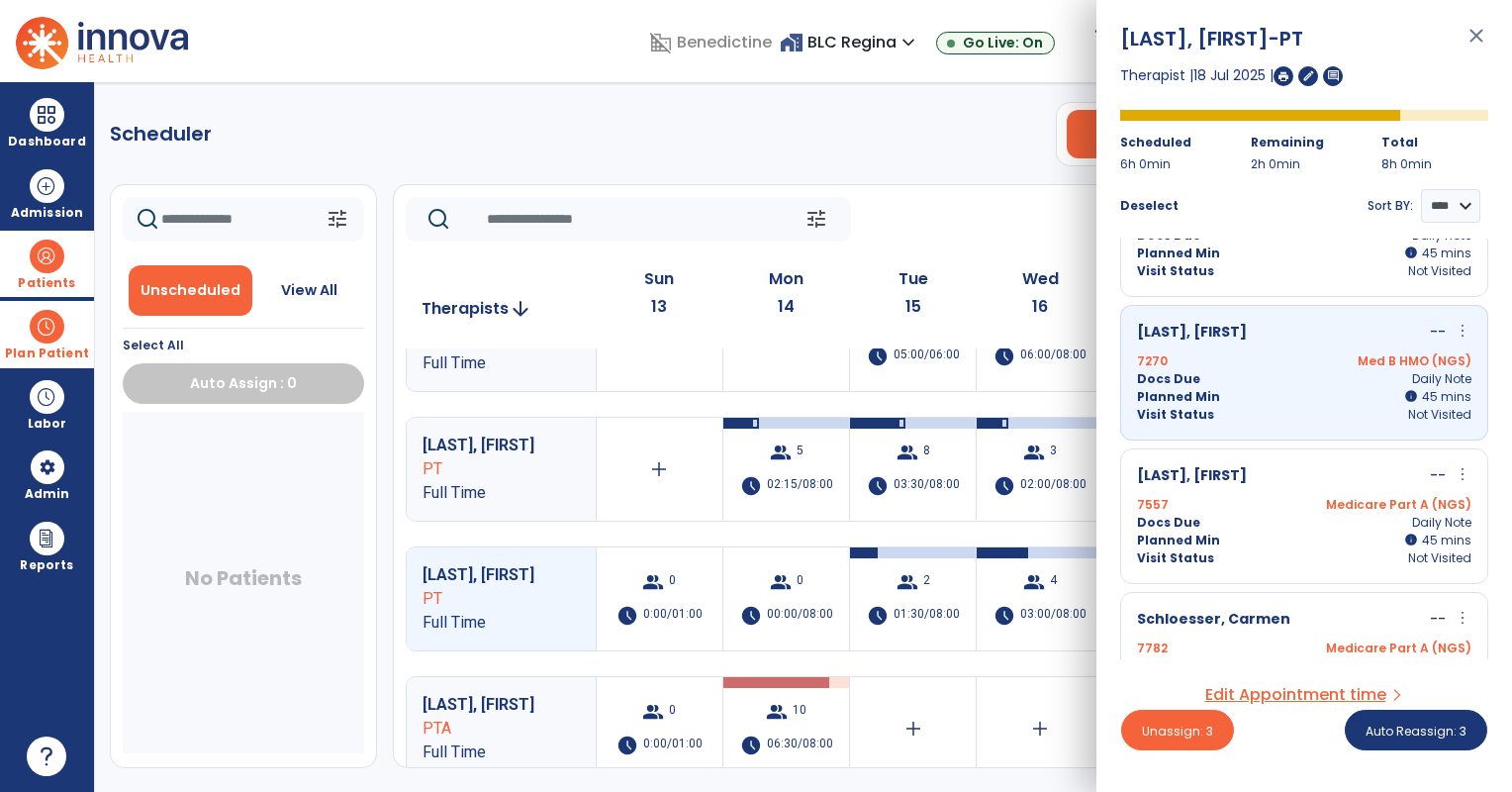 click on "Docs Due Daily Note" at bounding box center (1304, 523) 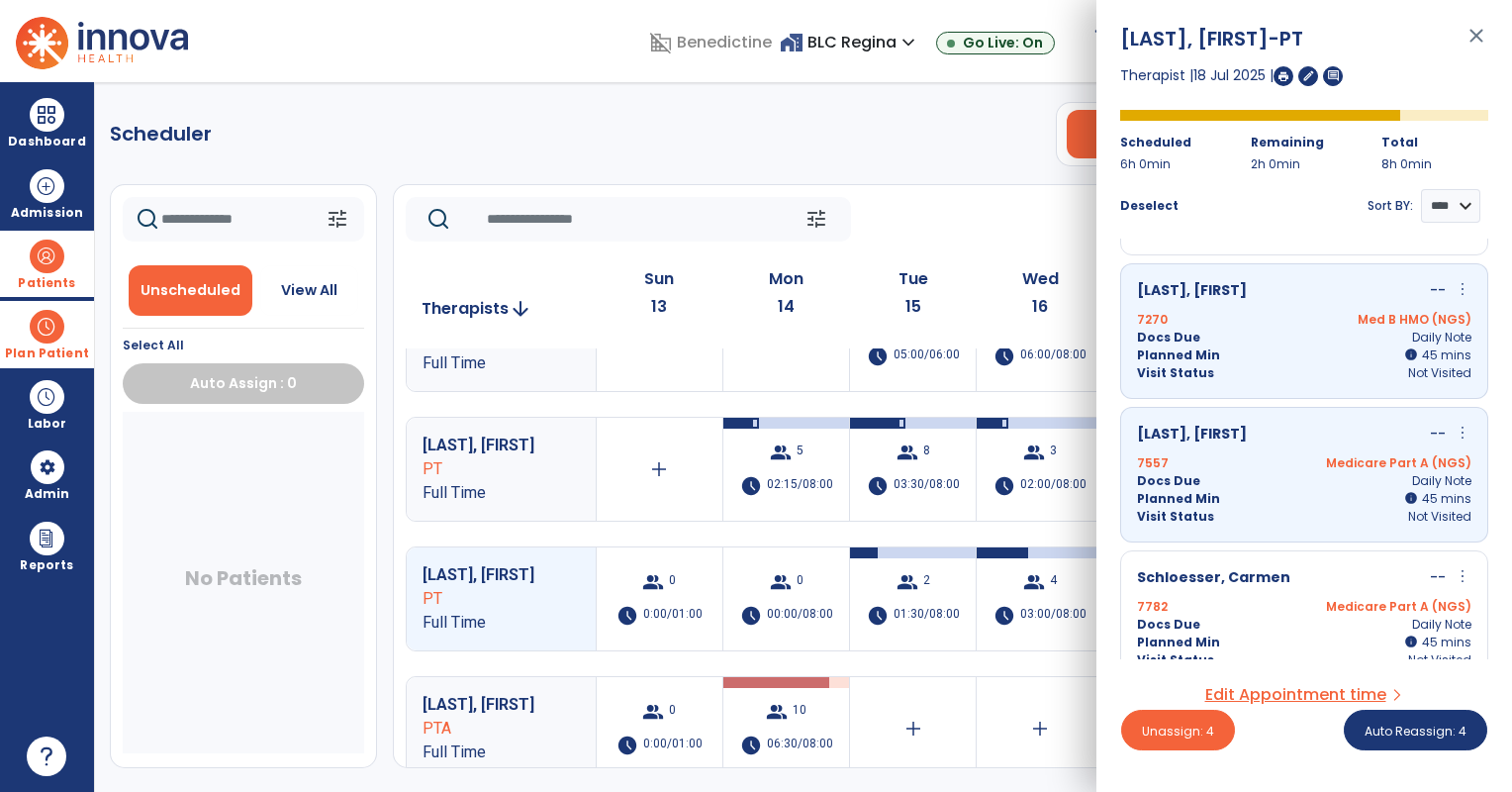 scroll, scrollTop: 723, scrollLeft: 0, axis: vertical 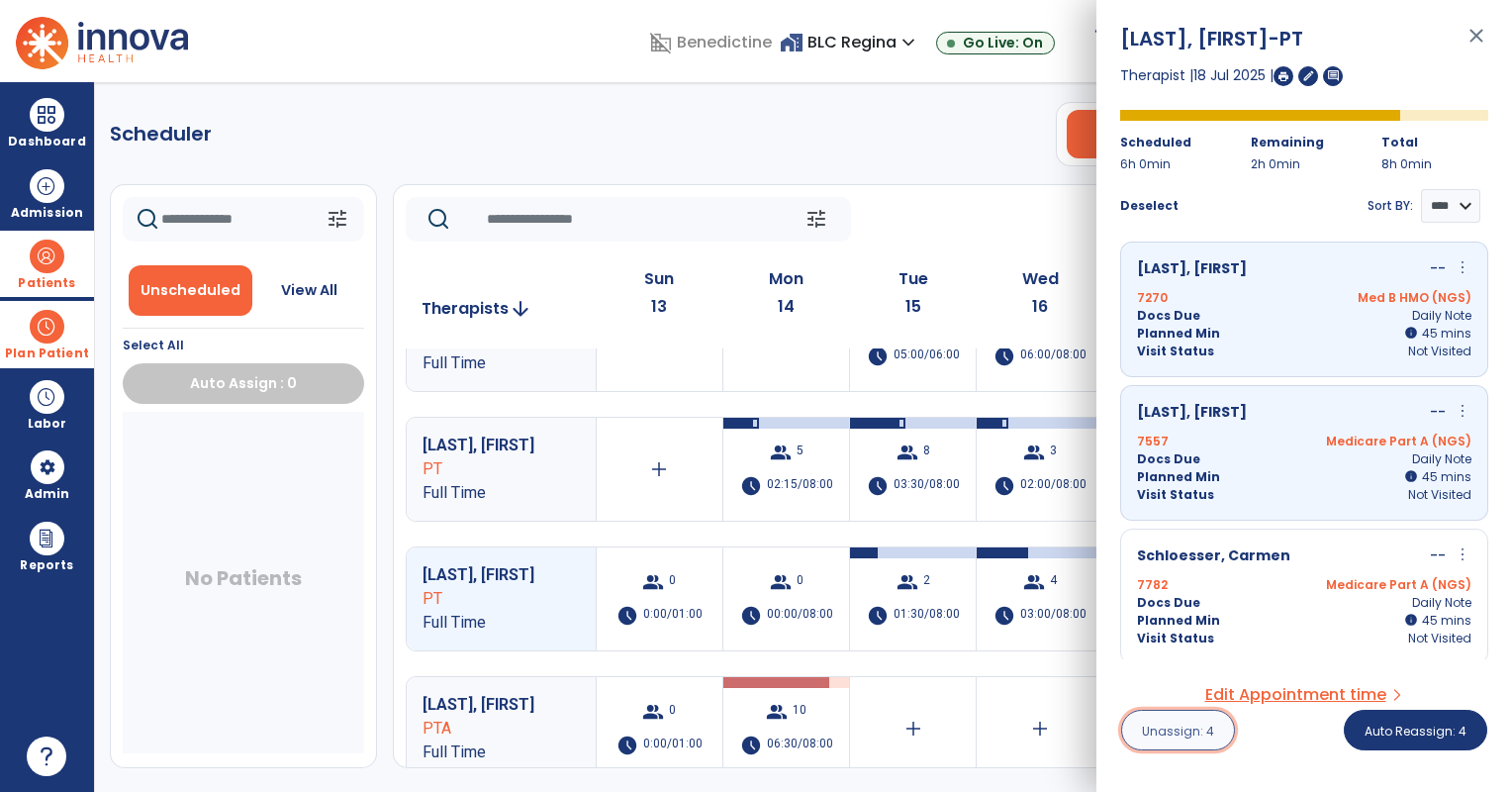 click on "Unassign: 4" at bounding box center (1178, 731) 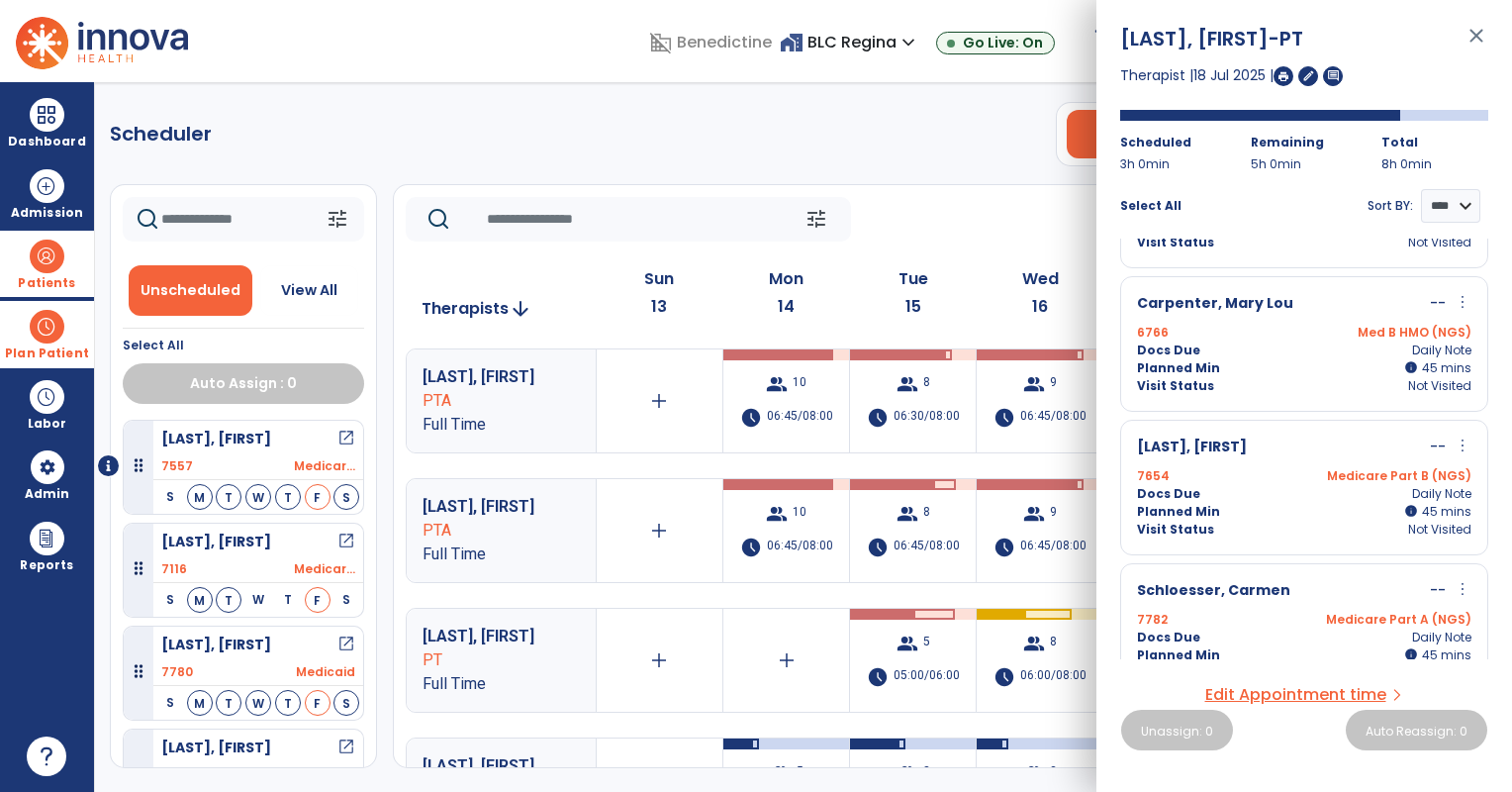 scroll, scrollTop: 150, scrollLeft: 0, axis: vertical 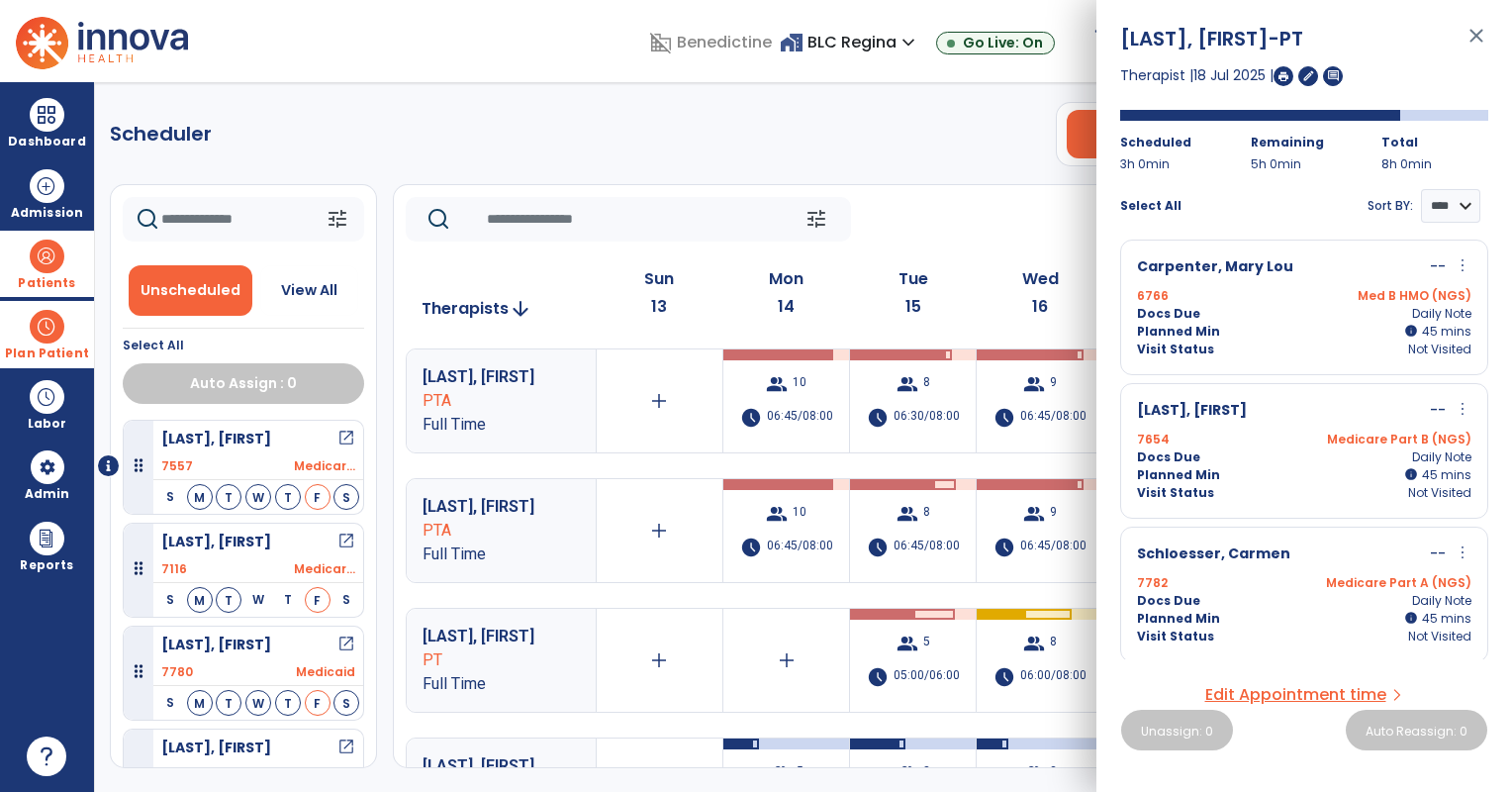 click on "7782 Medicare Part A (NGS)" at bounding box center [1304, 583] 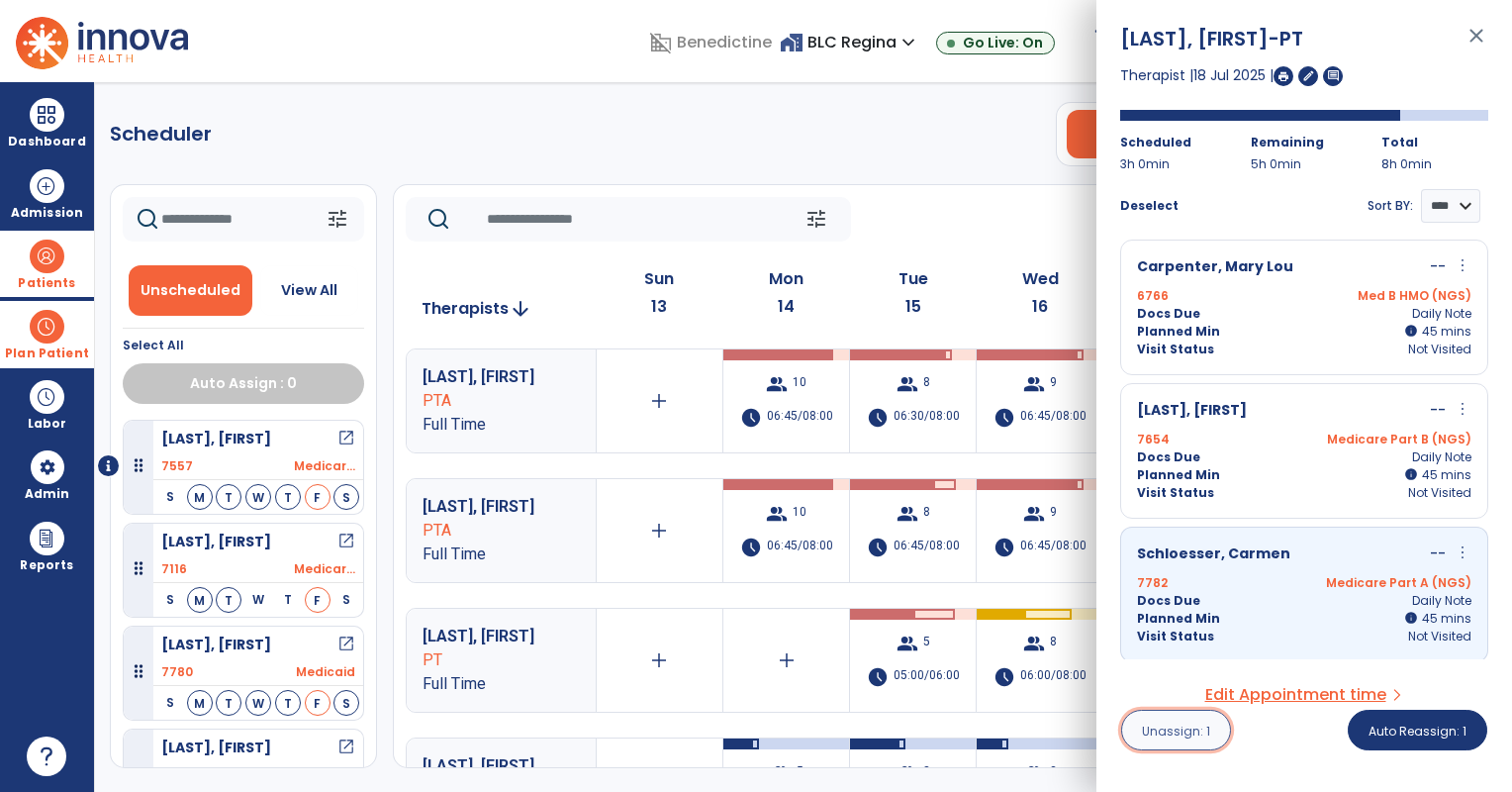 click on "Unassign: 1" at bounding box center [1176, 730] 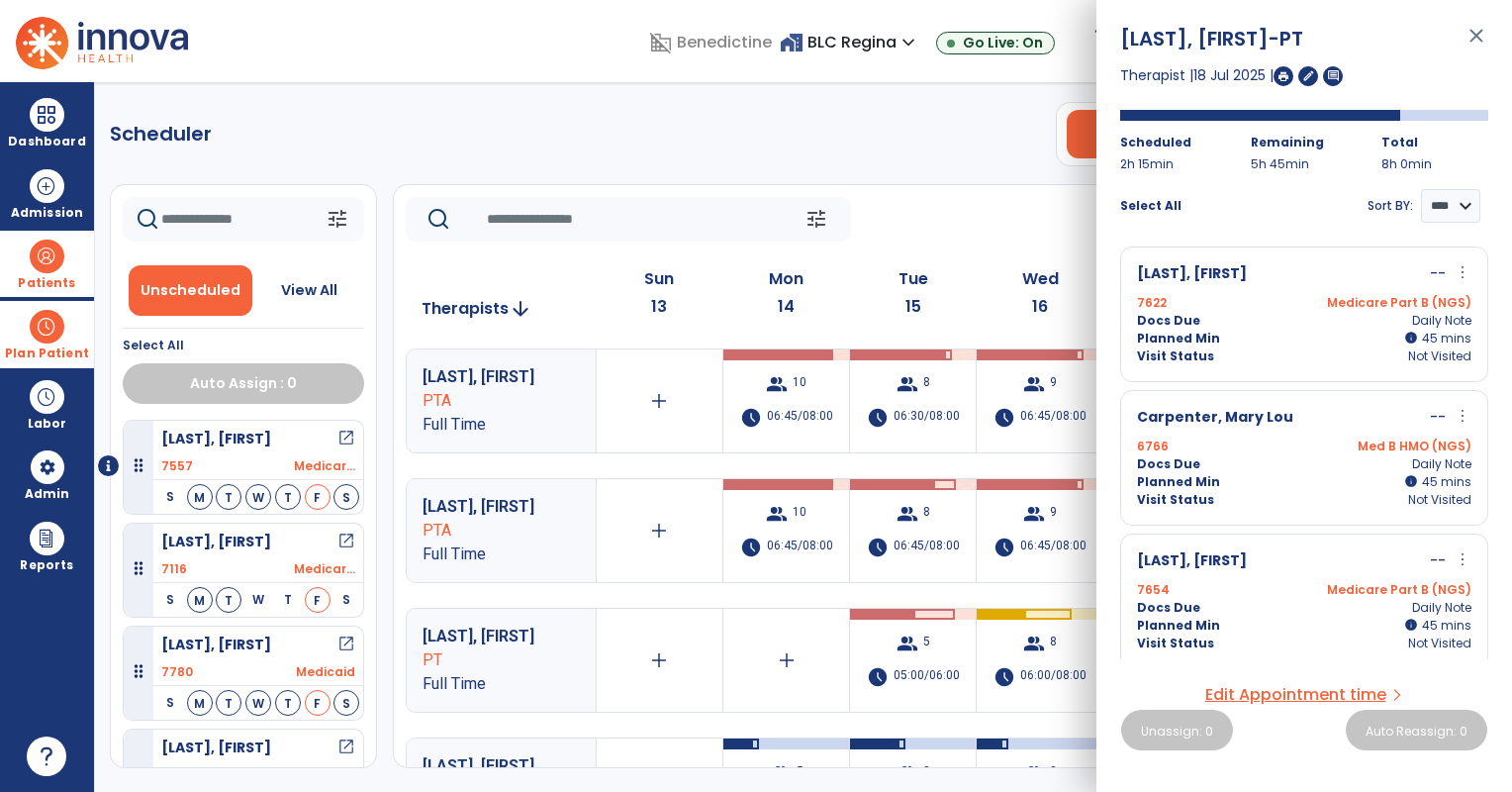 click on "tune   Today  chevron_left Jul 13, 2025 - Jul 19, 2025  *********  calendar_today  chevron_right" 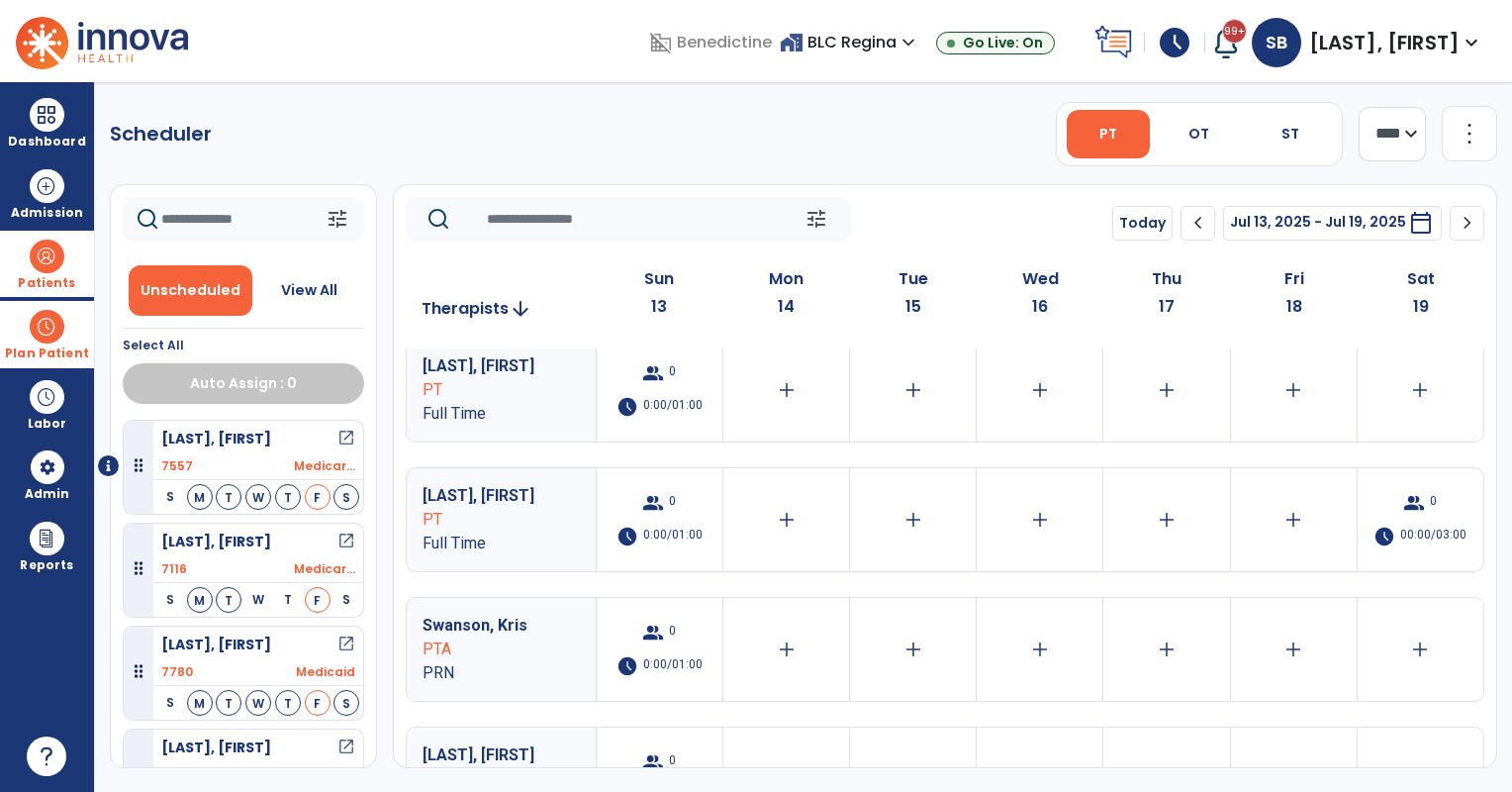 scroll, scrollTop: 2796, scrollLeft: 0, axis: vertical 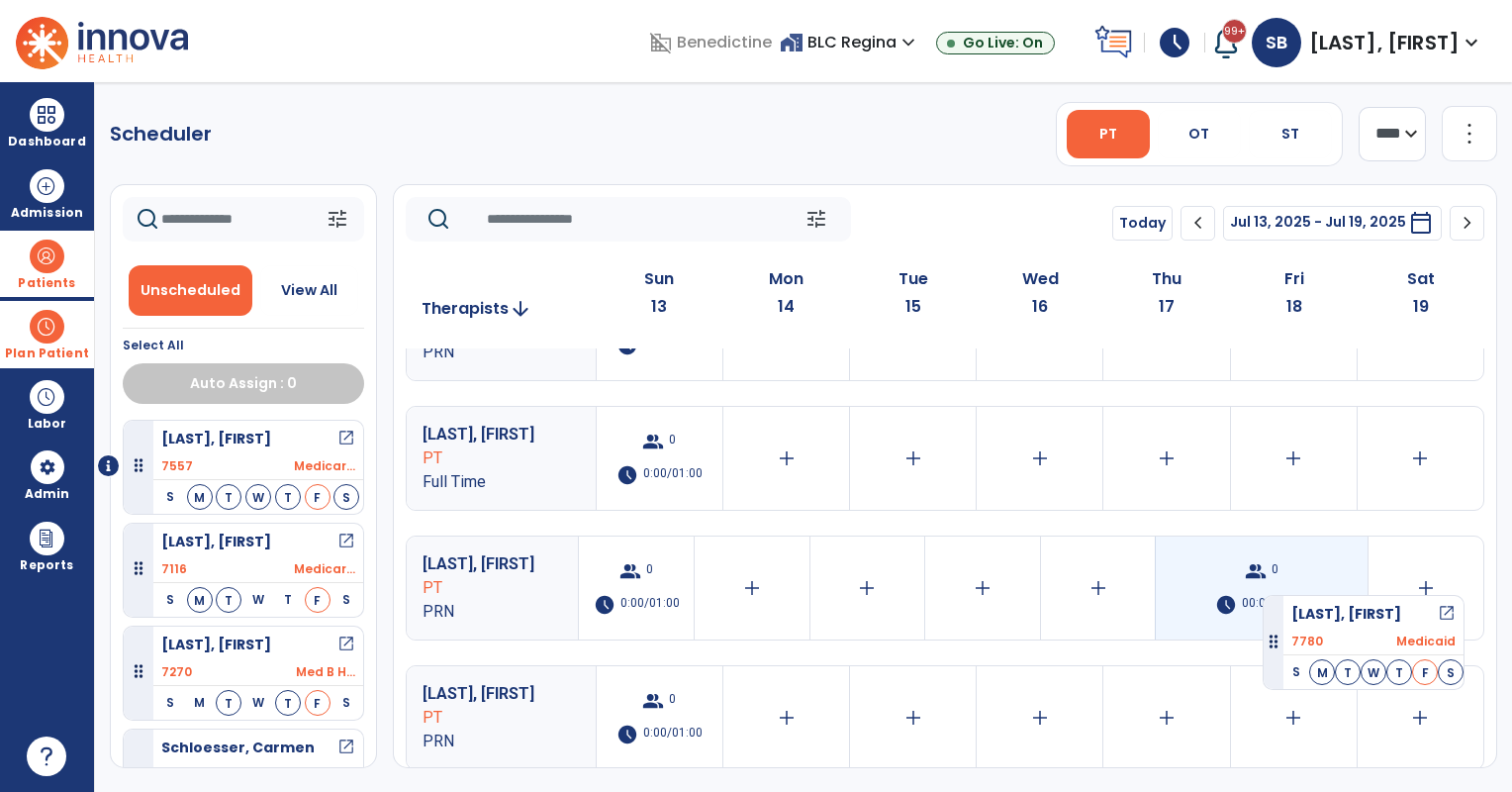 drag, startPoint x: 459, startPoint y: 649, endPoint x: 1270, endPoint y: 587, distance: 813.3665 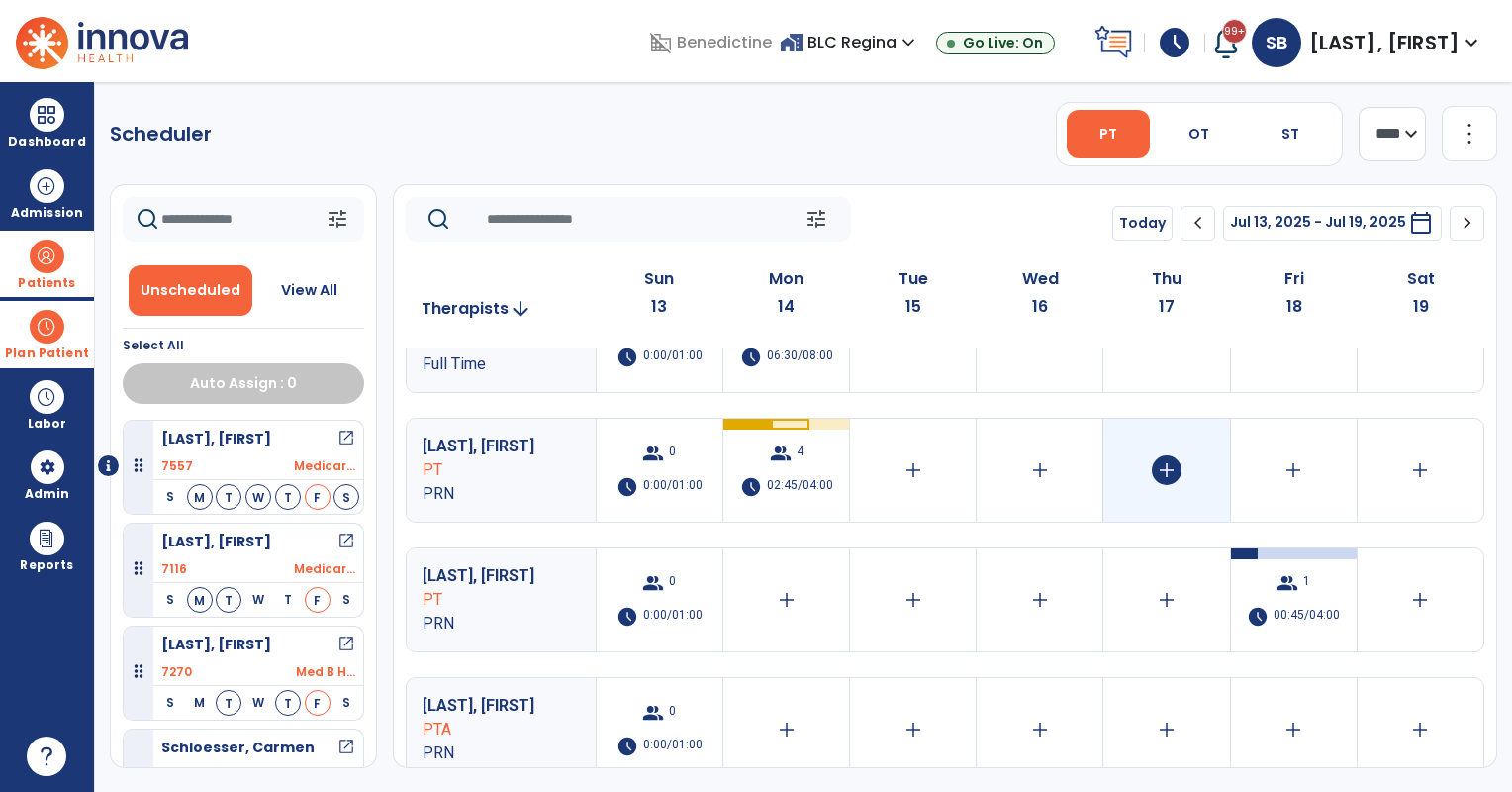 scroll, scrollTop: 651, scrollLeft: 0, axis: vertical 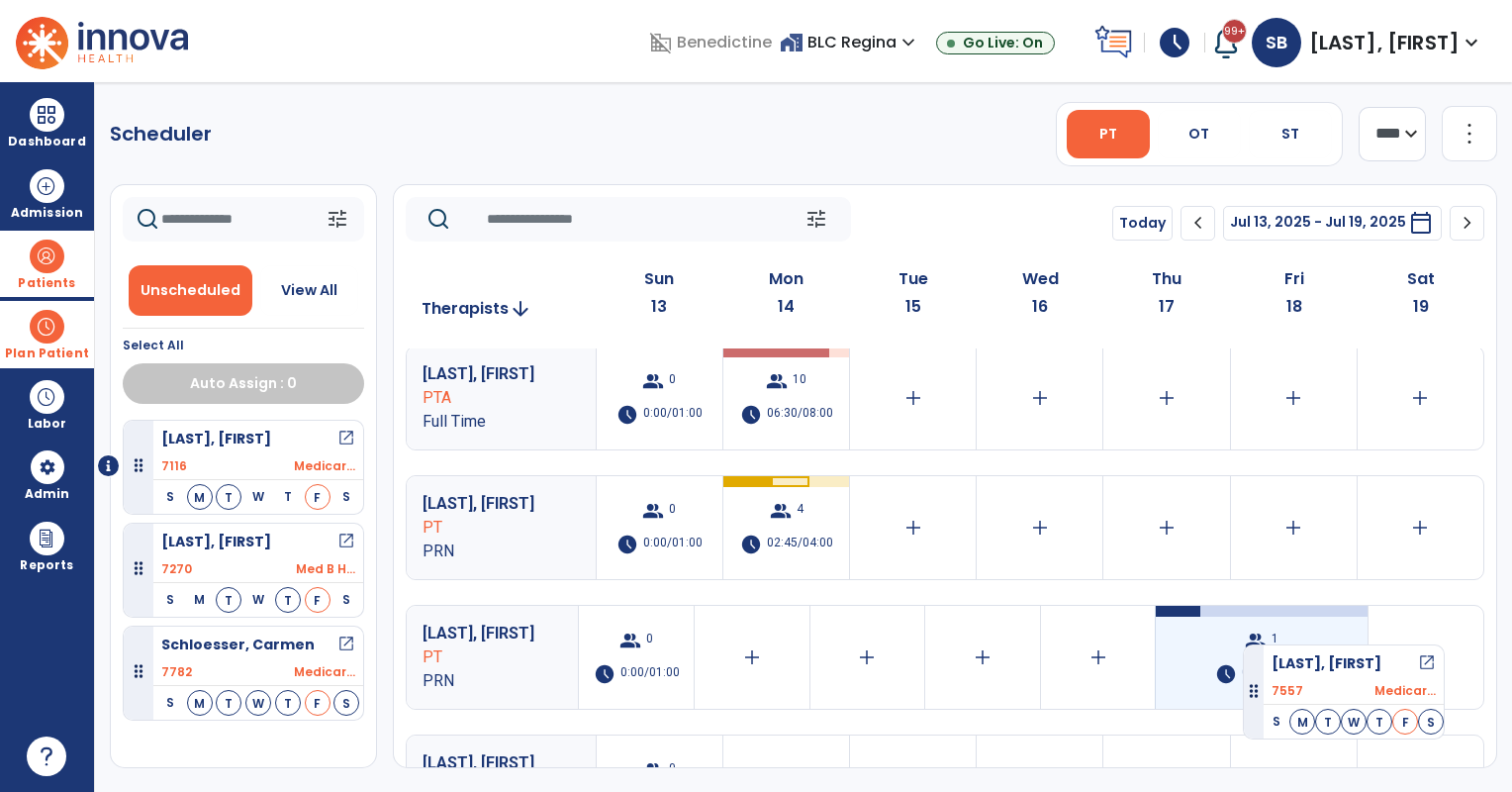 drag, startPoint x: 368, startPoint y: 455, endPoint x: 1267, endPoint y: 637, distance: 917.2377 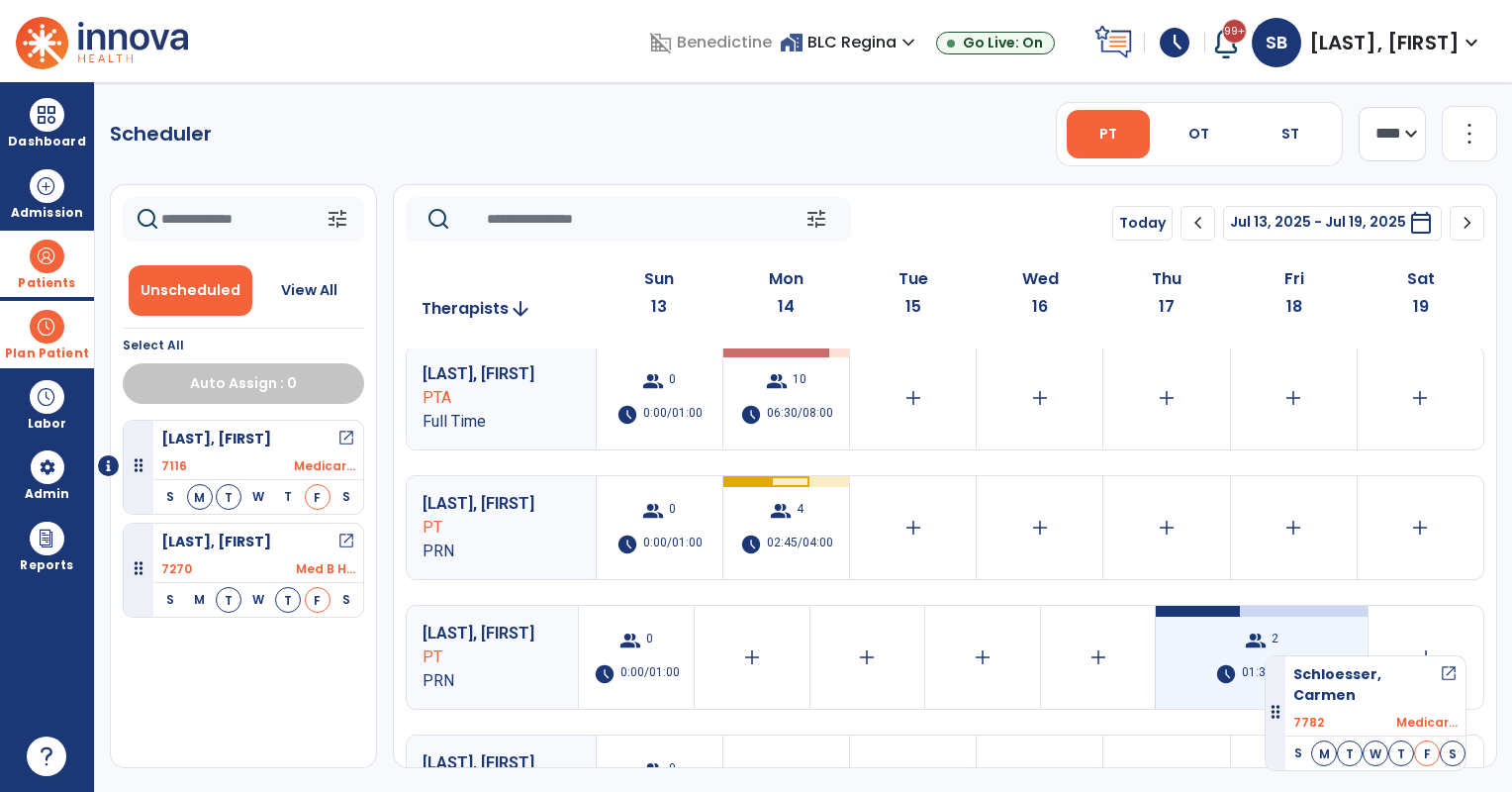 drag, startPoint x: 293, startPoint y: 661, endPoint x: 1269, endPoint y: 647, distance: 976.1004 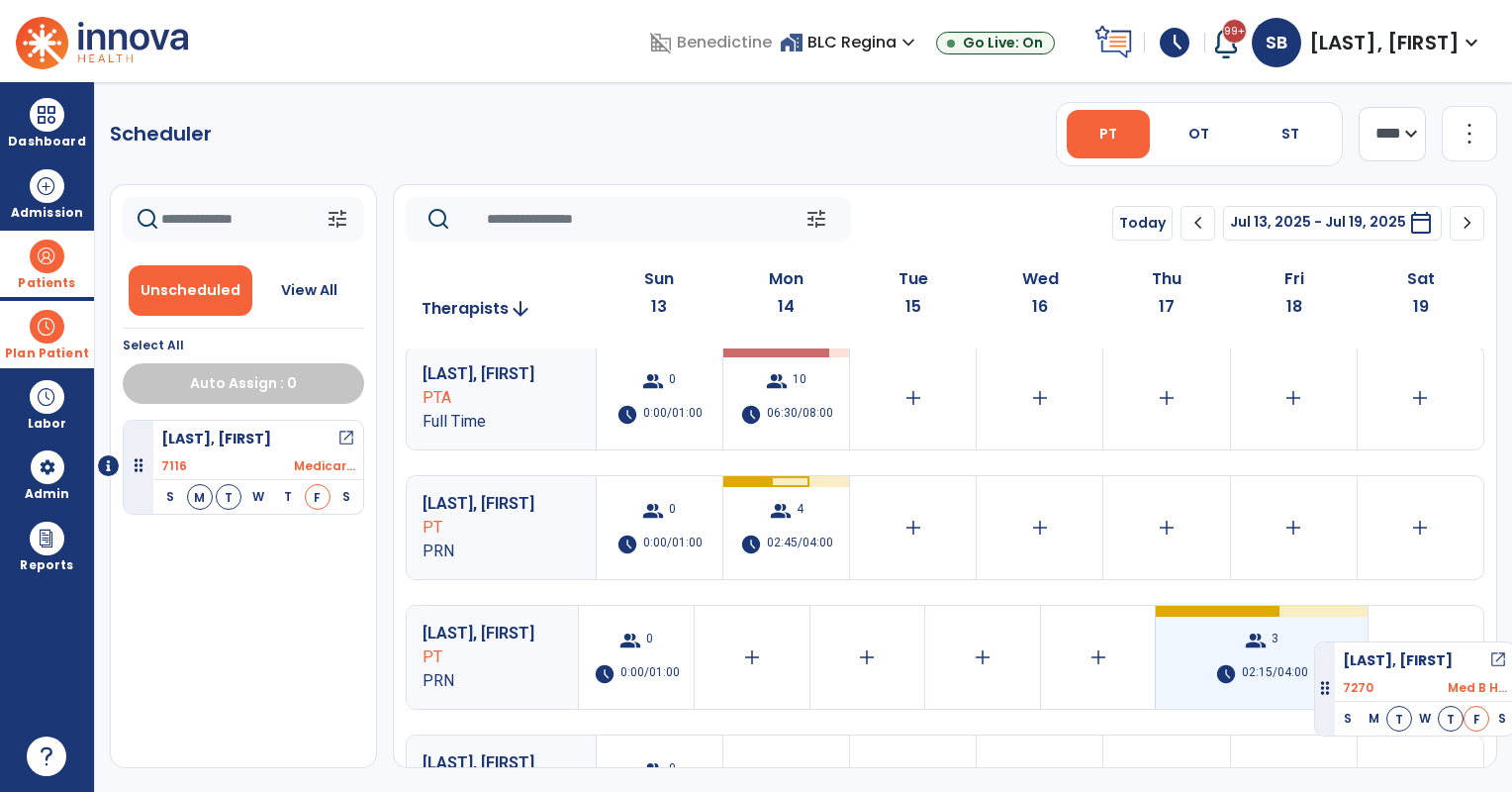 drag, startPoint x: 319, startPoint y: 569, endPoint x: 1314, endPoint y: 634, distance: 997.1209 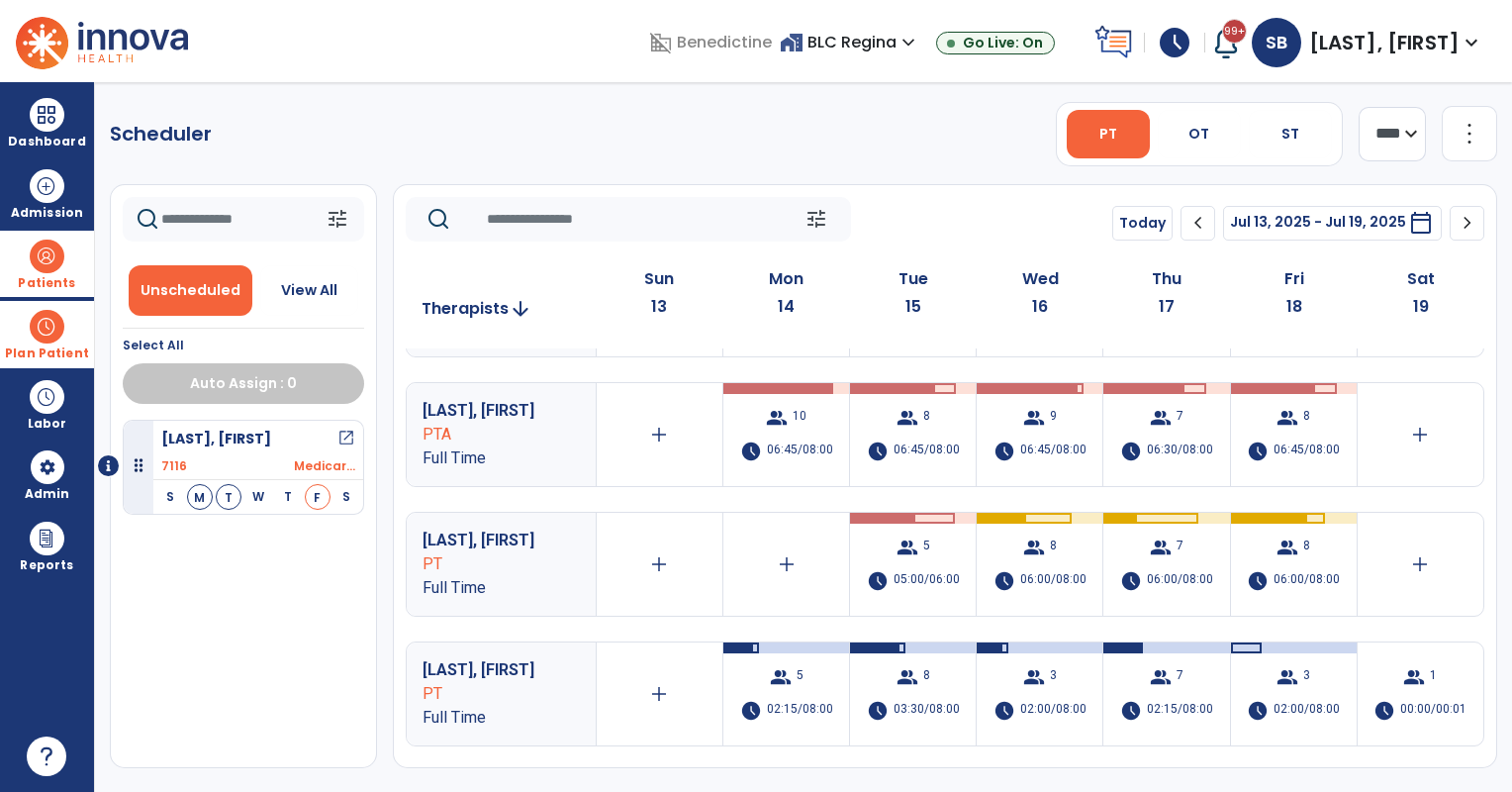 scroll, scrollTop: 0, scrollLeft: 0, axis: both 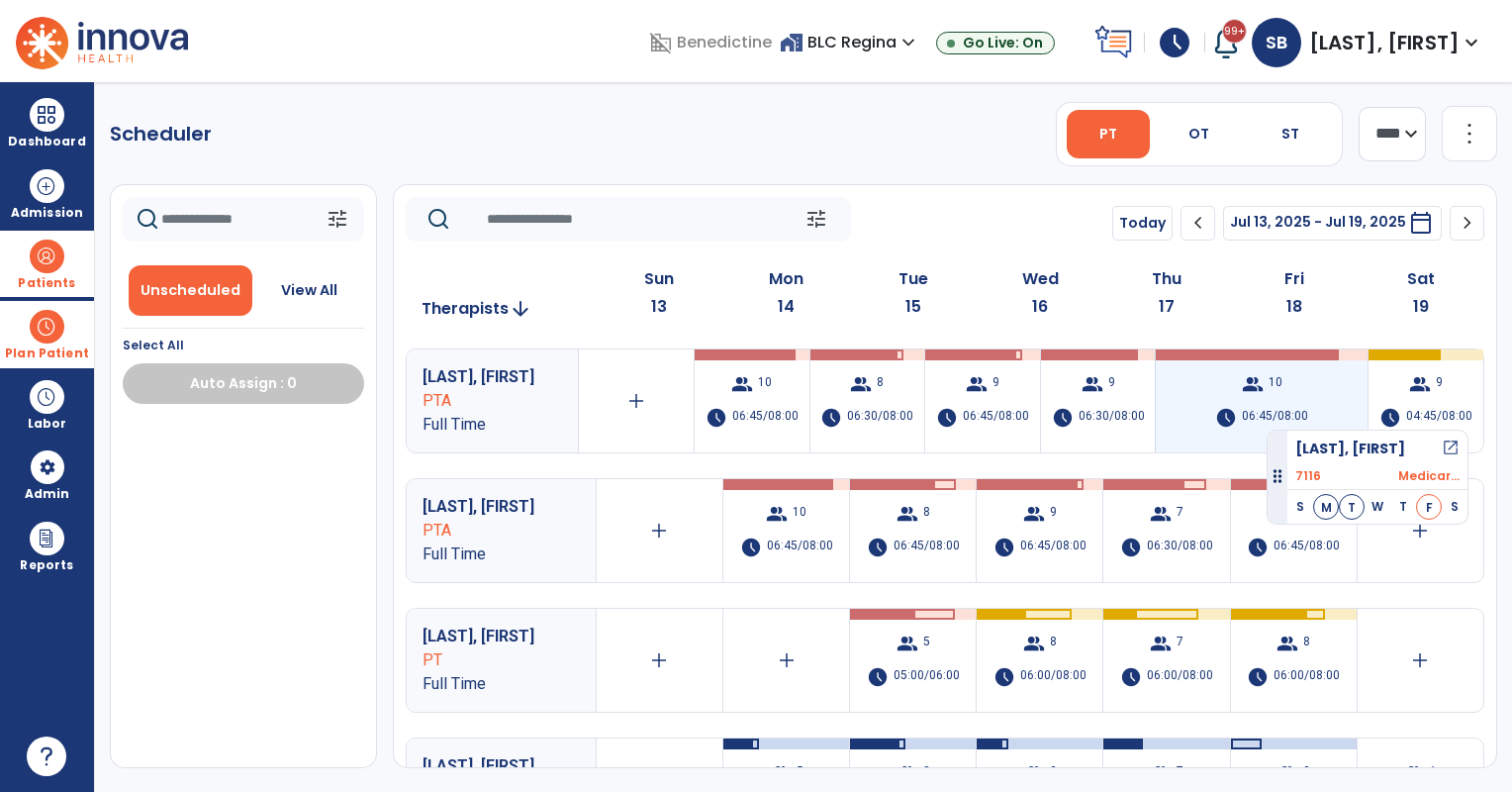 drag, startPoint x: 299, startPoint y: 459, endPoint x: 1267, endPoint y: 420, distance: 968.7853 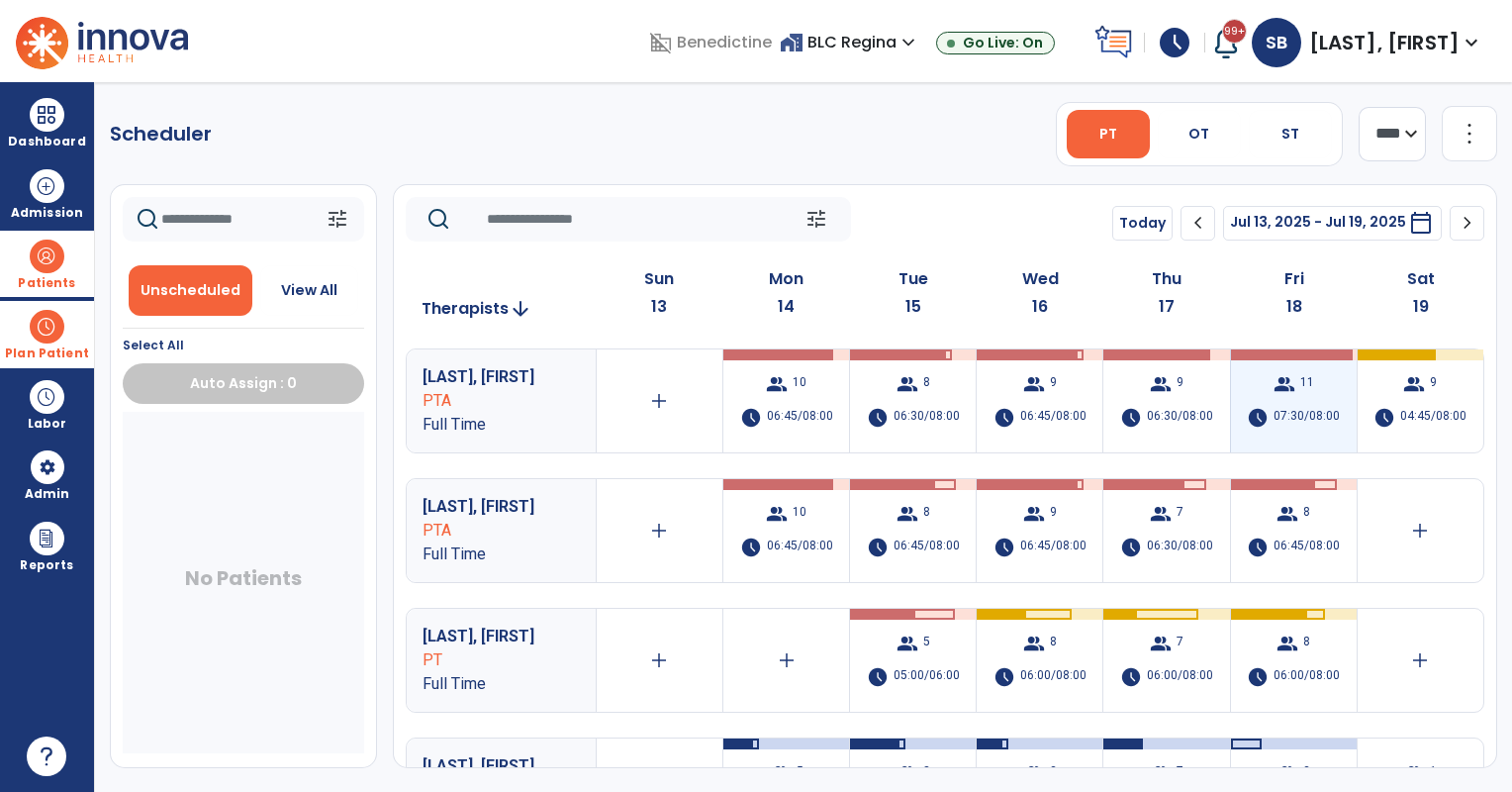click on "group  11  schedule  07:30/08:00" at bounding box center (1293, 401) 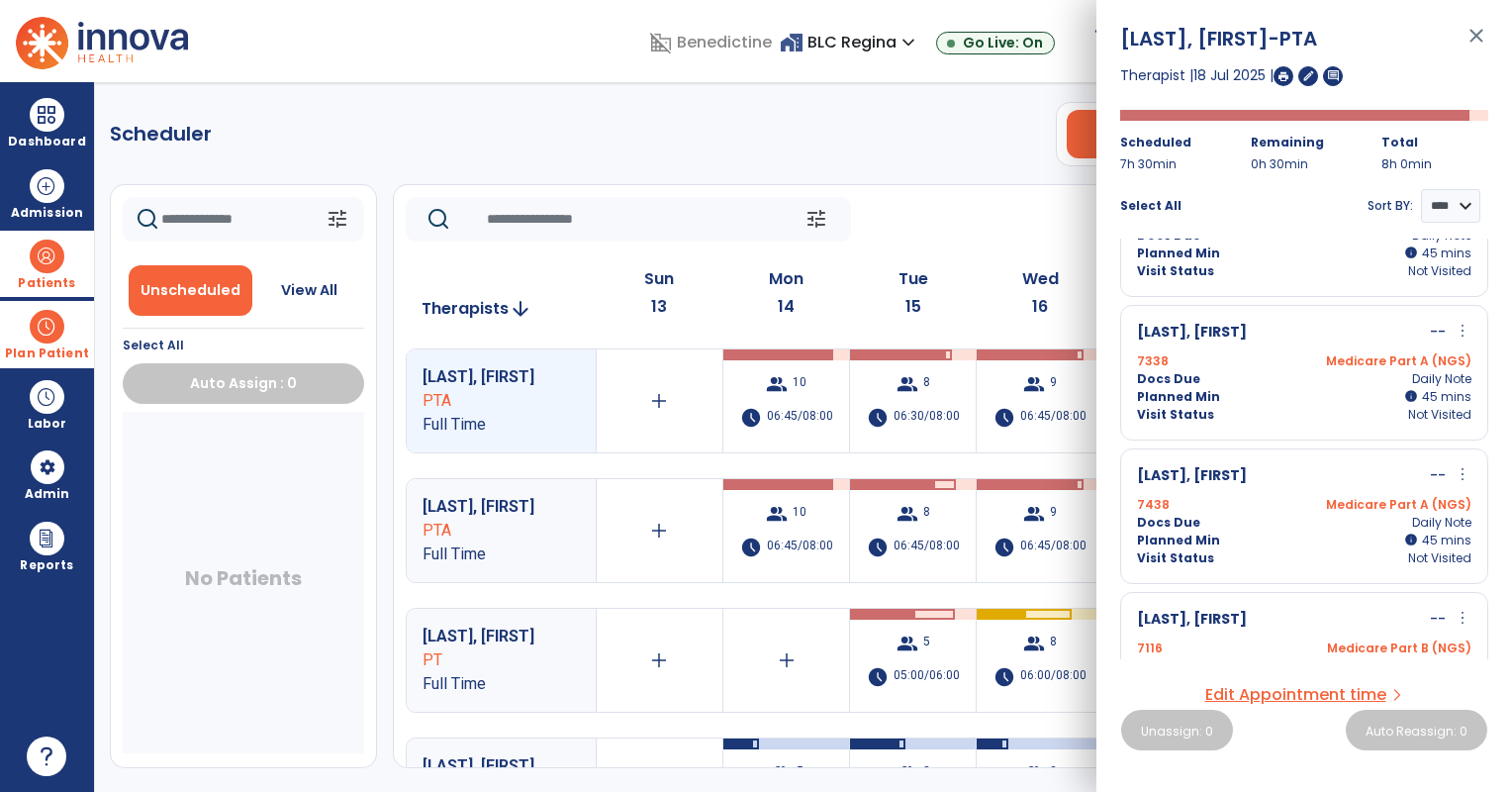 scroll, scrollTop: 825, scrollLeft: 0, axis: vertical 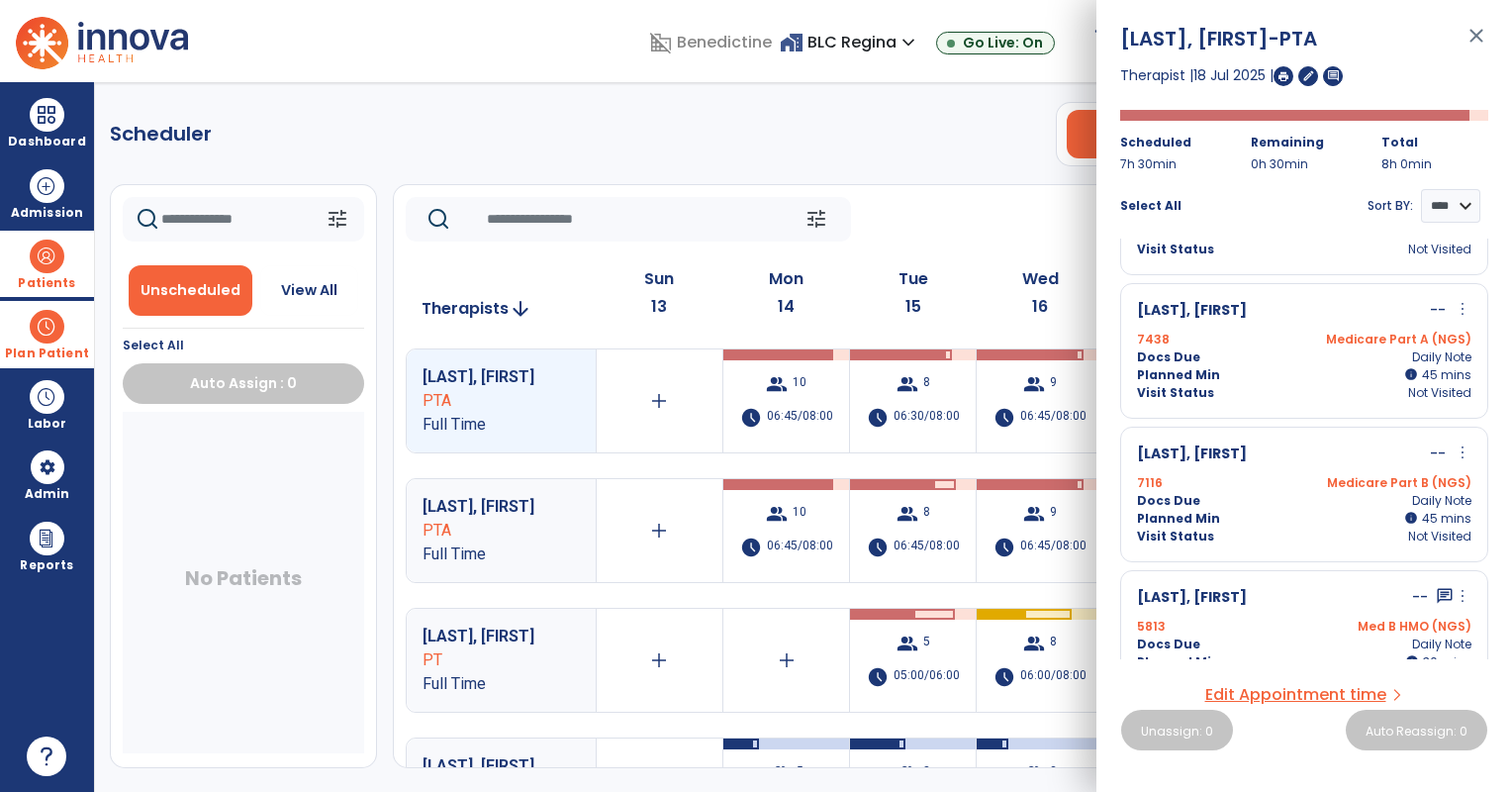 click on "more_vert" at bounding box center [1463, 452] 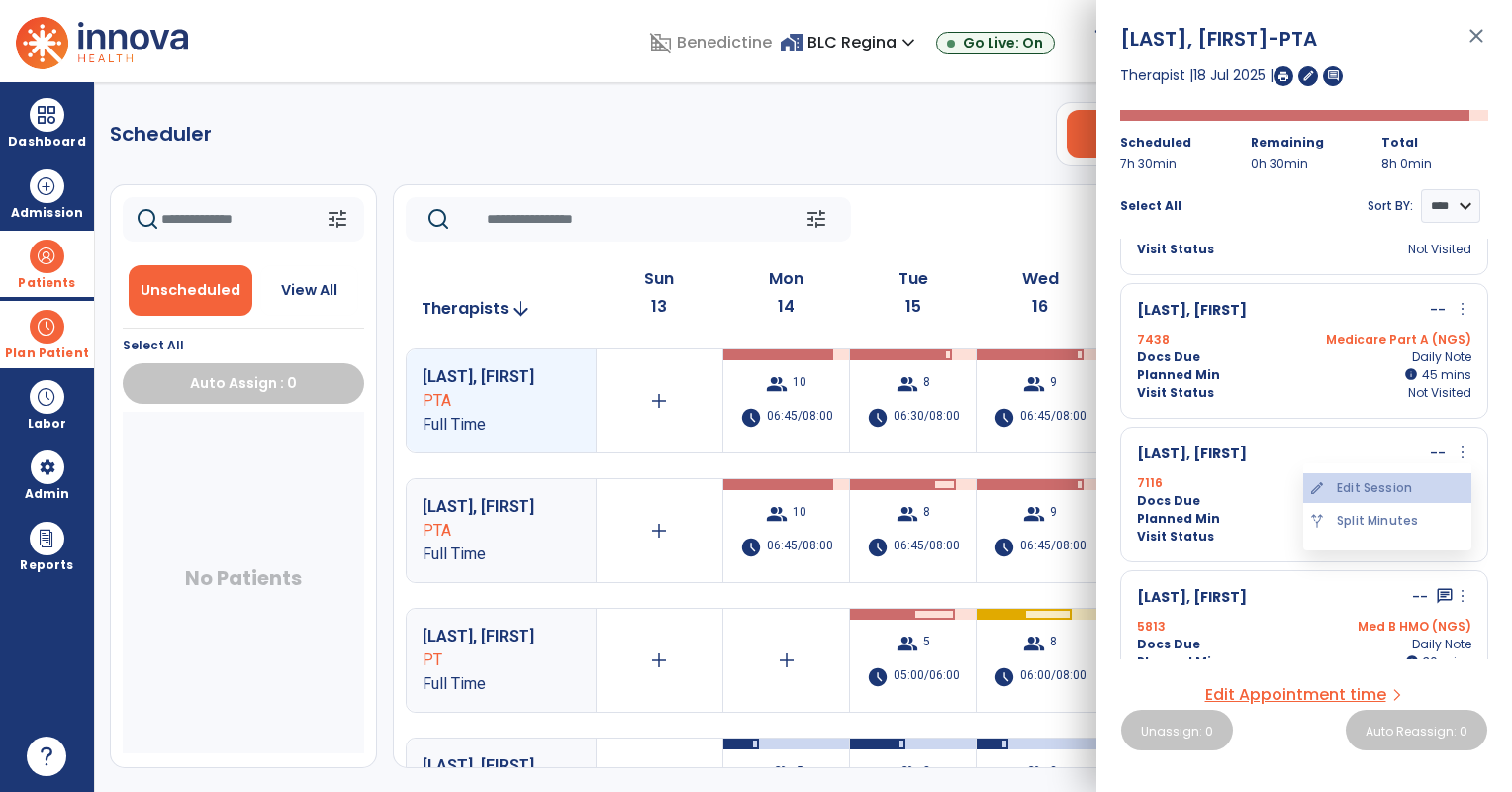 click on "edit   Edit Session" at bounding box center [1387, 488] 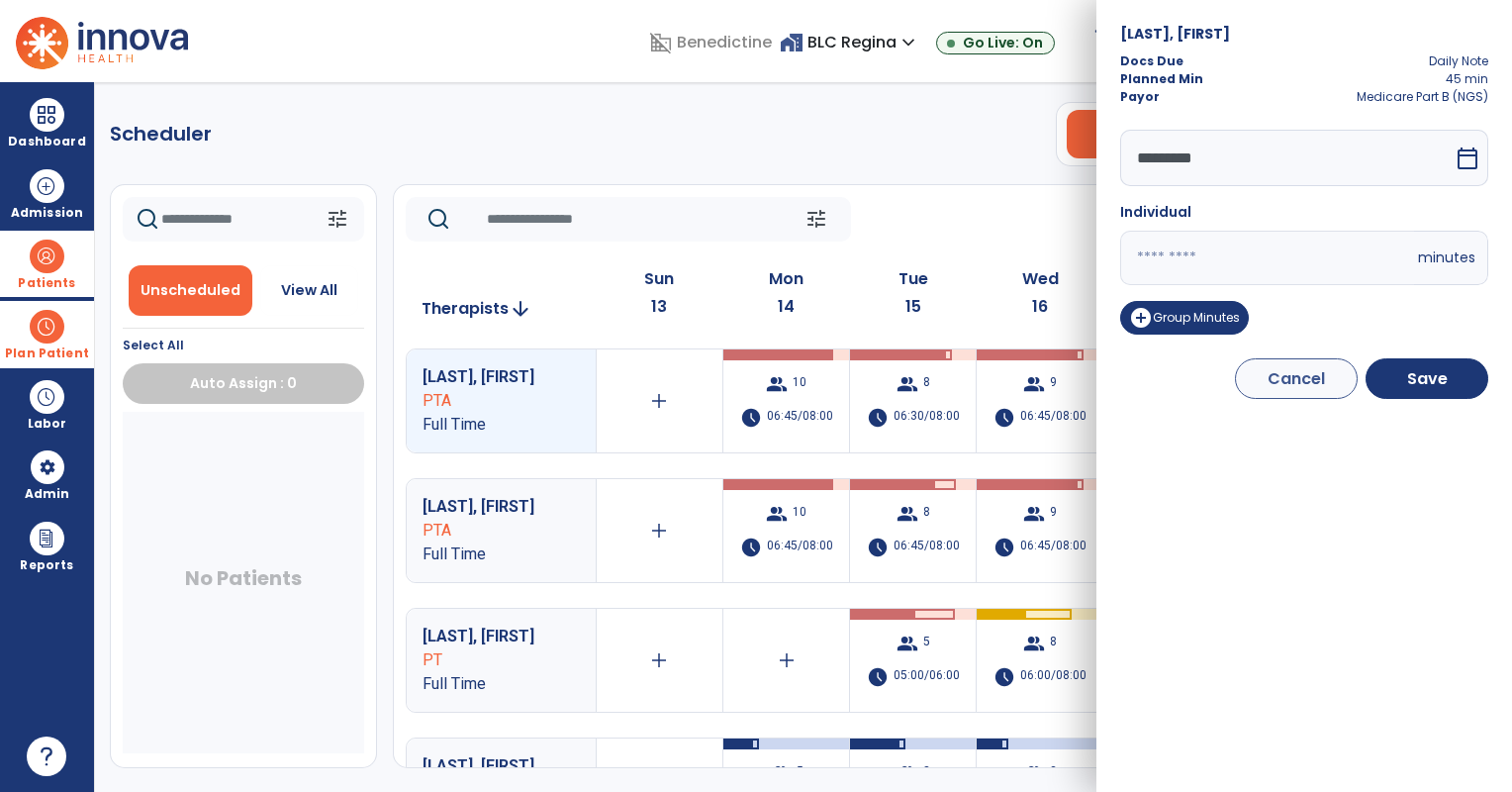 click on "calendar_today" at bounding box center [1469, 157] 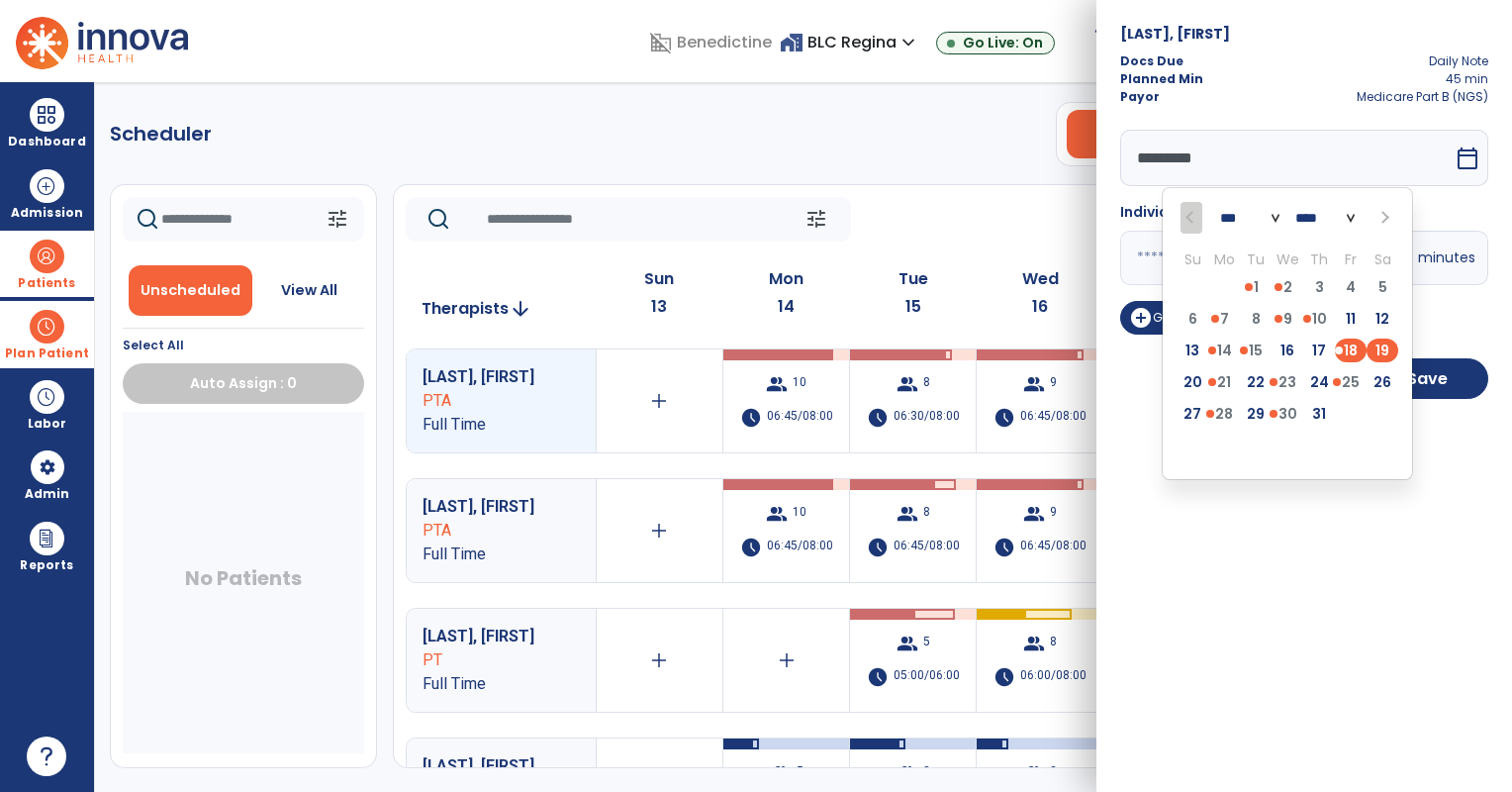 click on "19" at bounding box center [1382, 350] 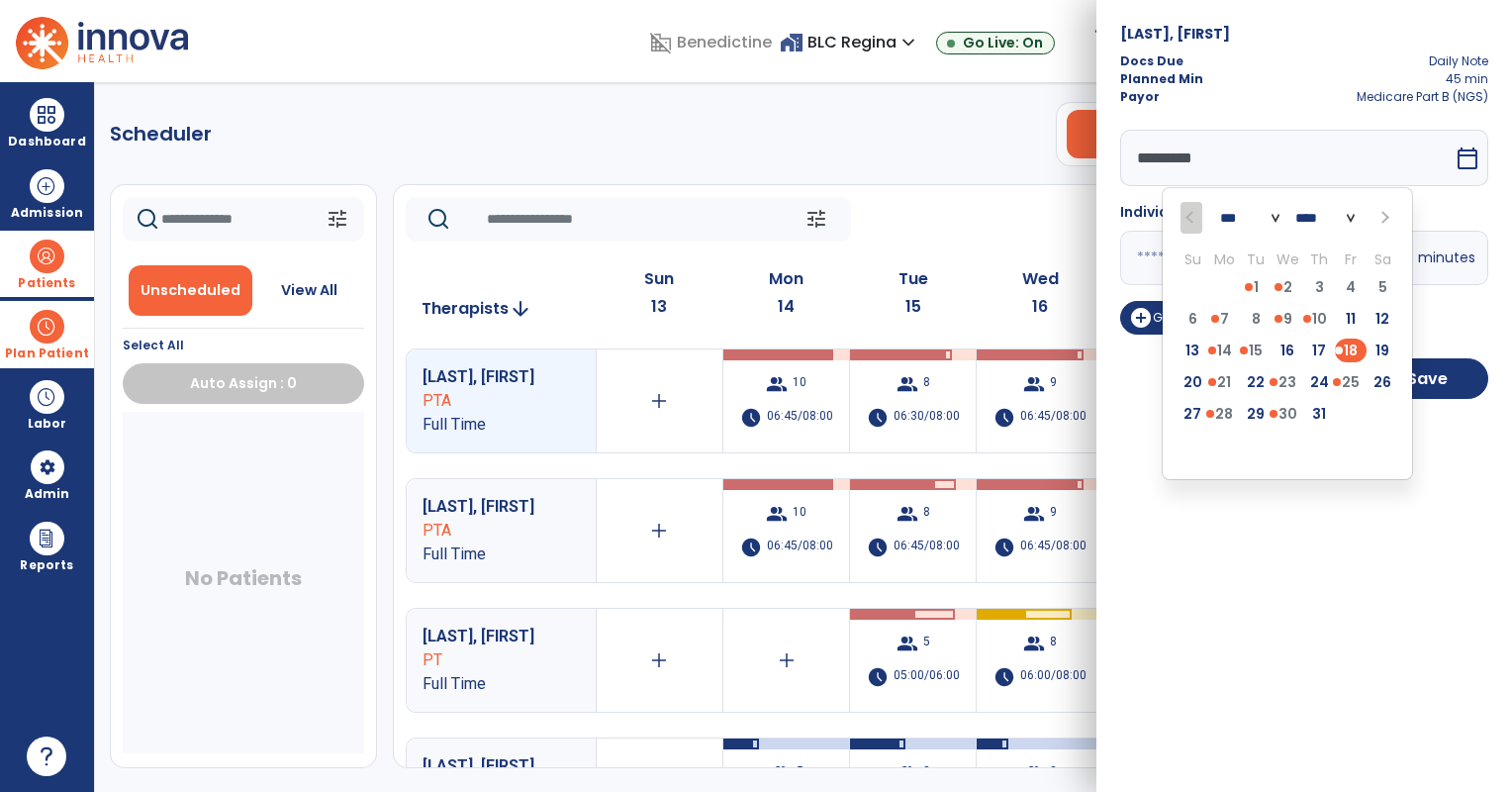 type on "*********" 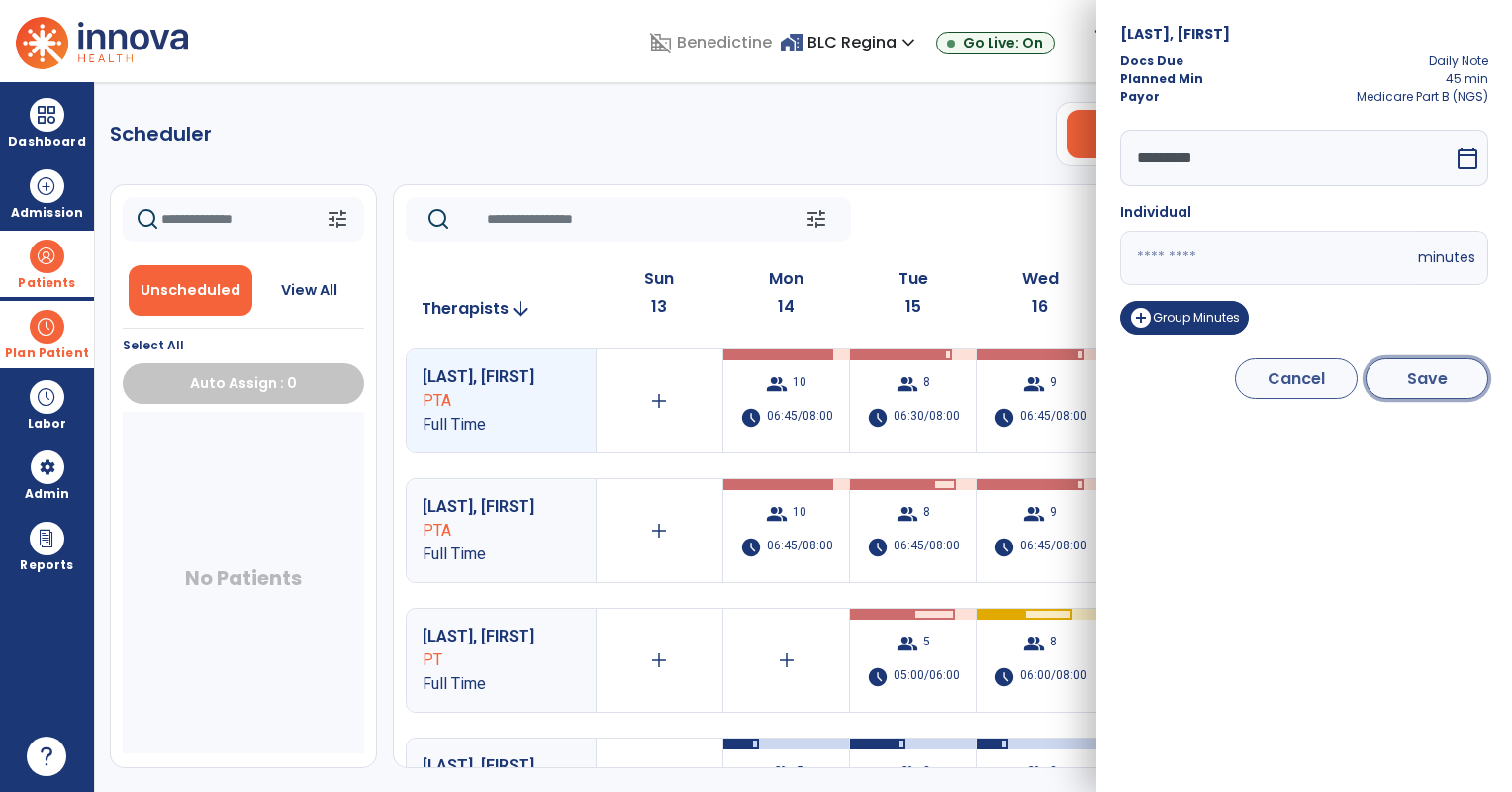 click on "Save" at bounding box center (1427, 378) 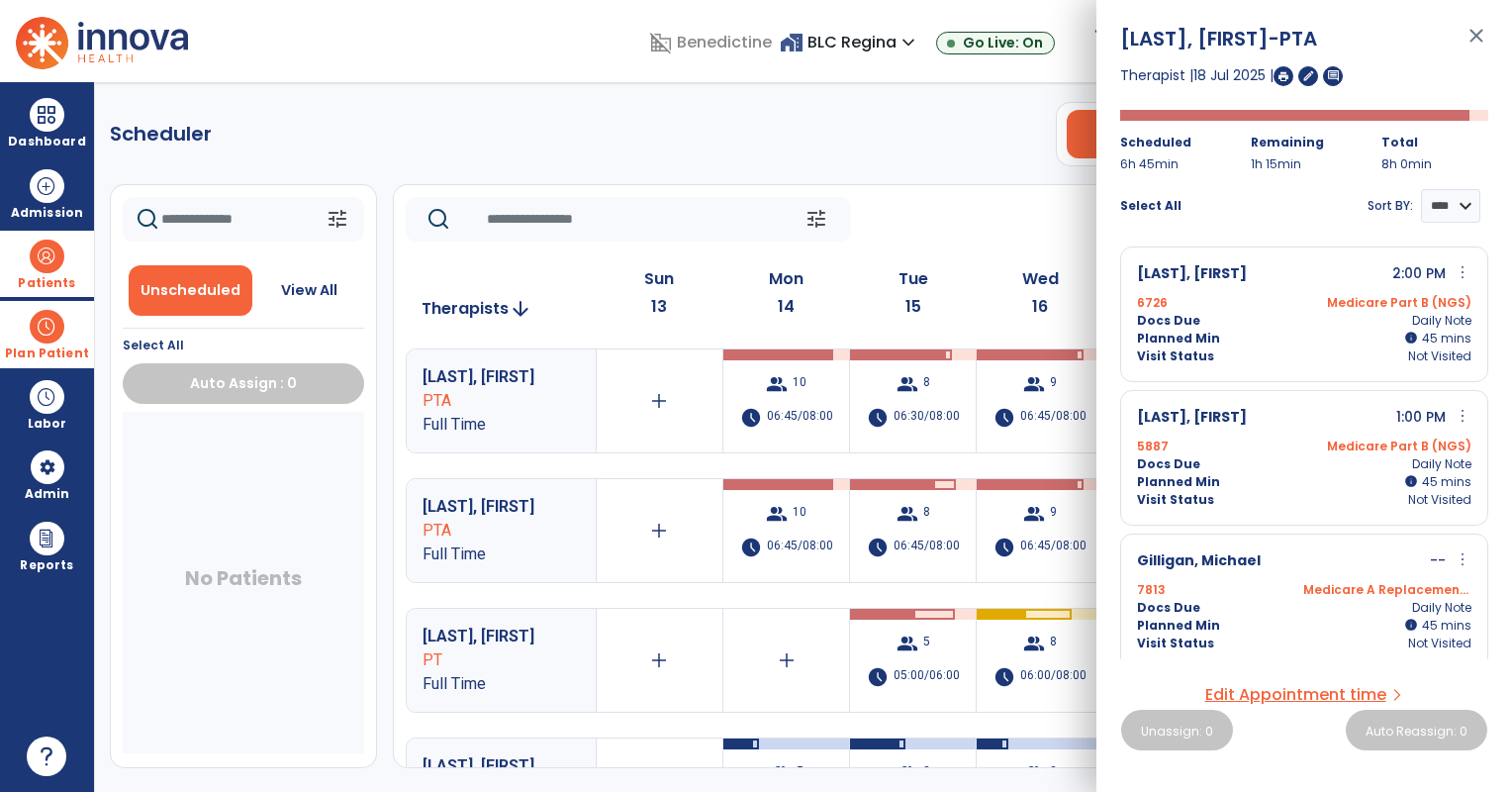 click on "tune   Today  chevron_left Jul 13, 2025 - Jul 19, 2025  *********  calendar_today  chevron_right" 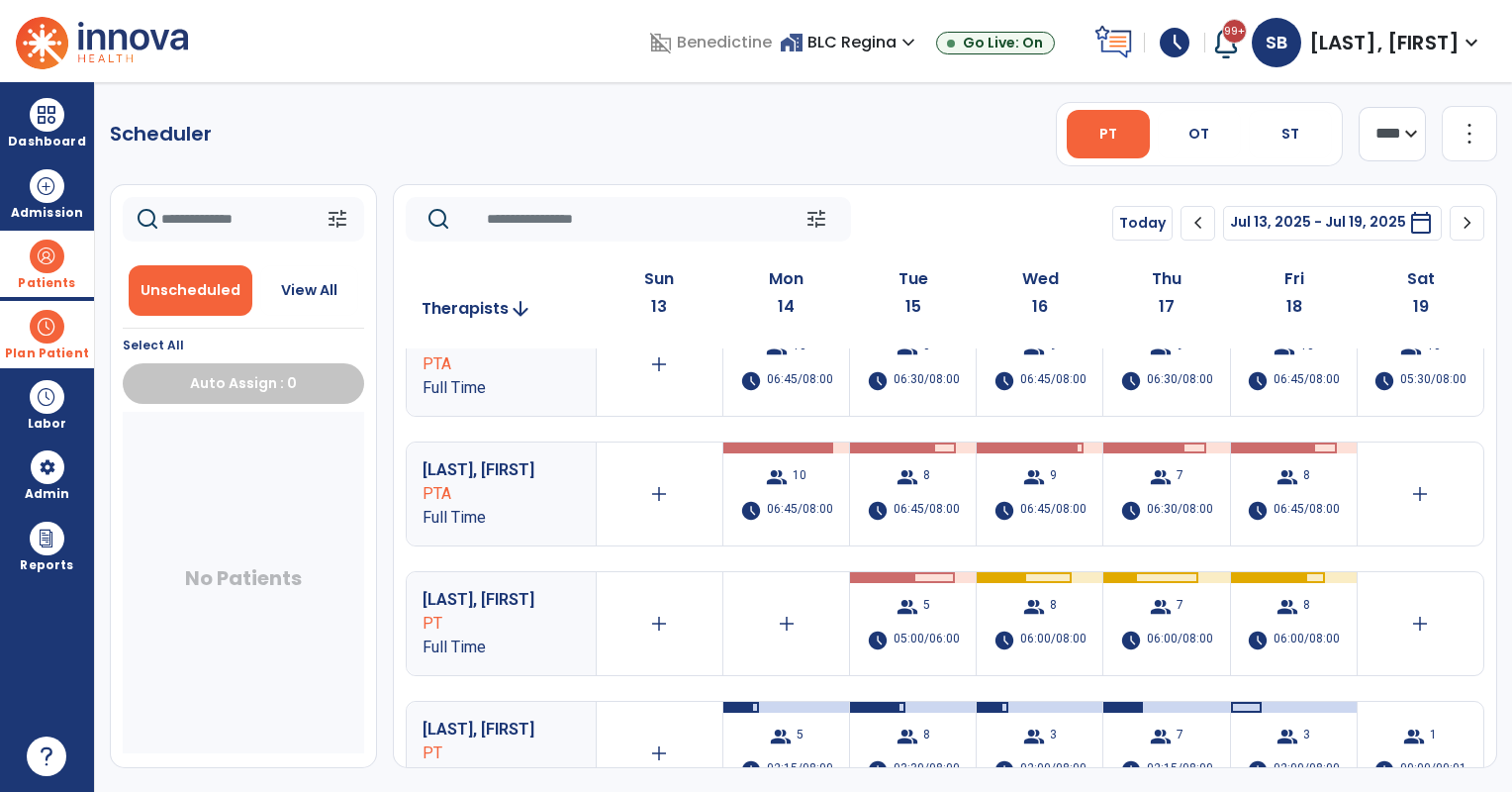 scroll, scrollTop: 0, scrollLeft: 0, axis: both 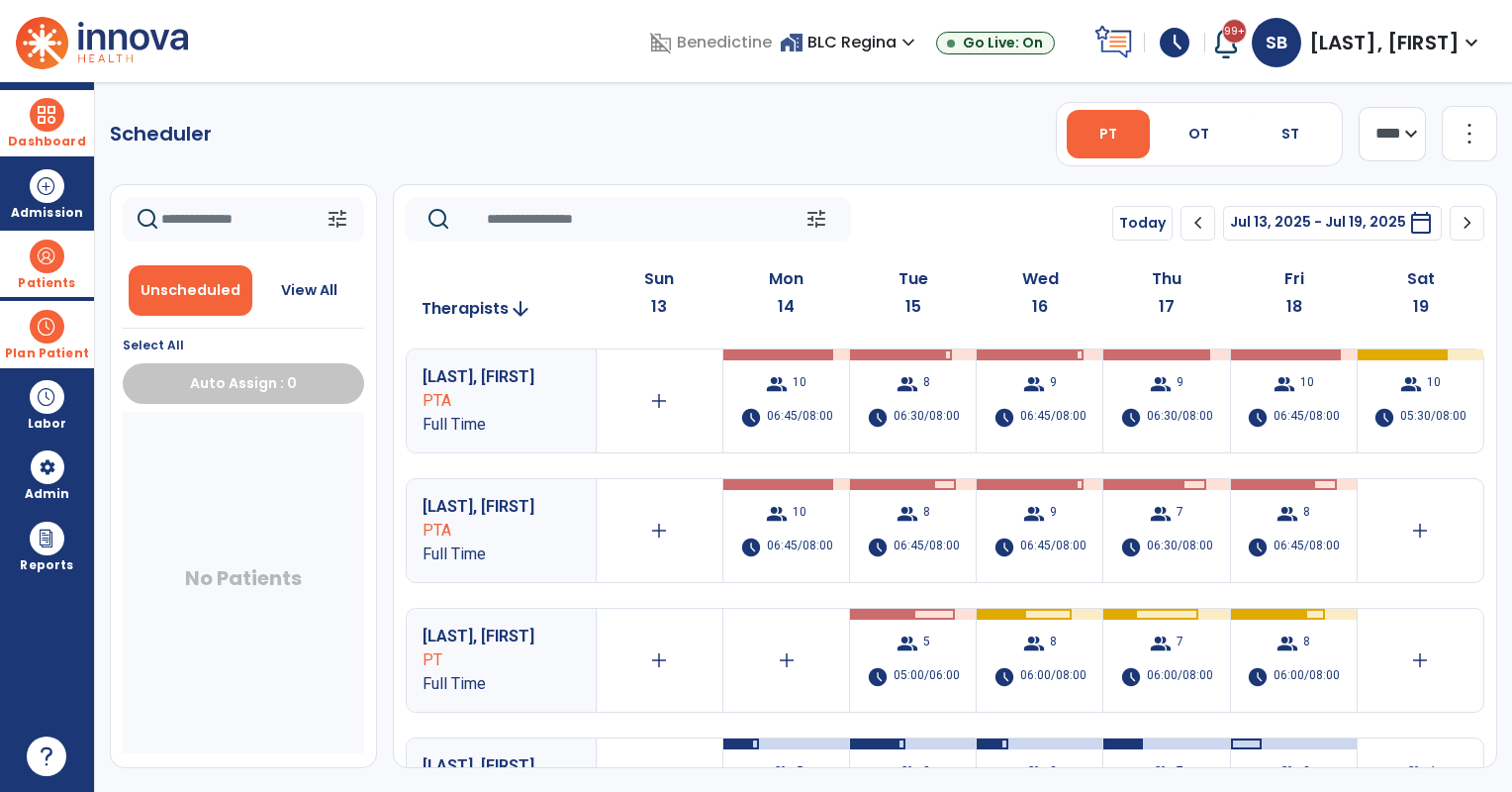 click at bounding box center (47, 115) 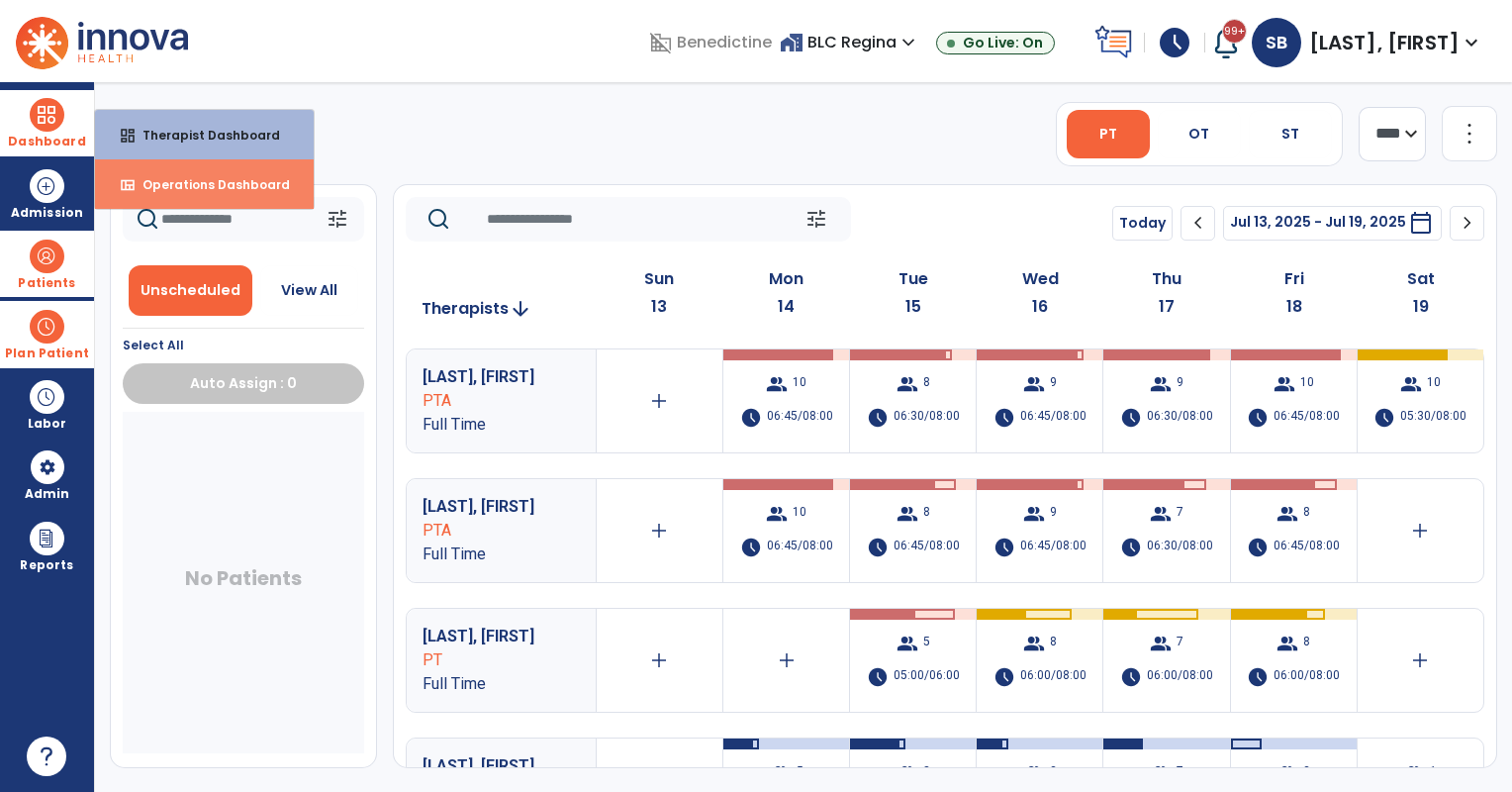 click on "view_quilt  Operations Dashboard" at bounding box center (204, 184) 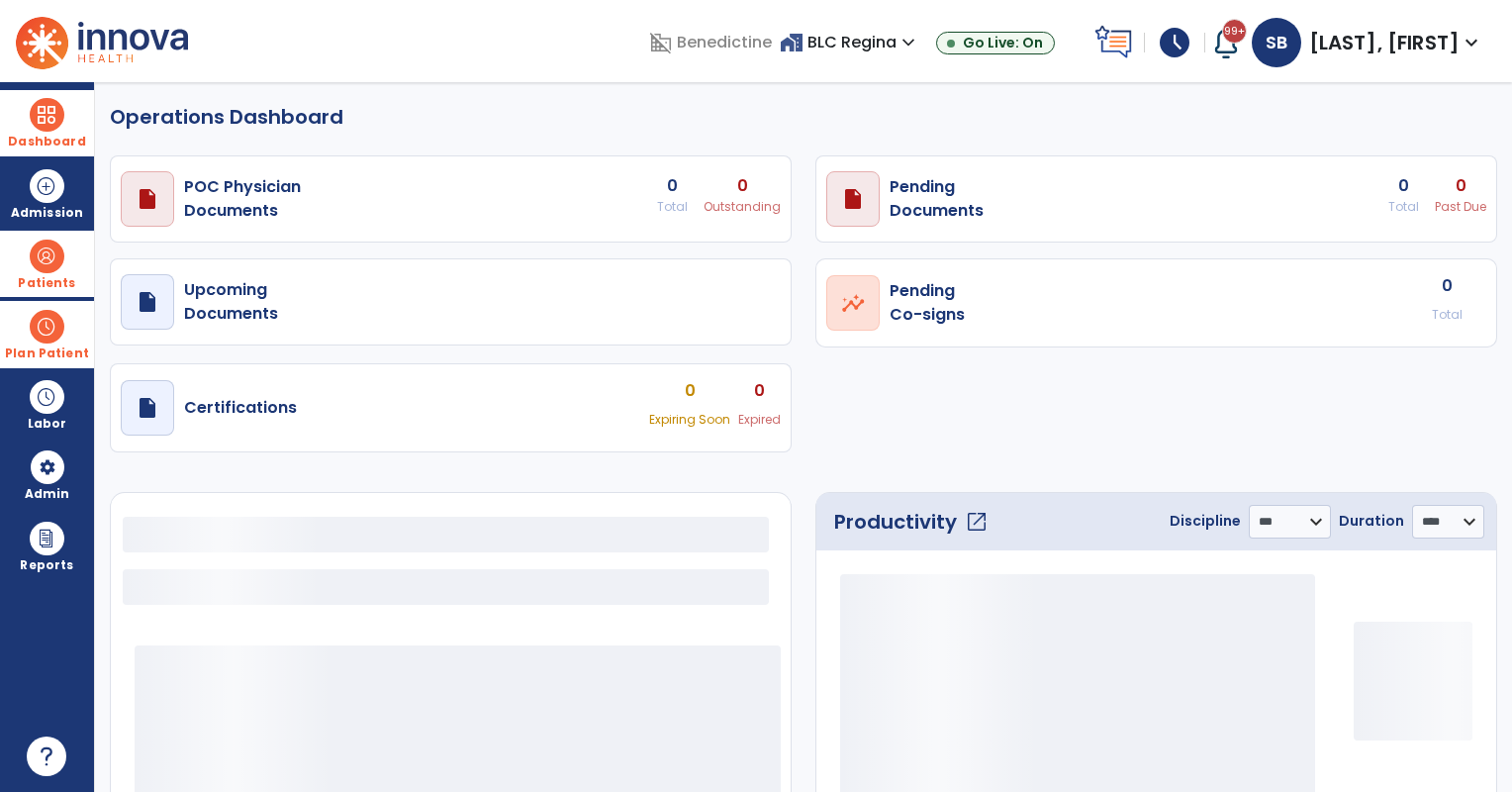 select on "***" 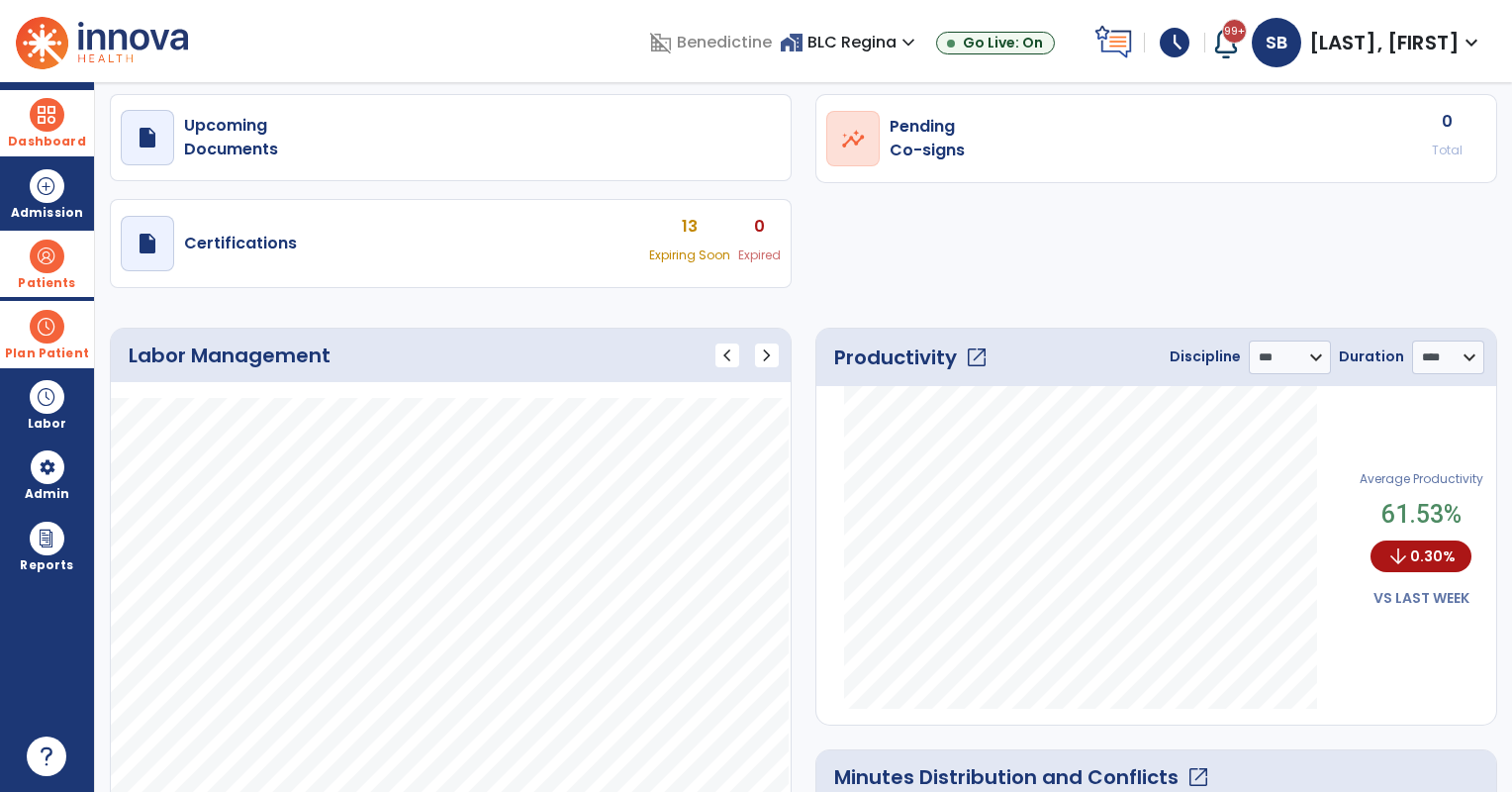 scroll, scrollTop: 0, scrollLeft: 0, axis: both 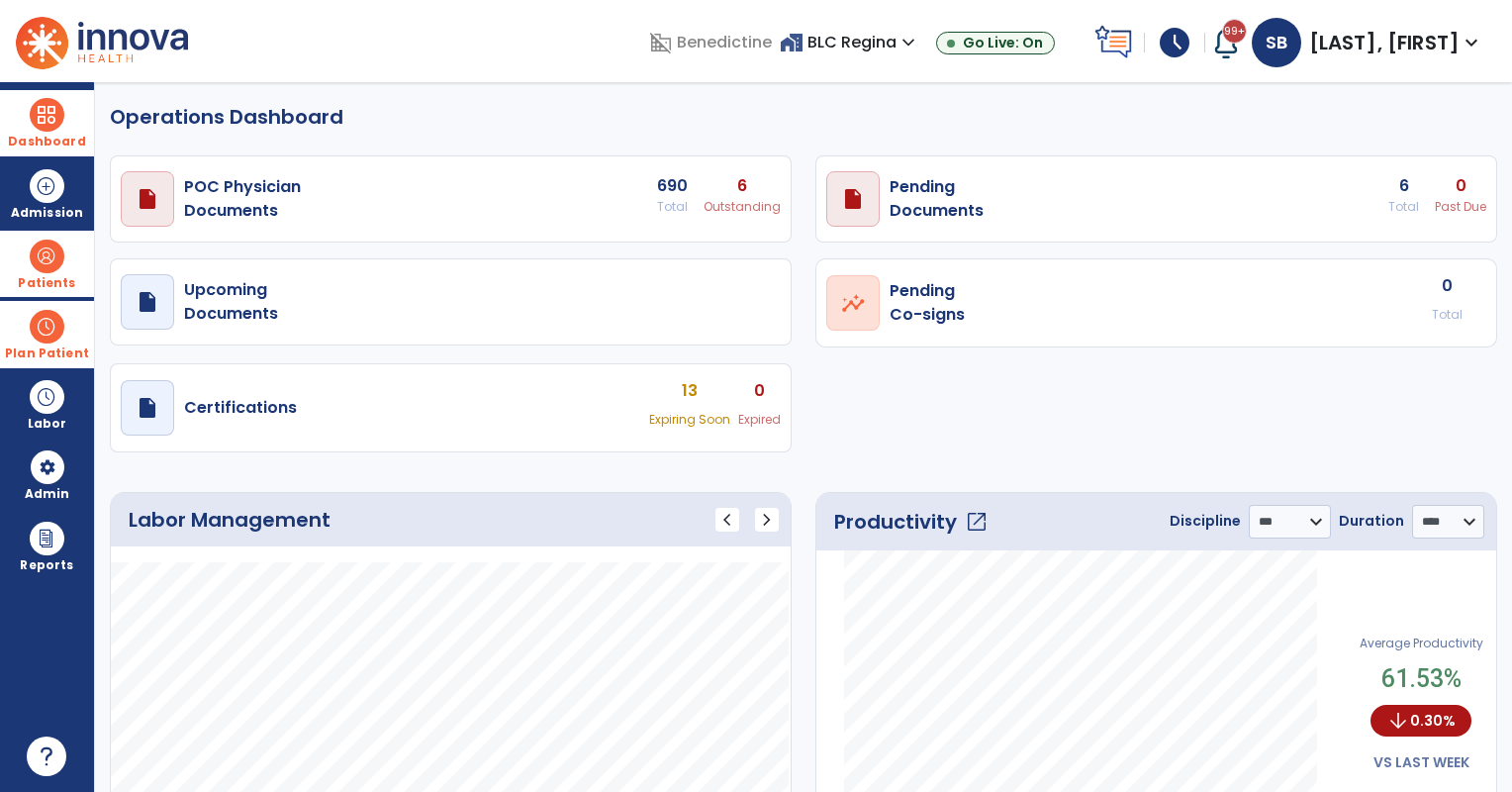 drag, startPoint x: 24, startPoint y: 127, endPoint x: 92, endPoint y: 136, distance: 68.593 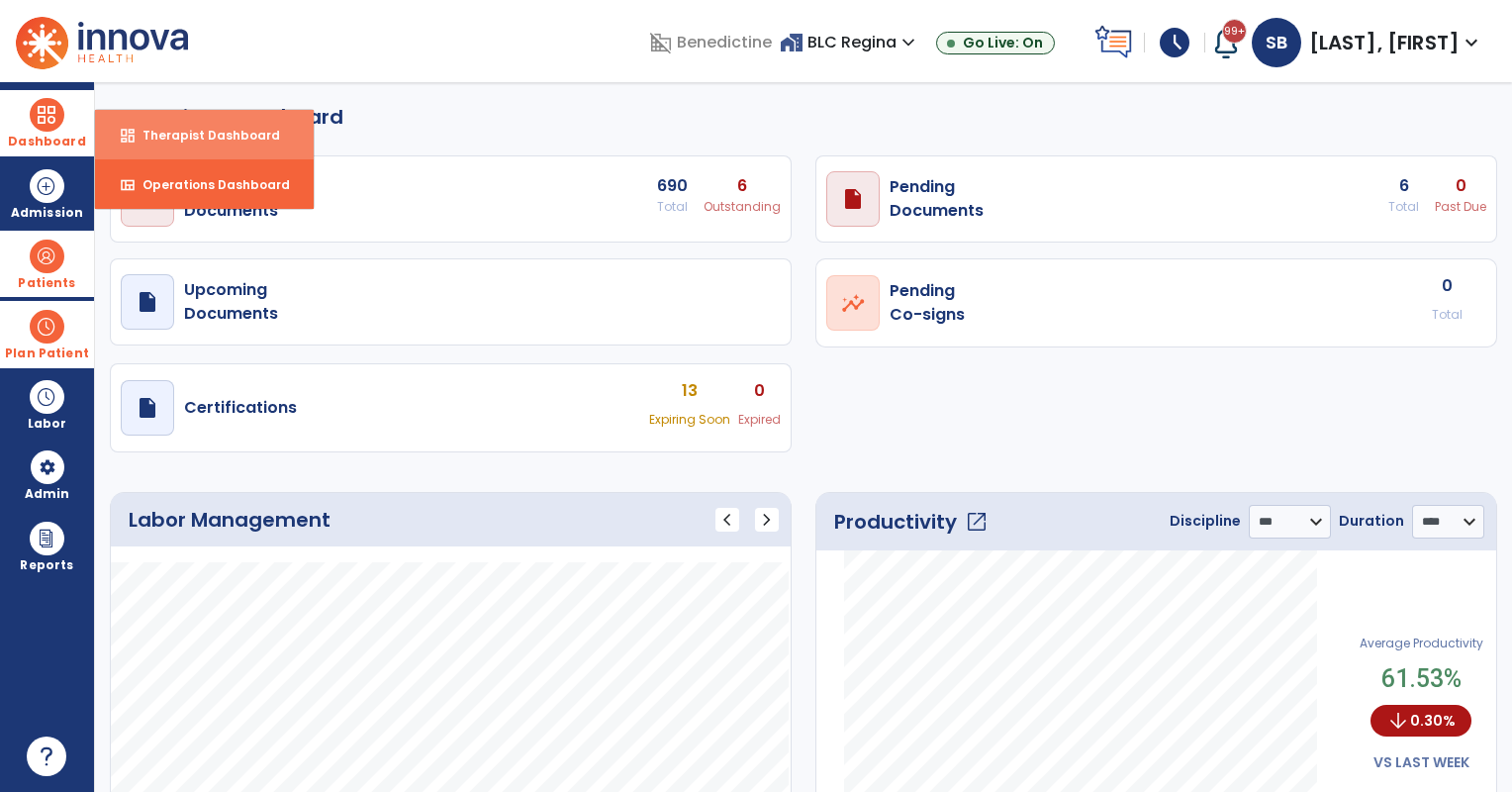 click on "Therapist Dashboard" at bounding box center (203, 135) 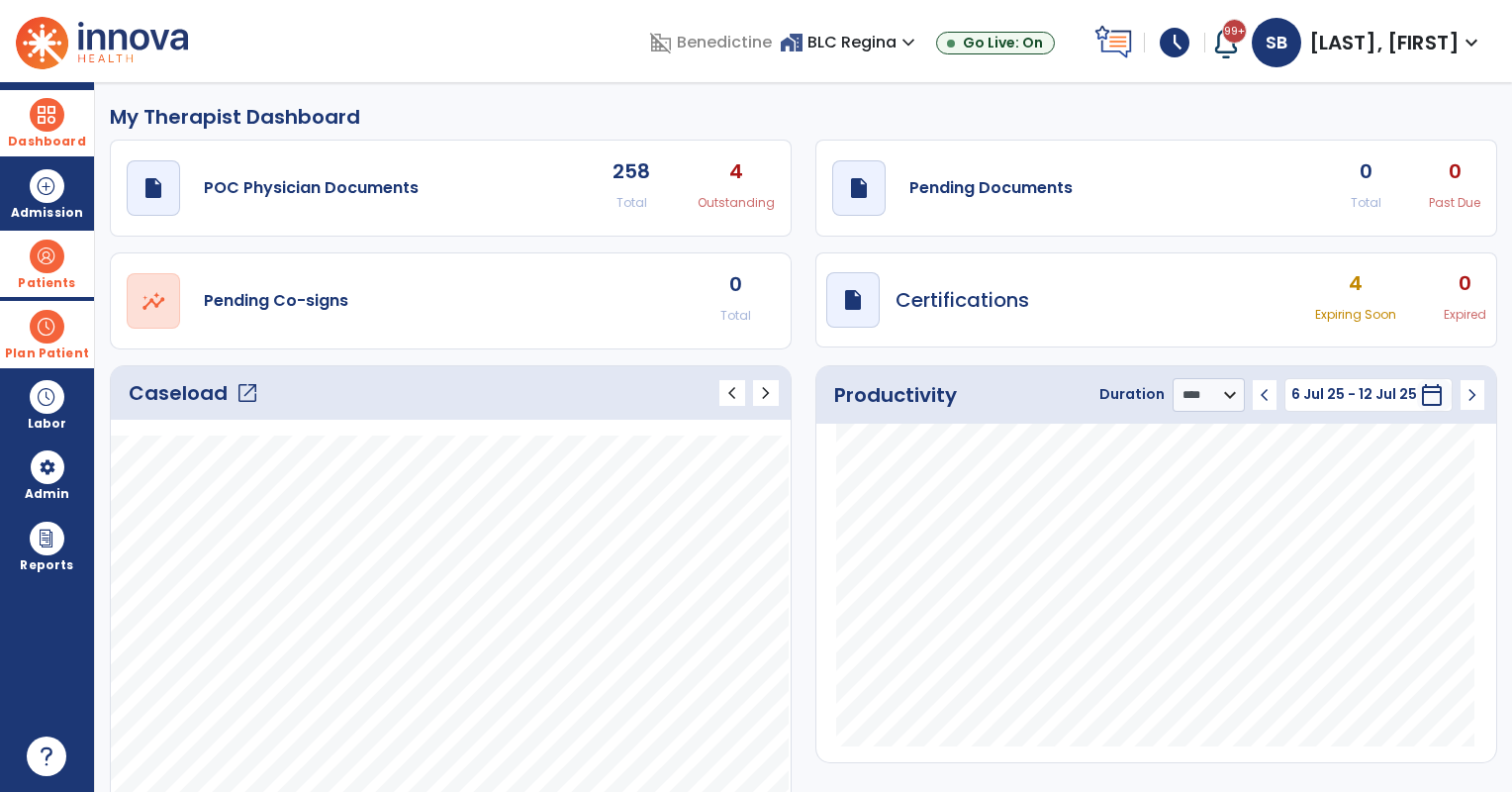 drag, startPoint x: 1175, startPoint y: 36, endPoint x: 1181, endPoint y: 75, distance: 39.4588 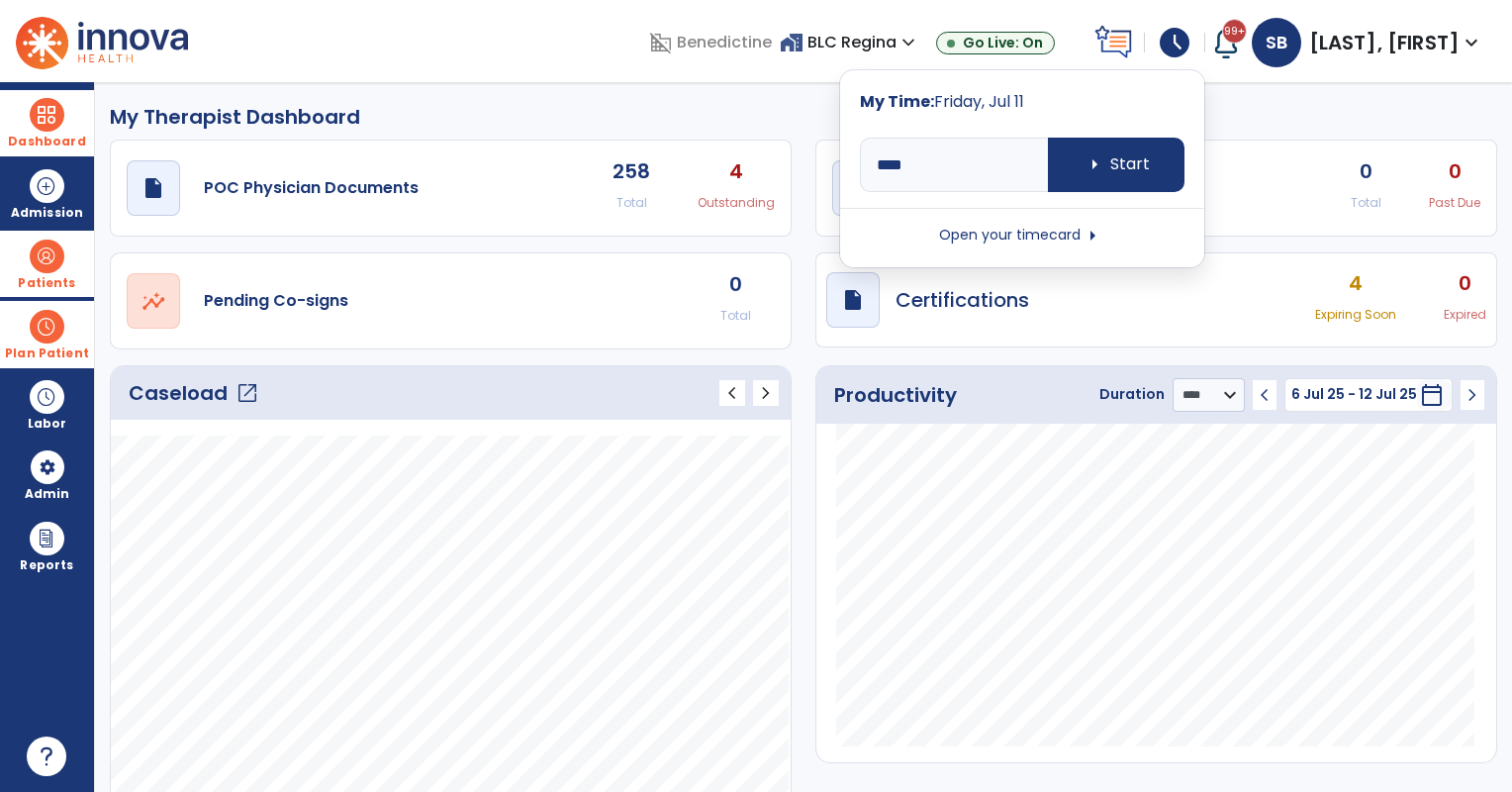 click on "Open your timecard  arrow_right" at bounding box center [1022, 236] 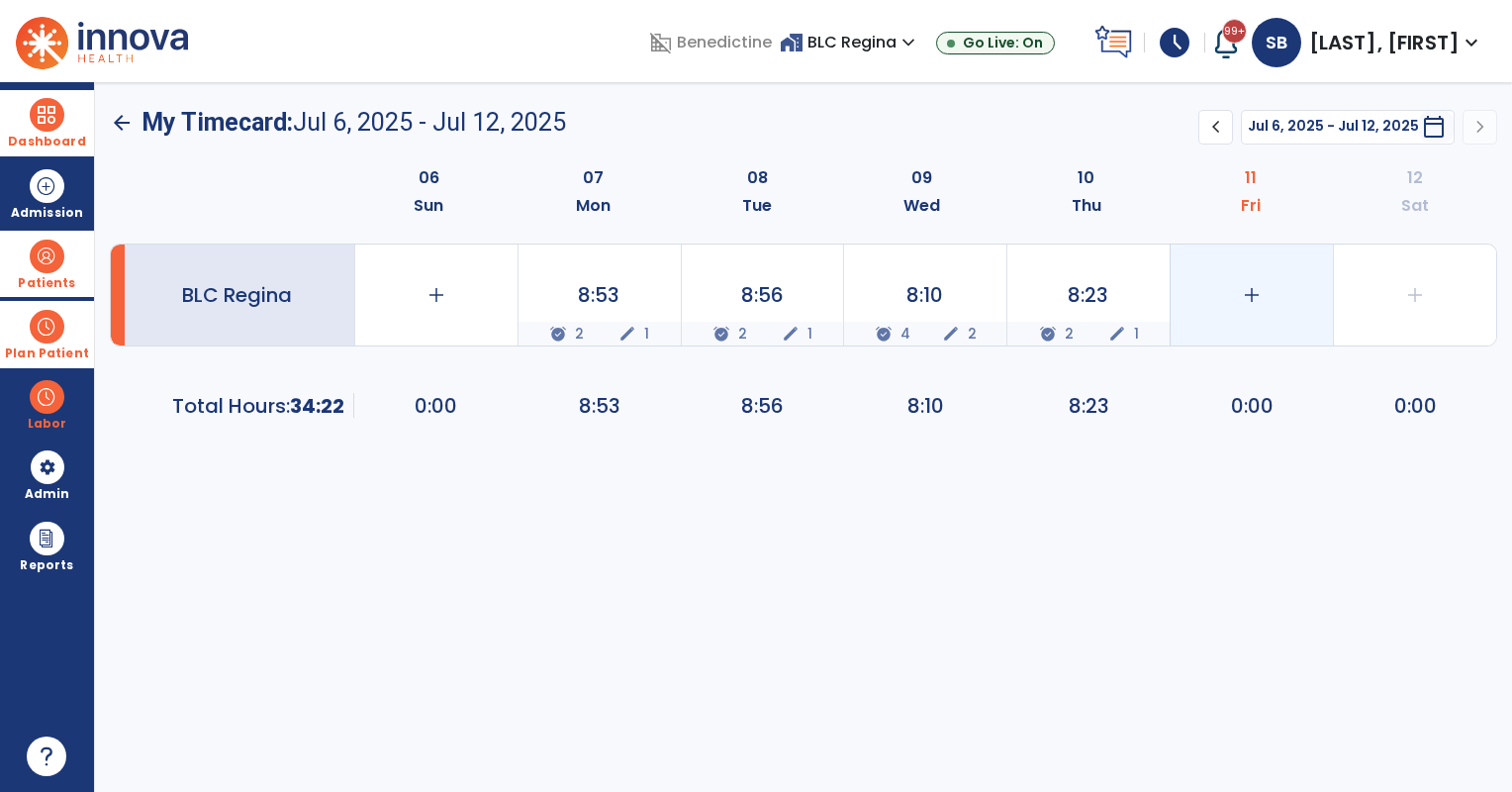 click on "add" 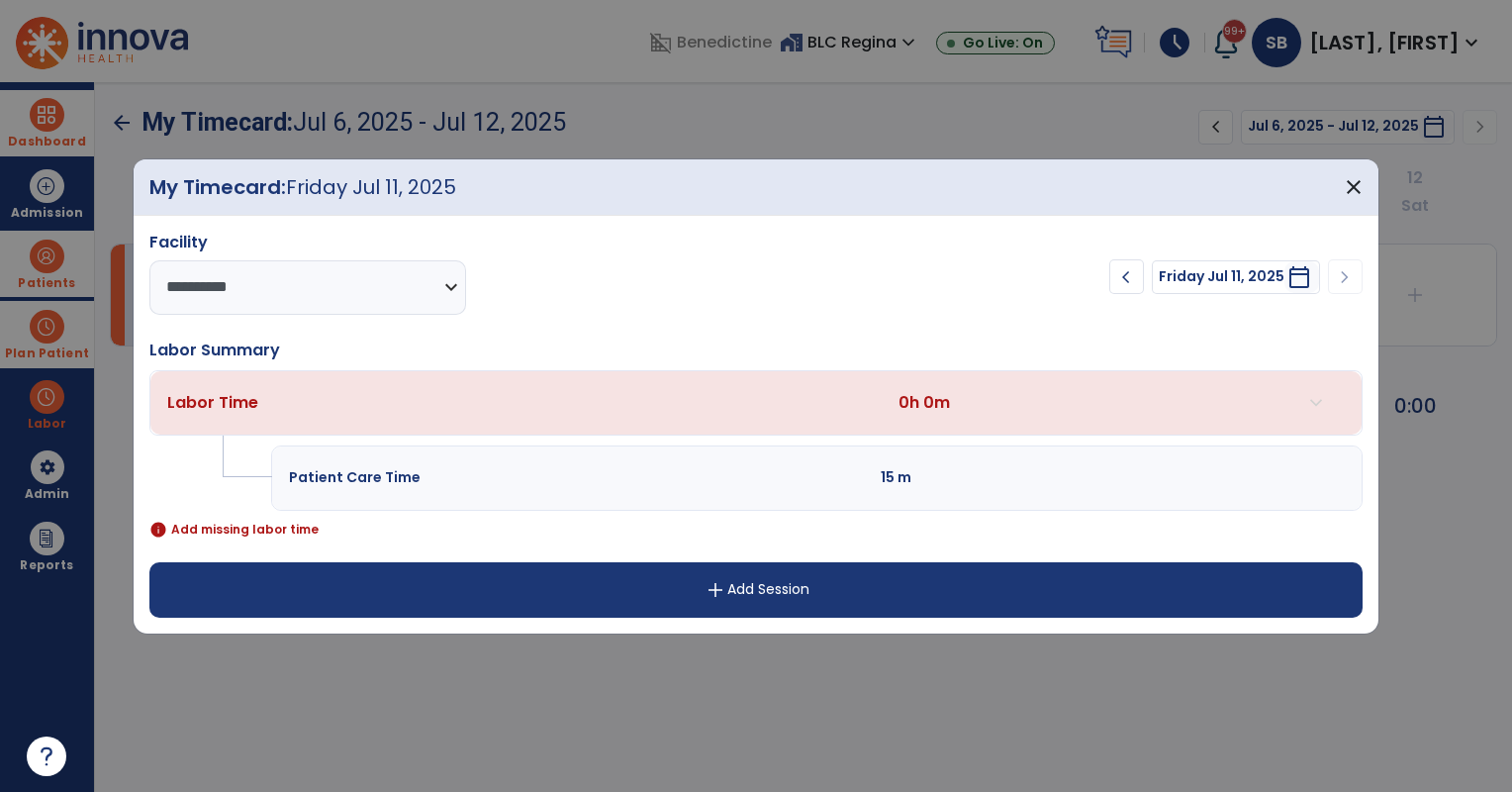 click on "add" at bounding box center [715, 590] 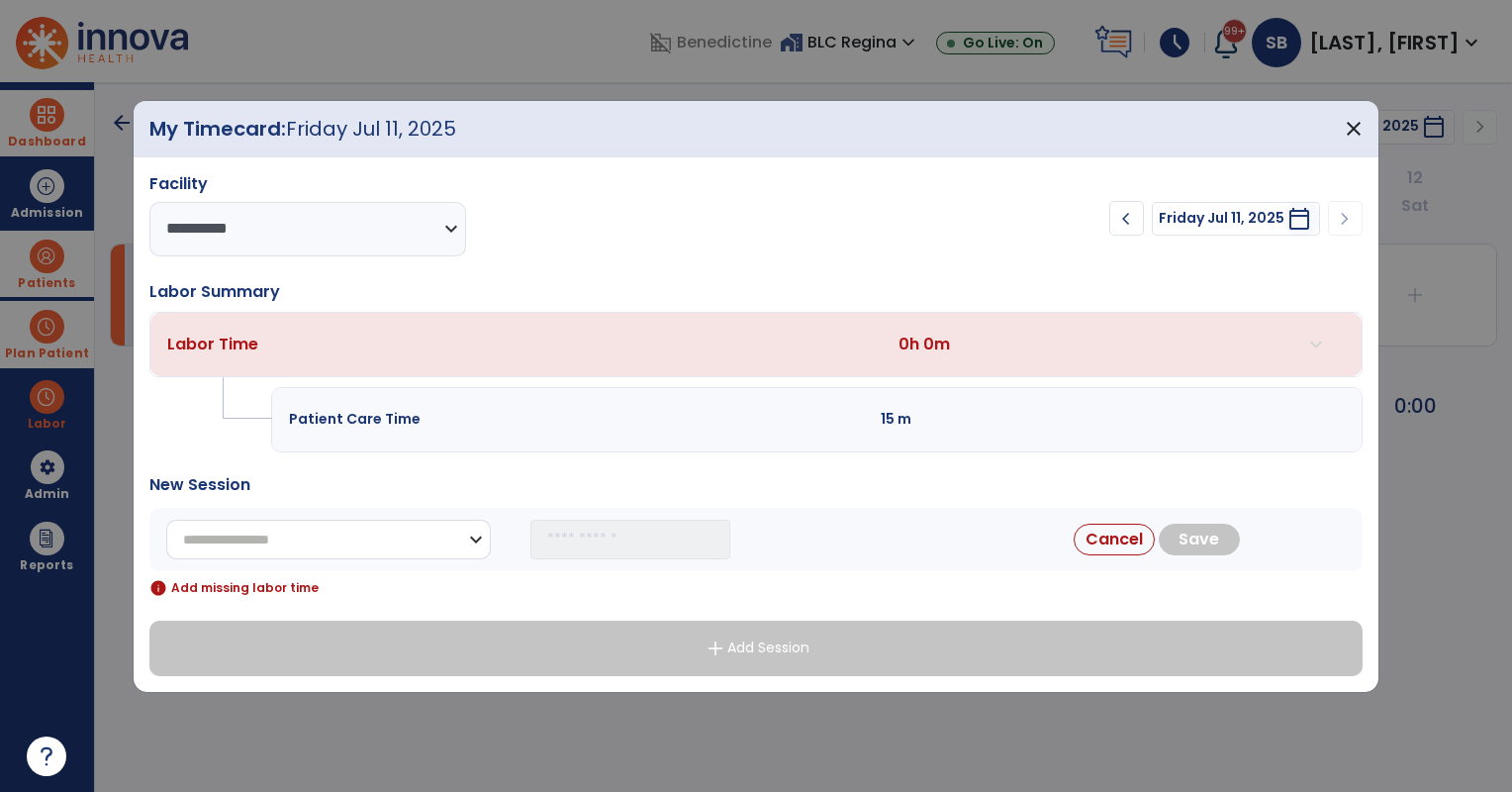 click on "**********" at bounding box center (329, 540) 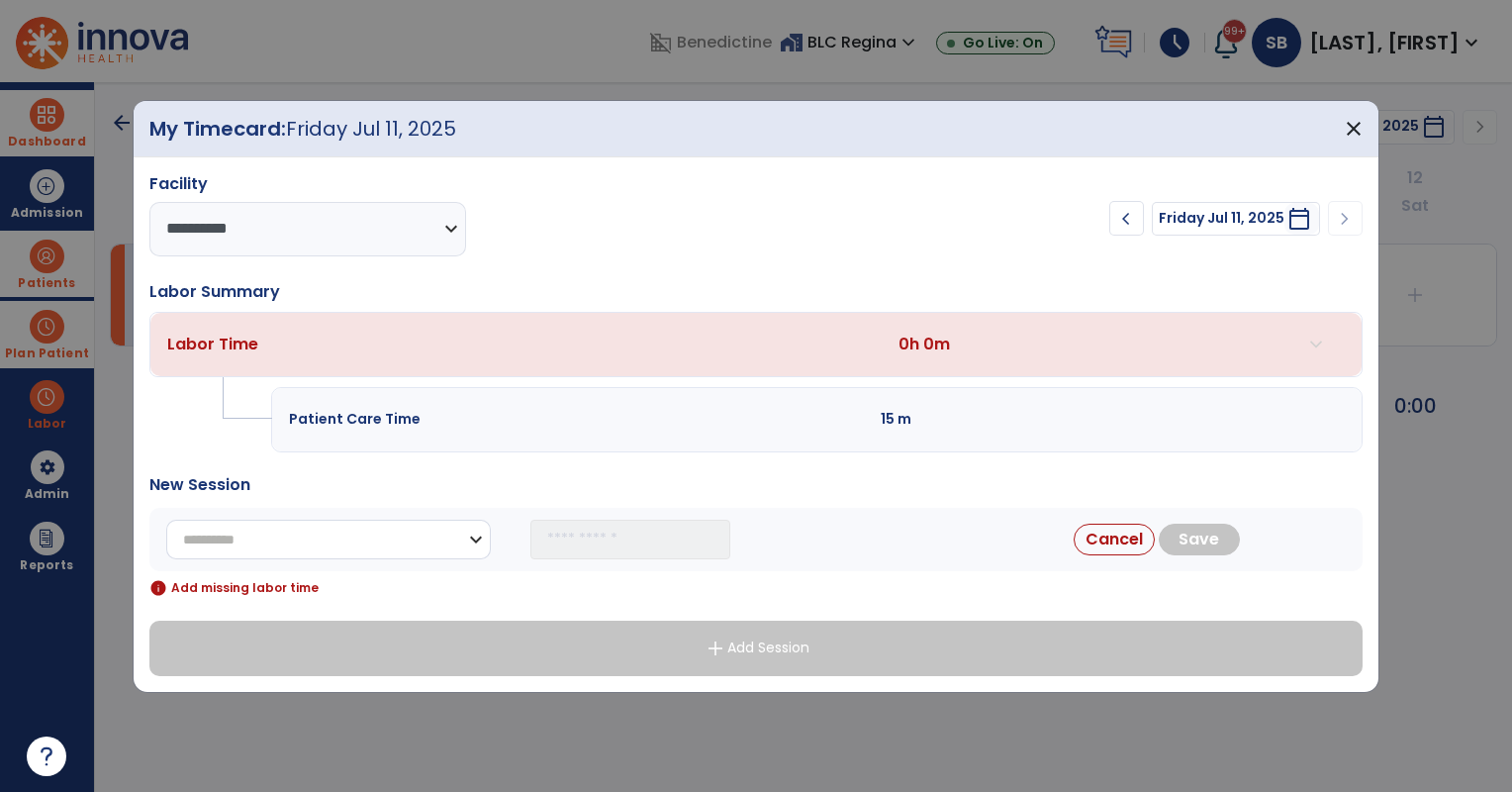 click on "**********" at bounding box center (329, 540) 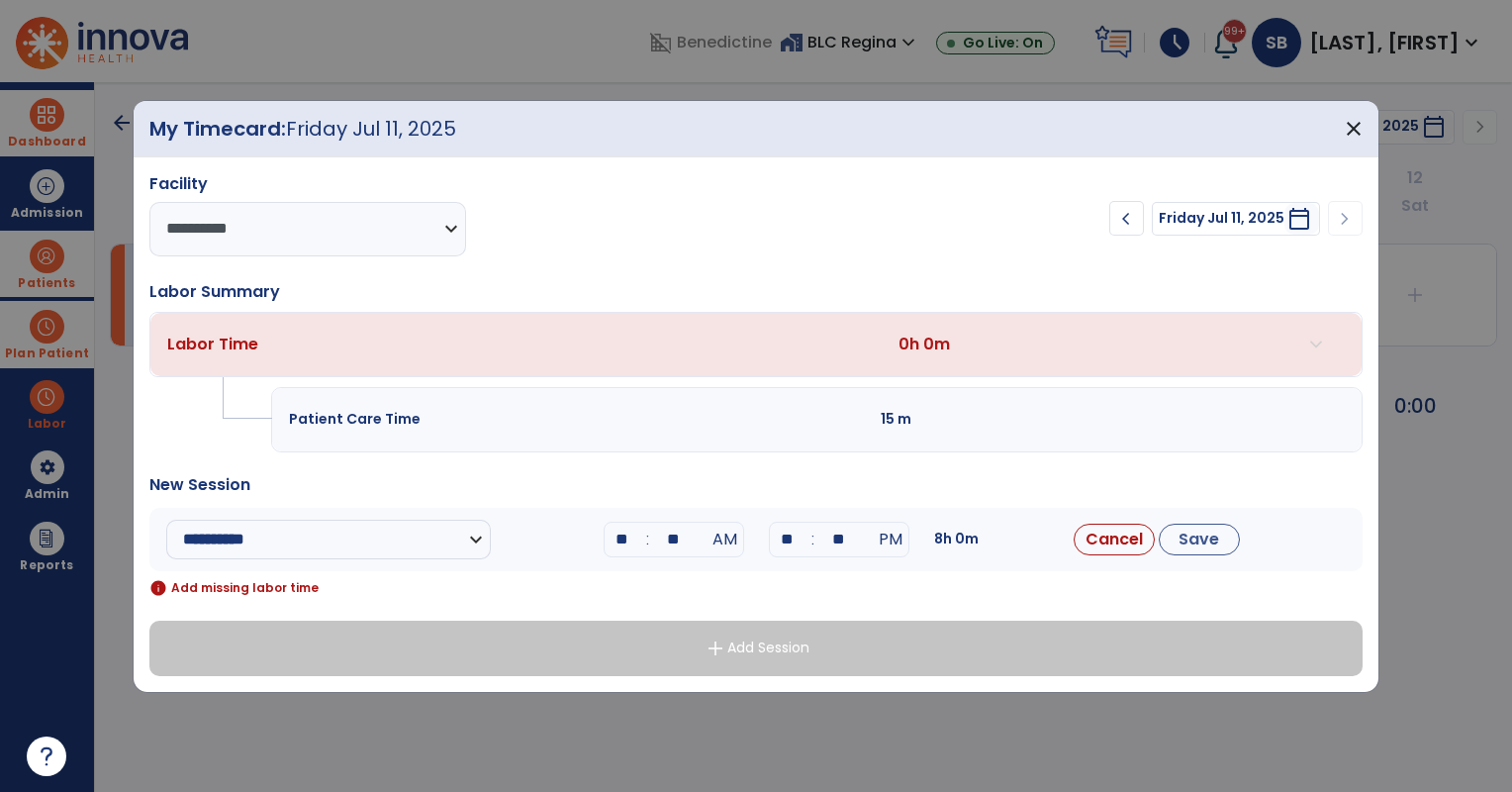 click on "**" at bounding box center [622, 540] 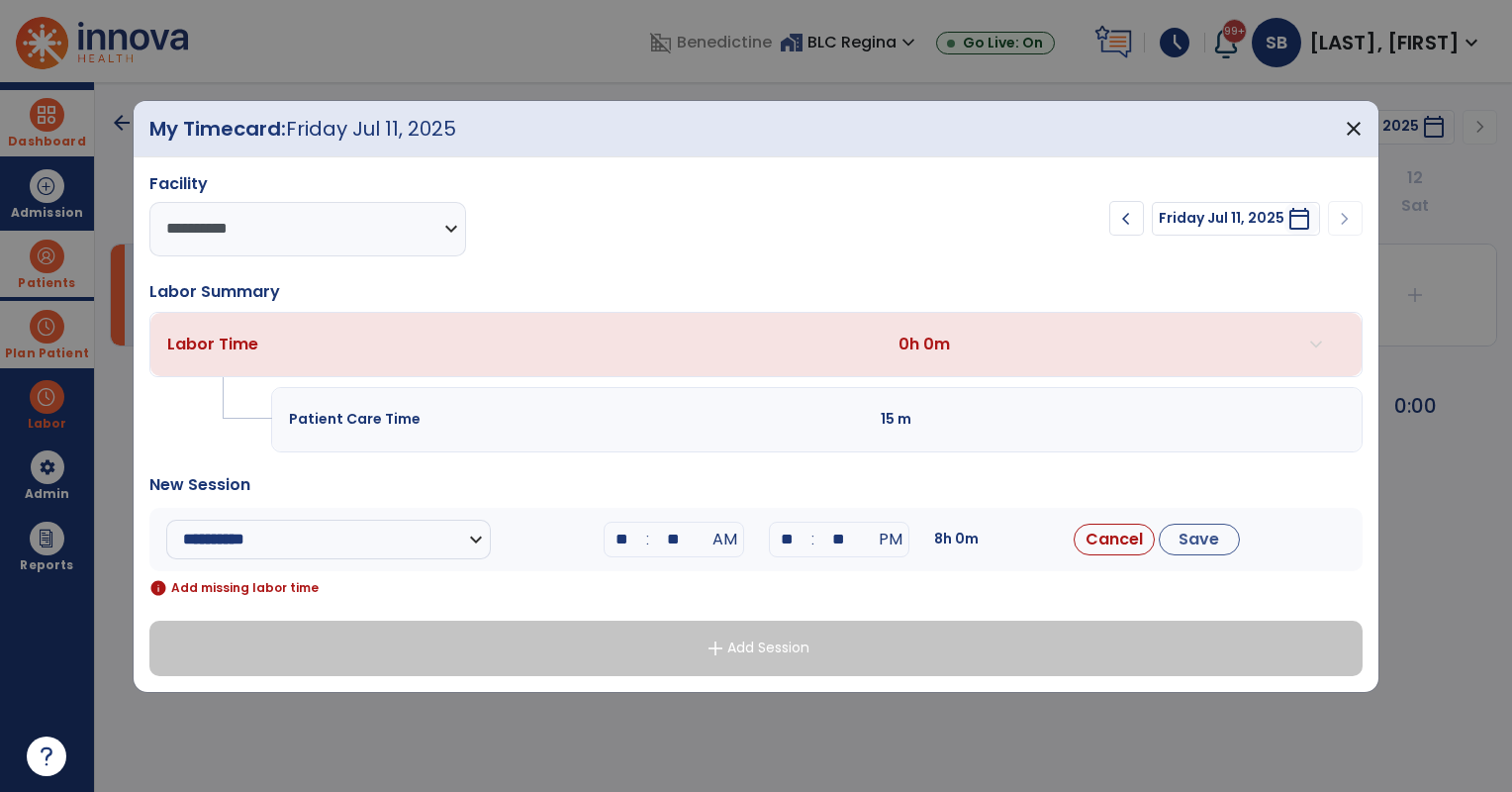 type on "**" 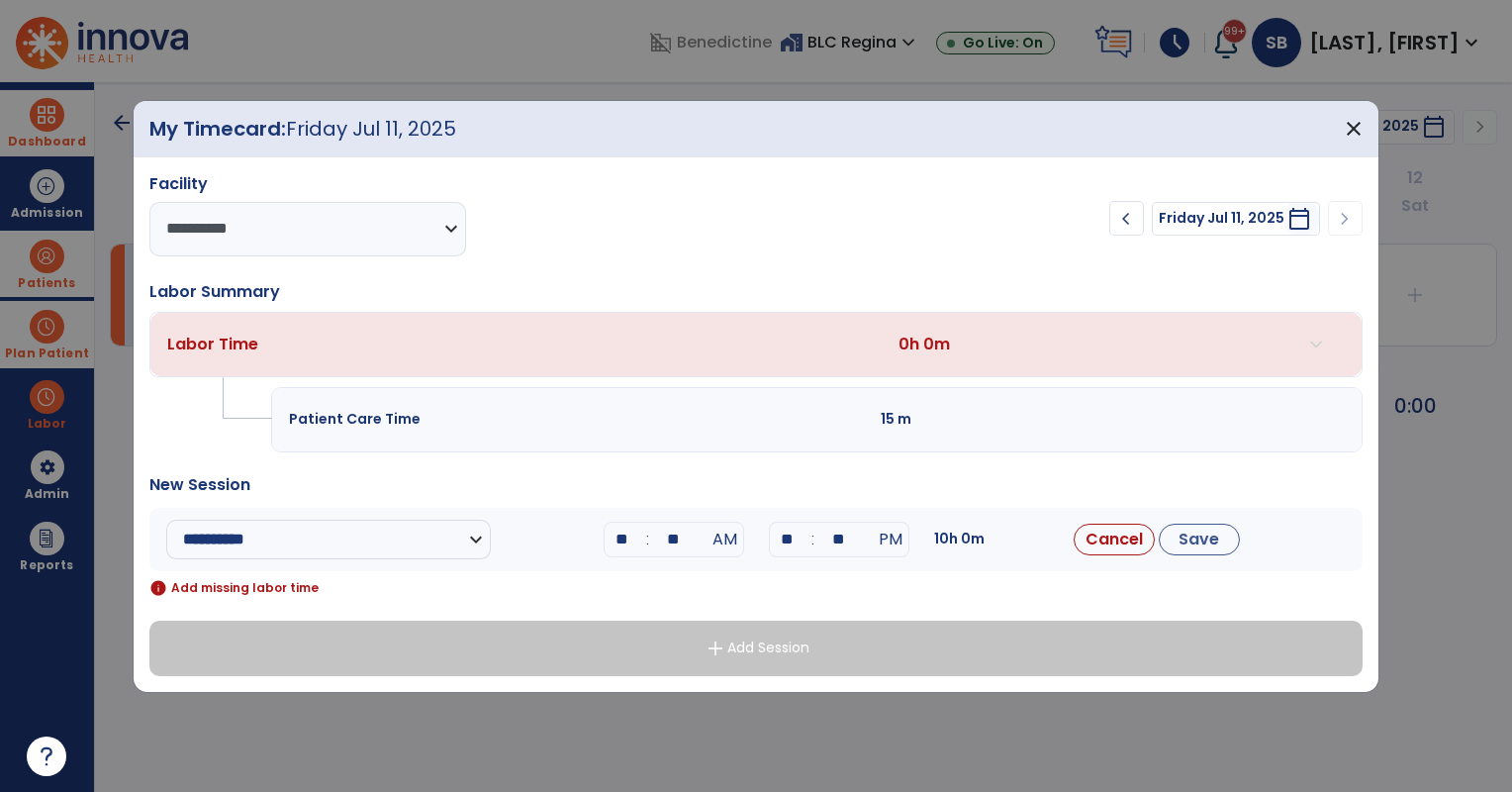 type on "**" 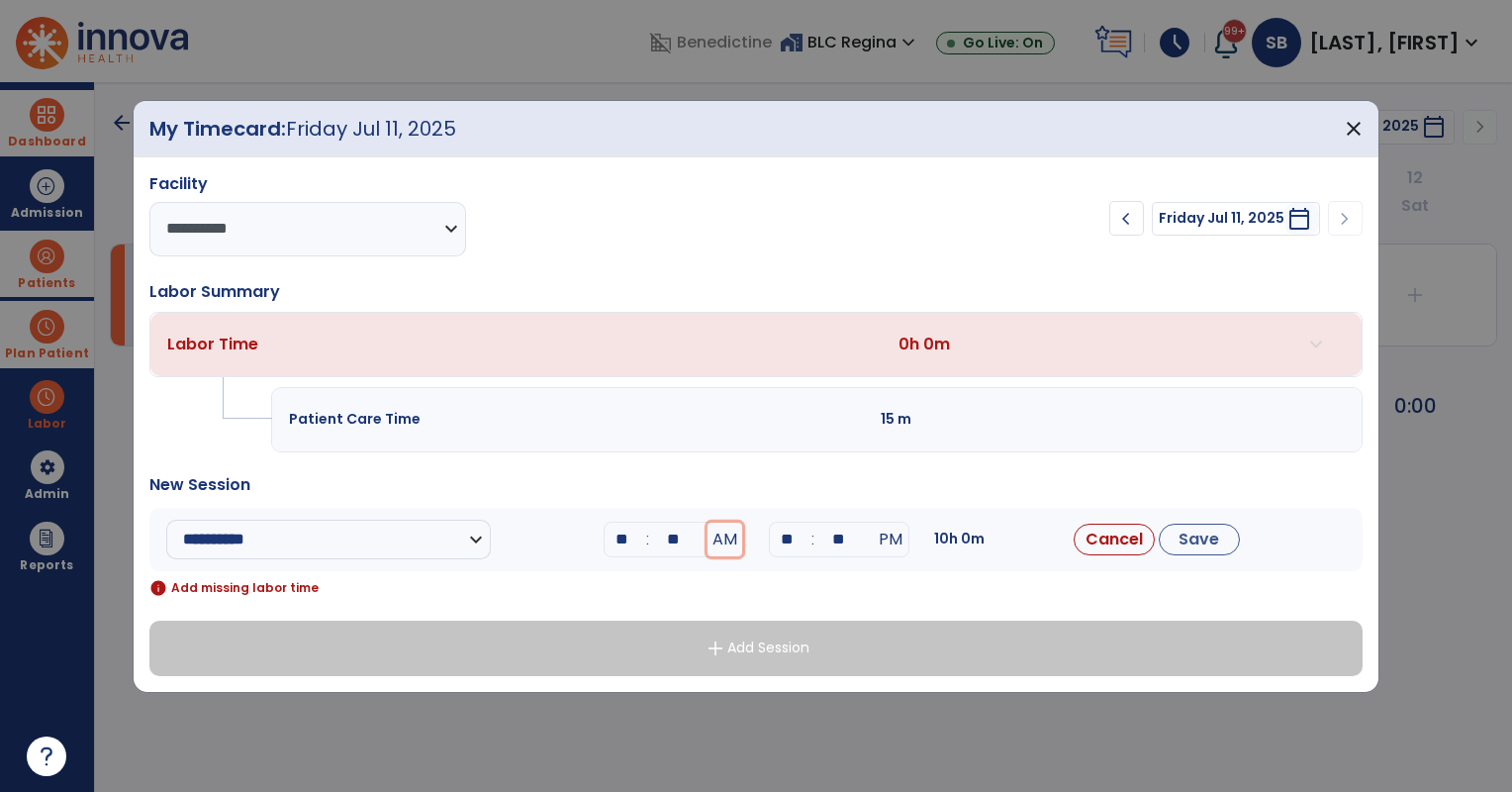 type 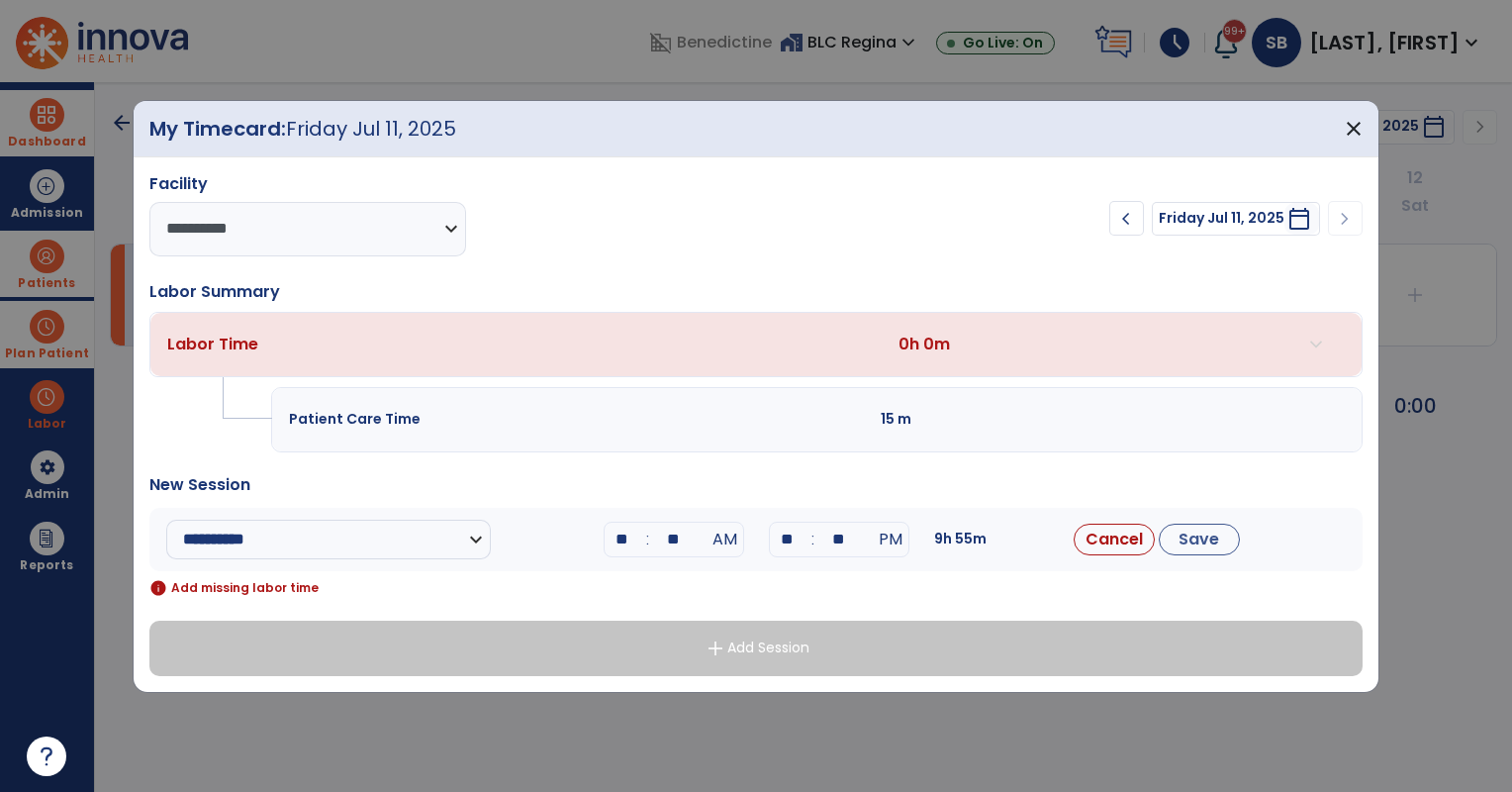 type on "**" 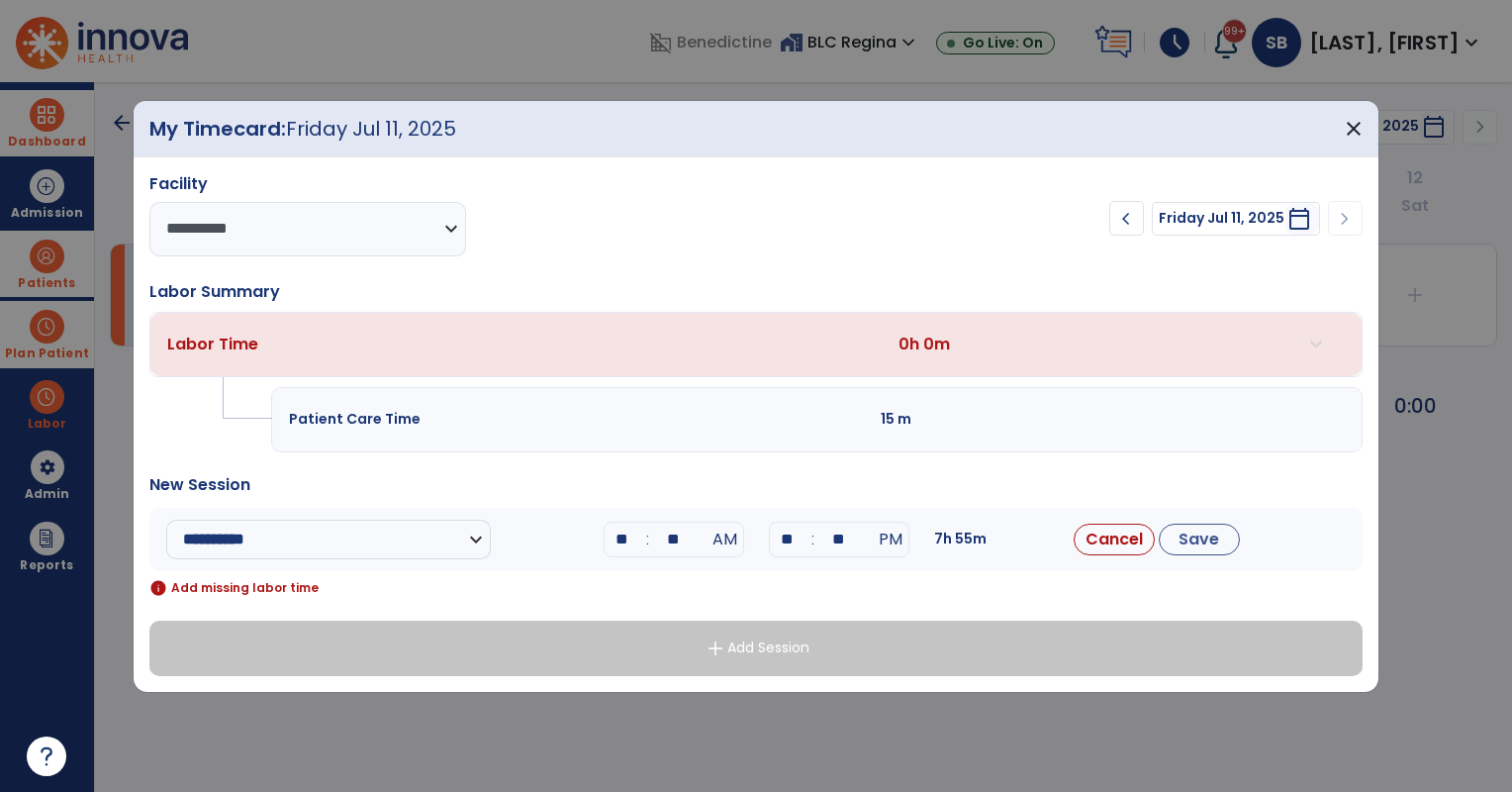 type on "**" 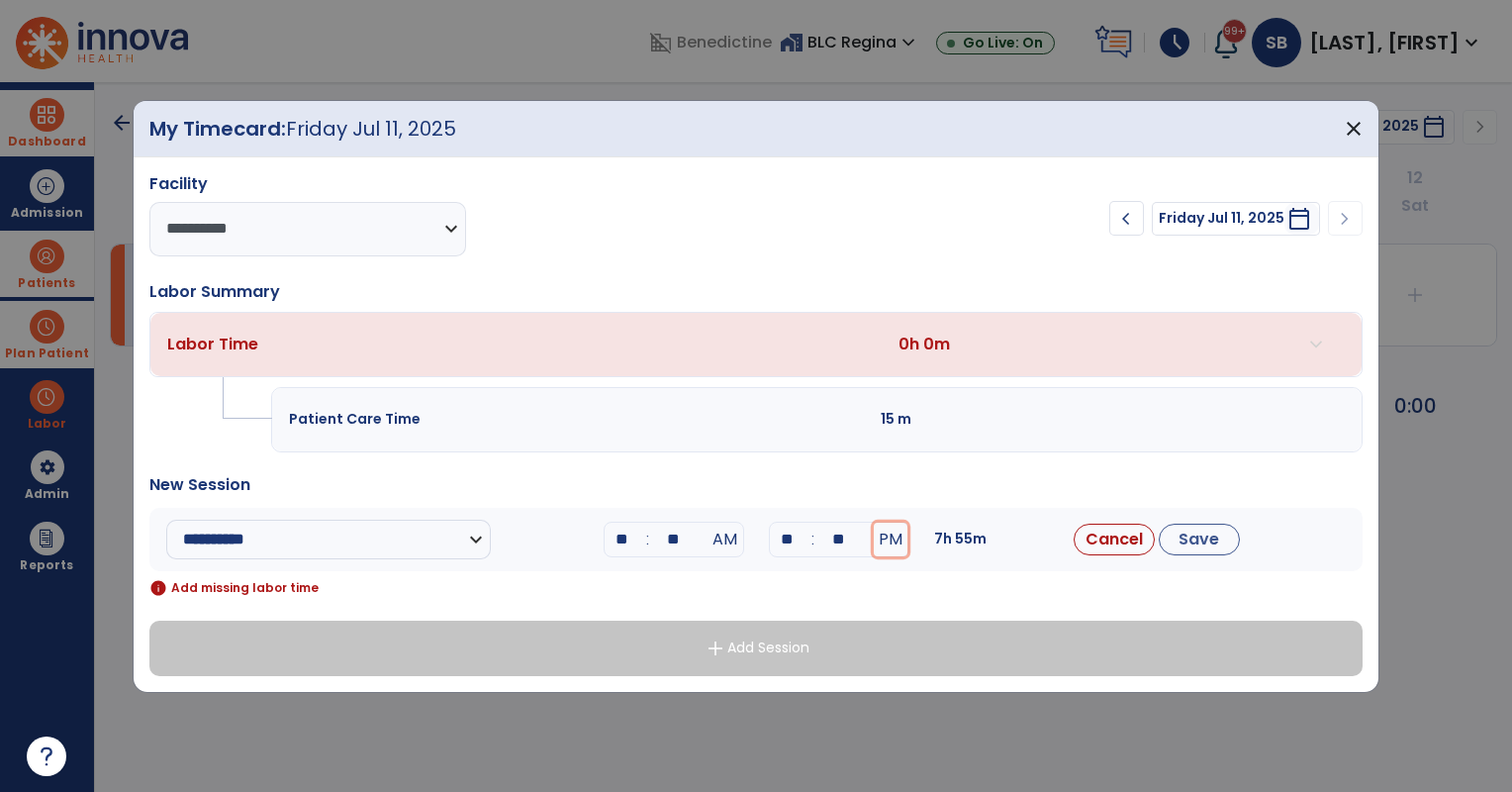 type 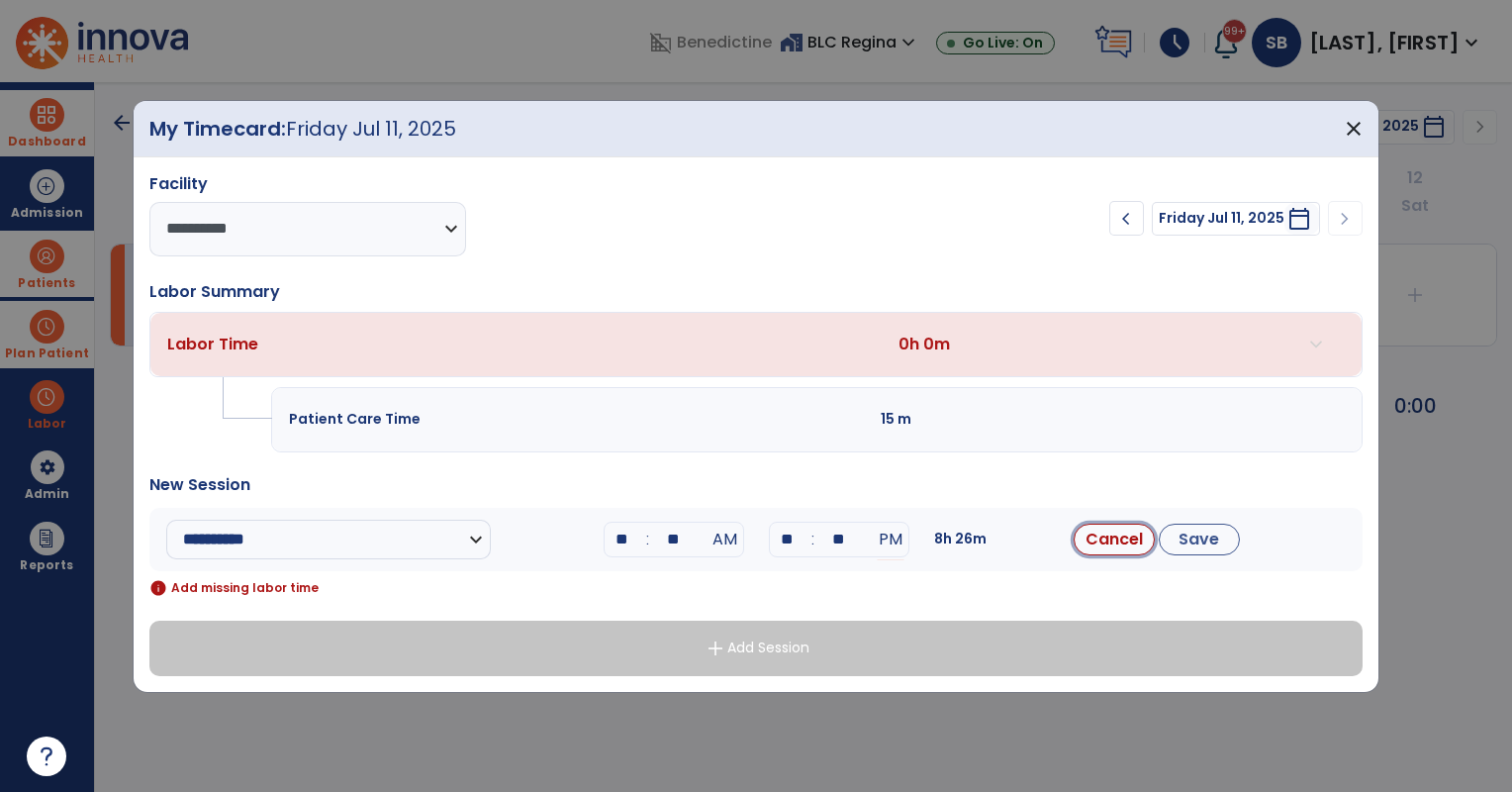 type 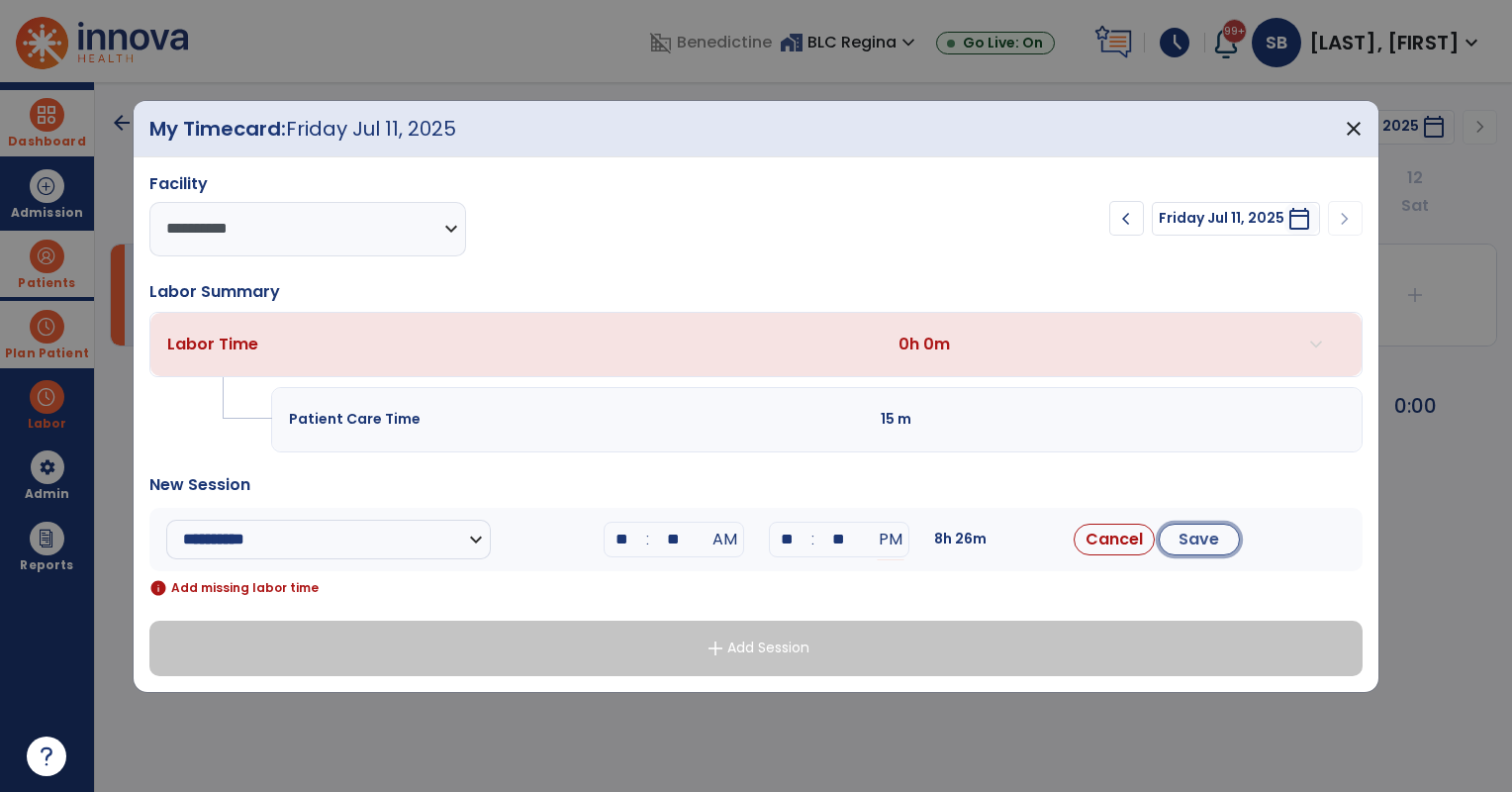 type 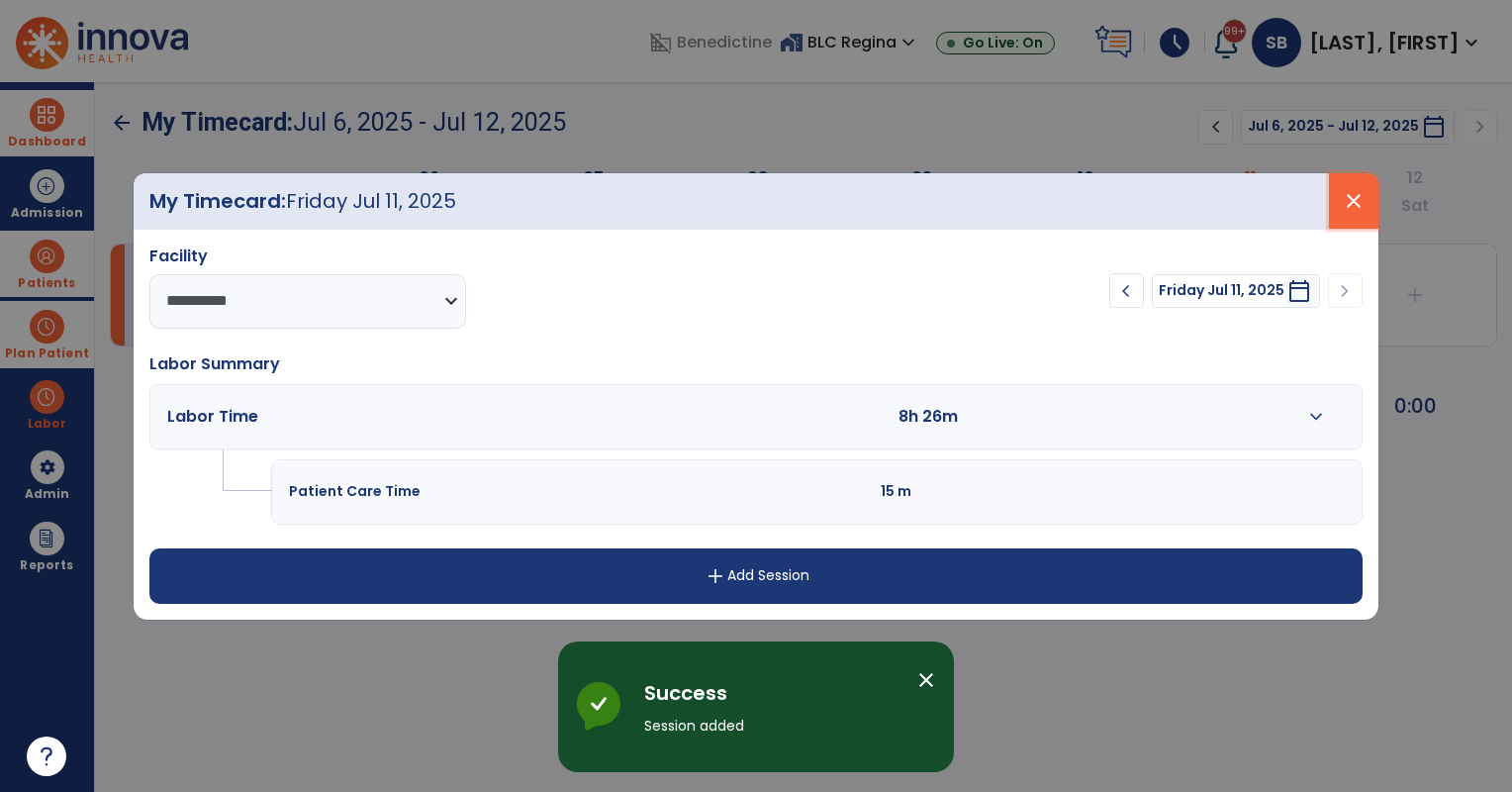 click on "close" at bounding box center (1354, 201) 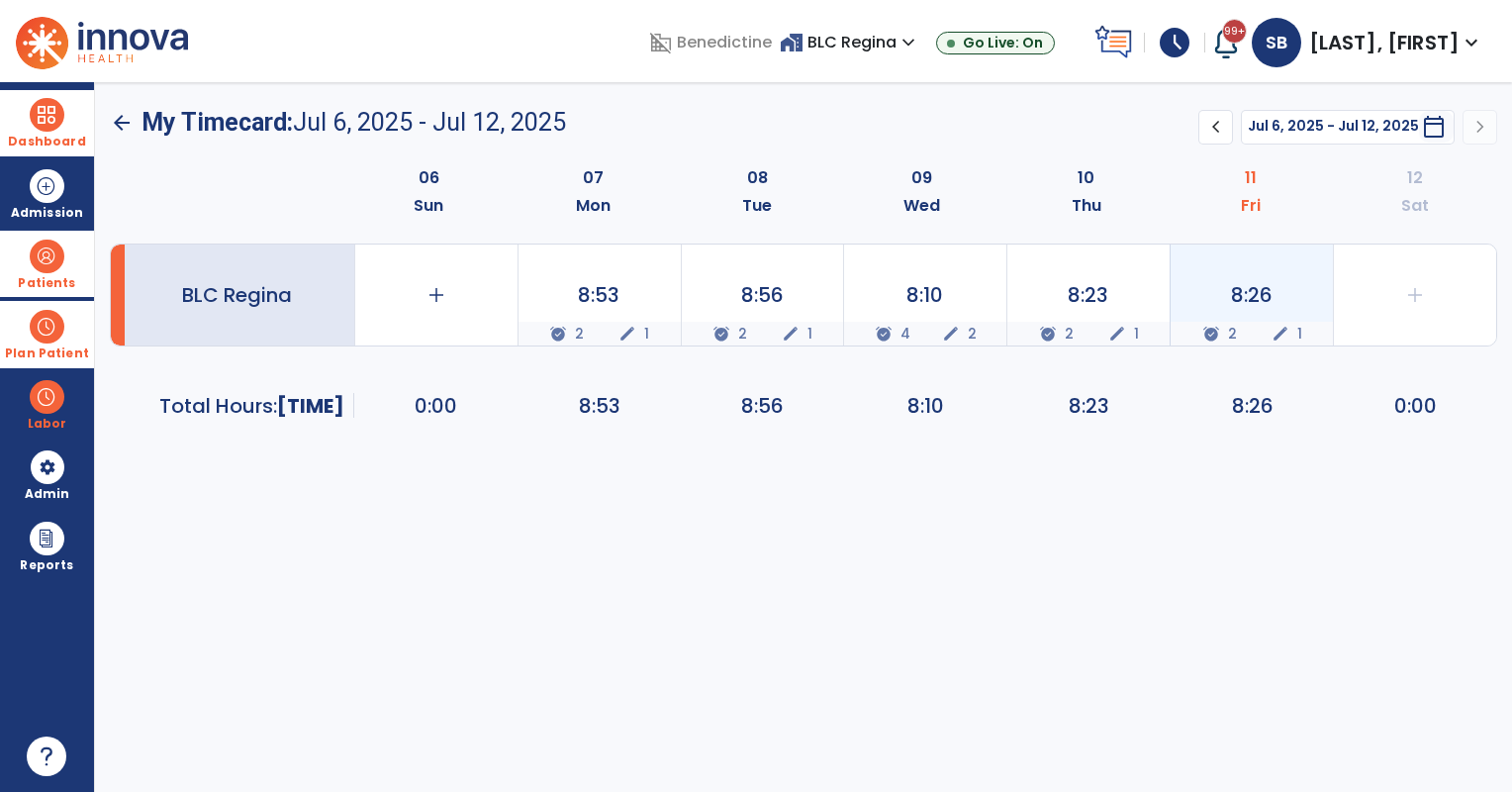 click on "8:26  alarm_on 2 edit 1" 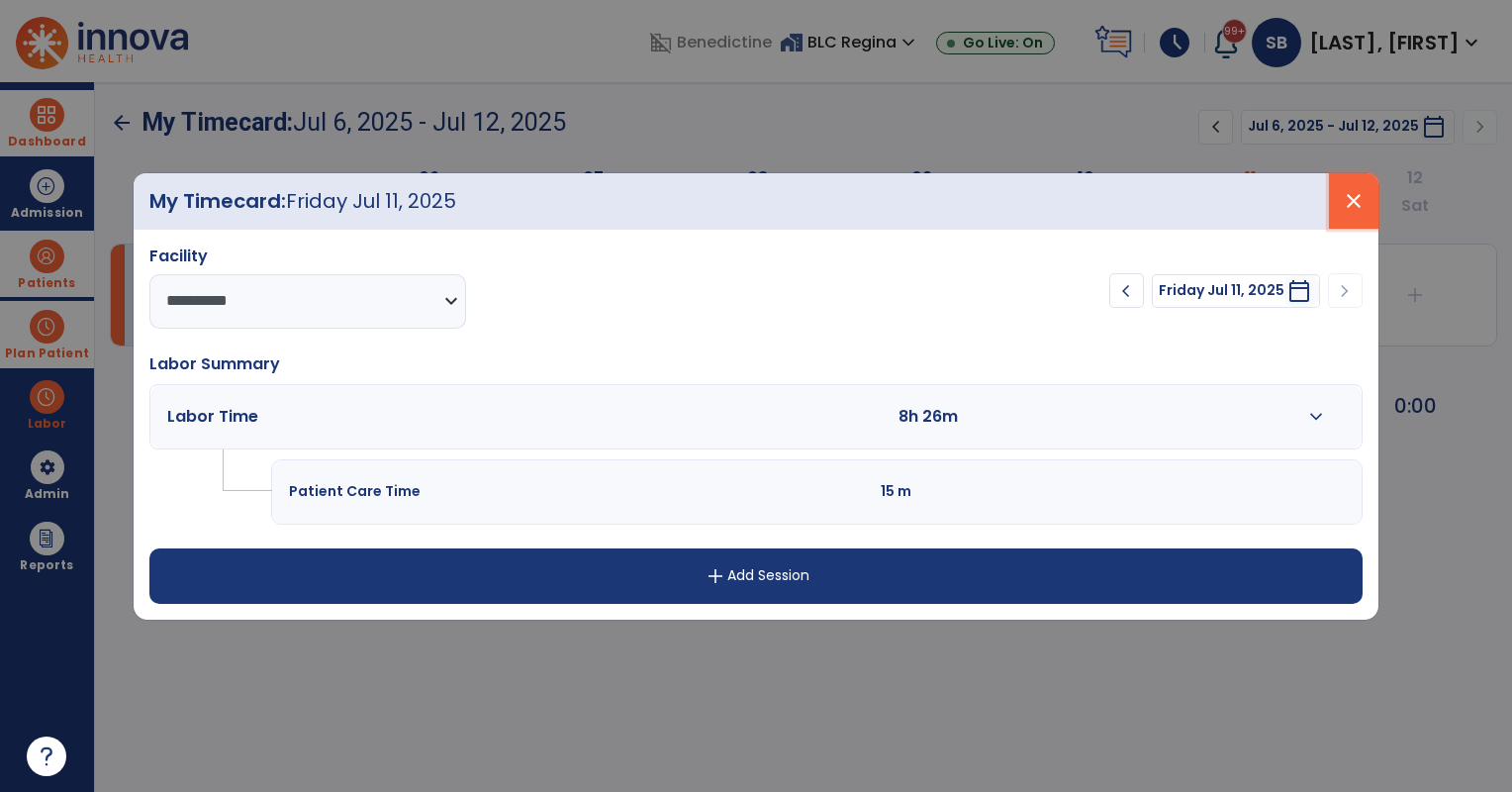 click on "close" at bounding box center (1354, 201) 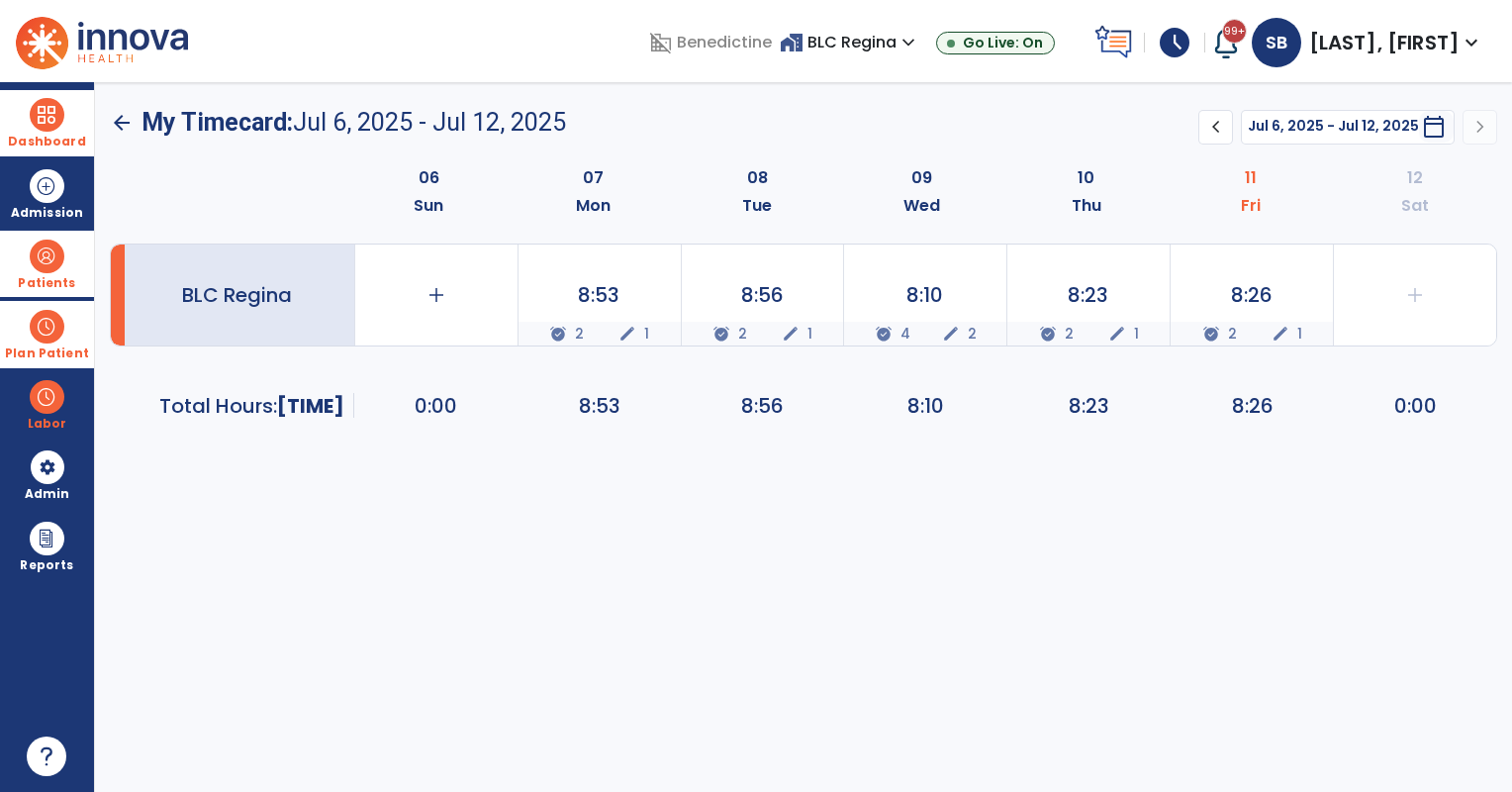 click on "[LAST], [FIRST]" at bounding box center (1384, 43) 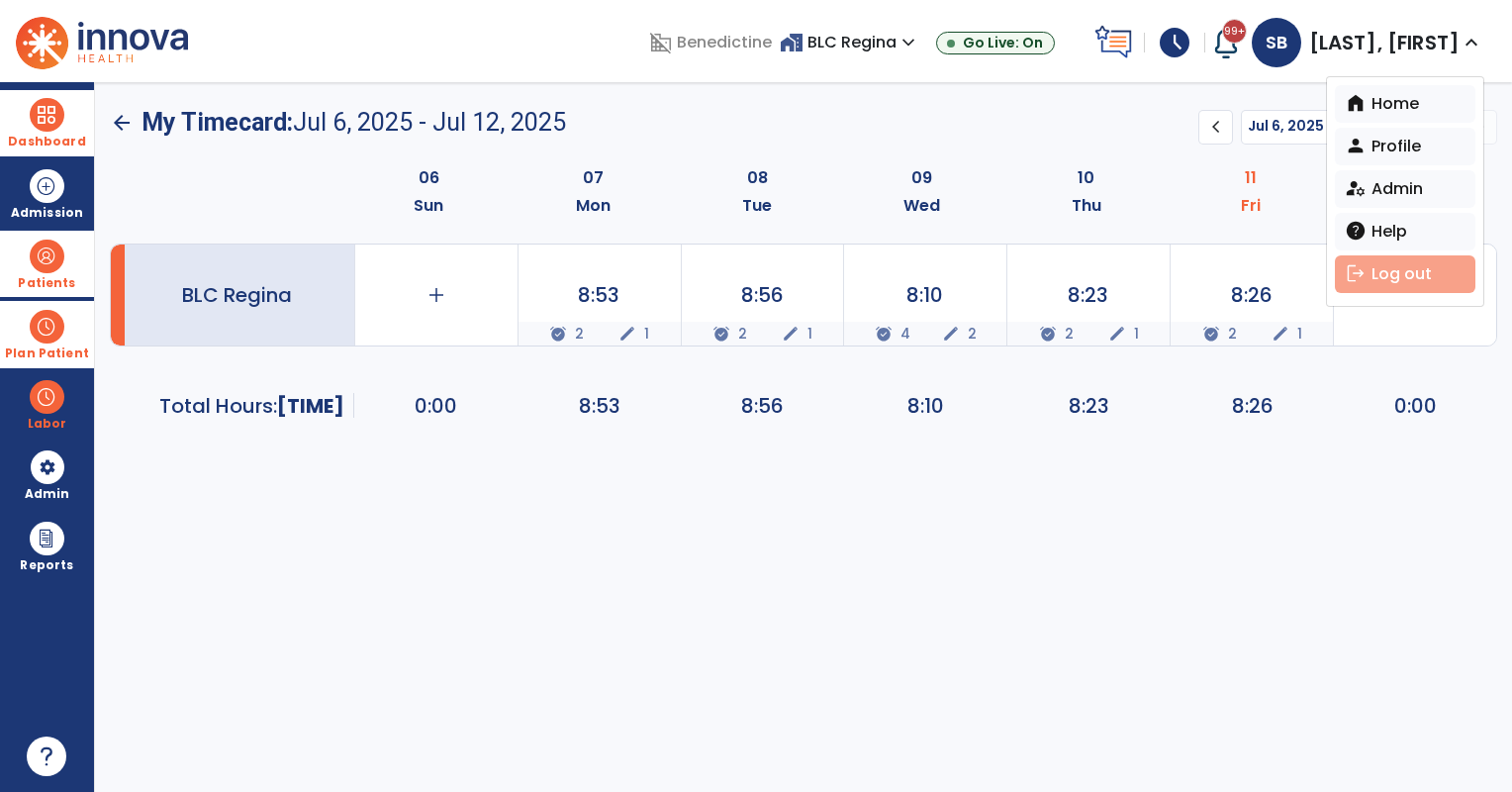 click on "logout   Log out" at bounding box center [1405, 274] 